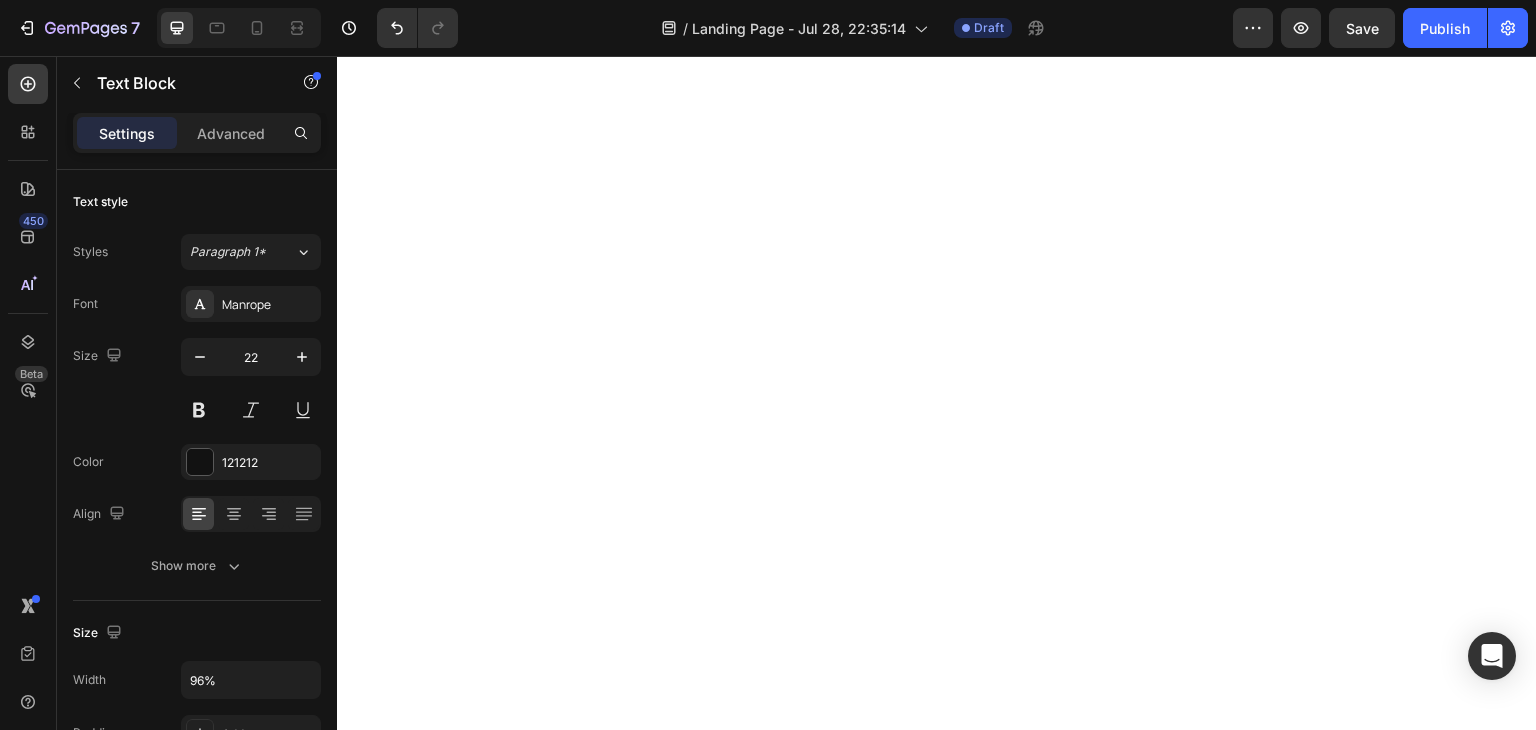 scroll, scrollTop: 0, scrollLeft: 0, axis: both 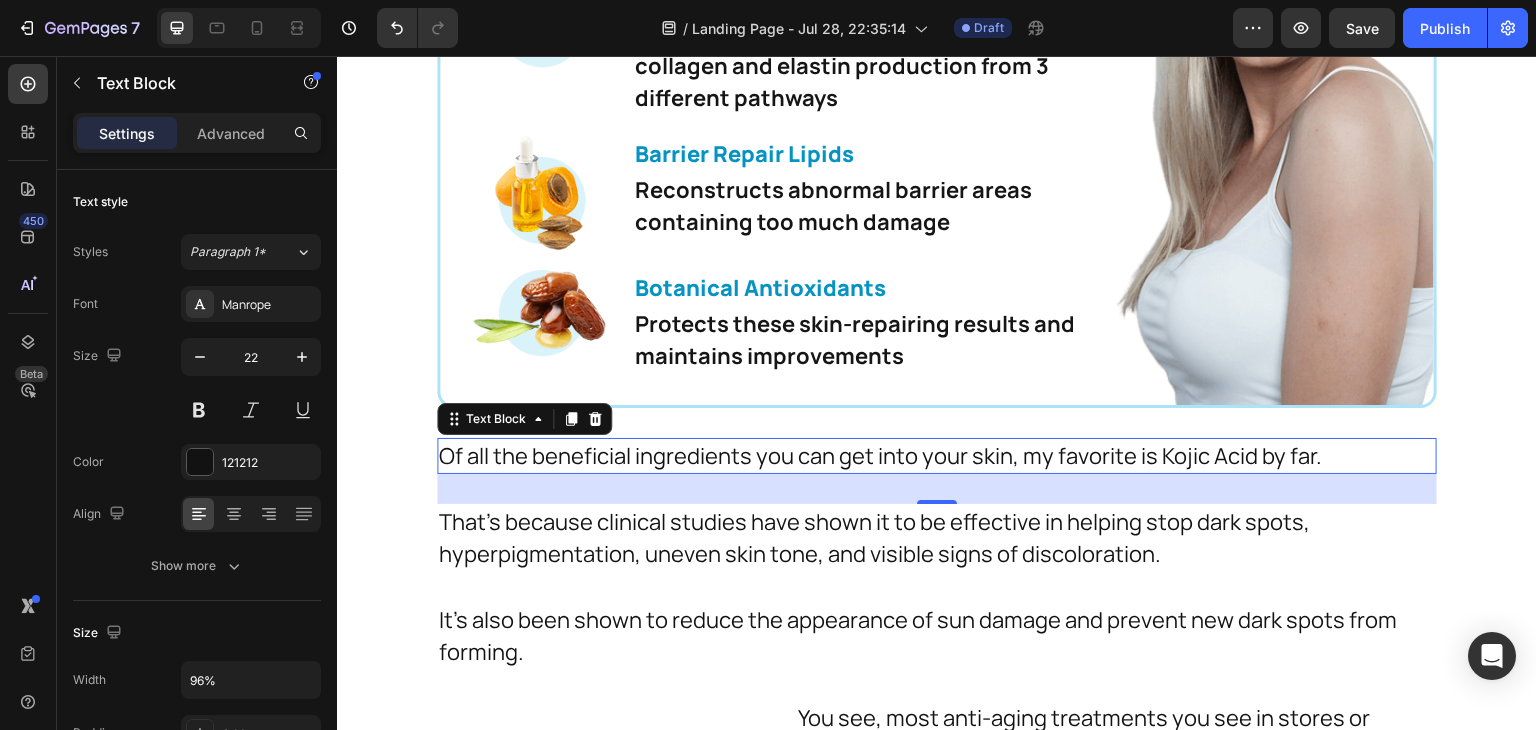 click on "Of all the beneficial ingredients you can get into your skin, my favorite is Kojic Acid by far." at bounding box center (917, 456) 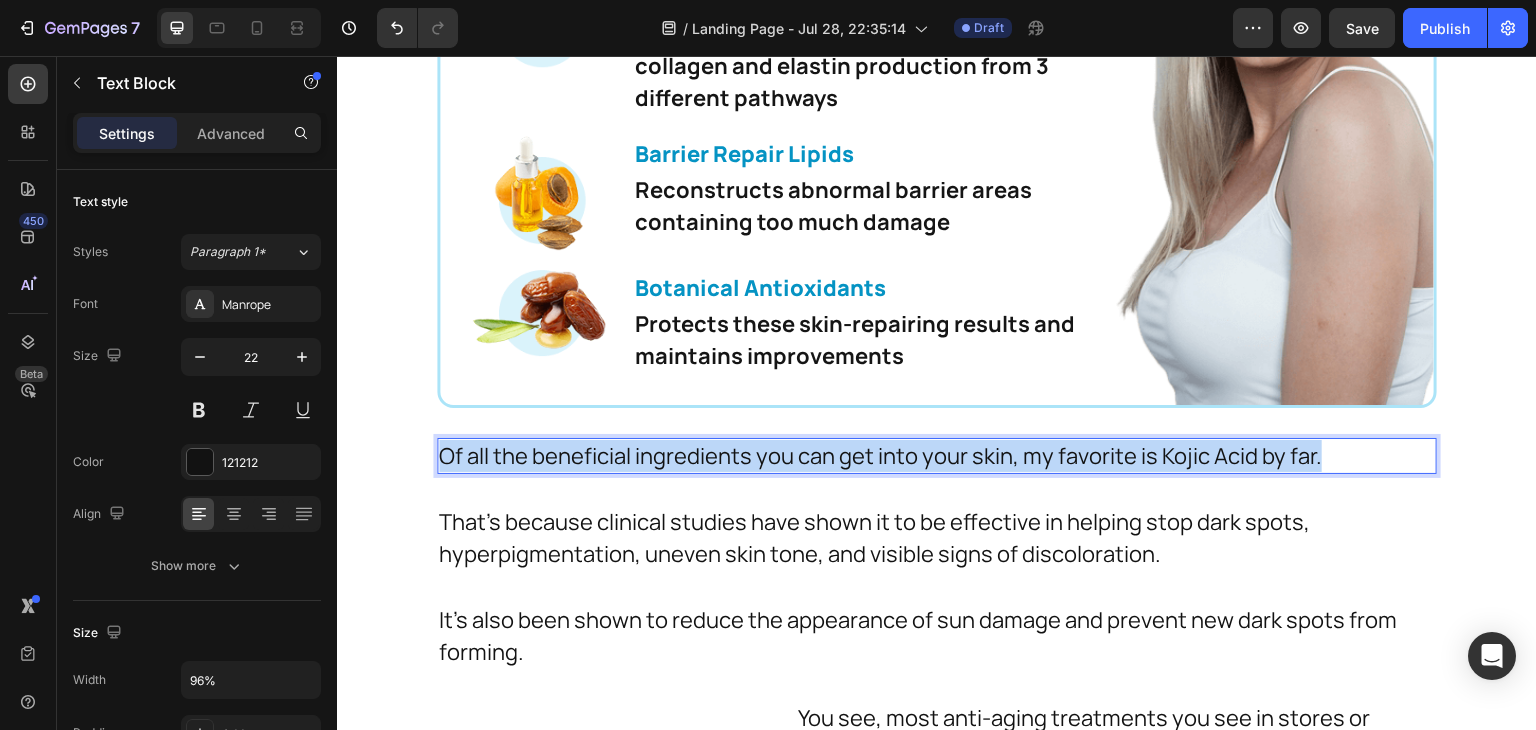 click on "Of all the beneficial ingredients you can get into your skin, my favorite is Kojic Acid by far." at bounding box center [917, 456] 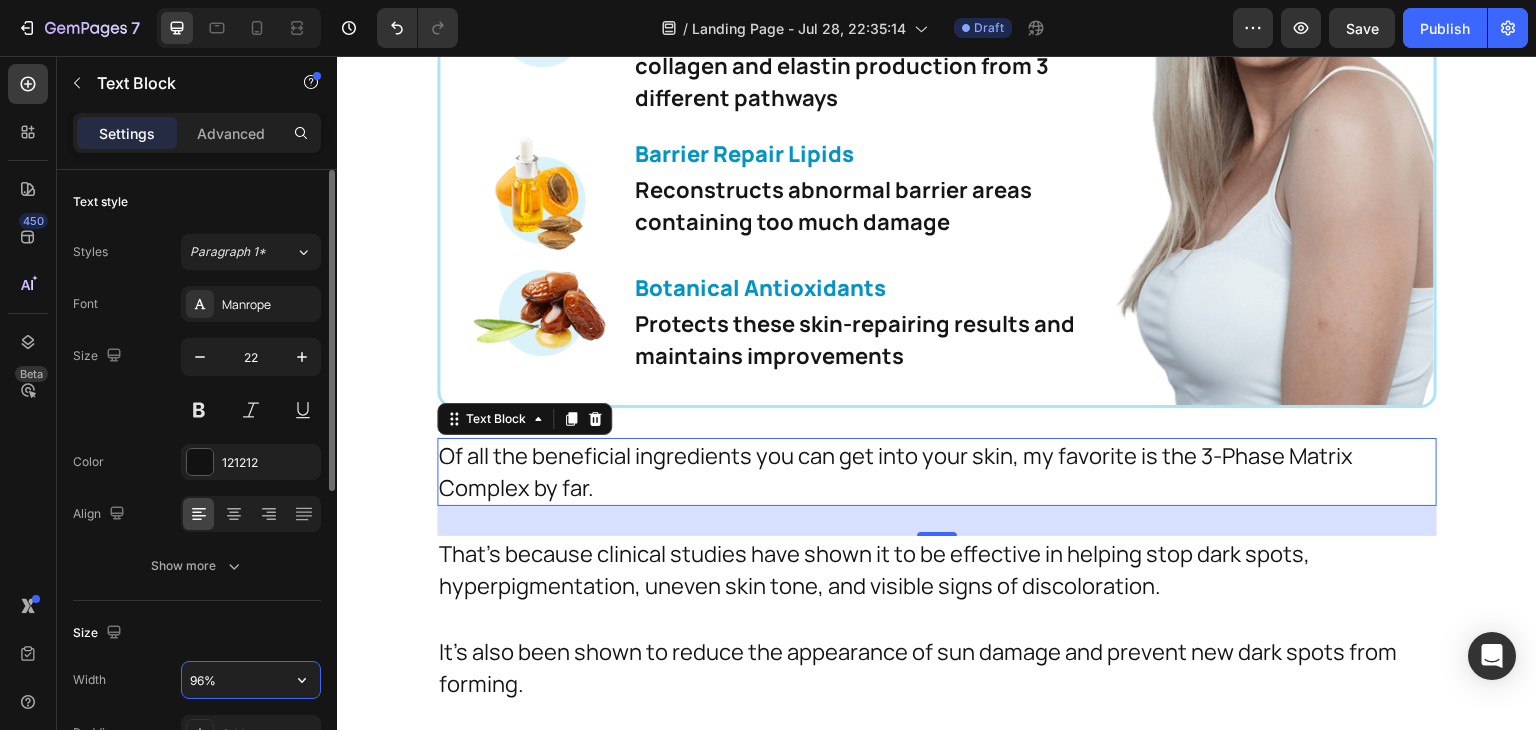 click on "96%" at bounding box center [251, 680] 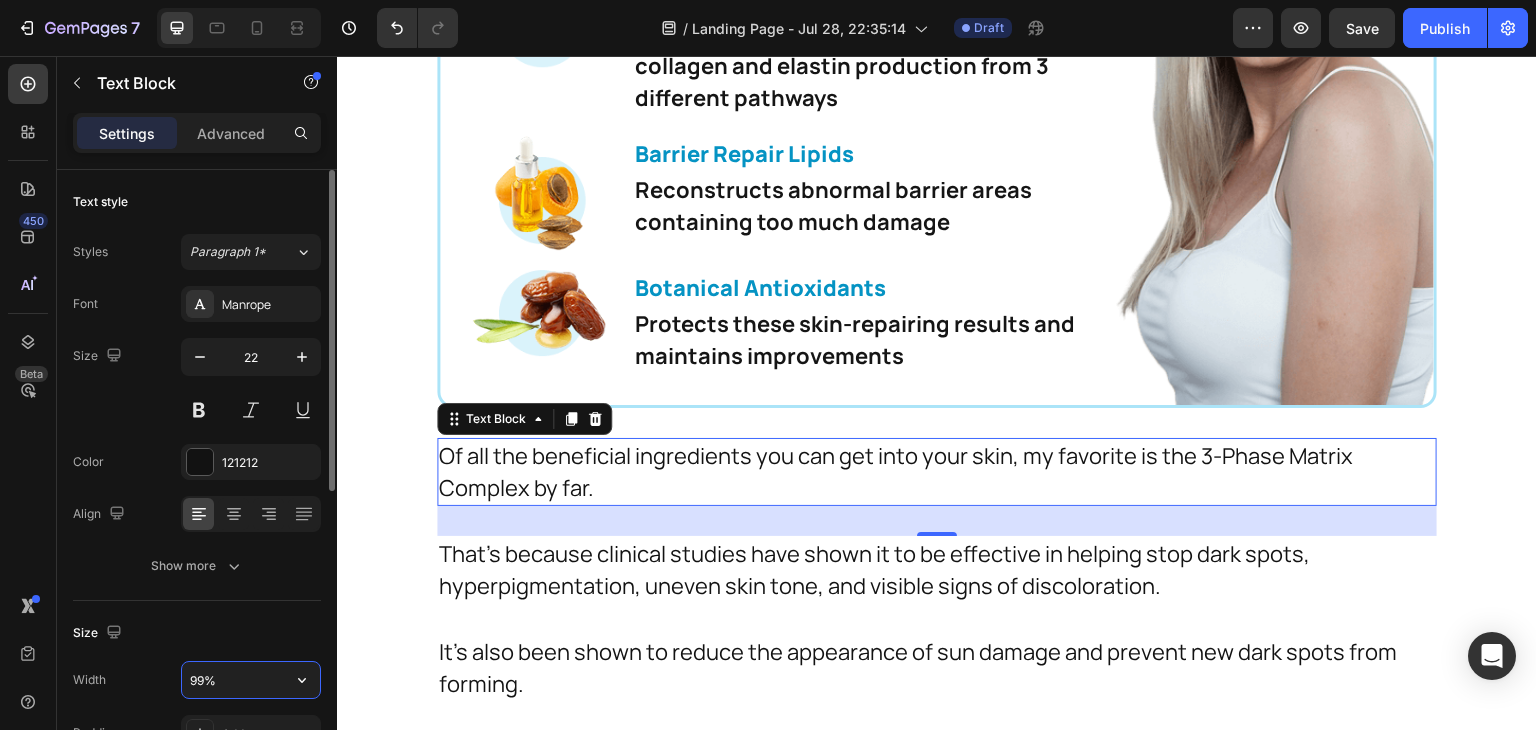 type on "100%" 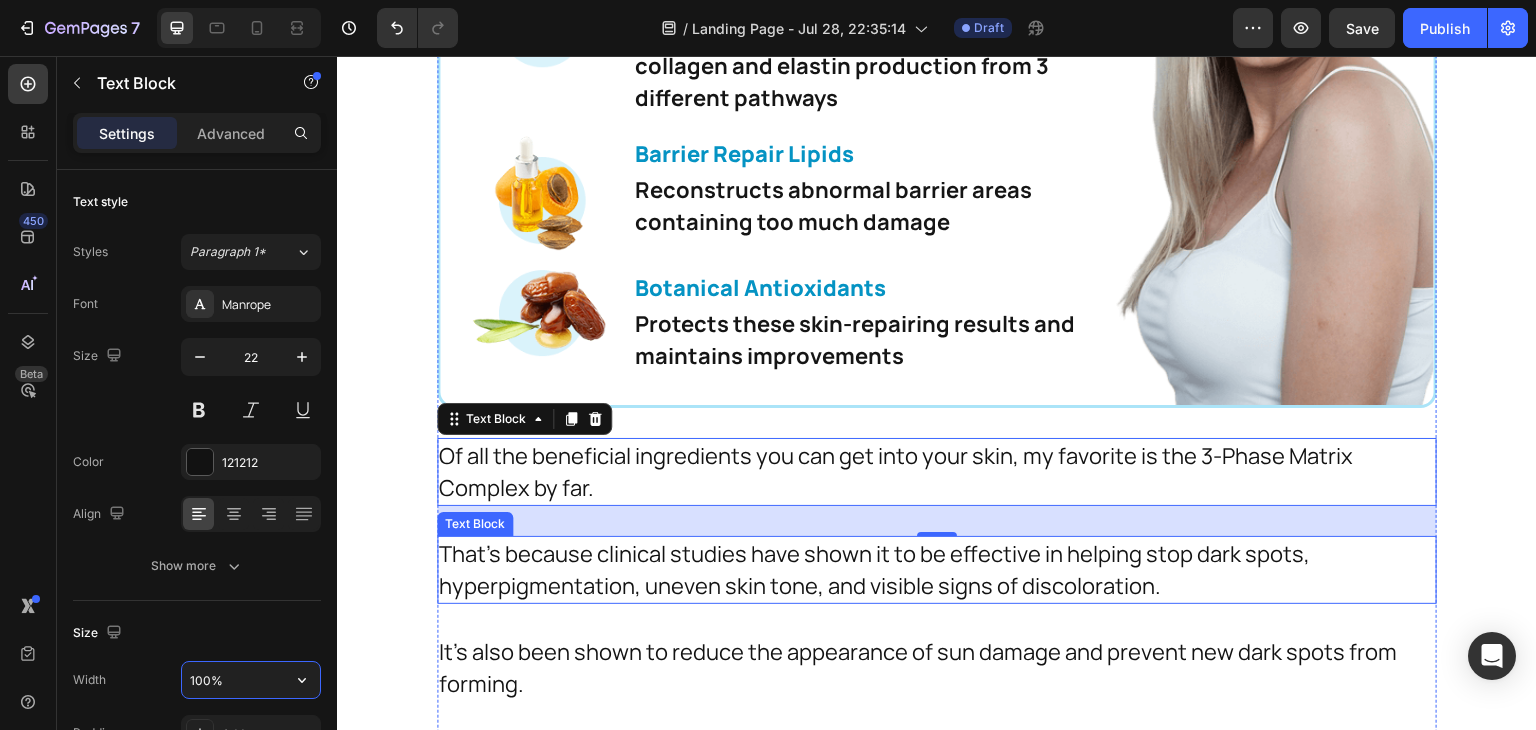 click on "That's because clinical studies have shown it to be effective in helping stop dark spots, hyperpigmentation, uneven skin tone, and visible signs of discoloration." at bounding box center (917, 570) 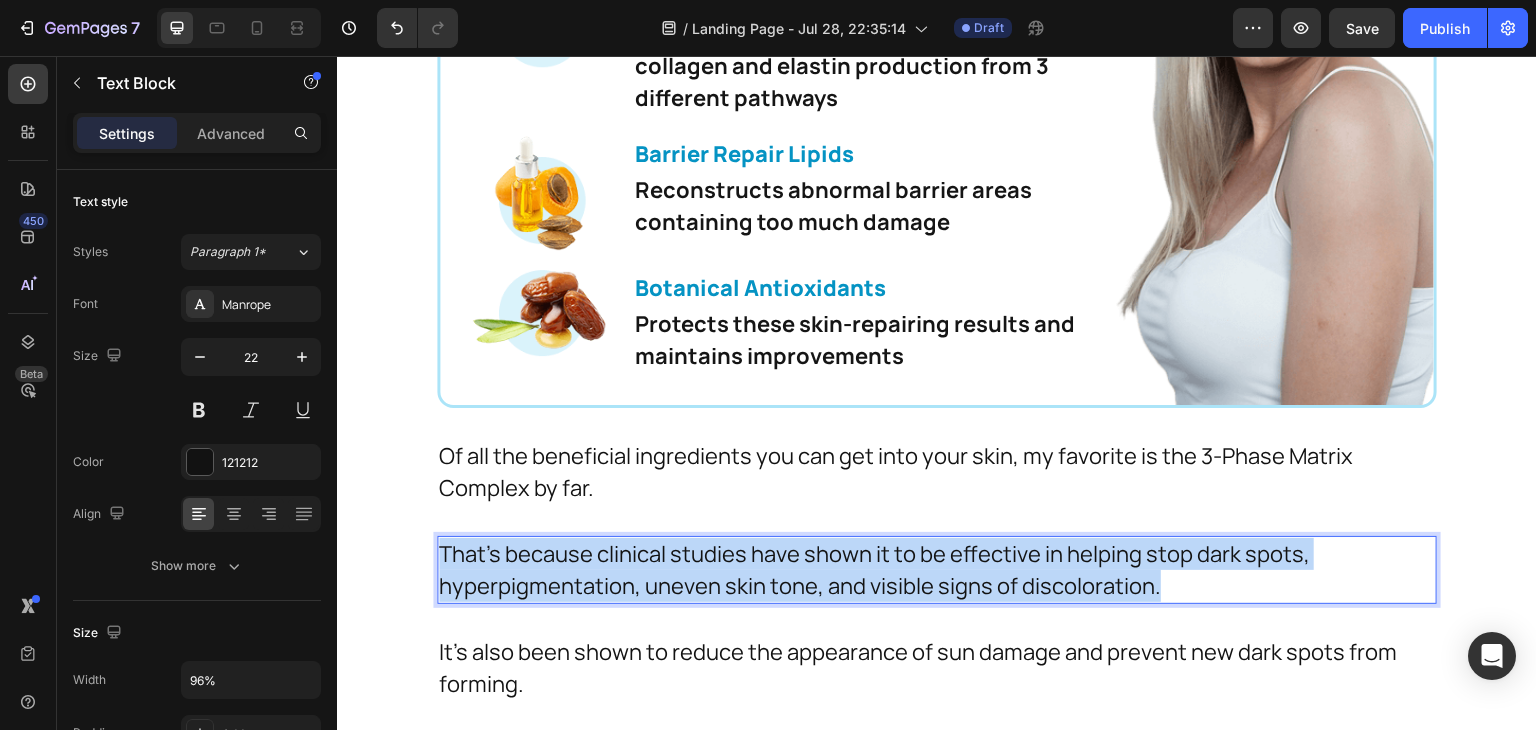 click on "That's because clinical studies have shown it to be effective in helping stop dark spots, hyperpigmentation, uneven skin tone, and visible signs of discoloration." at bounding box center [917, 570] 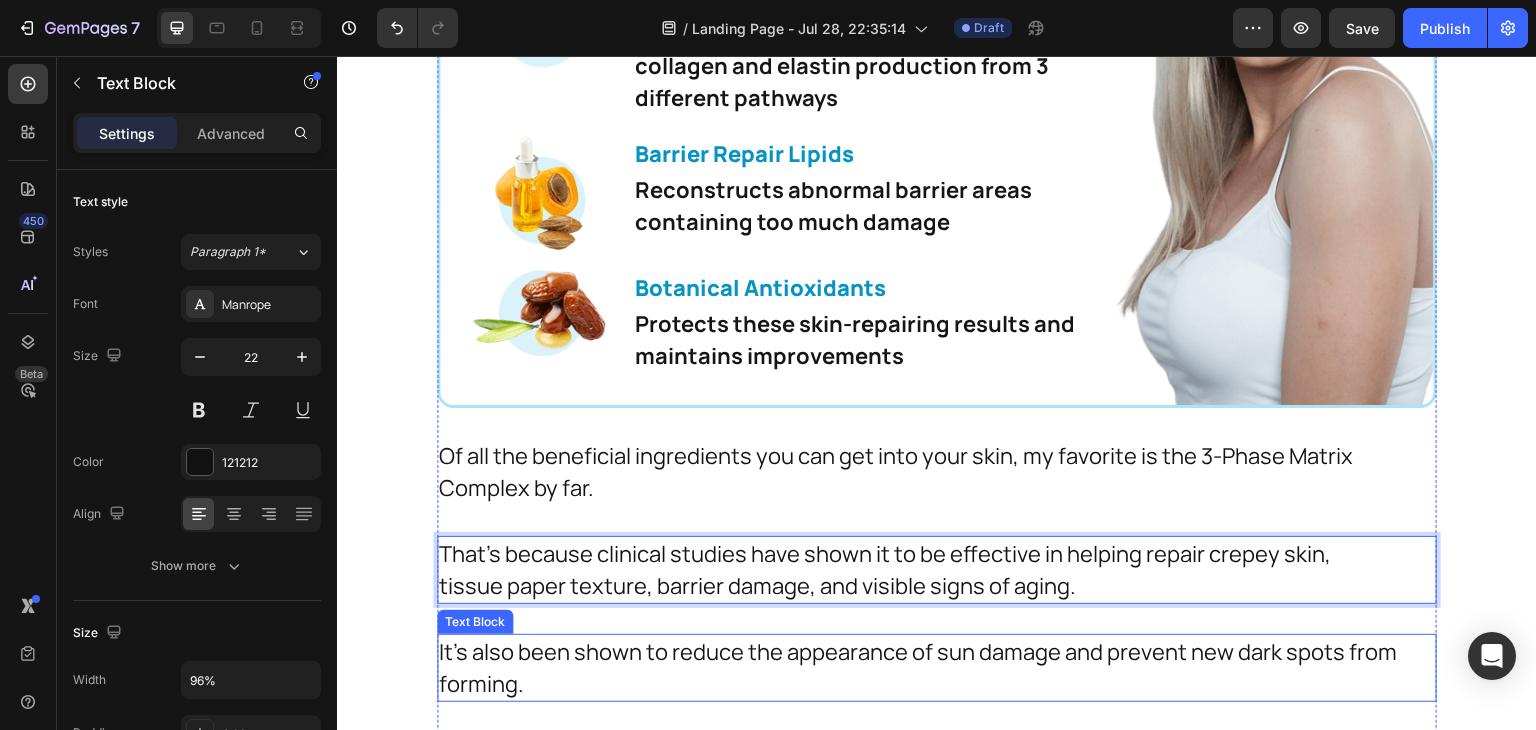 click on "It's also been shown to reduce the appearance of sun damage and prevent new dark spots from forming." at bounding box center [922, 668] 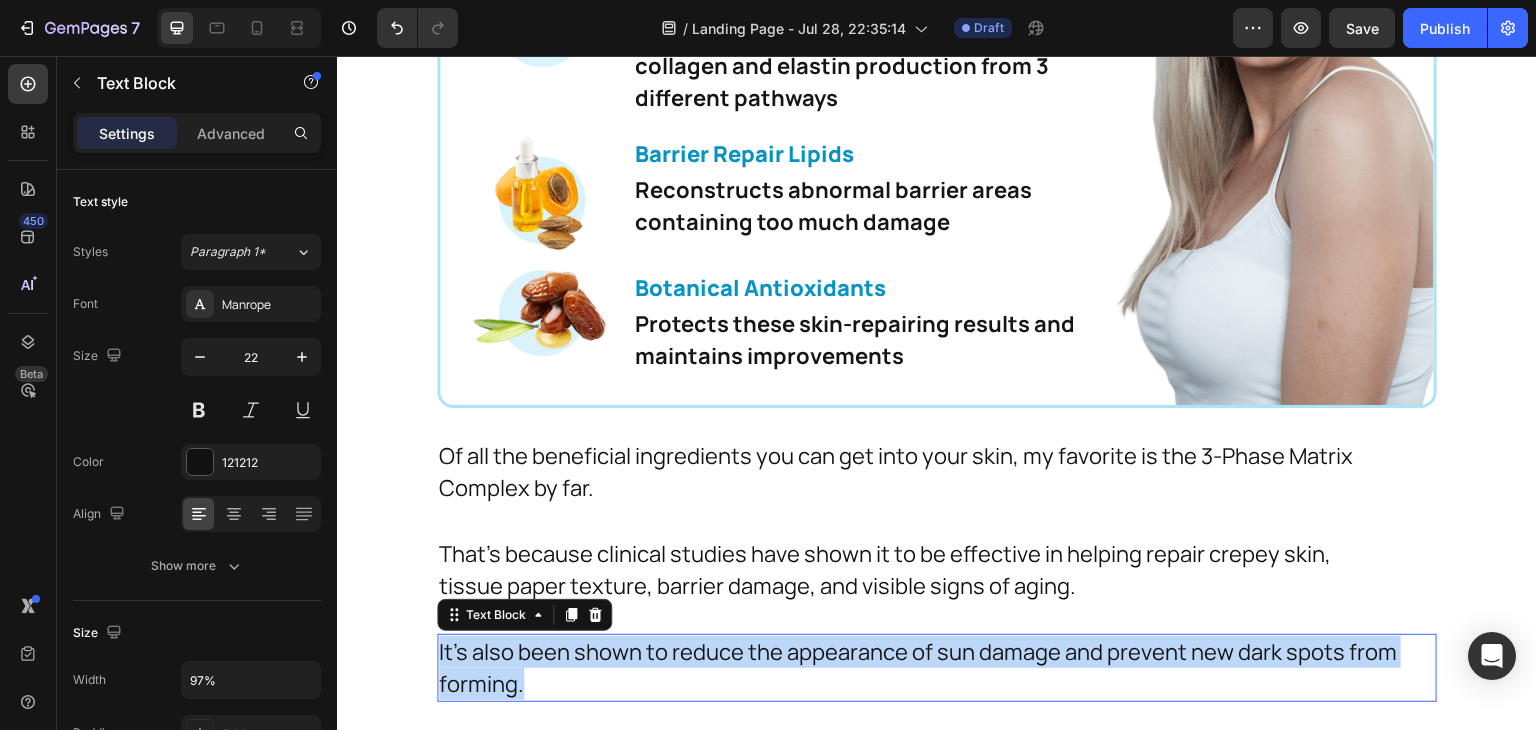 click on "It's also been shown to reduce the appearance of sun damage and prevent new dark spots from forming." at bounding box center (922, 668) 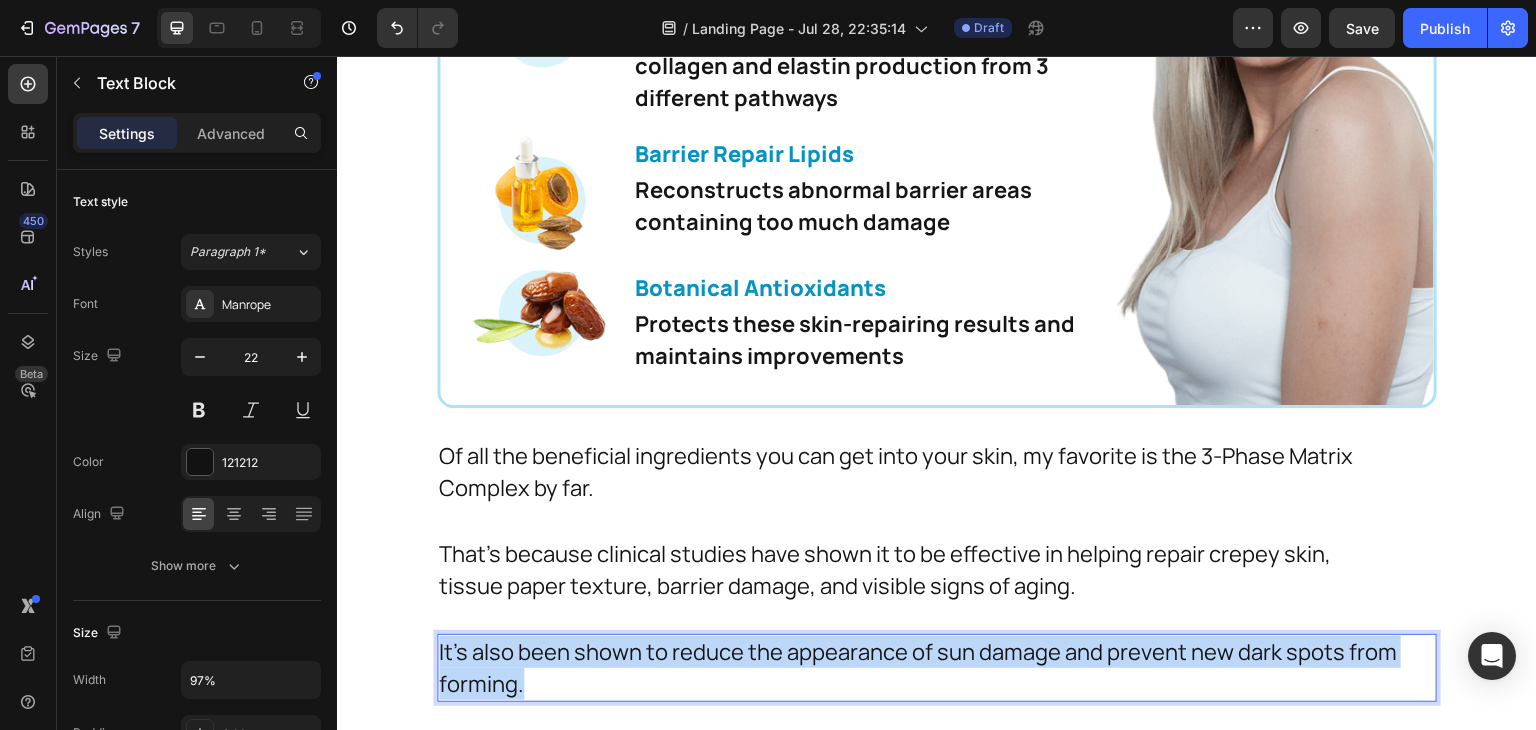 click on "It's also been shown to reduce the appearance of sun damage and prevent new dark spots from forming." at bounding box center (922, 668) 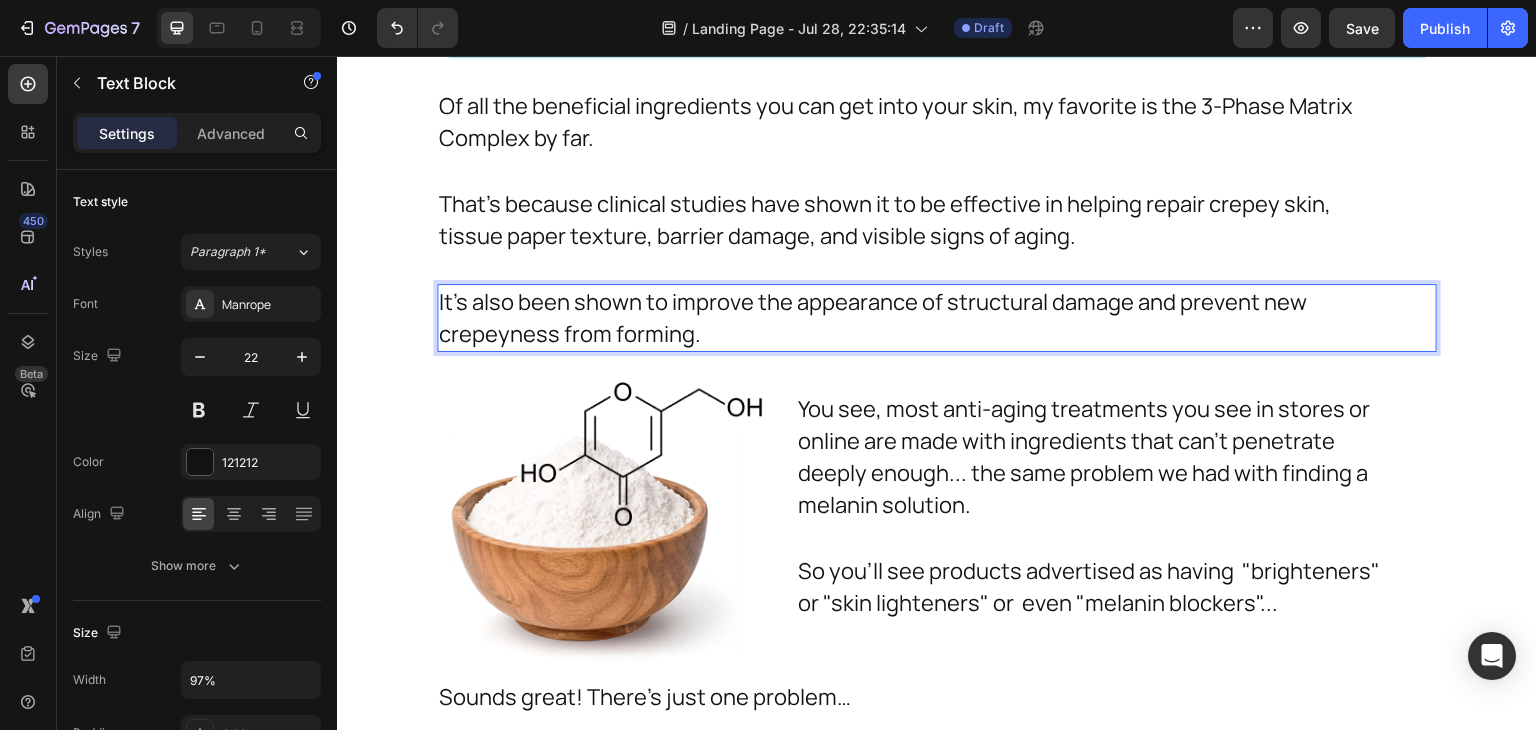 scroll, scrollTop: 24630, scrollLeft: 0, axis: vertical 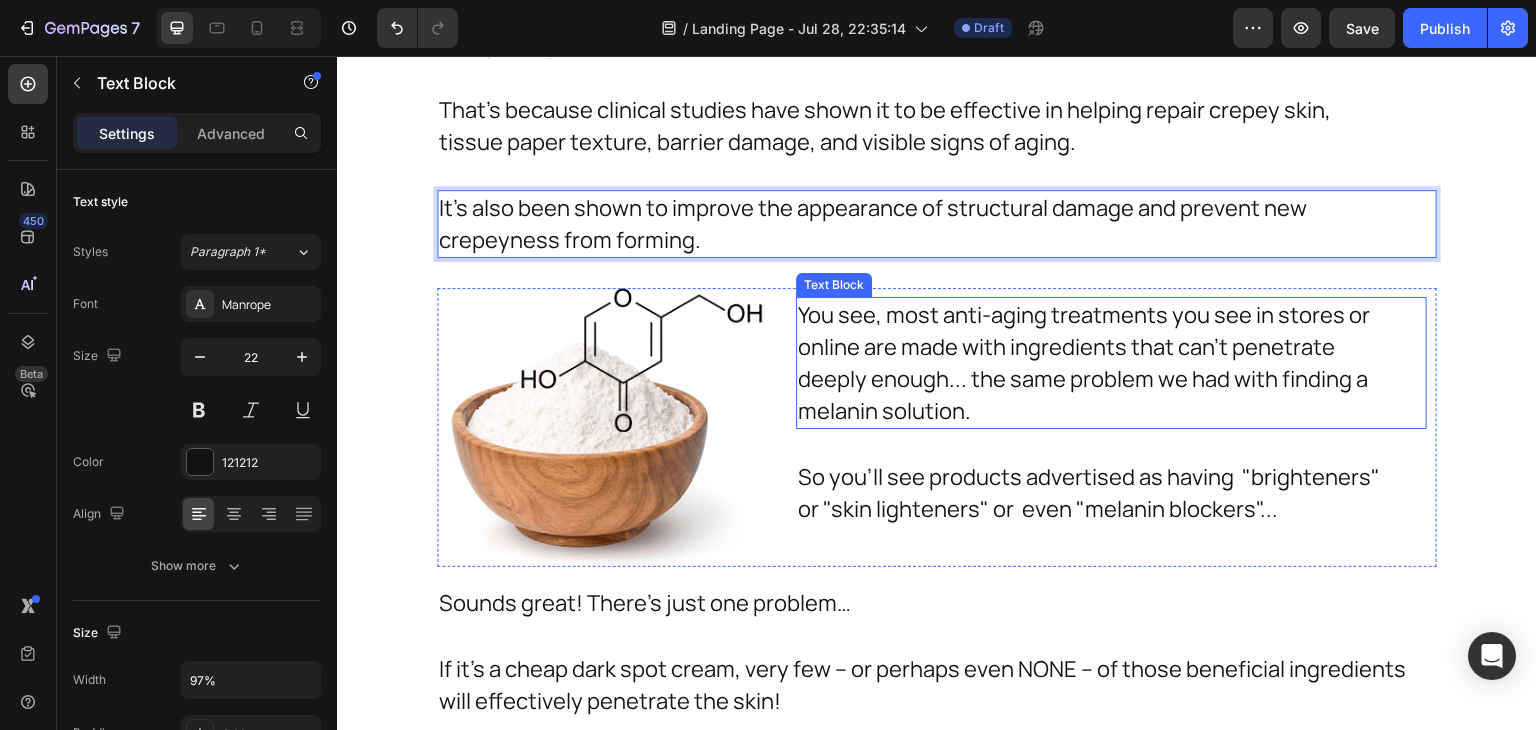 click on "You see, most anti-aging treatments you see in stores or" at bounding box center [1111, 315] 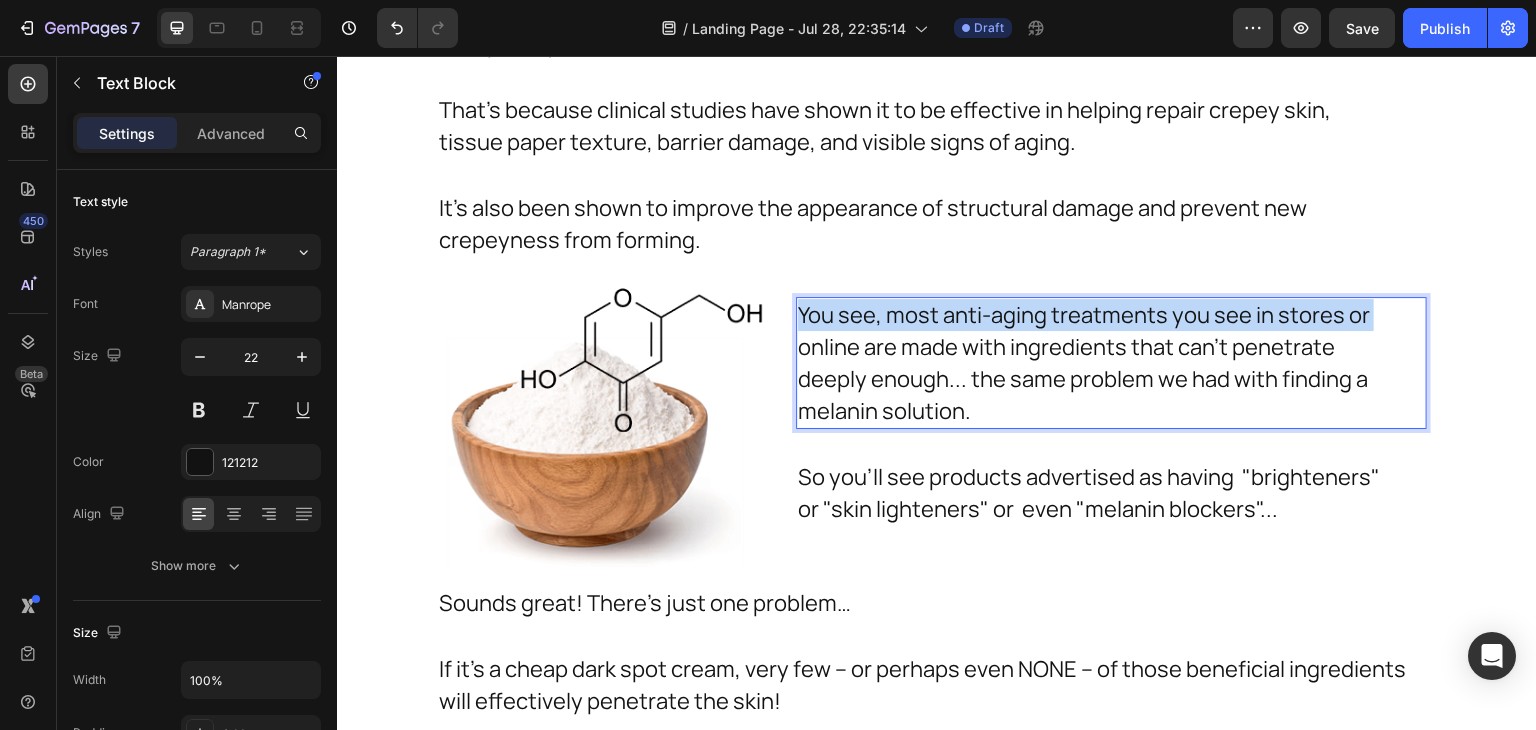 click on "You see, most anti-aging treatments you see in stores or" at bounding box center (1111, 315) 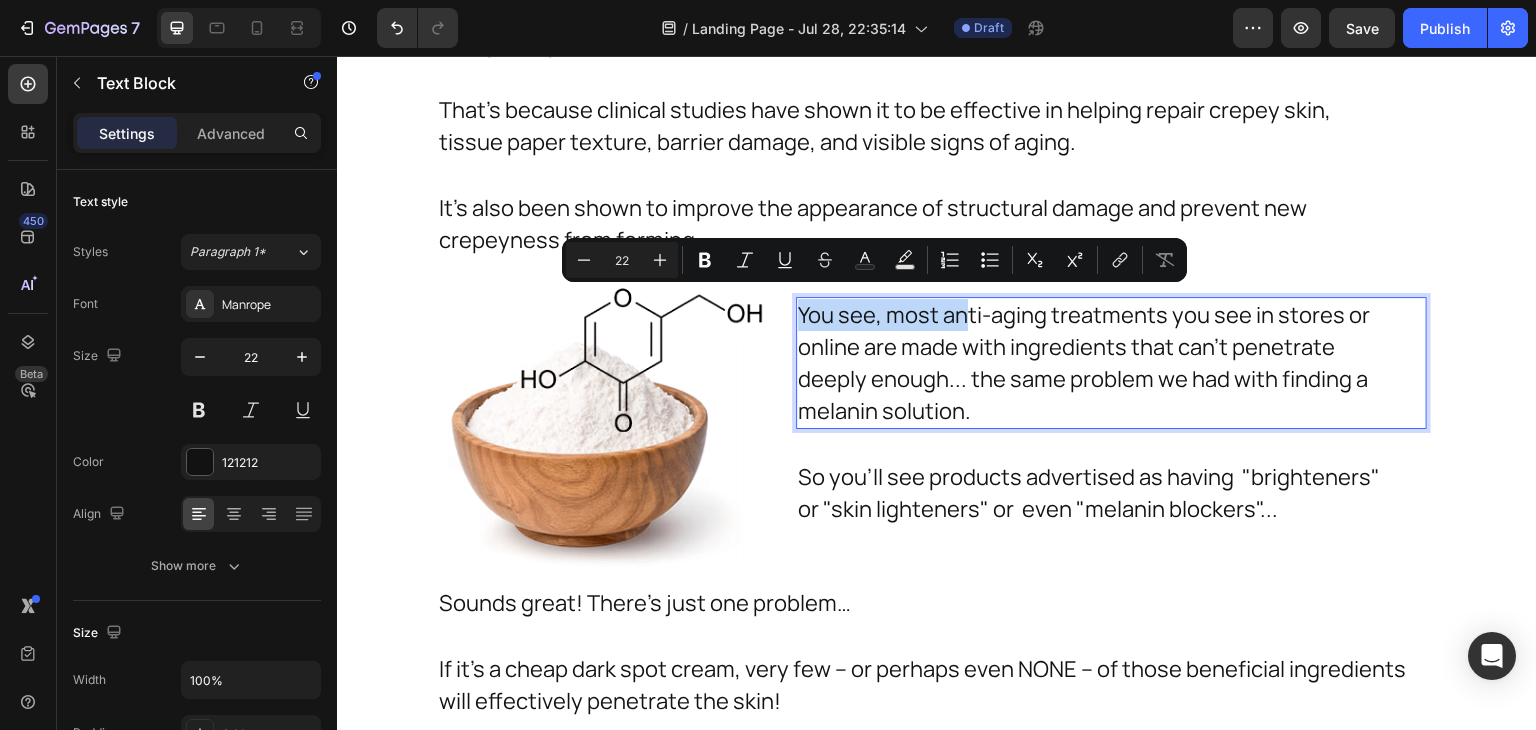 click on "You see, most anti-aging treatments you see in stores or" at bounding box center (1111, 315) 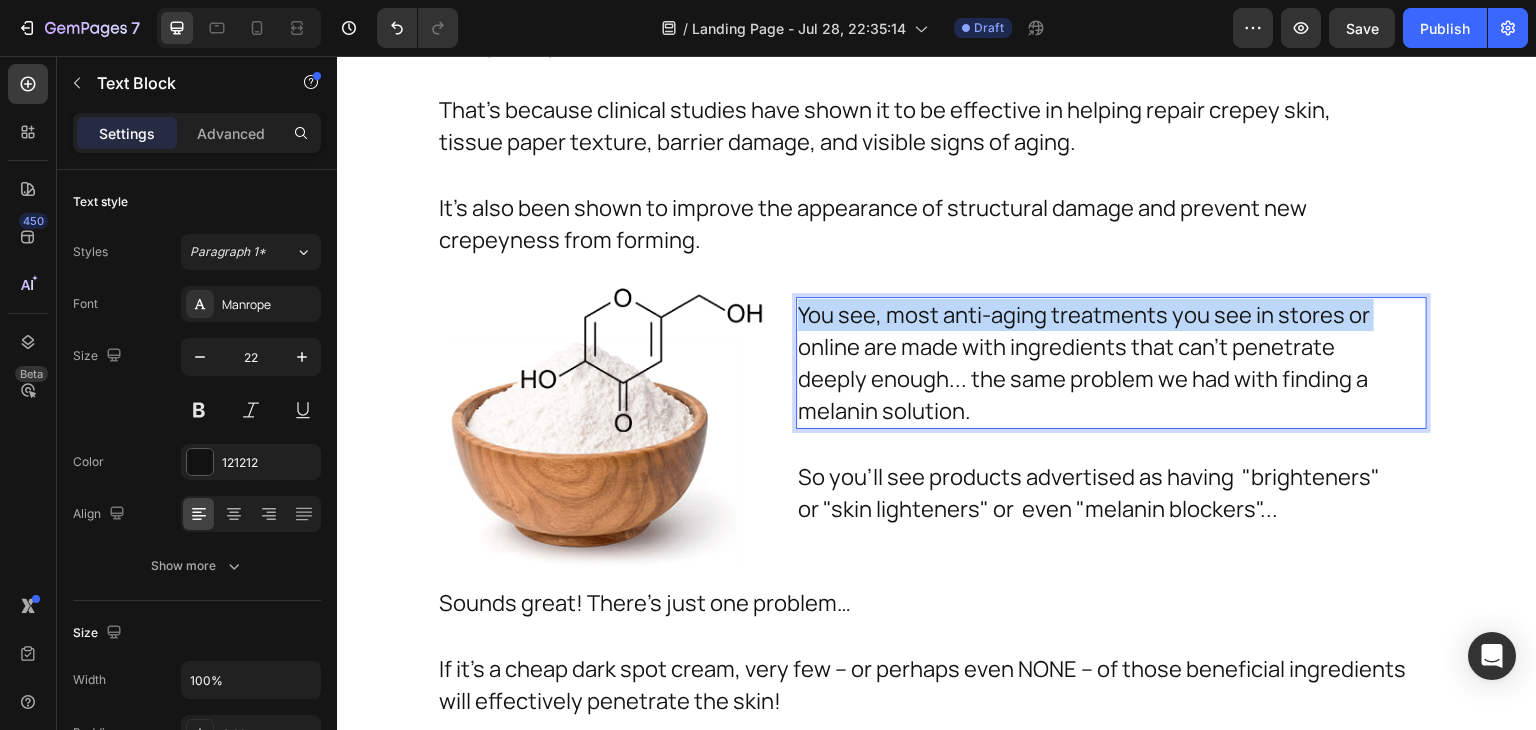 click on "You see, most anti-aging treatments you see in stores or" at bounding box center (1111, 315) 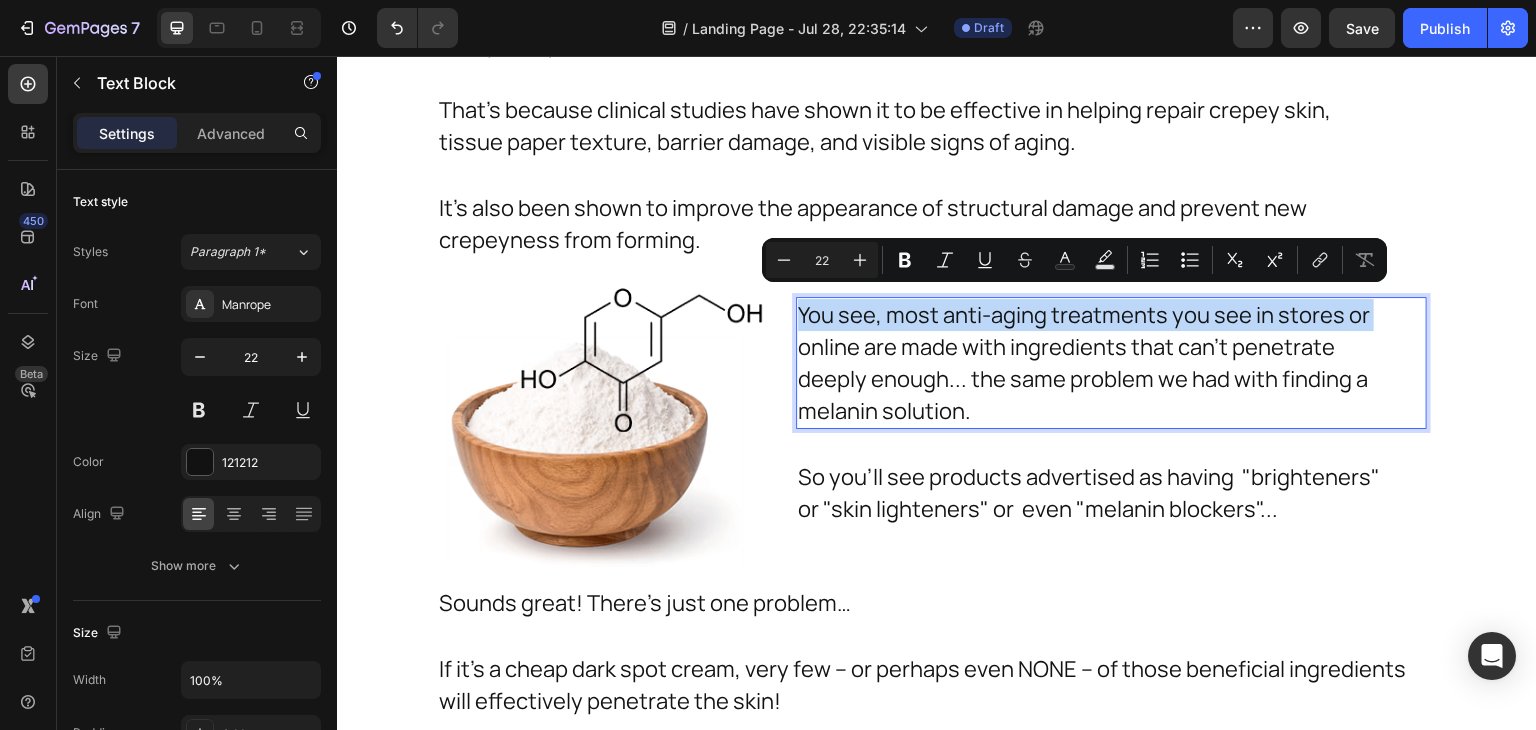 click on "You see, most anti-aging treatments you see in stores or" at bounding box center (1111, 315) 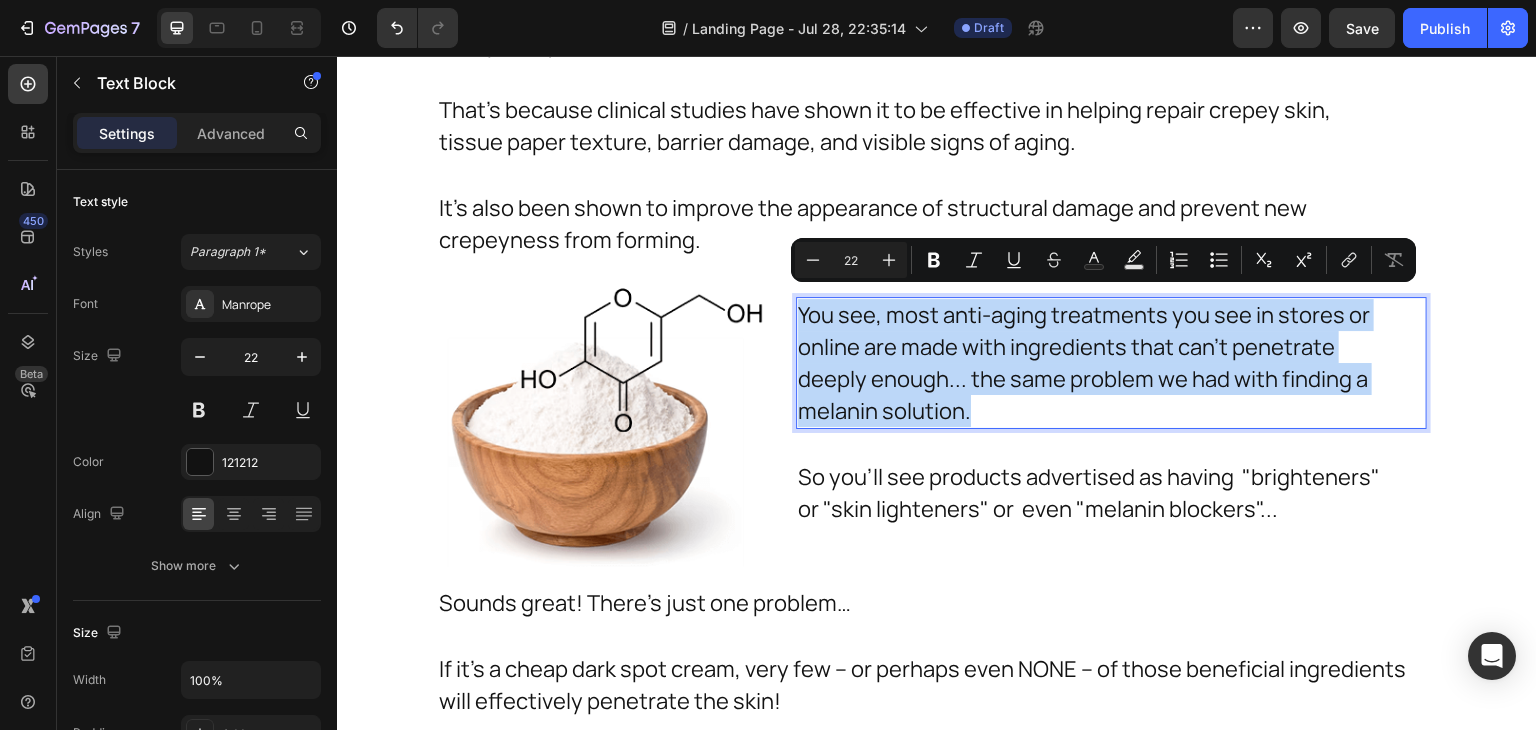 drag, startPoint x: 956, startPoint y: 309, endPoint x: 965, endPoint y: 398, distance: 89.453896 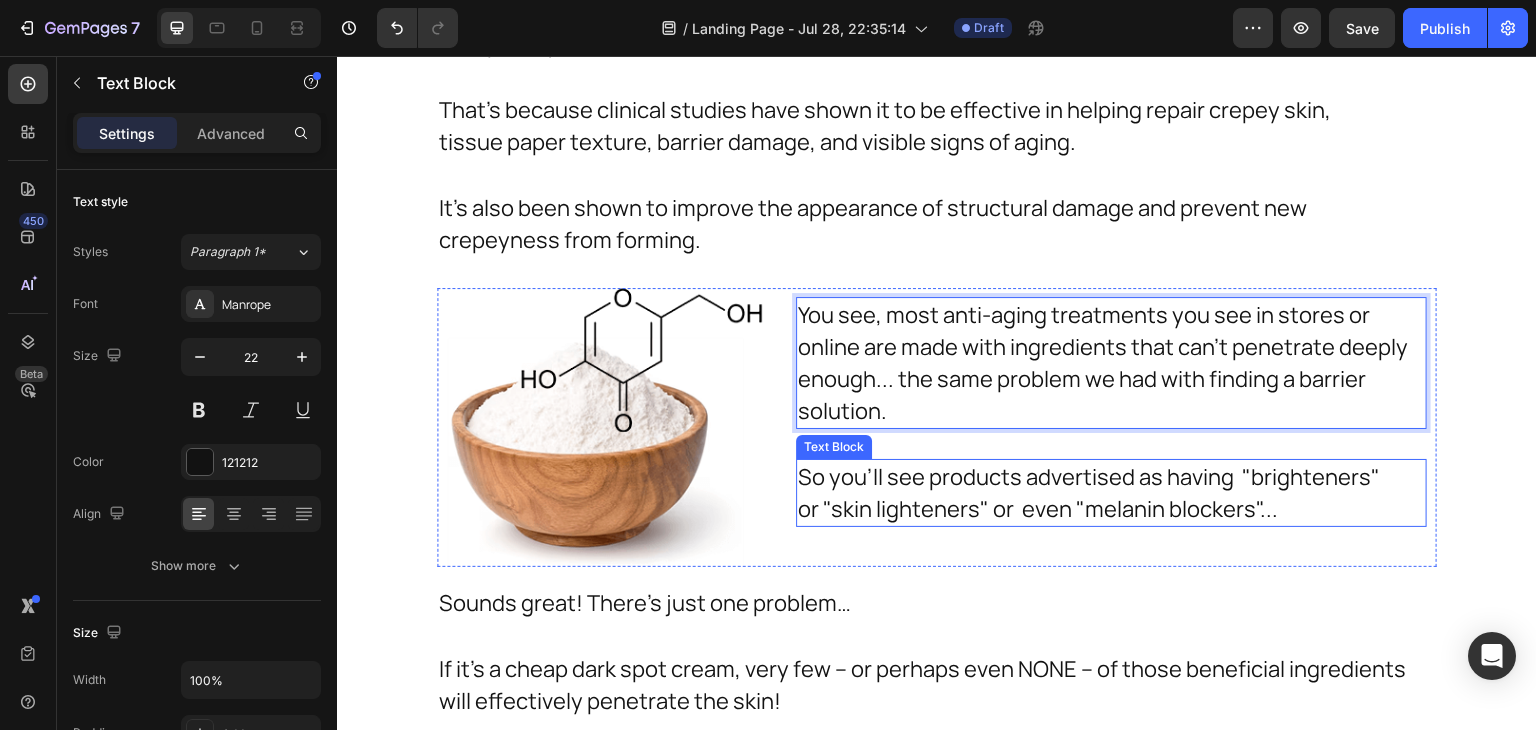 click on "So you'll see products advertised as having  "brighteners" or "skin lighteners" or  even "melanin blockers"..." at bounding box center (1092, 493) 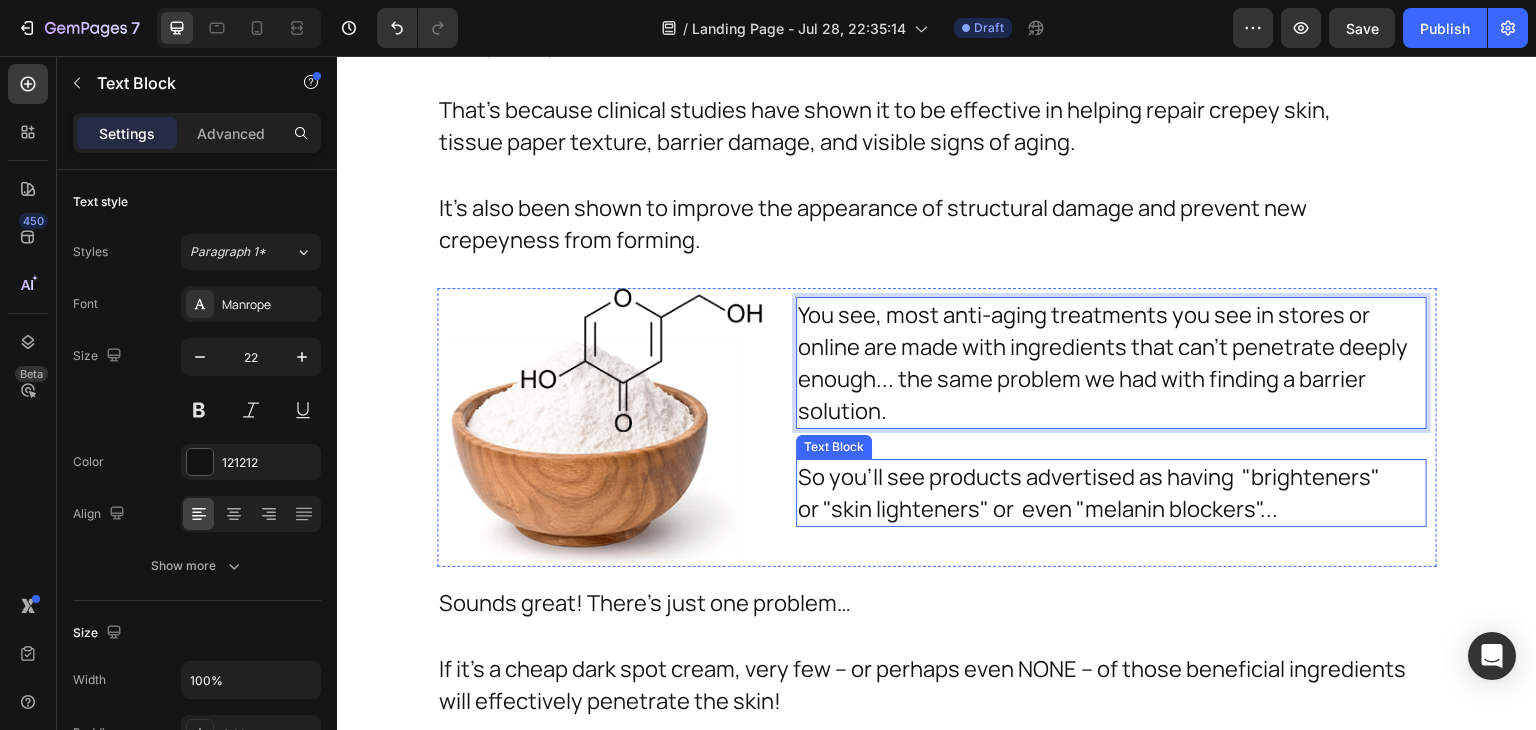 click on "So you'll see products advertised as having  "brighteners" or "skin lighteners" or  even "melanin blockers"..." at bounding box center [1092, 493] 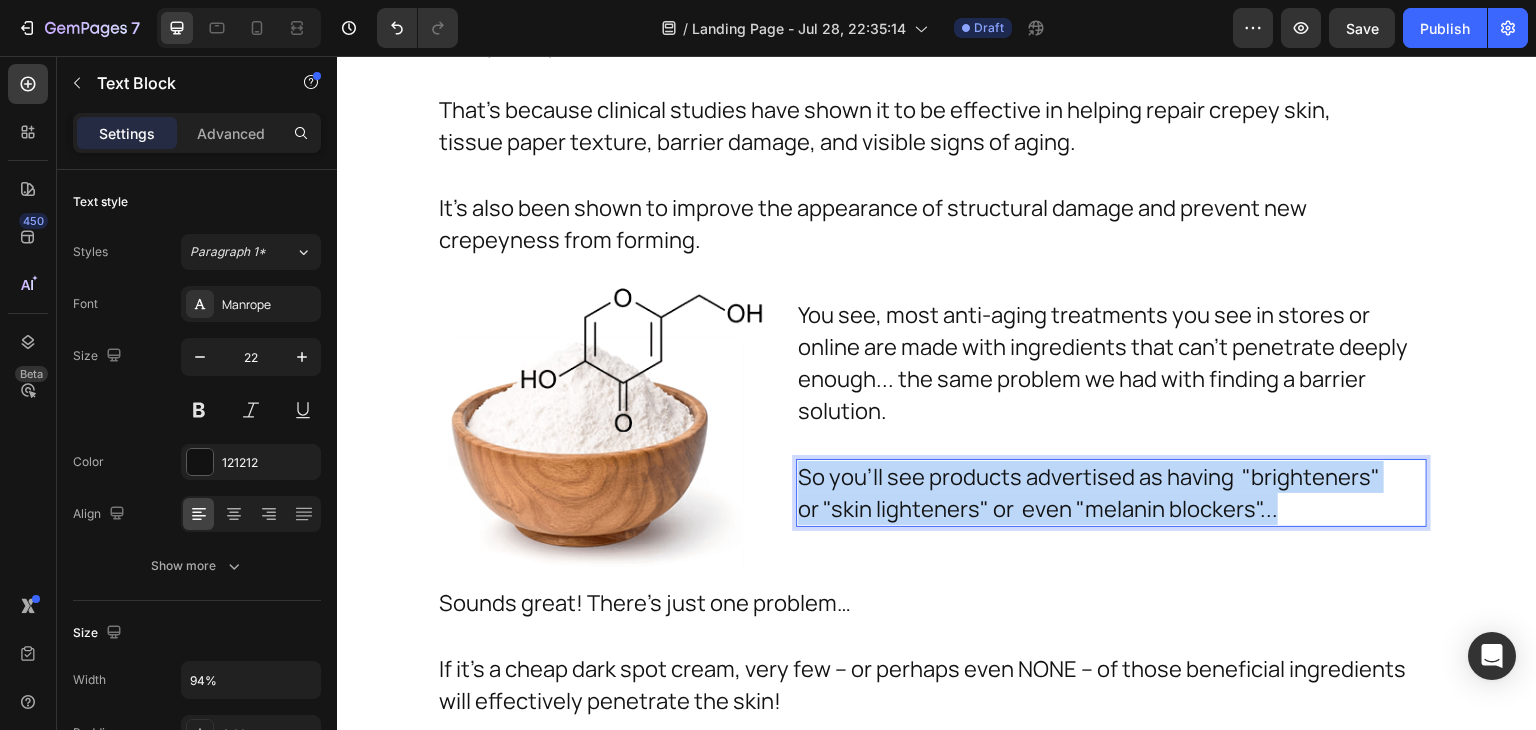 click on "So you'll see products advertised as having  "brighteners" or "skin lighteners" or  even "melanin blockers"..." at bounding box center (1092, 493) 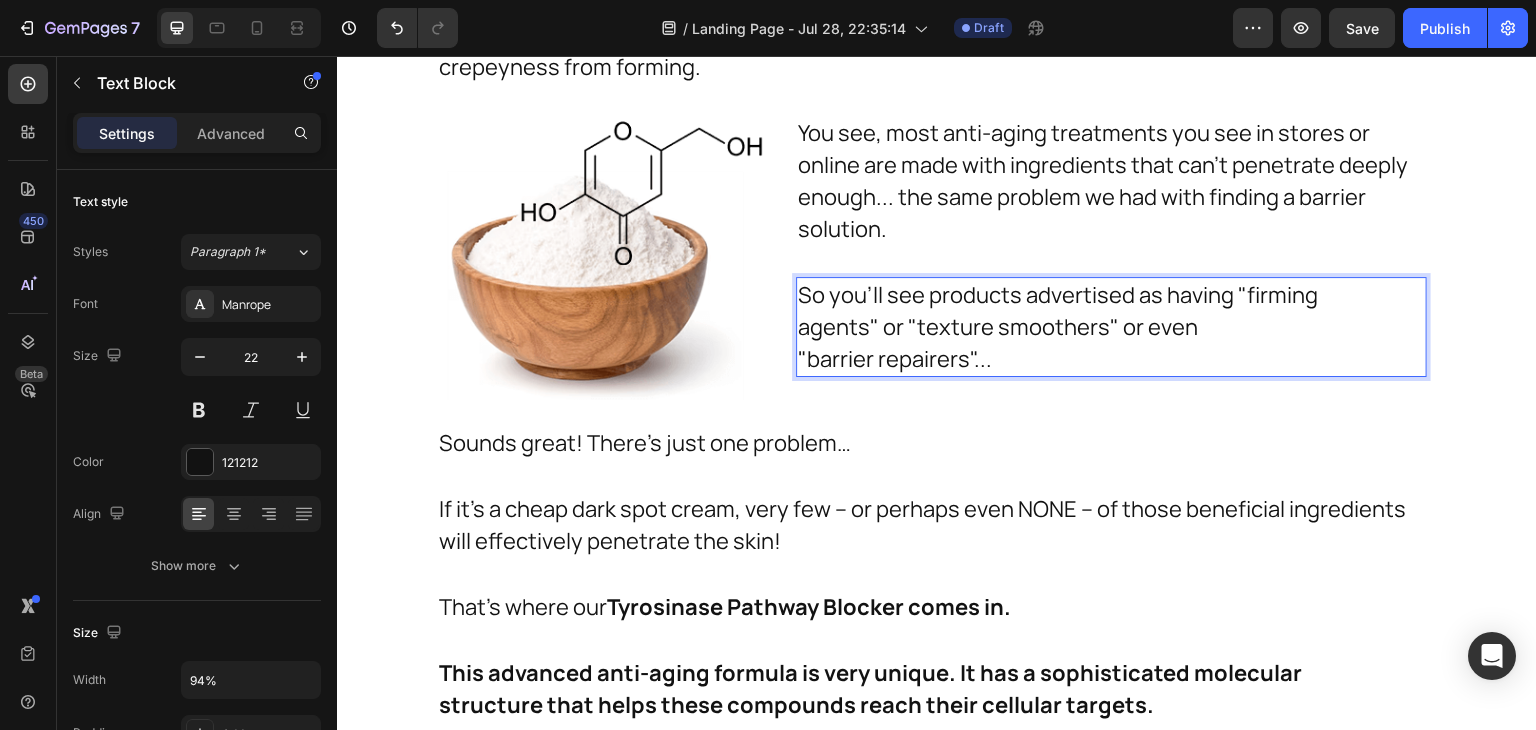 scroll, scrollTop: 24856, scrollLeft: 0, axis: vertical 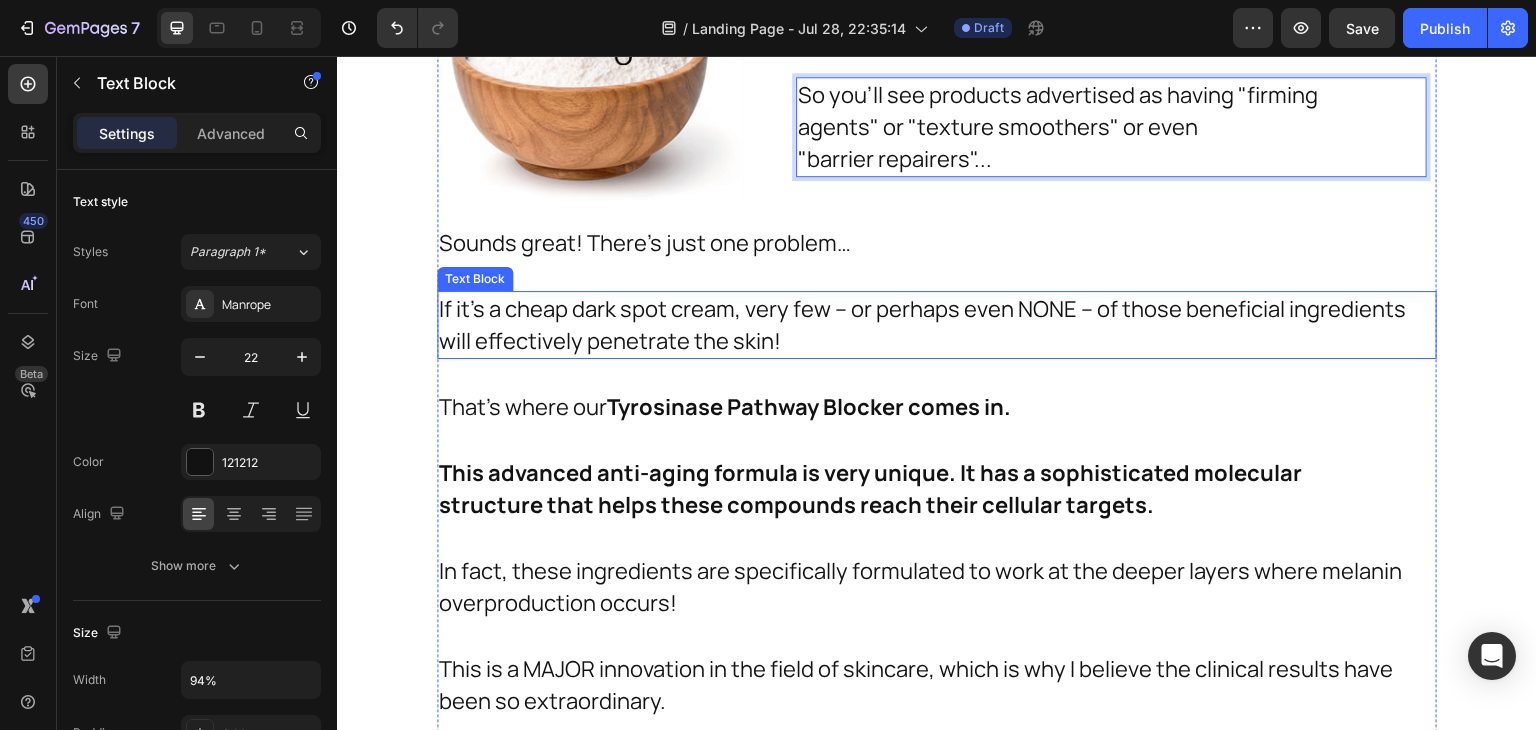 click on "If it's a cheap dark spot cream, very few – or perhaps even NONE – of those beneficial ingredients will effectively penetrate the skin!" at bounding box center [927, 325] 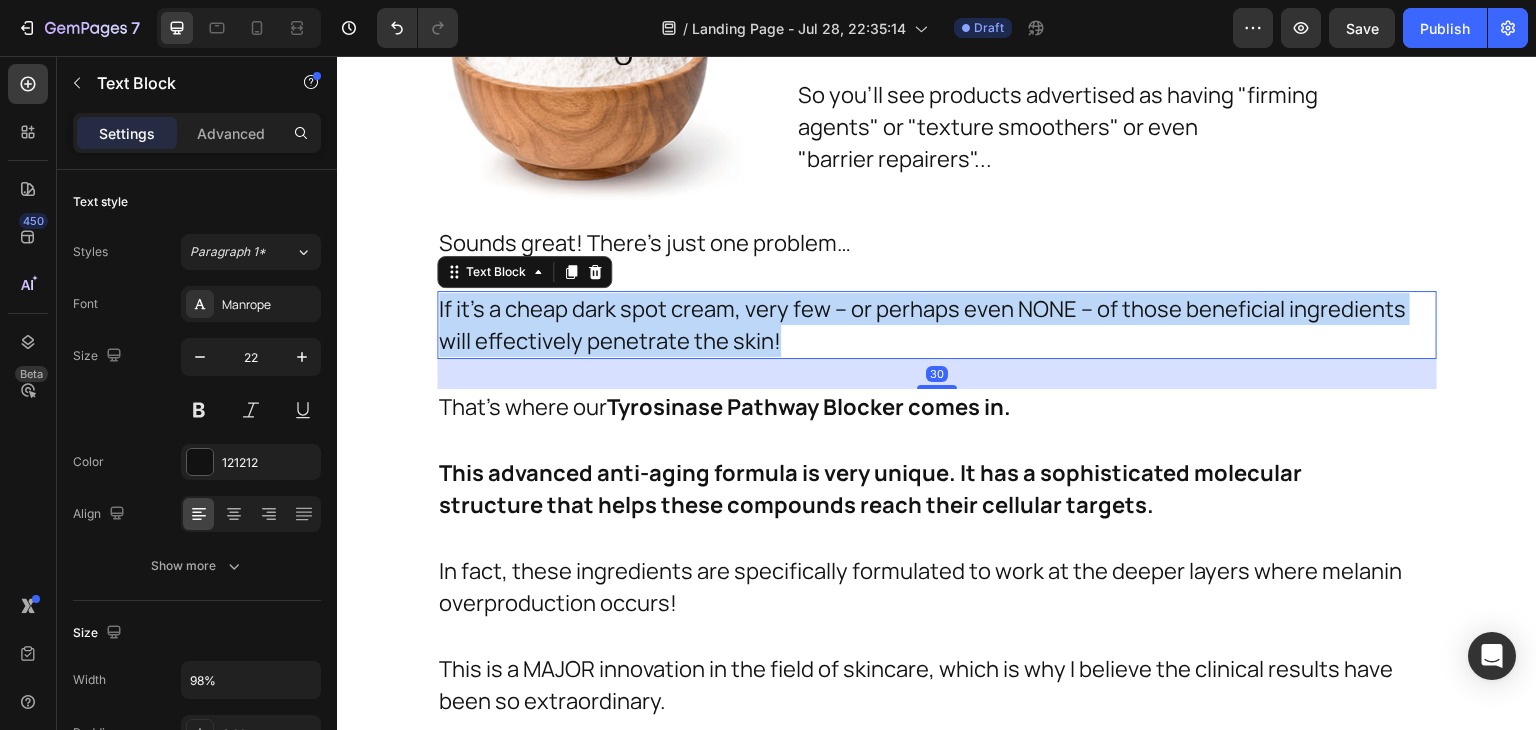 click on "If it's a cheap dark spot cream, very few – or perhaps even NONE – of those beneficial ingredients will effectively penetrate the skin!" at bounding box center (927, 325) 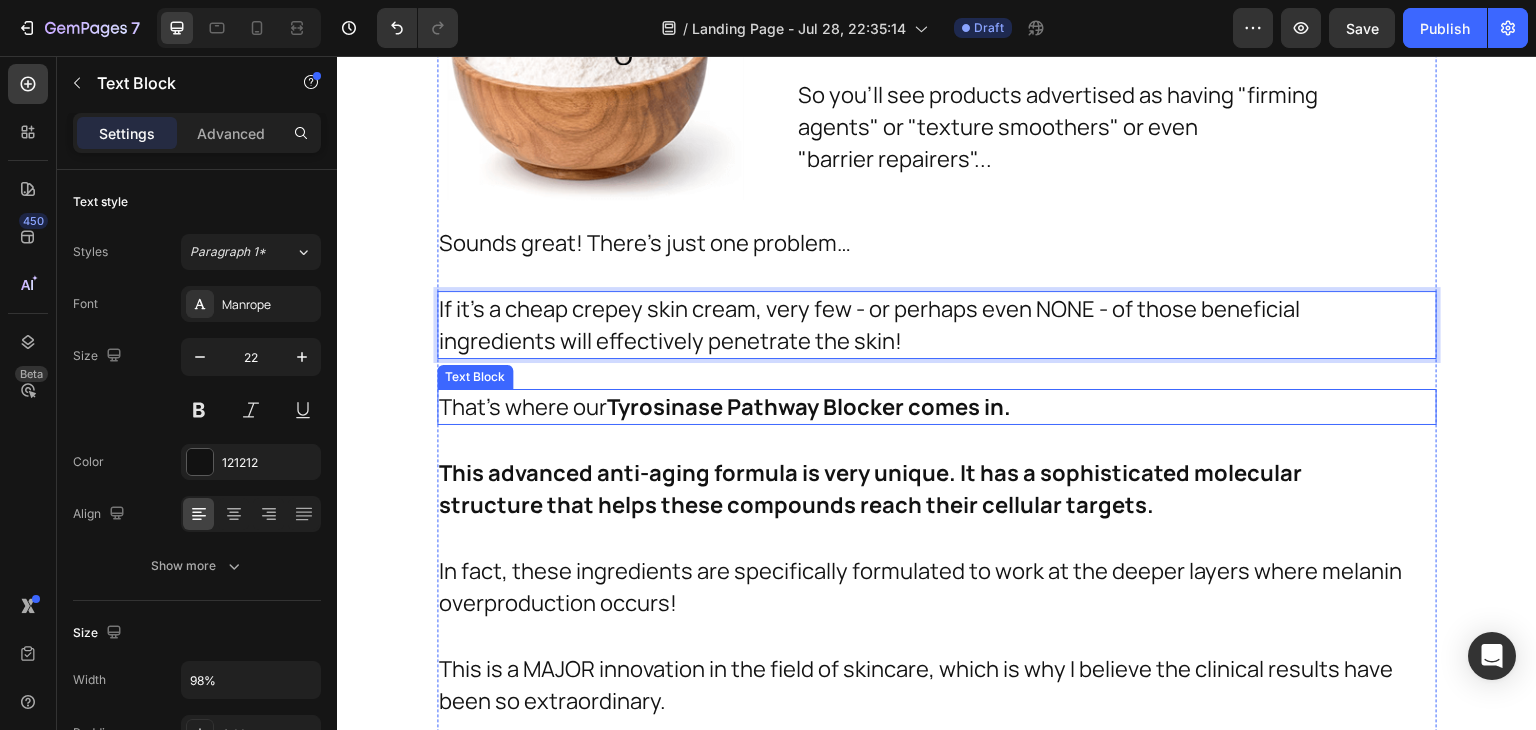 click on "Tyrosinase Pathway Blocker comes in." at bounding box center [809, 407] 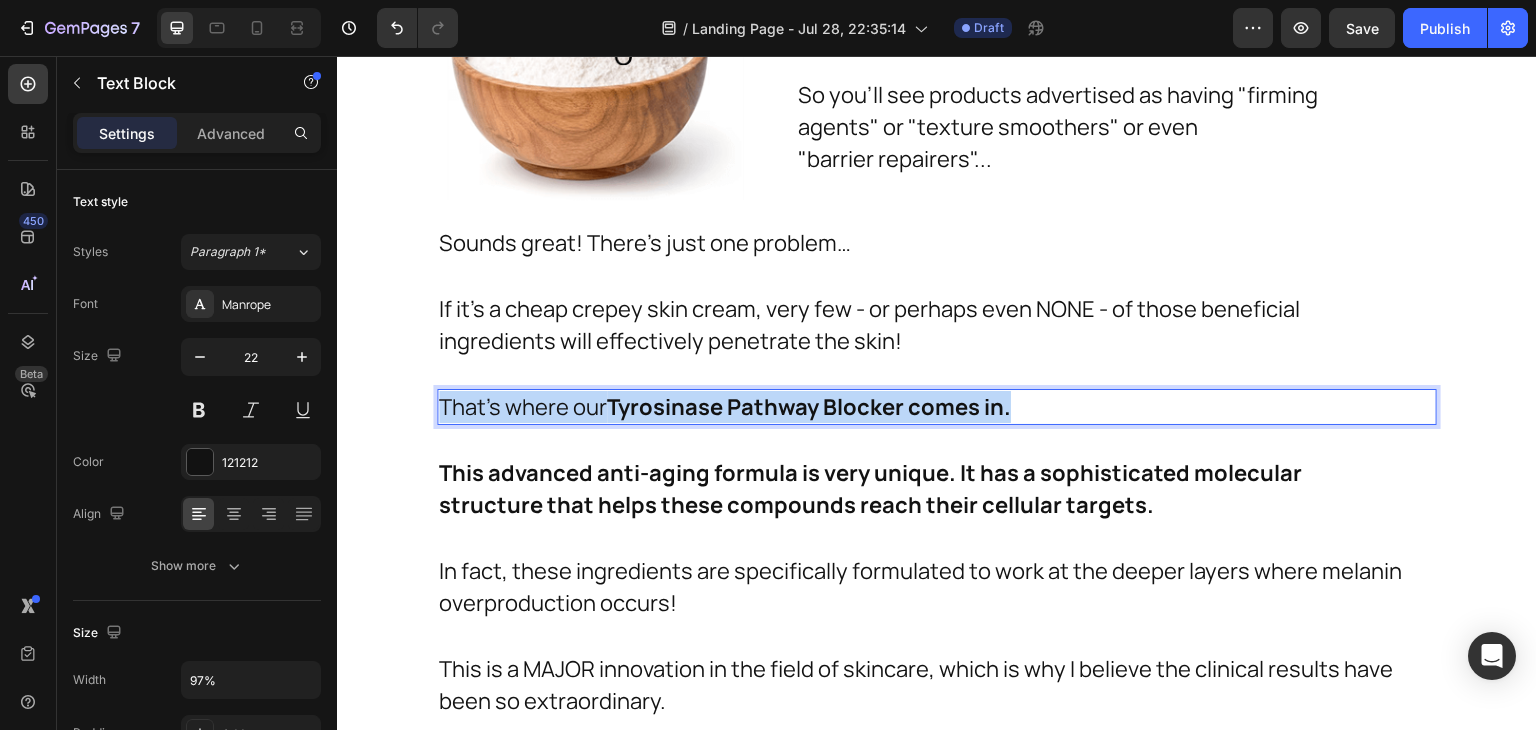 click on "Tyrosinase Pathway Blocker comes in." at bounding box center (809, 407) 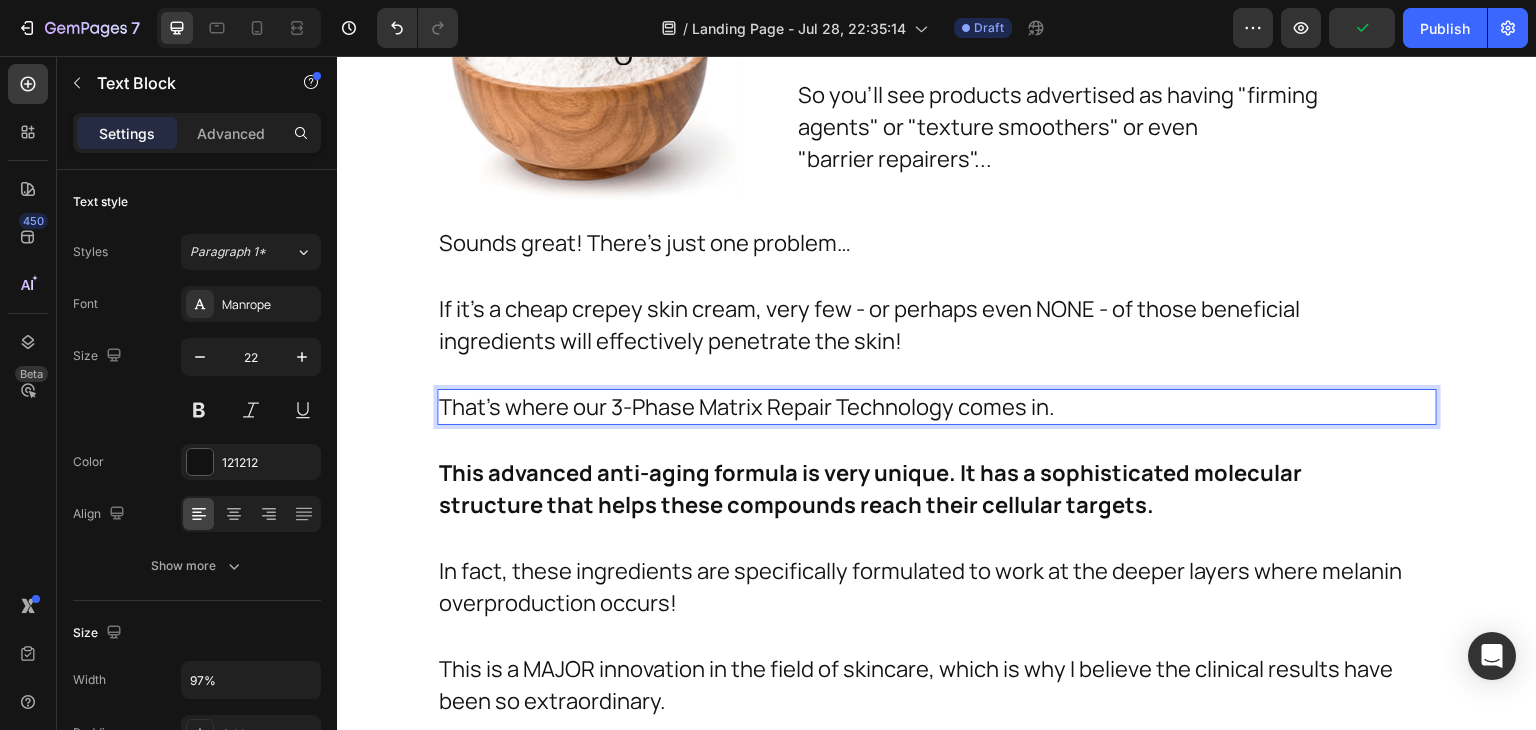 click on "That's where our 3-Phase Matrix Repair Technology comes in." at bounding box center [922, 407] 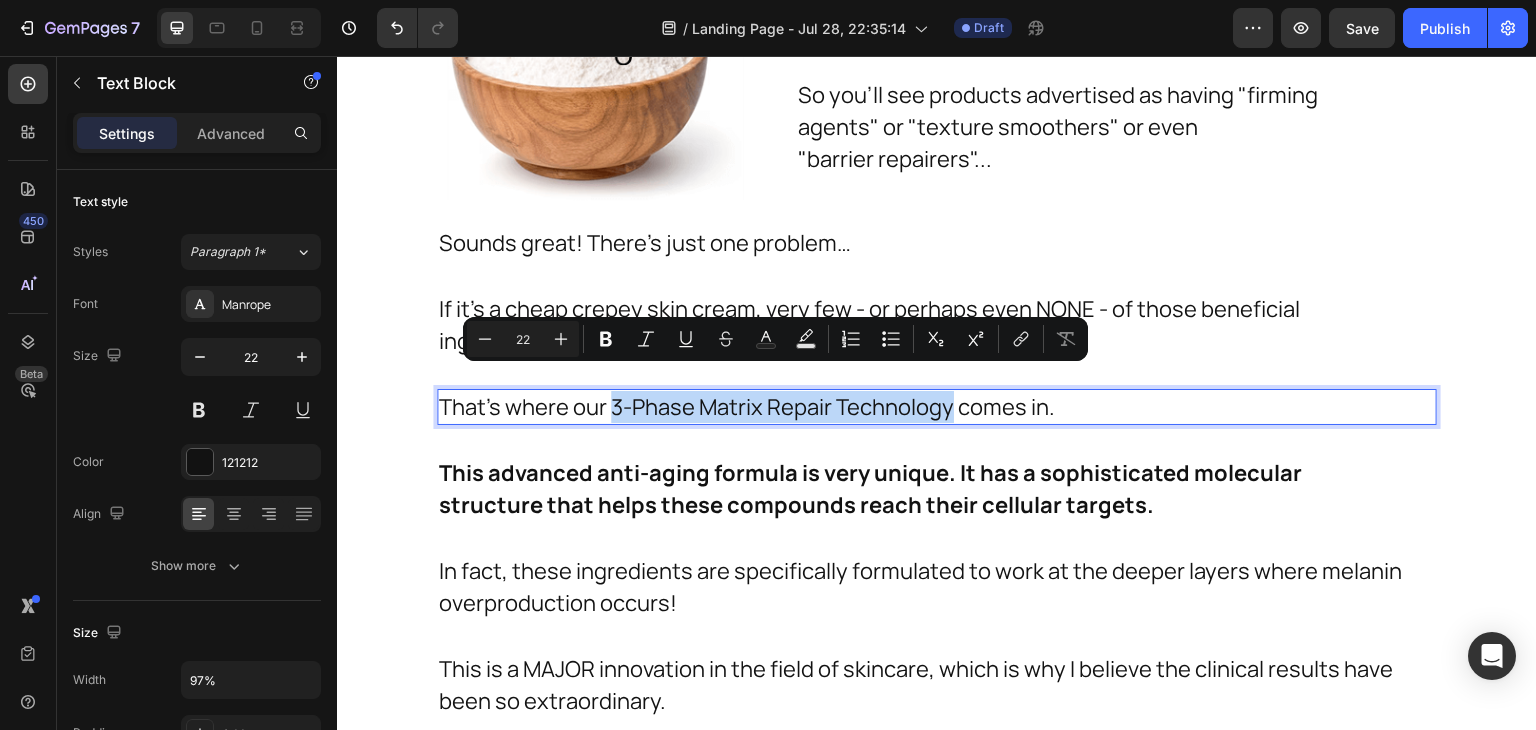 drag, startPoint x: 609, startPoint y: 375, endPoint x: 949, endPoint y: 386, distance: 340.1779 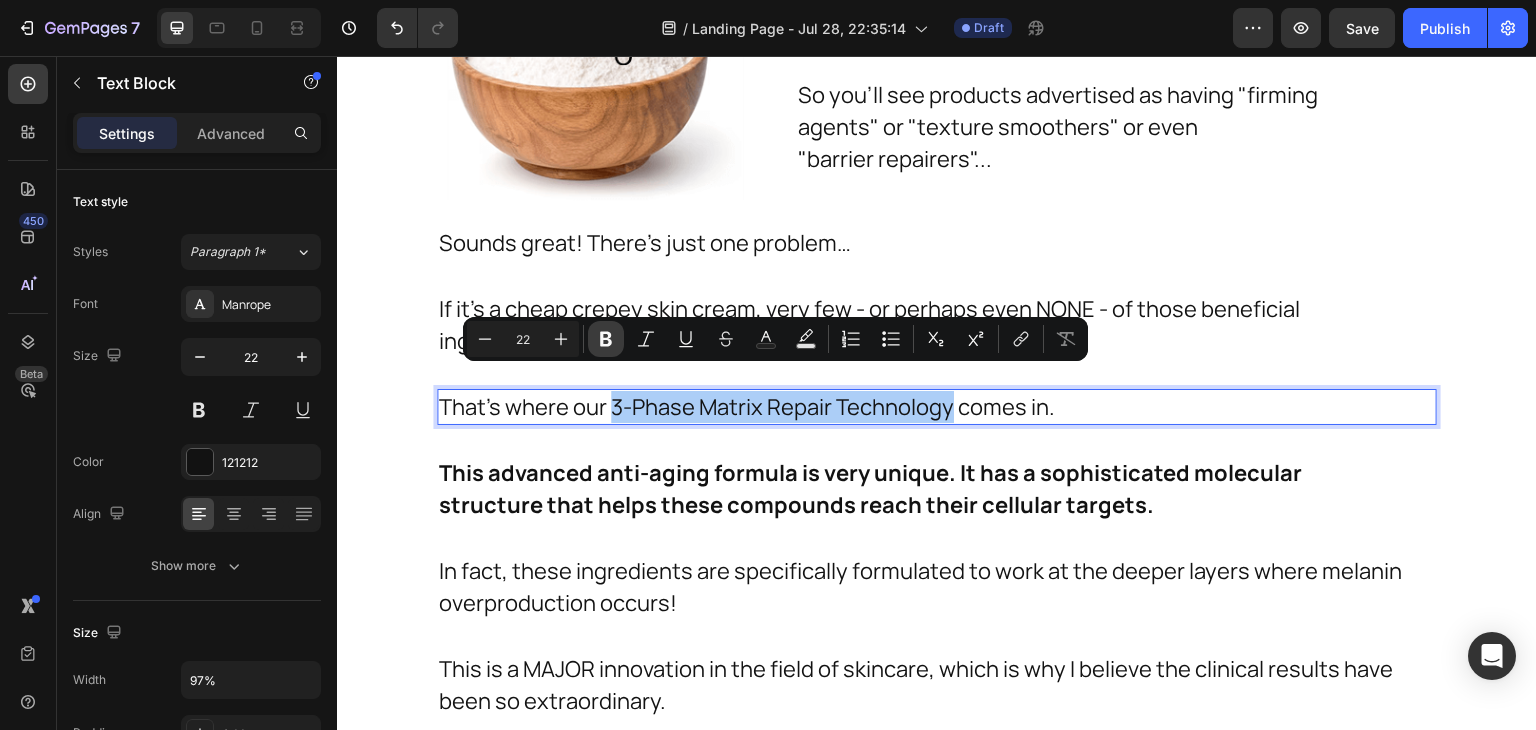 drag, startPoint x: 608, startPoint y: 329, endPoint x: 200, endPoint y: 314, distance: 408.27563 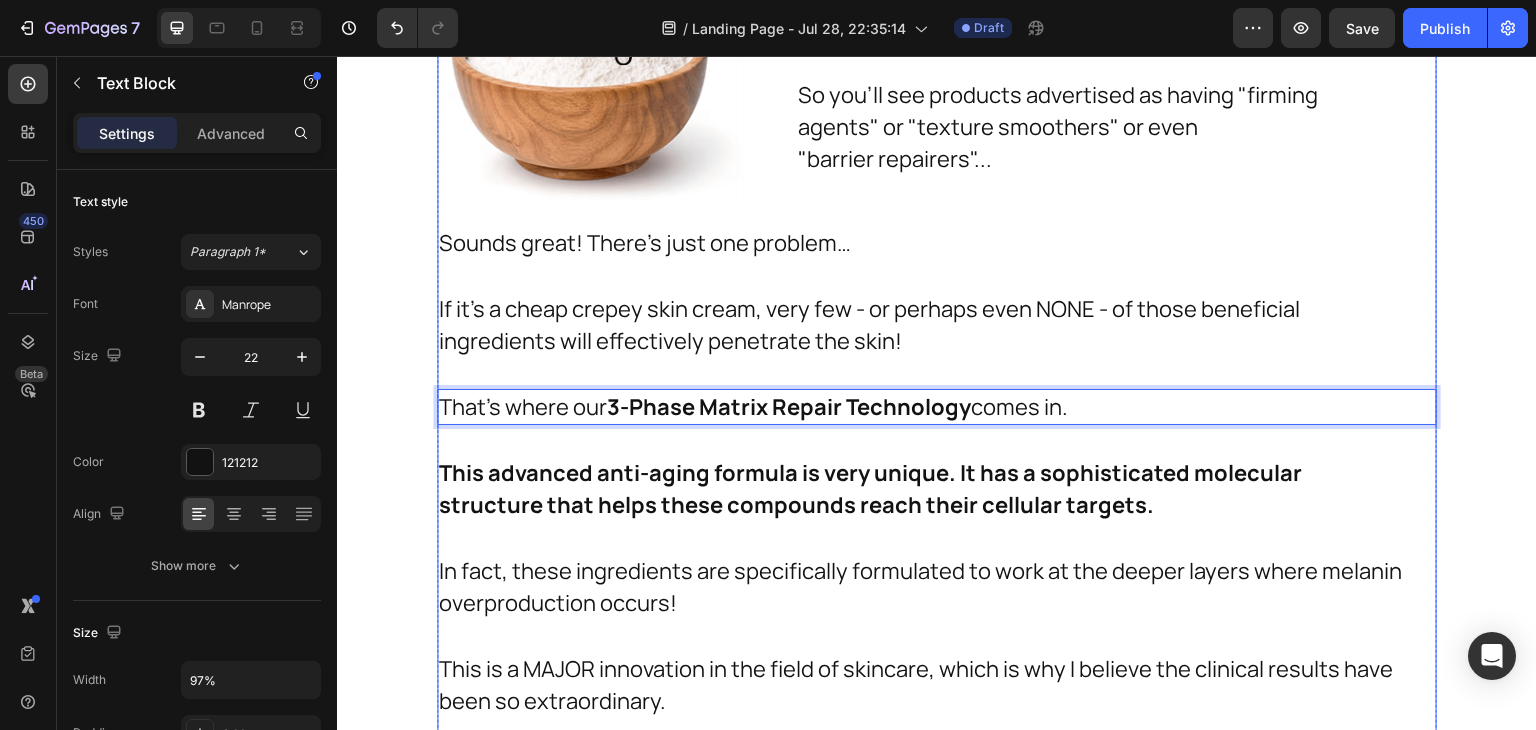 click on "These Four Key Ingredients Work As A Line Of Defense AND Restore Your Skin From Within: Text Block These Four Key Ingredients Work As A Line Of Defense AND Restore Your Skin From Within: Text Block Image Hyaluronic Acid Matrix Complex Text Block Helps REBUILD damaged barrier structure by an astonishing amount Text Block Row Image Bio-Peptide Complex Text Block Signals skin cells to restore natural collagen and elastin production from 3 different pathways Text Block Blocks skin-discoloration caused by Tyrosinase from 3 different pathways Text Block Row Image Barrier Repair Lipids Text Block Reconstructs abnormal barrier areas containing too much damage Text Block Kills off abnormal cells containing too much melanin Text Block Row Image Botanical Antioxidants Text Block Protects these skin-repairing results and maintains improvements Text Block Row Image Row Of all the beneficial ingredients you can get into your skin, my favorite is the 3-Phase Matrix Complex by far. Text Block Text Block Text Block Text Block" at bounding box center [937, -5] 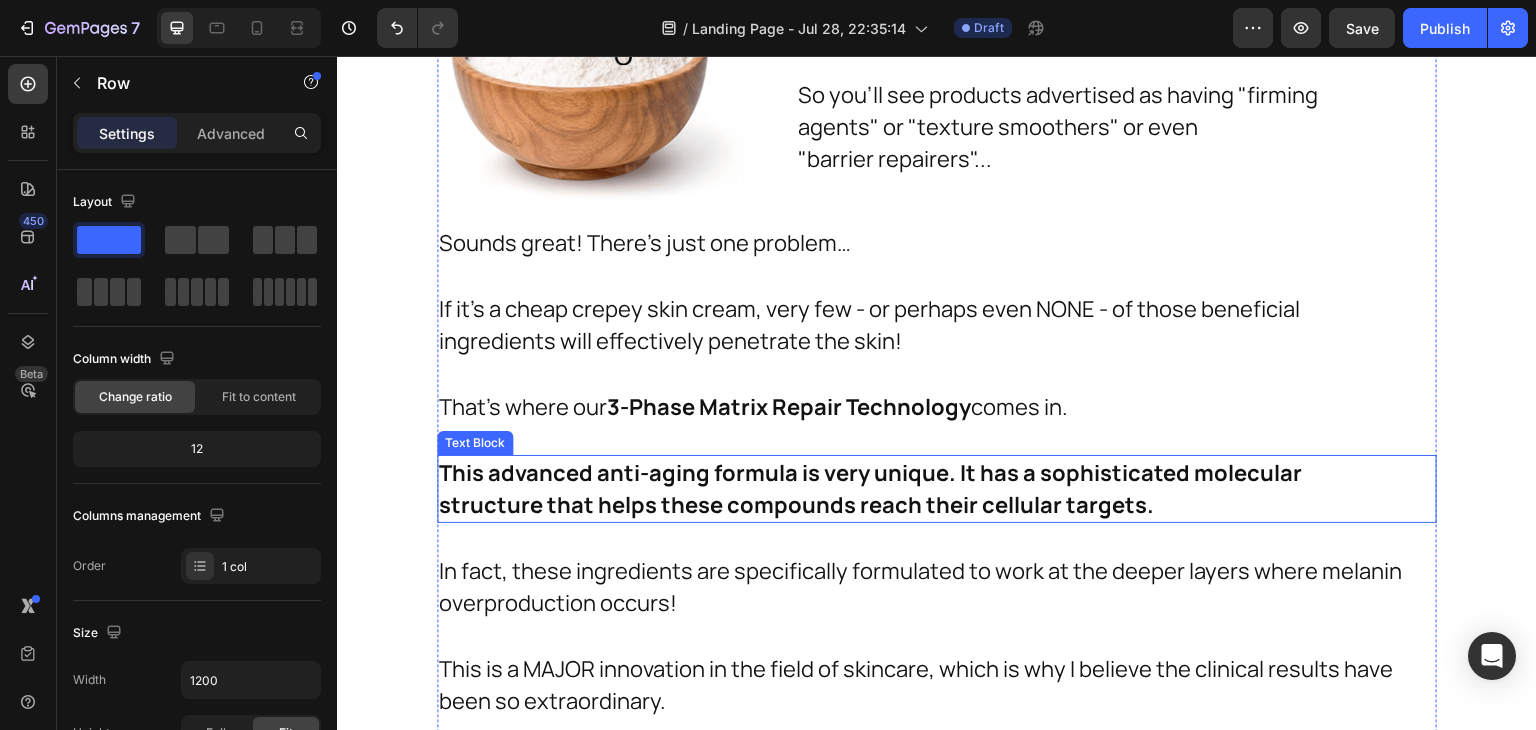 click on "This advanced anti-aging formula is very unique. It has a sophisticated molecular structure that helps these compounds reach their cellular targets." at bounding box center (922, 489) 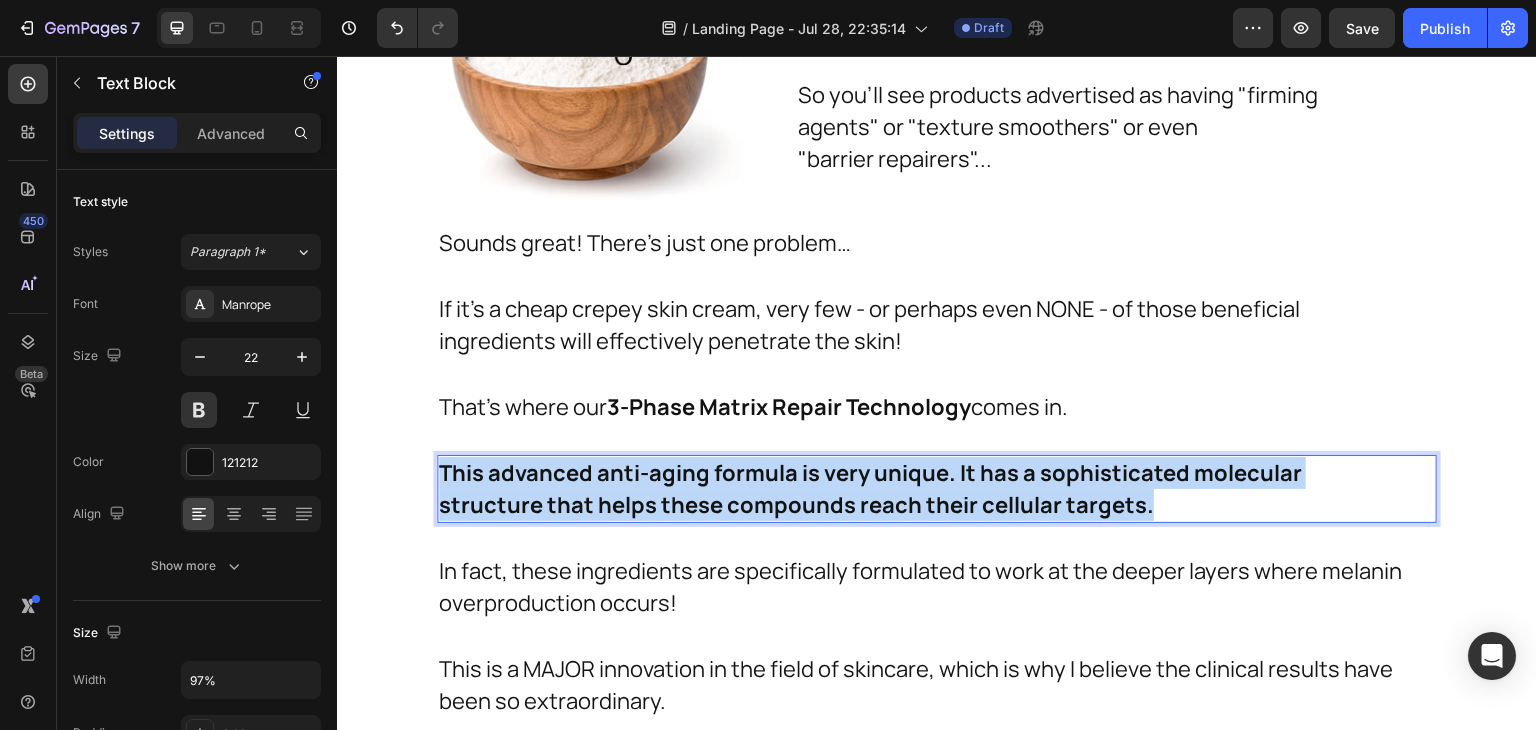 click on "This advanced anti-aging formula is very unique. It has a sophisticated molecular structure that helps these compounds reach their cellular targets." at bounding box center [922, 489] 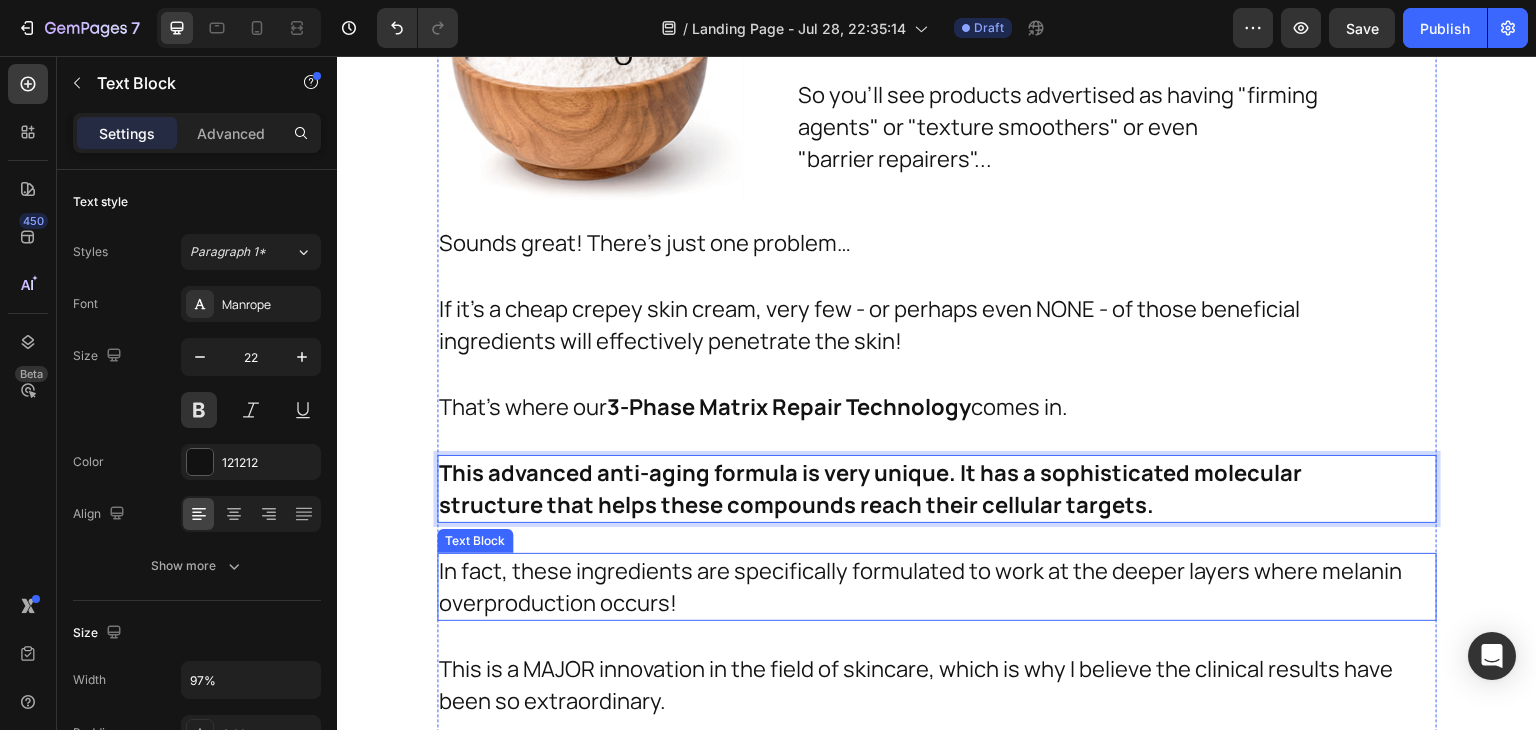 click on "In fact, these ingredients are specifically formulated to work at the deeper layers where melanin overproduction occurs!" at bounding box center (922, 587) 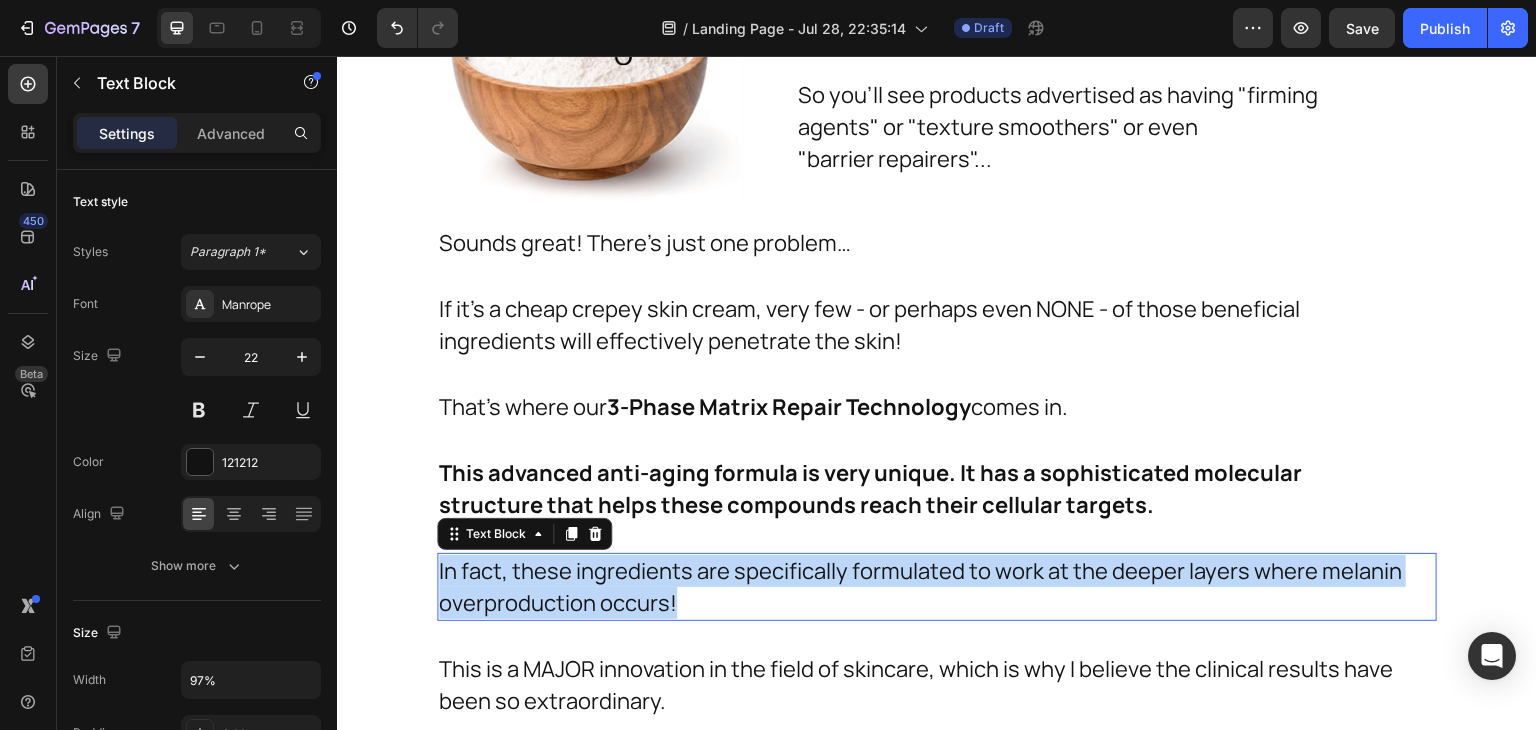 click on "In fact, these ingredients are specifically formulated to work at the deeper layers where melanin overproduction occurs!" at bounding box center [922, 587] 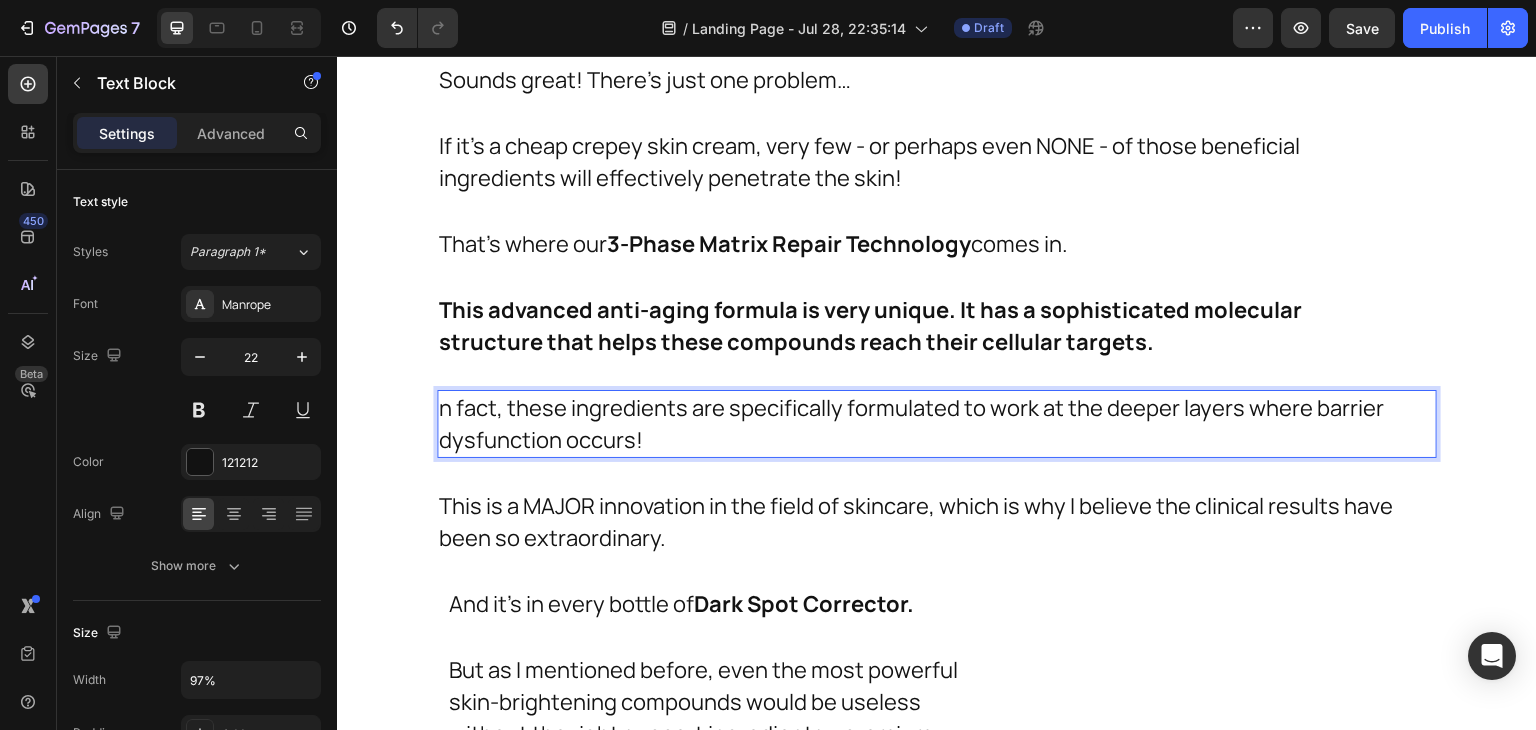 scroll, scrollTop: 25182, scrollLeft: 0, axis: vertical 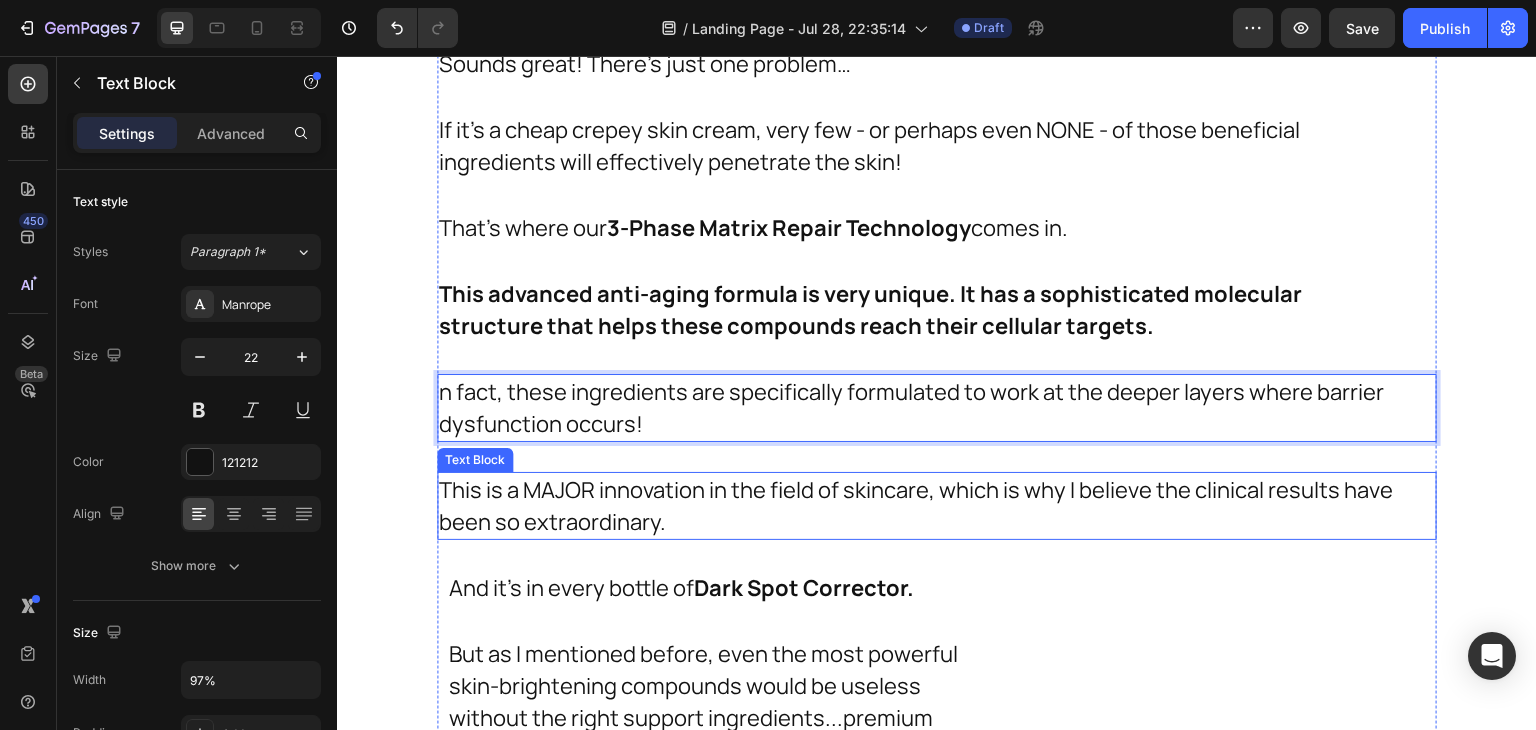click on "This is a MAJOR innovation in the field of skincare, which is why I believe the clinical results have been so extraordinary." at bounding box center (922, 506) 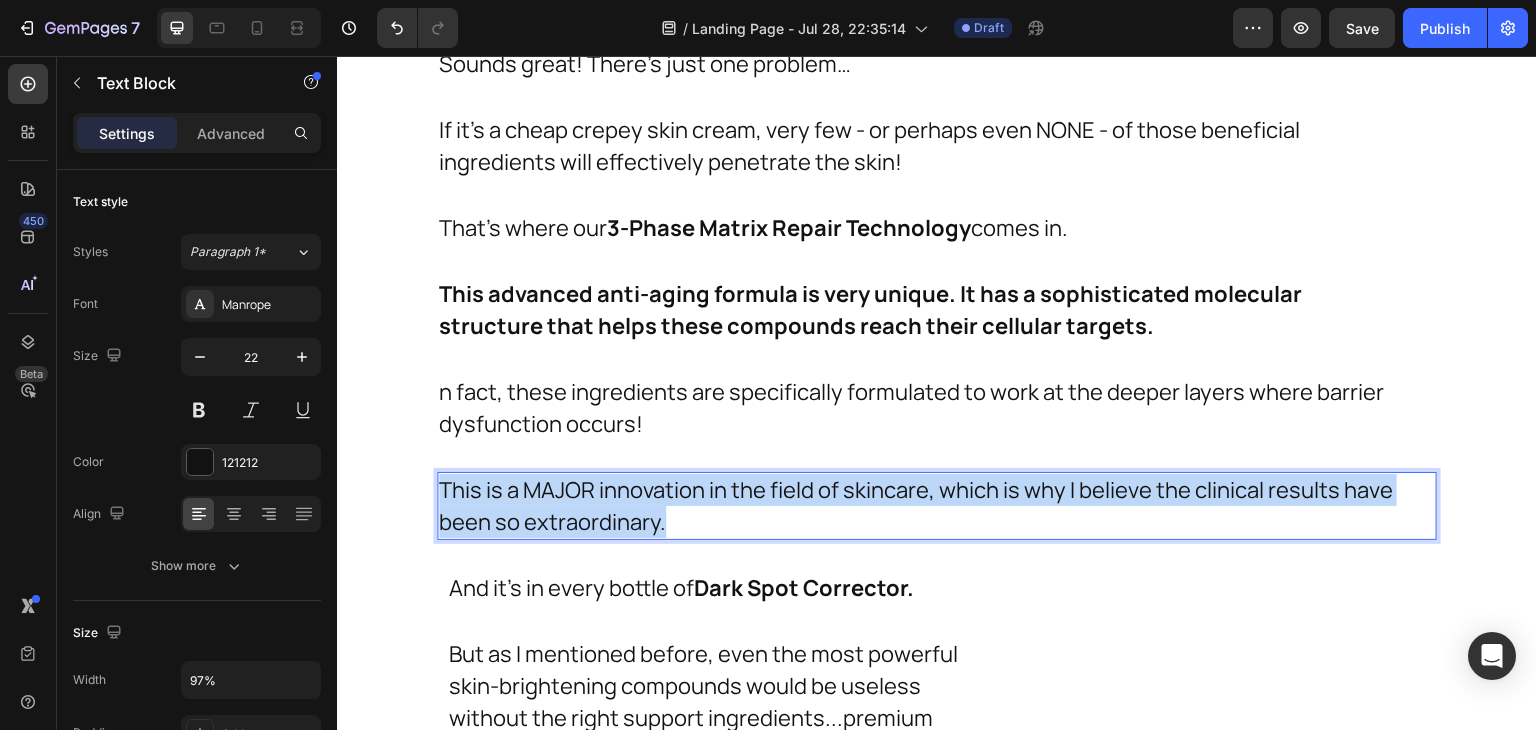 click on "This is a MAJOR innovation in the field of skincare, which is why I believe the clinical results have been so extraordinary." at bounding box center [922, 506] 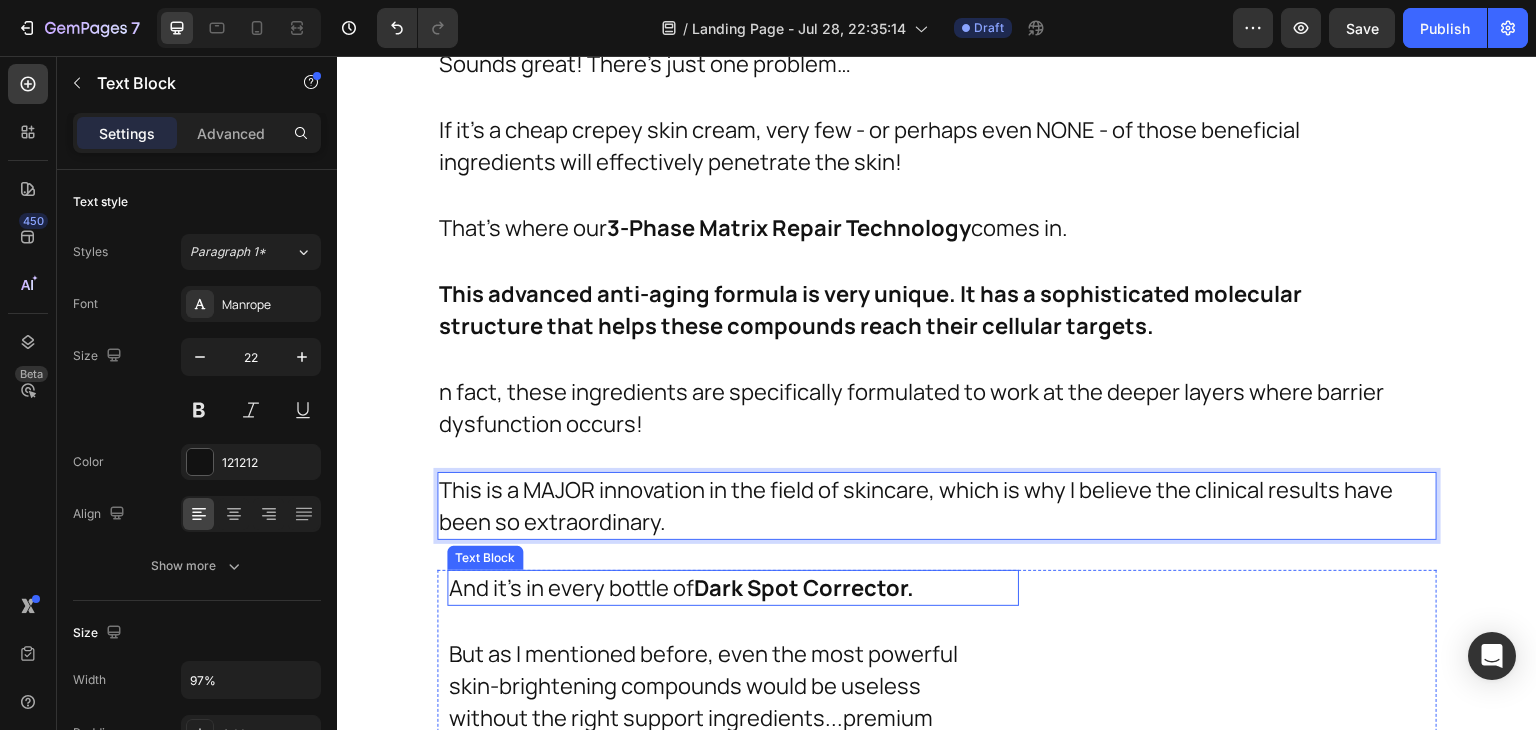 click on "Dark Spot Corrector." at bounding box center [804, 588] 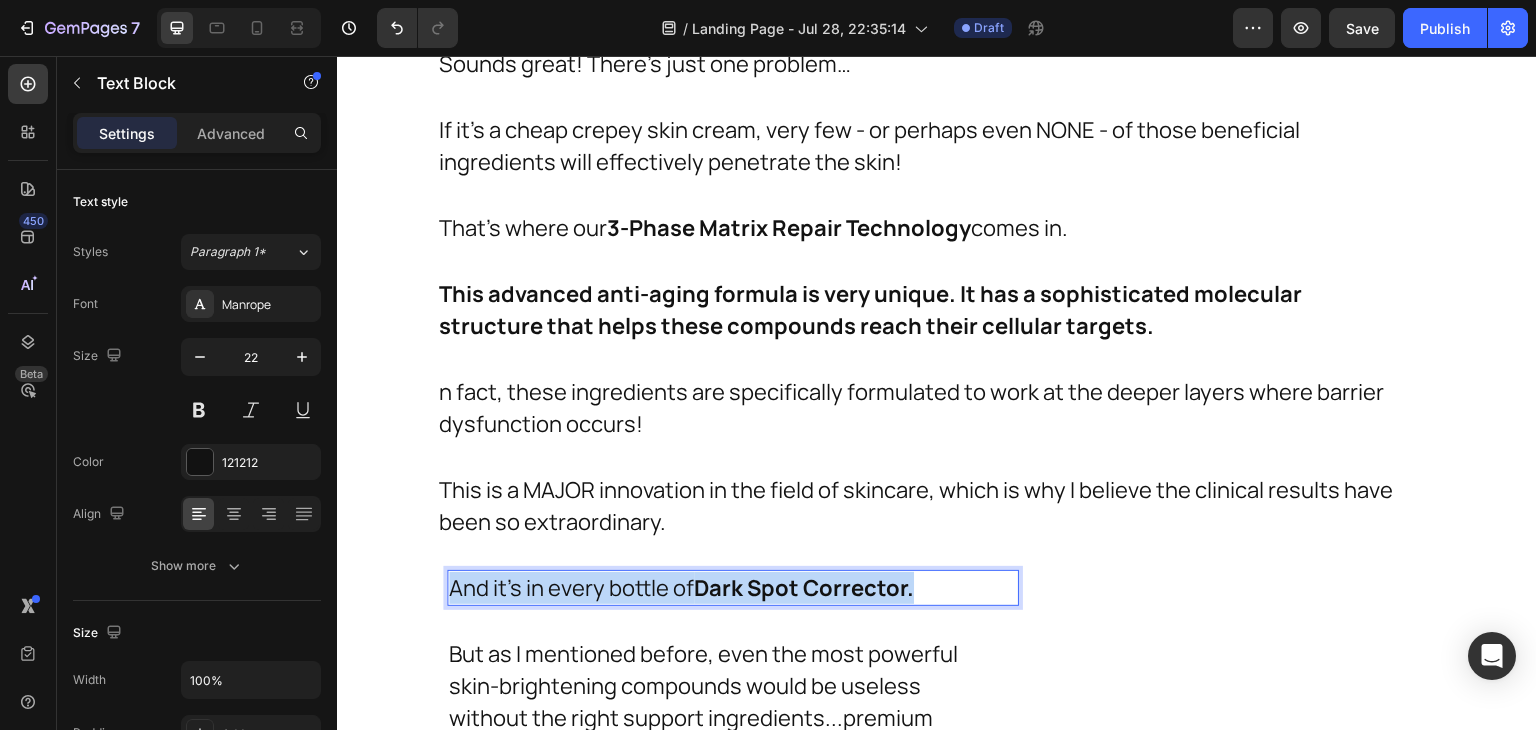 click on "Dark Spot Corrector." at bounding box center [804, 588] 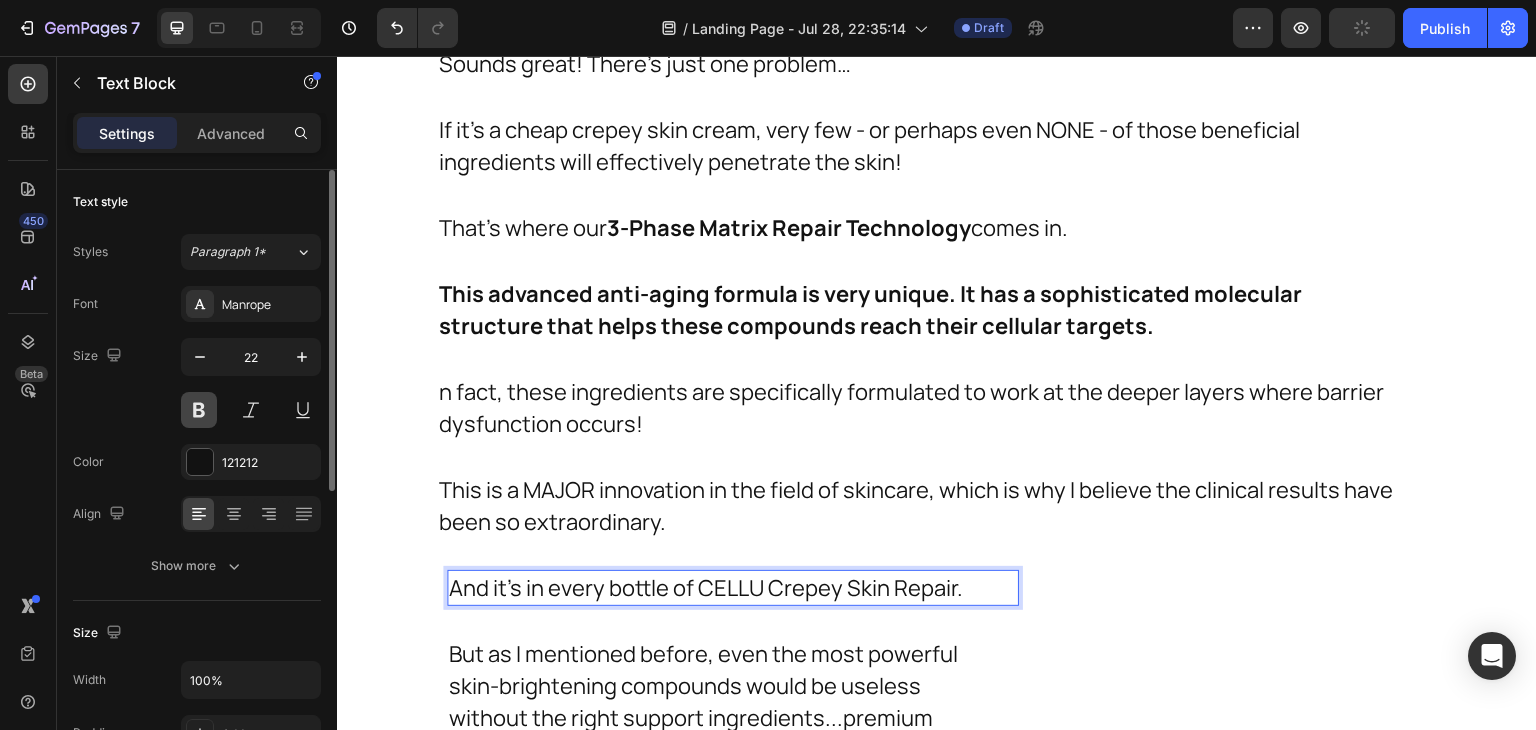 click at bounding box center [199, 410] 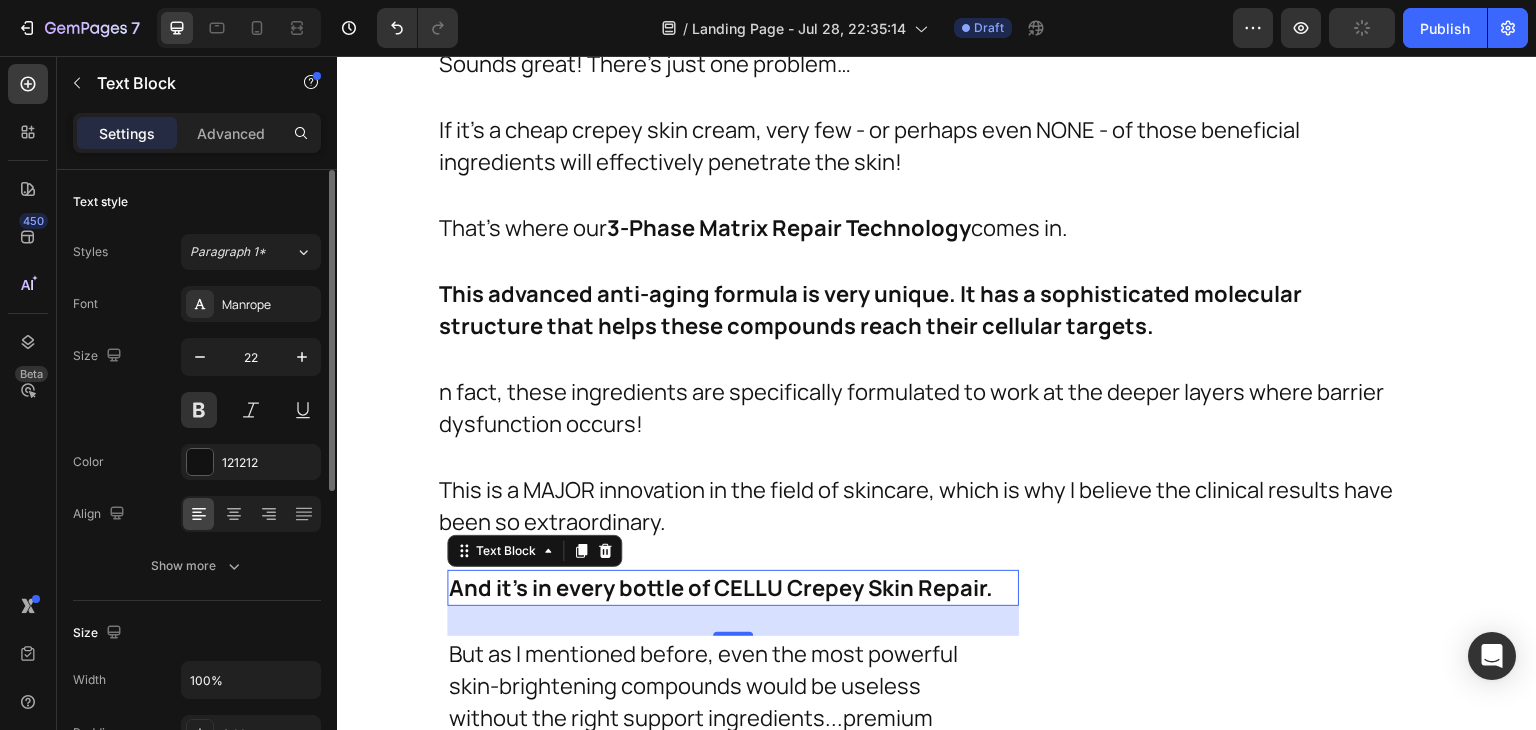click on "Font Manrope Size 22 Color 121212 Align Show more" at bounding box center (197, 435) 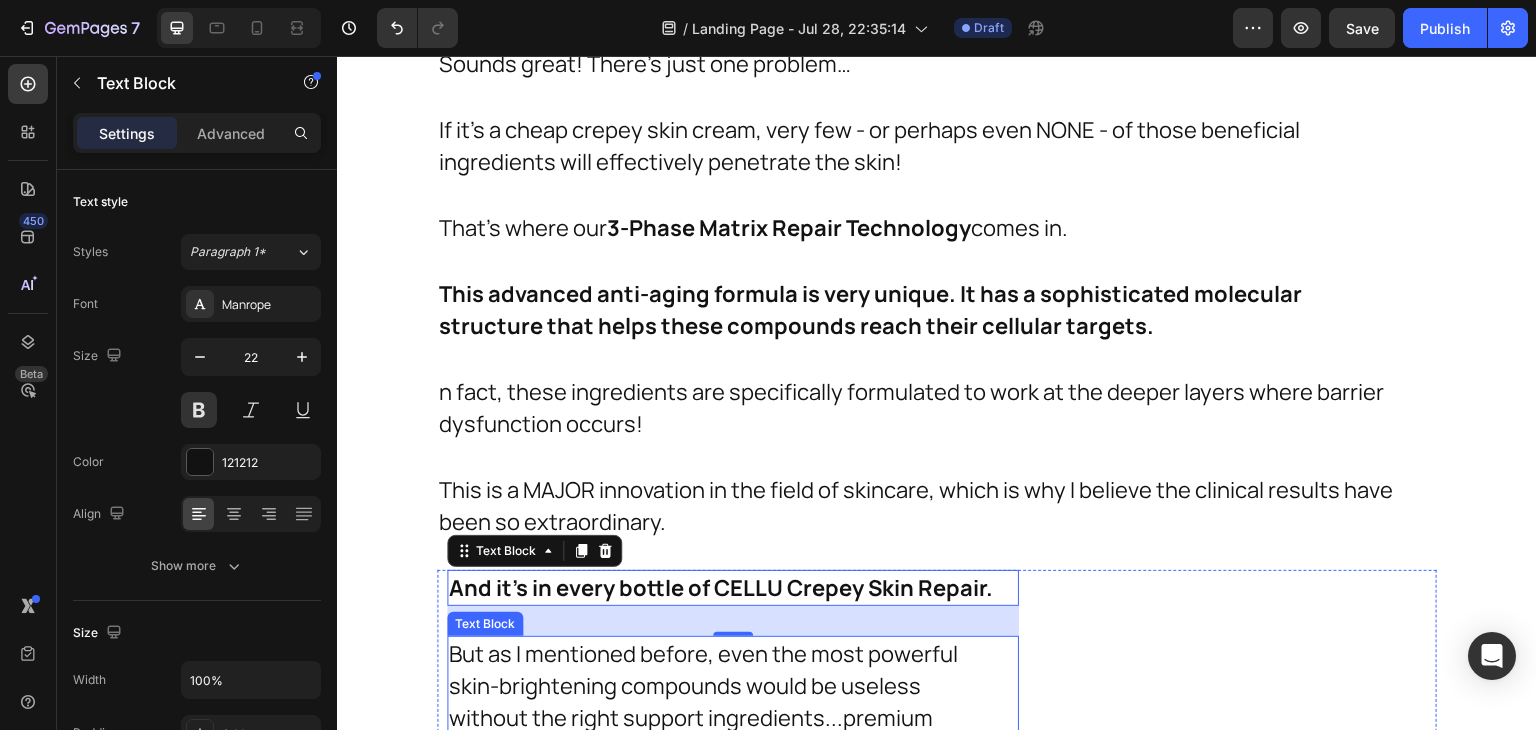 click on "But as I mentioned before, even the most powerful skin-brightening compounds would be useless without the right support ingredients...premium compounds that work together." at bounding box center (704, 702) 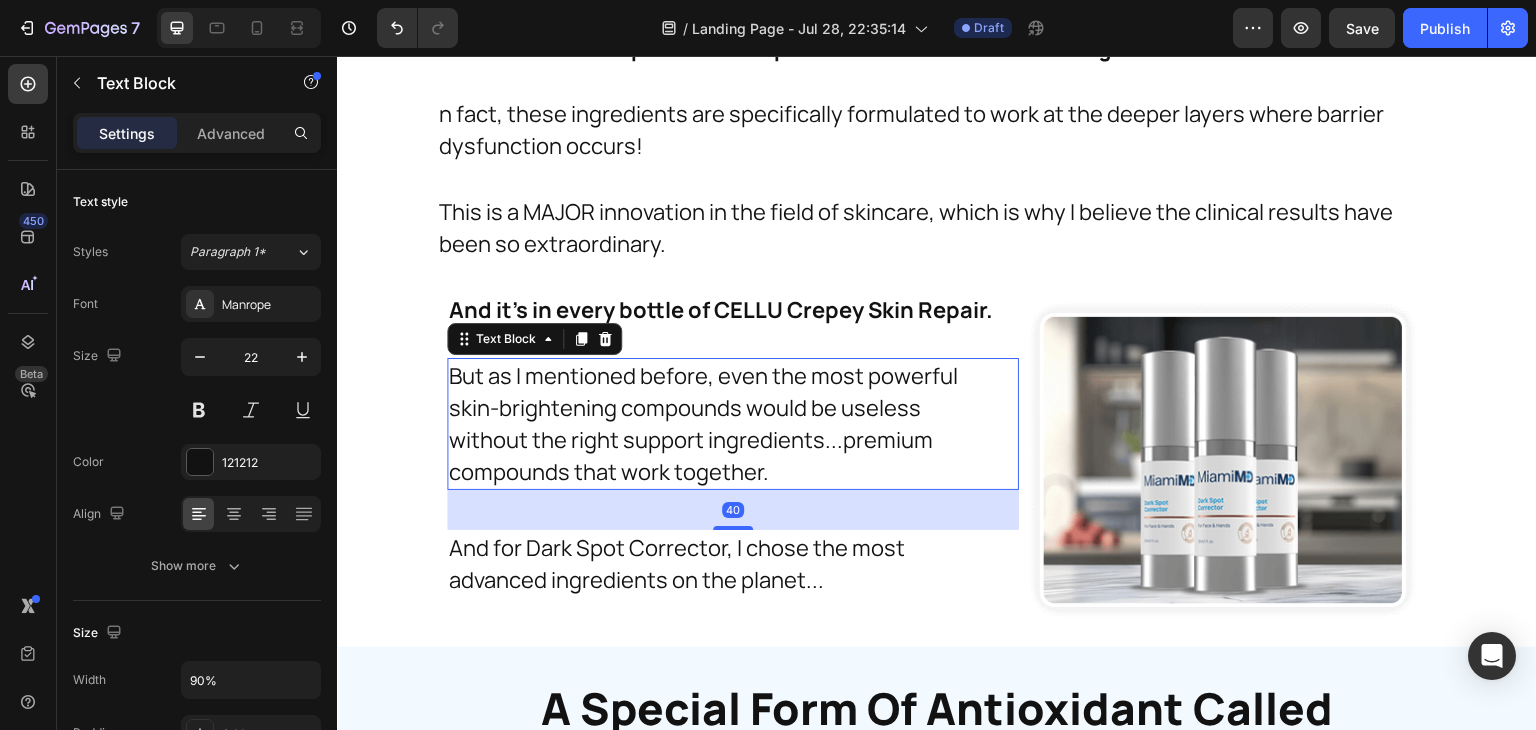 scroll, scrollTop: 25501, scrollLeft: 0, axis: vertical 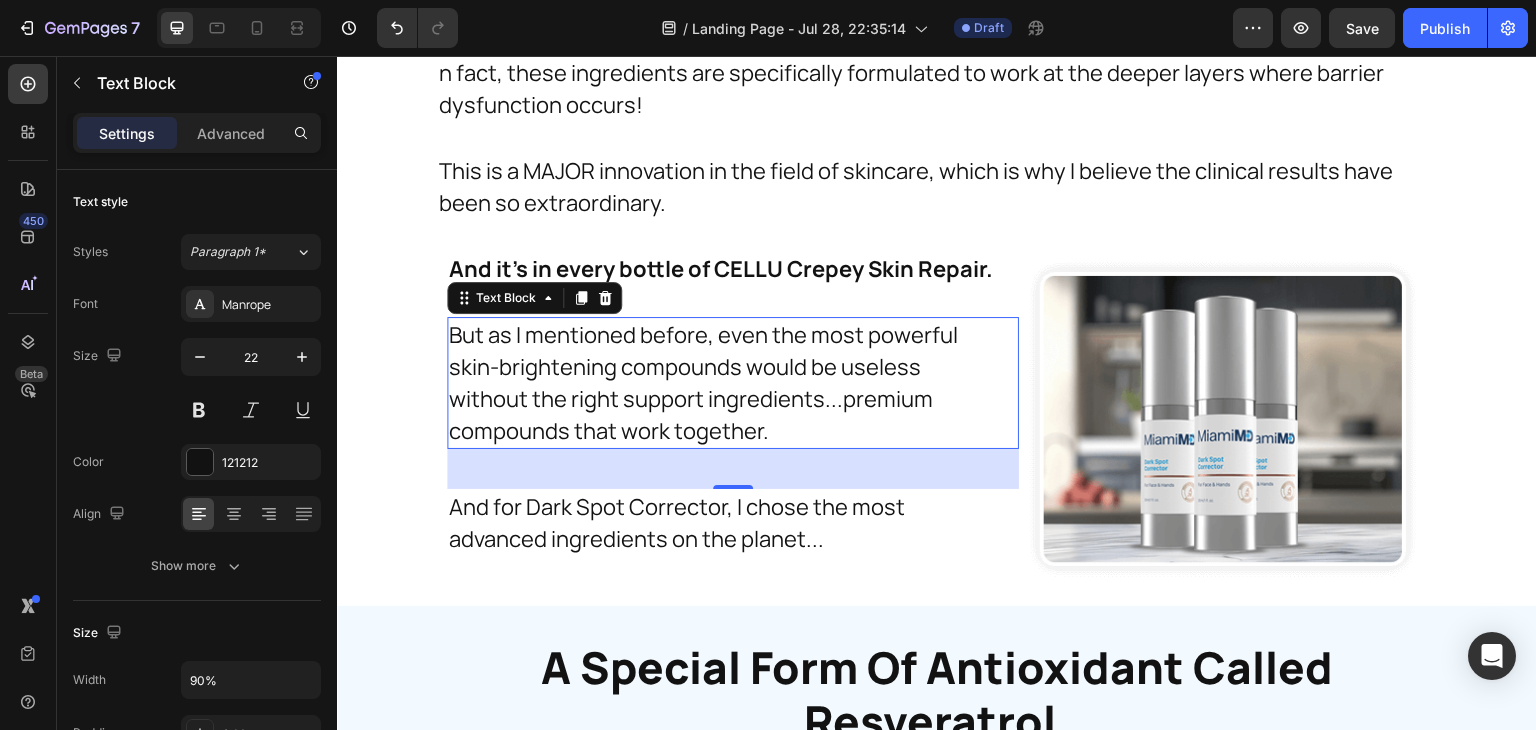 click on "But as I mentioned before, even the most powerful skin-brightening compounds would be useless without the right support ingredients...premium compounds that work together." at bounding box center [704, 383] 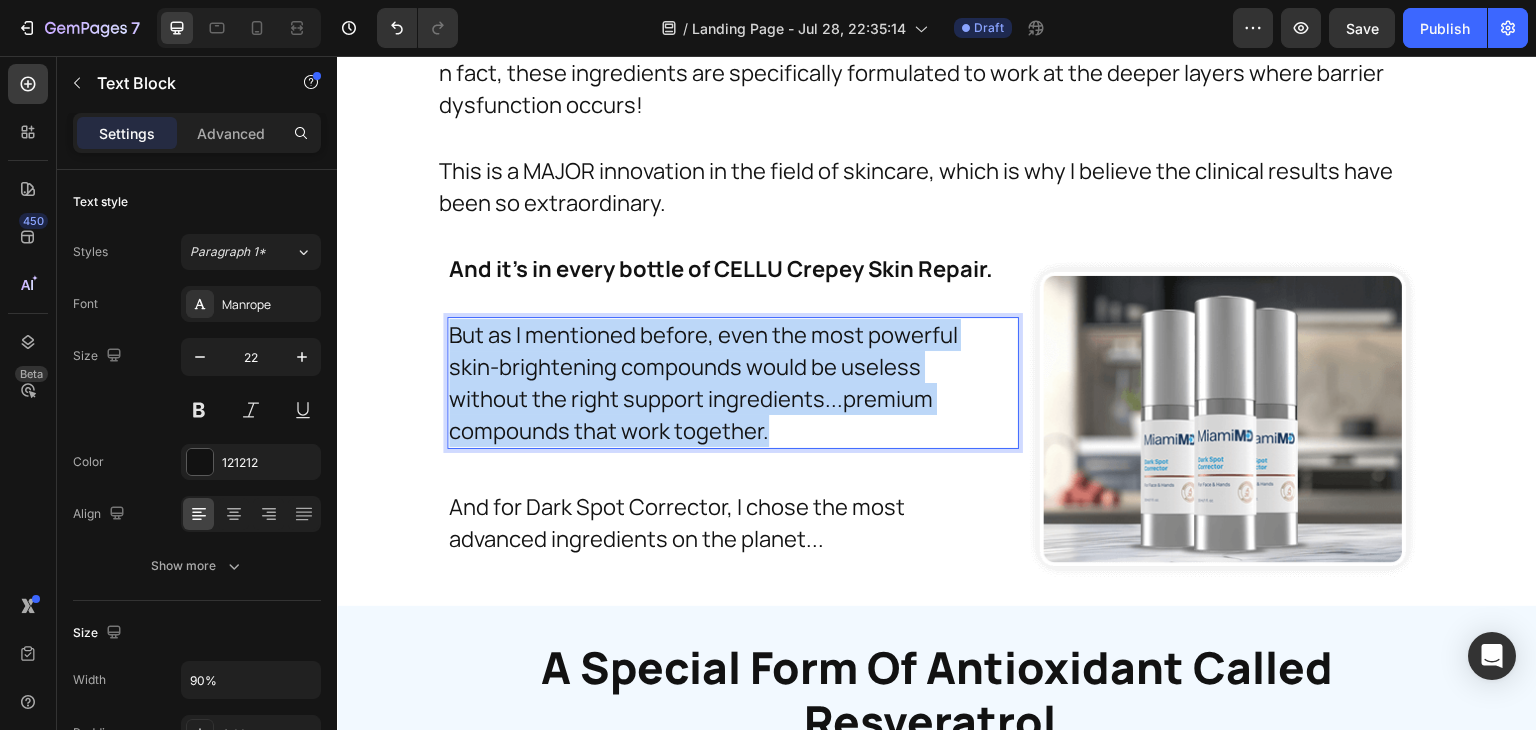 click on "But as I mentioned before, even the most powerful skin-brightening compounds would be useless without the right support ingredients...premium compounds that work together." at bounding box center [704, 383] 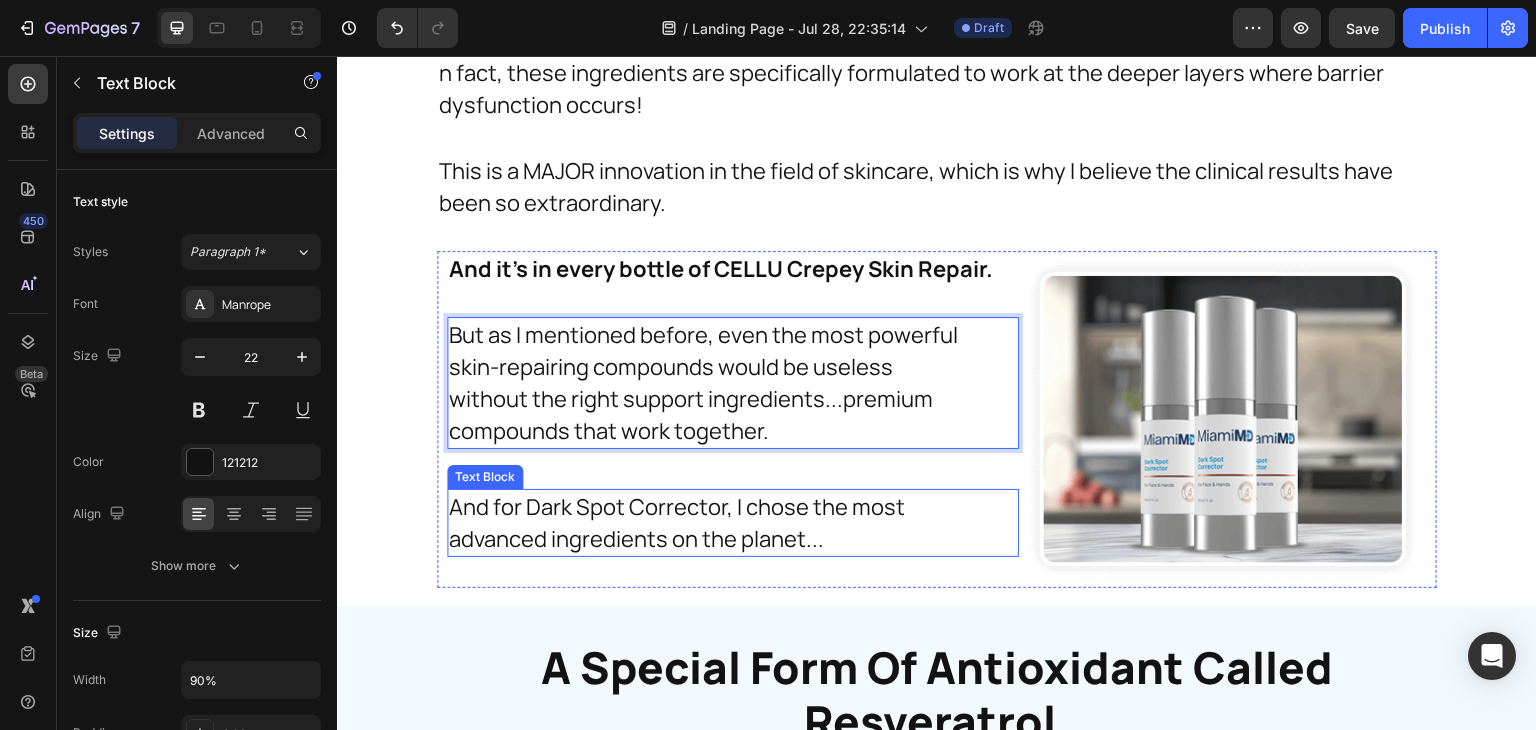 click on "And for Dark Spot Corrector, I chose the most" at bounding box center [715, 507] 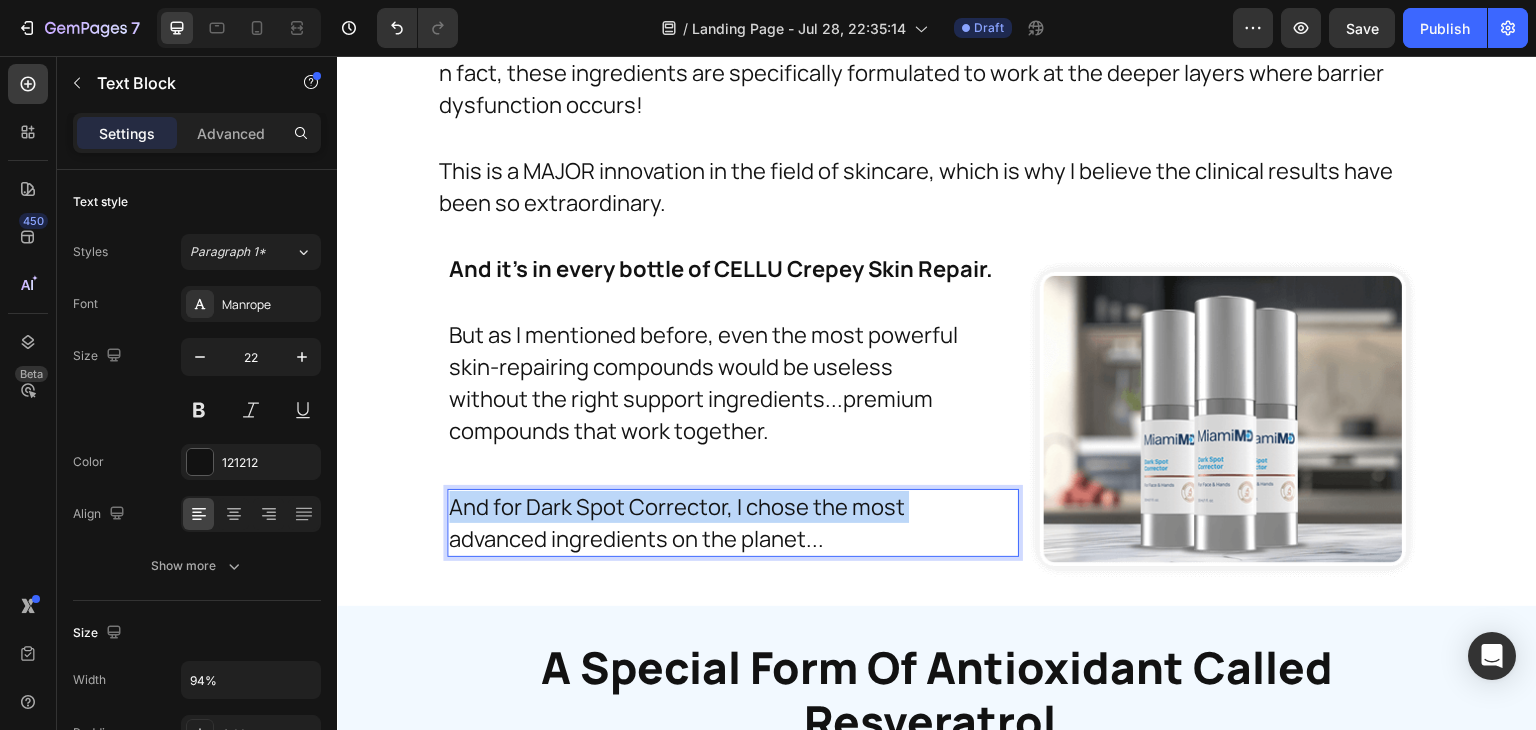 click on "And for Dark Spot Corrector, I chose the most" at bounding box center [715, 507] 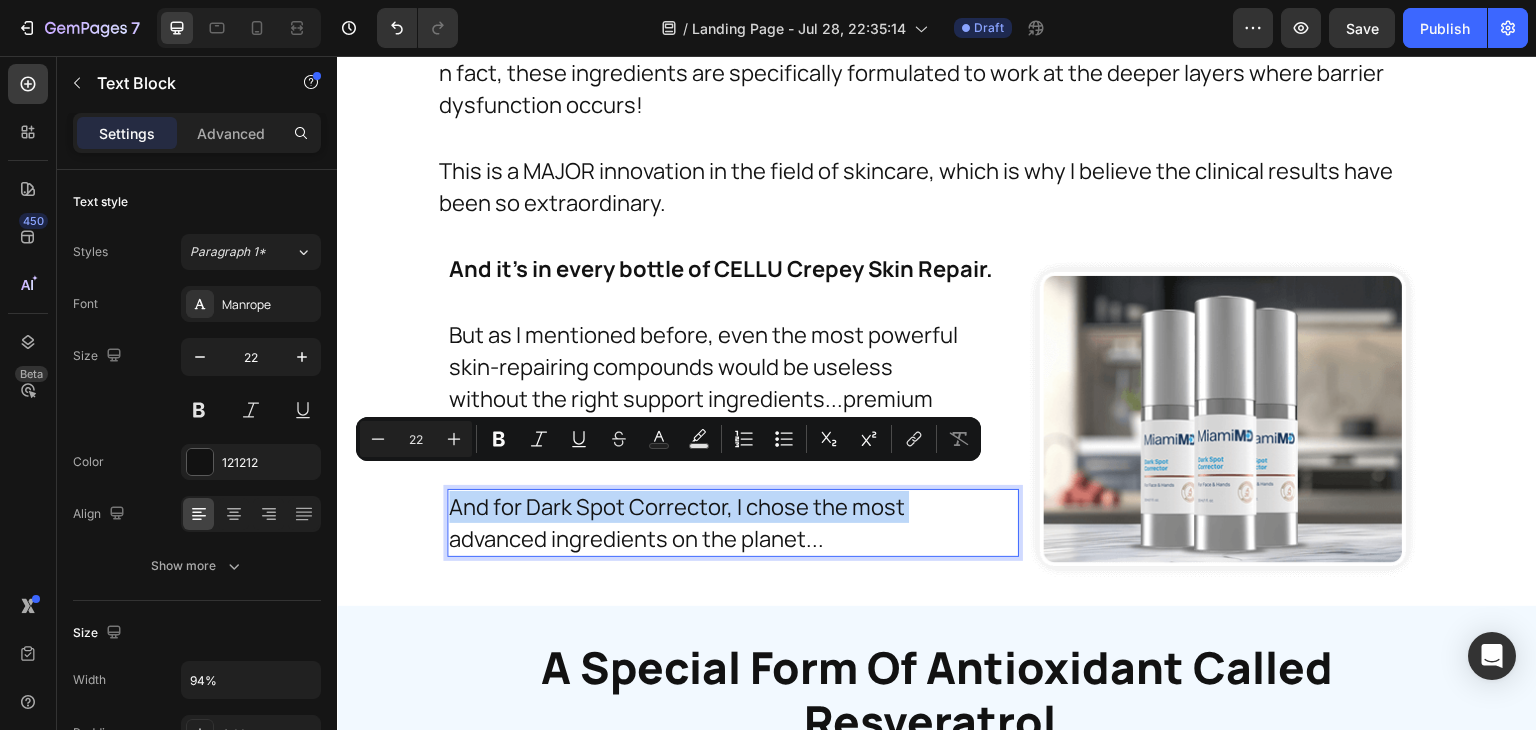 click on "And for Dark Spot Corrector, I chose the most" at bounding box center (715, 507) 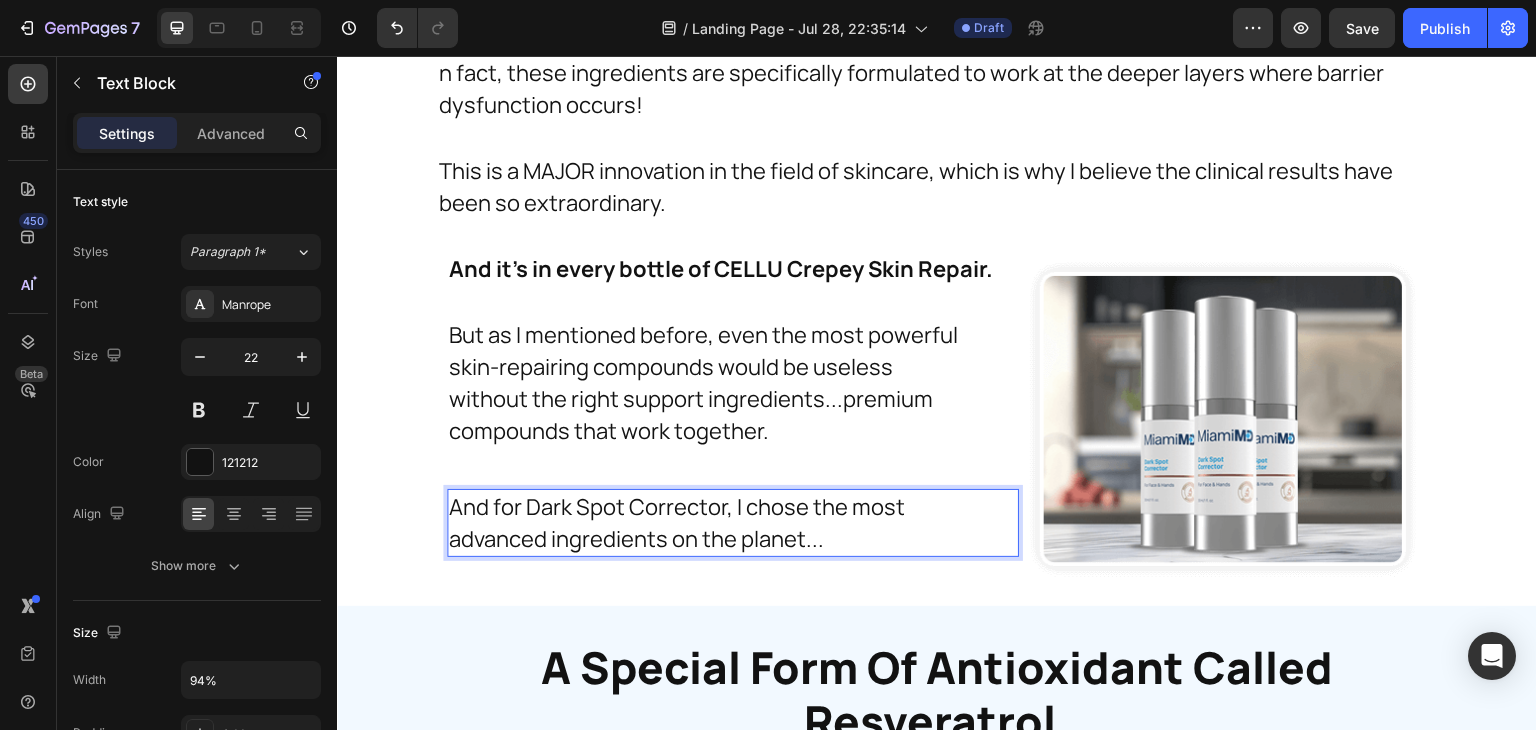 click on "advanced ingredients on the planet..." at bounding box center [715, 539] 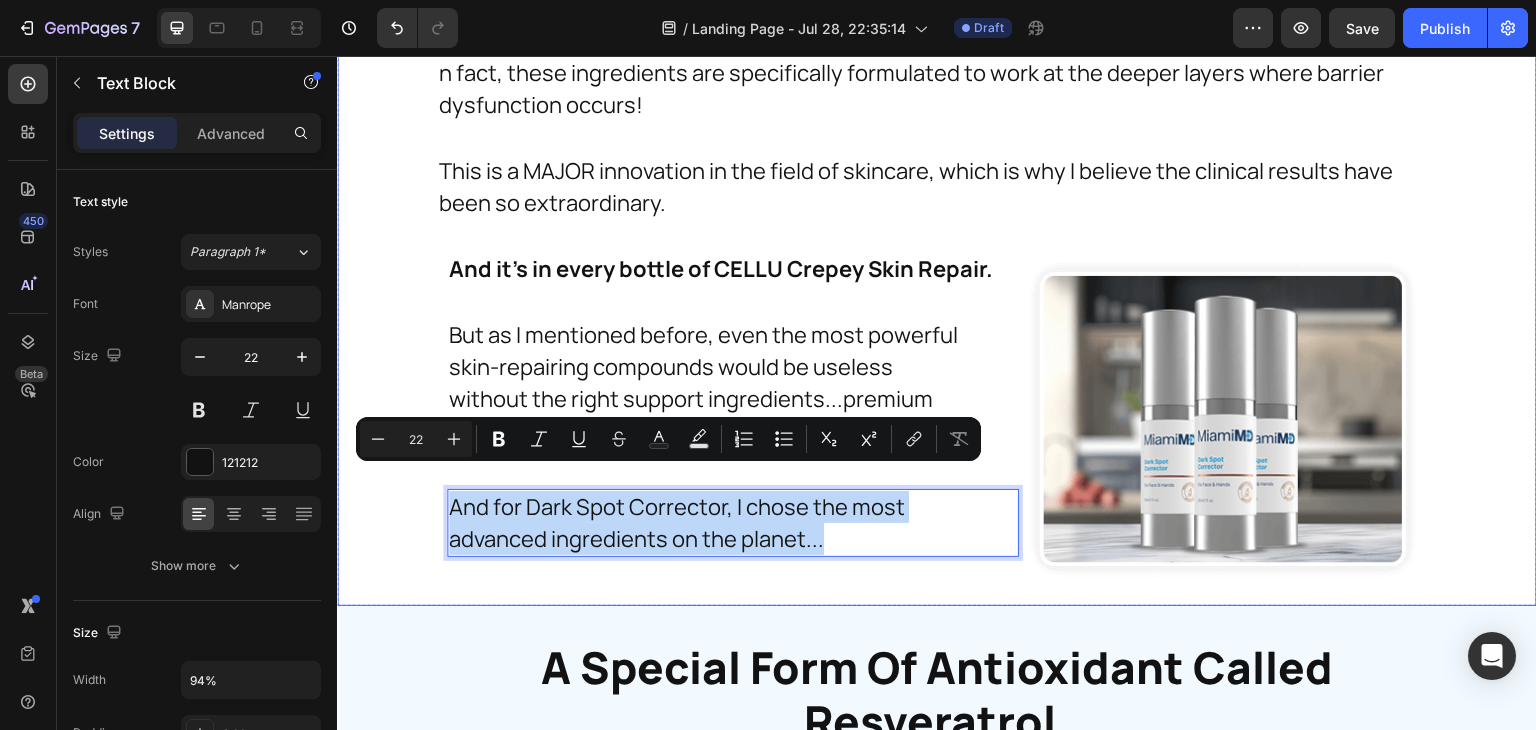 drag, startPoint x: 826, startPoint y: 504, endPoint x: 408, endPoint y: 469, distance: 419.46274 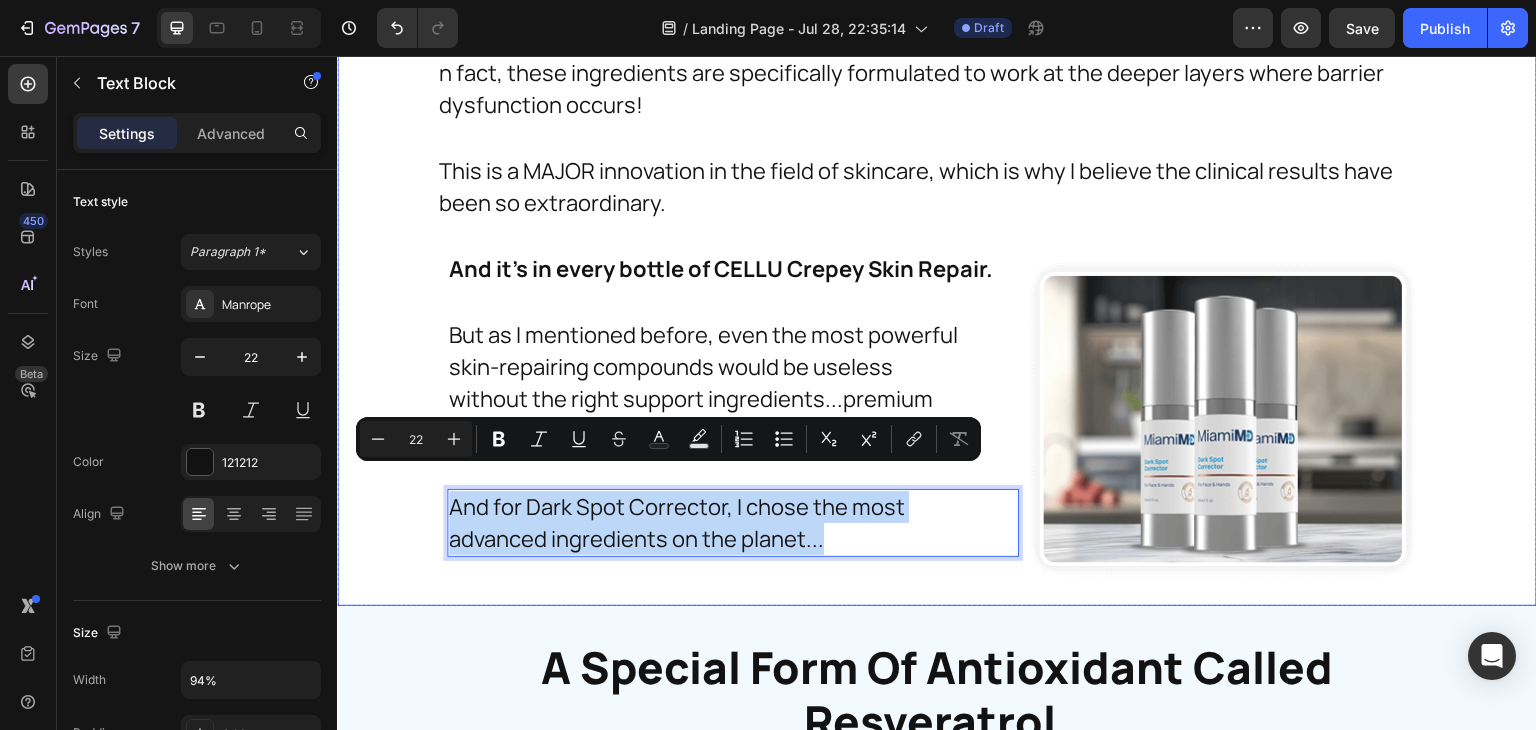 click on "Image And do you know what I love most about this formula? Text Block It's a dermatologist-developed solution that doesn't require expensive treatments, painful procedures, or risky operations of any kind. Text Block Our experts created a way to deliver these ingredients - including clinical-strength 3-Phase Matrix Technology - through a professional process... Text Block A treatment you can apply yourself, every day, right in the comfort of your own home. Text Block And it goes to work targeting dark spots after just the first application. Text Block It's a professional solution formulated to help you finally achieve the clear, even appearance and confidence you DESERVE. Text Block Image Row Row Image And it goes to work targeting crepey skin after just the first application. Text Block Row
Drop element here It's a professional solution formulated to help you finally achieve the smooth, firm appearance and  confidence you DESERVE. Text Block Row Row Text Block Text Block Text Block Image" at bounding box center [937, -993] 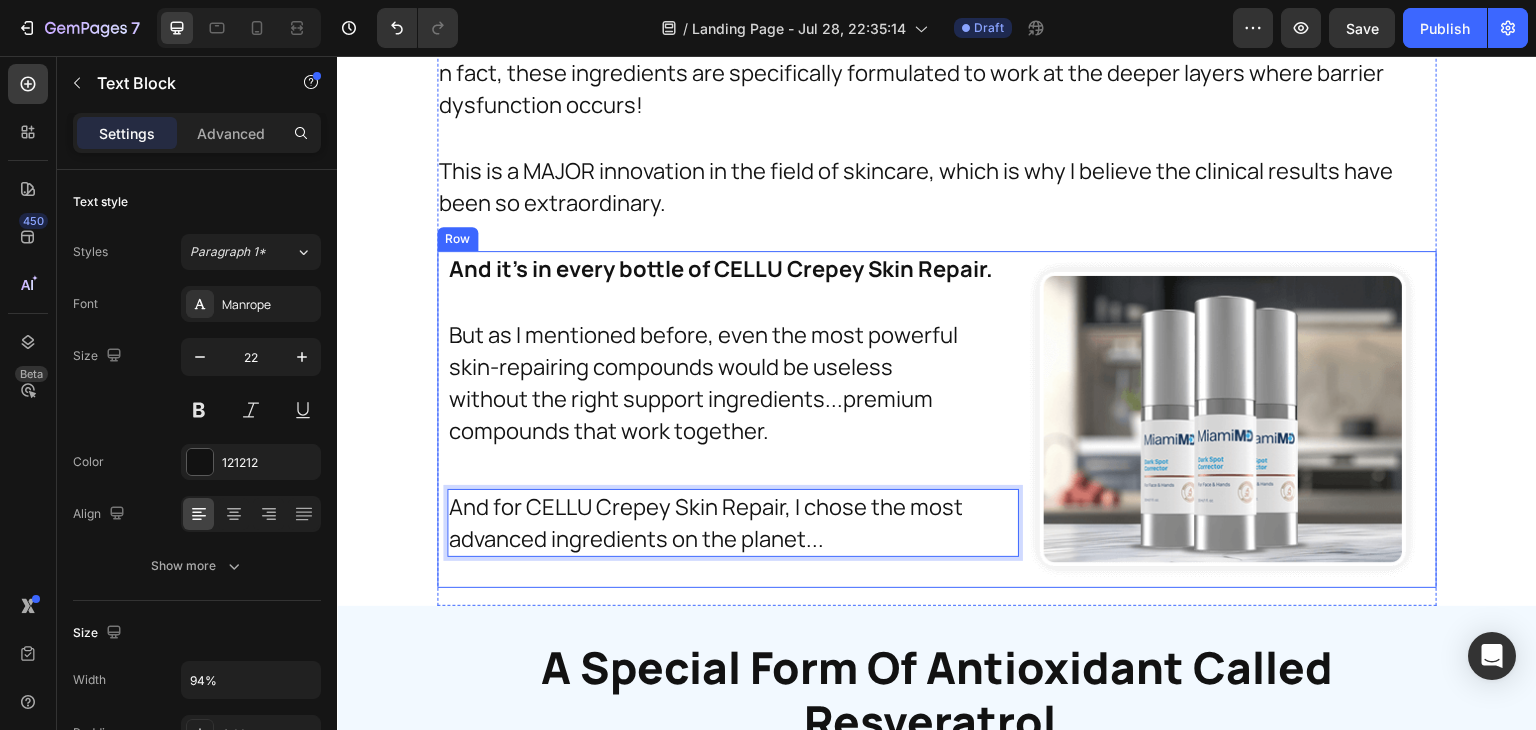 click on "And it's in every bottle of CELLU Crepey Skin Repair. Text Block And it's in every bottle of  Dark Spot Corrector. Text Block Image But as I mentioned before, even the most powerful skin-repairing compounds would be useless without the right support ingredients...premium compounds that work together. Text Block And for CELLU Crepey Skin Repair, I chose the most advanced ingredients on the planet... Text Block   30" at bounding box center (733, 419) 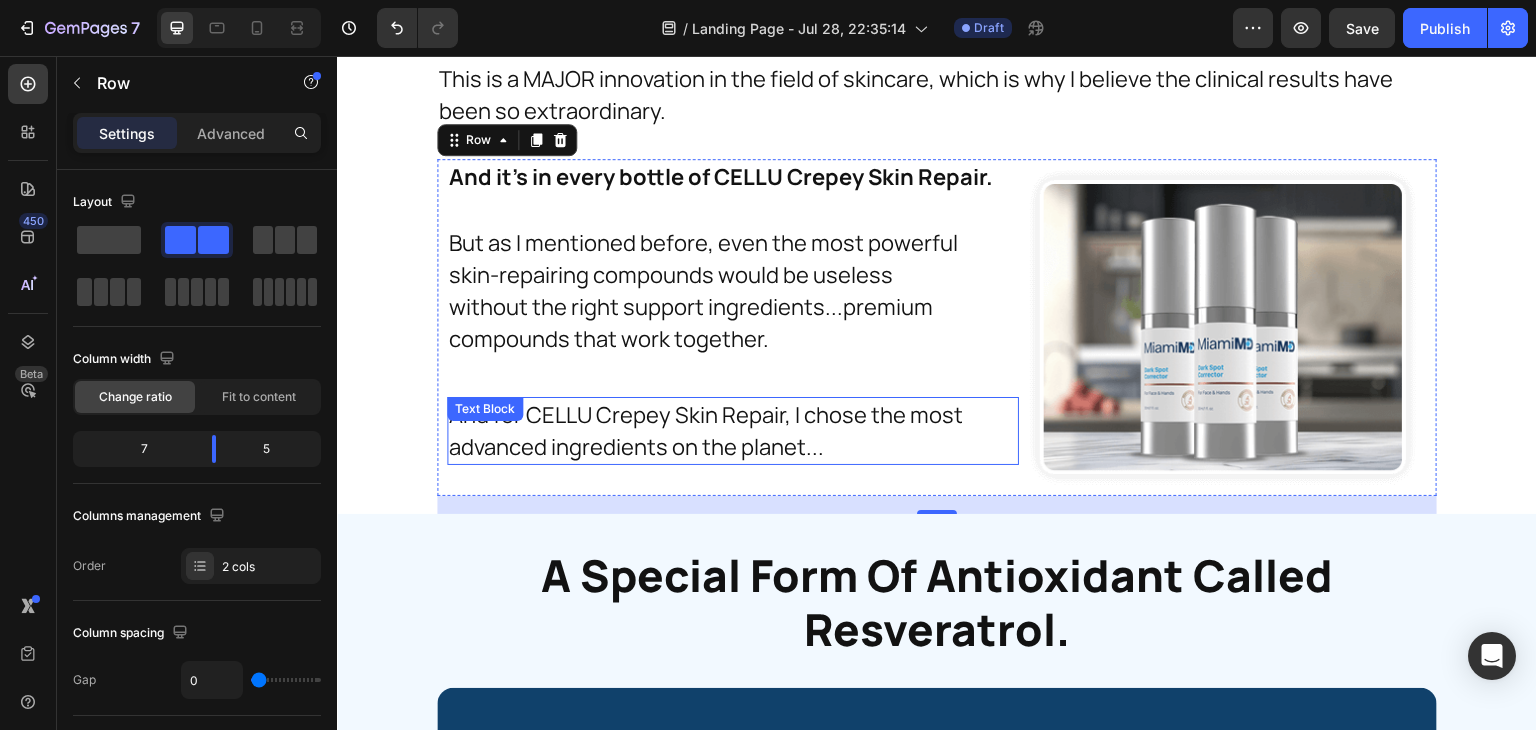 scroll, scrollTop: 25516, scrollLeft: 0, axis: vertical 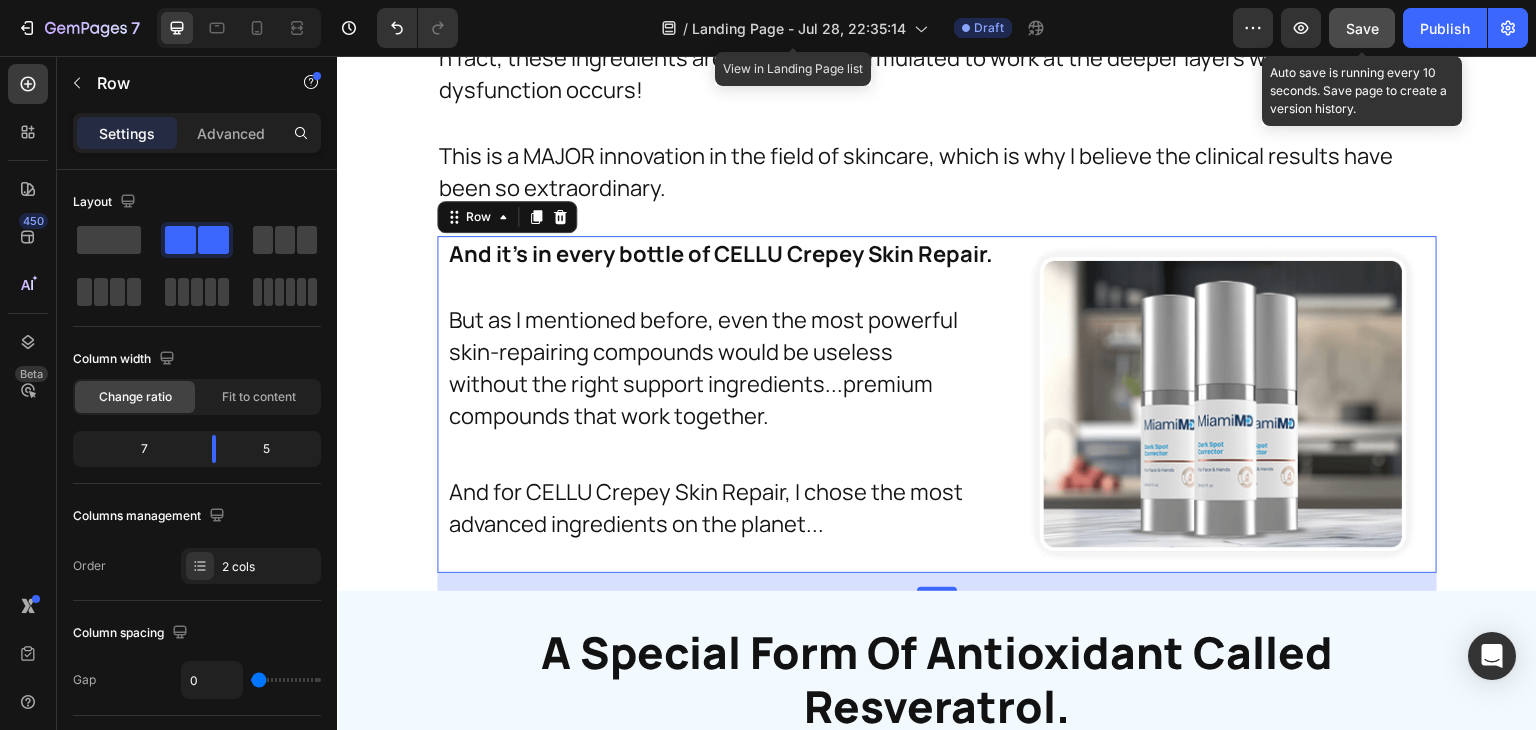 click on "Save" 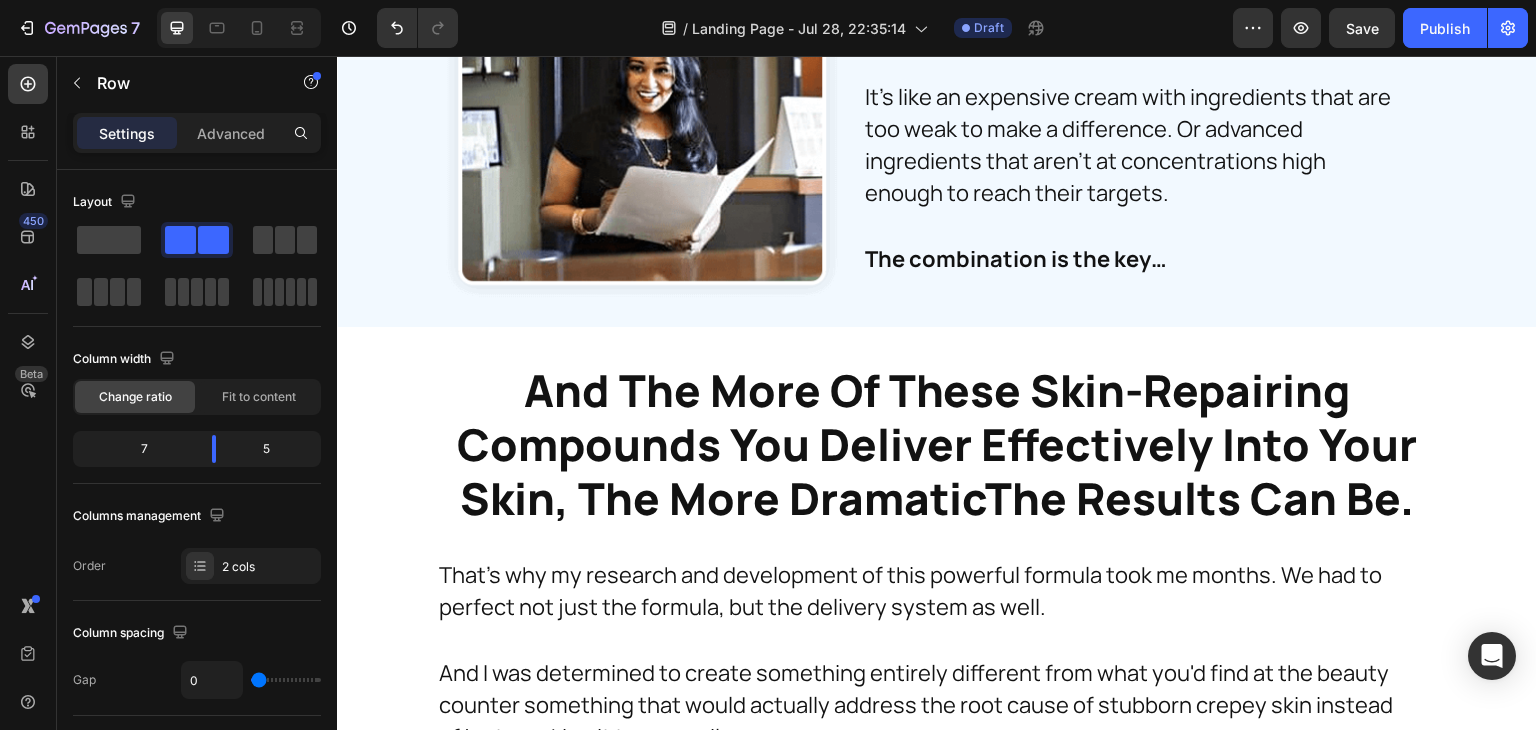 scroll, scrollTop: 20580, scrollLeft: 0, axis: vertical 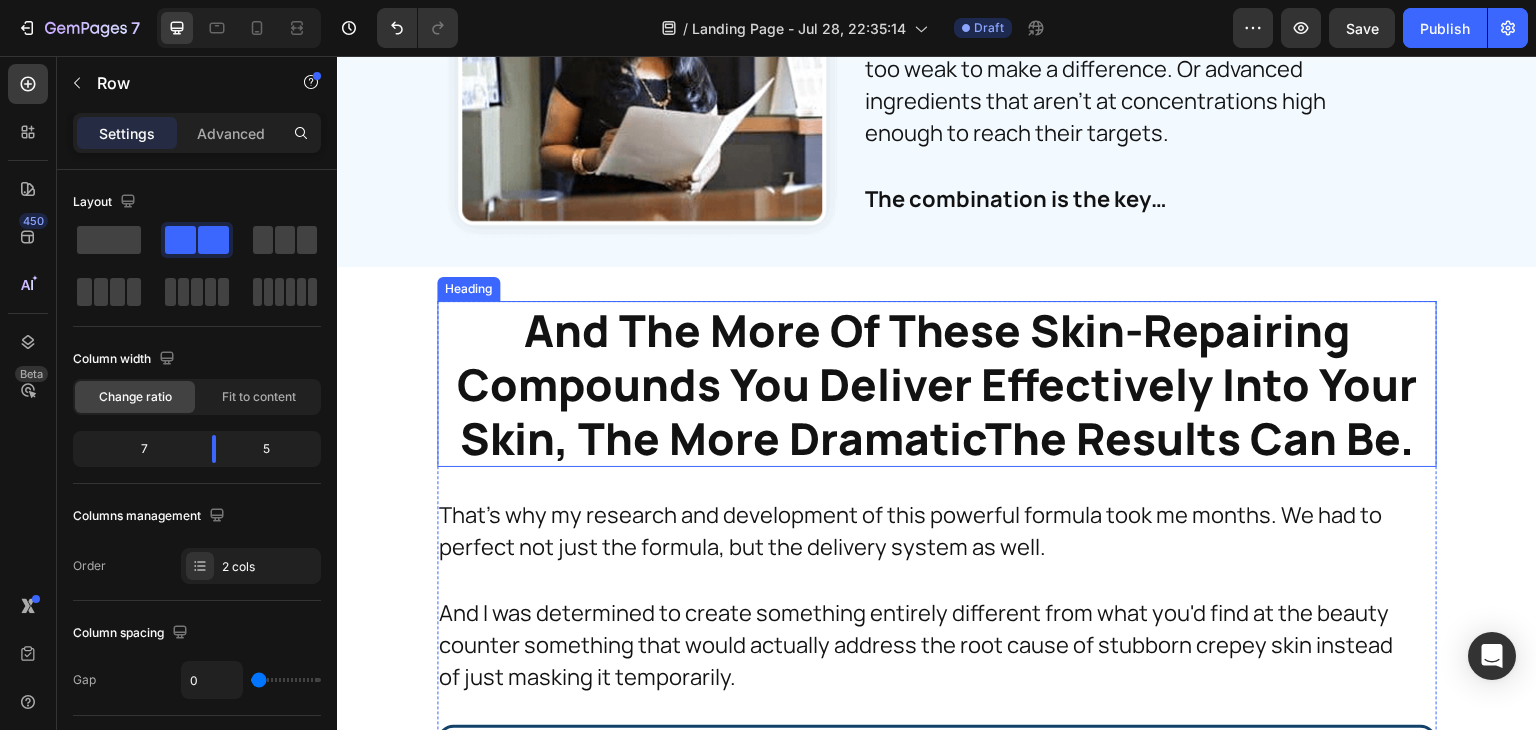click on "And The More Of These Skin-Repairing Compounds You Deliver Effectively Into Your Skin, The More DramaticThe Results Can Be." at bounding box center (937, 384) 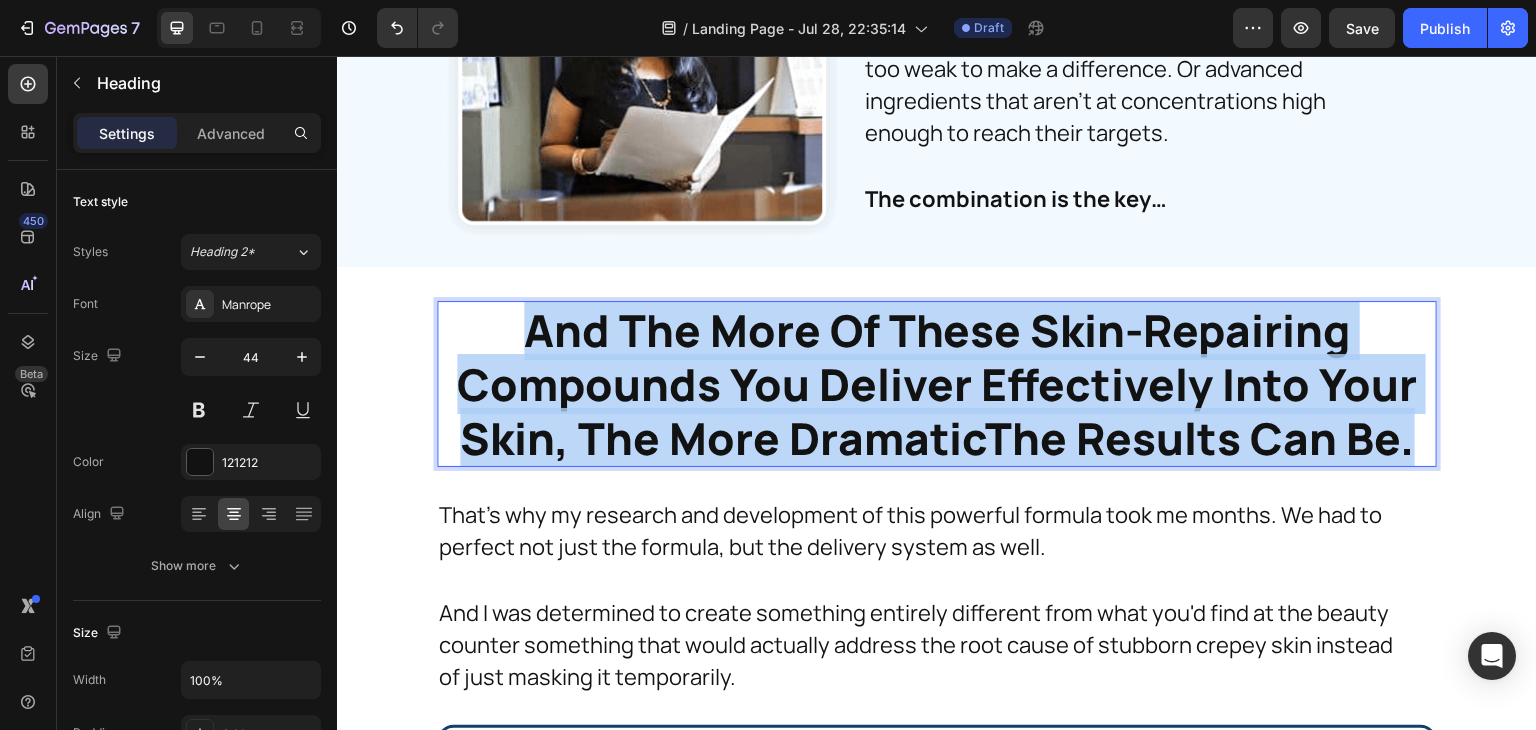click on "And The More Of These Skin-Repairing Compounds You Deliver Effectively Into Your Skin, The More DramaticThe Results Can Be." at bounding box center [937, 384] 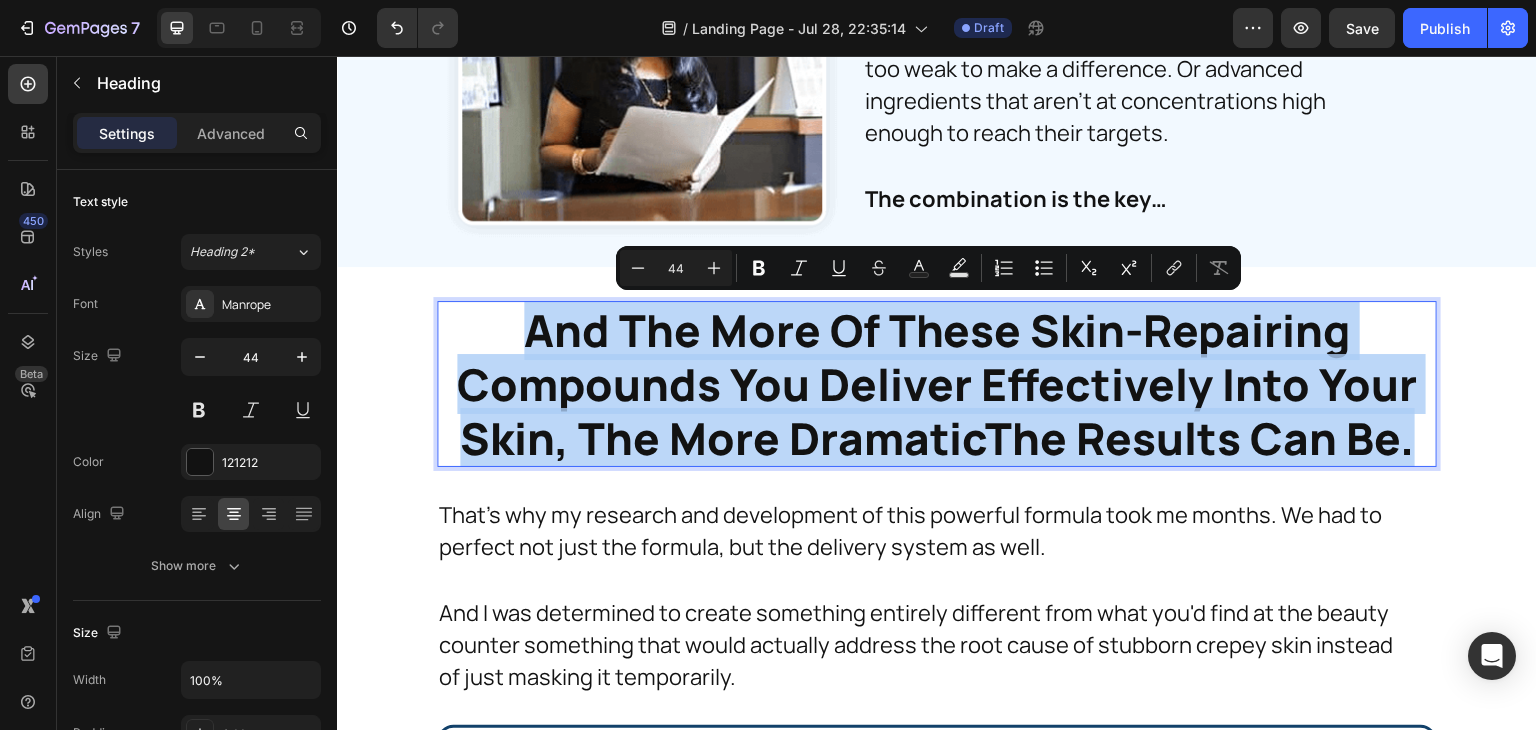 copy on "And The More Of These Skin-Repairing Compounds You Deliver Effectively Into Your Skin, The More DramaticThe Results Can Be." 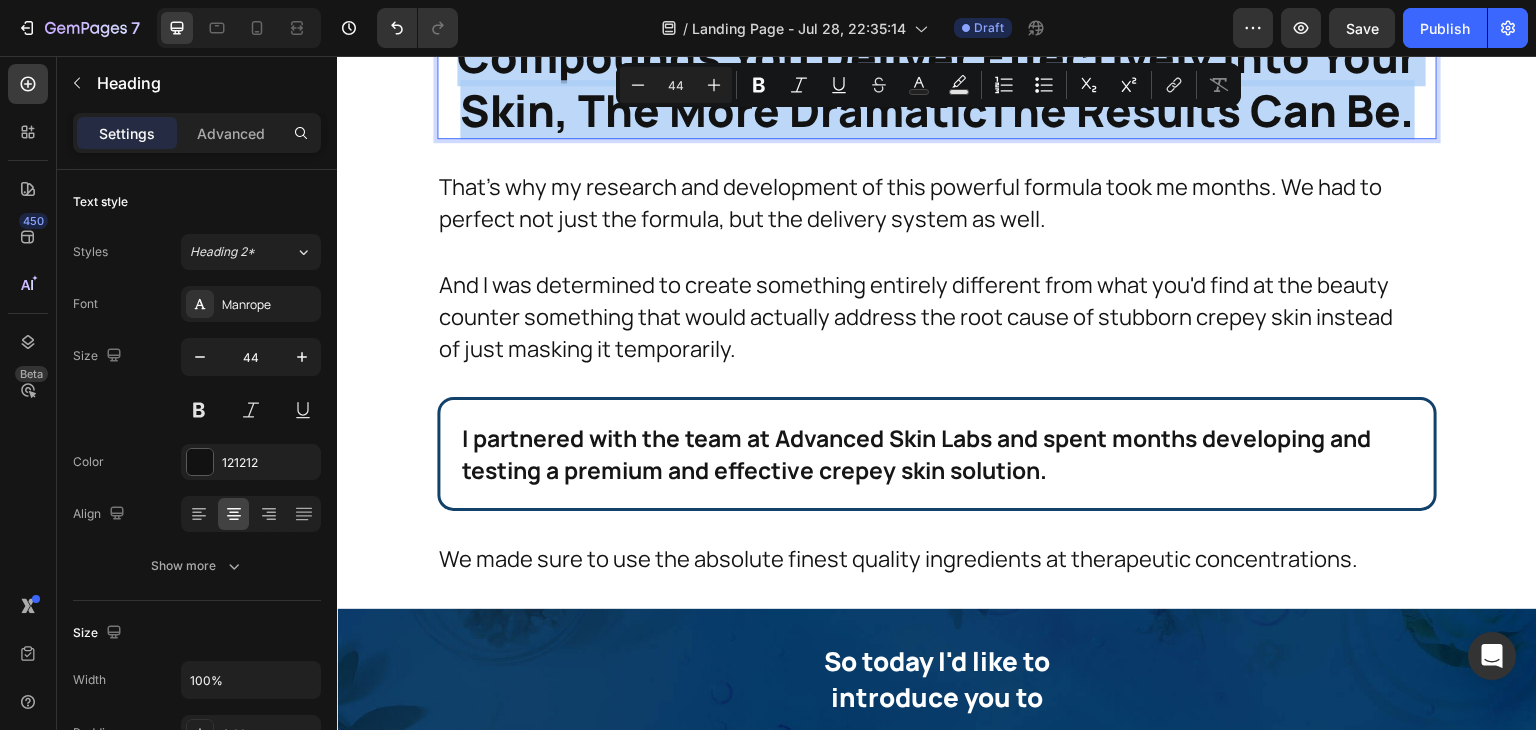 scroll, scrollTop: 20891, scrollLeft: 0, axis: vertical 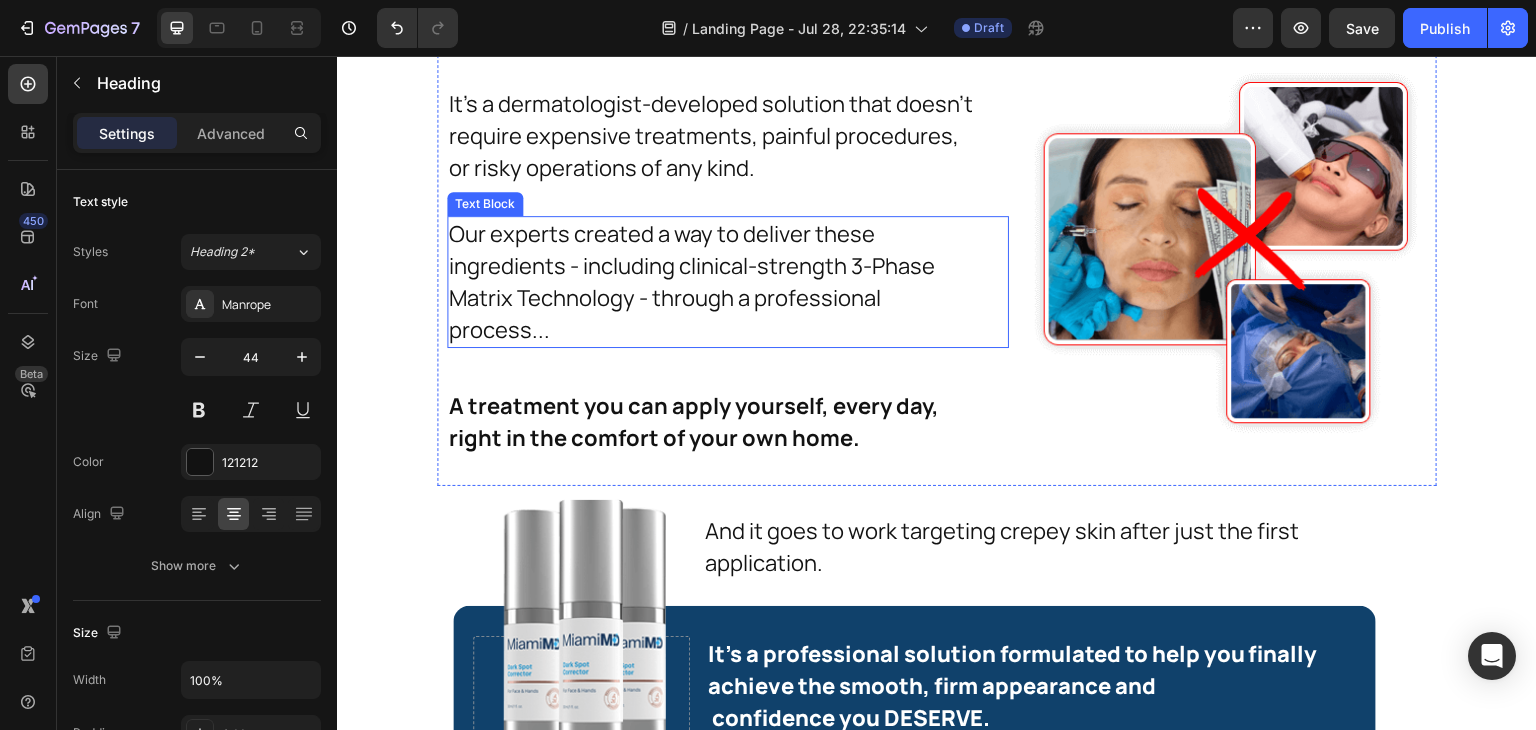 click on "Our experts created a way to deliver these ingredients - including clinical-strength 3-Phase Matrix Technology - through a professional process..." at bounding box center [717, 282] 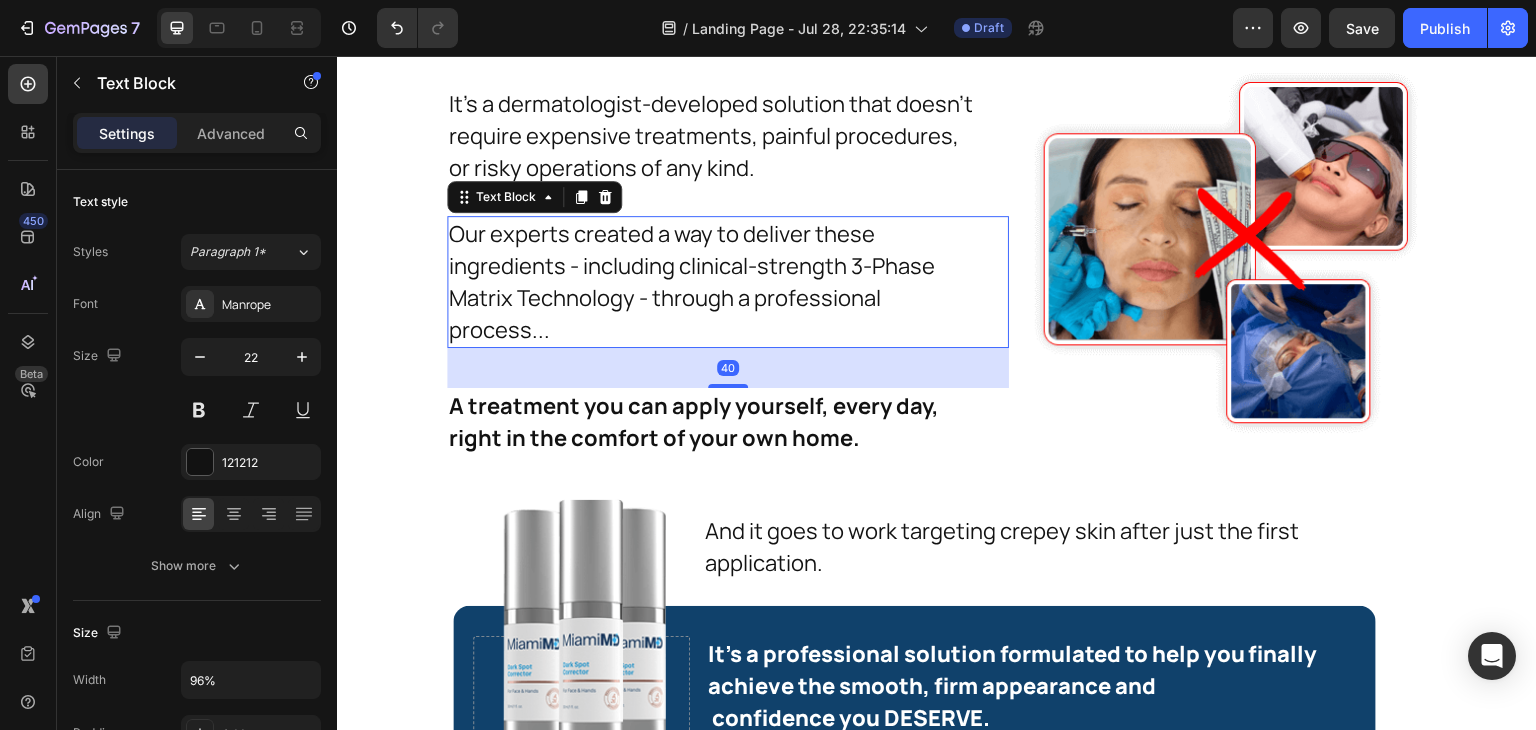 click on "Our experts created a way to deliver these ingredients - including clinical-strength 3-Phase Matrix Technology - through a professional process..." at bounding box center [717, 282] 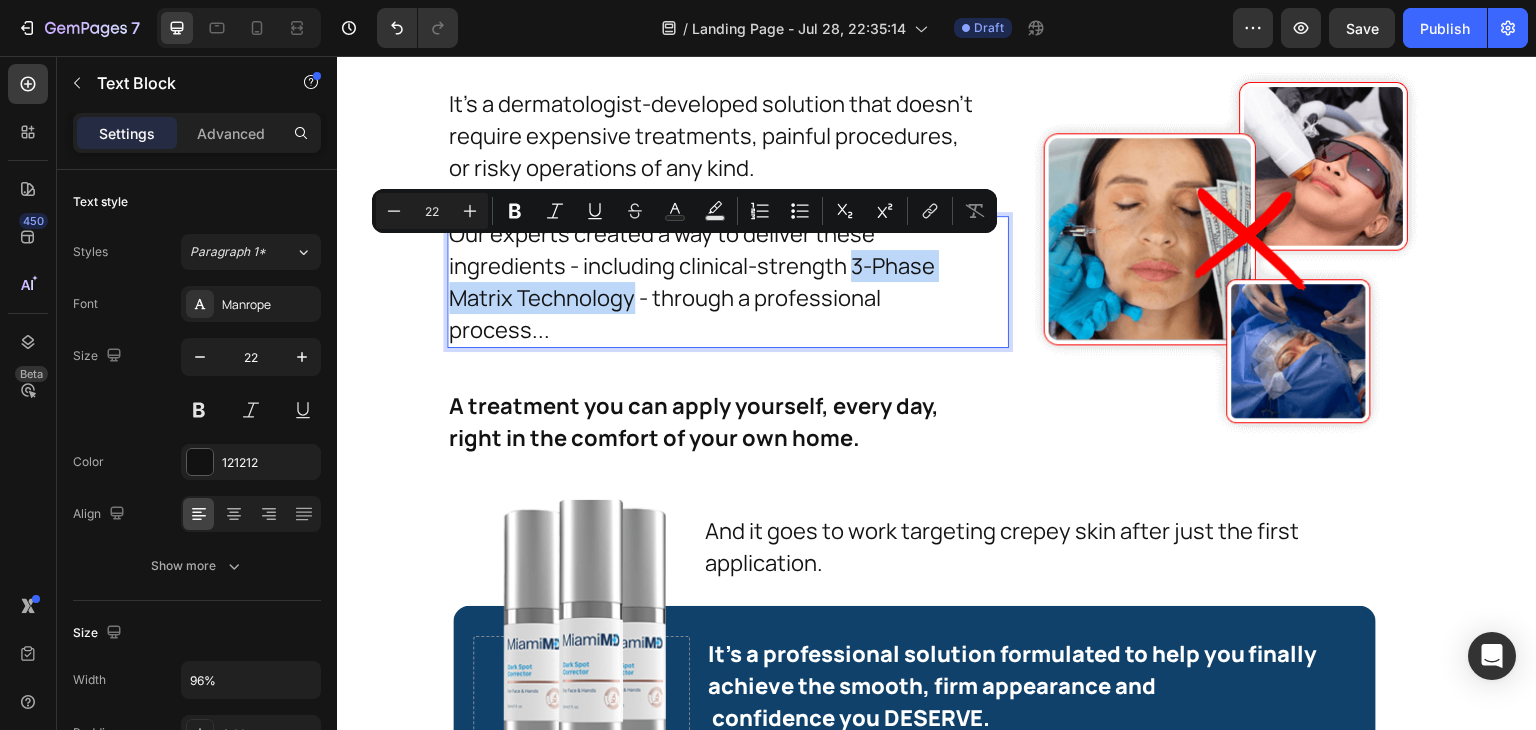 drag, startPoint x: 846, startPoint y: 261, endPoint x: 628, endPoint y: 293, distance: 220.3361 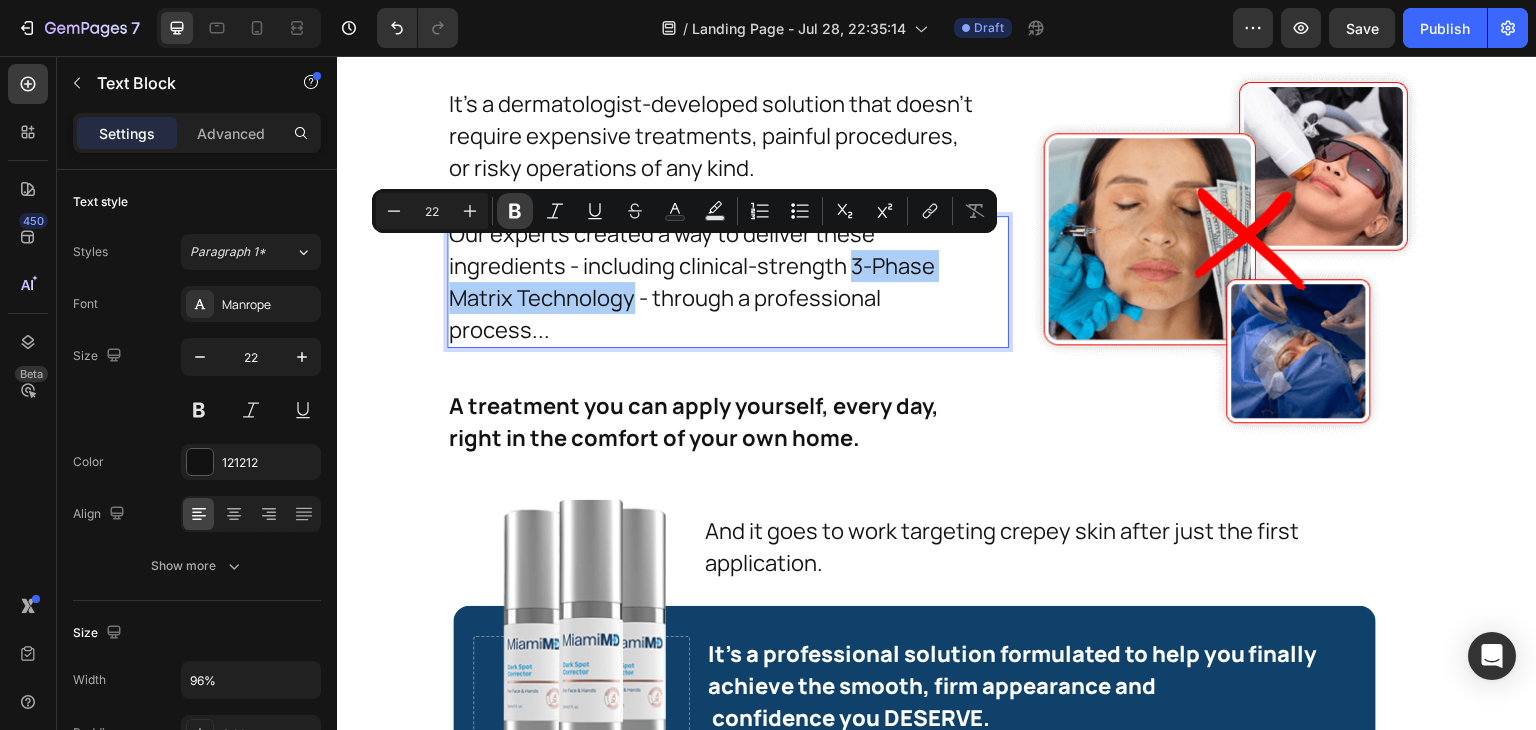 click 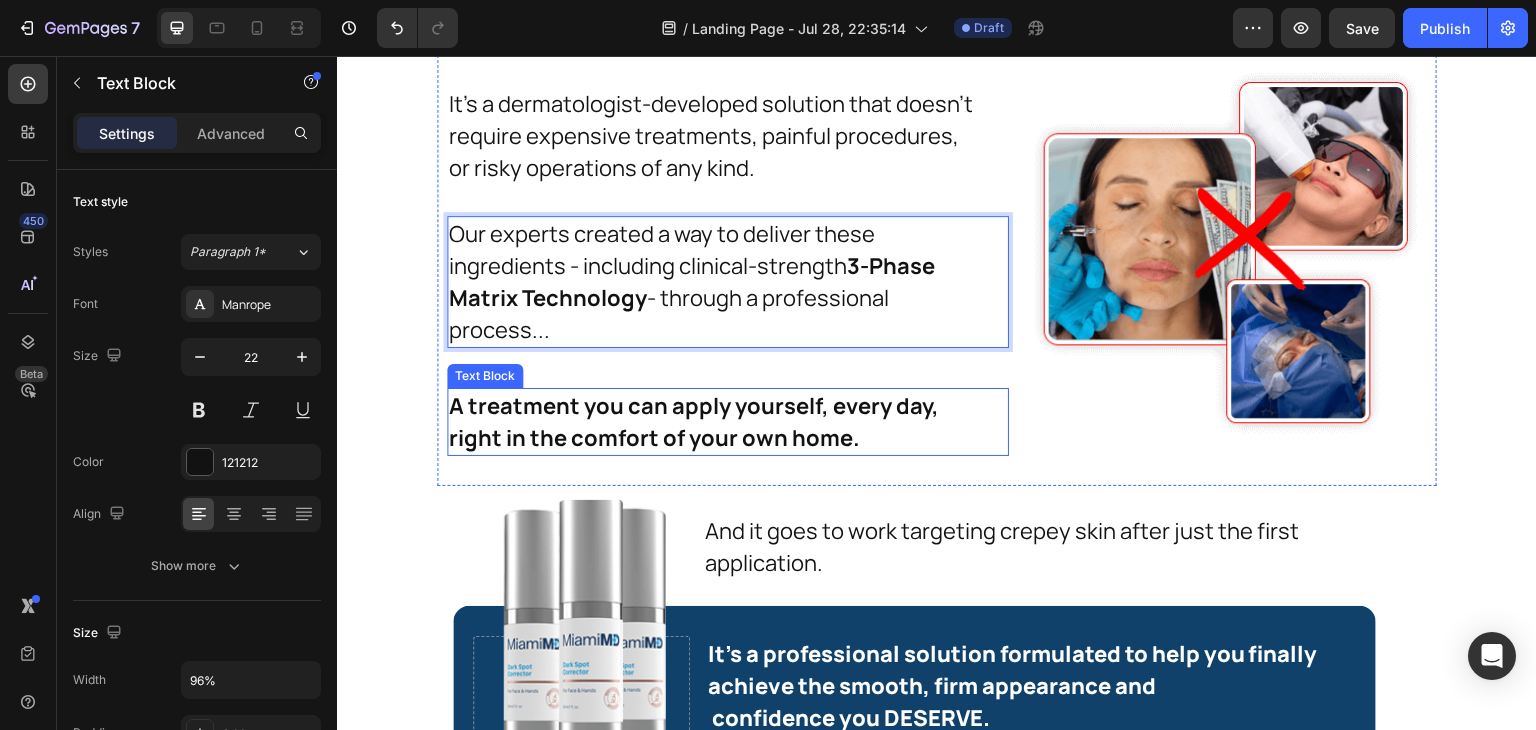click on "A treatment you can apply yourself, every day, right in the comfort of your own home." at bounding box center [717, 422] 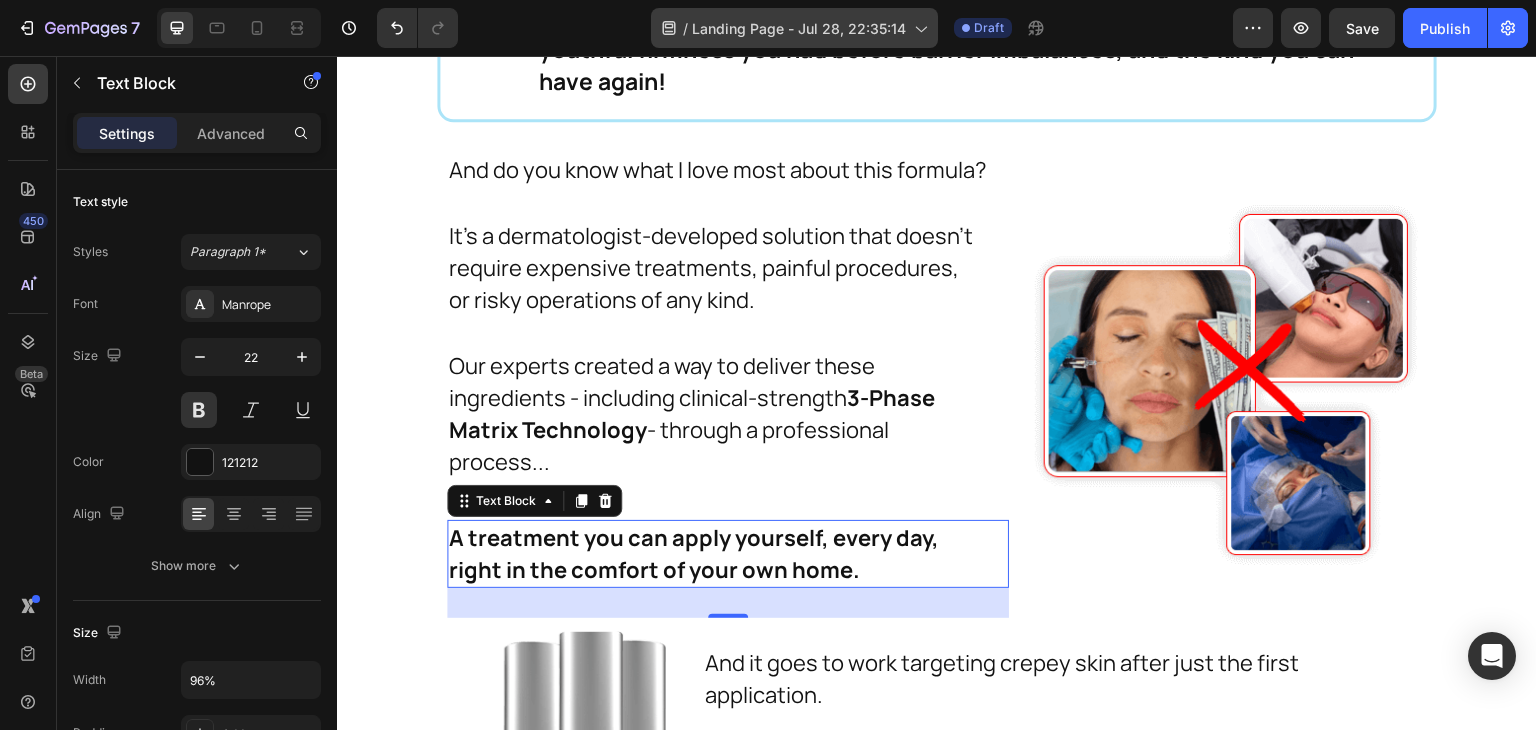 scroll, scrollTop: 23123, scrollLeft: 0, axis: vertical 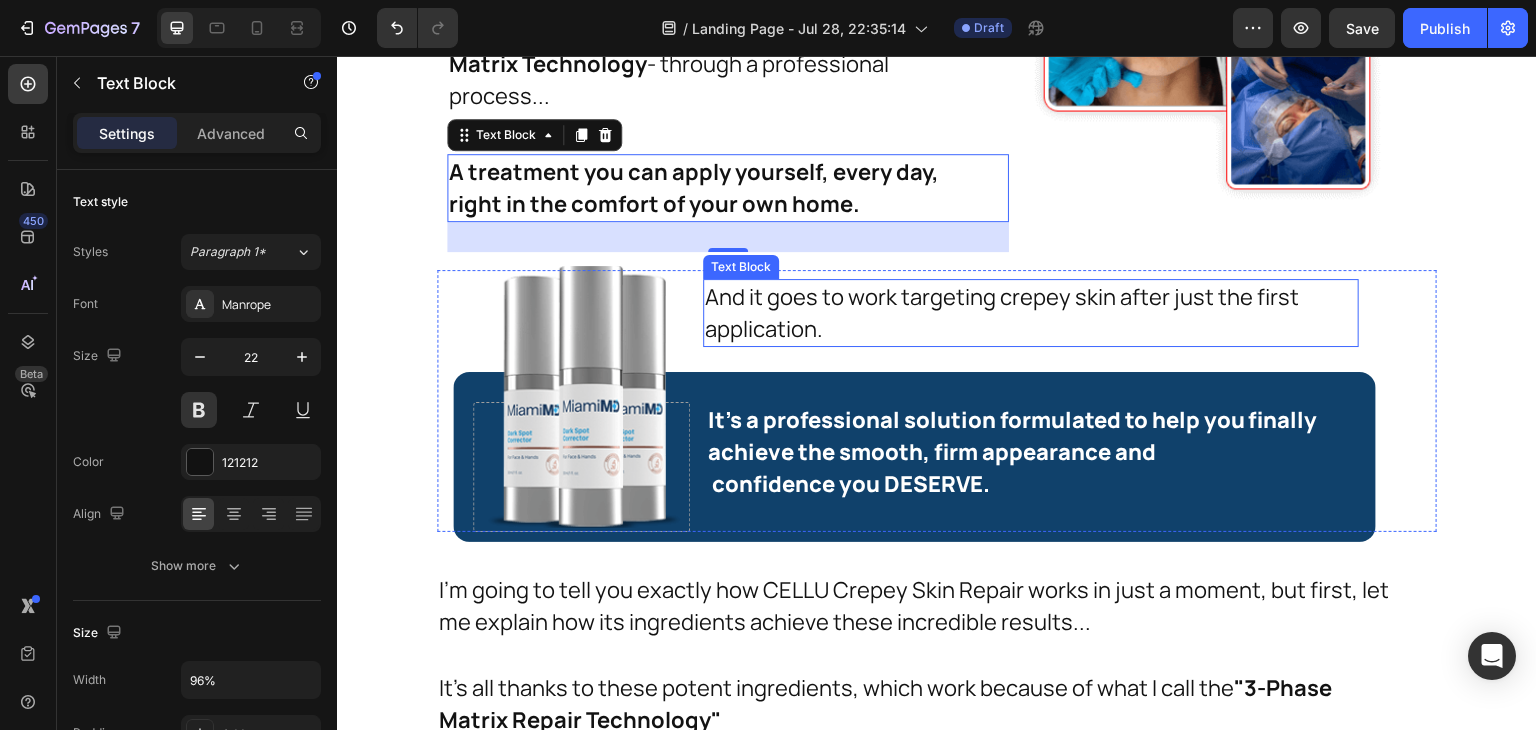 click on "And it goes to work targeting crepey skin after just the first application." at bounding box center [1031, 313] 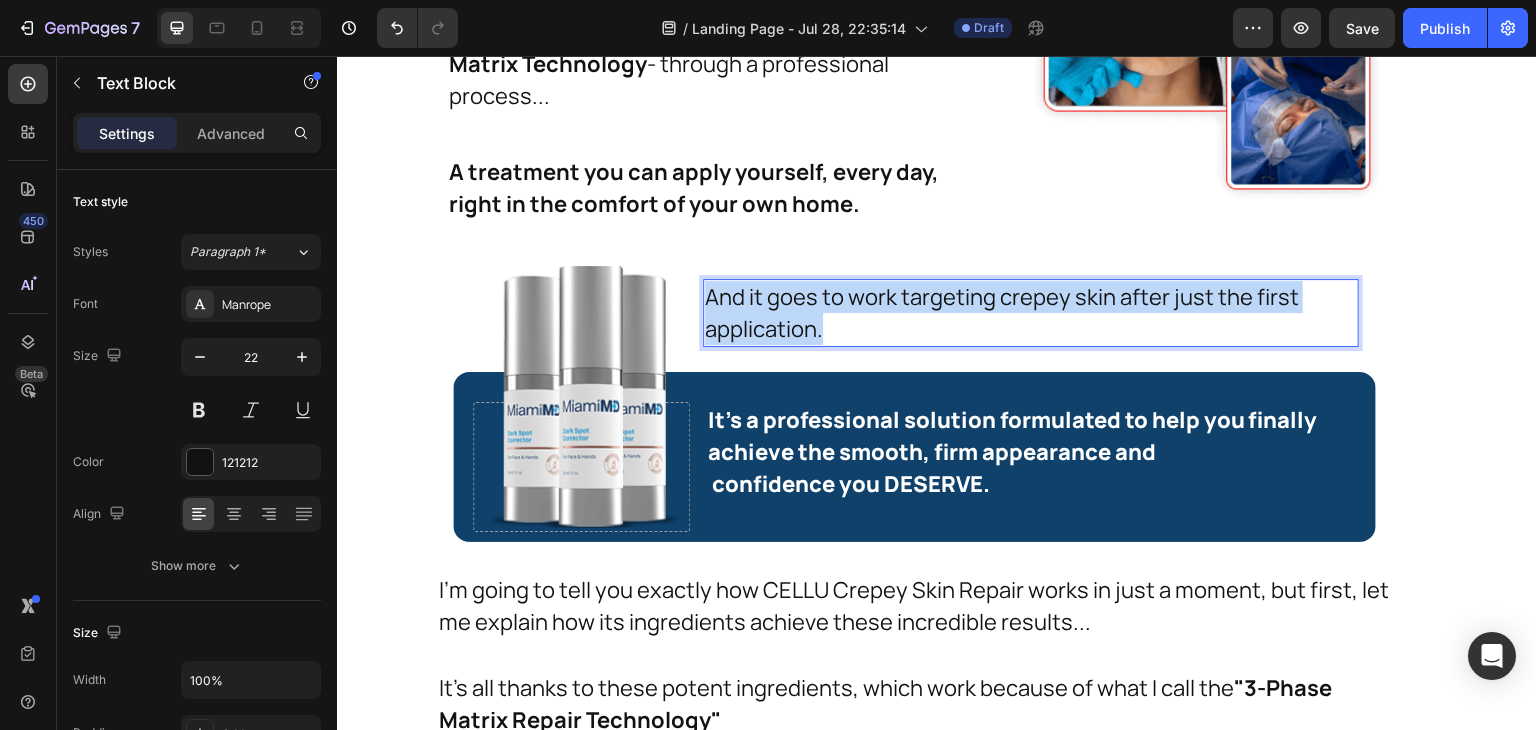 click on "And it goes to work targeting crepey skin after just the first application." at bounding box center (1031, 313) 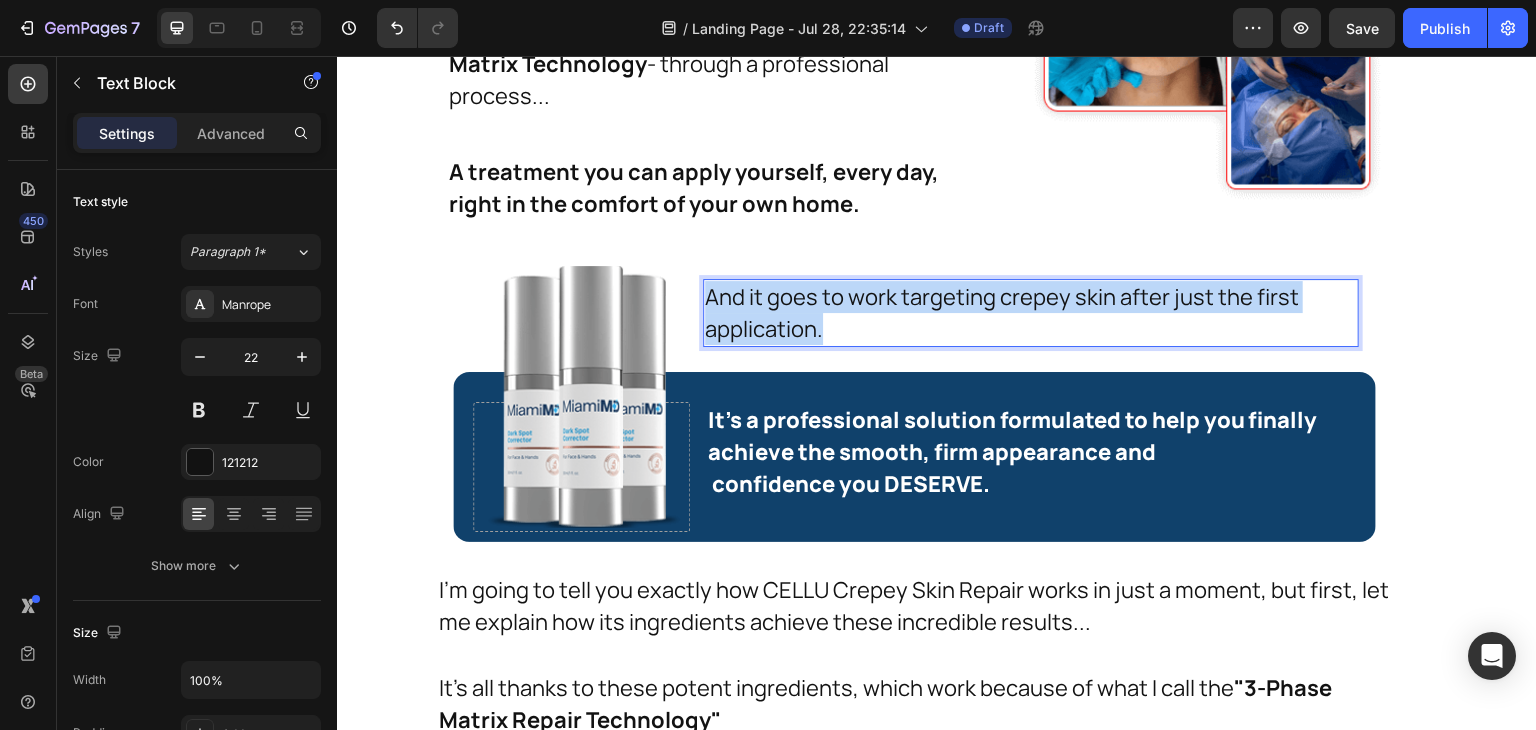 click on "And it goes to work targeting crepey skin after just the first application." at bounding box center (1031, 313) 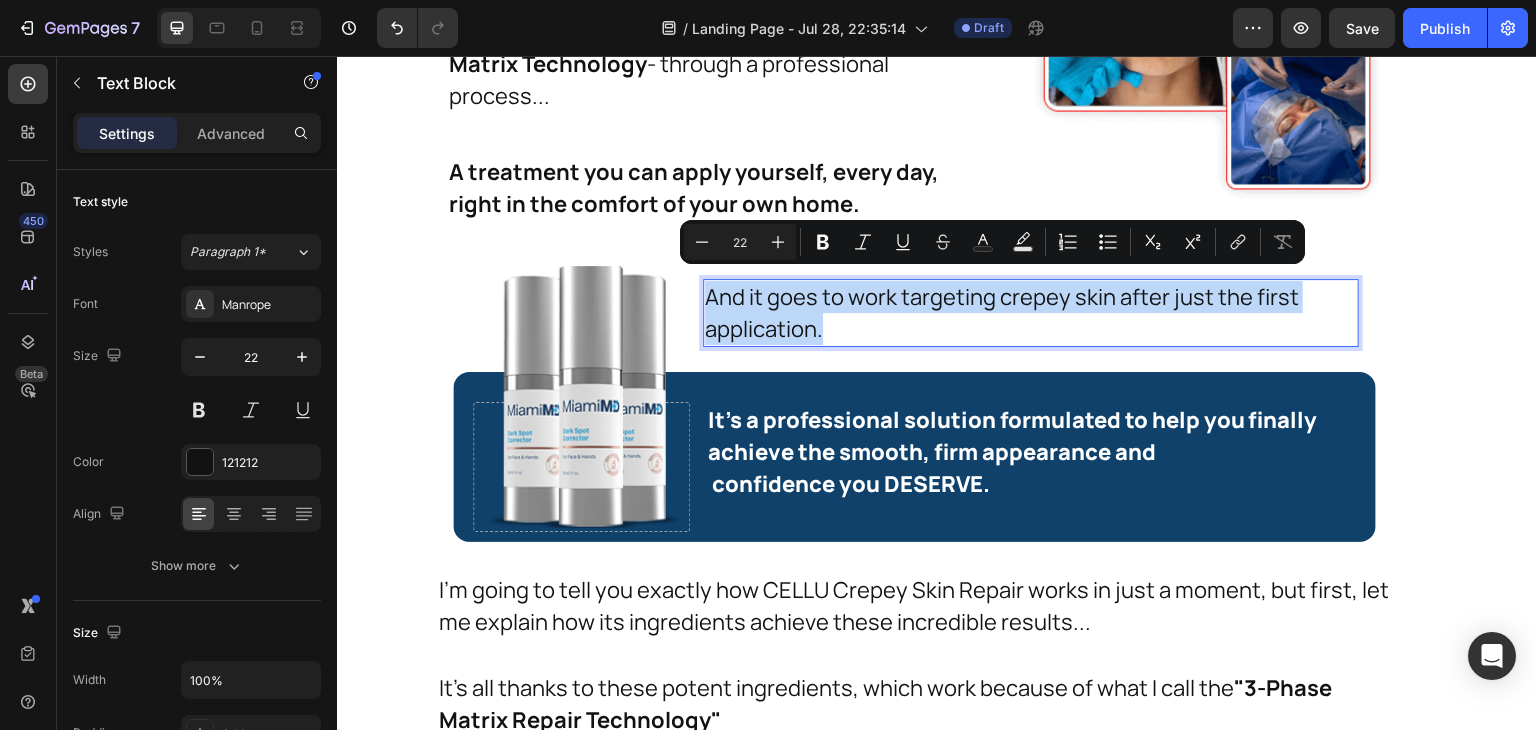 copy on "And it goes to work targeting crepey skin after just the first application." 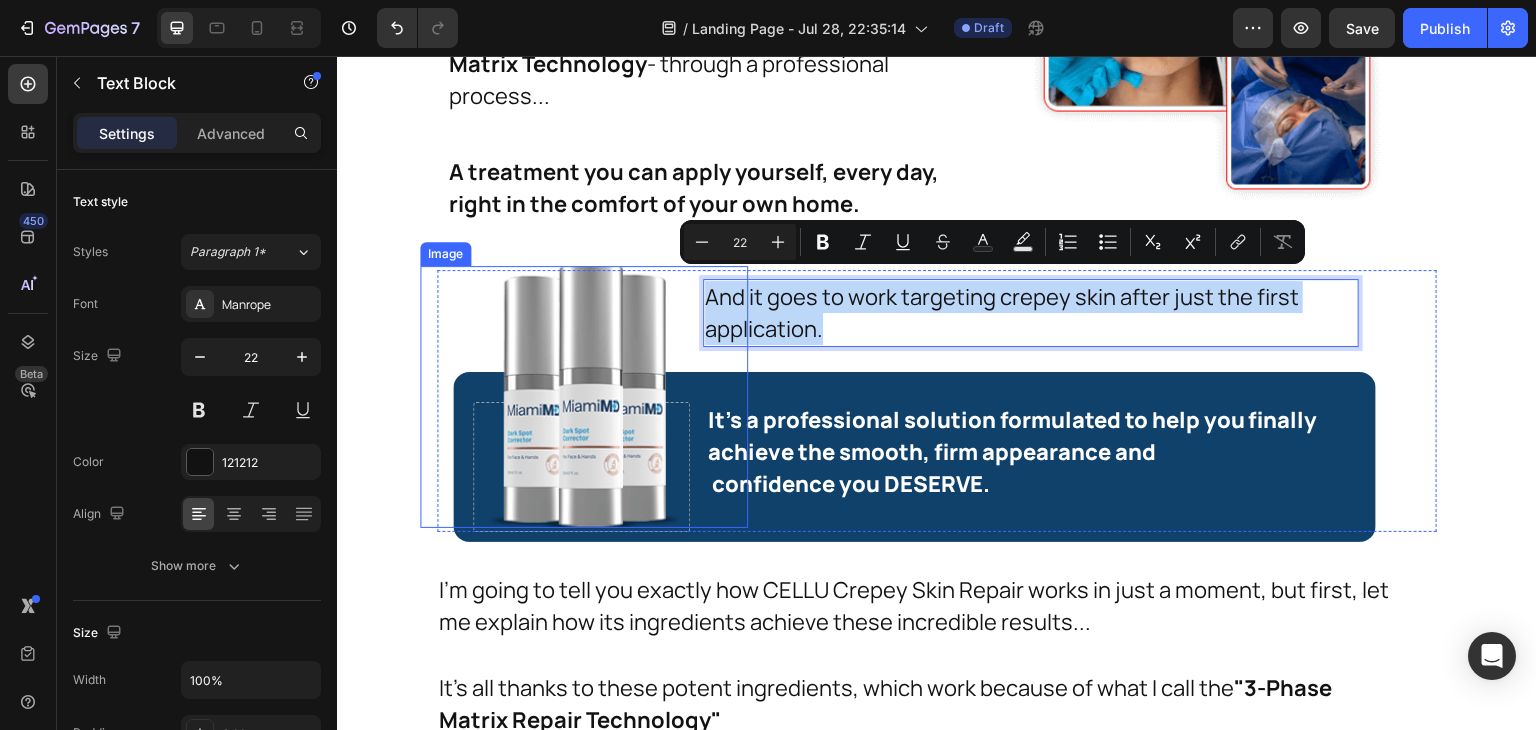 click at bounding box center [584, 397] 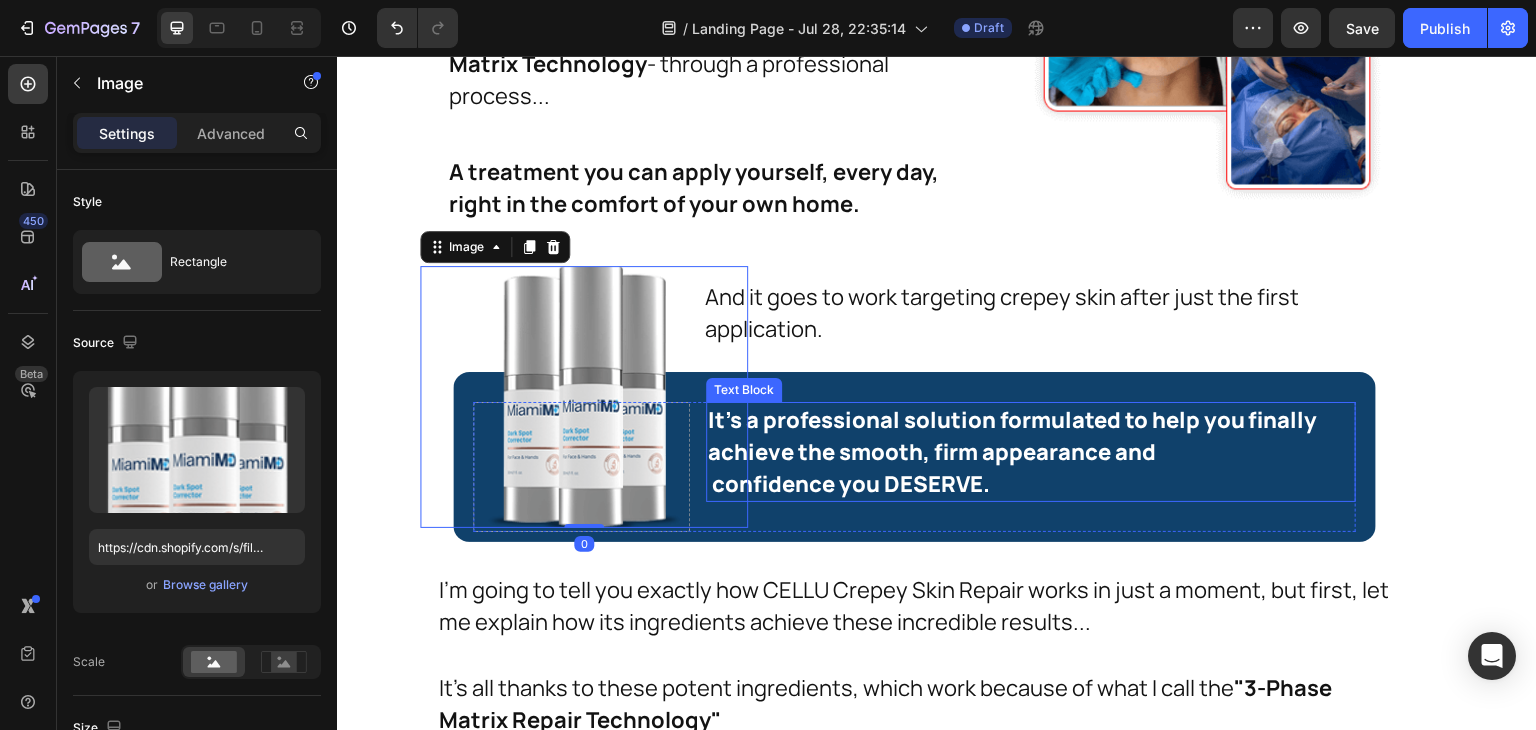 click on "It's a professional solution formulated to help you finally achieve the smooth, firm appearance and  confidence you DESERVE." at bounding box center (1031, 452) 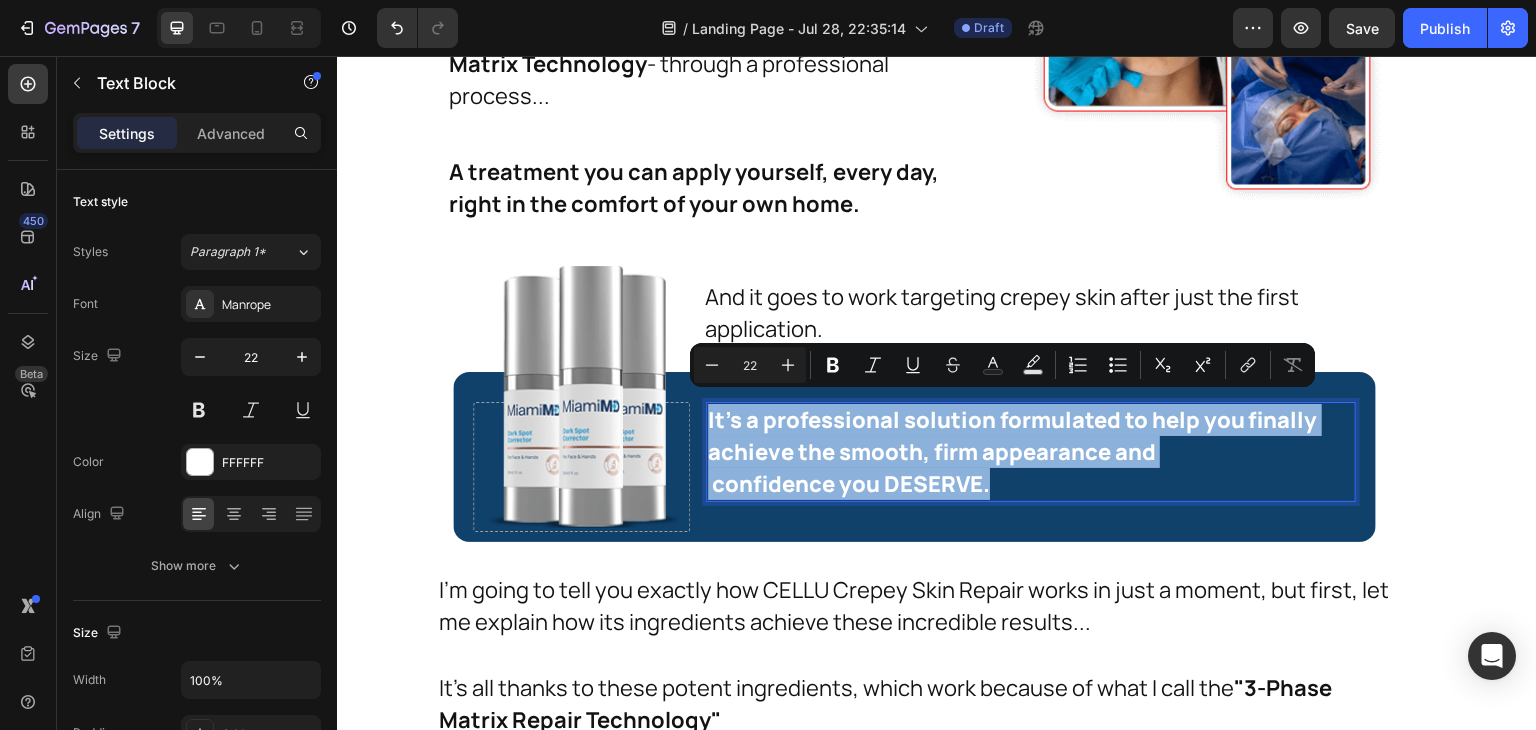 copy on "It's a professional solution formulated to help you finally achieve the smooth, firm appearance and  confidence you DESERVE." 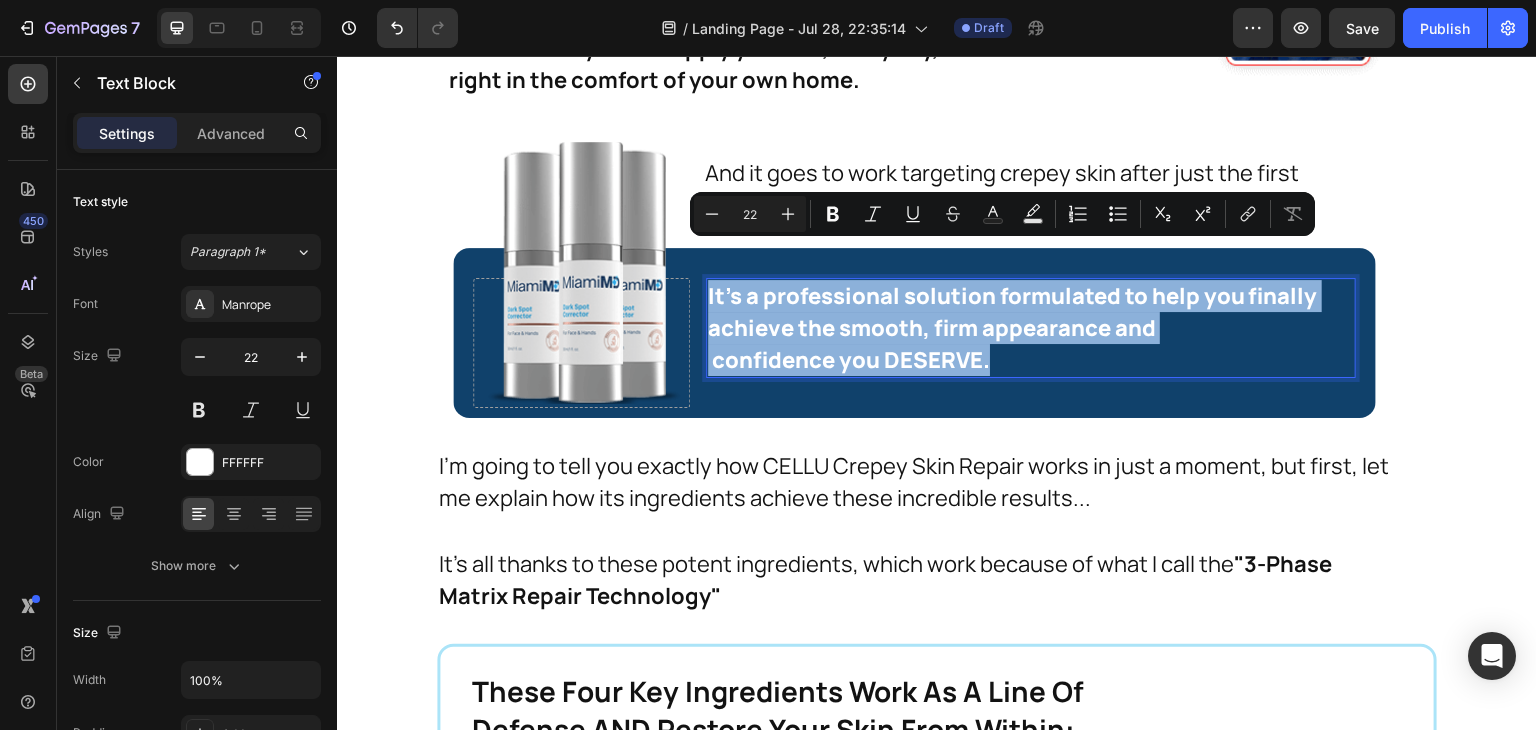 scroll, scrollTop: 23279, scrollLeft: 0, axis: vertical 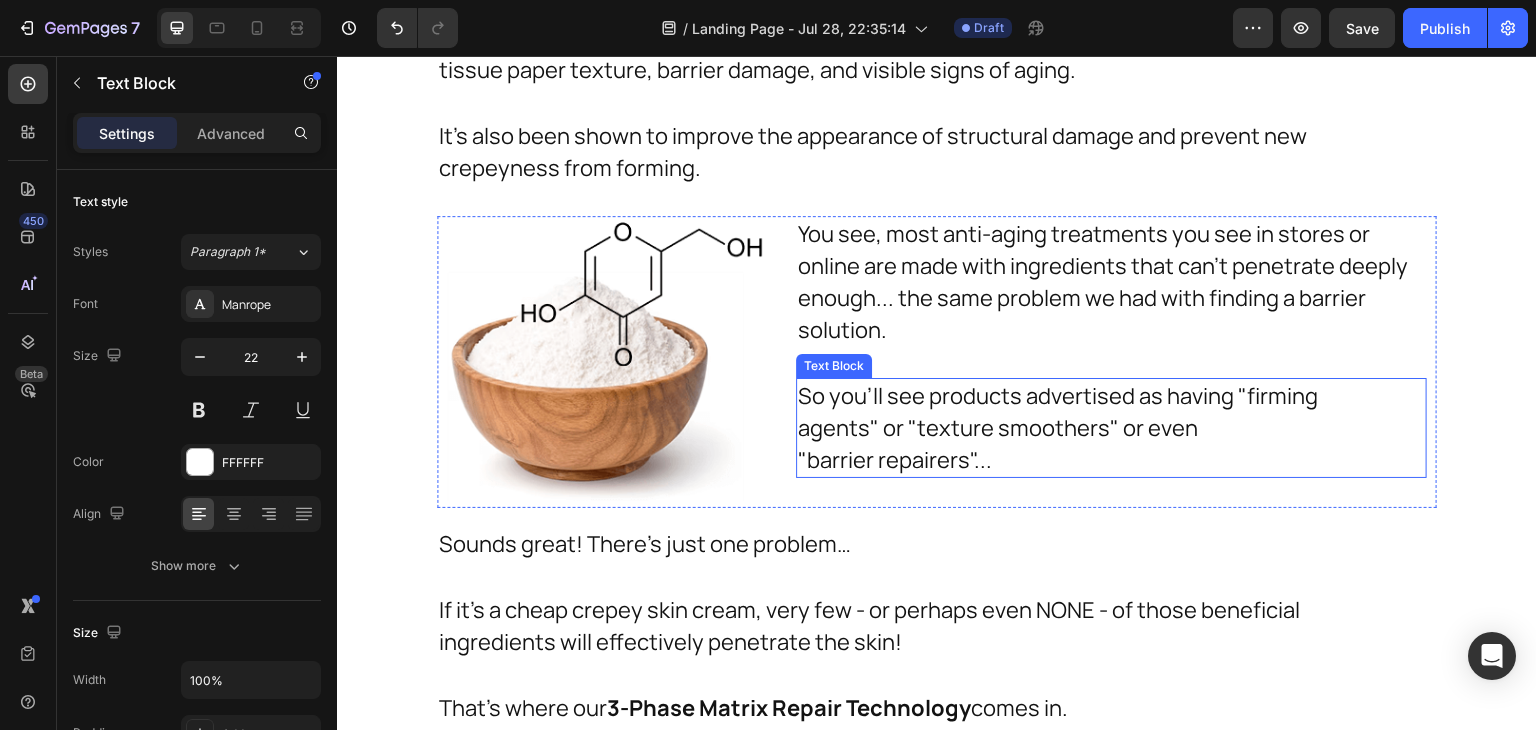 click on "So you'll see products advertised as having "firming agents" or "texture smoothers" or even "barrier repairers"..." at bounding box center (1092, 428) 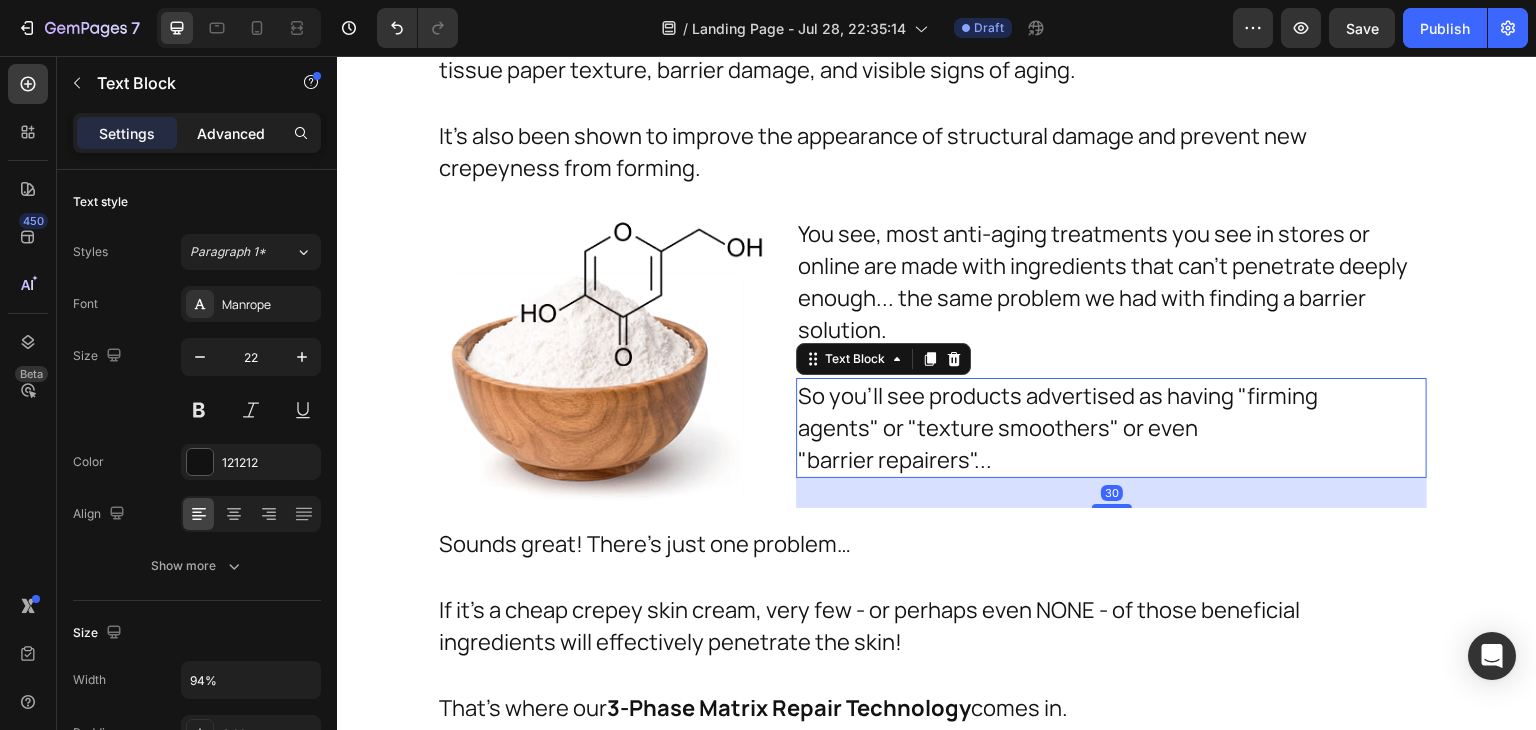click on "Advanced" at bounding box center [231, 133] 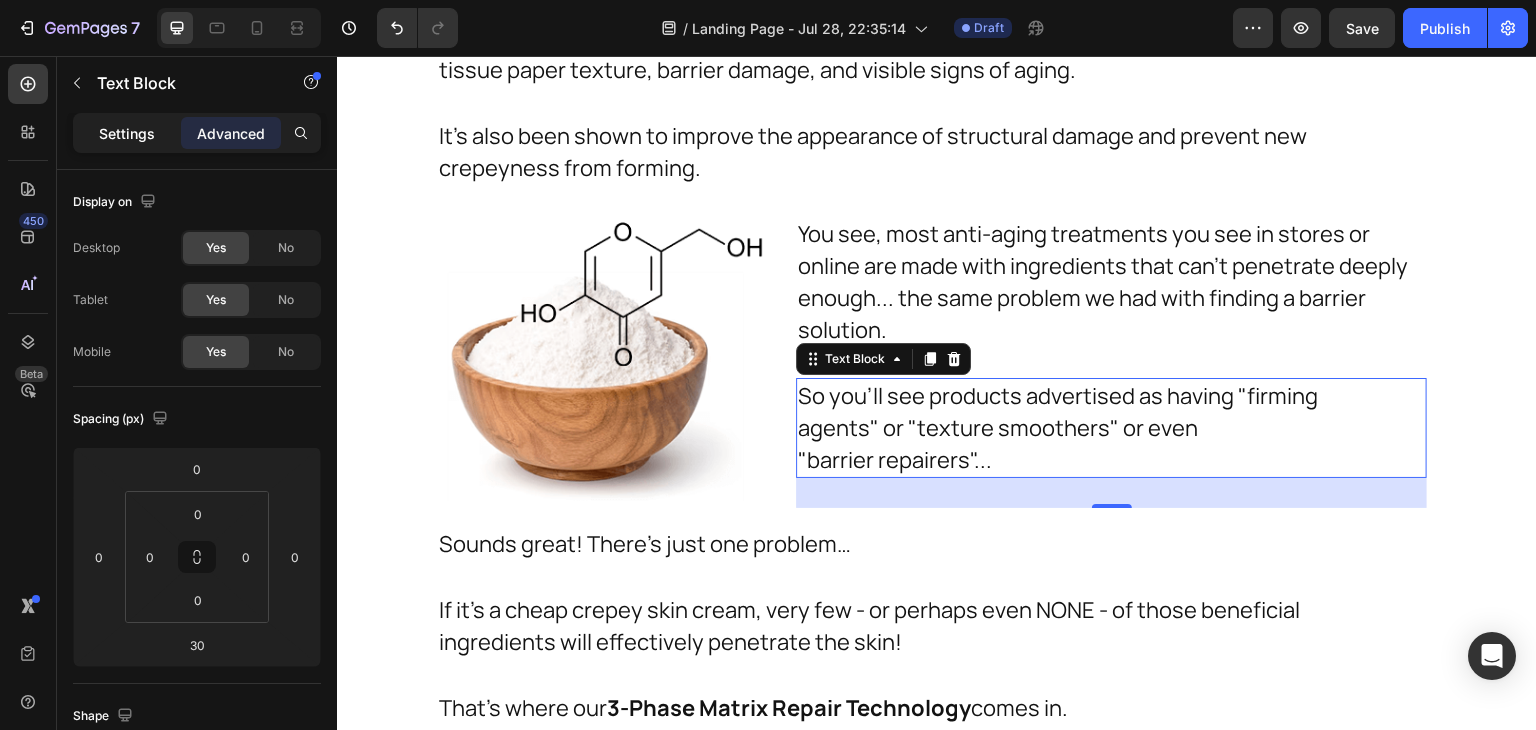 click on "Settings" 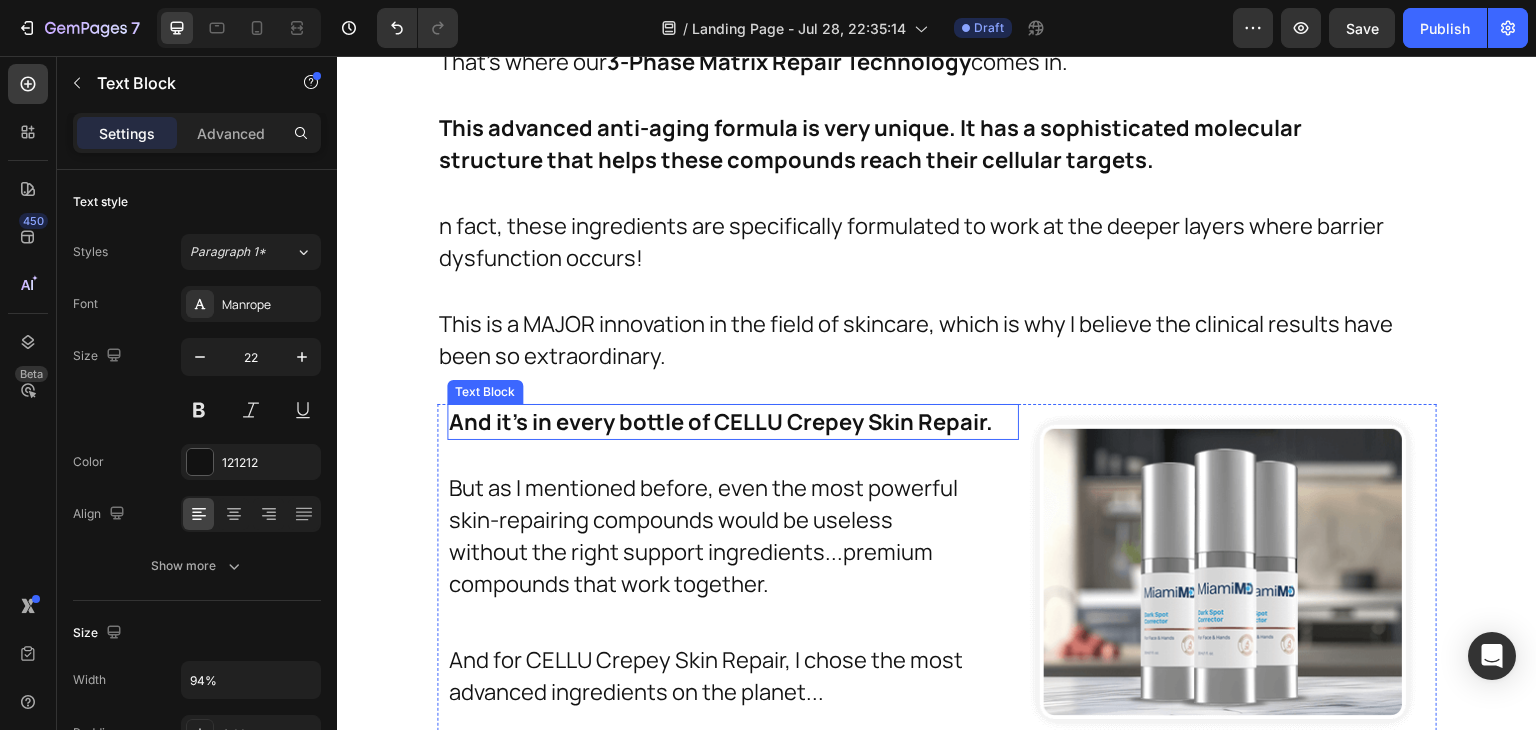 scroll, scrollTop: 25425, scrollLeft: 0, axis: vertical 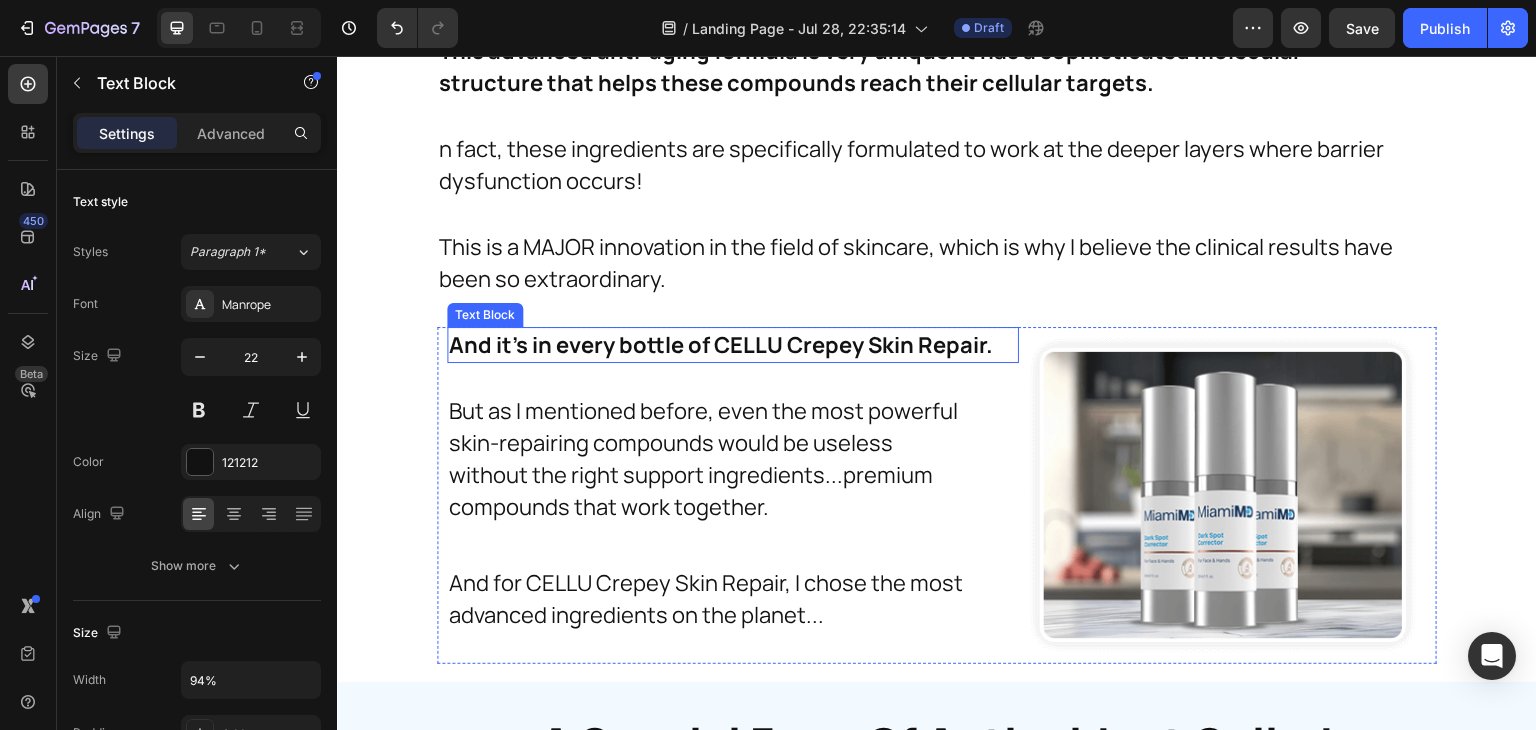 click on "And it's in every bottle of CELLU Crepey Skin Repair." at bounding box center [733, 345] 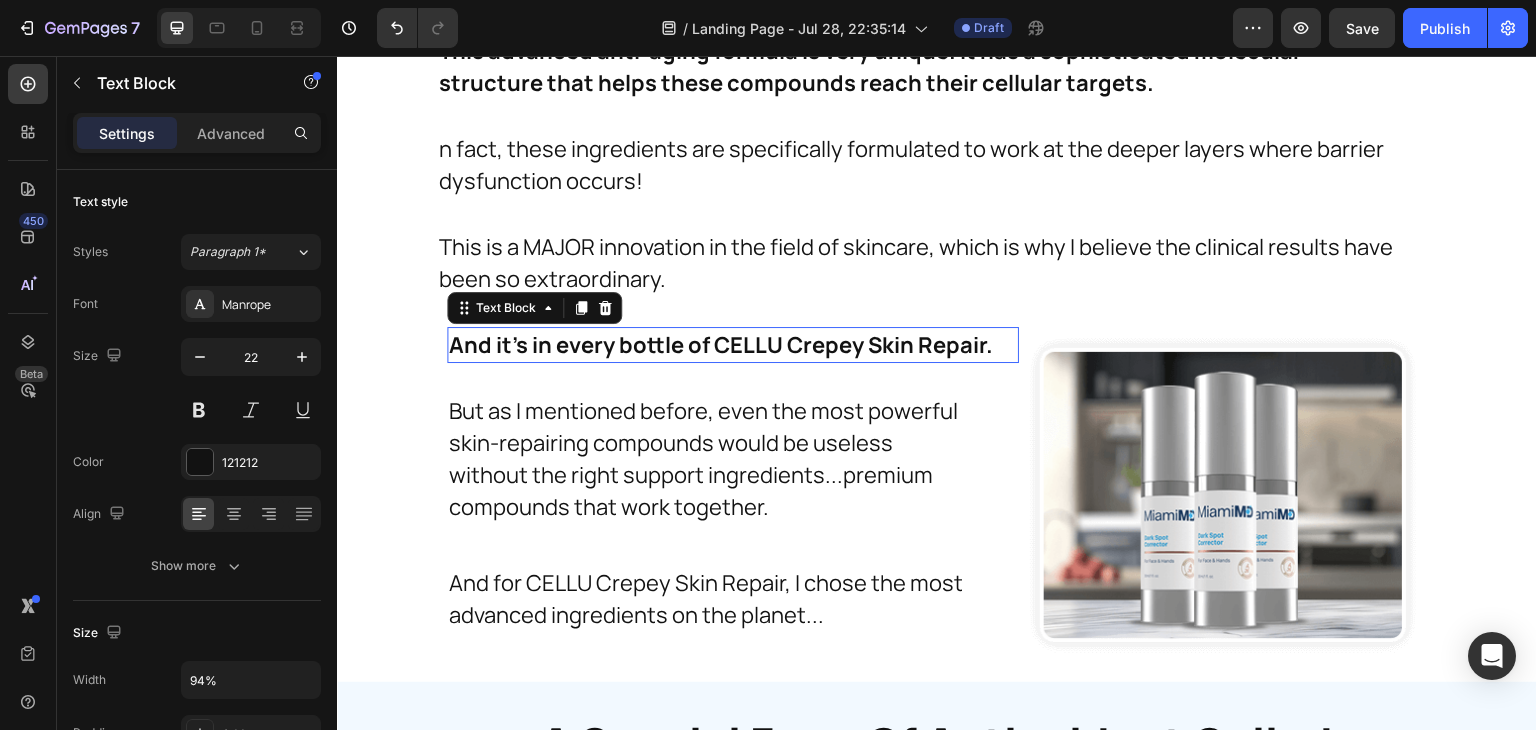 click on "And it's in every bottle of CELLU Crepey Skin Repair." at bounding box center (733, 345) 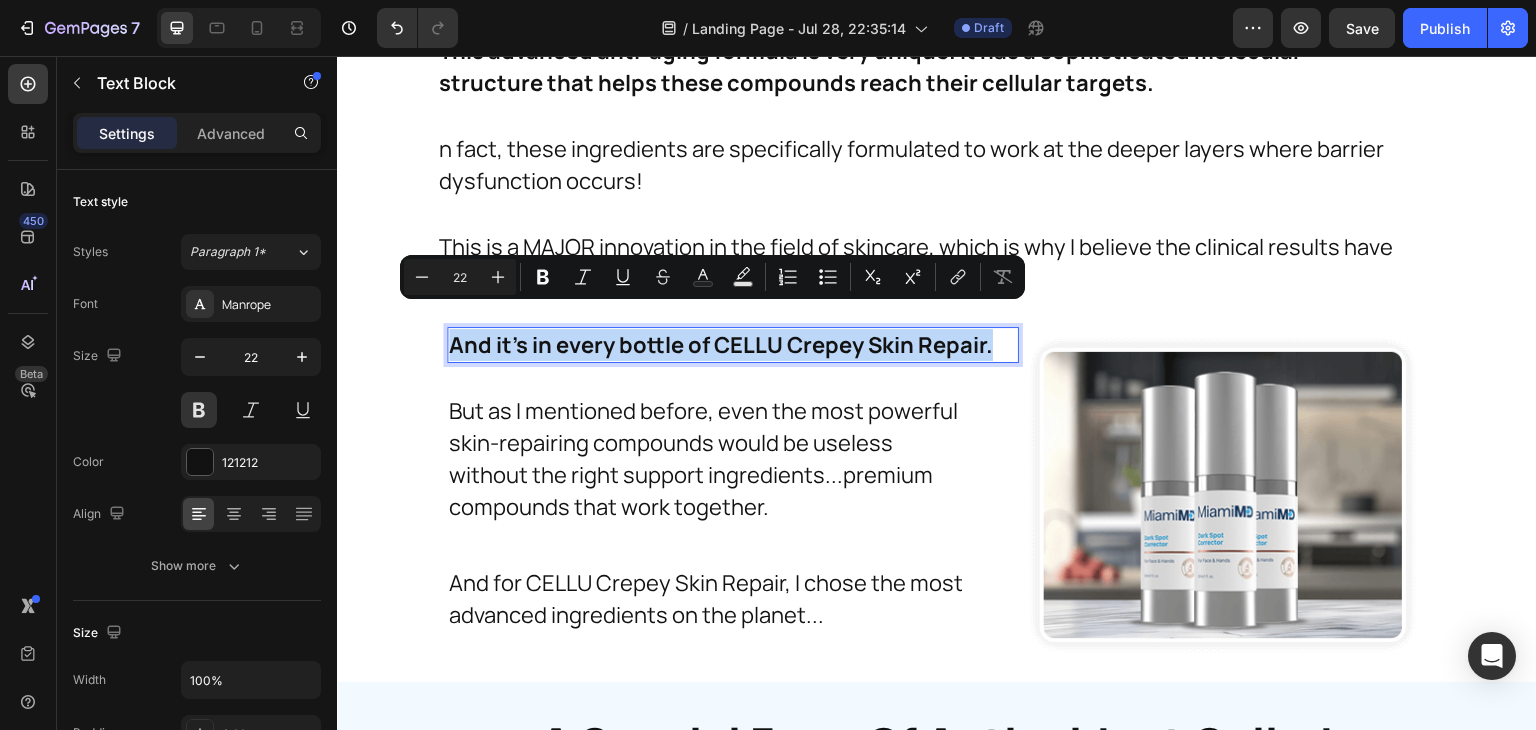 copy on "And it's in every bottle of CELLU Crepey Skin Repair." 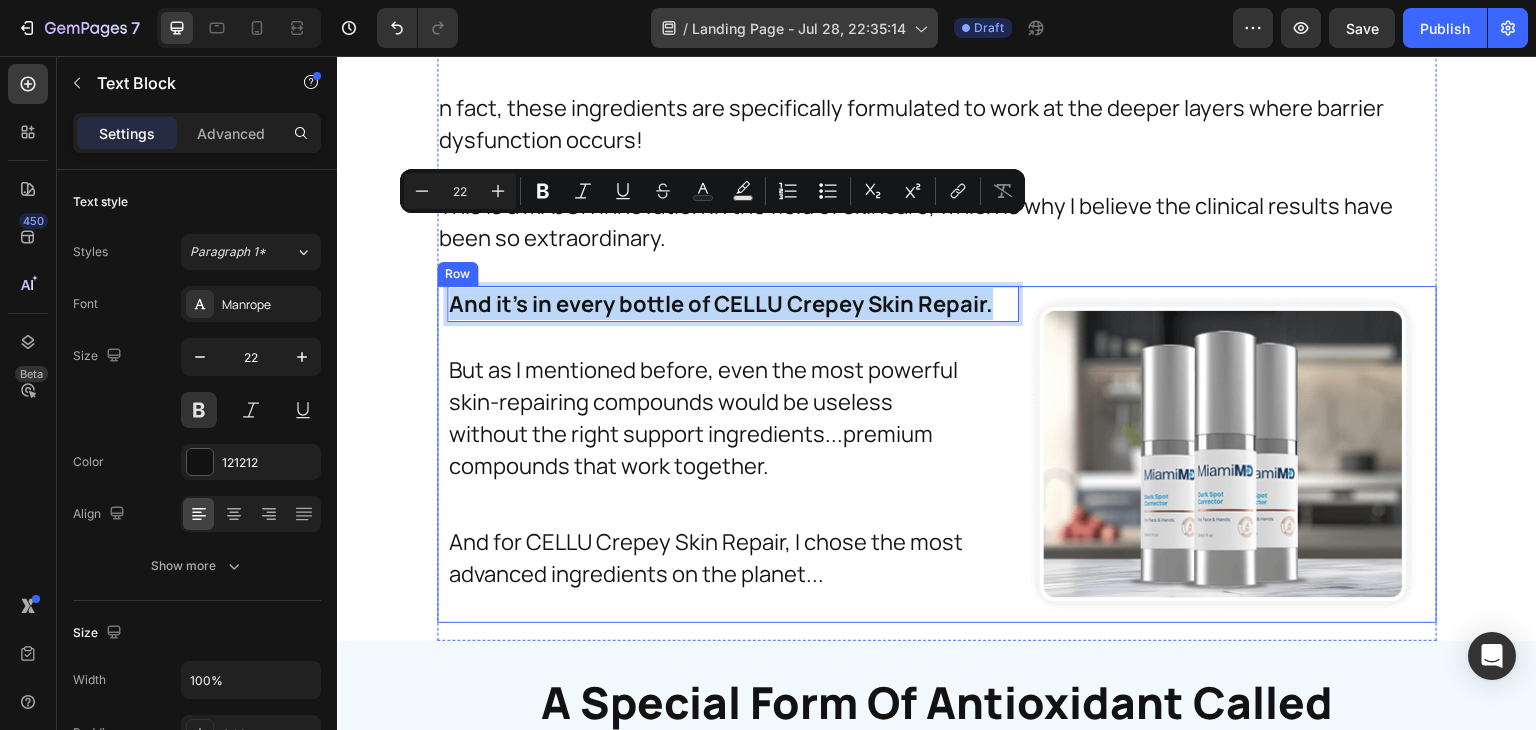 scroll, scrollTop: 25511, scrollLeft: 0, axis: vertical 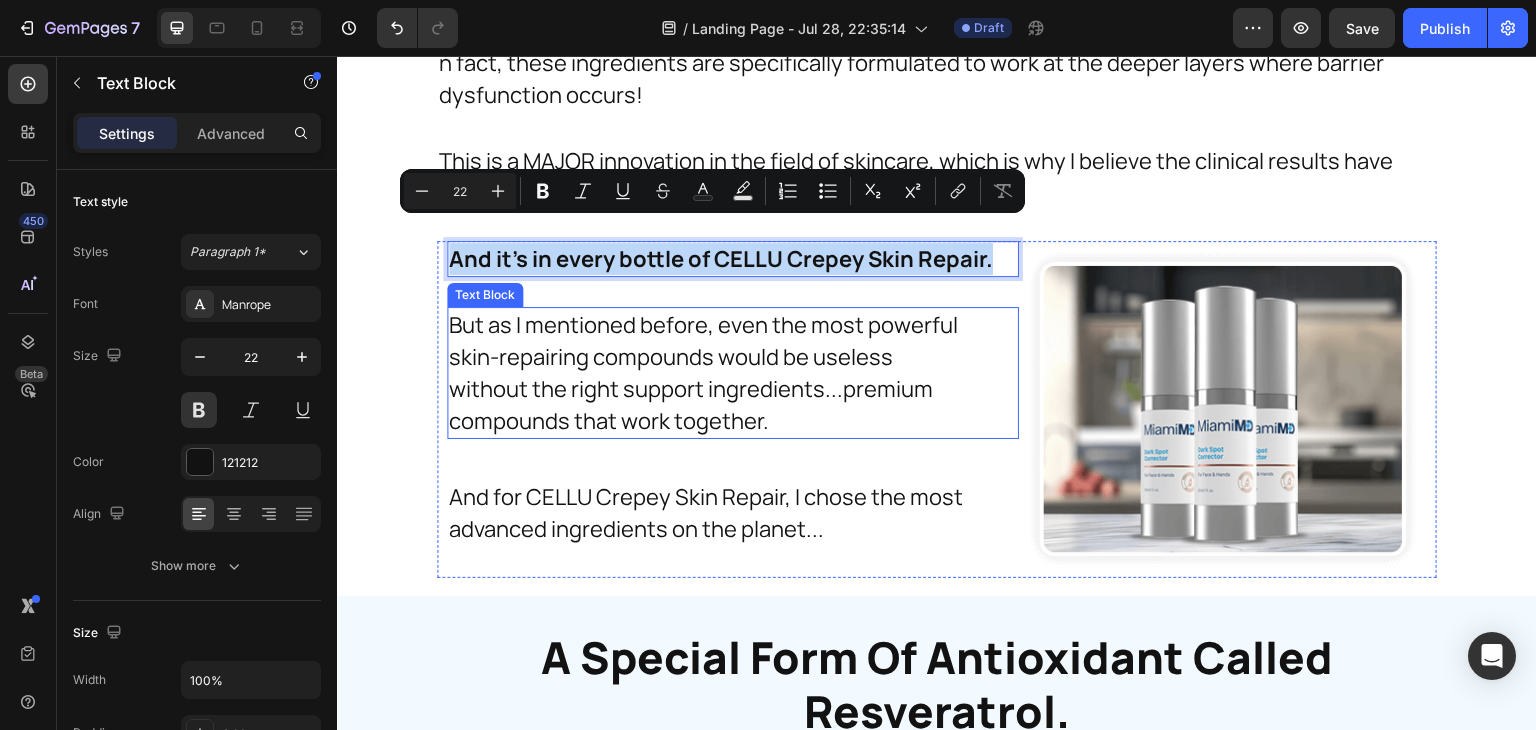click on "But as I mentioned before, even the most powerful skin-repairing compounds would be useless without the right support ingredients...premium compounds that work together." at bounding box center [704, 373] 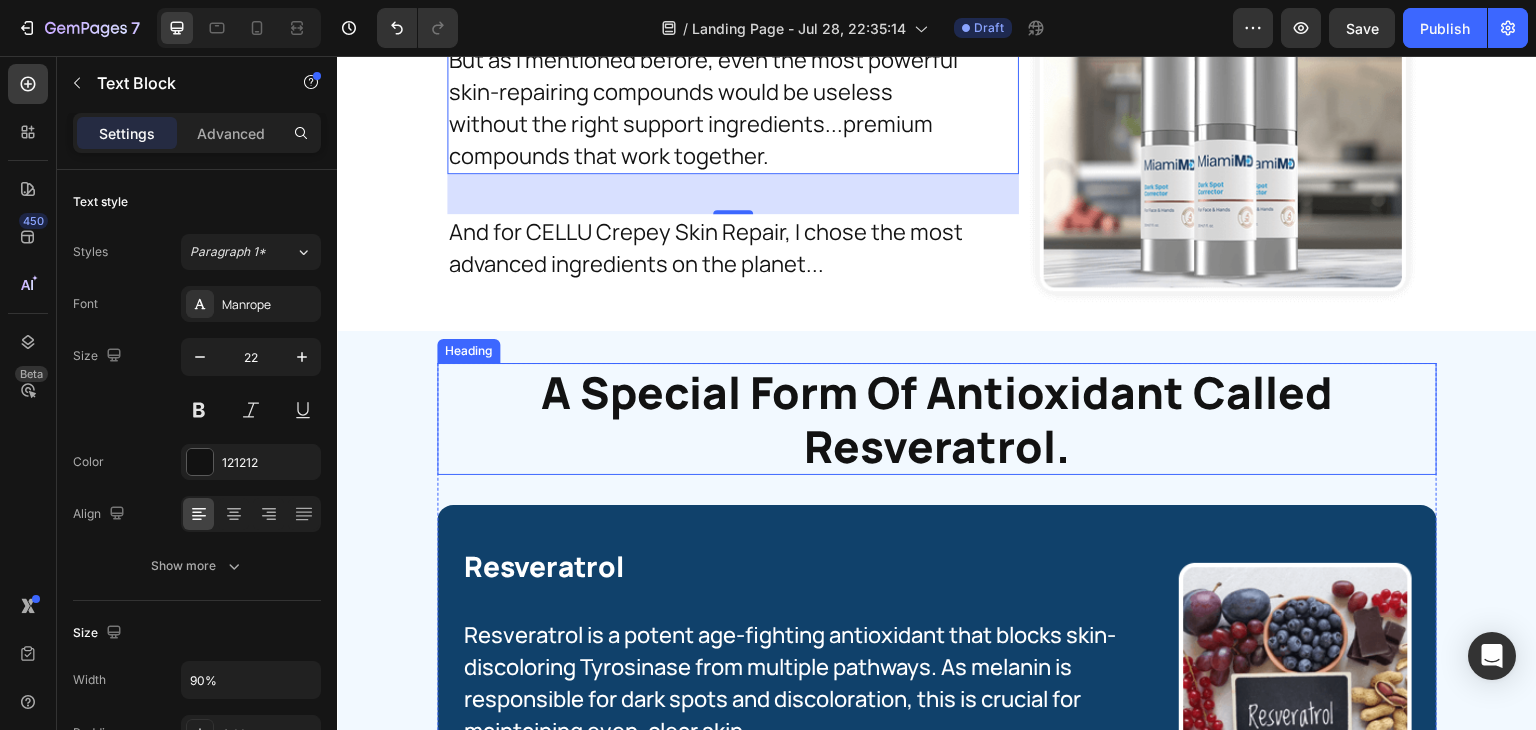 scroll, scrollTop: 25939, scrollLeft: 0, axis: vertical 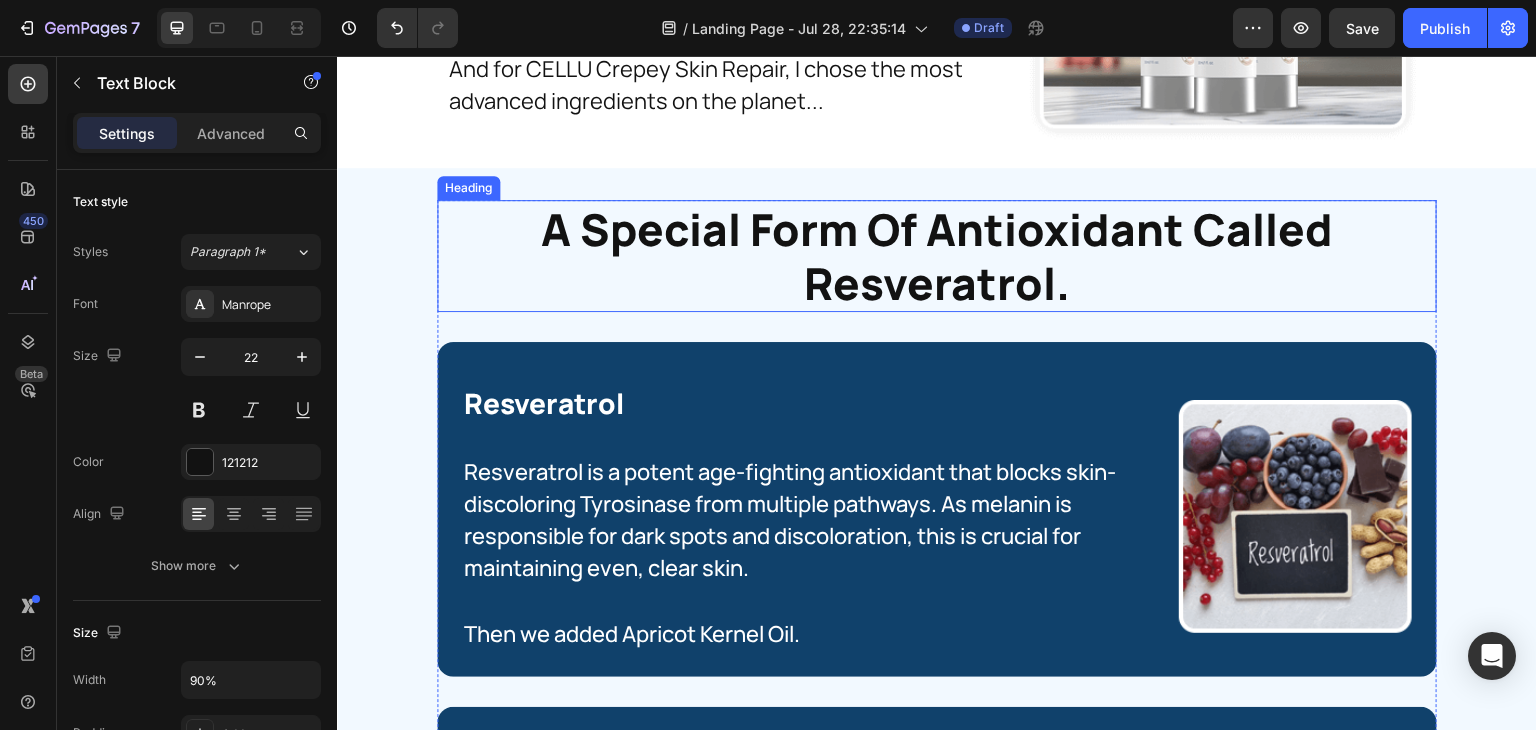 click on "A Special Form Of Antioxidant Called Resveratrol." at bounding box center (937, 256) 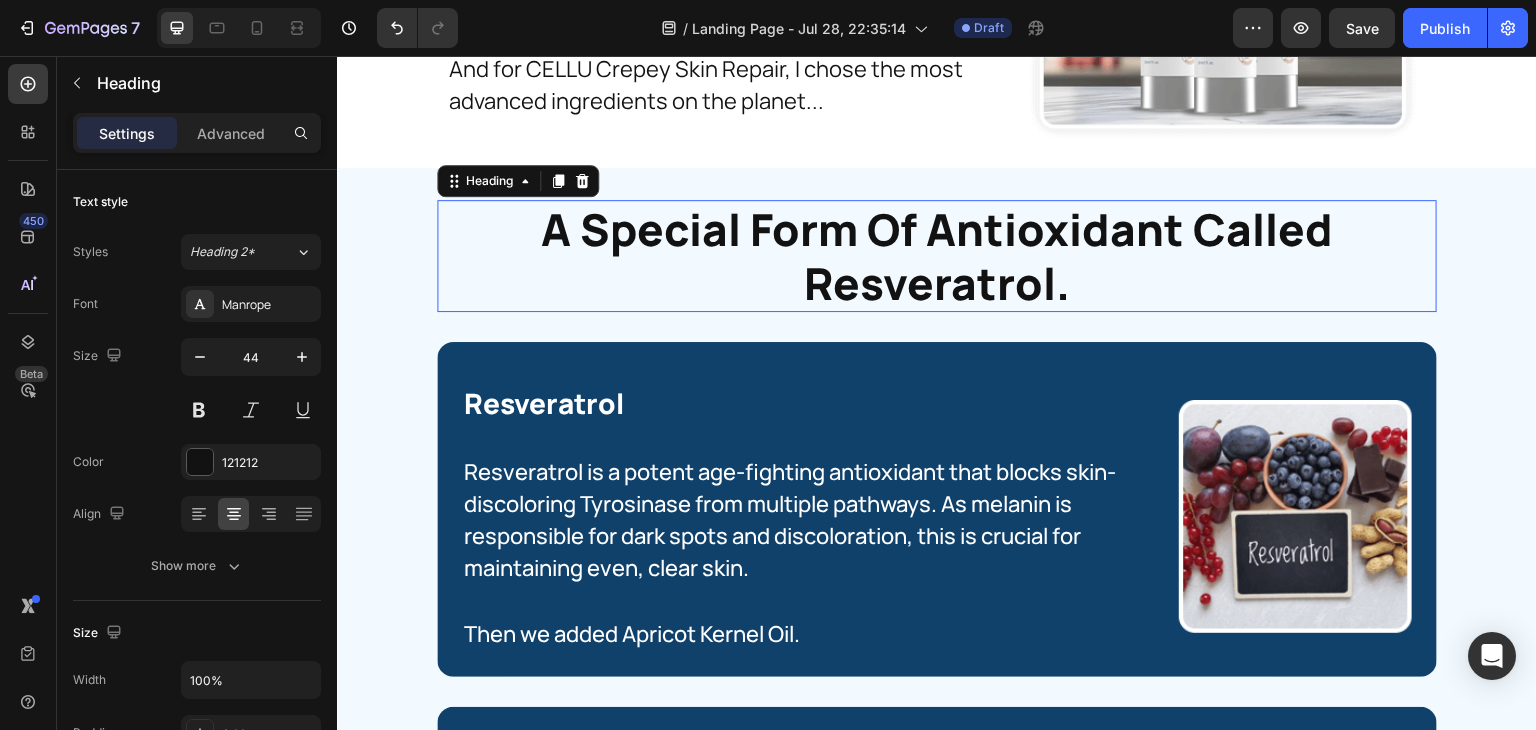 click on "A Special Form Of Antioxidant Called Resveratrol." at bounding box center (937, 256) 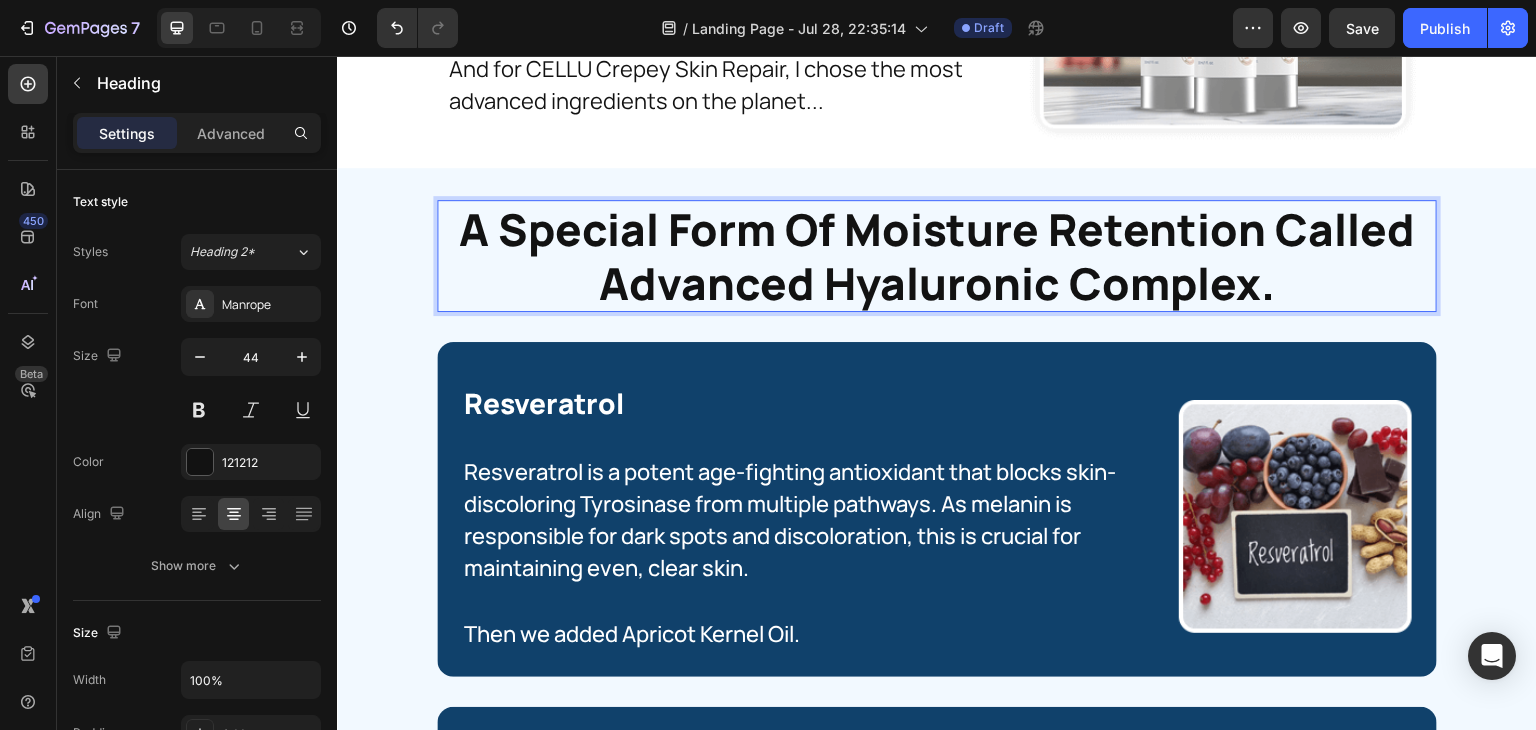 scroll, scrollTop: 0, scrollLeft: 0, axis: both 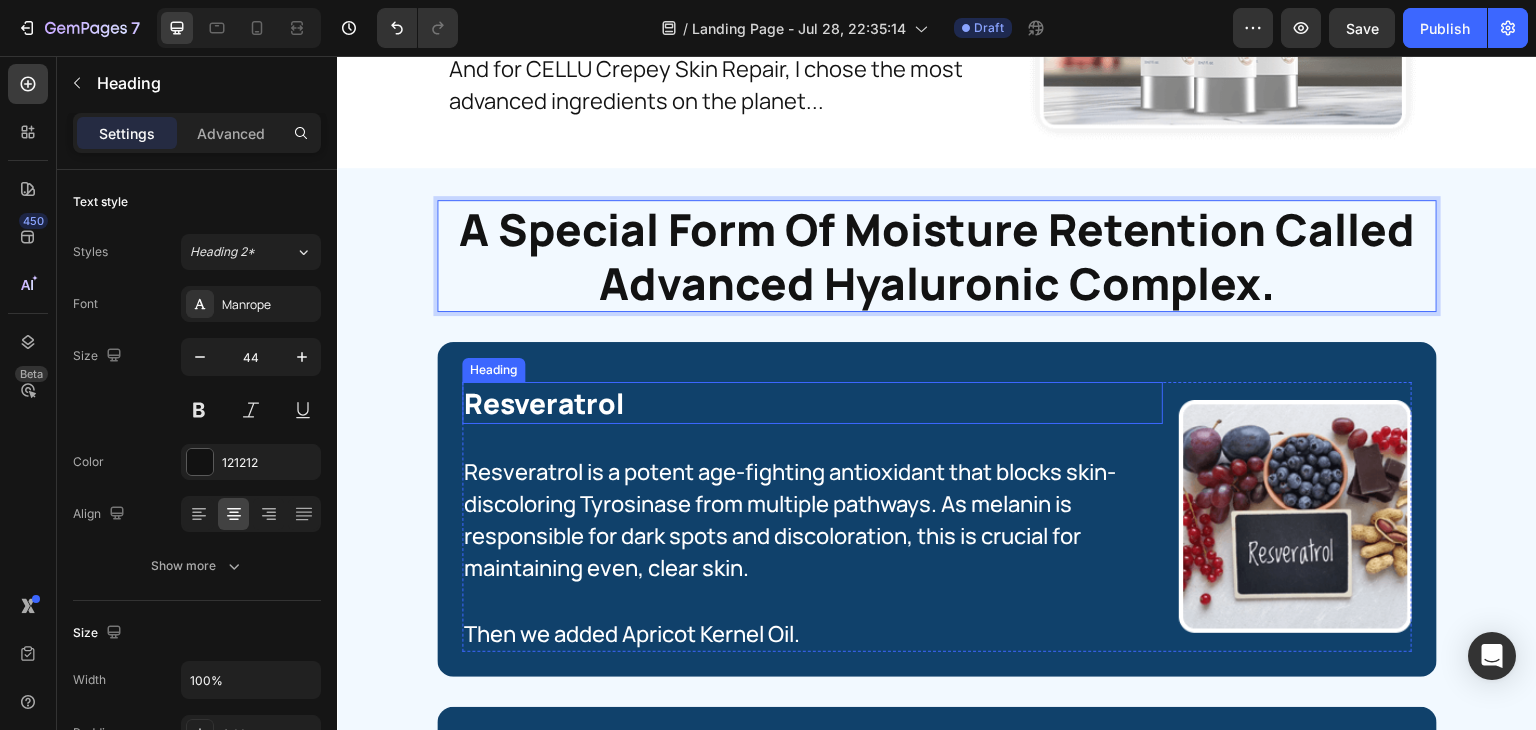 click on "Resveratrol" at bounding box center [812, 403] 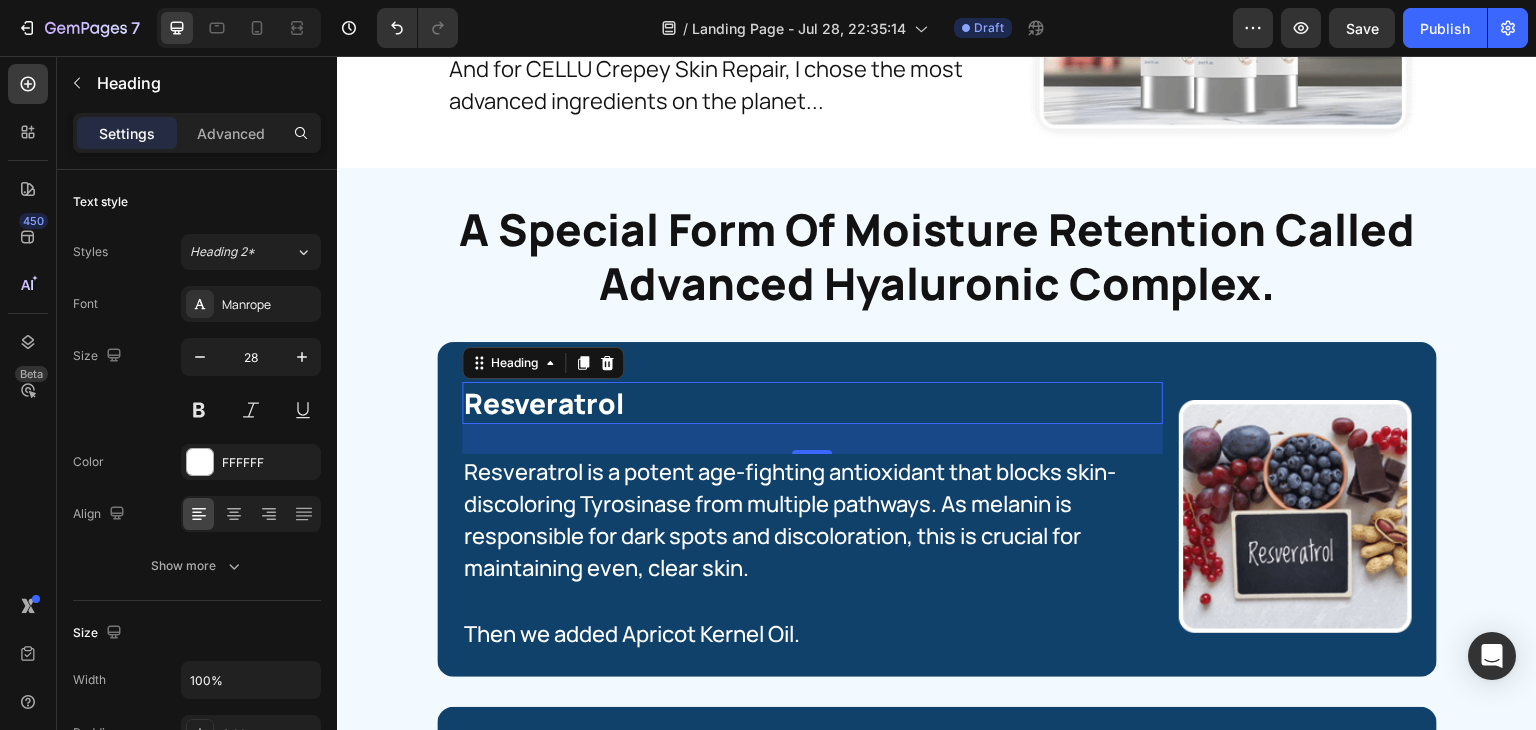 click on "Resveratrol" at bounding box center (812, 403) 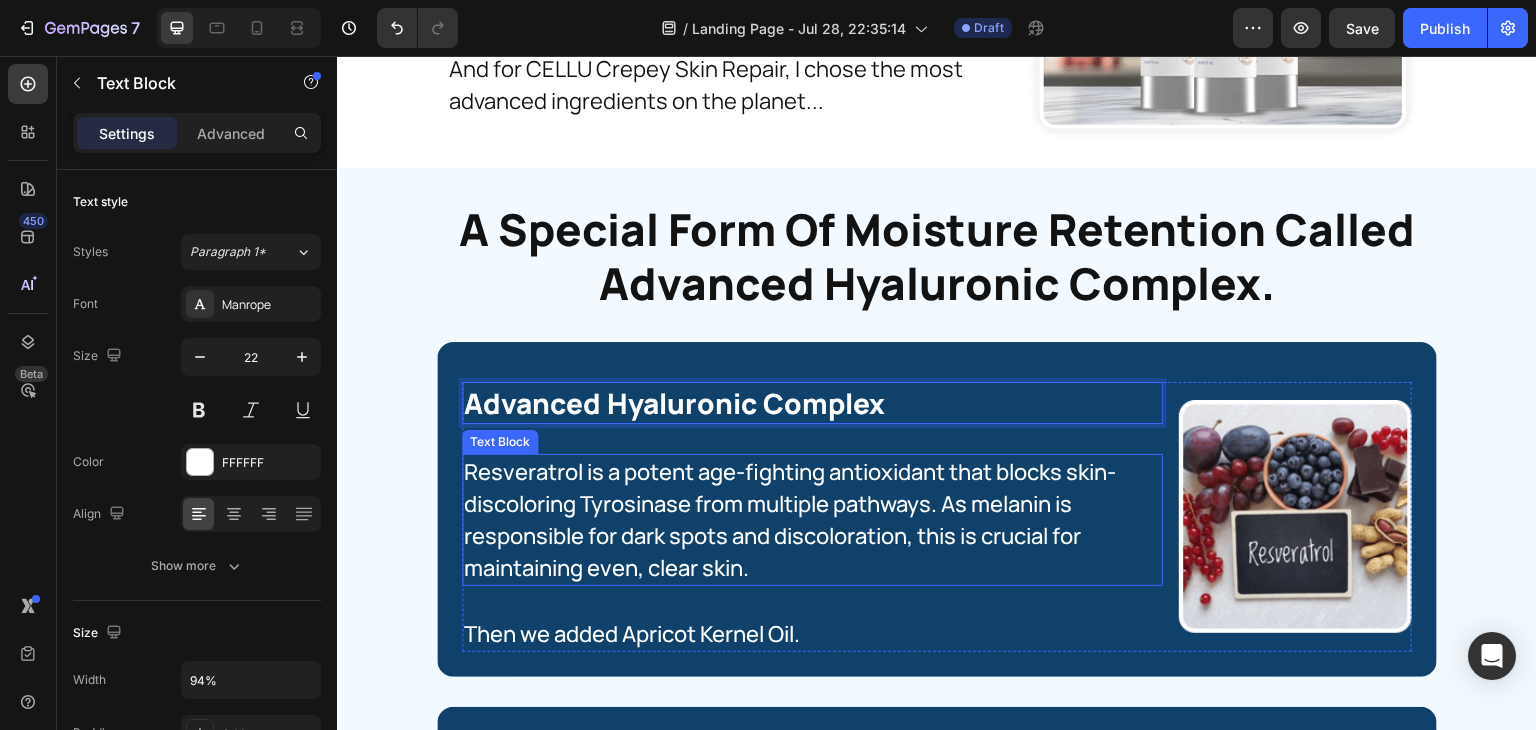 click on "Resveratrol is a potent age-fighting antioxidant that blocks skin-discoloring Tyrosinase from multiple pathways. As melanin is responsible for dark spots and discoloration, this is crucial for maintaining even, clear skin." at bounding box center (791, 520) 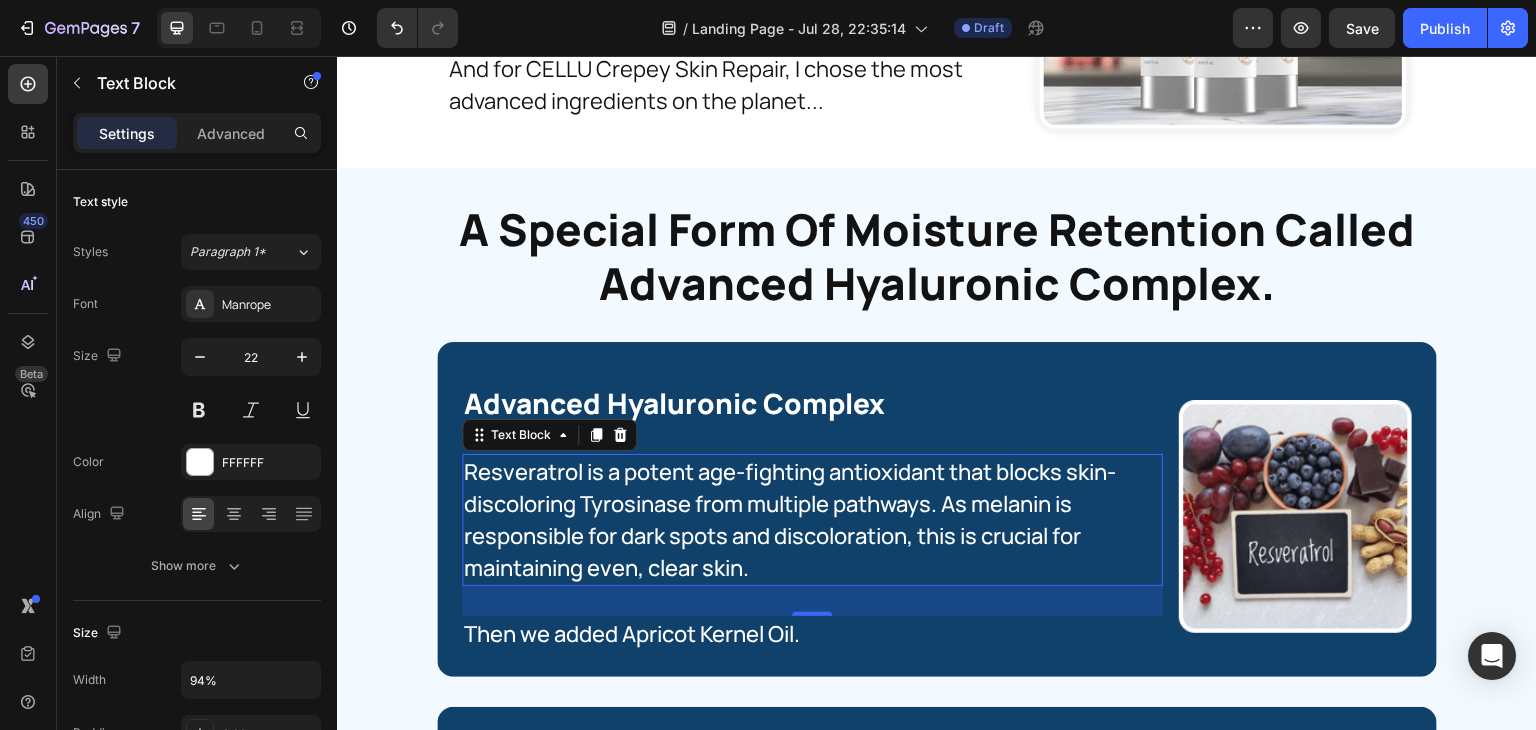 click on "Resveratrol is a potent age-fighting antioxidant that blocks skin-discoloring Tyrosinase from multiple pathways. As melanin is responsible for dark spots and discoloration, this is crucial for maintaining even, clear skin." at bounding box center (791, 520) 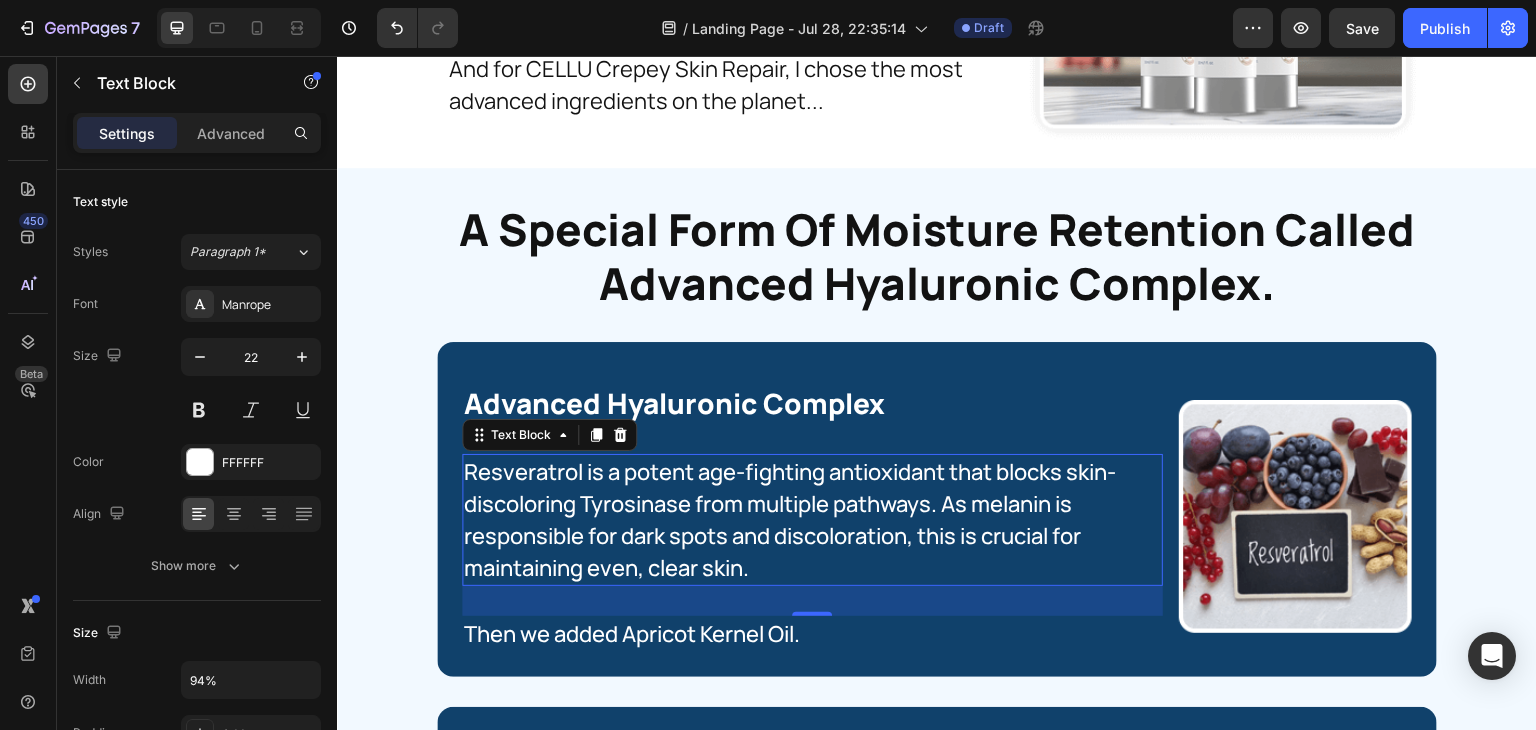 click on "Resveratrol is a potent age-fighting antioxidant that blocks skin-discoloring Tyrosinase from multiple pathways. As melanin is responsible for dark spots and discoloration, this is crucial for maintaining even, clear skin." at bounding box center (791, 520) 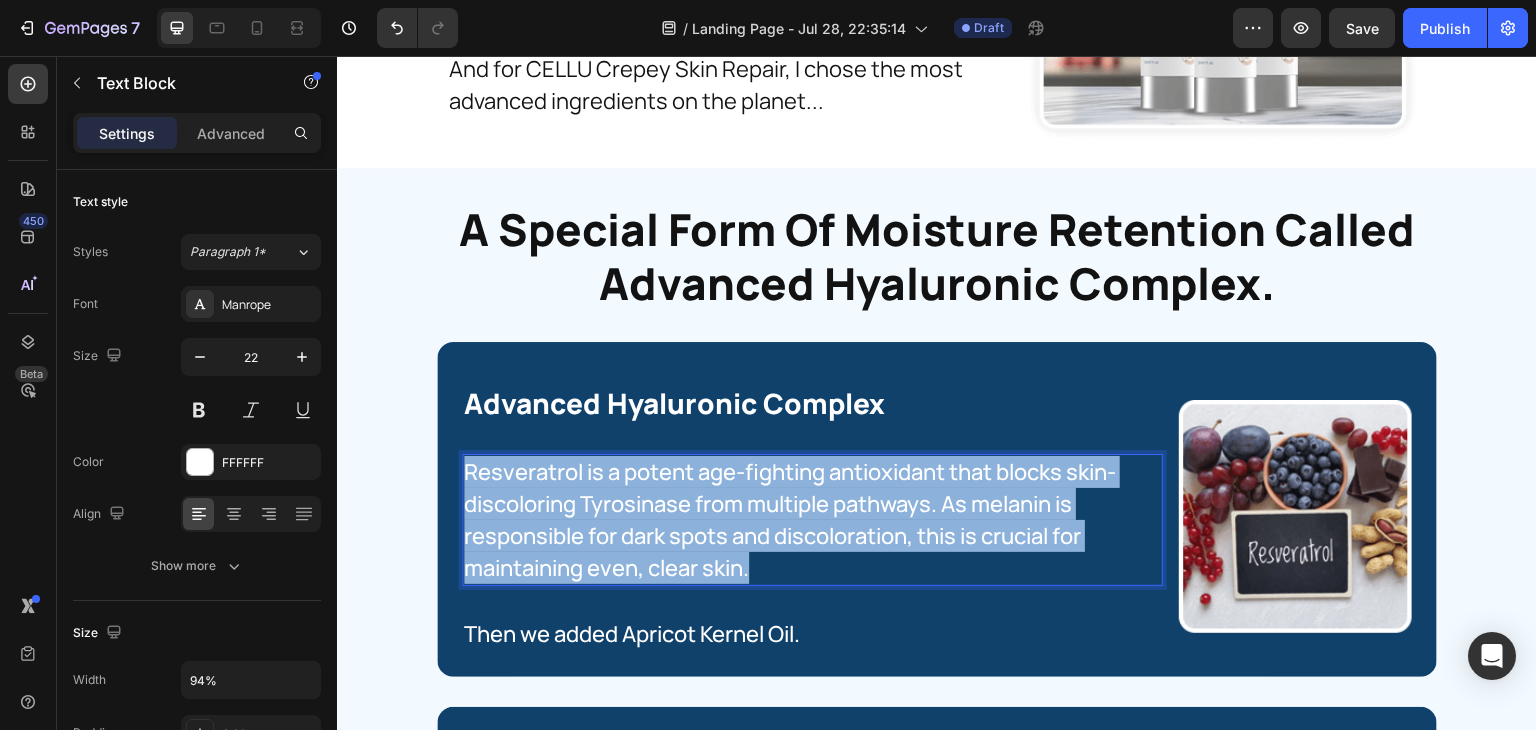 click on "Resveratrol is a potent age-fighting antioxidant that blocks skin-discoloring Tyrosinase from multiple pathways. As melanin is responsible for dark spots and discoloration, this is crucial for maintaining even, clear skin." at bounding box center (791, 520) 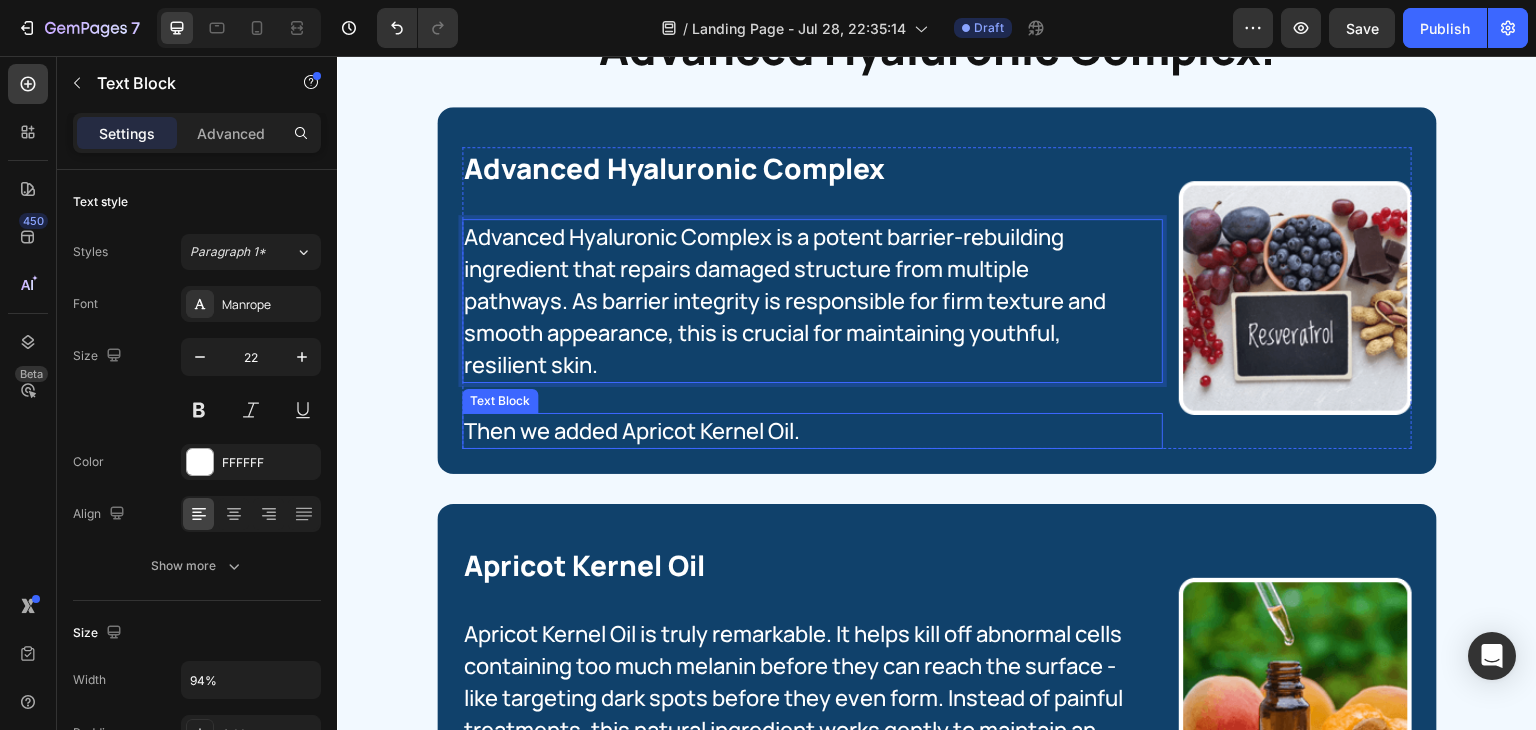 scroll, scrollTop: 26156, scrollLeft: 0, axis: vertical 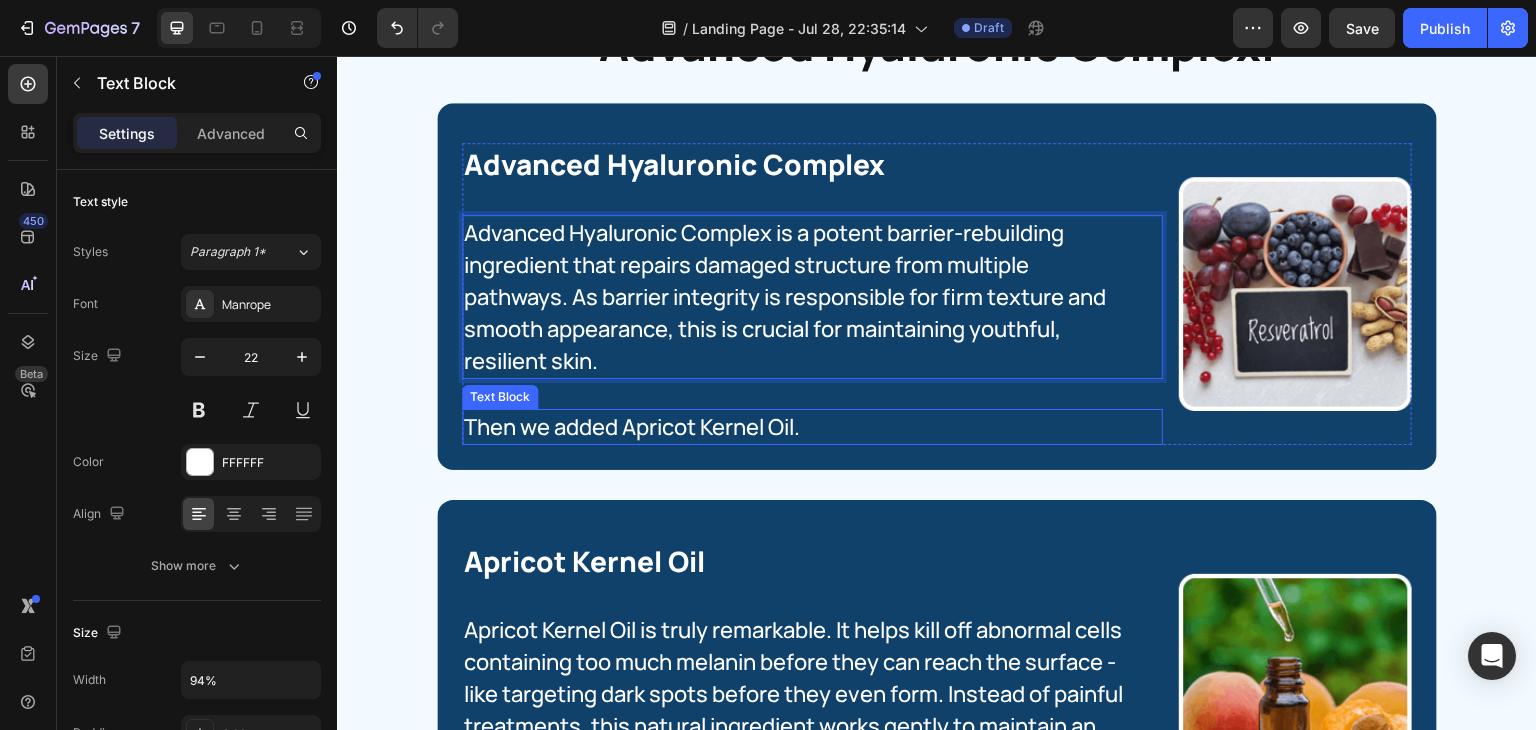 click on "Then we added Apricot Kernel Oil." at bounding box center (791, 427) 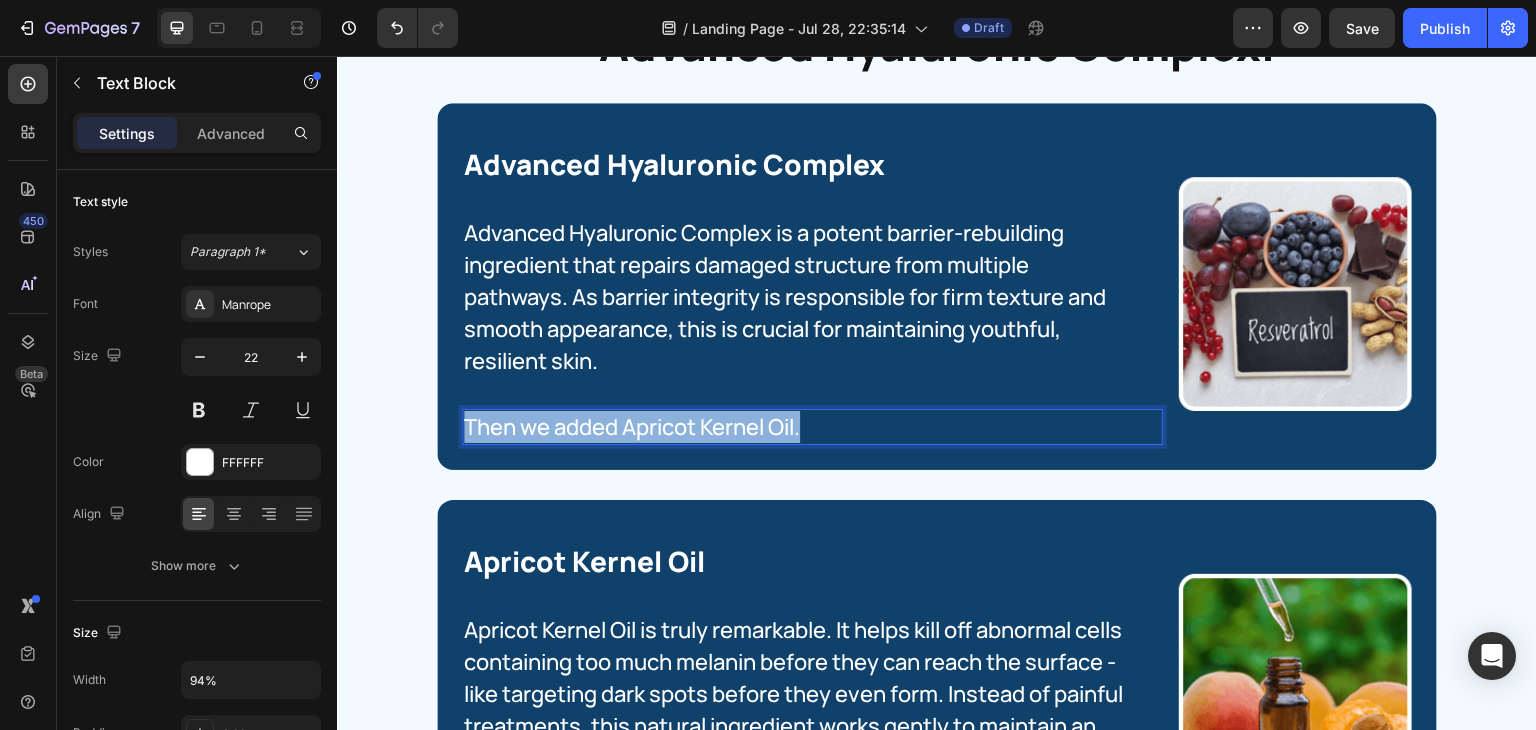 click on "Then we added Apricot Kernel Oil." at bounding box center (791, 427) 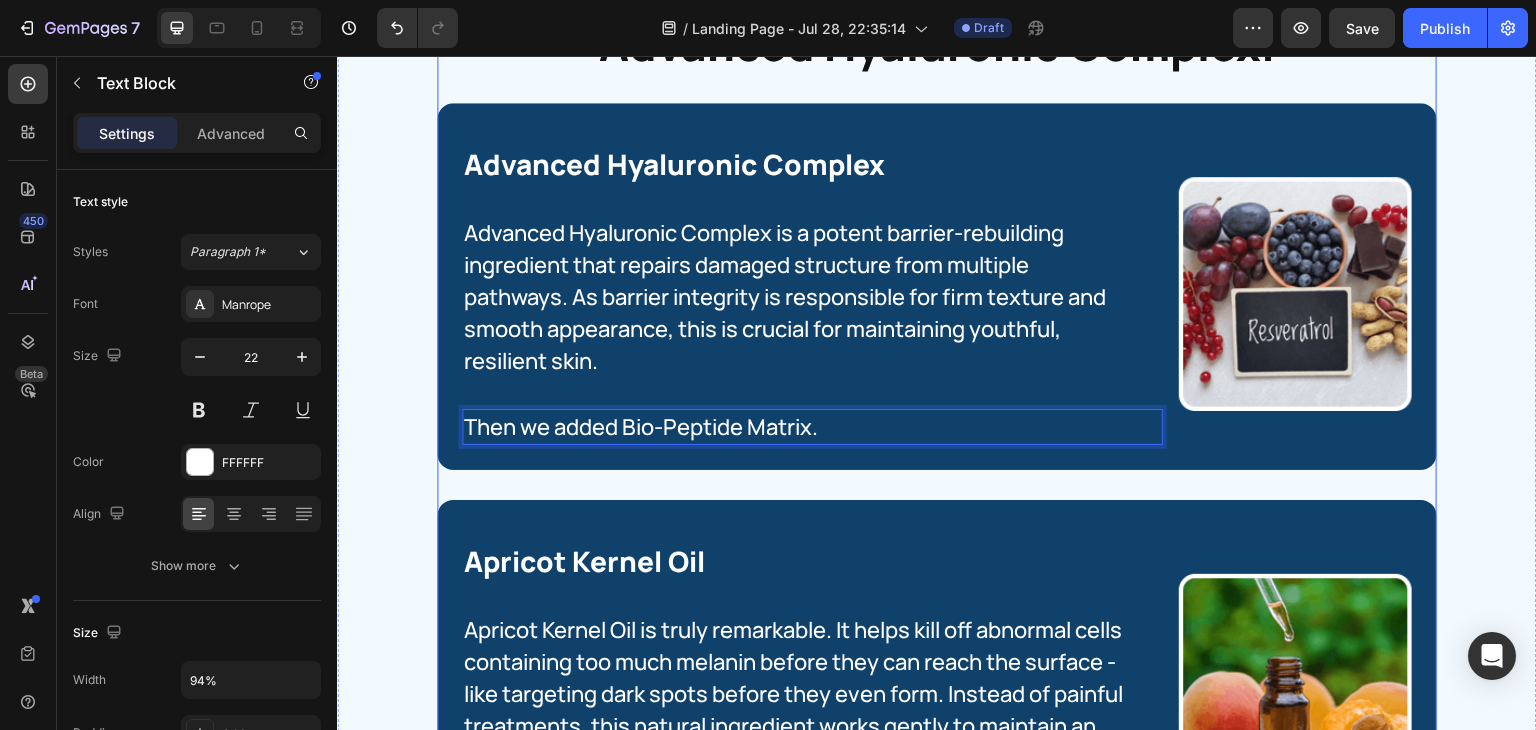 scroll, scrollTop: 26382, scrollLeft: 0, axis: vertical 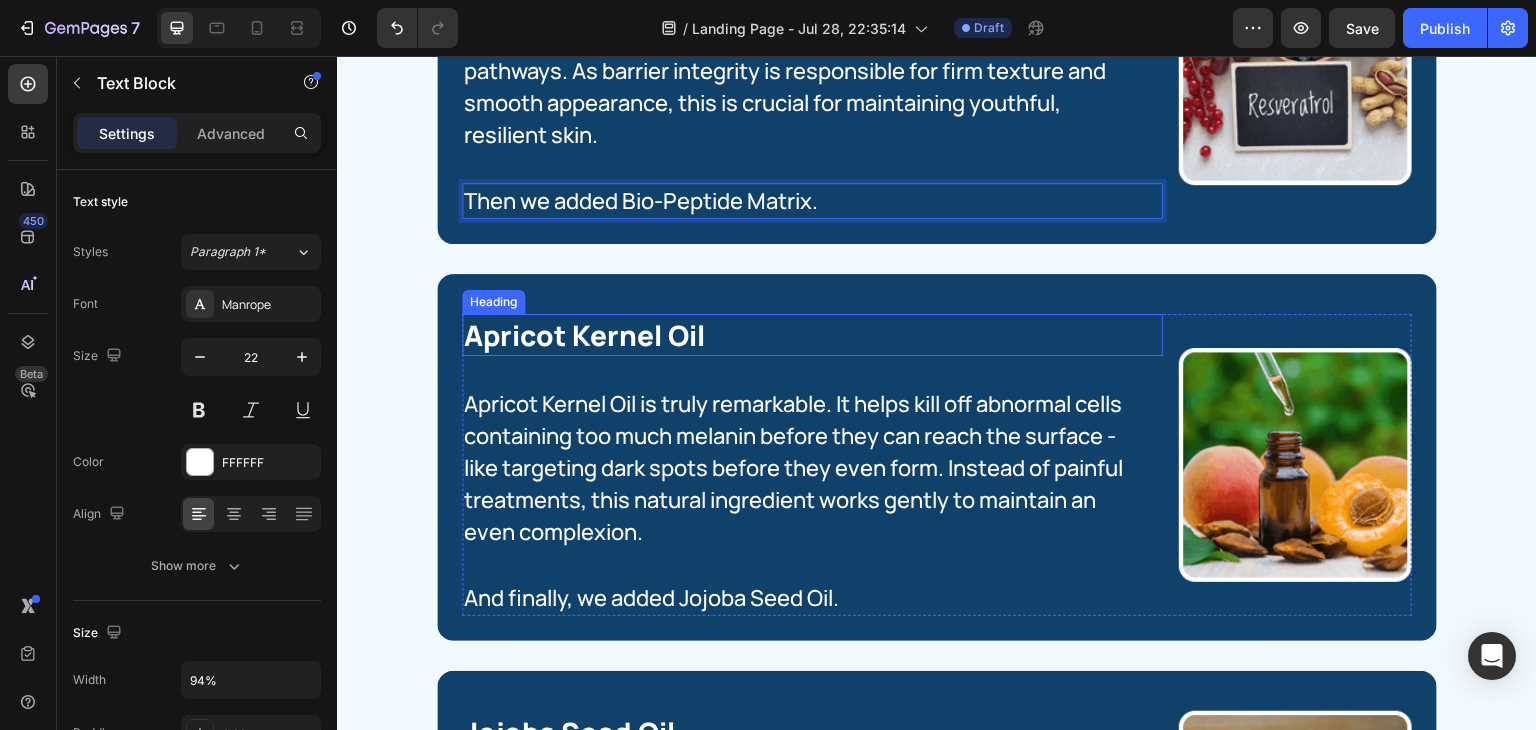 click on "Apricot Kernel Oil" at bounding box center [812, 335] 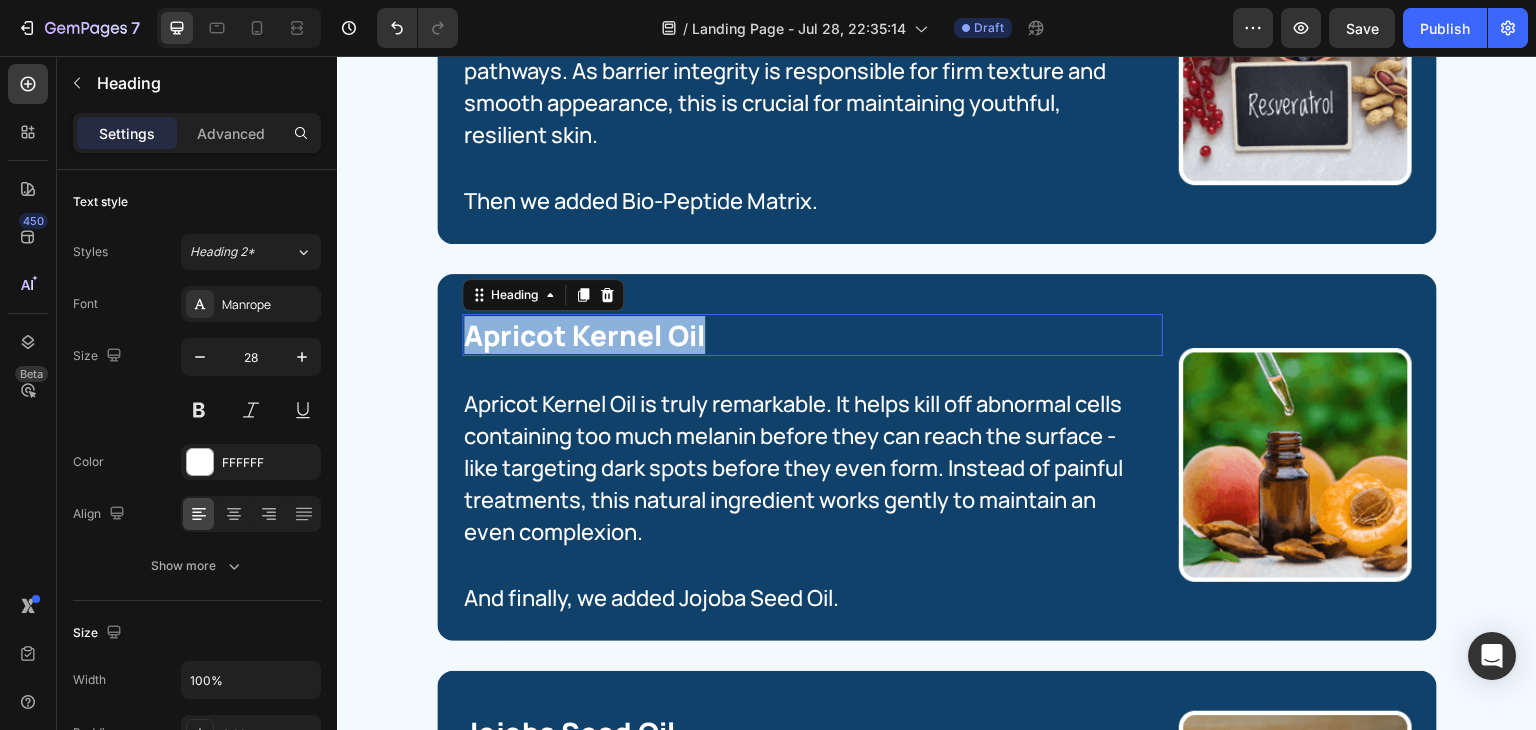 click on "Apricot Kernel Oil" at bounding box center (812, 335) 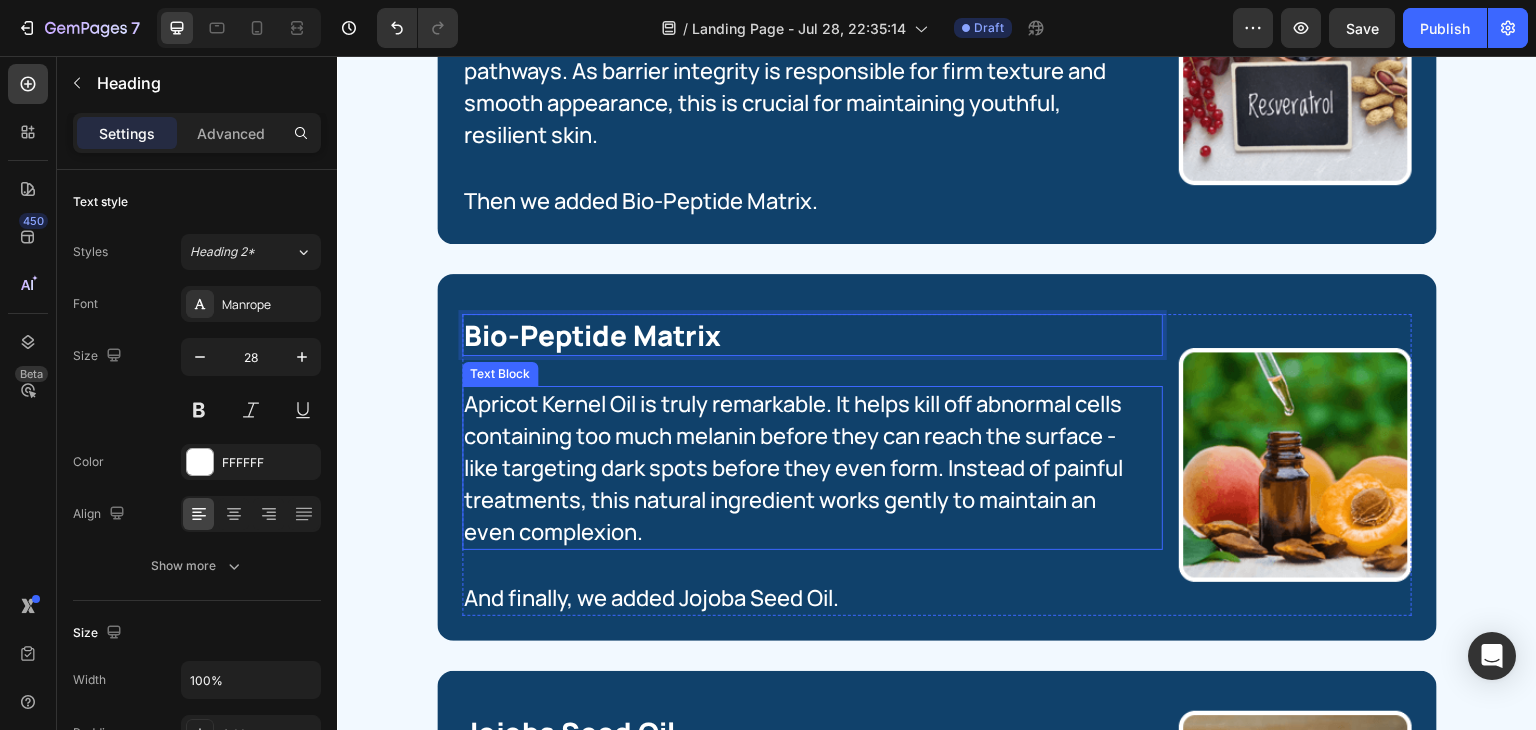 click on "Apricot Kernel Oil is truly remarkable. It helps kill off abnormal cells containing too much melanin before they can reach the surface - like targeting dark spots before they even form. Instead of painful treatments, this natural ingredient works gently to maintain an even complexion." at bounding box center [798, 468] 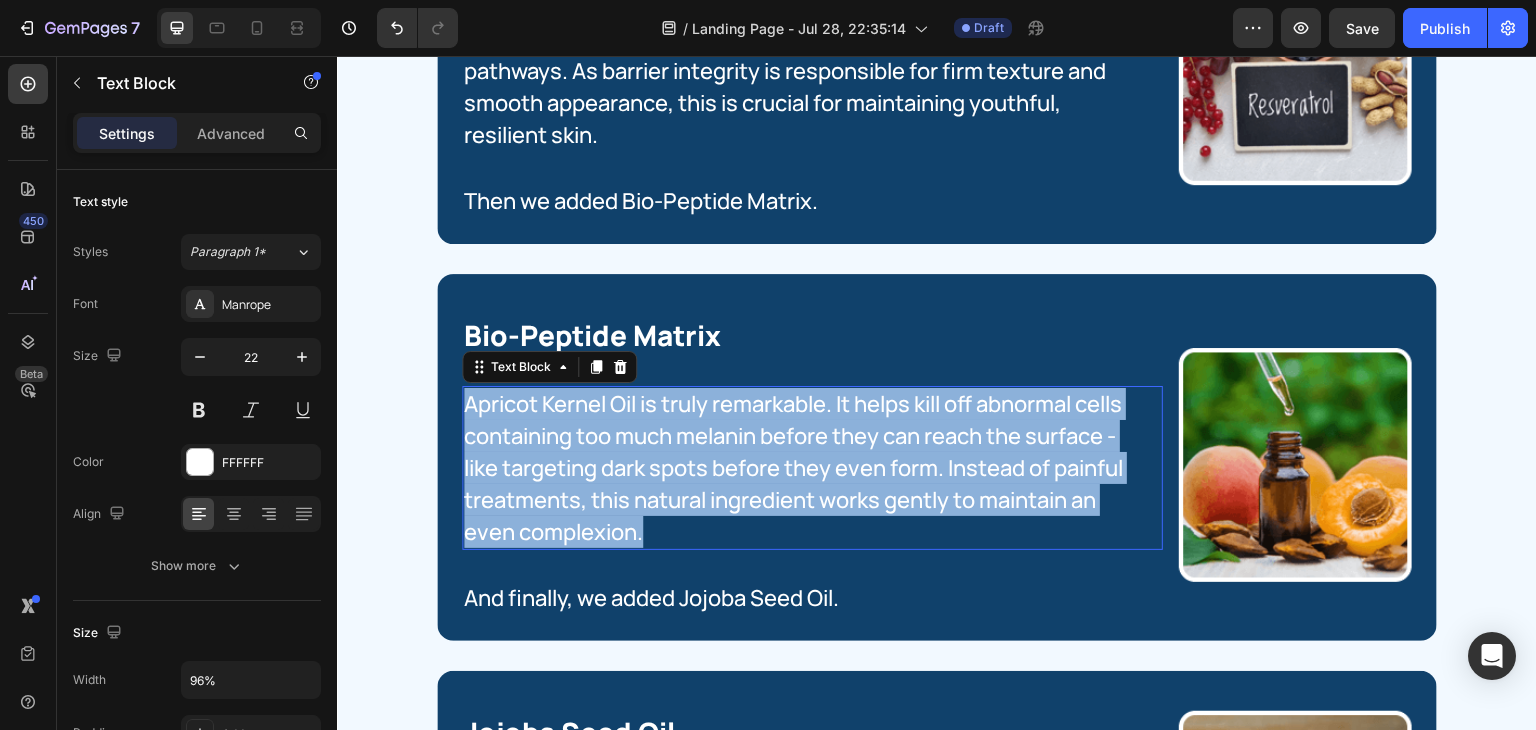 click on "Apricot Kernel Oil is truly remarkable. It helps kill off abnormal cells containing too much melanin before they can reach the surface - like targeting dark spots before they even form. Instead of painful treatments, this natural ingredient works gently to maintain an even complexion." at bounding box center [798, 468] 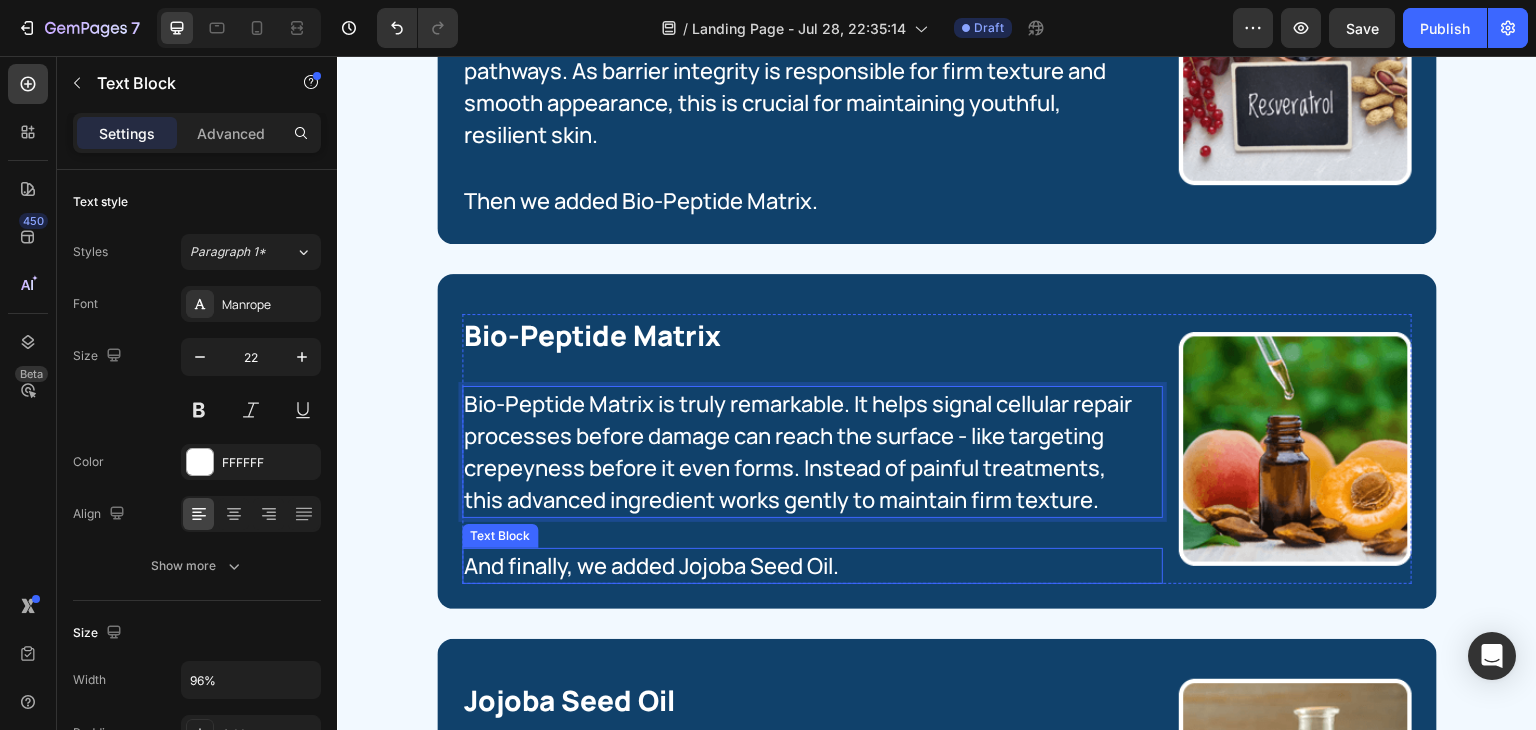 click on "And finally, we added Jojoba Seed Oil." at bounding box center (791, 566) 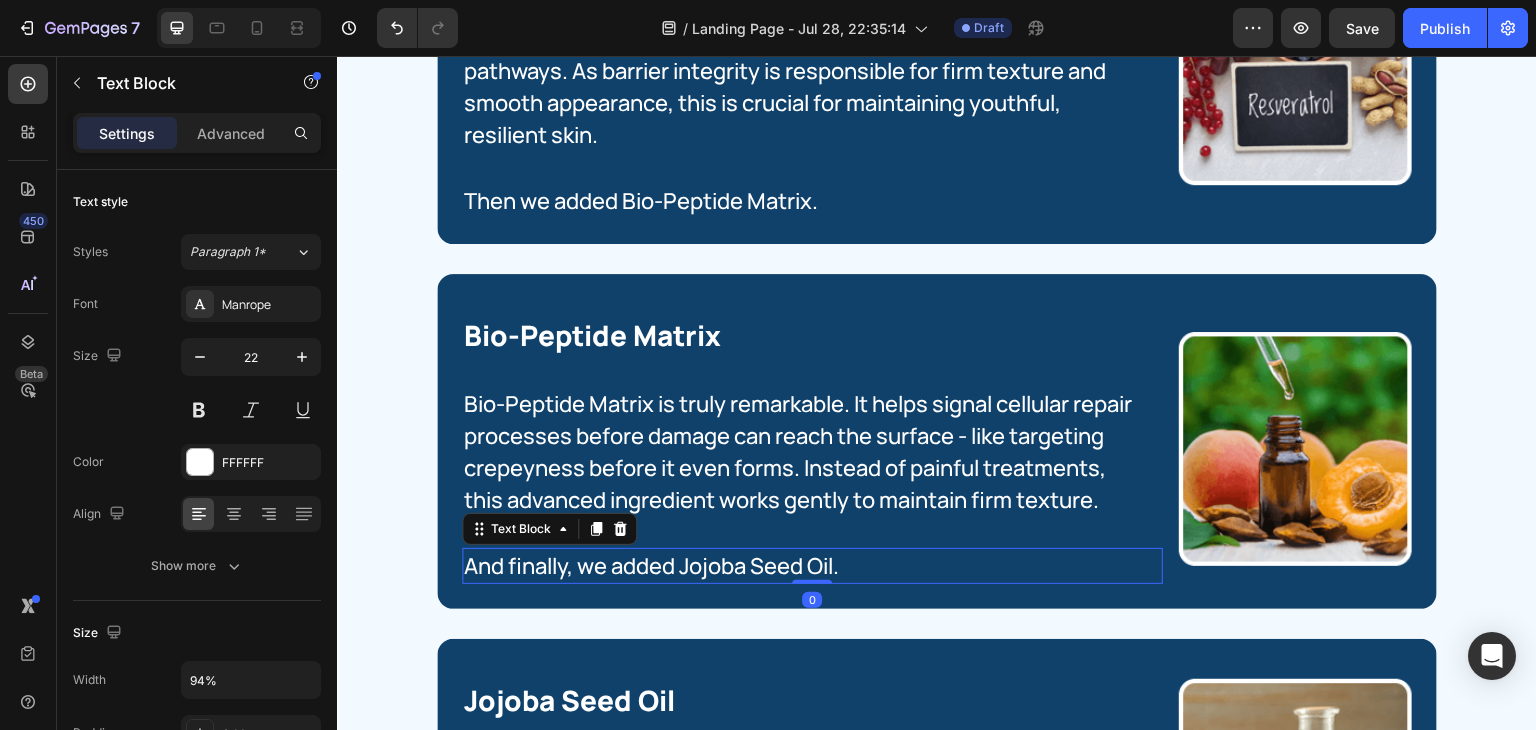 click on "And finally, we added Jojoba Seed Oil." at bounding box center [791, 566] 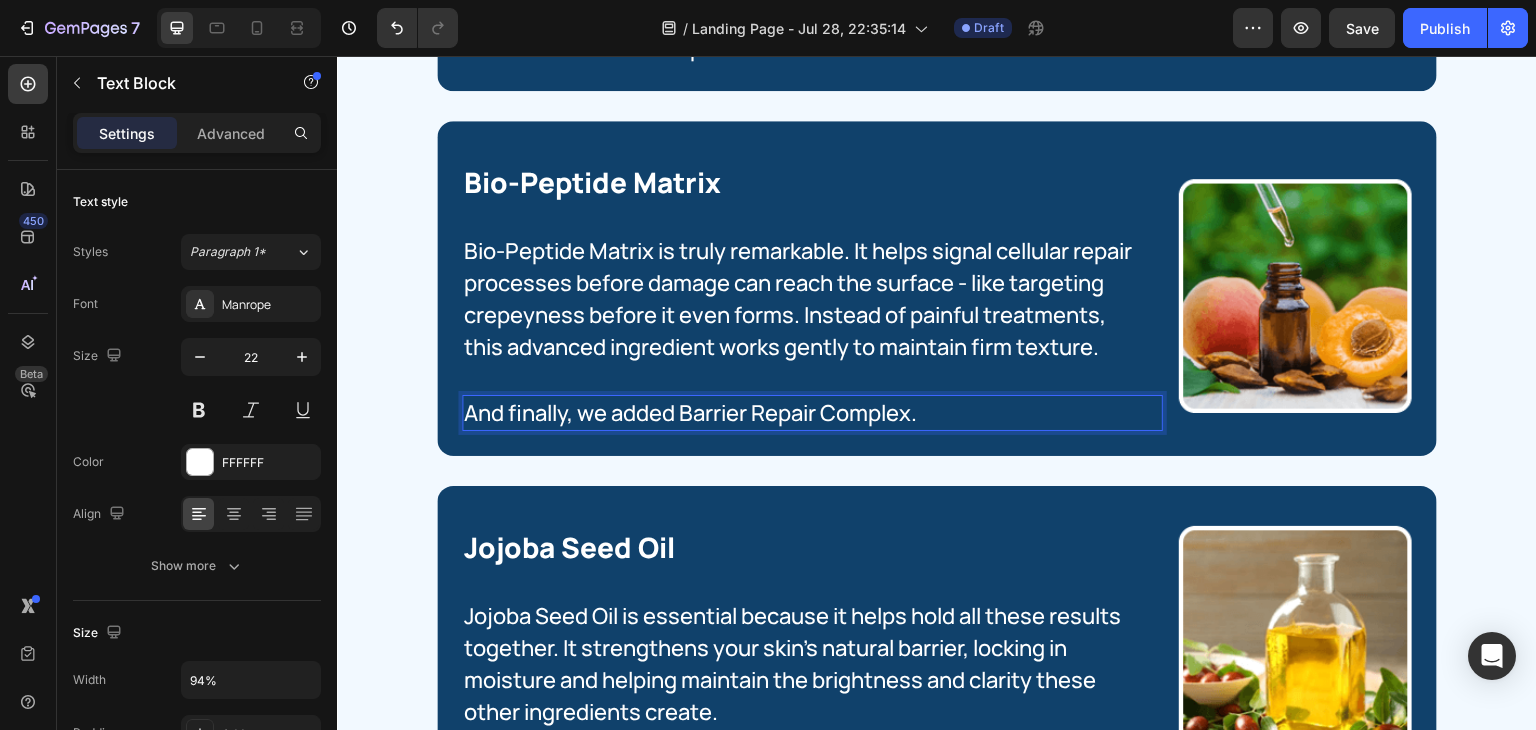 scroll, scrollTop: 26576, scrollLeft: 0, axis: vertical 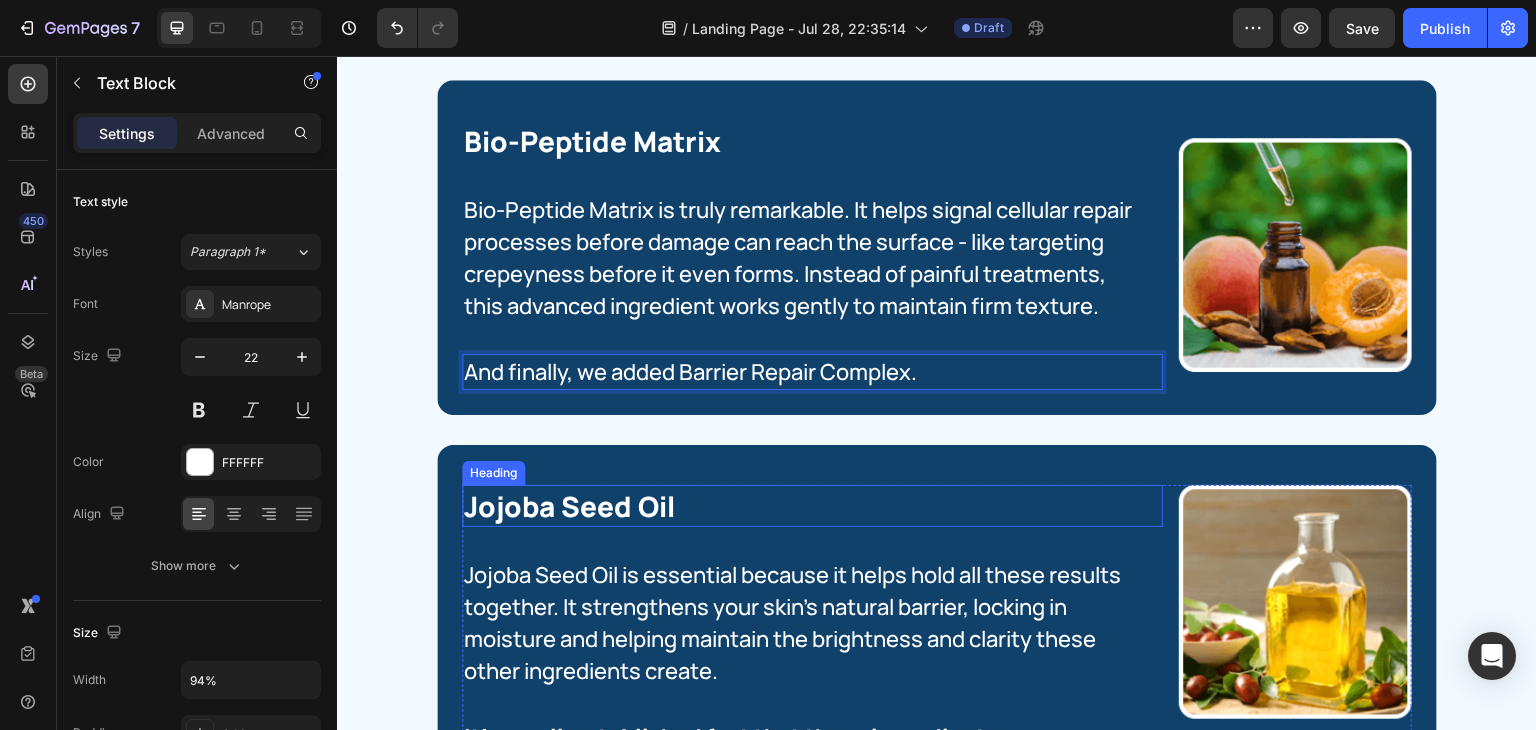 click on "Jojoba Seed Oil" at bounding box center (812, 506) 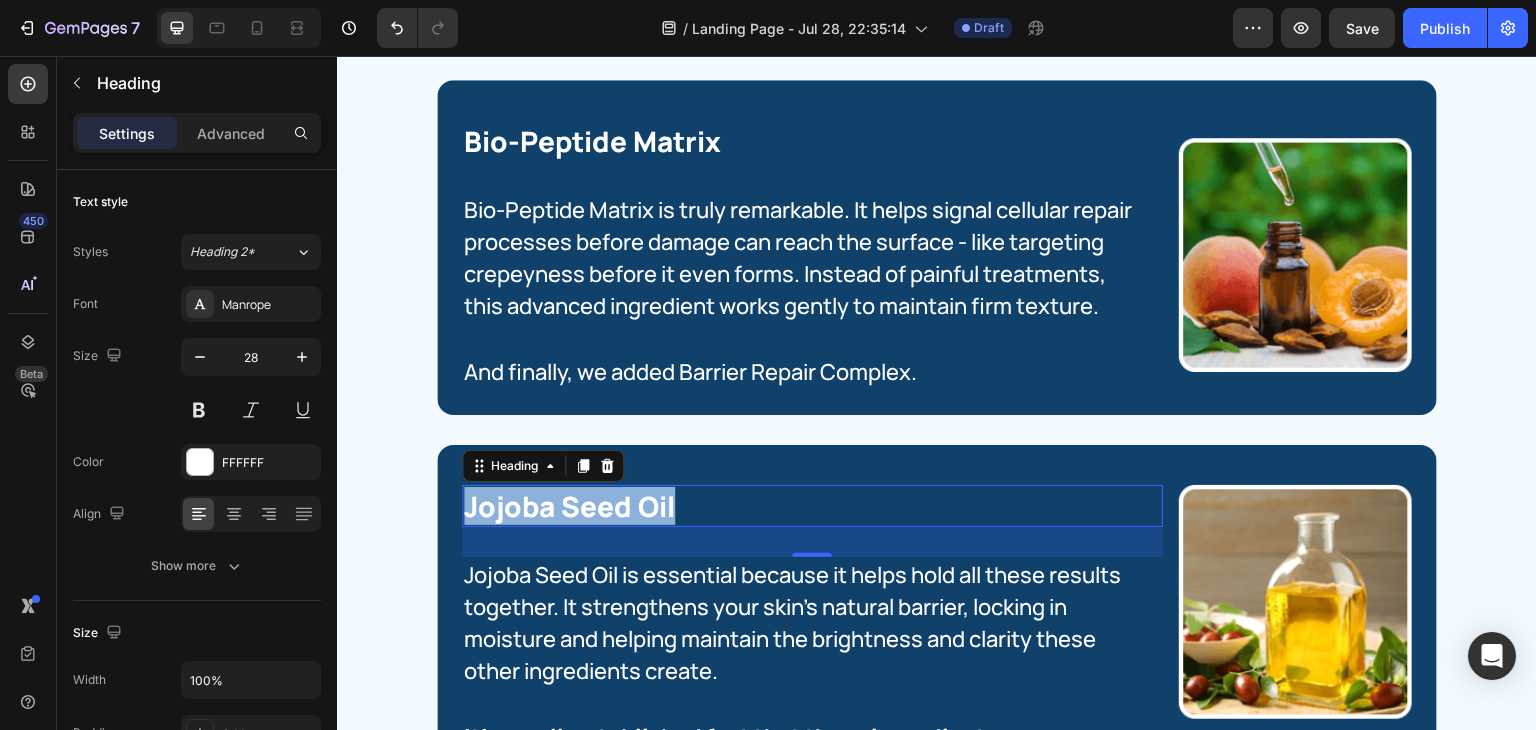 click on "Jojoba Seed Oil" at bounding box center [812, 506] 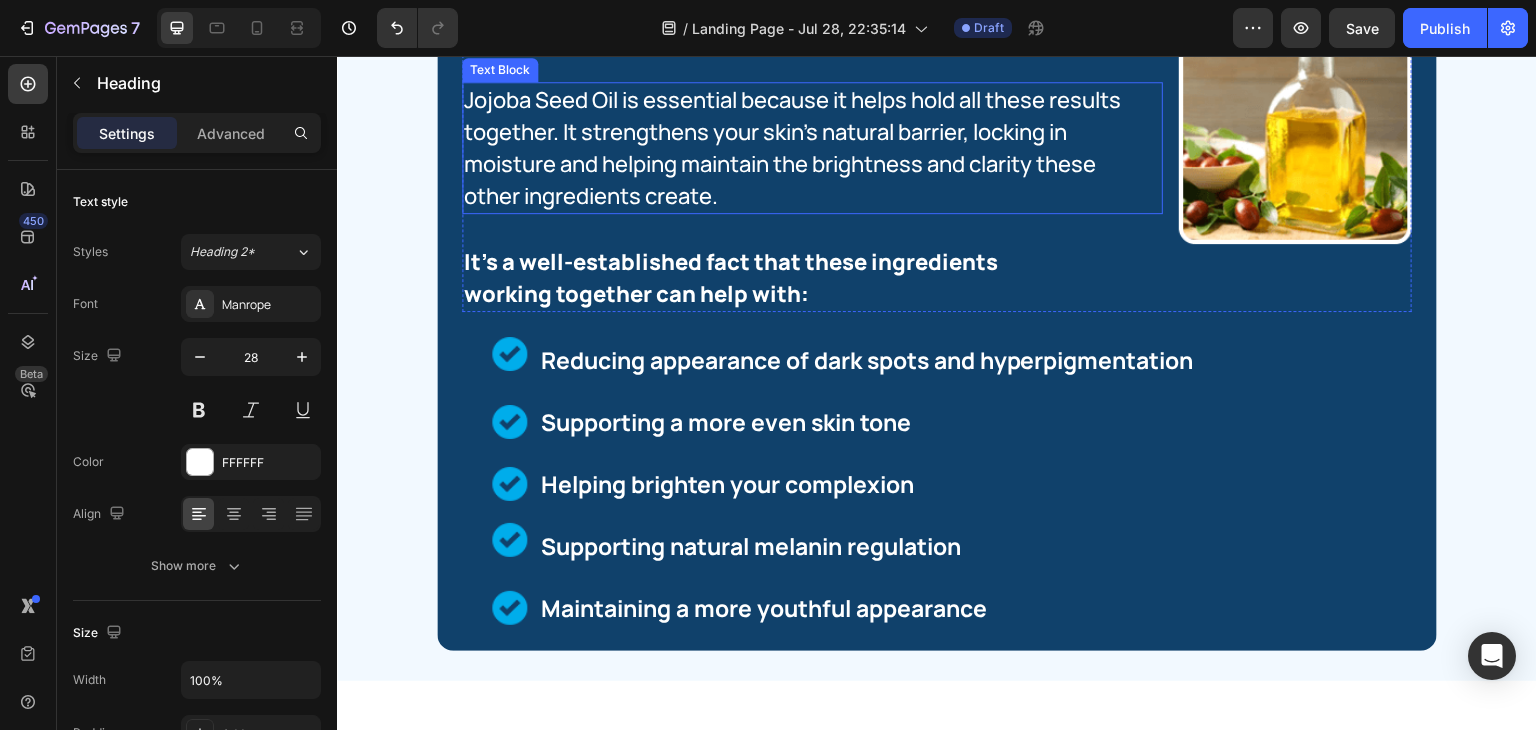 scroll, scrollTop: 27035, scrollLeft: 0, axis: vertical 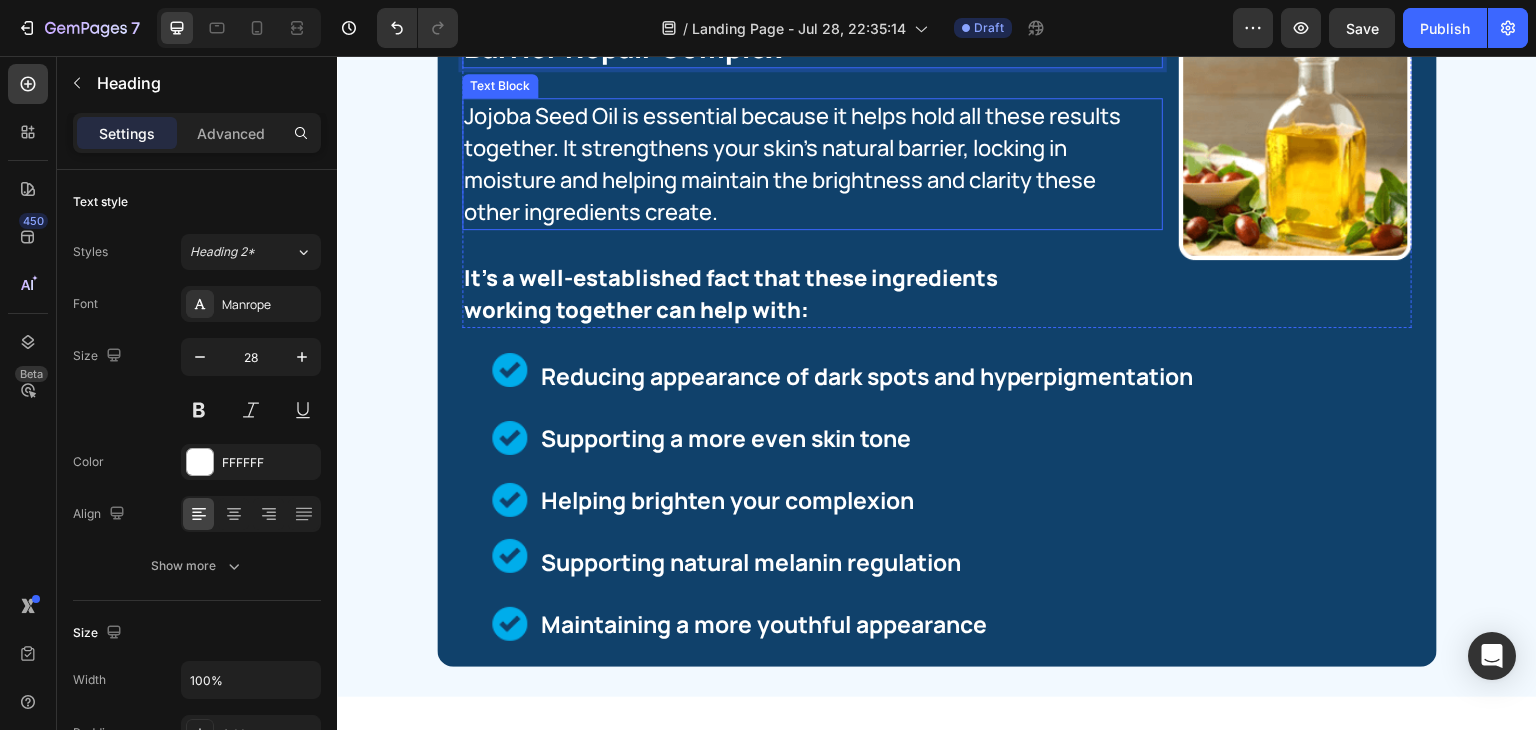 click on "Jojoba Seed Oil is essential because it helps hold all these results together. It strengthens your skin's natural barrier, locking in moisture and helping maintain the brightness and clarity these other ingredients create." at bounding box center (801, 164) 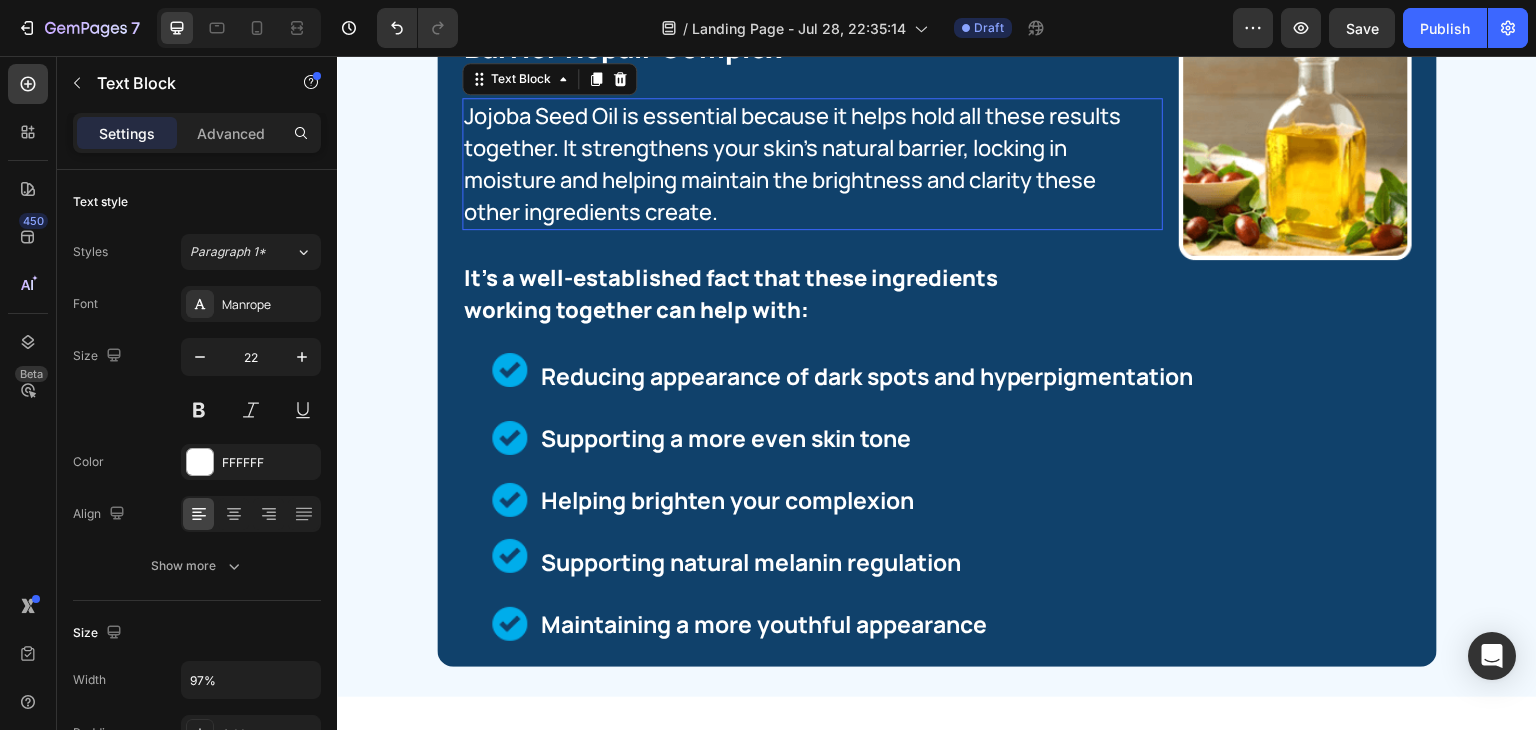 click on "Jojoba Seed Oil is essential because it helps hold all these results together. It strengthens your skin's natural barrier, locking in moisture and helping maintain the brightness and clarity these other ingredients create." at bounding box center (801, 164) 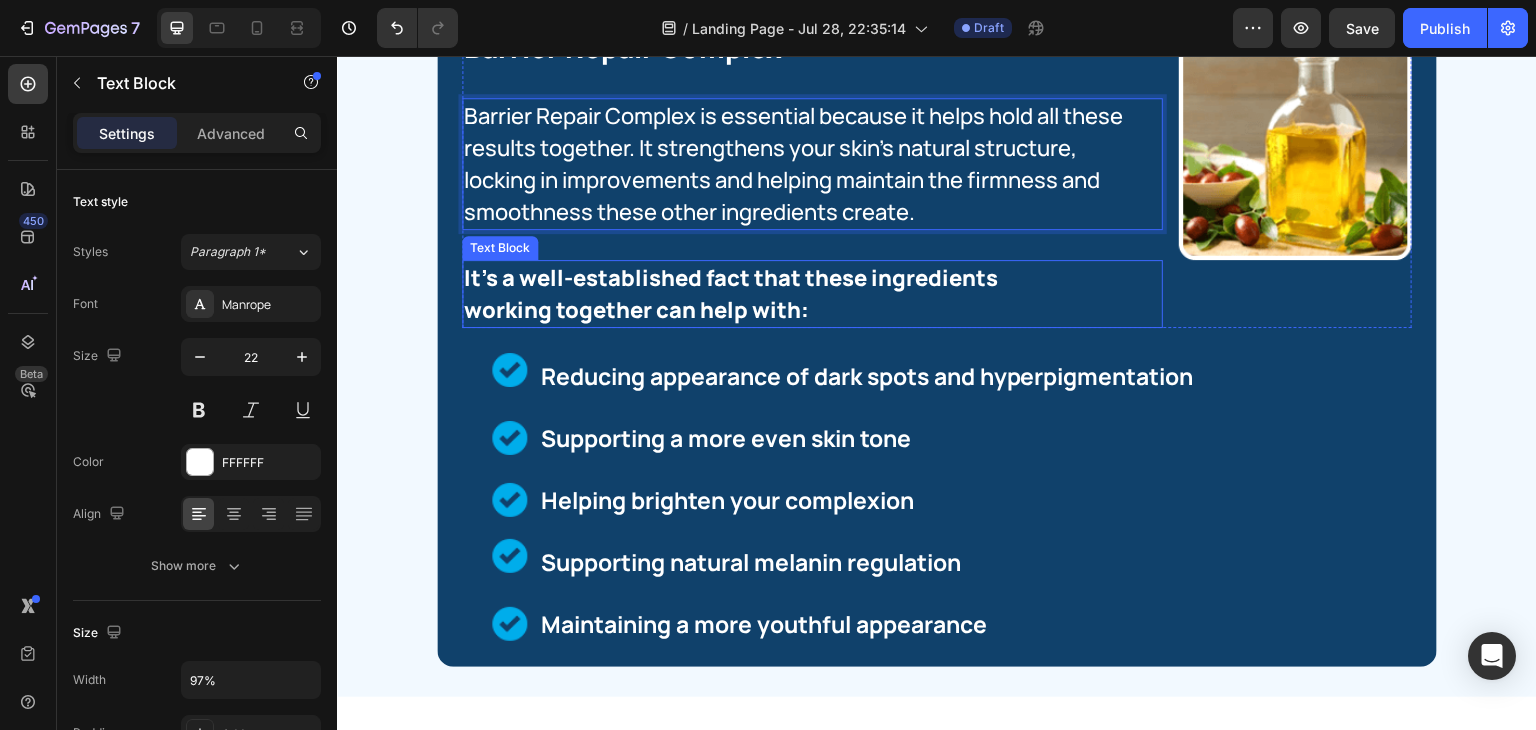 click on "working together can help with:" at bounding box center [812, 310] 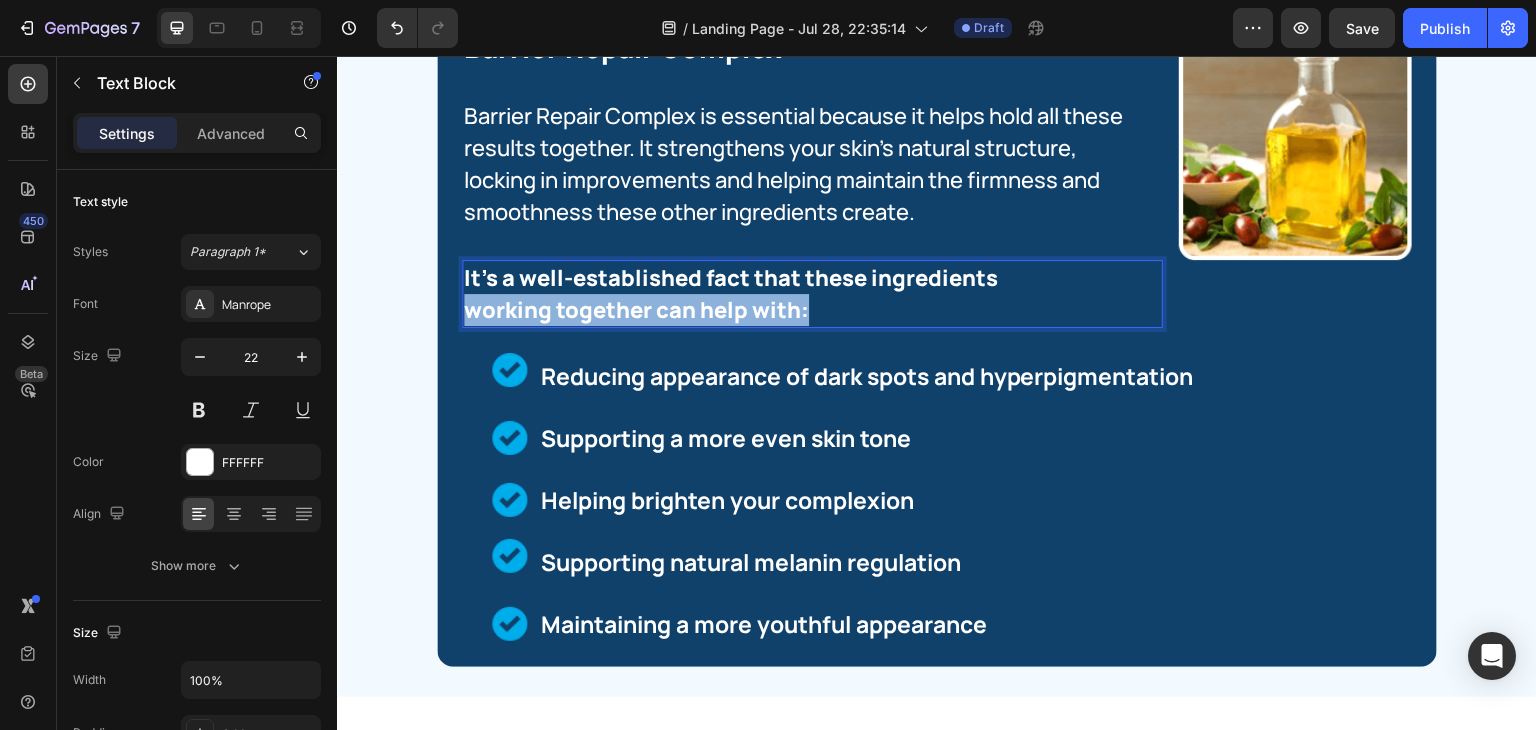 click on "working together can help with:" at bounding box center [812, 310] 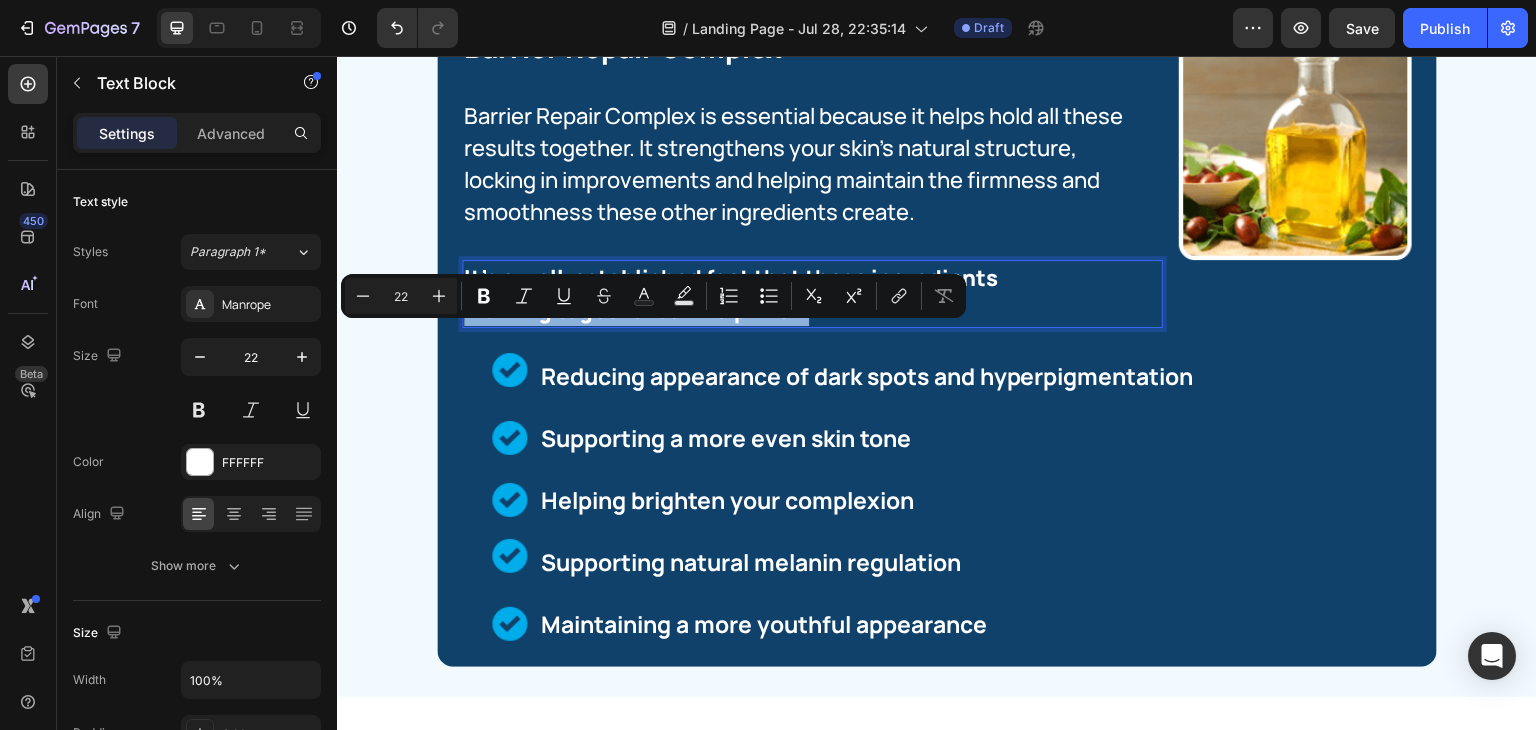 click on "working together can help with:" at bounding box center [812, 310] 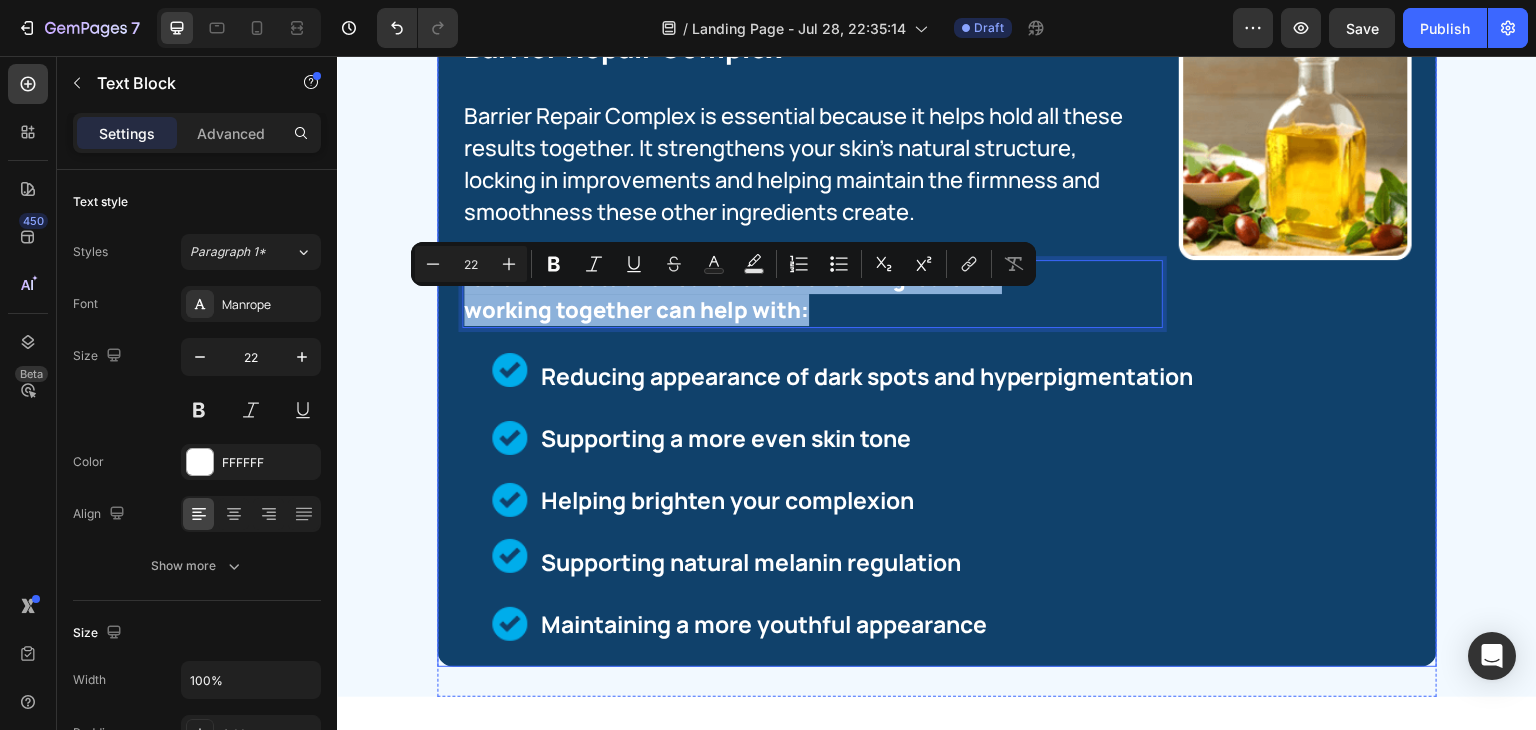 drag, startPoint x: 829, startPoint y: 338, endPoint x: 446, endPoint y: 299, distance: 384.98053 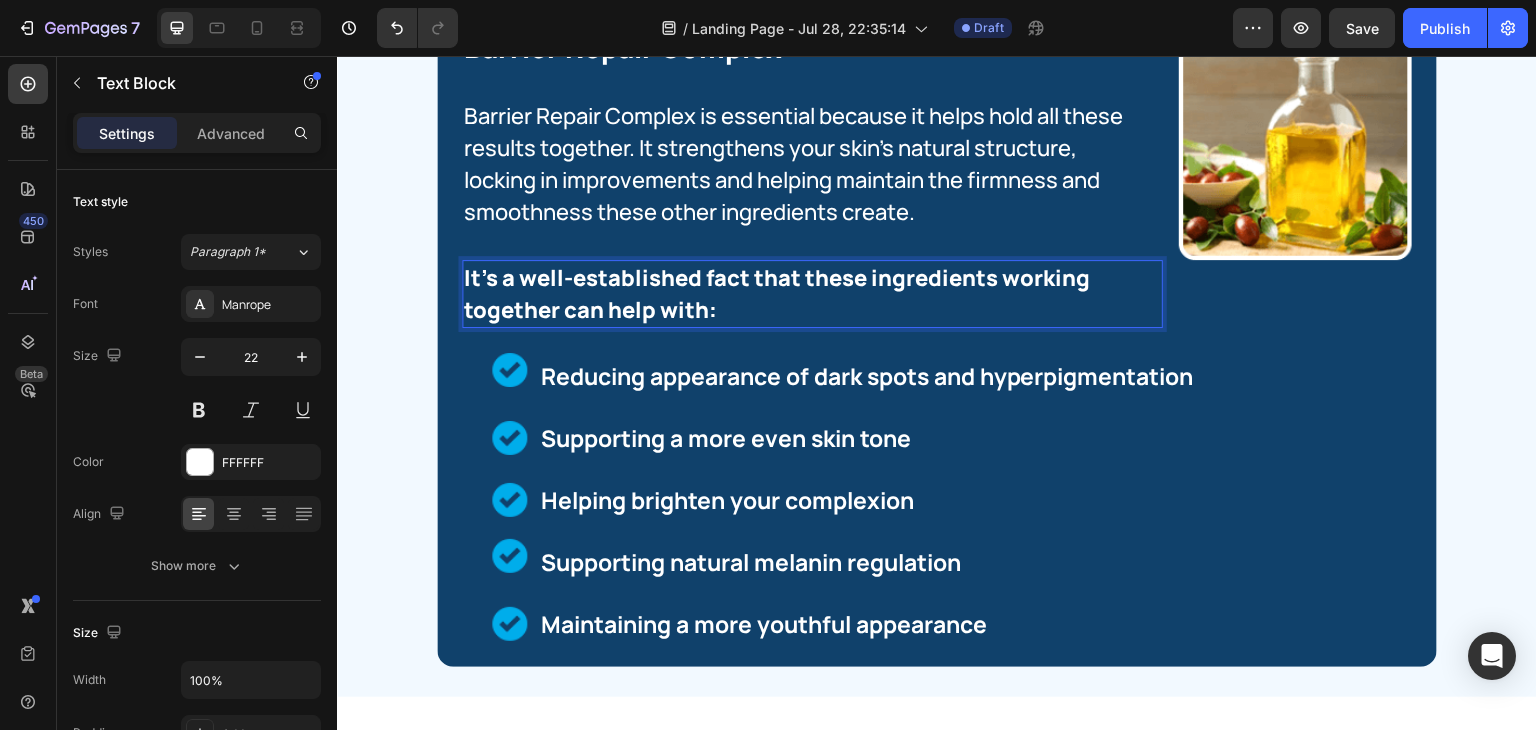 click on "It's a well-established fact that these ingredients working together can help with:" at bounding box center (812, 294) 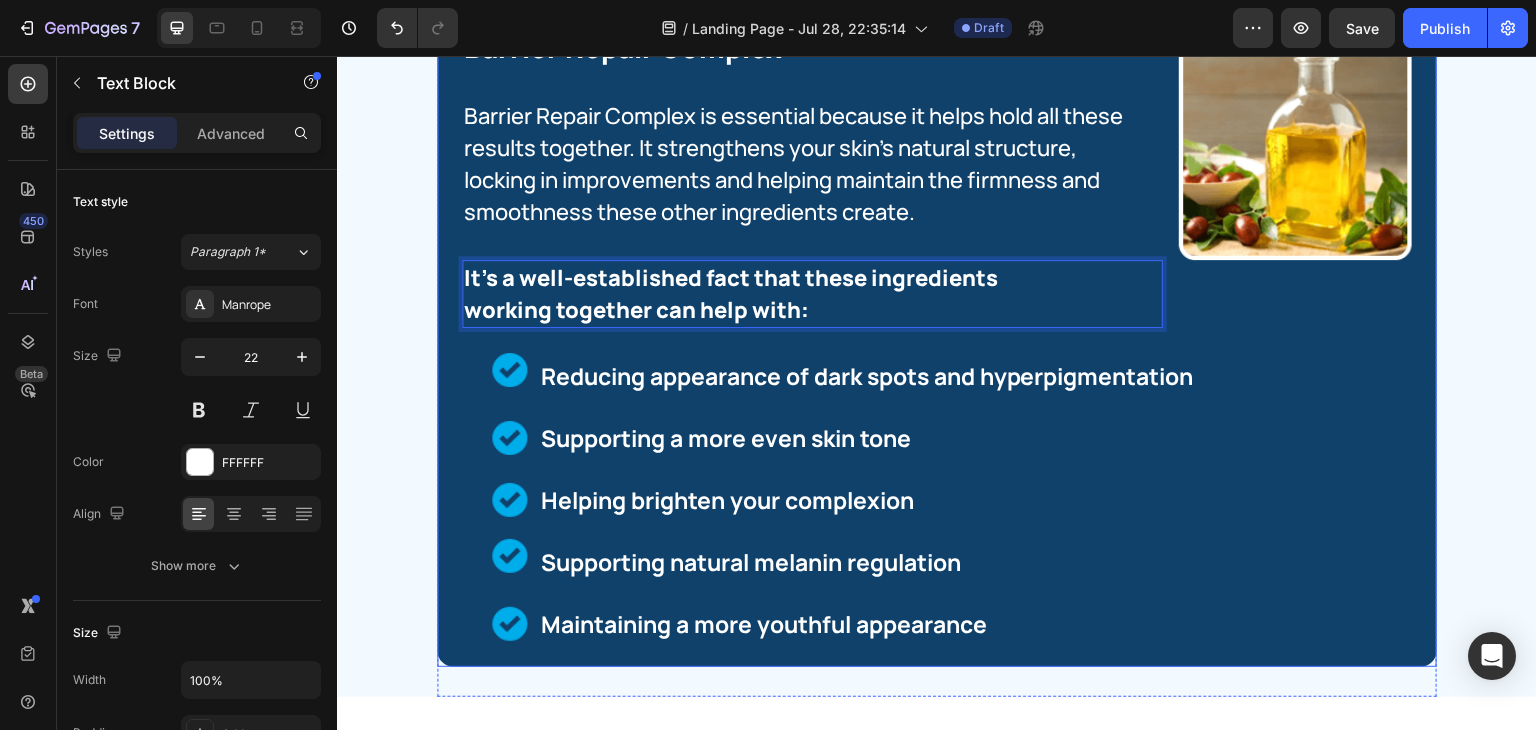 click on "Barrier Repair Complex Heading Image Barrier Repair Complex is essential because it helps hold all these results together. It strengthens your skin's natural structure, locking in improvements and helping maintain the firmness and smoothness these other ingredients create. Text Block It's a well-established fact that these ingredients working together can help with: Text Block   0 It's a well-established fact that these ingredients   working together can help with: Text Block Image Row Image Reducing appearance of dark spots and hyperpigmentation Text Block Image Supporting a more even skin tone Text Block Image Helping brighten your complexion Text Block Image Supporting natural melanin regulation Text Block Supporting natural melanin regulation Text Block Image Image Maintaining a more youthful appearance Text Block Advanced List" at bounding box center [937, 334] 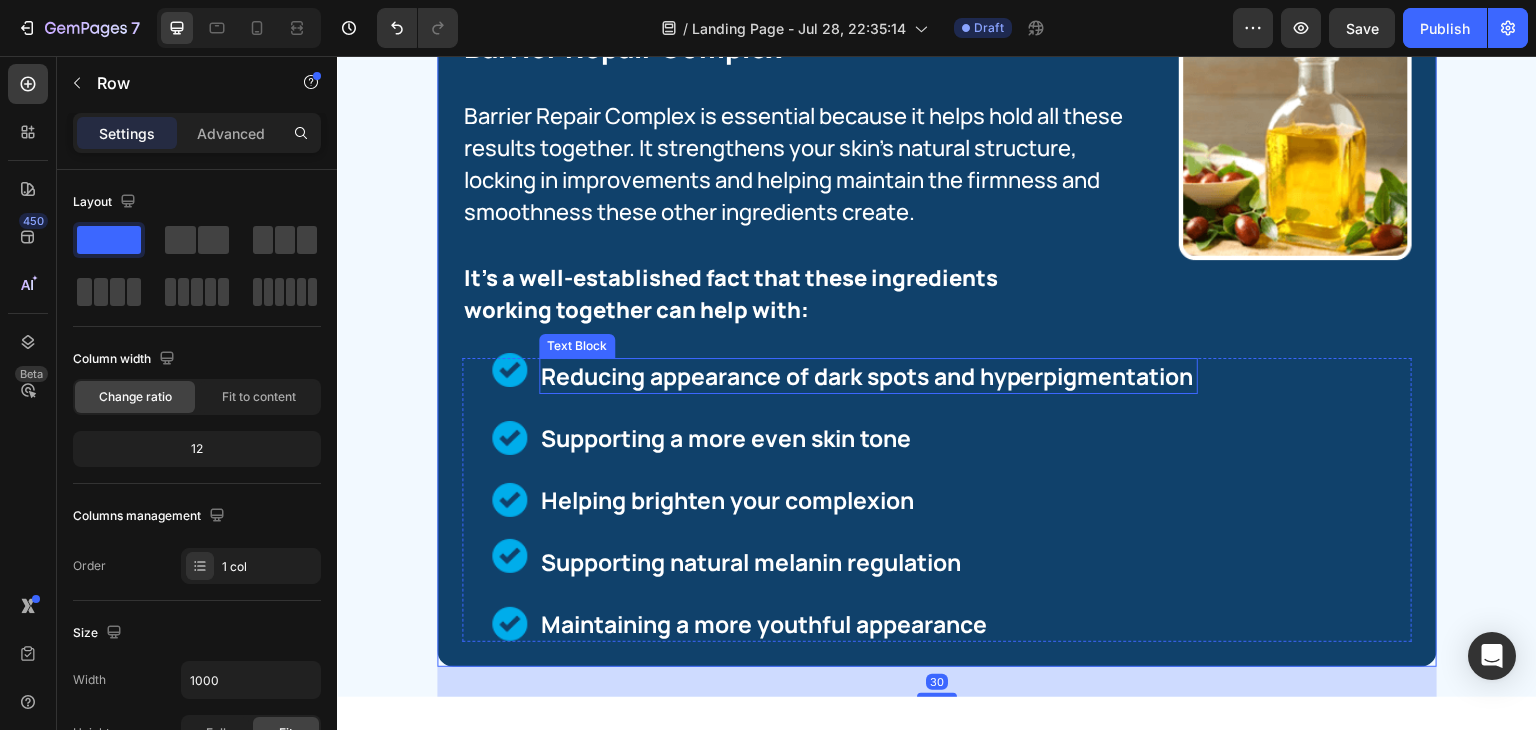 click on "Reducing appearance of dark spots and hyperpigmentation" at bounding box center [868, 376] 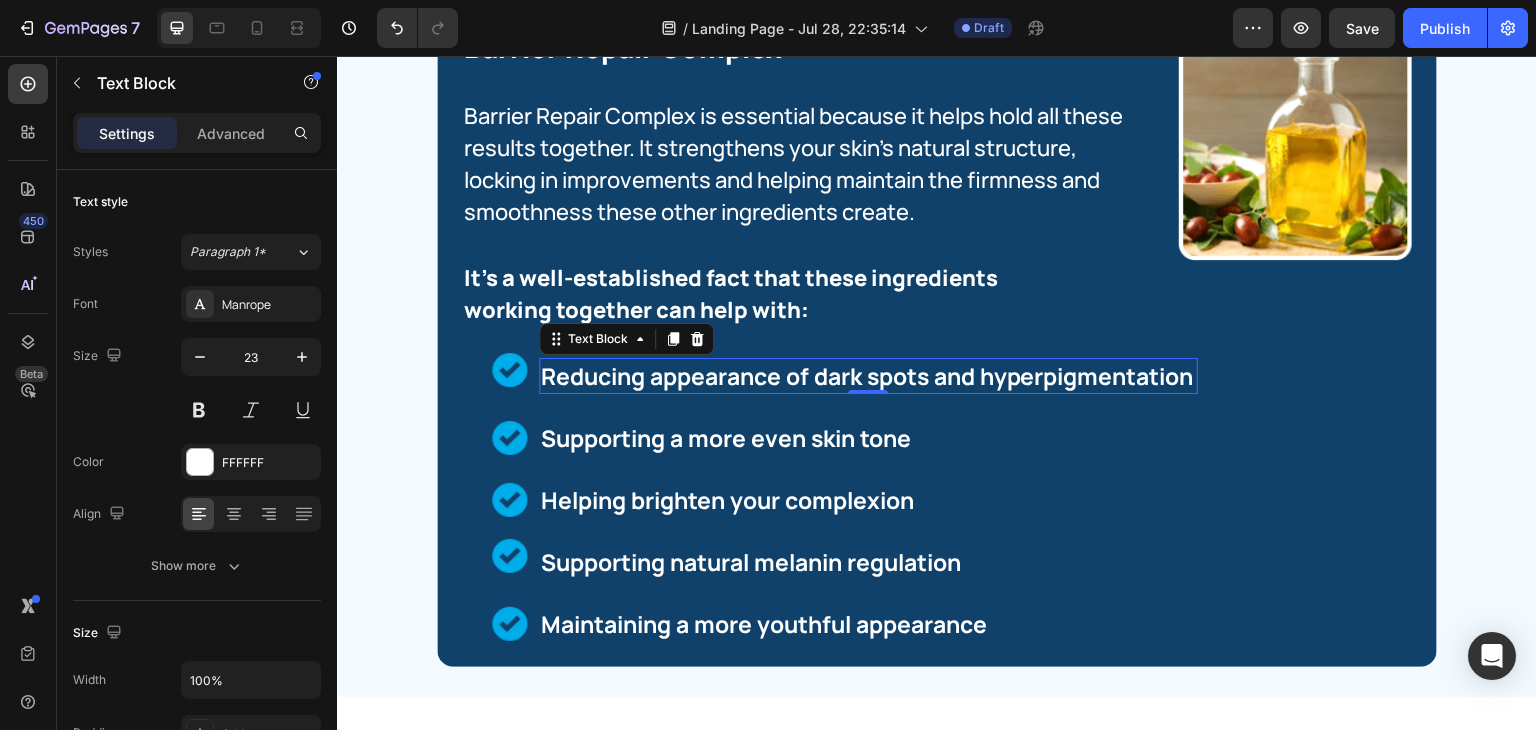 click on "Reducing appearance of dark spots and hyperpigmentation" at bounding box center [868, 376] 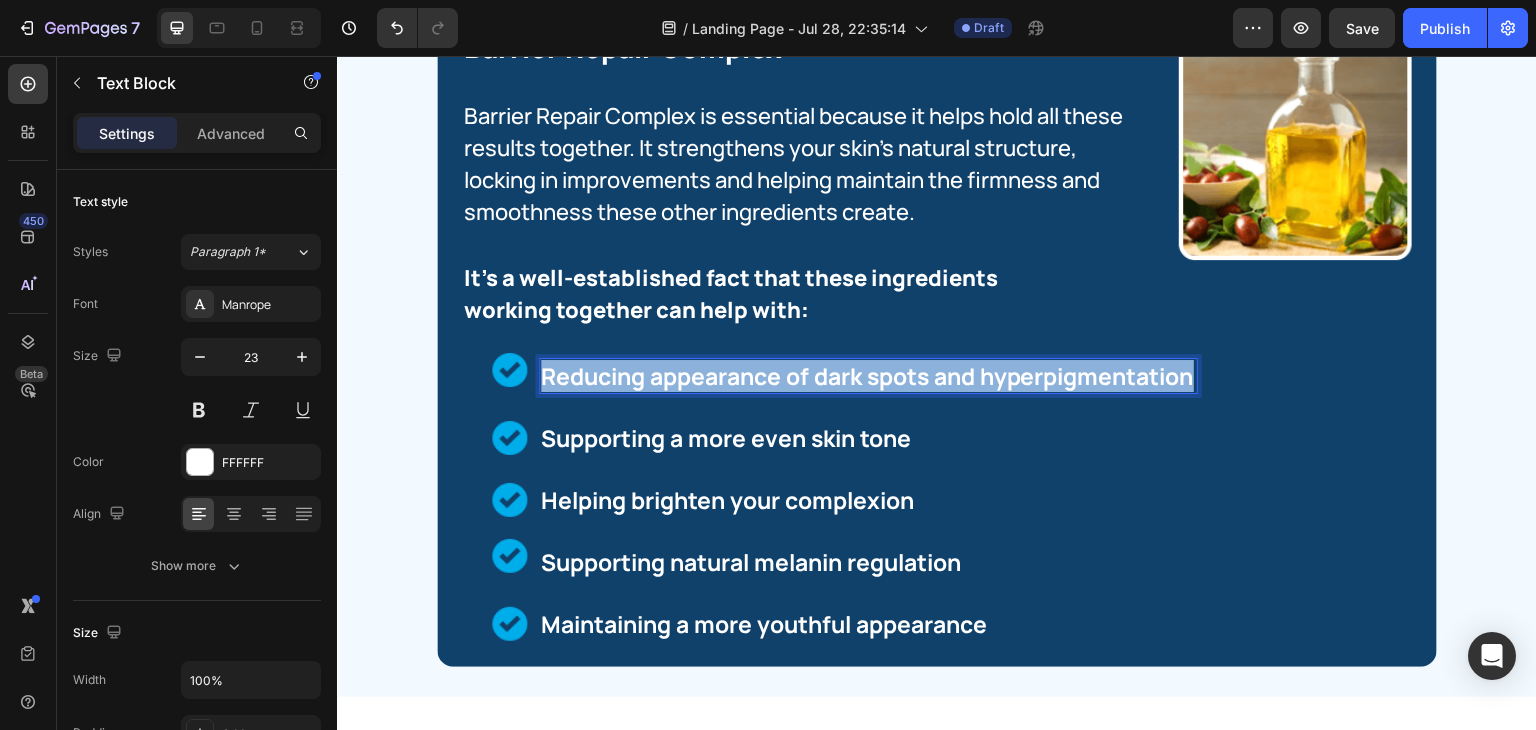 click on "Reducing appearance of dark spots and hyperpigmentation" at bounding box center [868, 376] 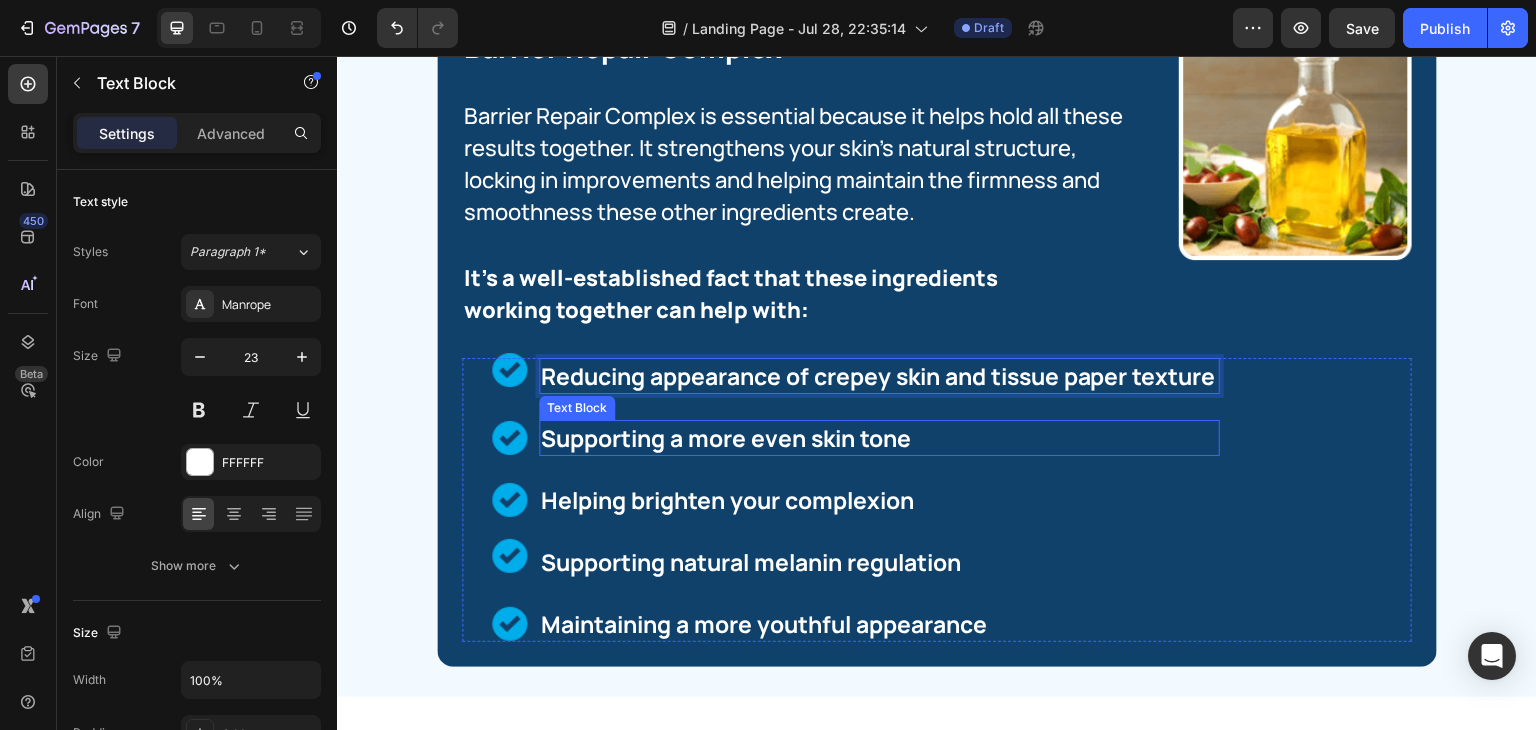 click on "Supporting a more even skin tone" at bounding box center (879, 438) 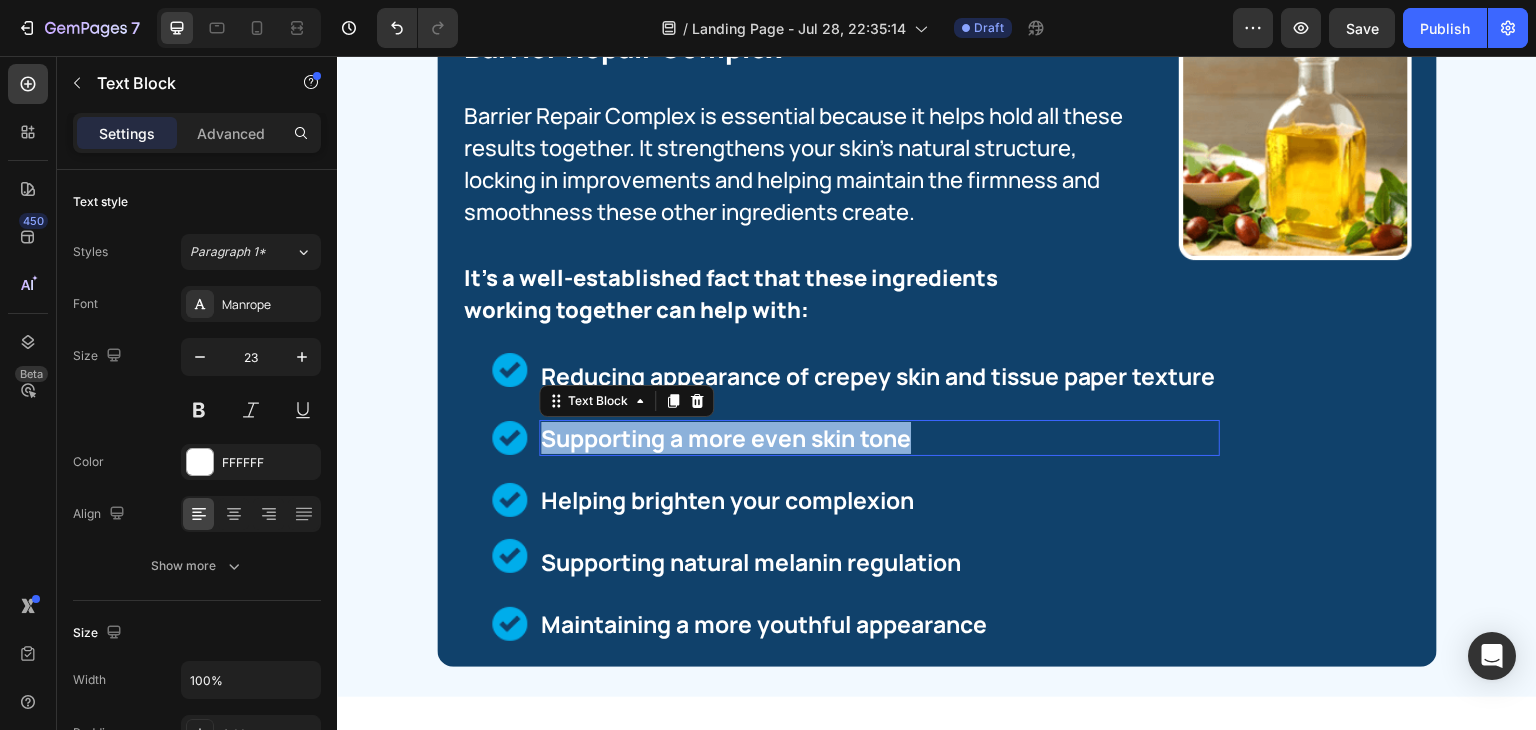 click on "Supporting a more even skin tone" at bounding box center [879, 438] 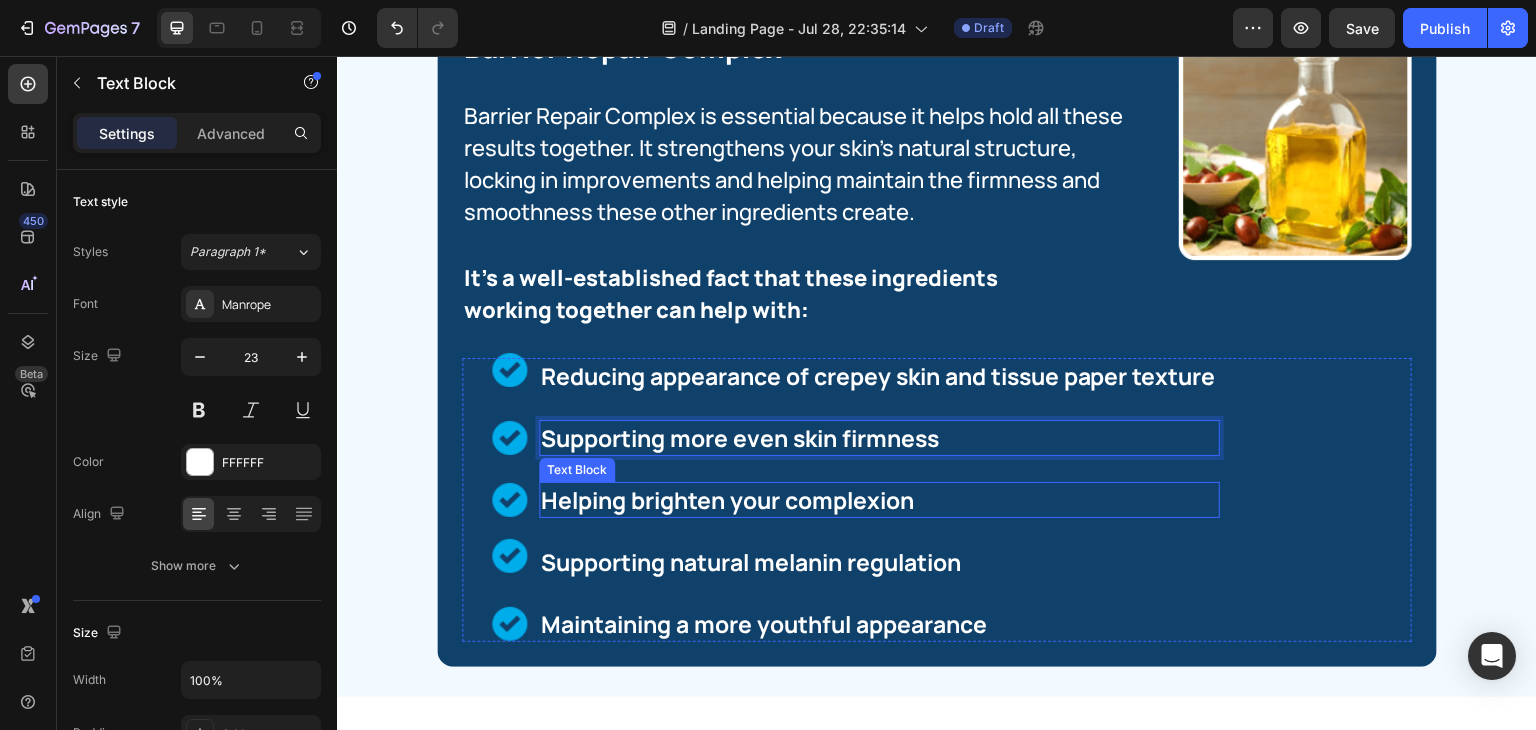 click on "Helping brighten your complexion" at bounding box center (879, 500) 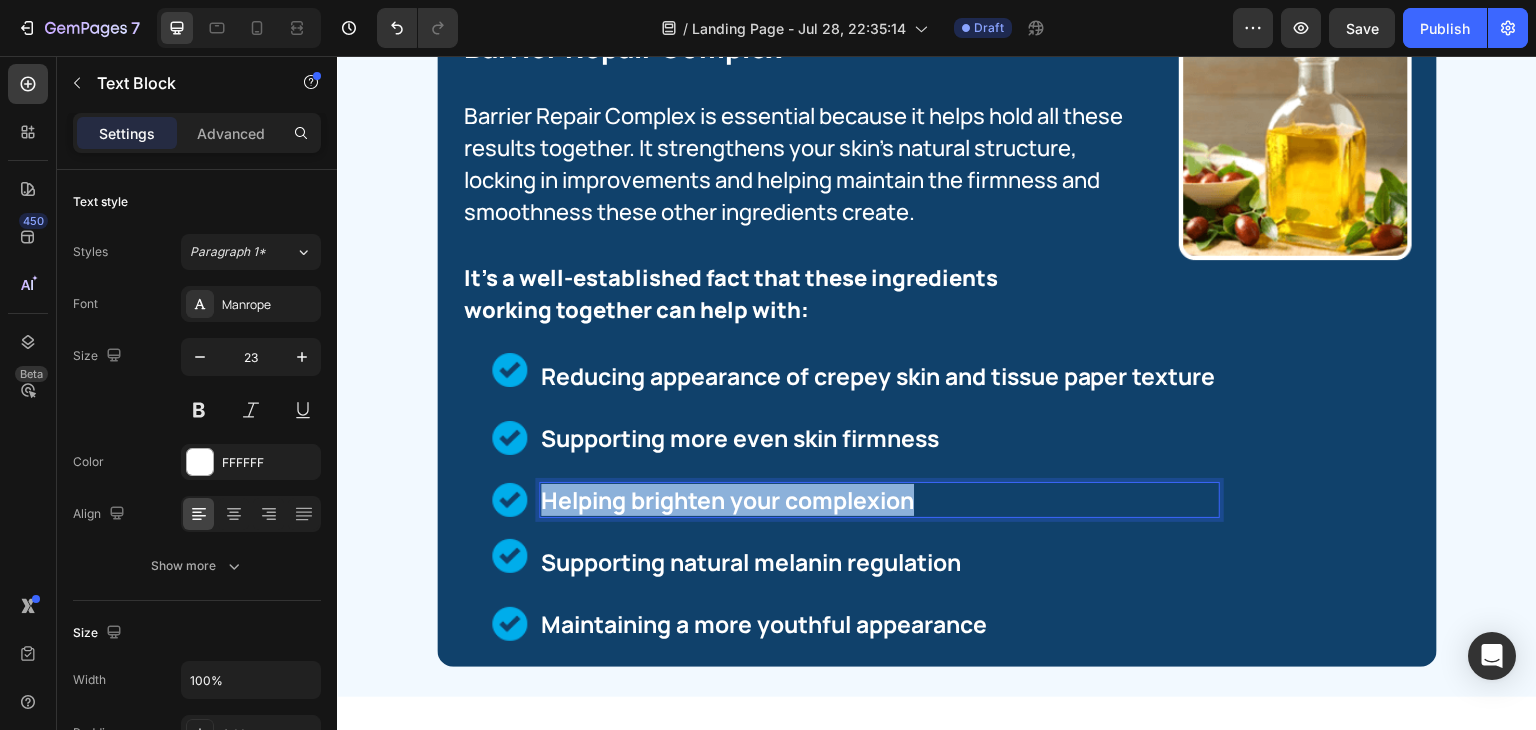 click on "Helping brighten your complexion" at bounding box center [879, 500] 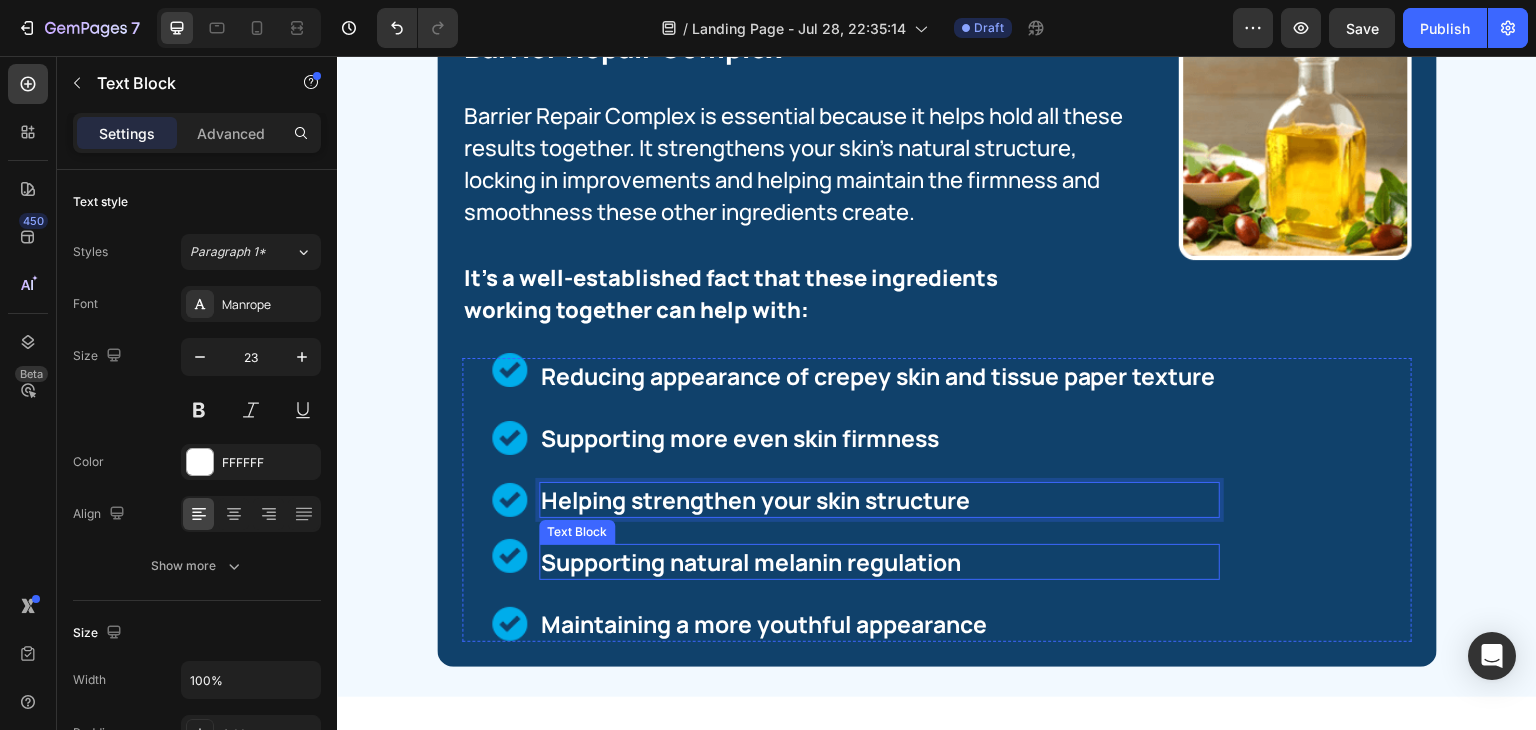 click on "Supporting natural melanin regulation" at bounding box center [879, 562] 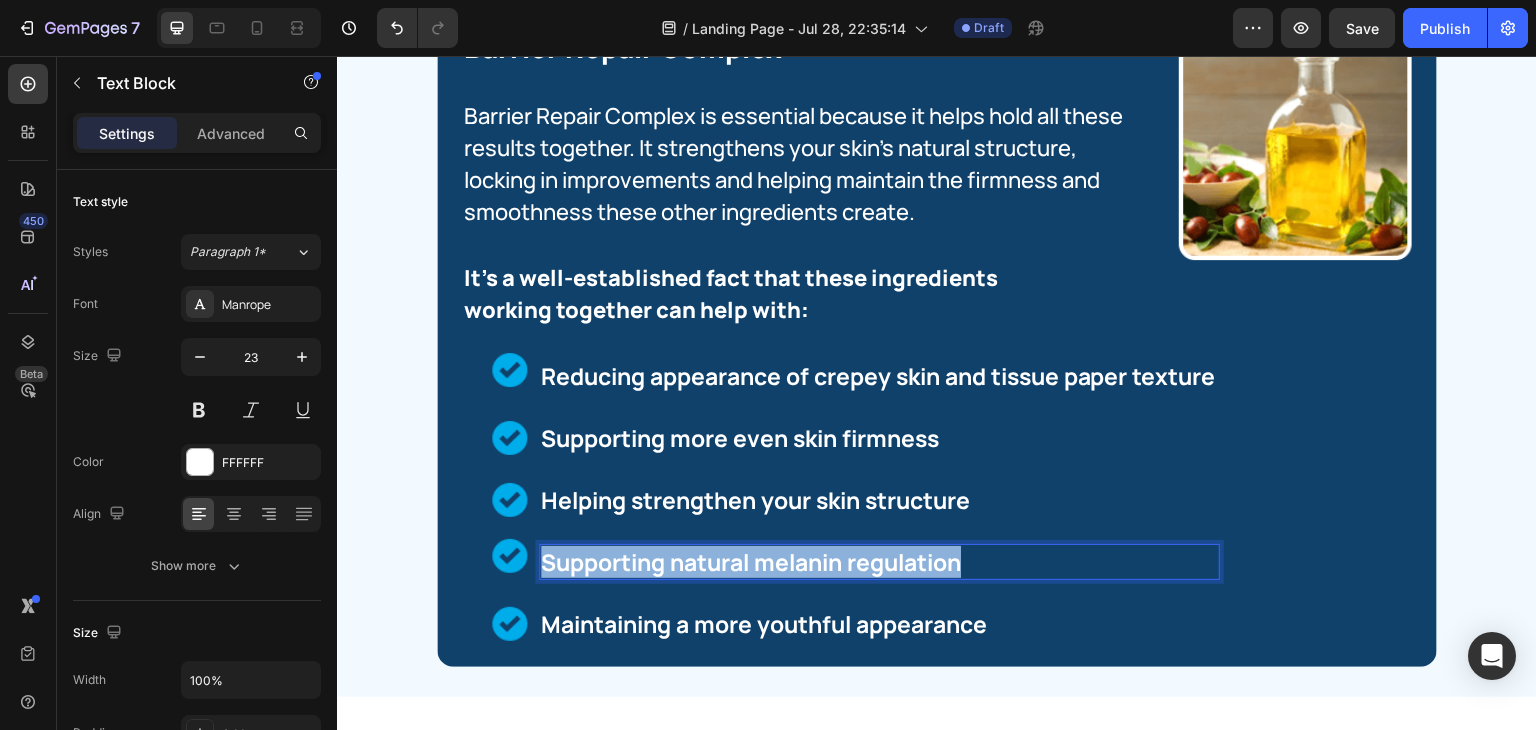 click on "Supporting natural melanin regulation" at bounding box center (879, 562) 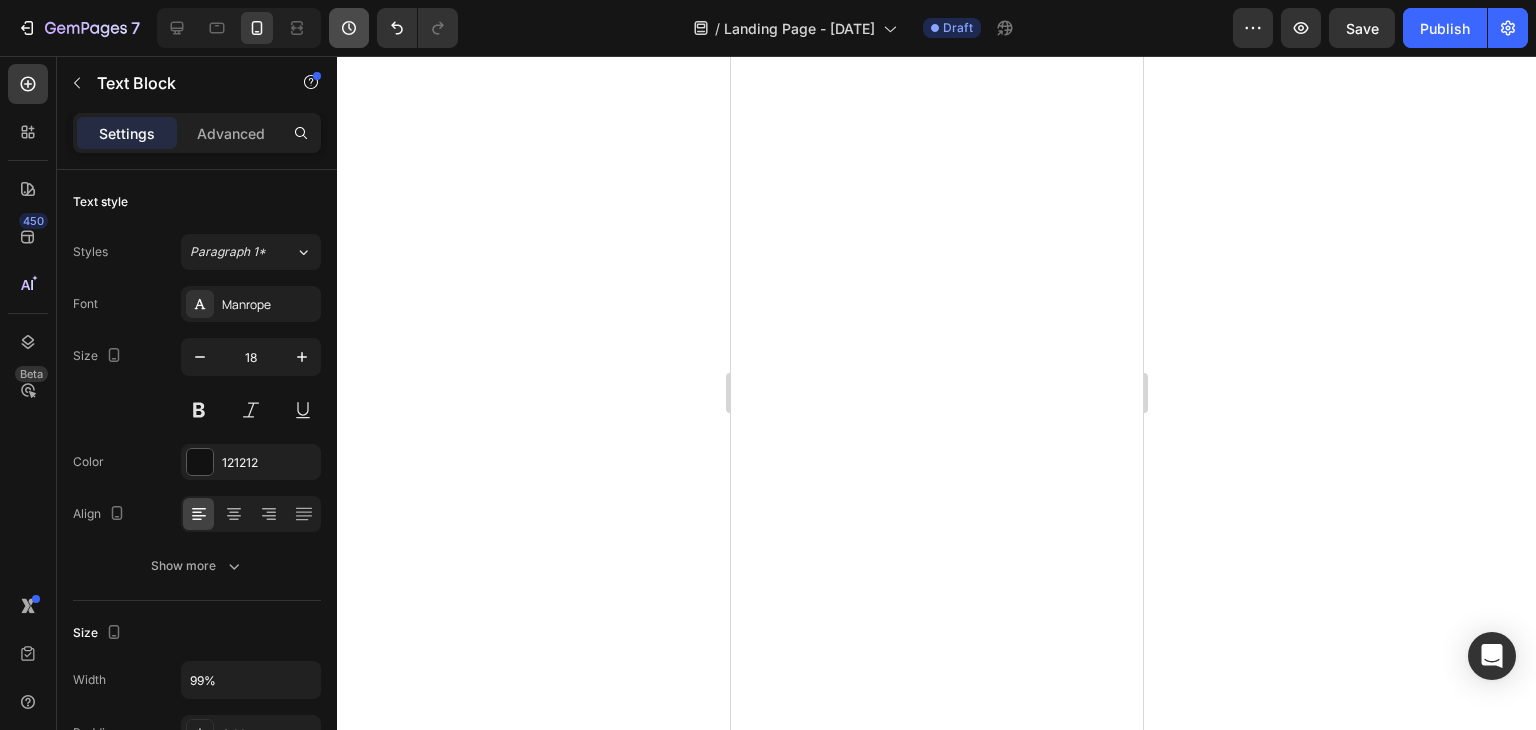 scroll, scrollTop: 0, scrollLeft: 0, axis: both 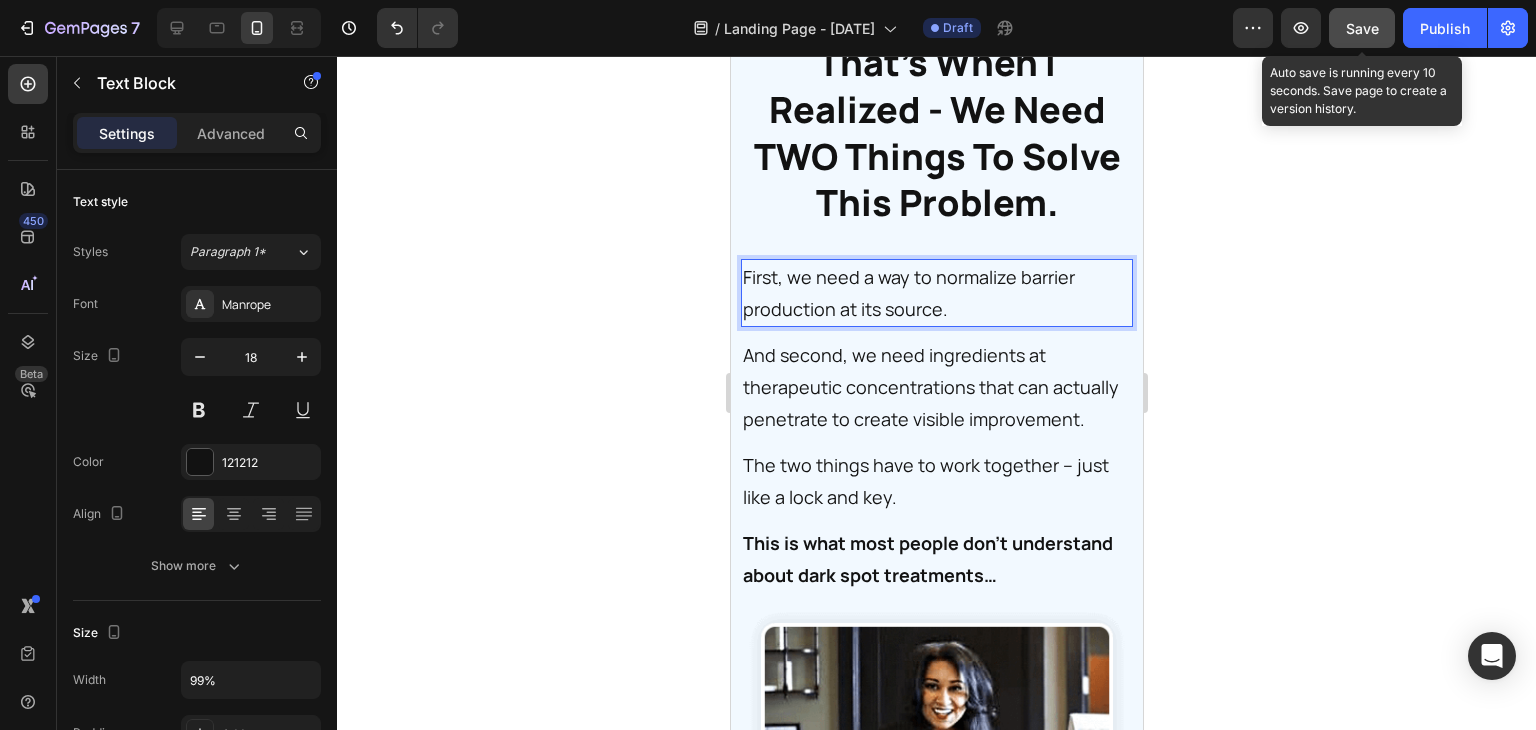 click on "Save" at bounding box center (1362, 28) 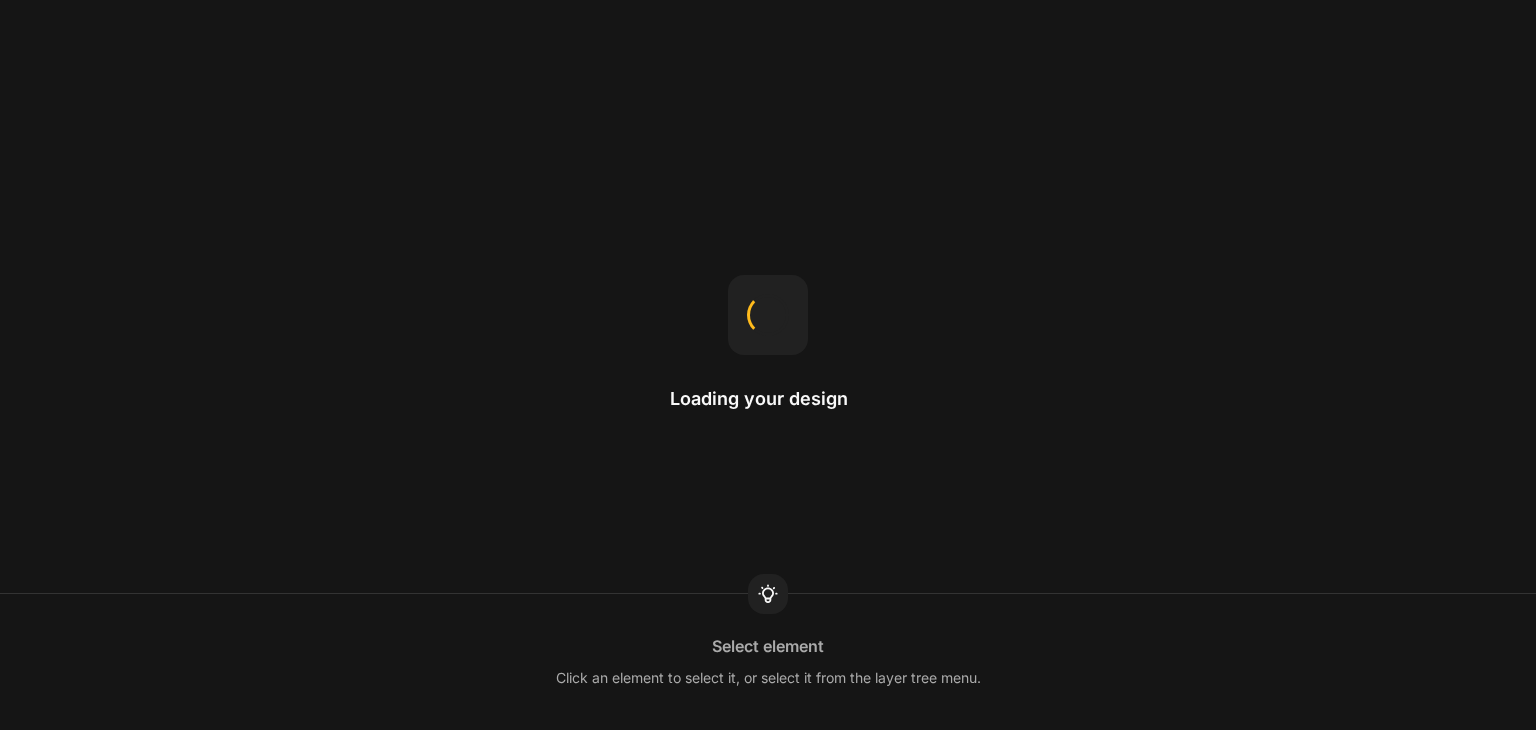 scroll, scrollTop: 0, scrollLeft: 0, axis: both 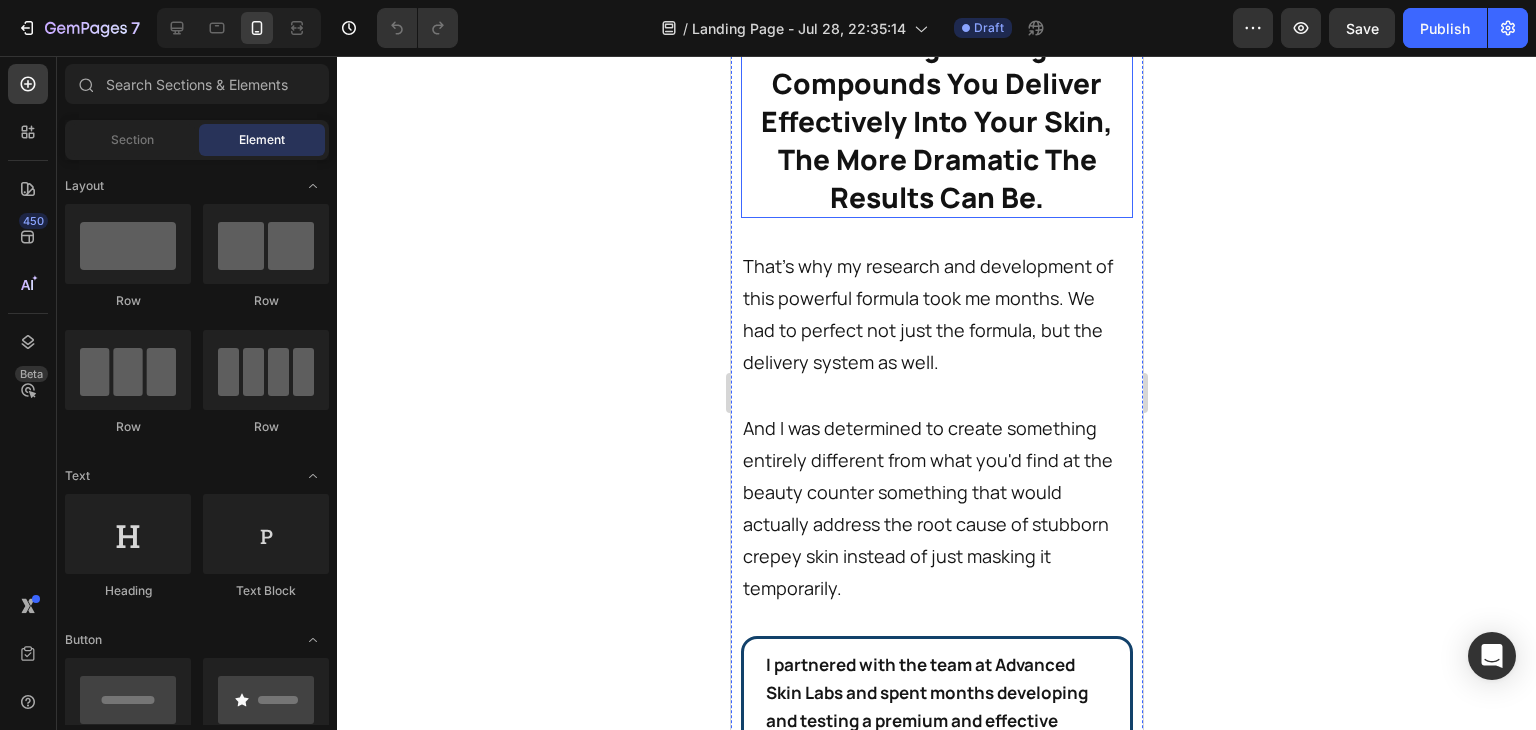 click on "And The More Of These Skin-Lightening Compounds You Deliver Effectively Into Your Skin, The More Dramatic The Results Can Be." at bounding box center (936, 102) 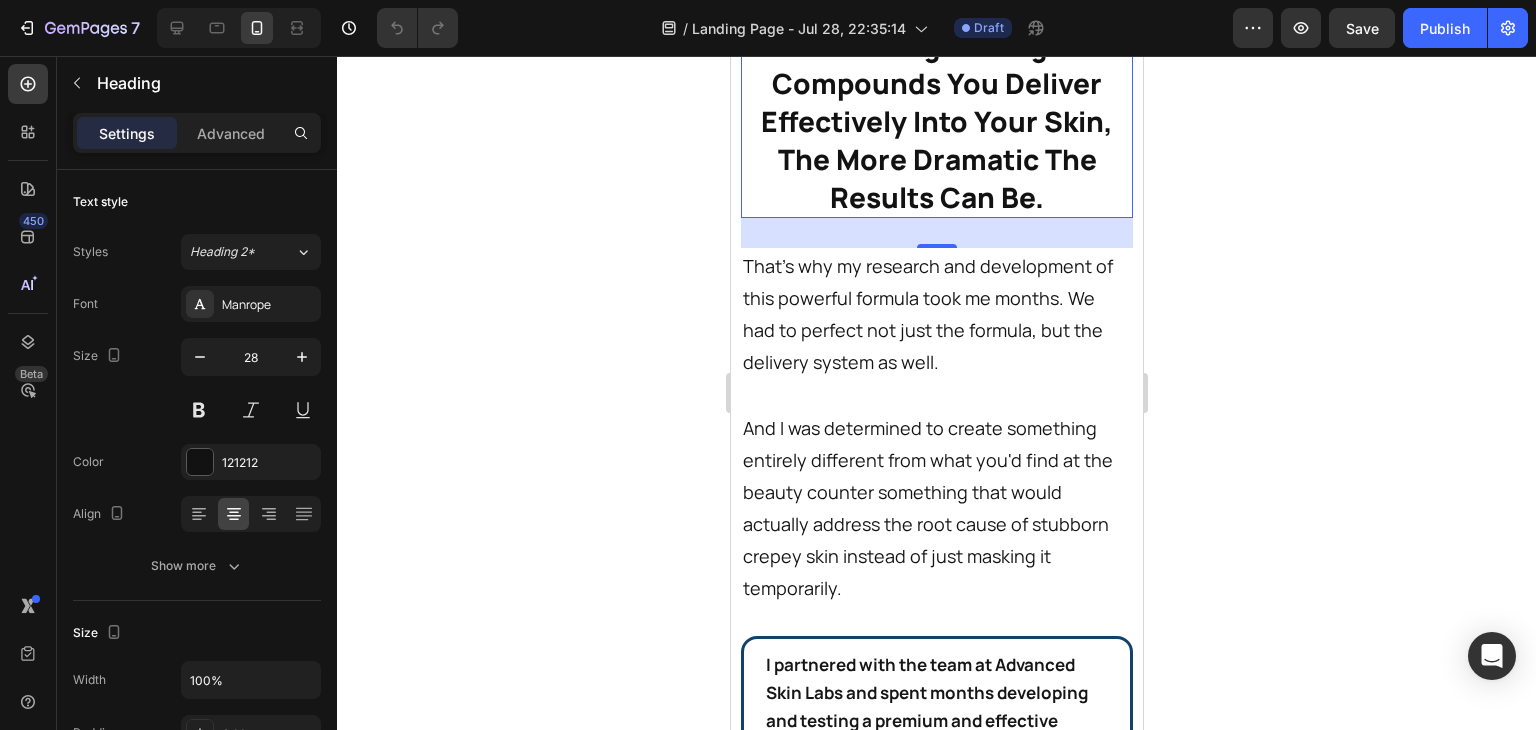 click on "And The More Of These Skin-Lightening Compounds You Deliver Effectively Into Your Skin, The More Dramatic The Results Can Be." at bounding box center (936, 102) 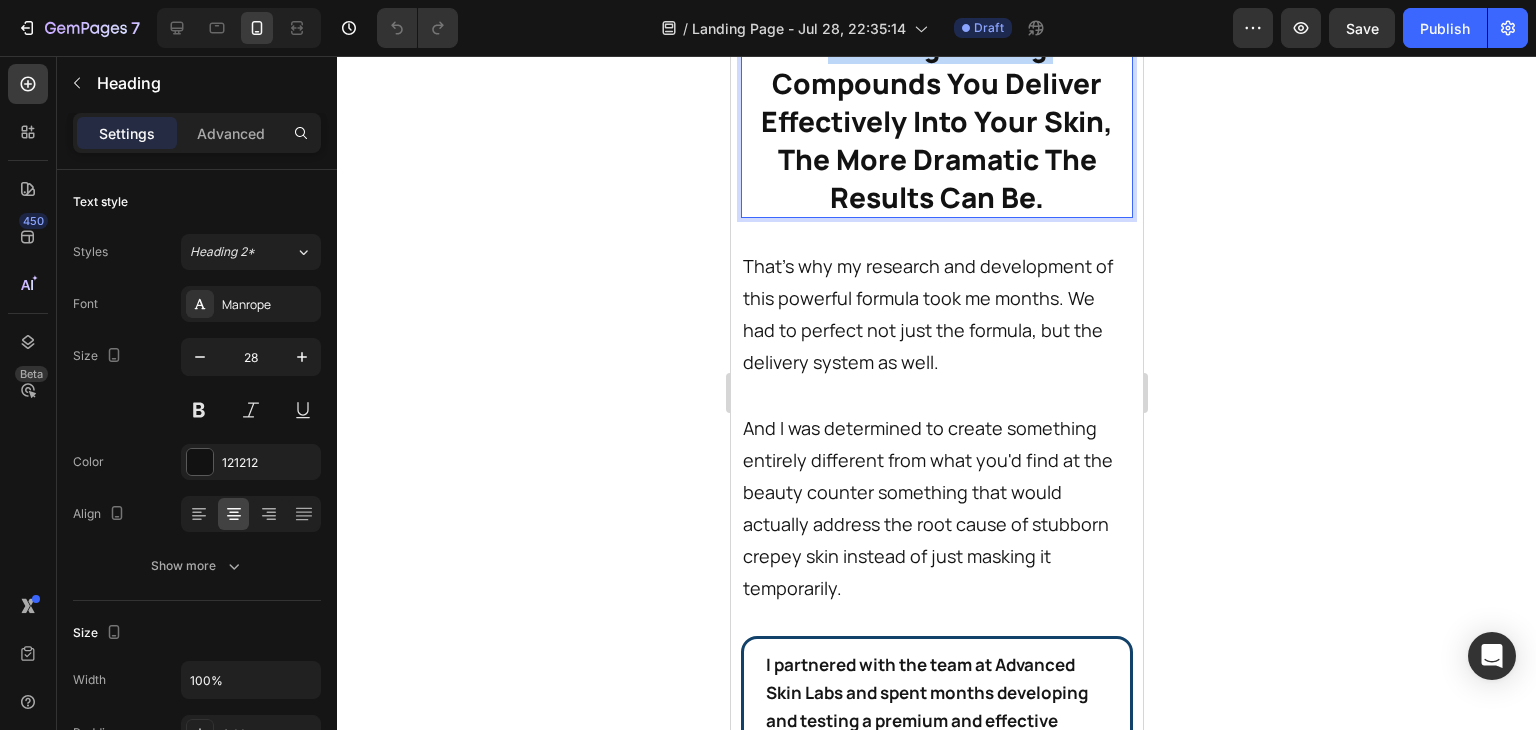click on "And The More Of These Skin-Lightening Compounds You Deliver Effectively Into Your Skin, The More Dramatic The Results Can Be." at bounding box center (936, 102) 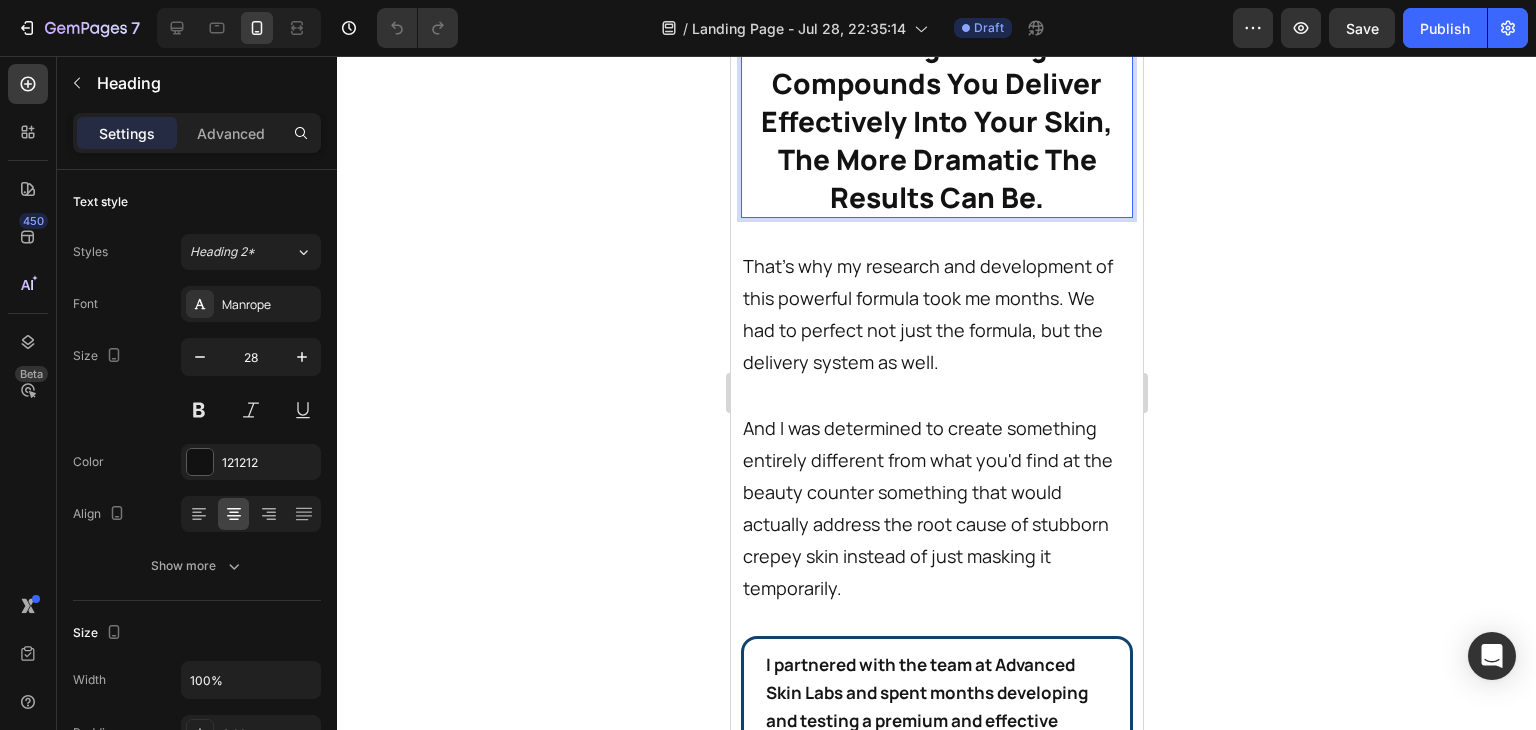 click on "And The More Of These Skin-Lightening Compounds You Deliver Effectively Into Your Skin, The More Dramatic The Results Can Be." at bounding box center (936, 102) 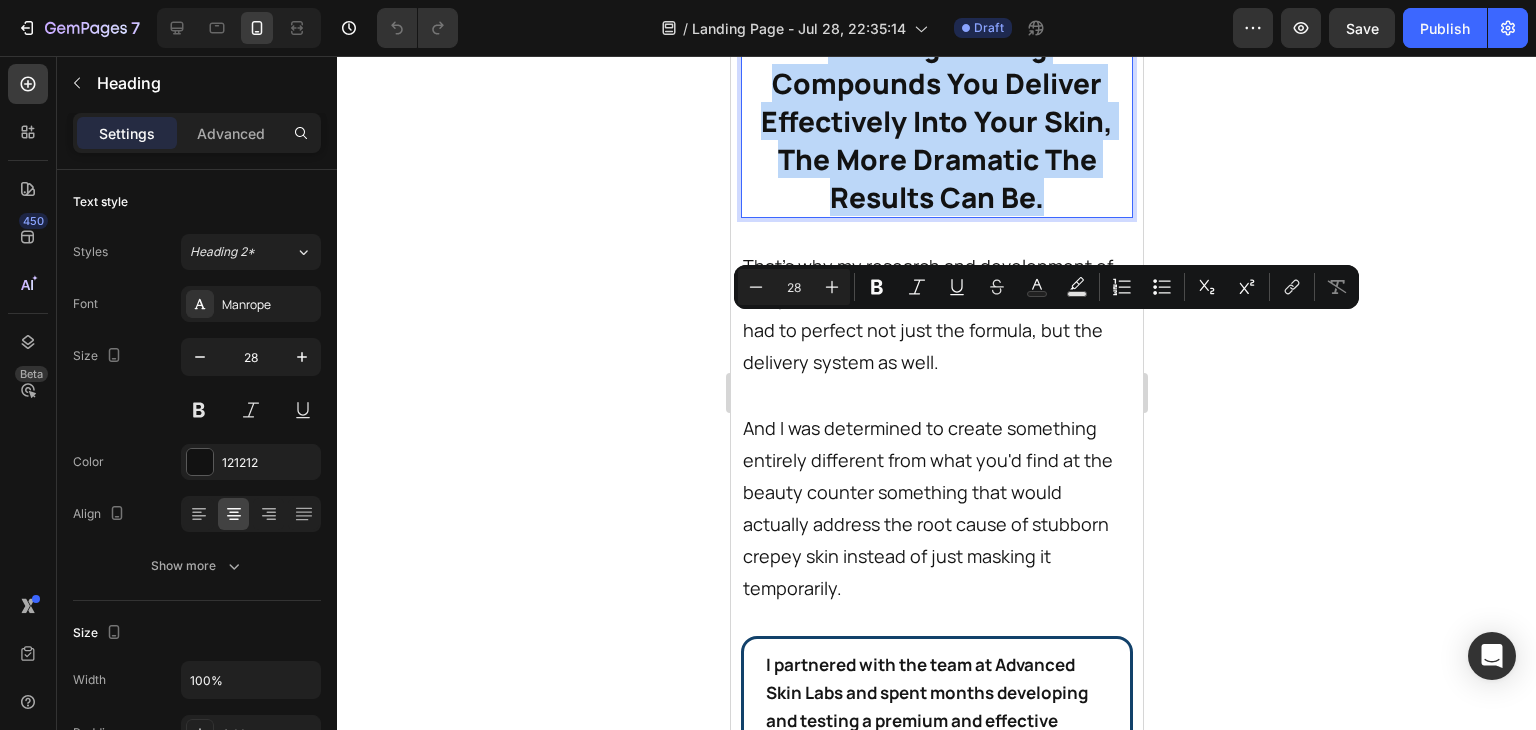 drag, startPoint x: 1034, startPoint y: 522, endPoint x: 769, endPoint y: 345, distance: 318.67538 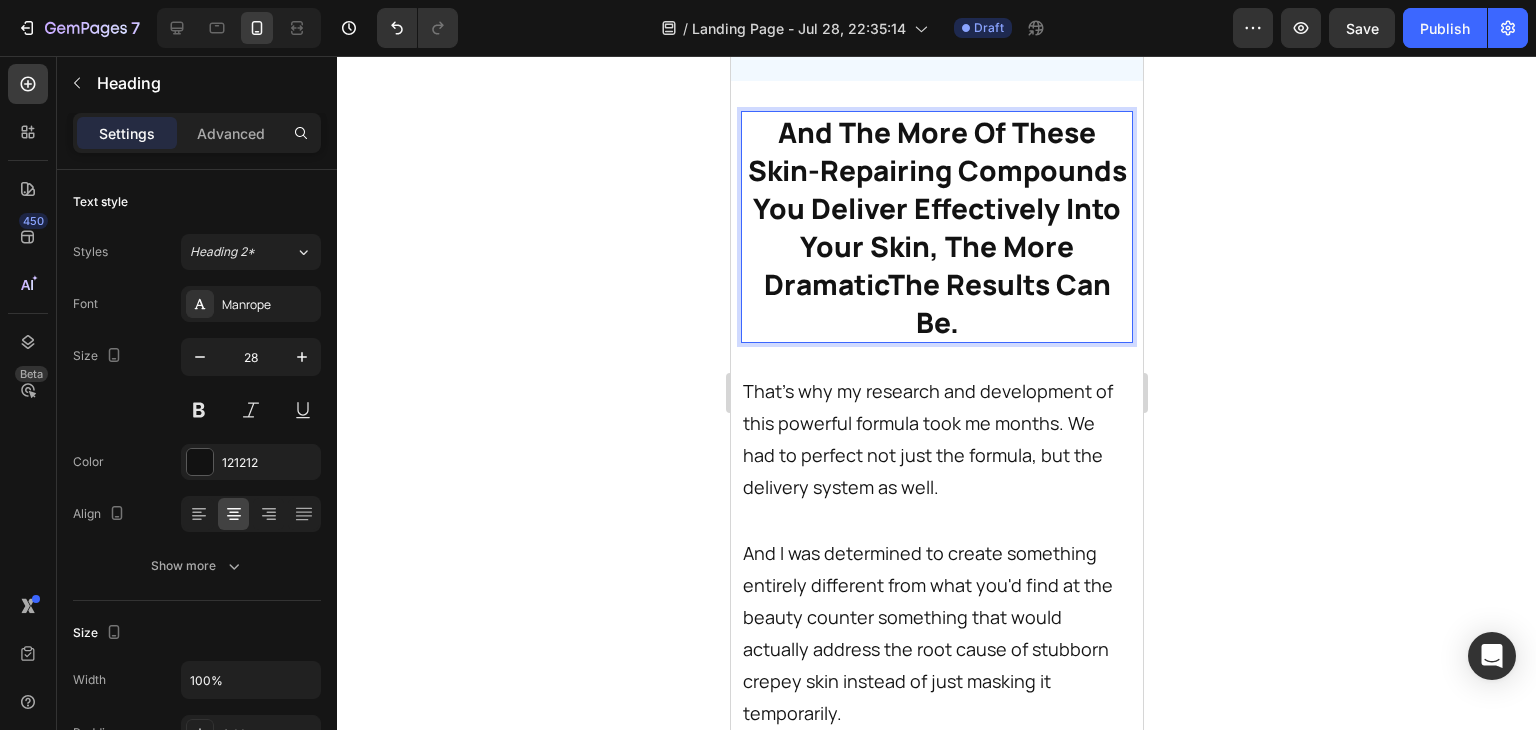 scroll, scrollTop: 30174, scrollLeft: 0, axis: vertical 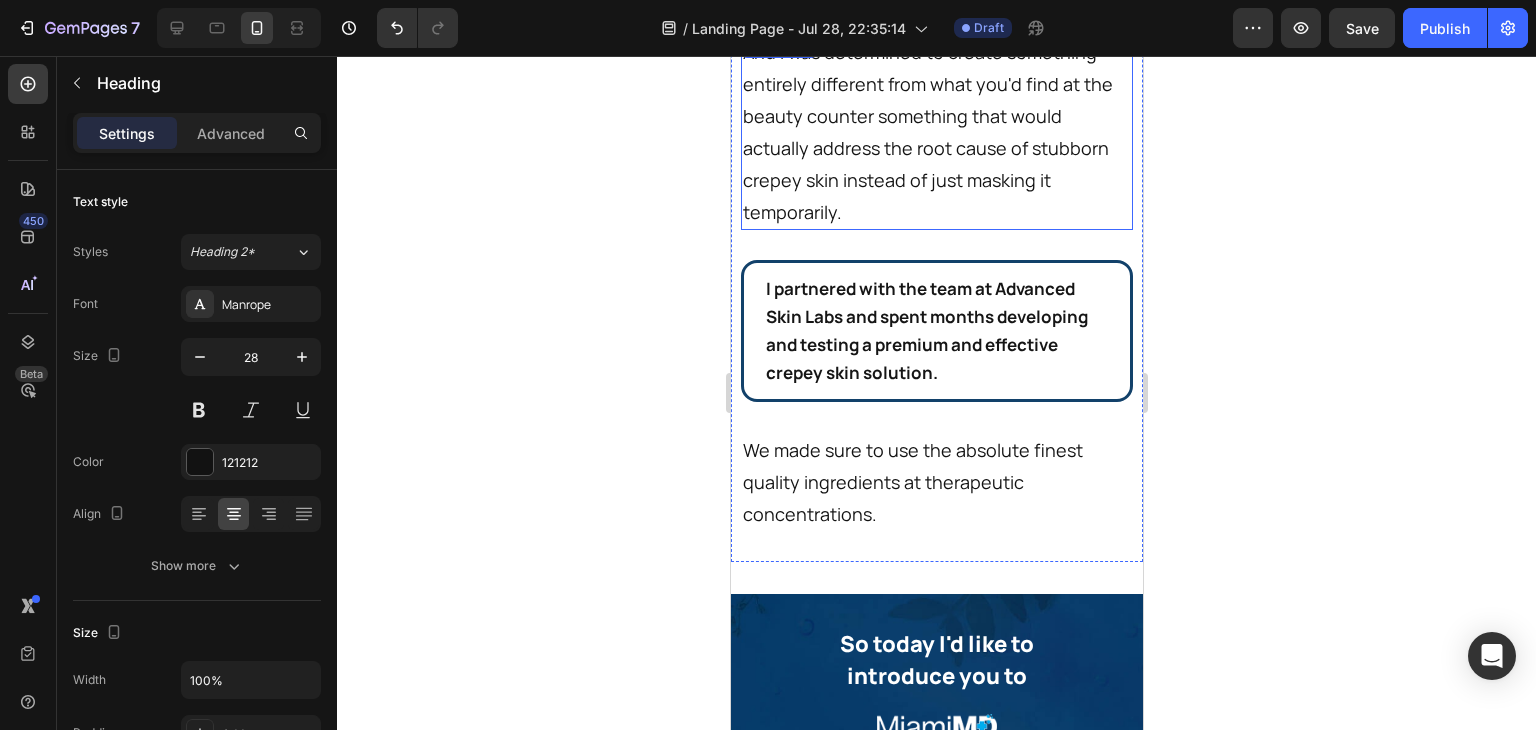 click on "And I was determined to create something entirely different from what you'd find at the beauty counter something that would actually address the root cause of stubborn crepey skin instead of just masking it temporarily." at bounding box center [930, 132] 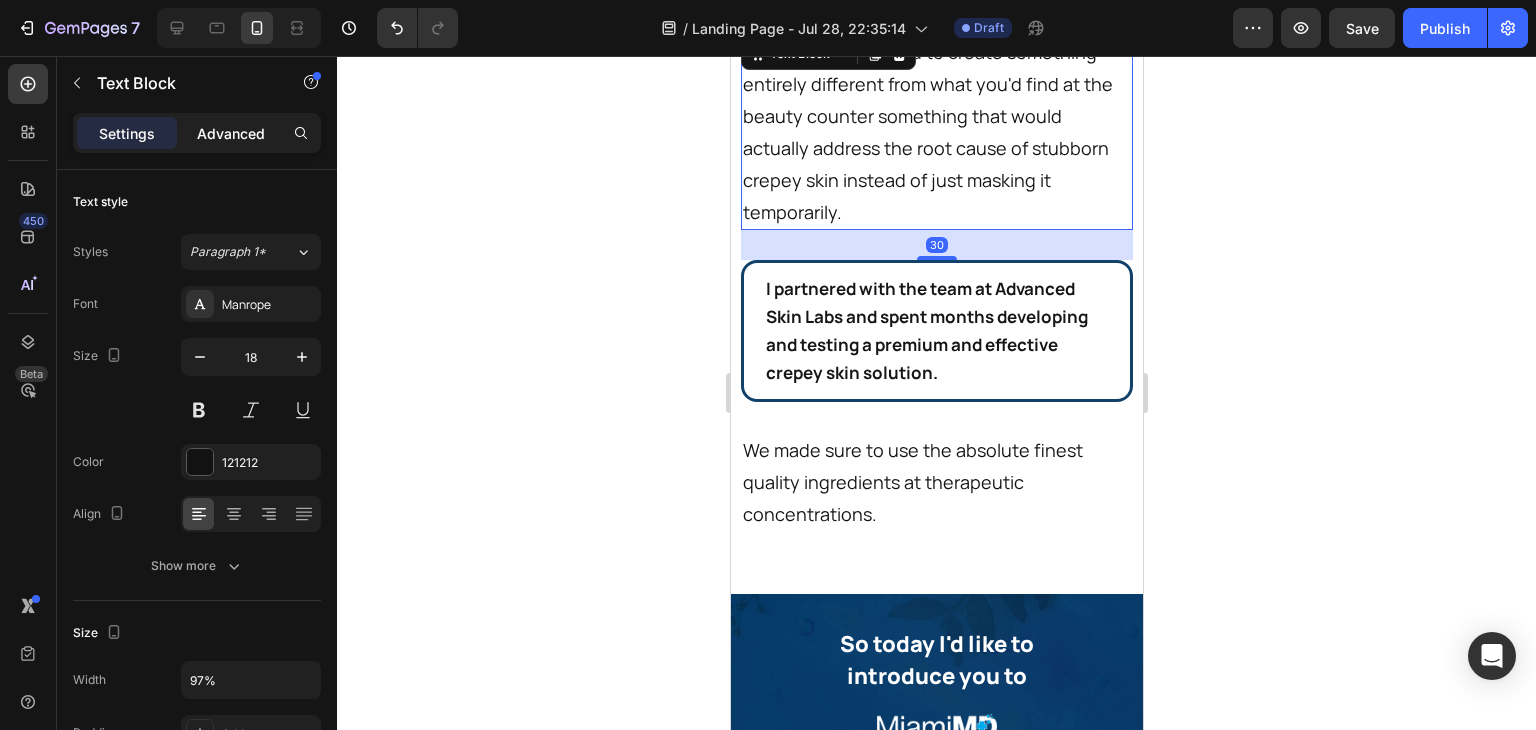 click on "Advanced" at bounding box center (231, 133) 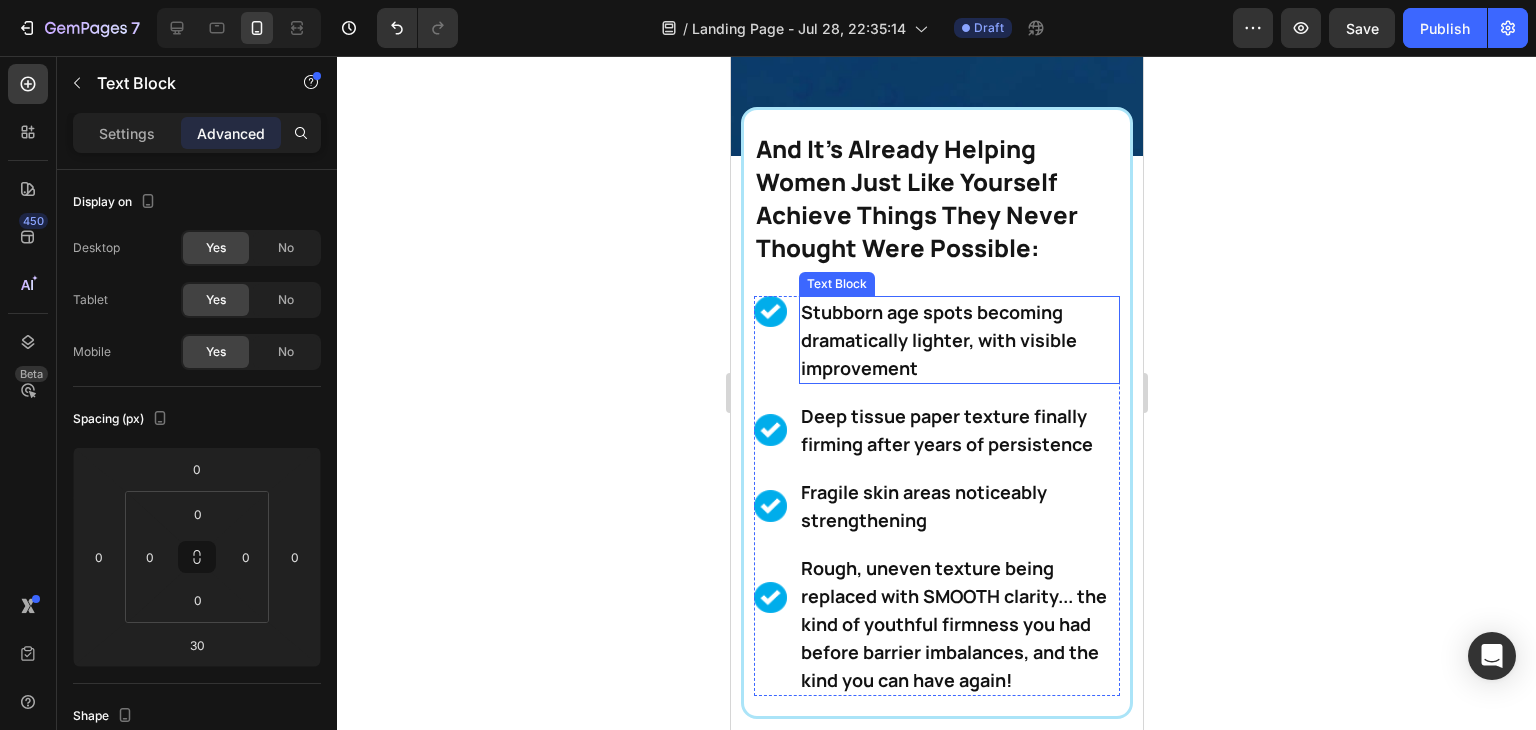 scroll, scrollTop: 32017, scrollLeft: 0, axis: vertical 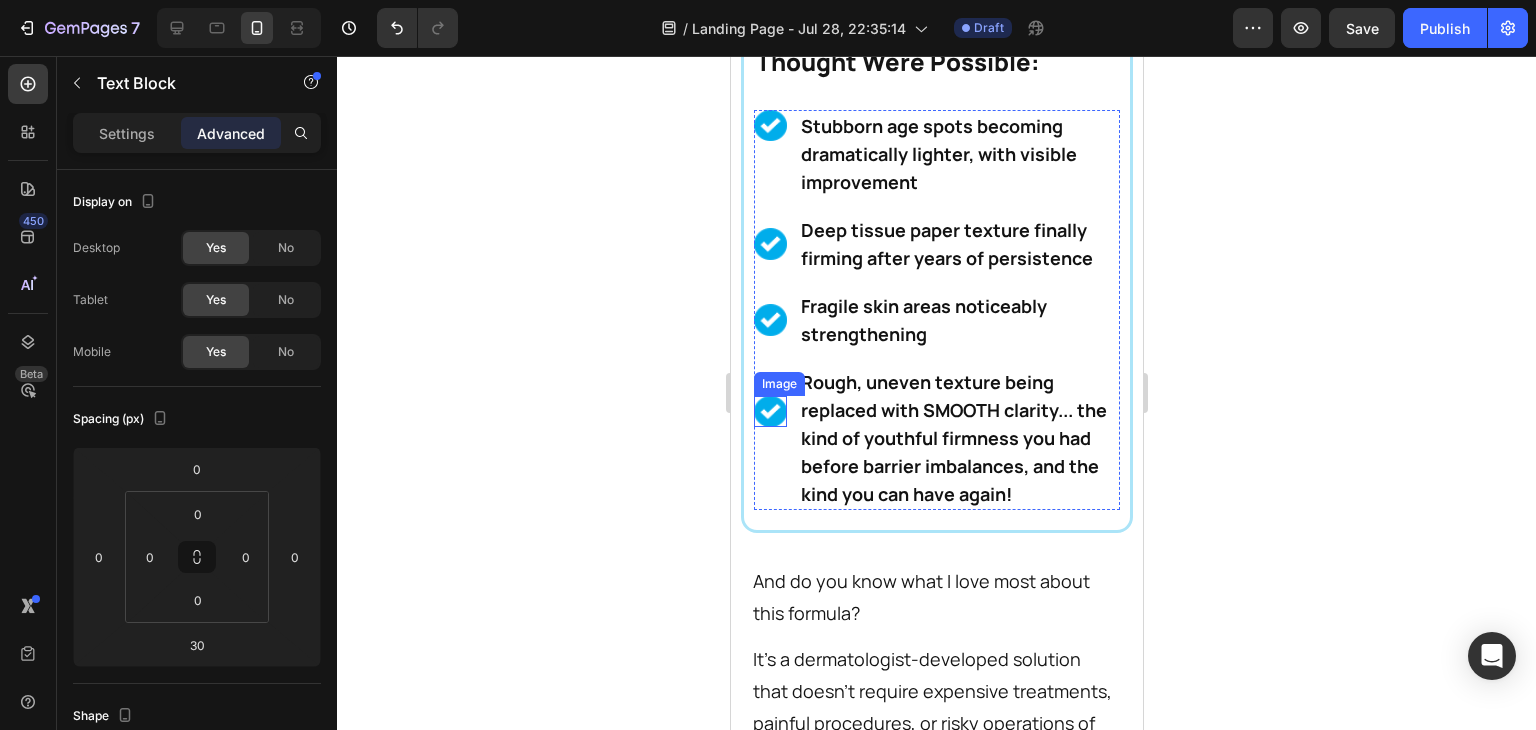 click at bounding box center [769, 411] 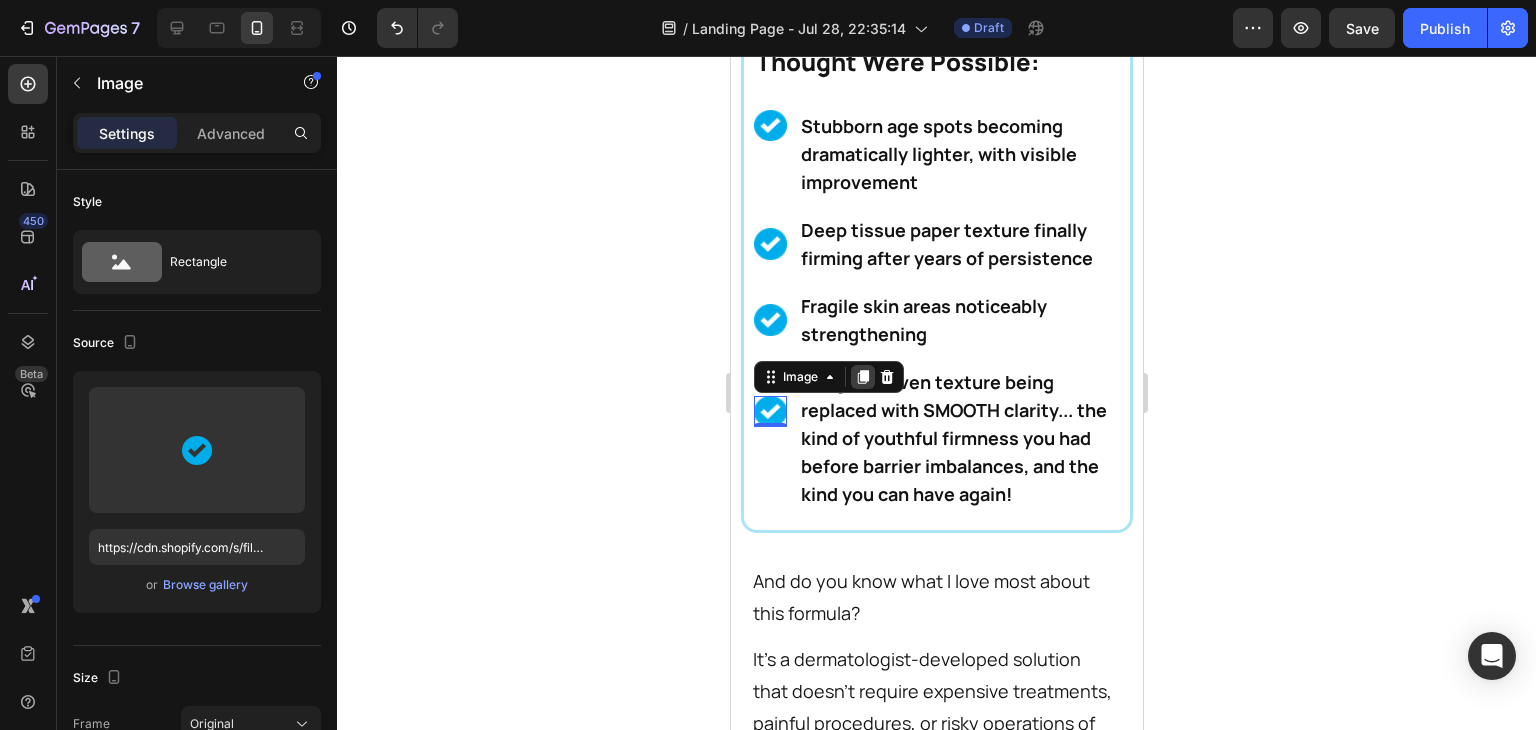 click 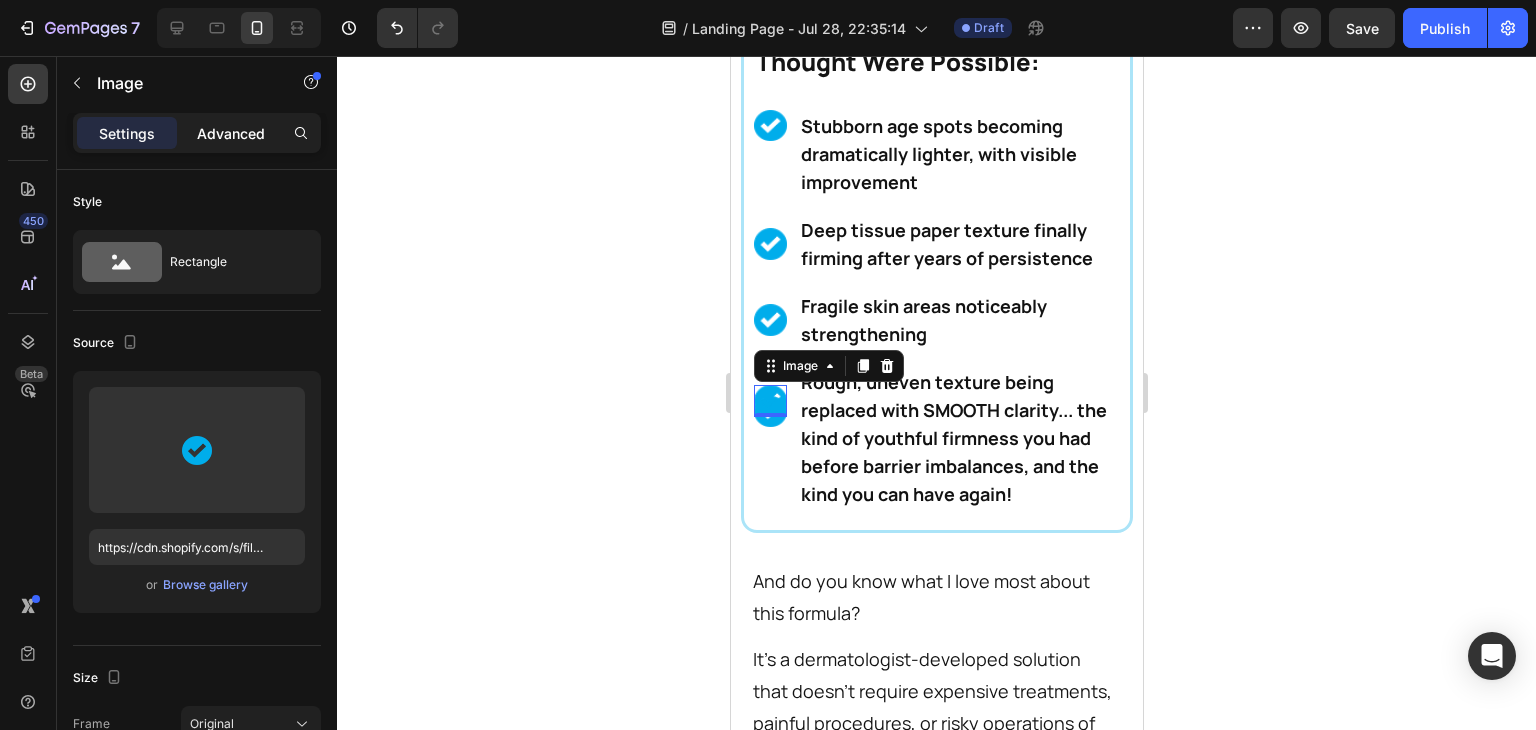 click on "Advanced" at bounding box center [231, 133] 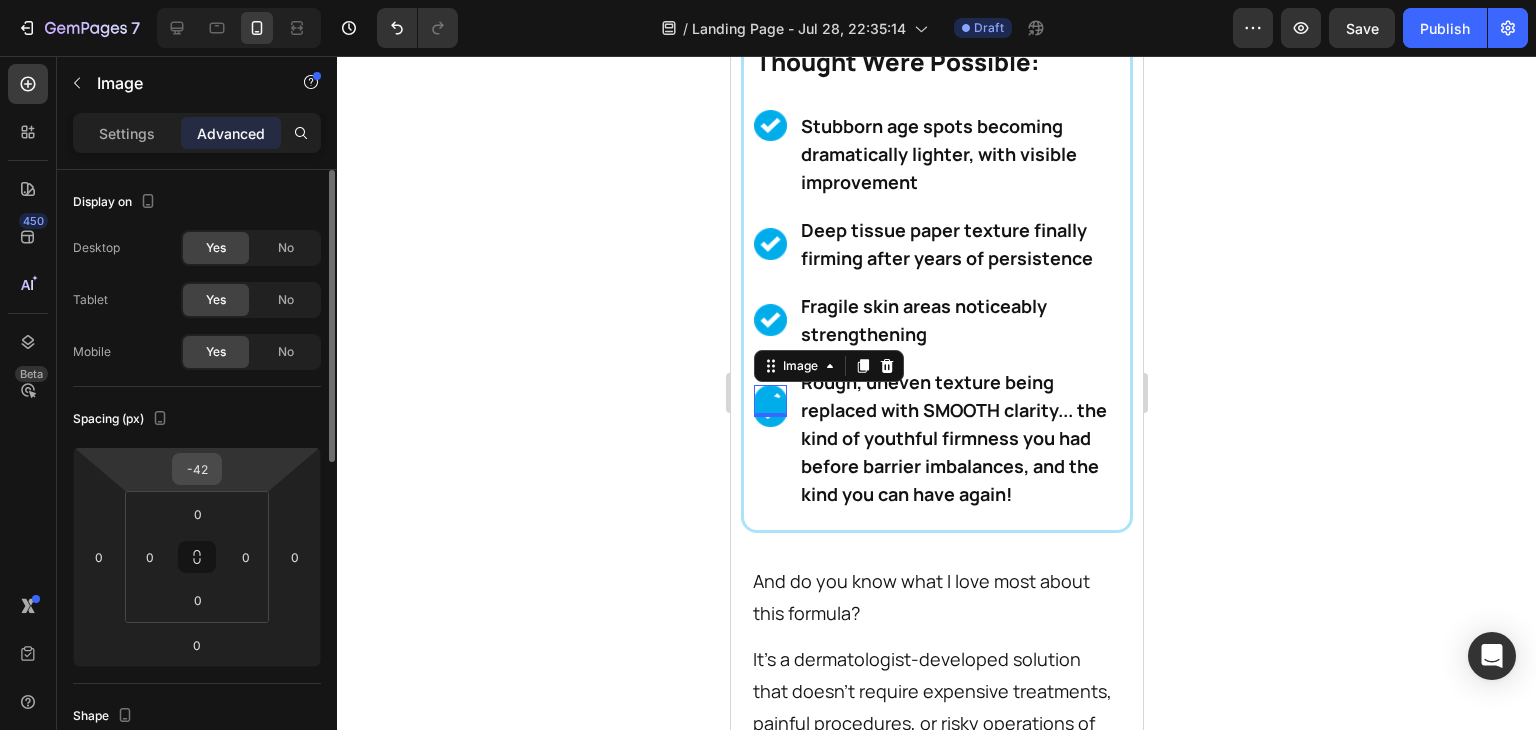 click on "-42" at bounding box center [197, 469] 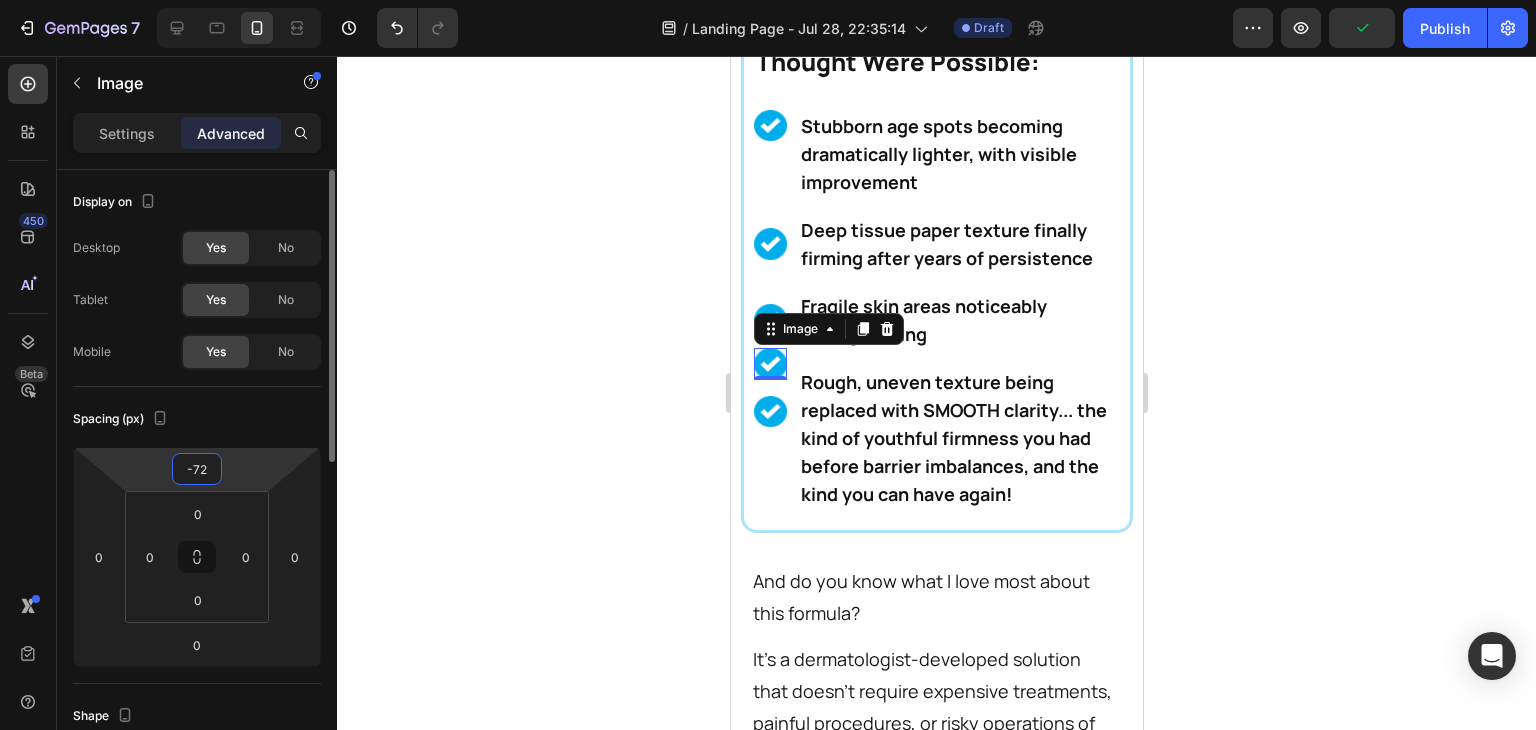 type on "-71" 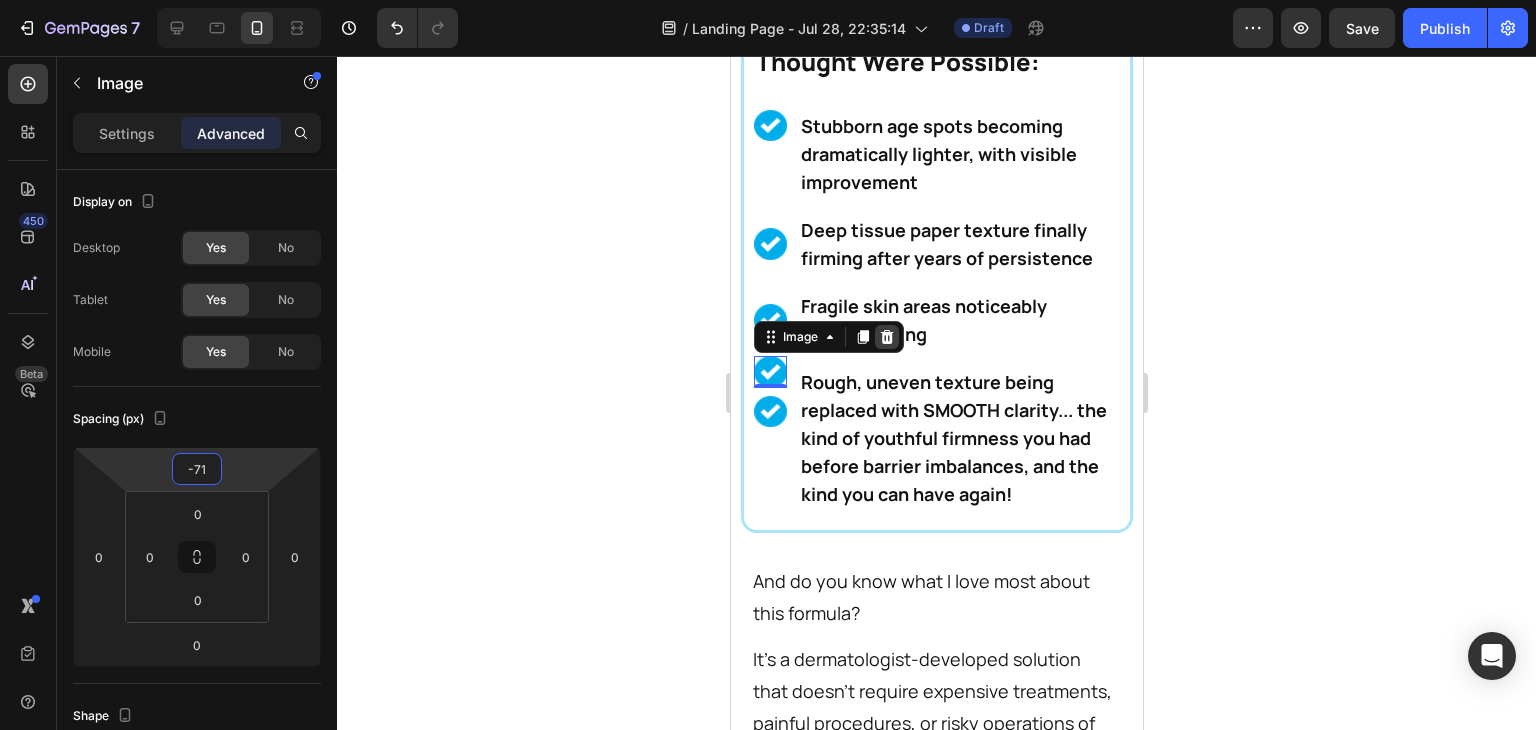 click at bounding box center [886, 337] 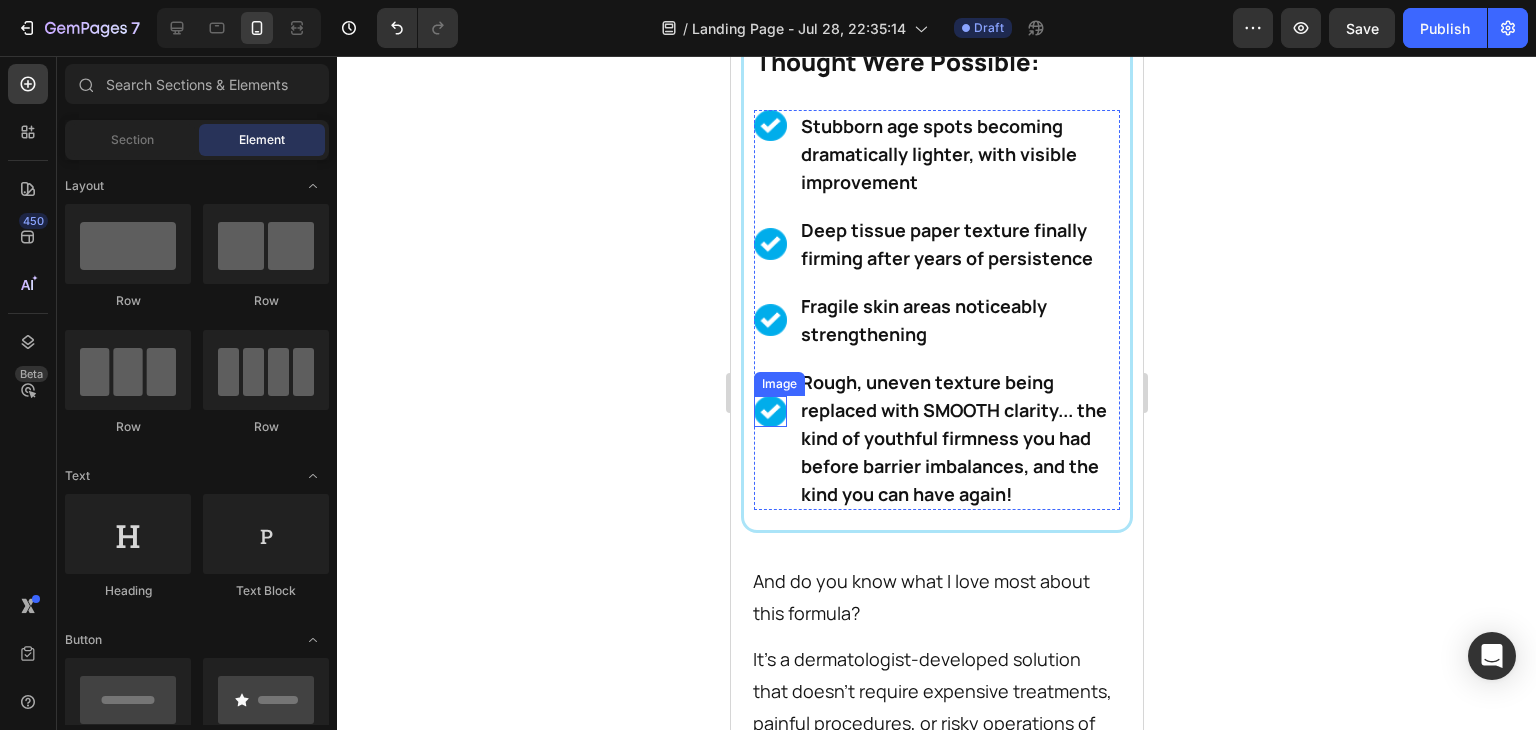 click at bounding box center (769, 411) 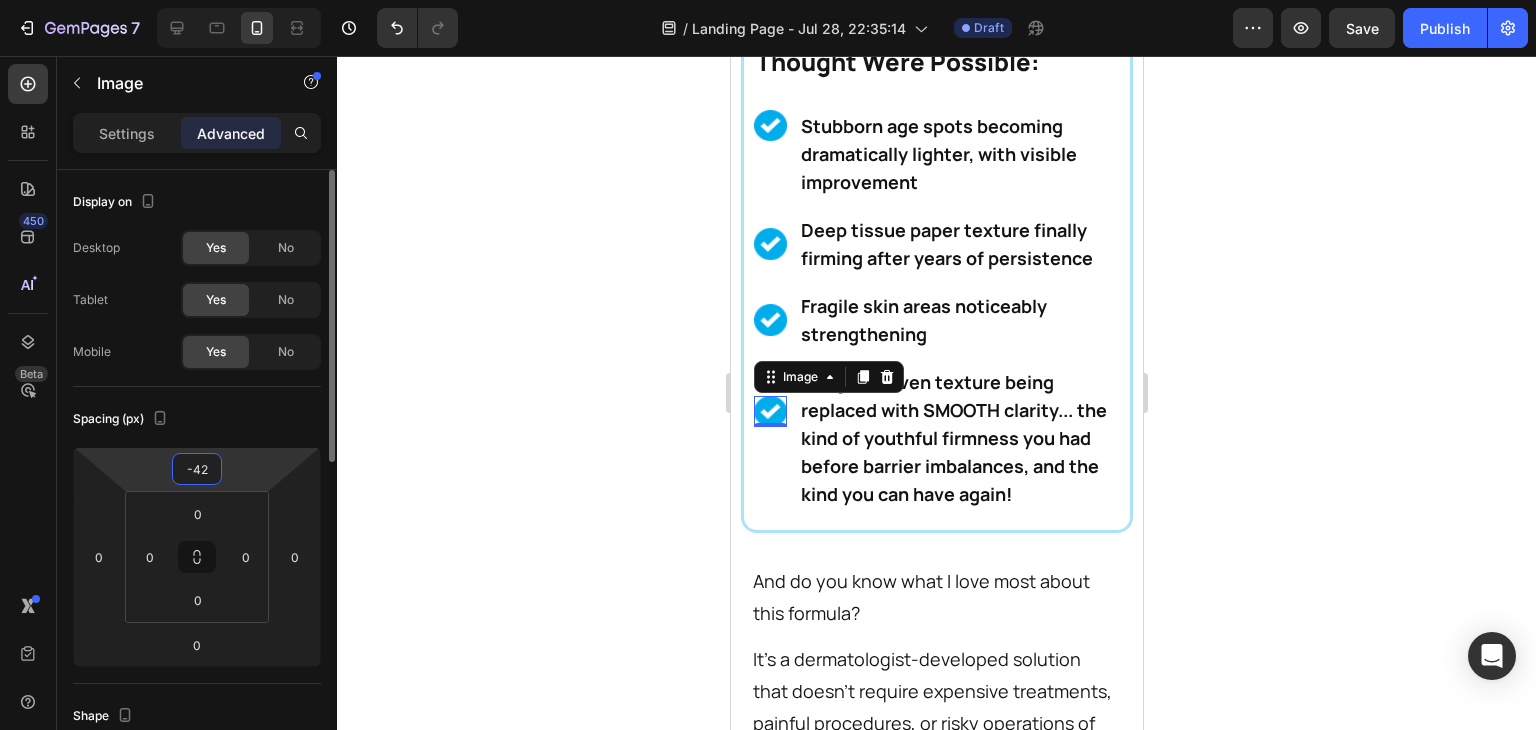 click on "-42" at bounding box center [197, 469] 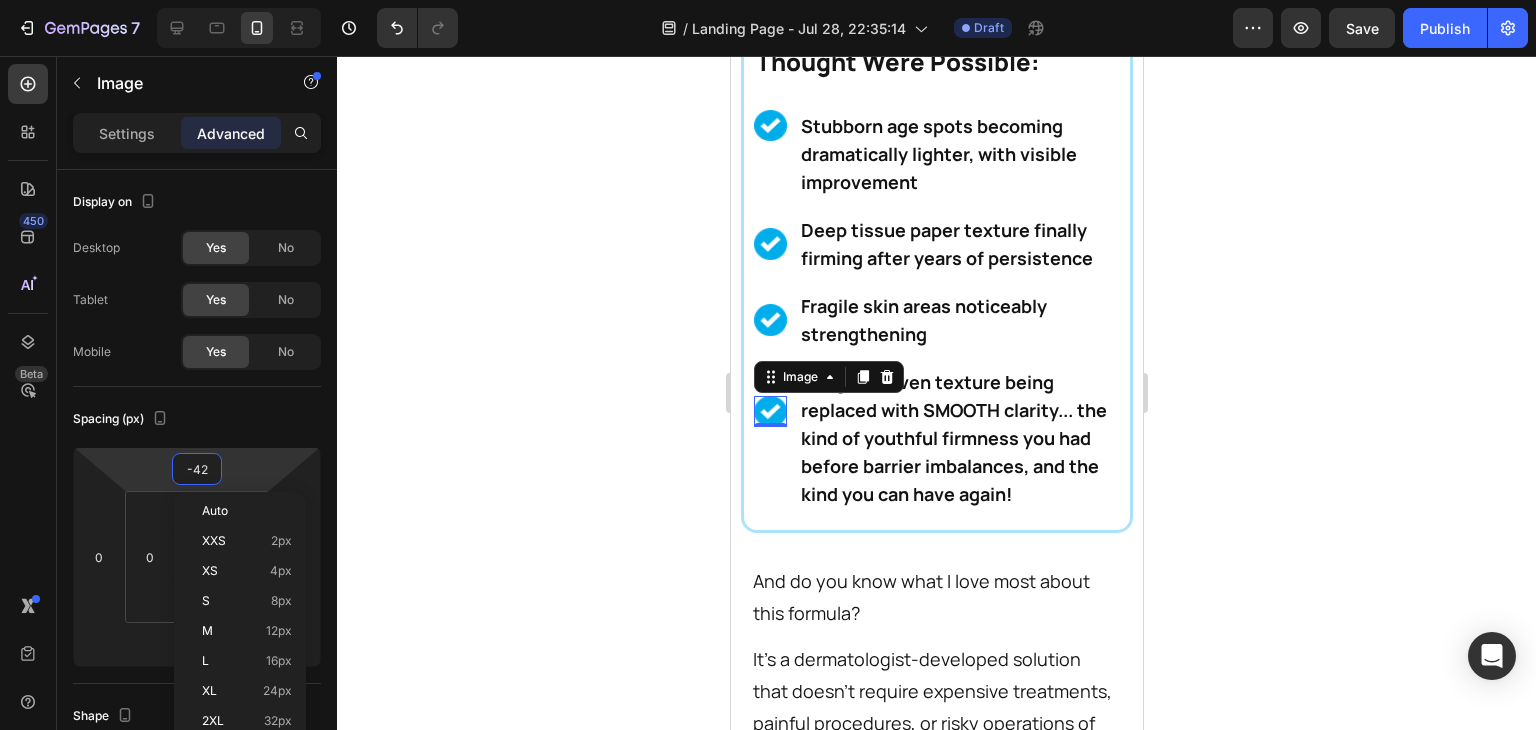 click on "Image" at bounding box center [828, 377] 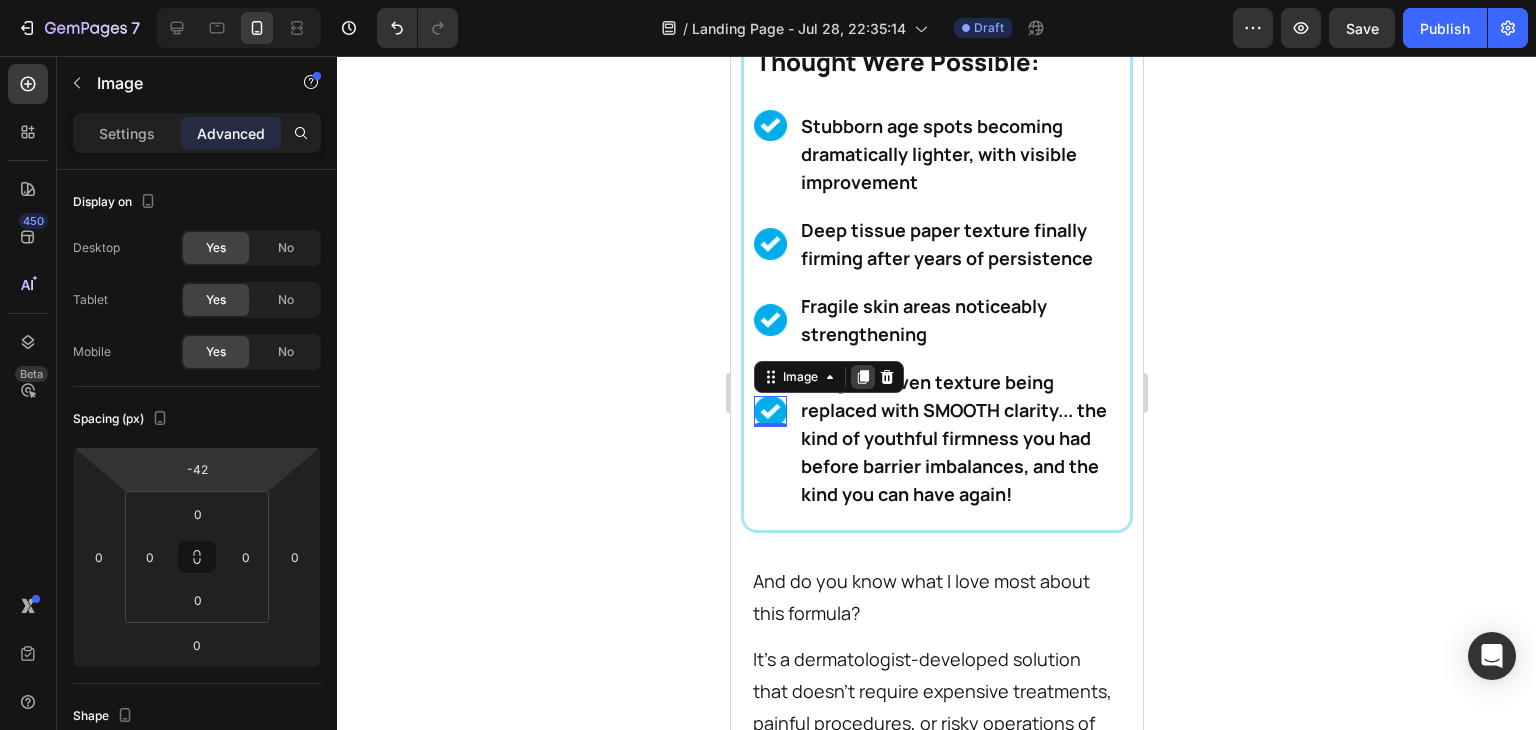 click 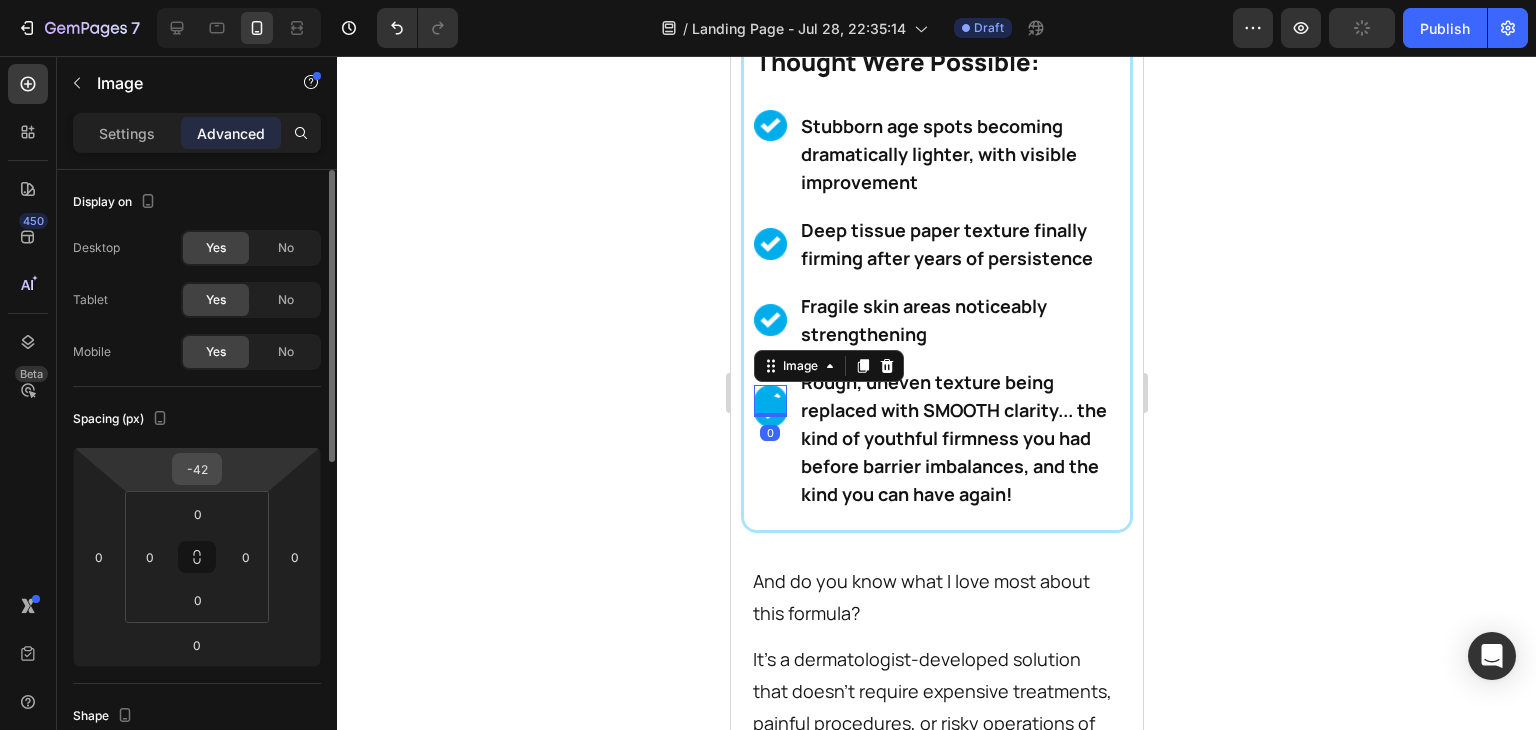 click on "-42" at bounding box center [197, 469] 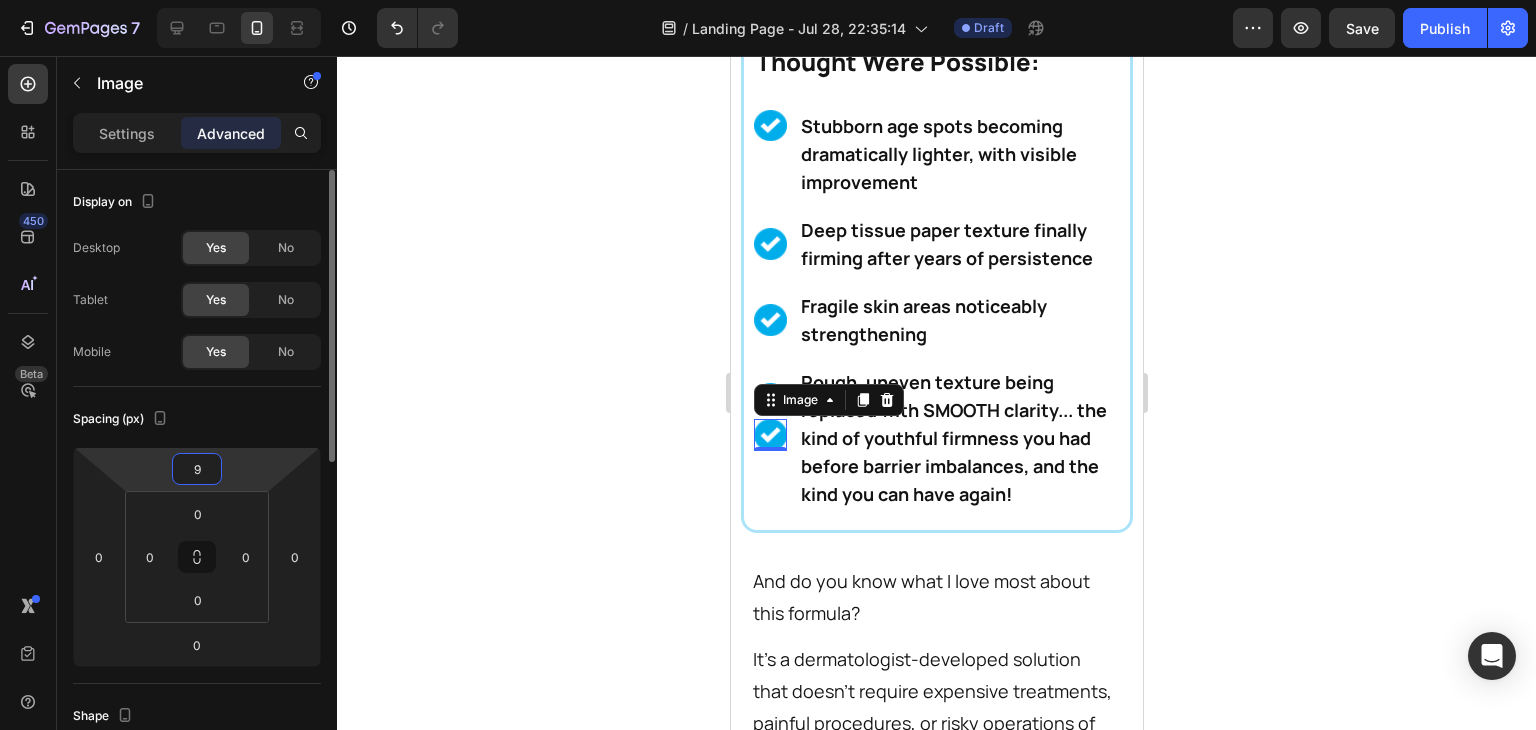 type on "10" 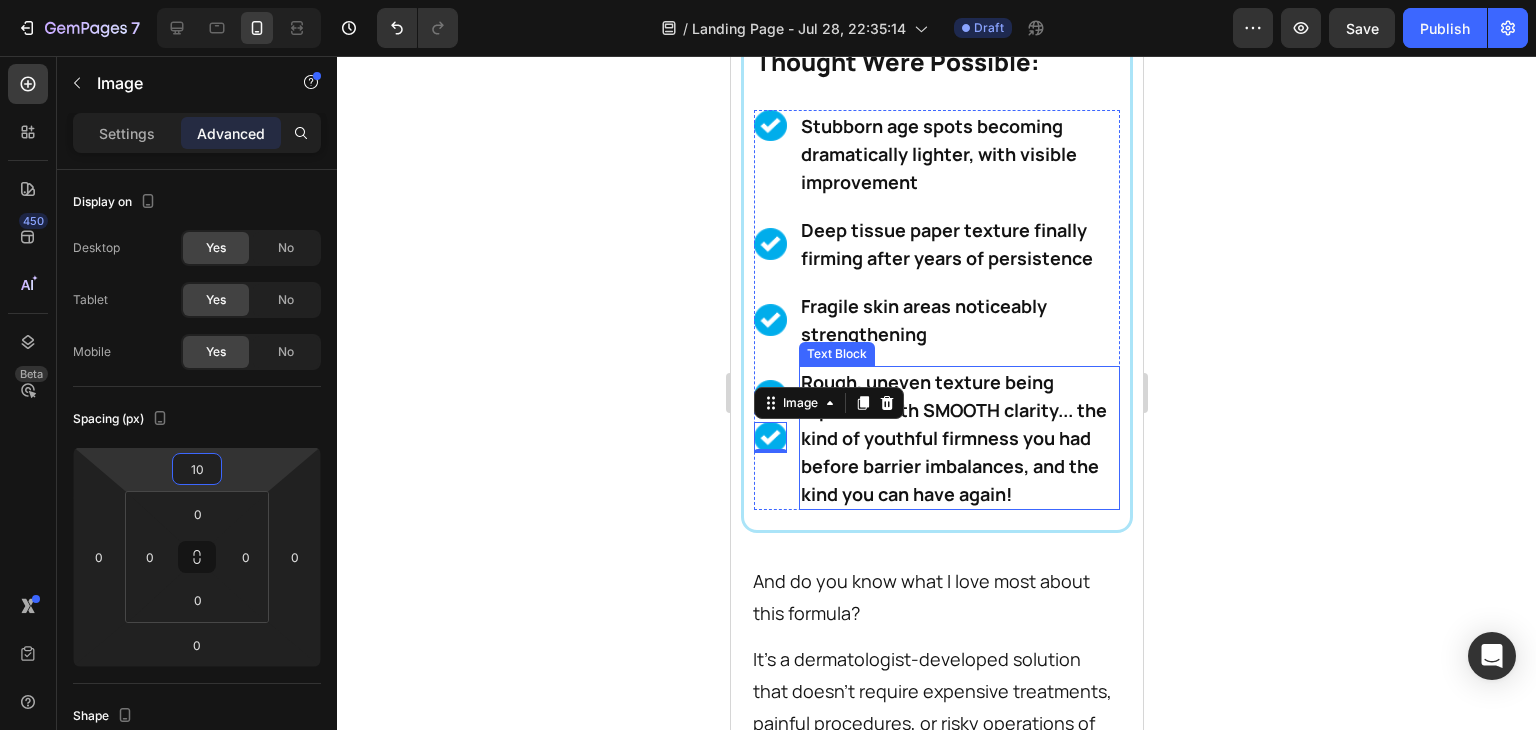 click on "Rough, uneven texture being replaced with SMOOTH clarity... the kind of youthful firmness you had before barrier imbalances, and the kind you can have again!" at bounding box center (959, 438) 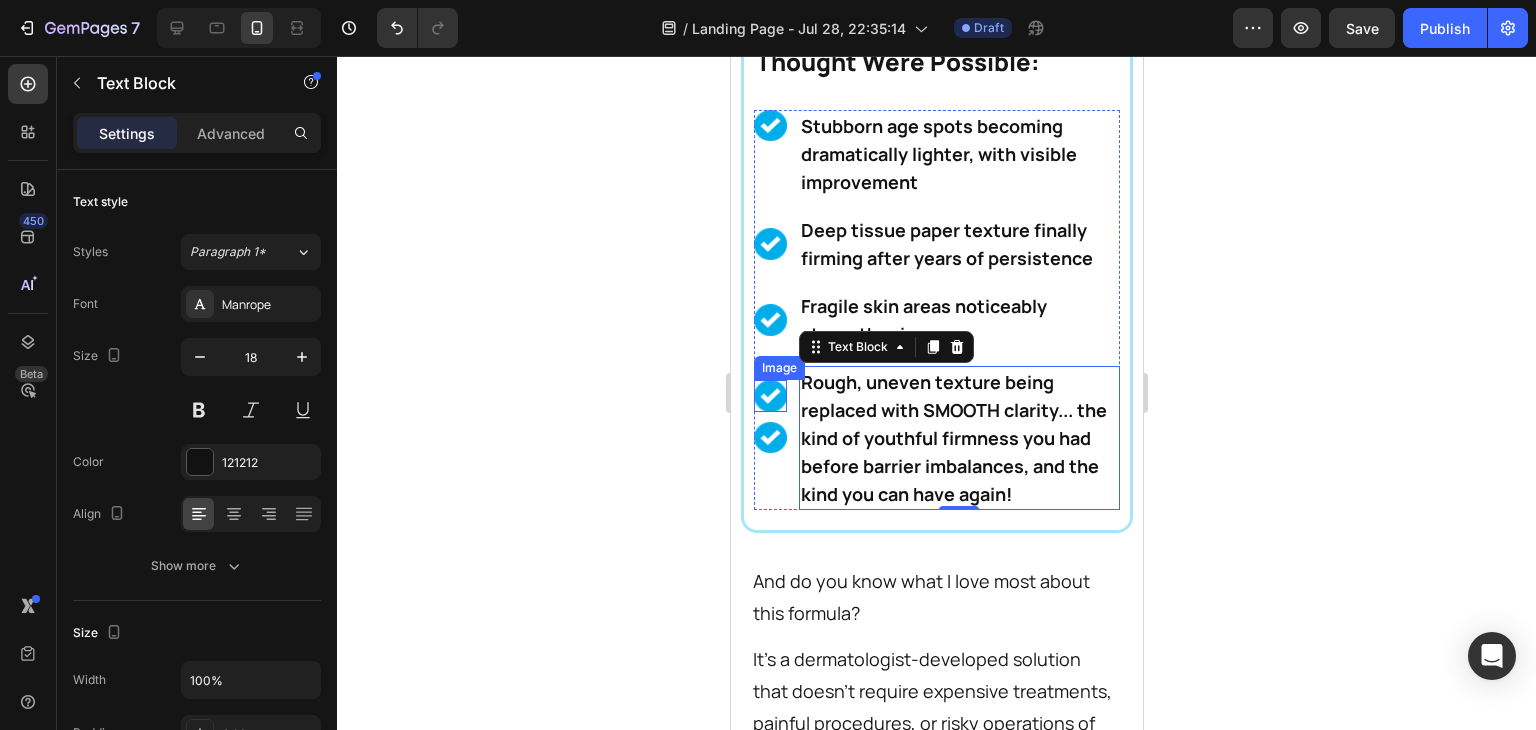 click at bounding box center [769, 395] 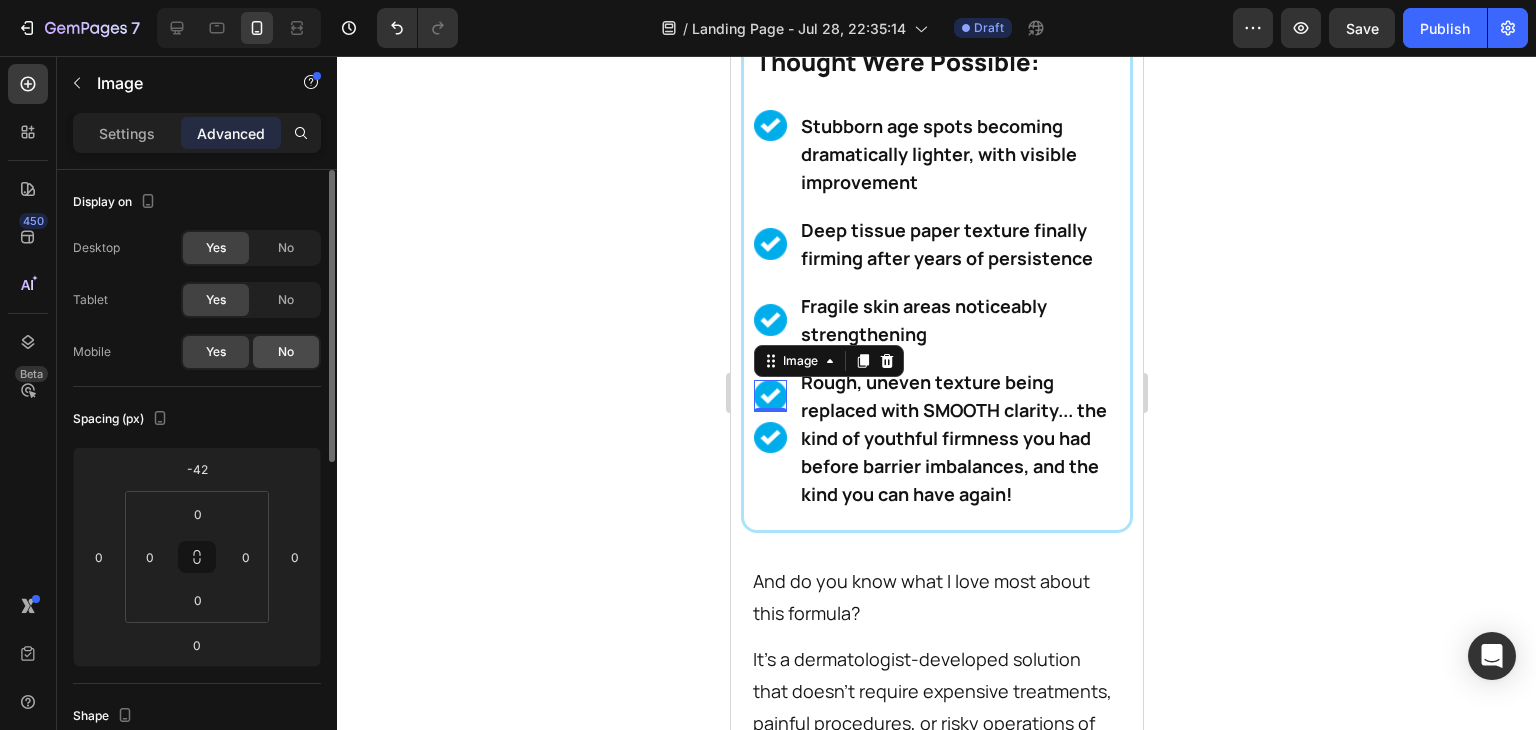 click on "No" 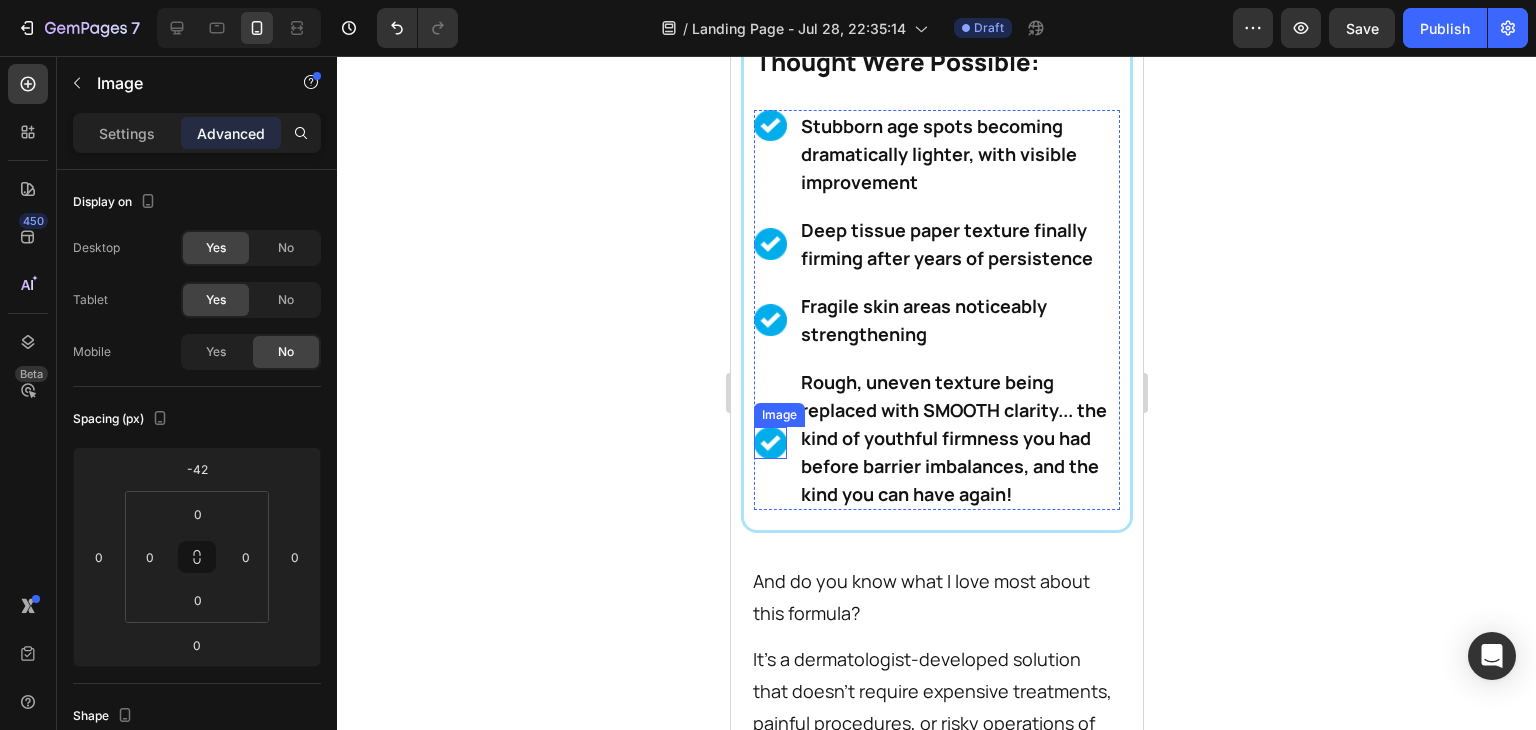 click at bounding box center (769, 442) 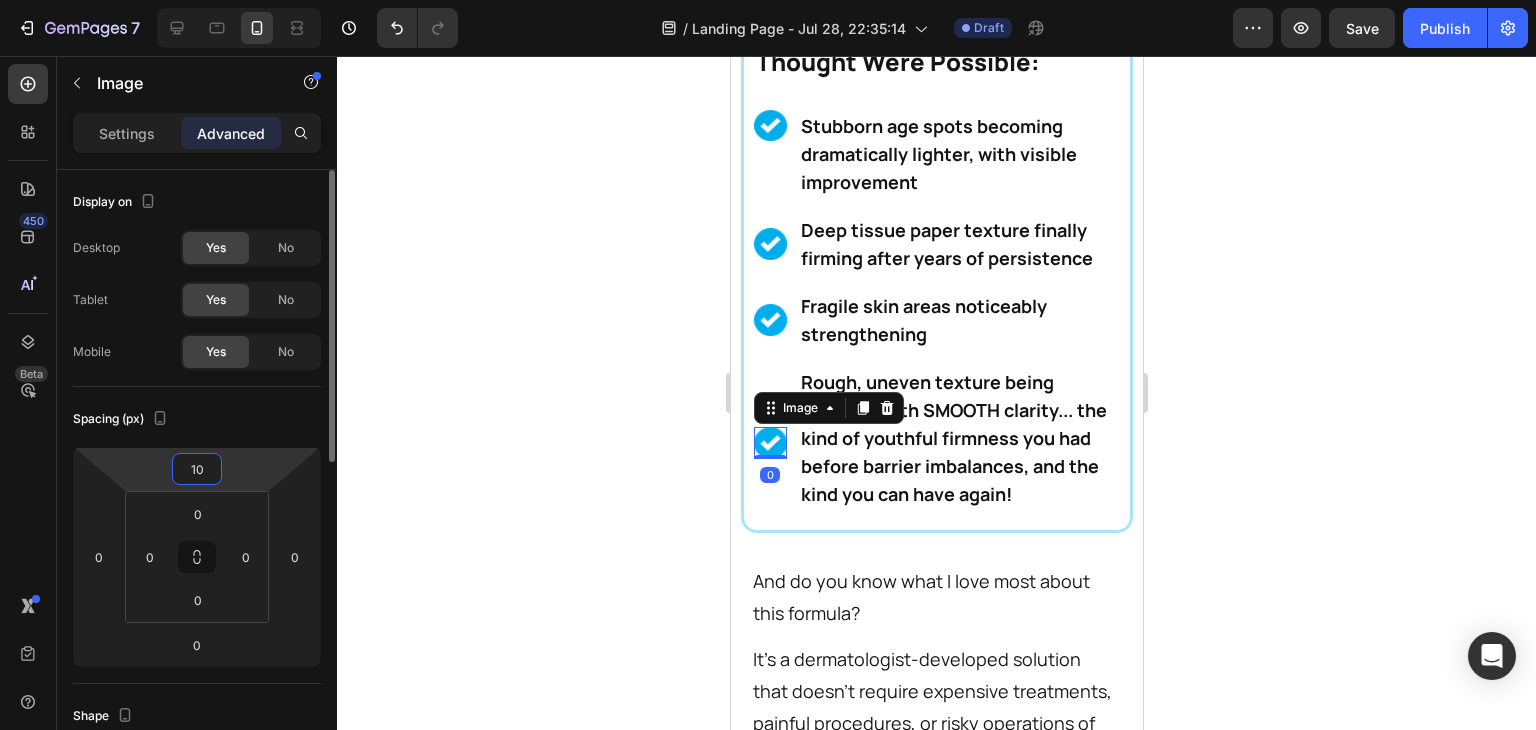 click on "10" at bounding box center (197, 469) 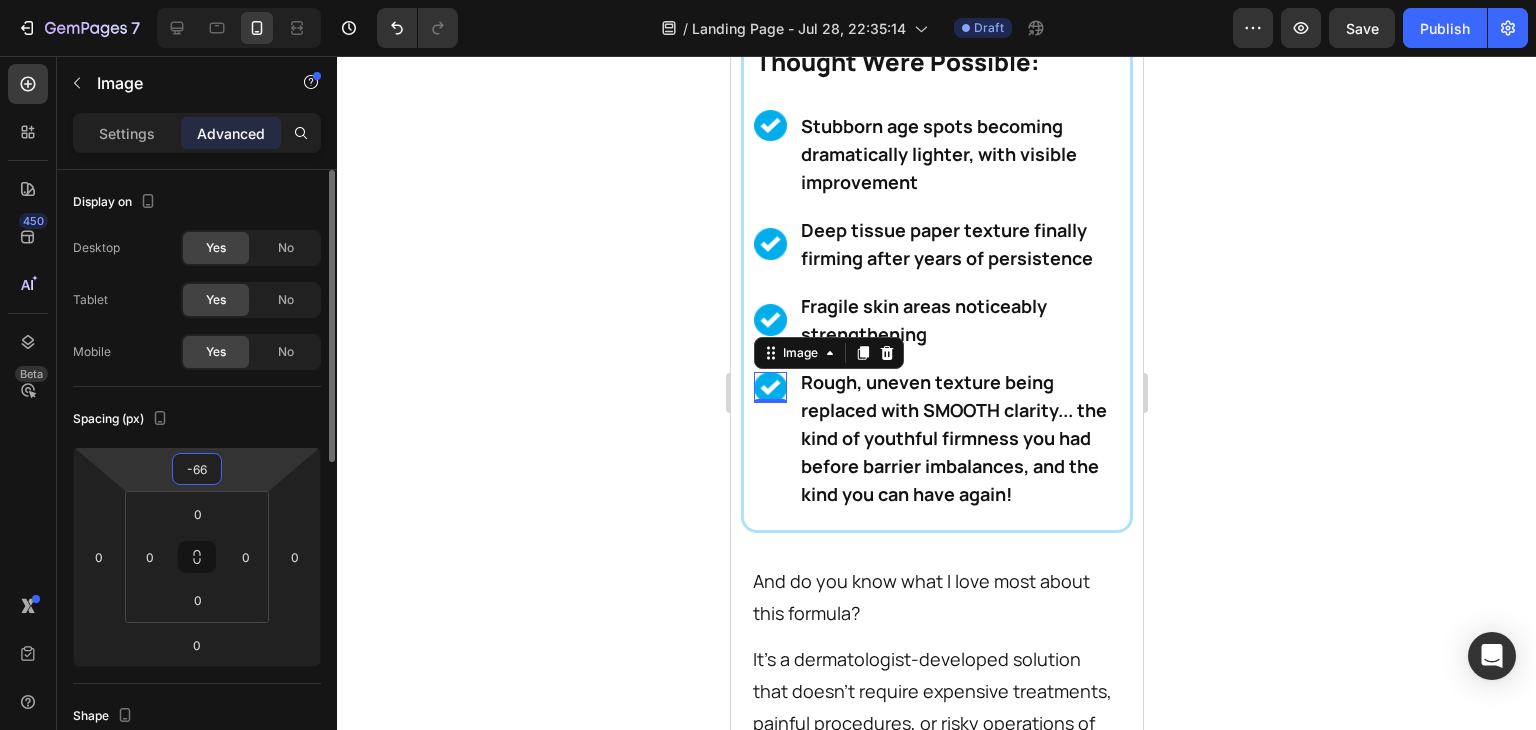 type on "-65" 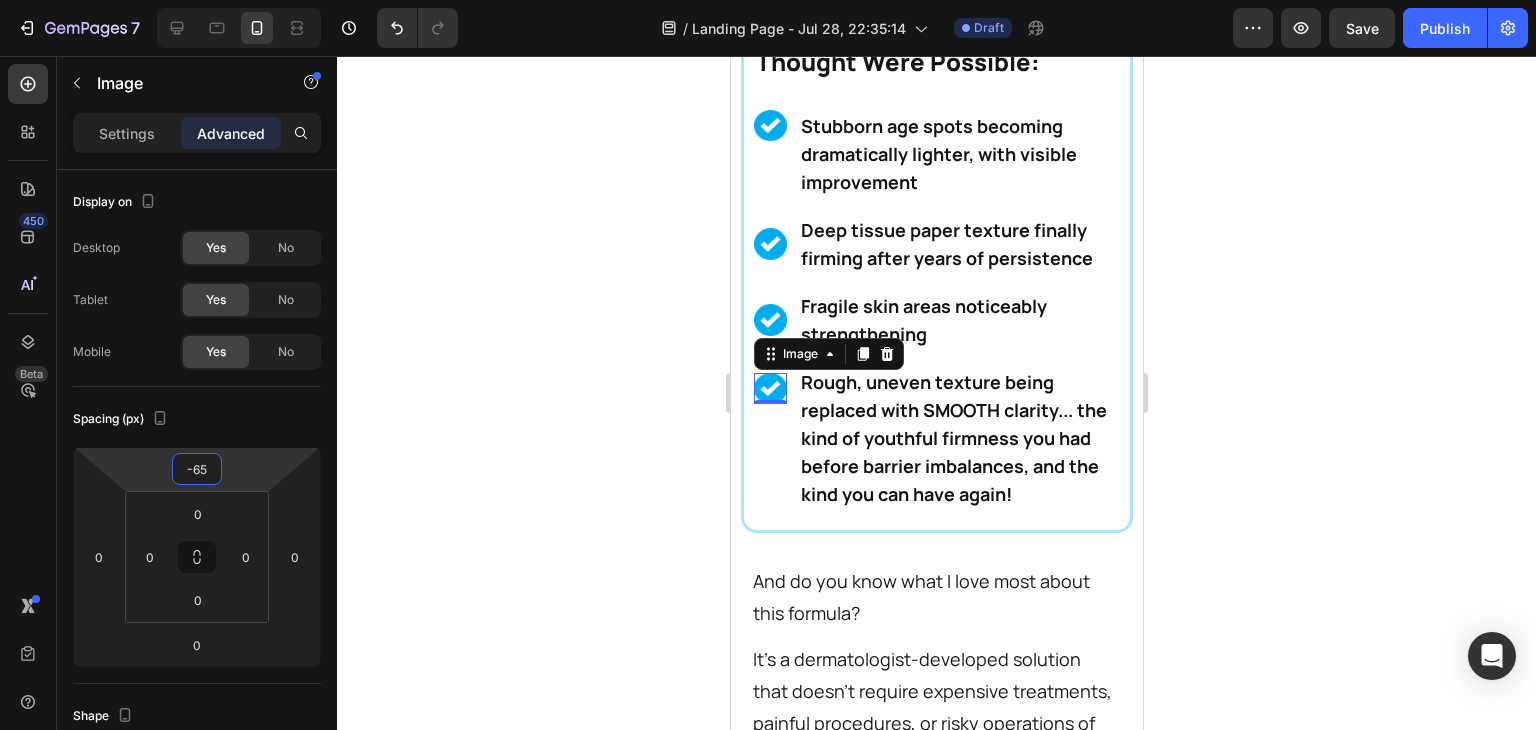 click 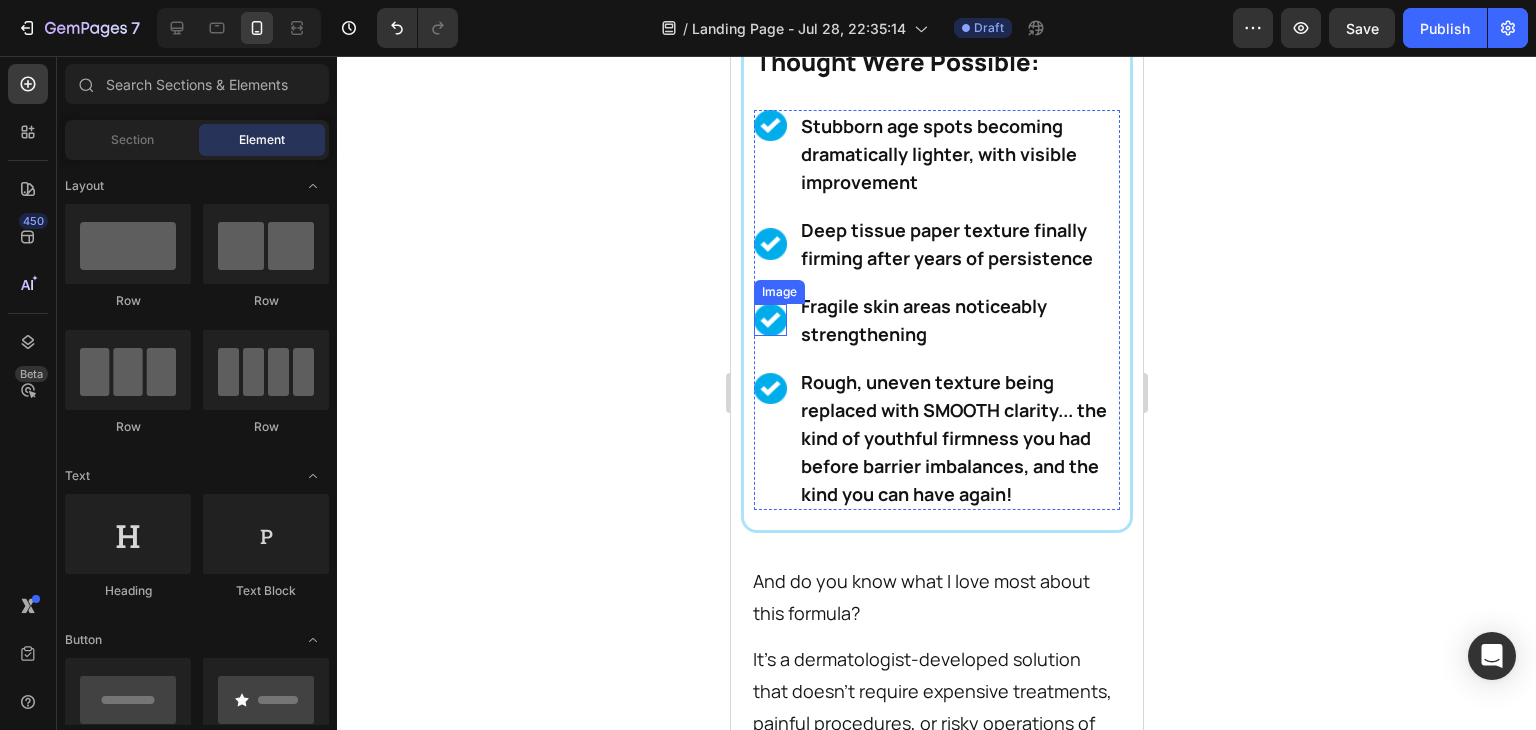 click at bounding box center [769, 319] 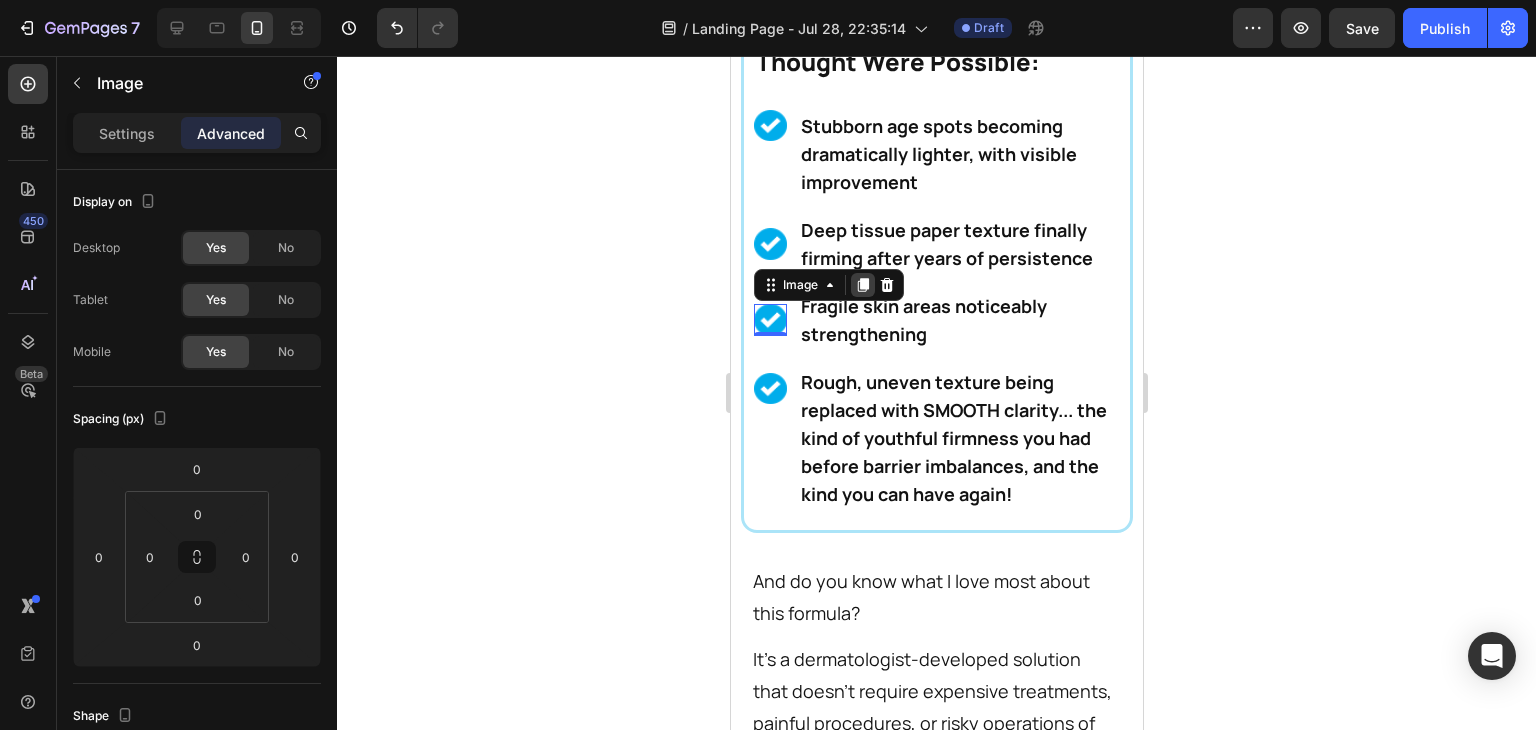 click 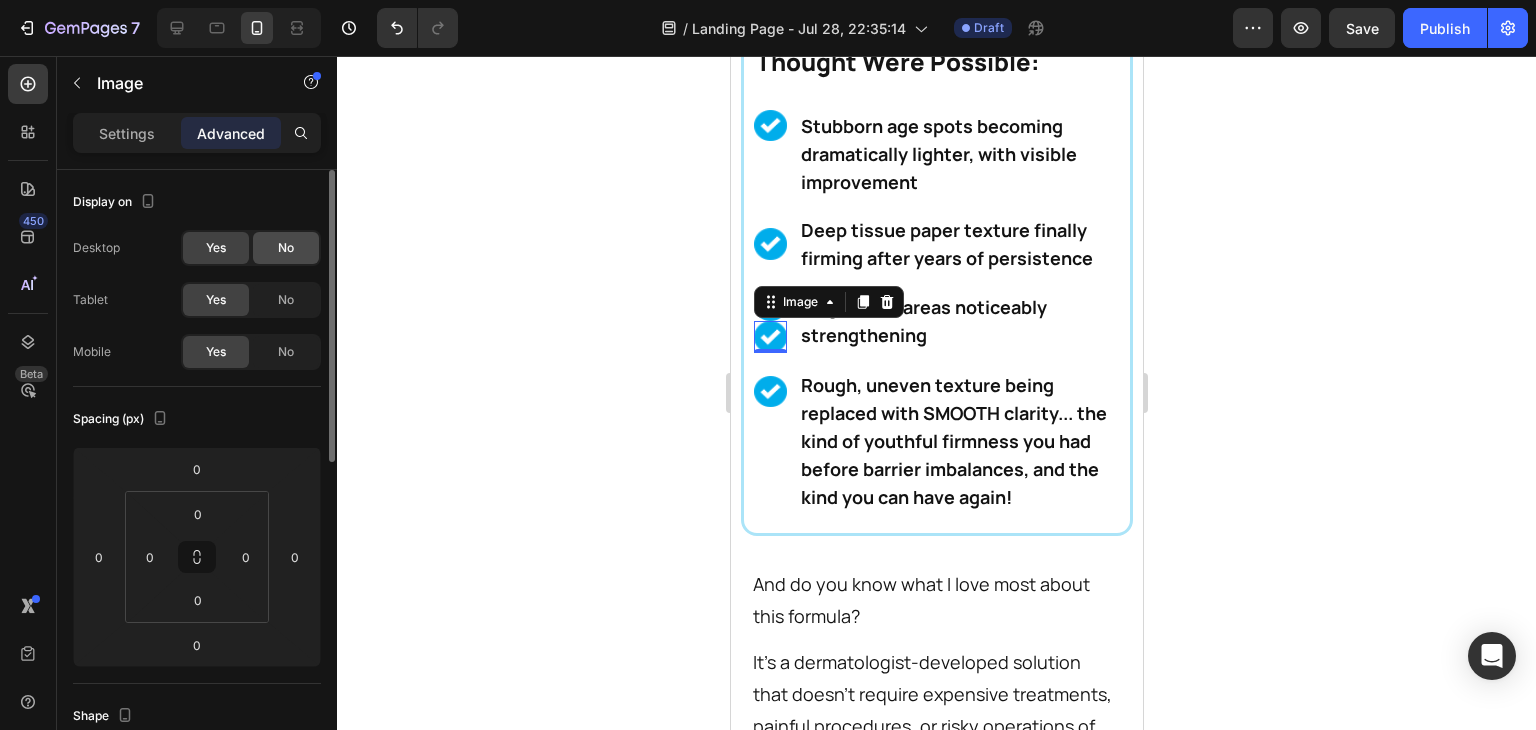 click on "No" 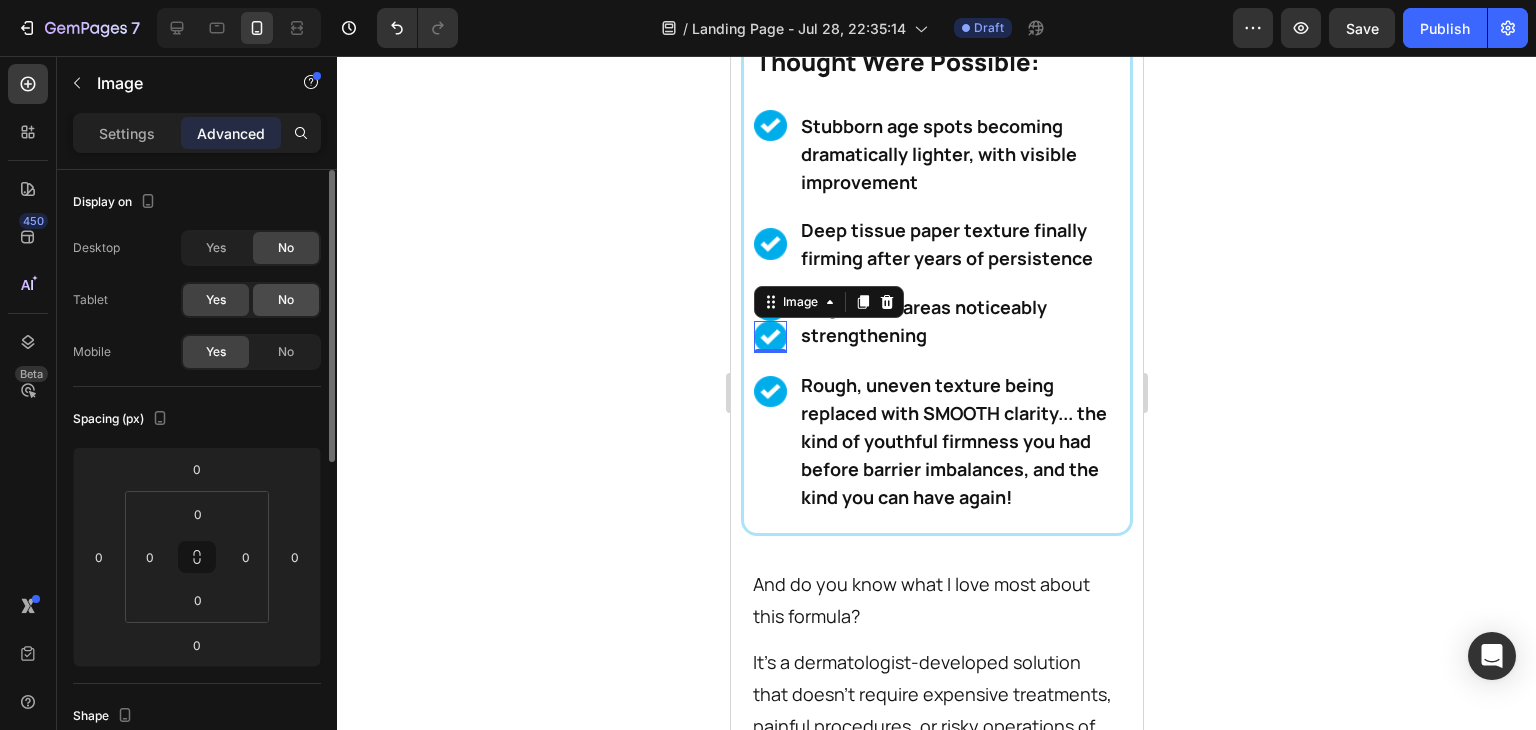 click on "No" 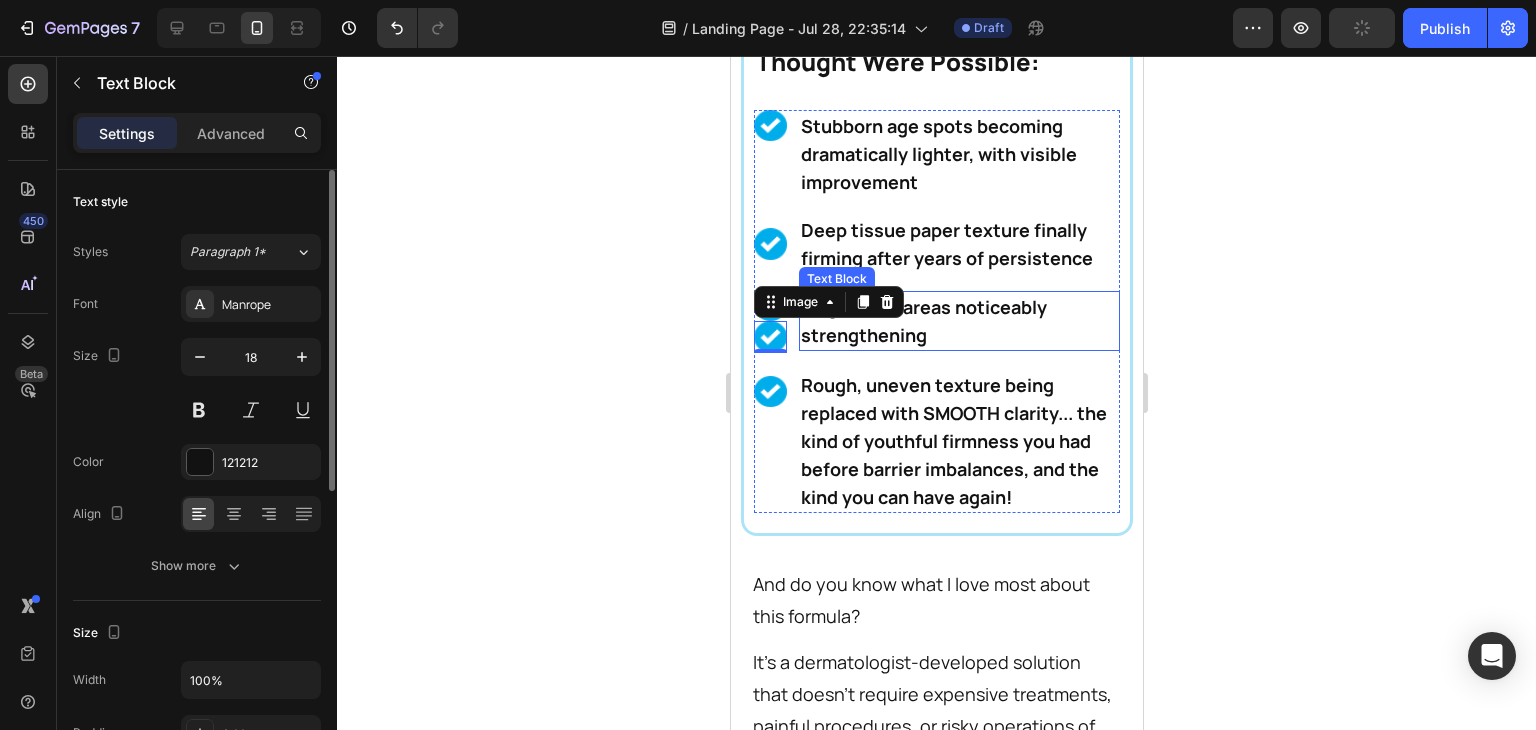 click on "Fragile skin areas noticeably strengthening" at bounding box center (959, 321) 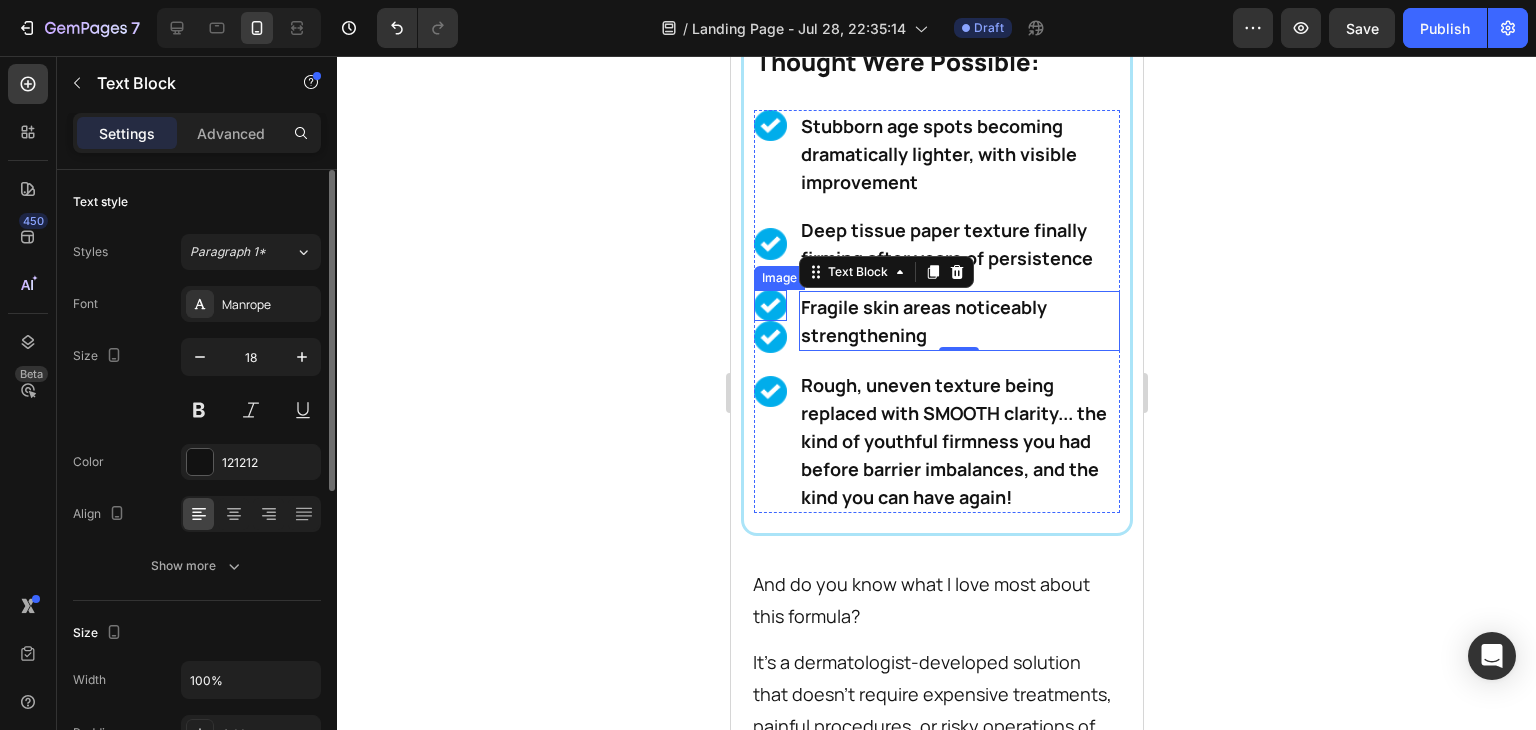 click at bounding box center [769, 305] 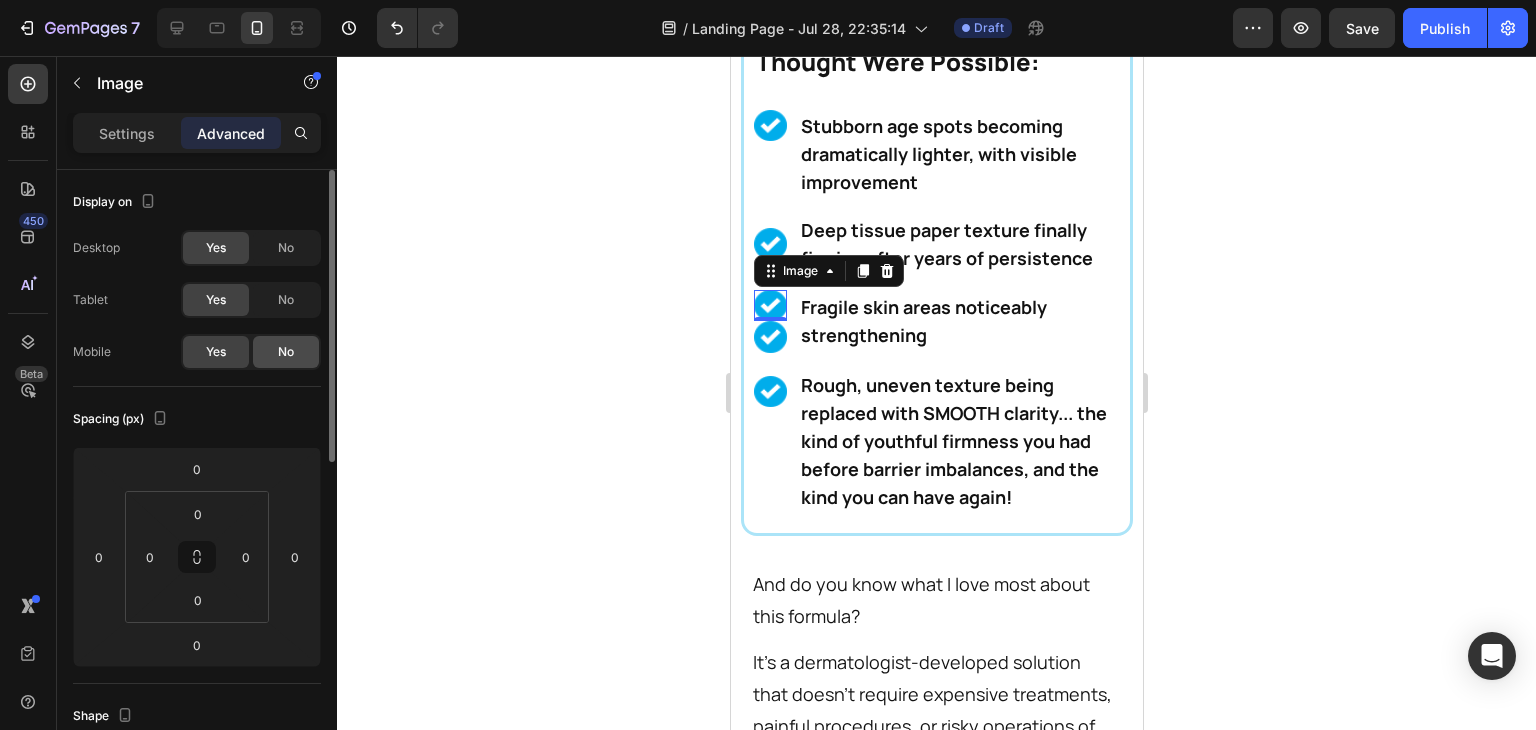 click on "No" 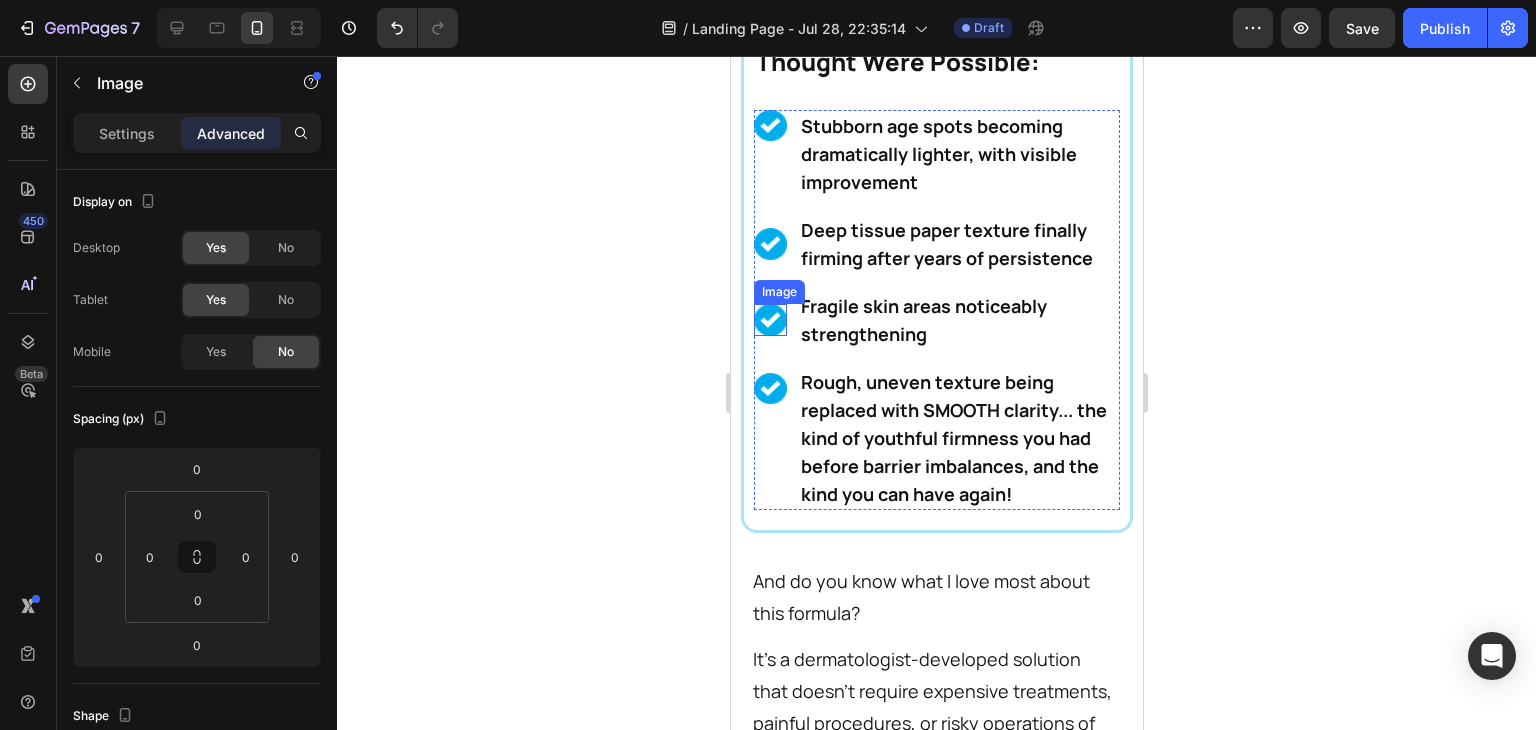 click at bounding box center [769, 319] 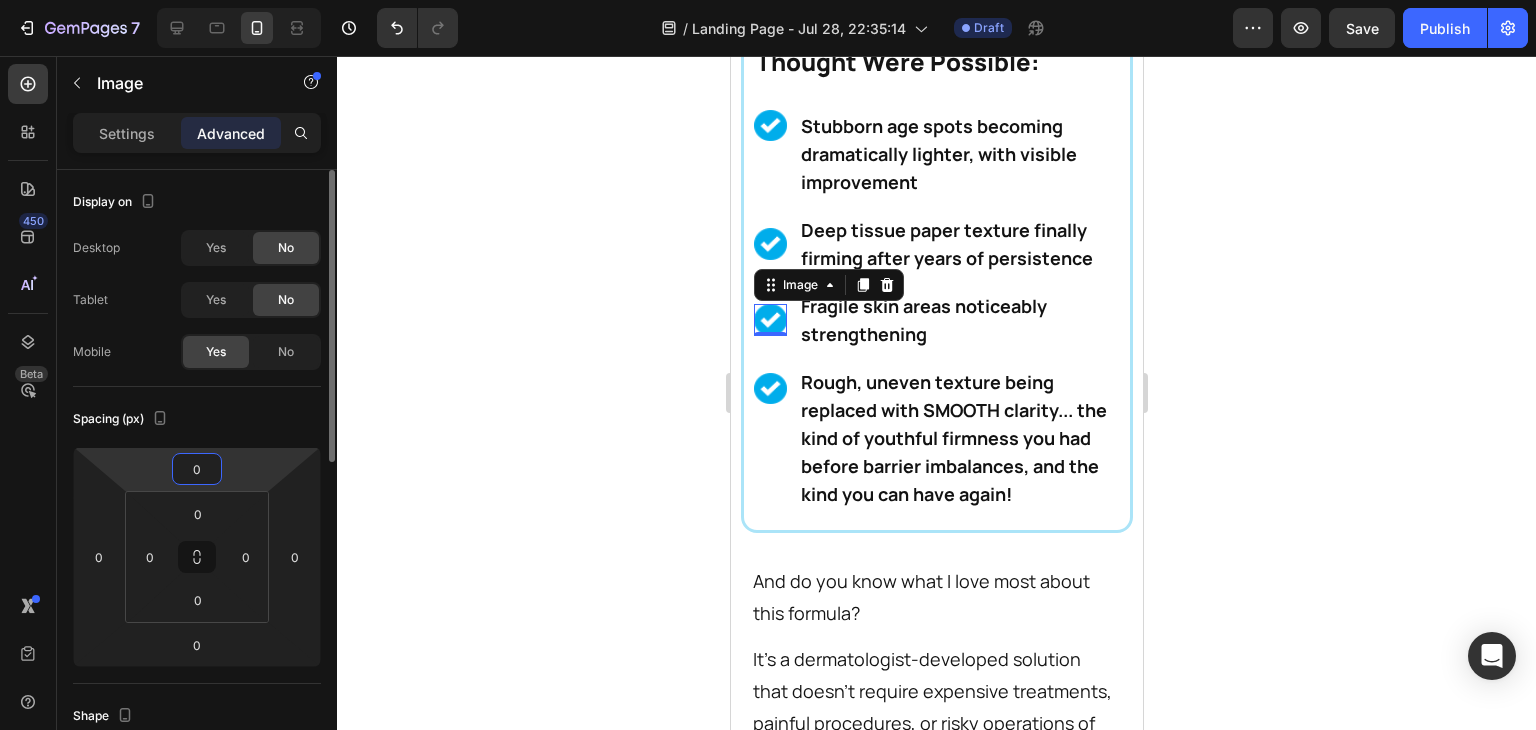 click on "0" at bounding box center [197, 469] 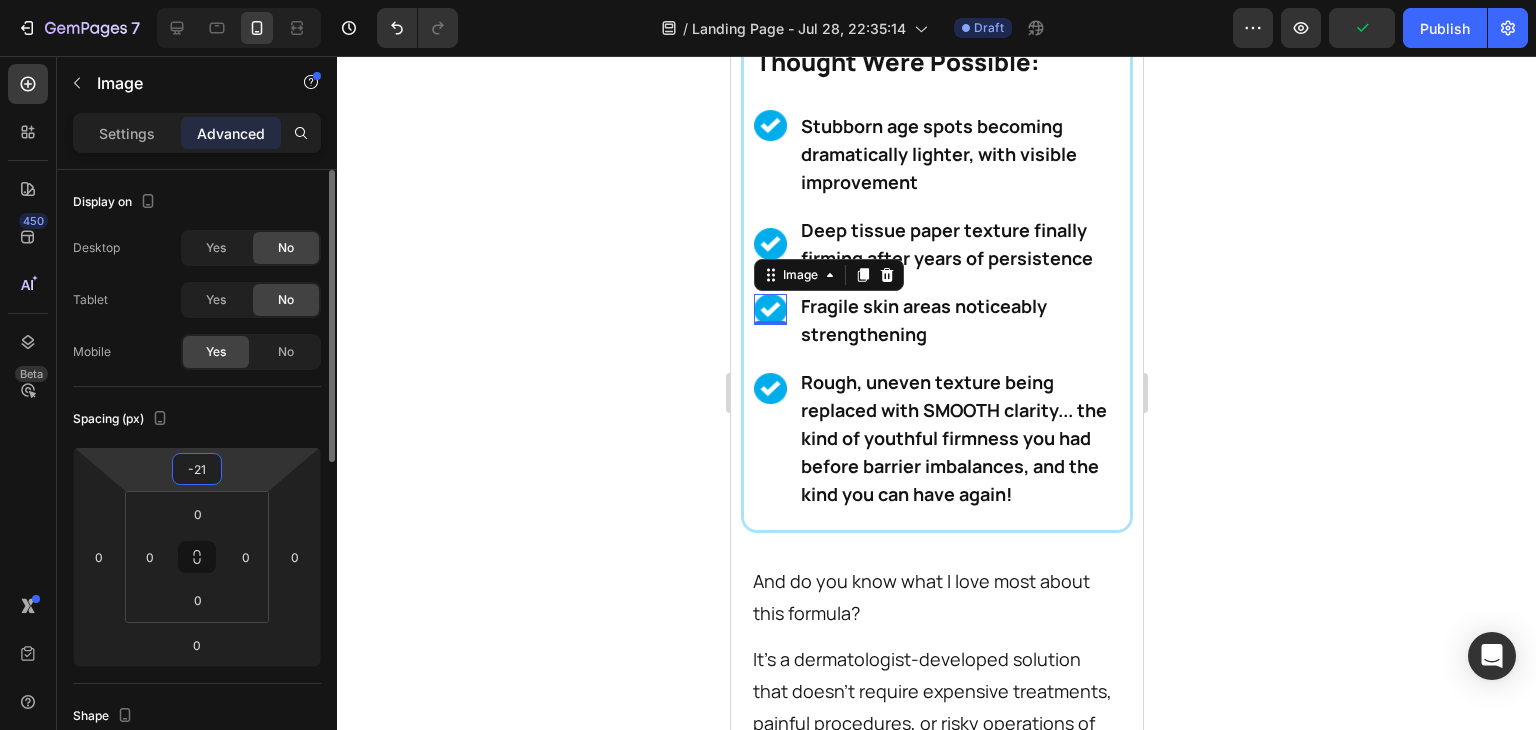 type on "-20" 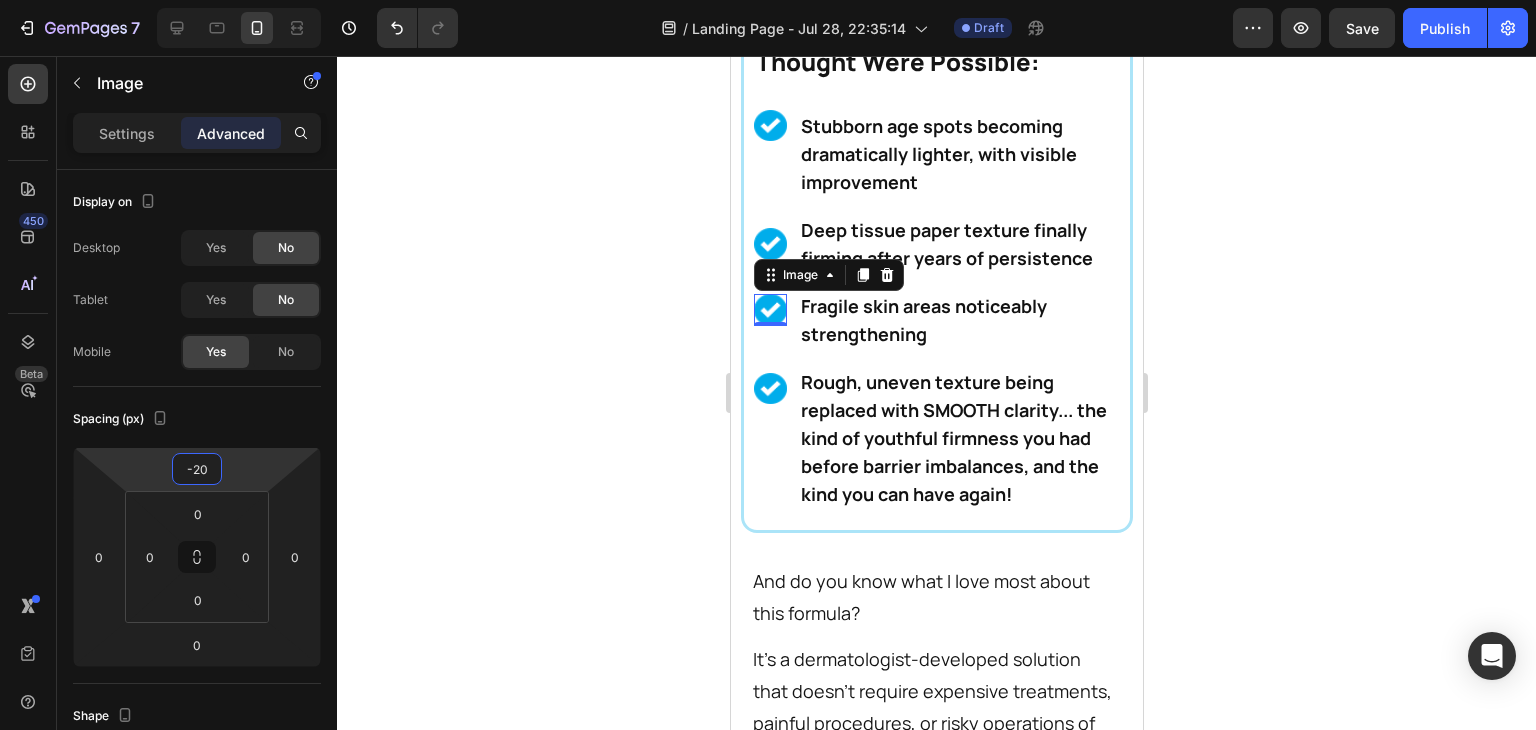 click 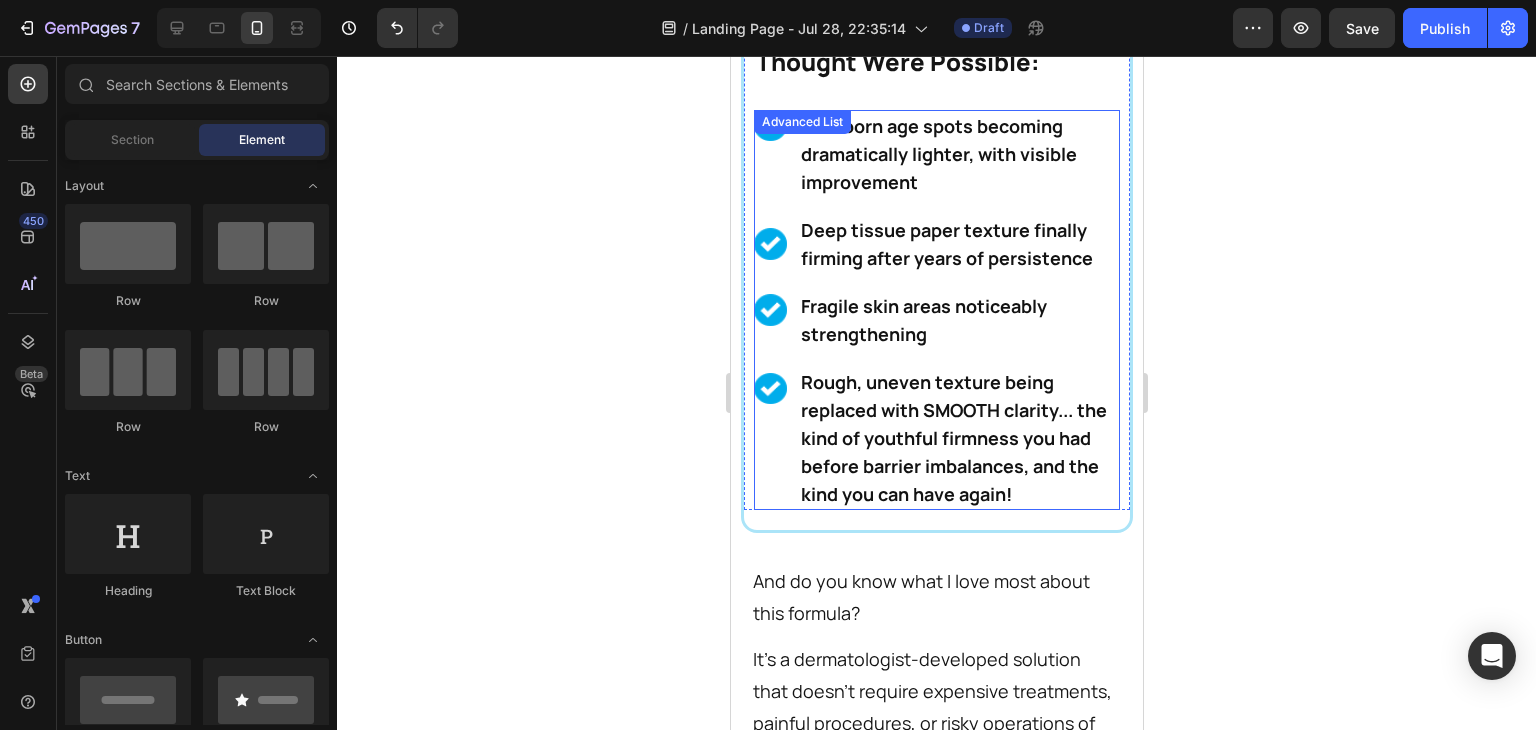 click on "Image Deep tissue paper texture finally firming after years of persistence Text Block" at bounding box center [936, 244] 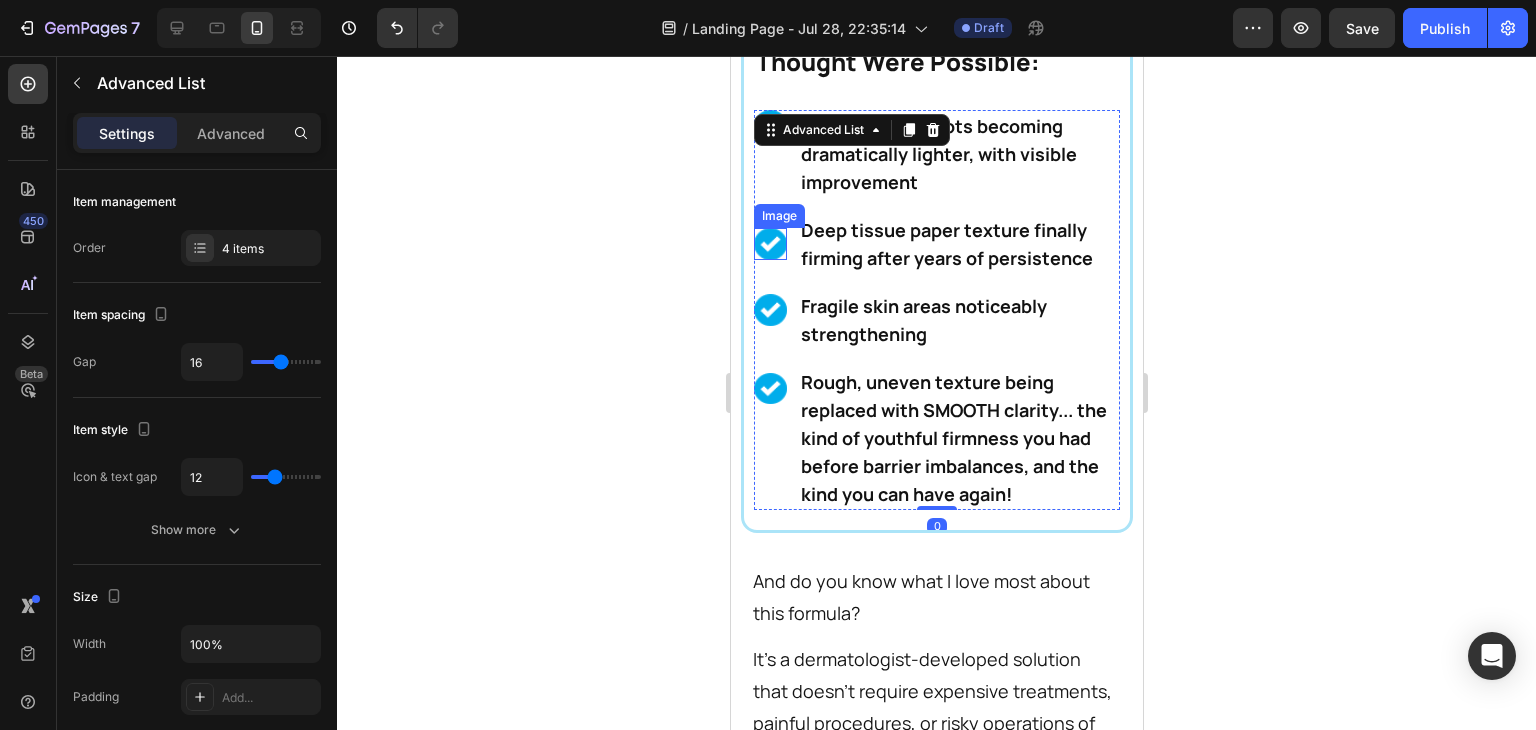 click at bounding box center (769, 243) 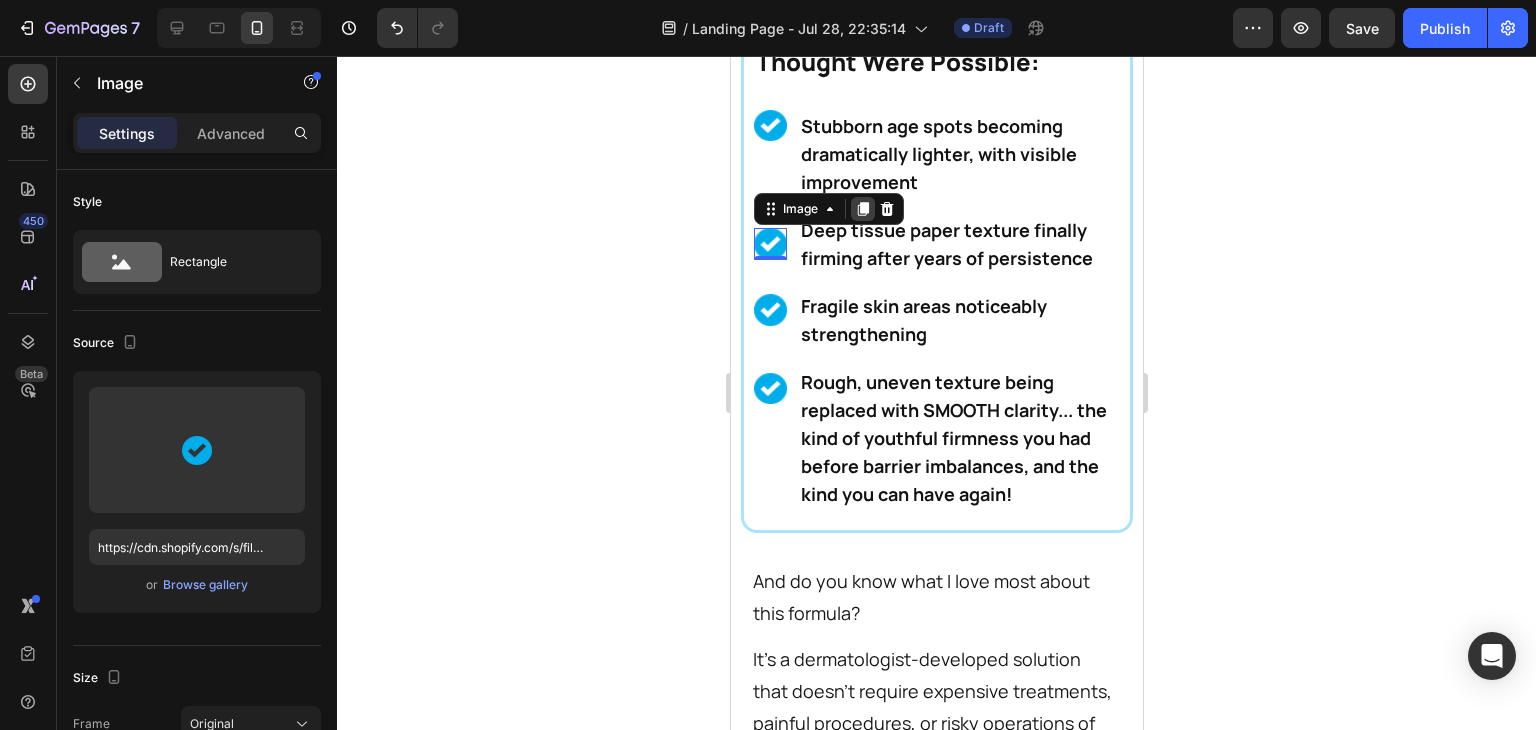 click 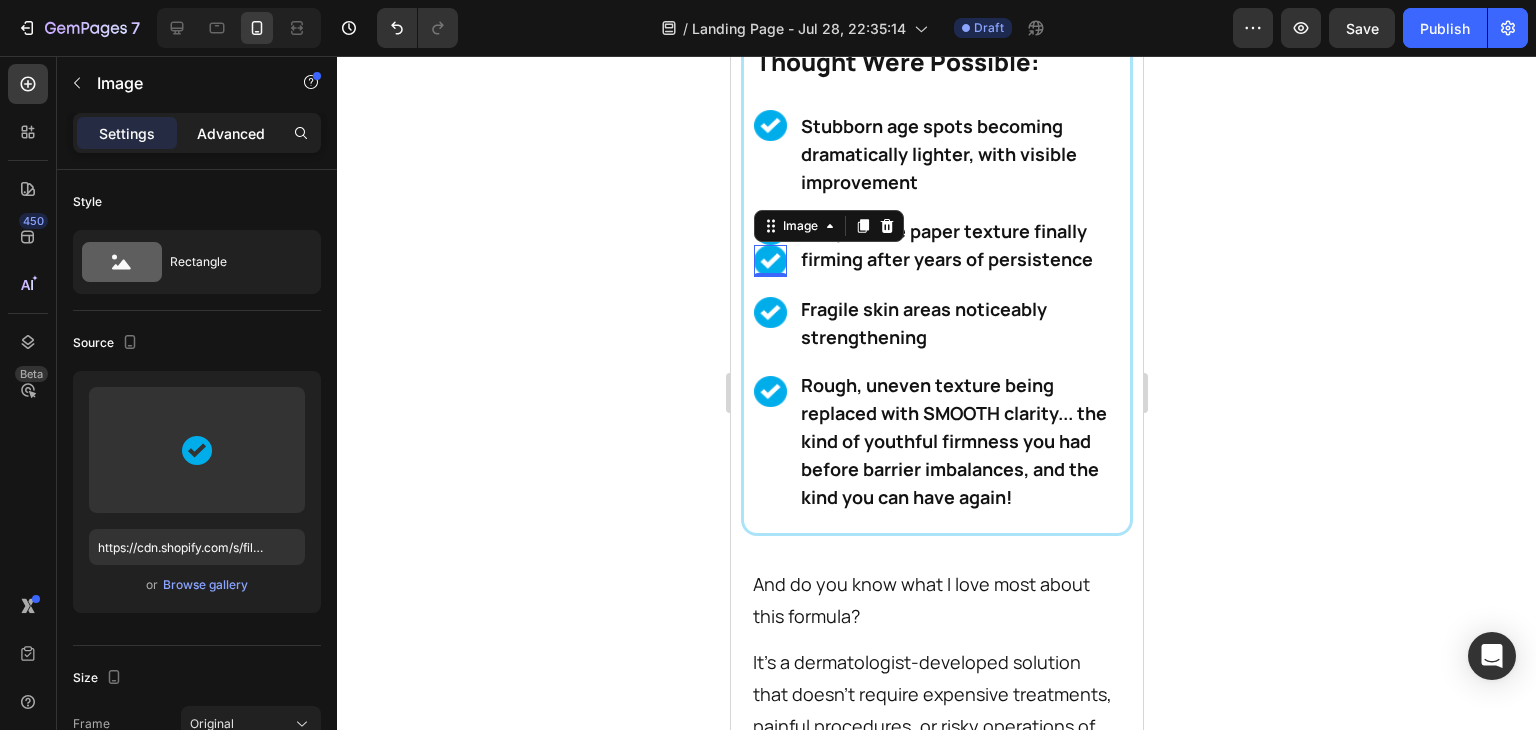 click on "Advanced" at bounding box center [231, 133] 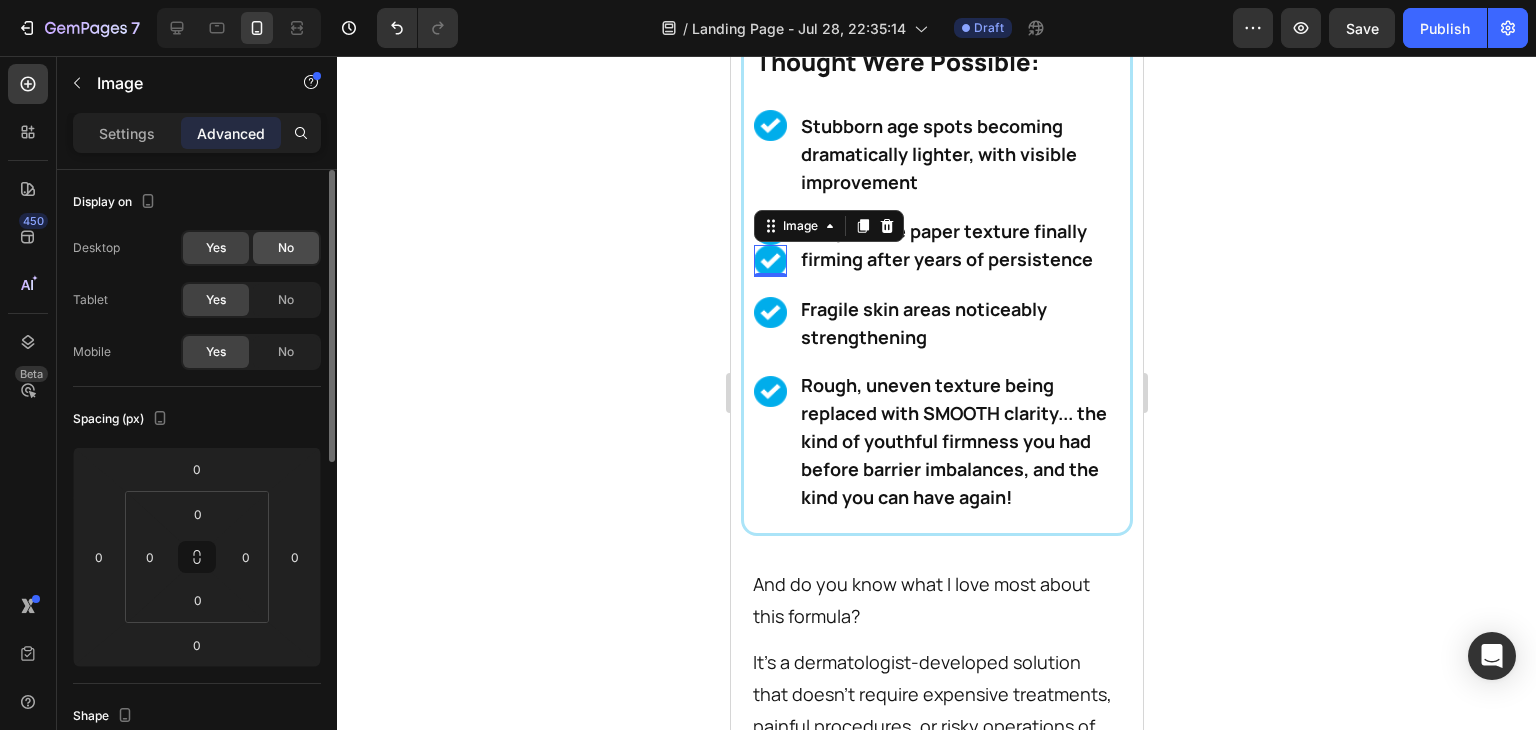 click on "No" 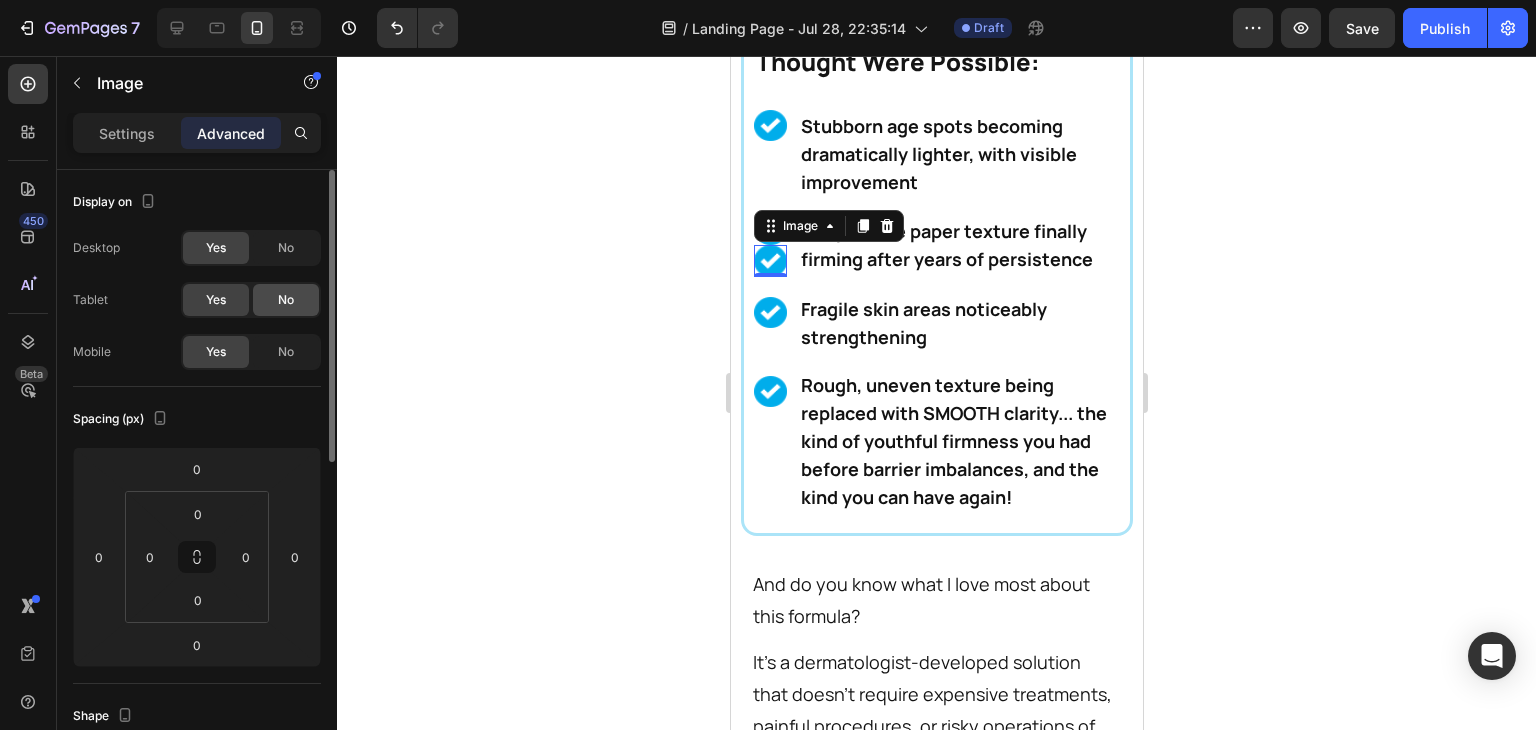 click on "No" 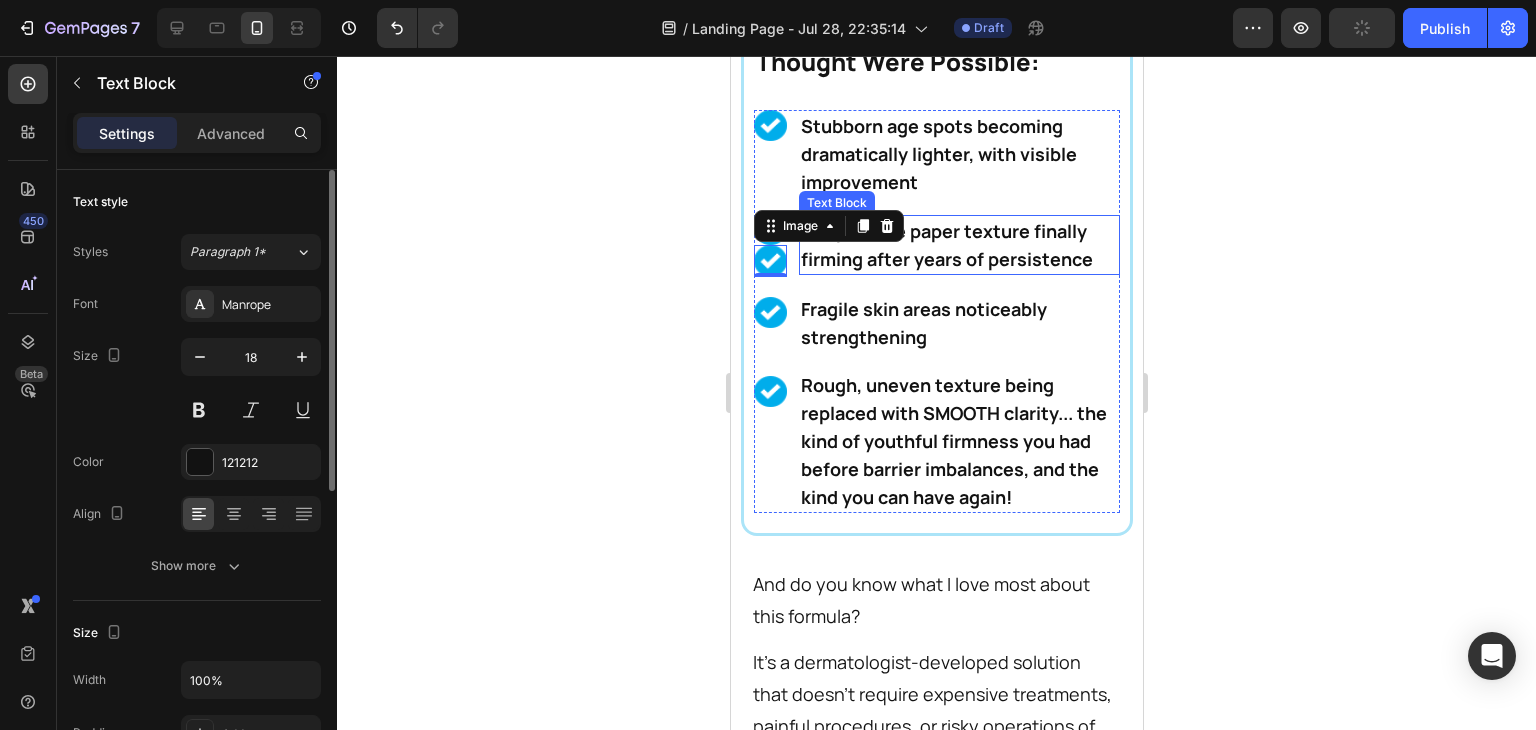 click on "Deep tissue paper texture finally firming after years of persistence" at bounding box center (959, 245) 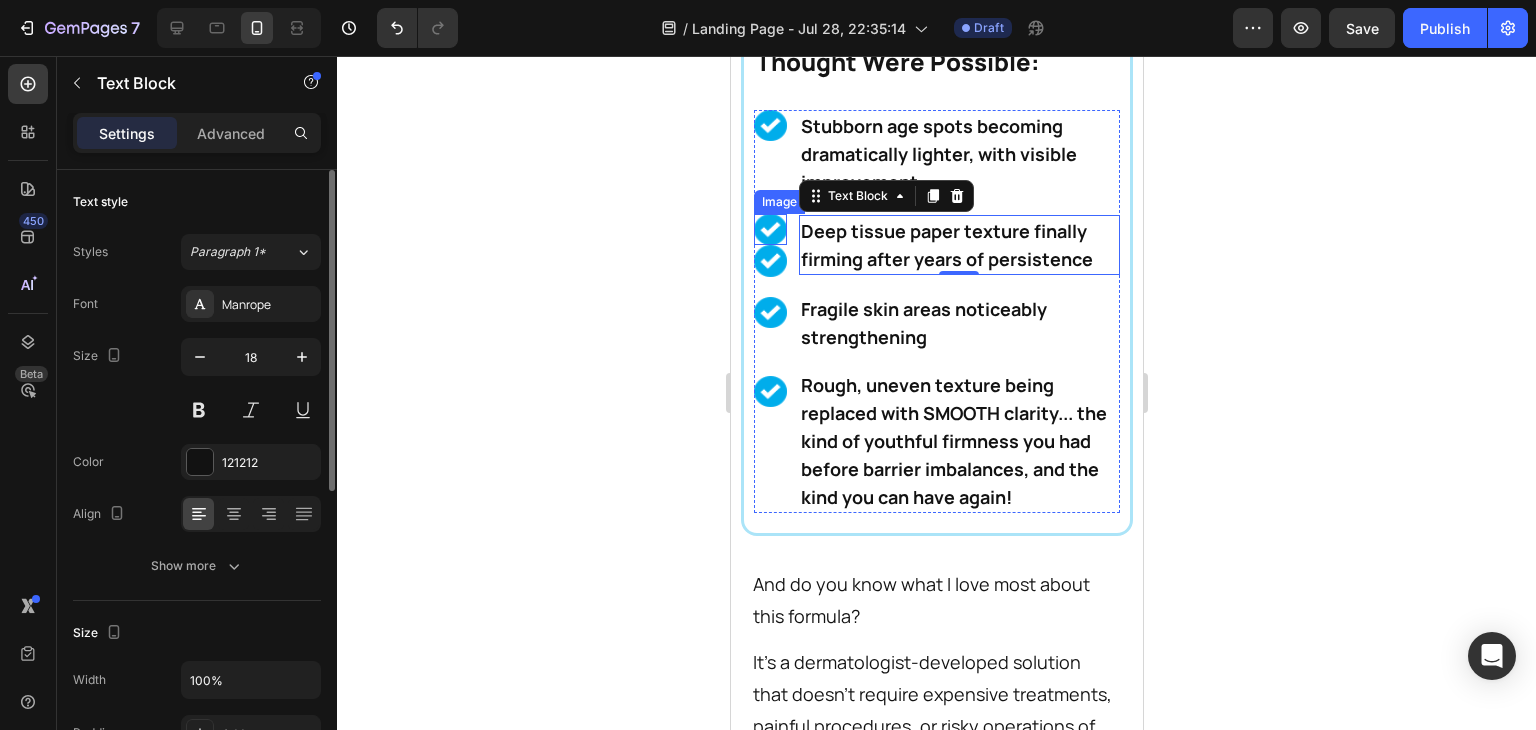 click at bounding box center [769, 229] 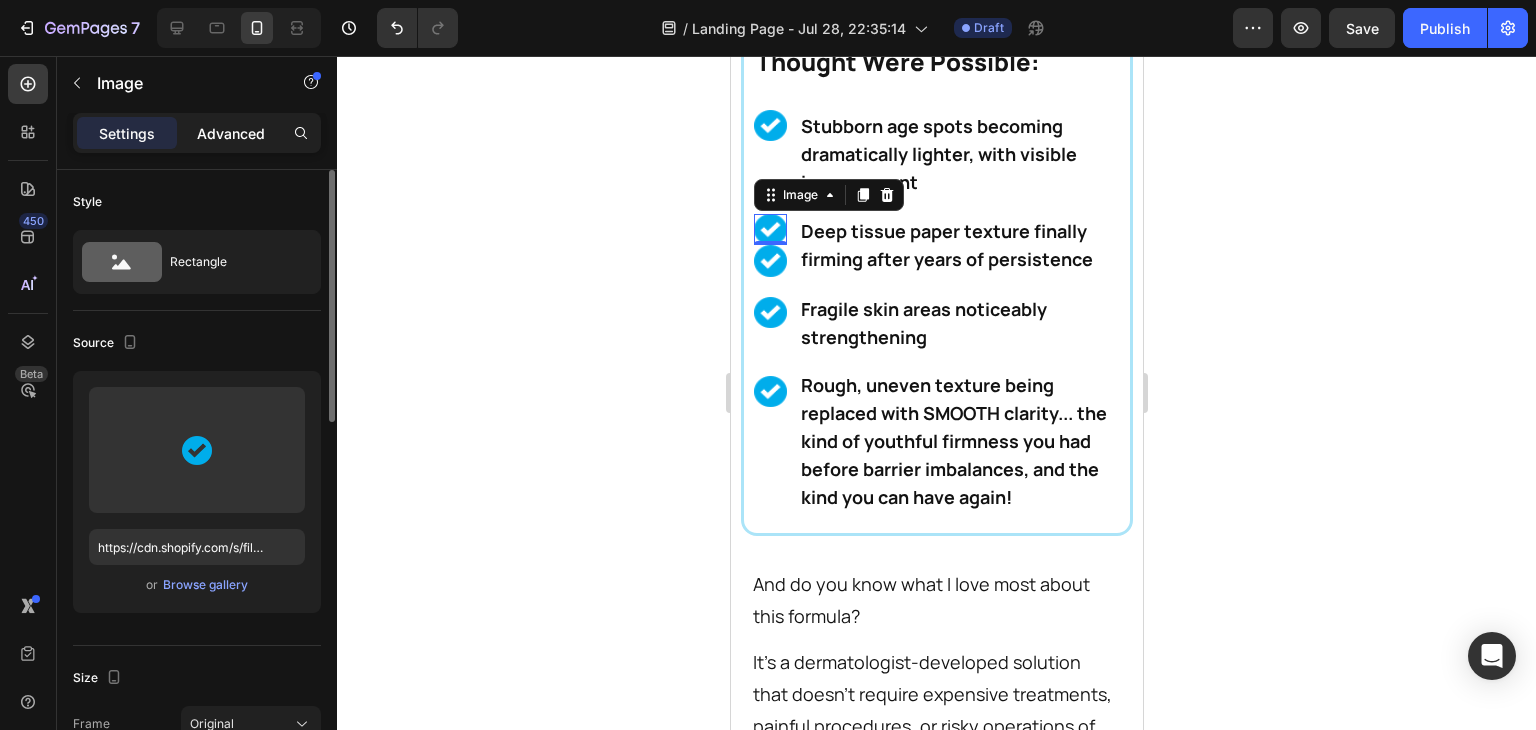 click on "Advanced" at bounding box center (231, 133) 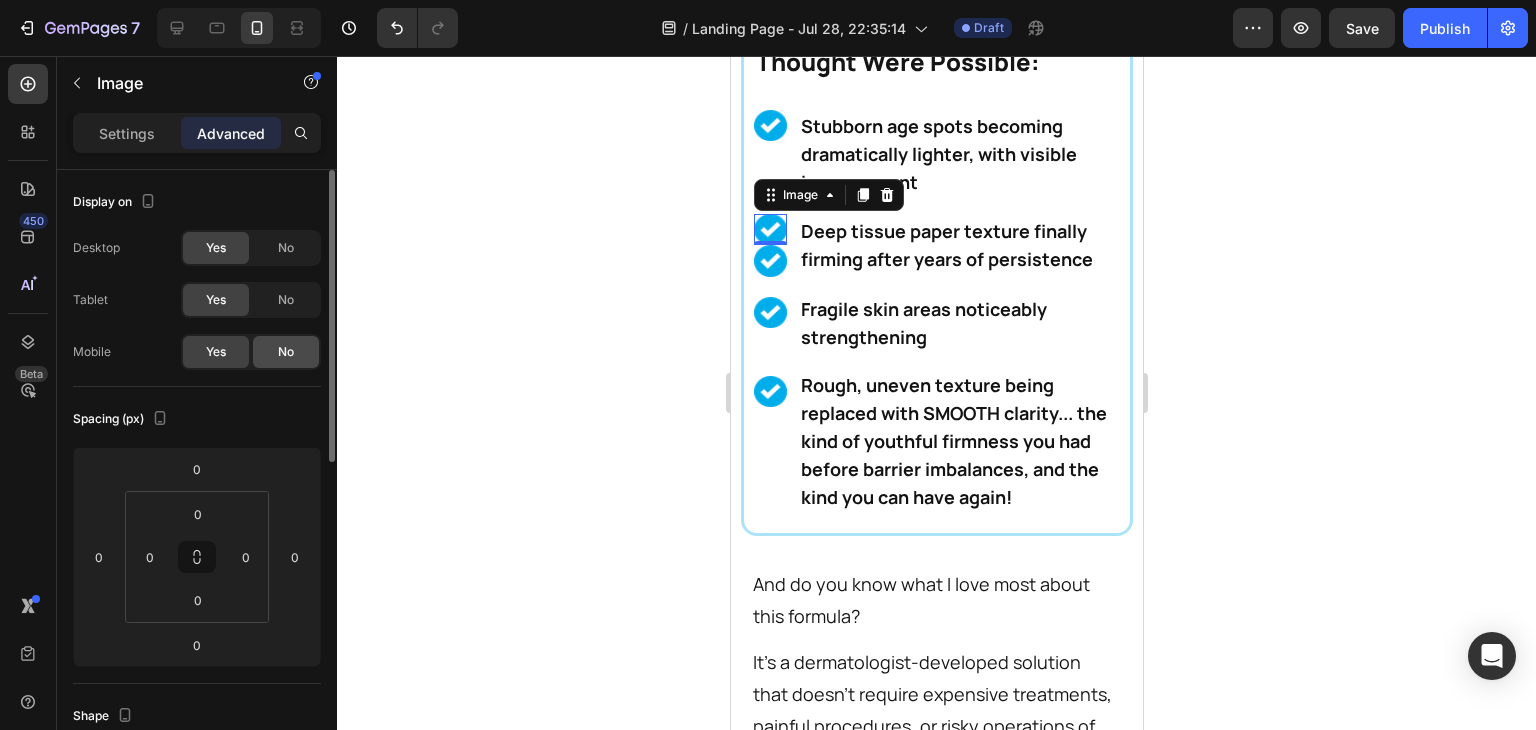 click on "No" 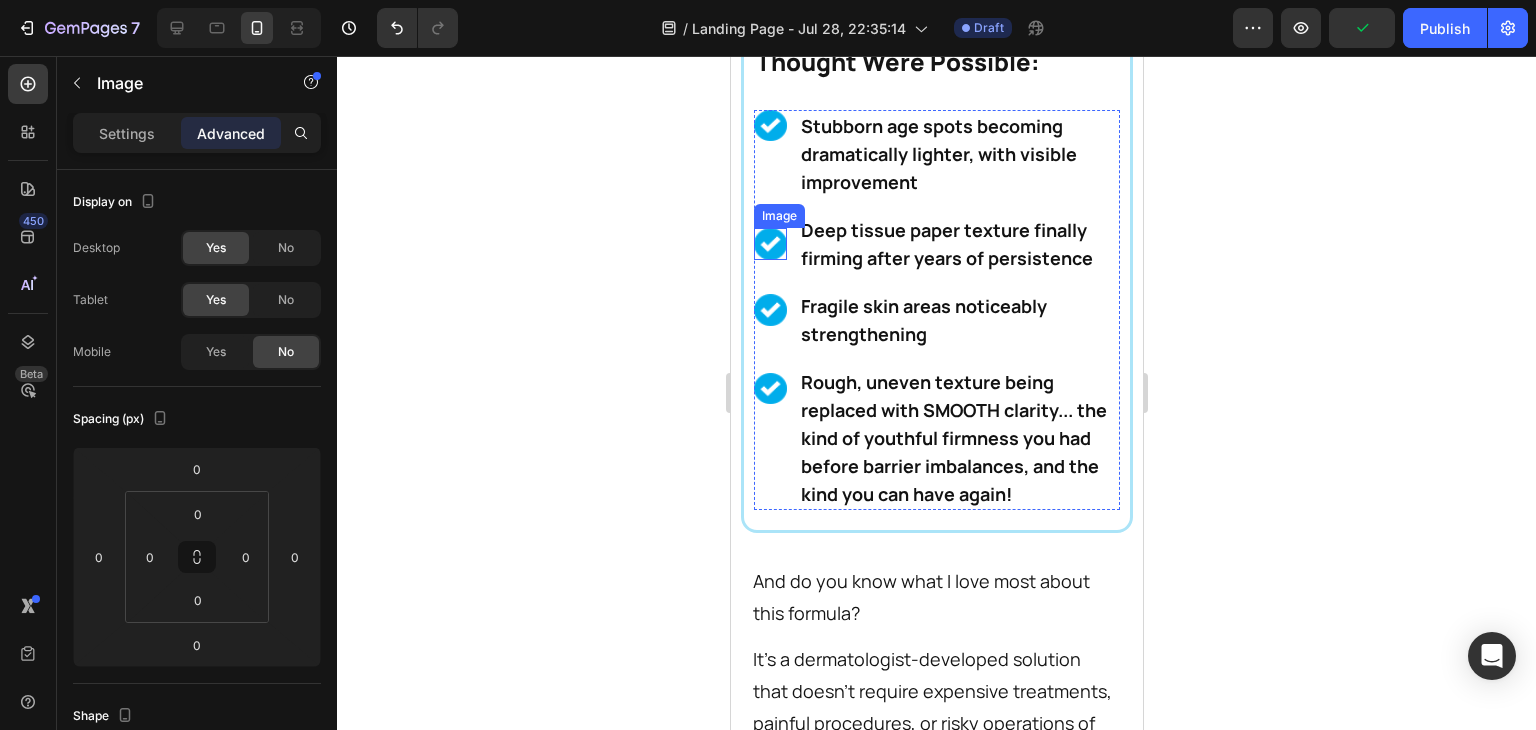 click at bounding box center (769, 243) 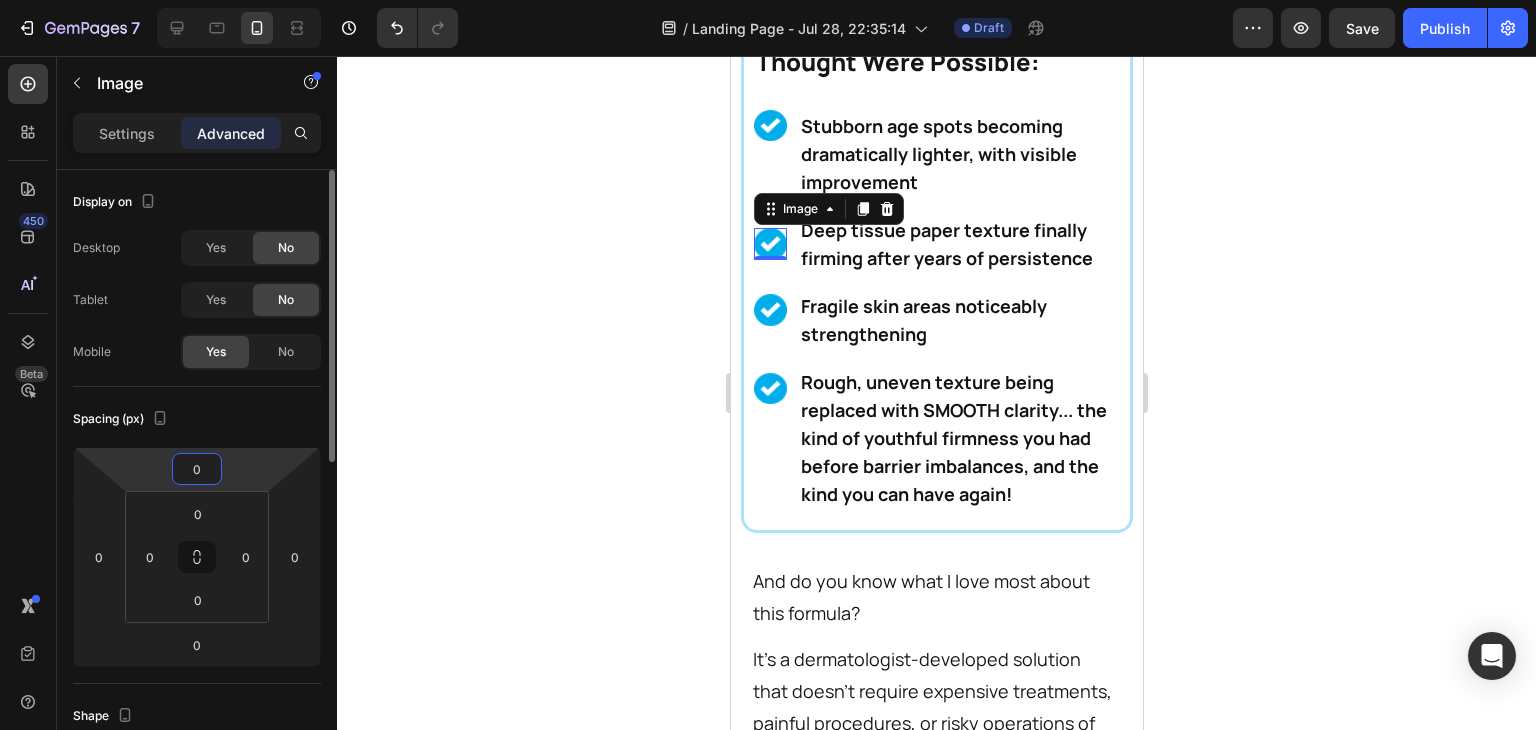 click on "0" at bounding box center (197, 469) 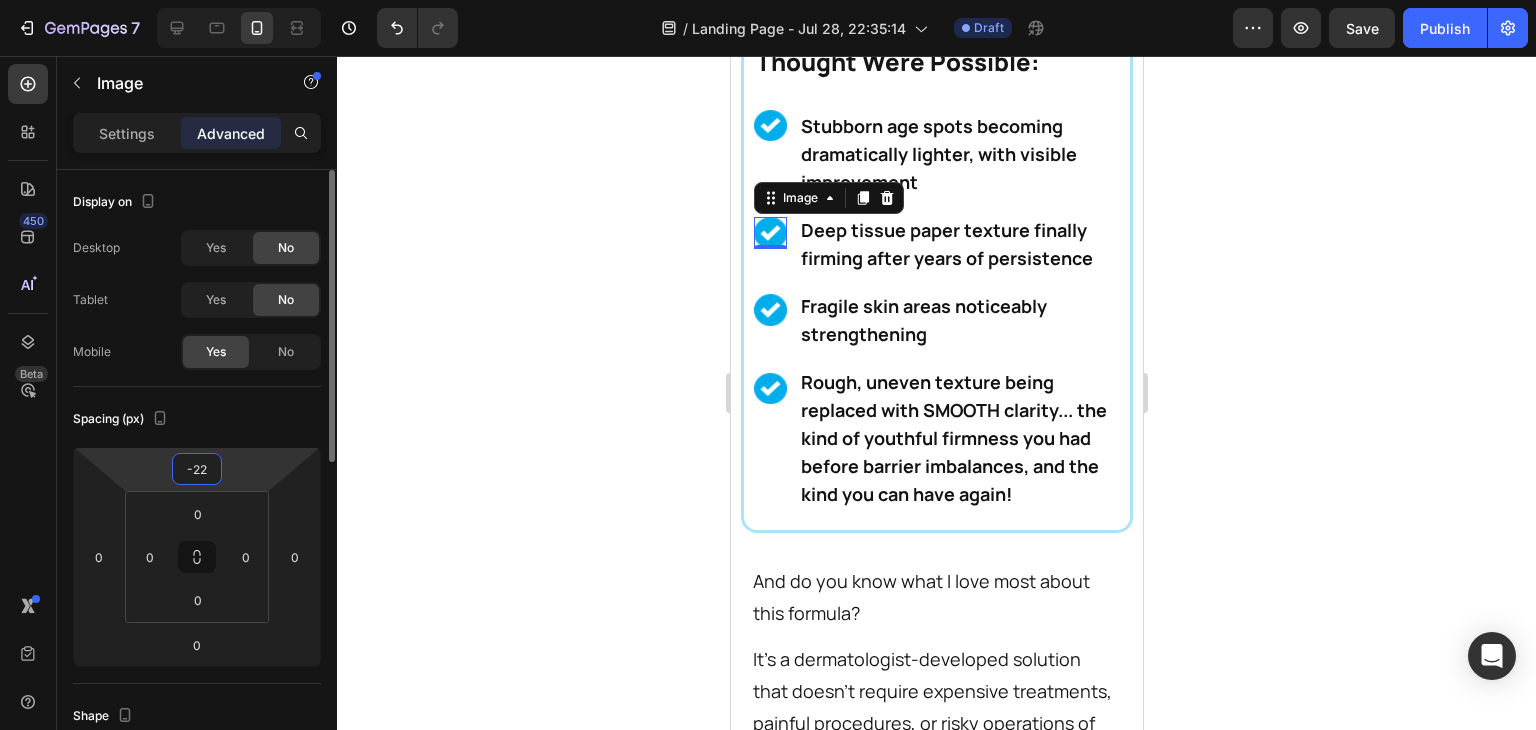 type on "-21" 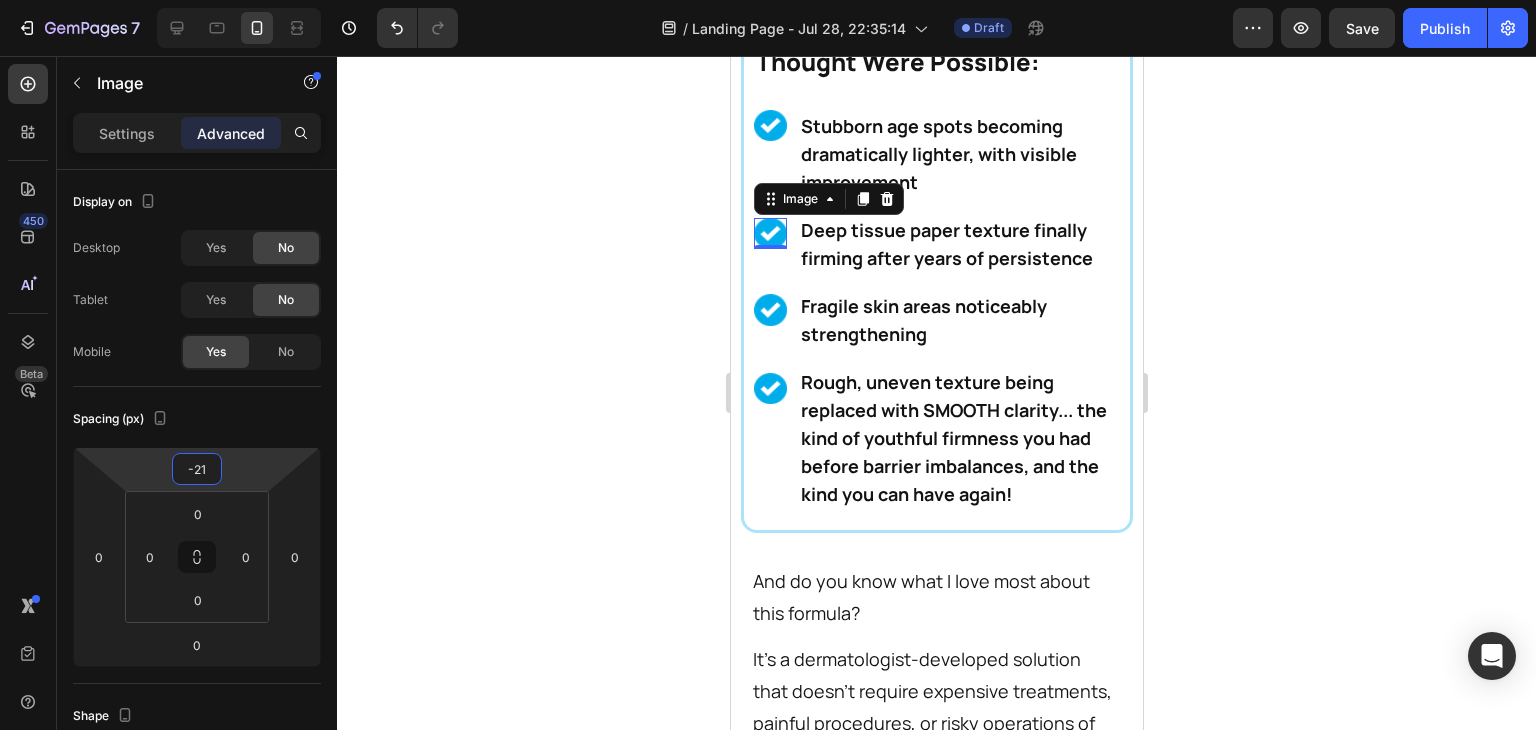 click 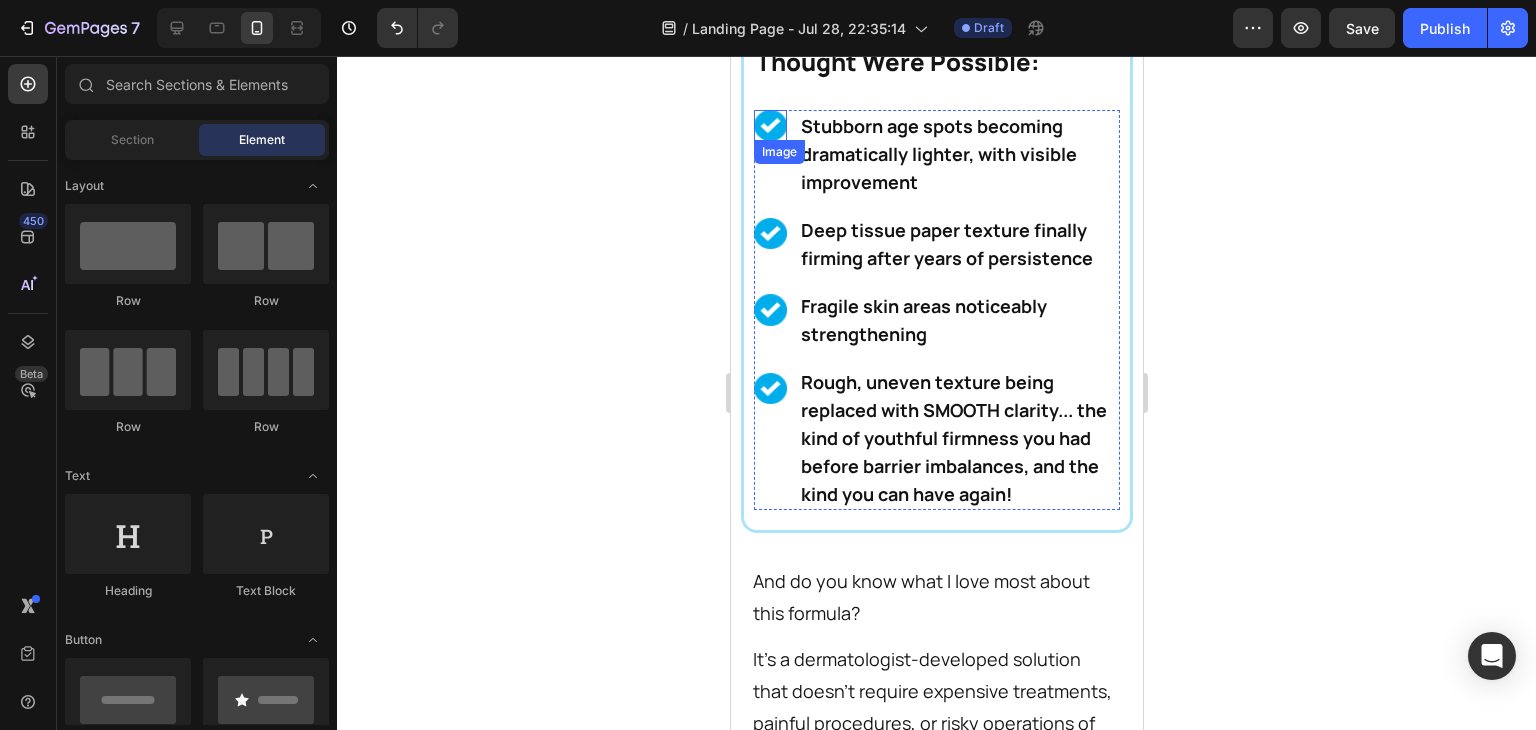 click at bounding box center [769, 125] 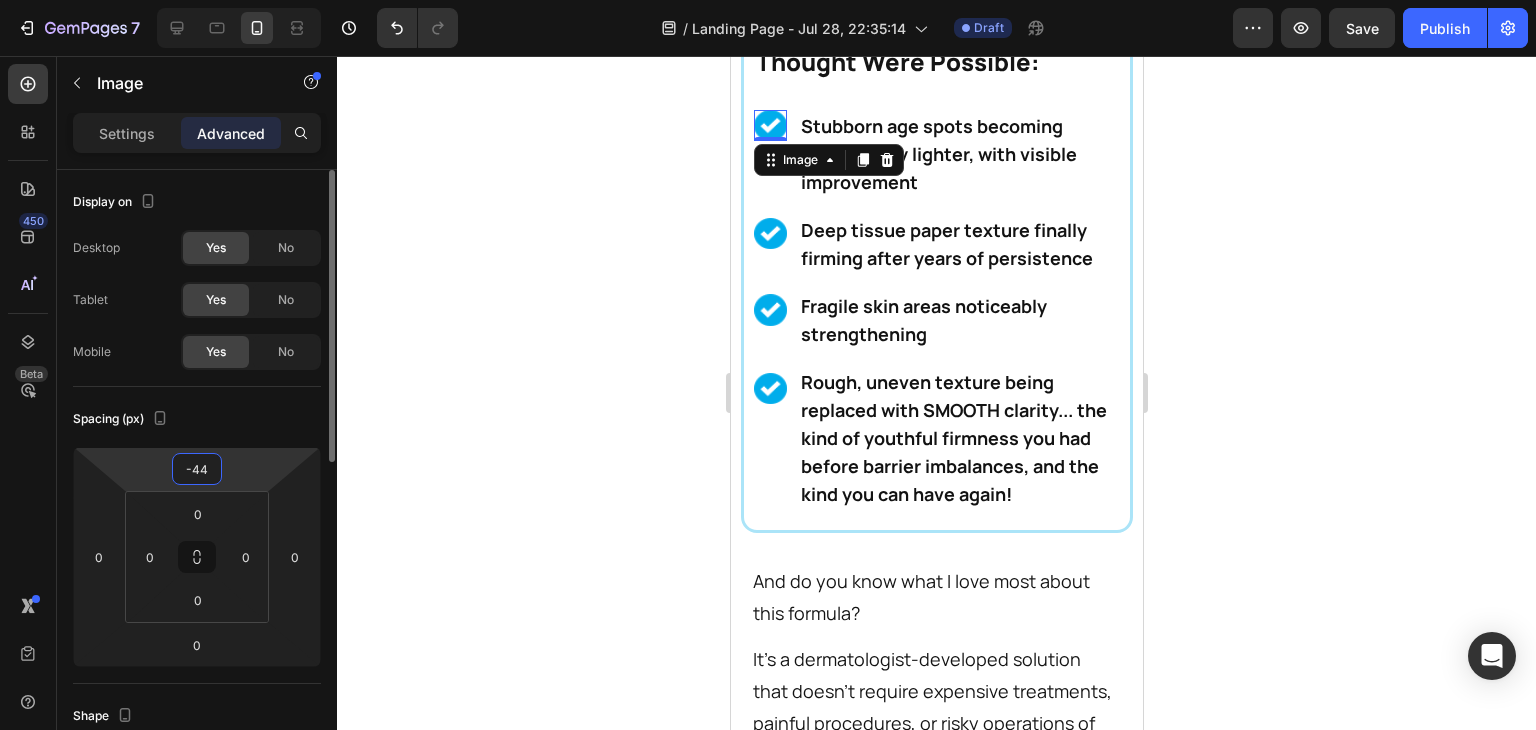 click on "-44" at bounding box center (197, 469) 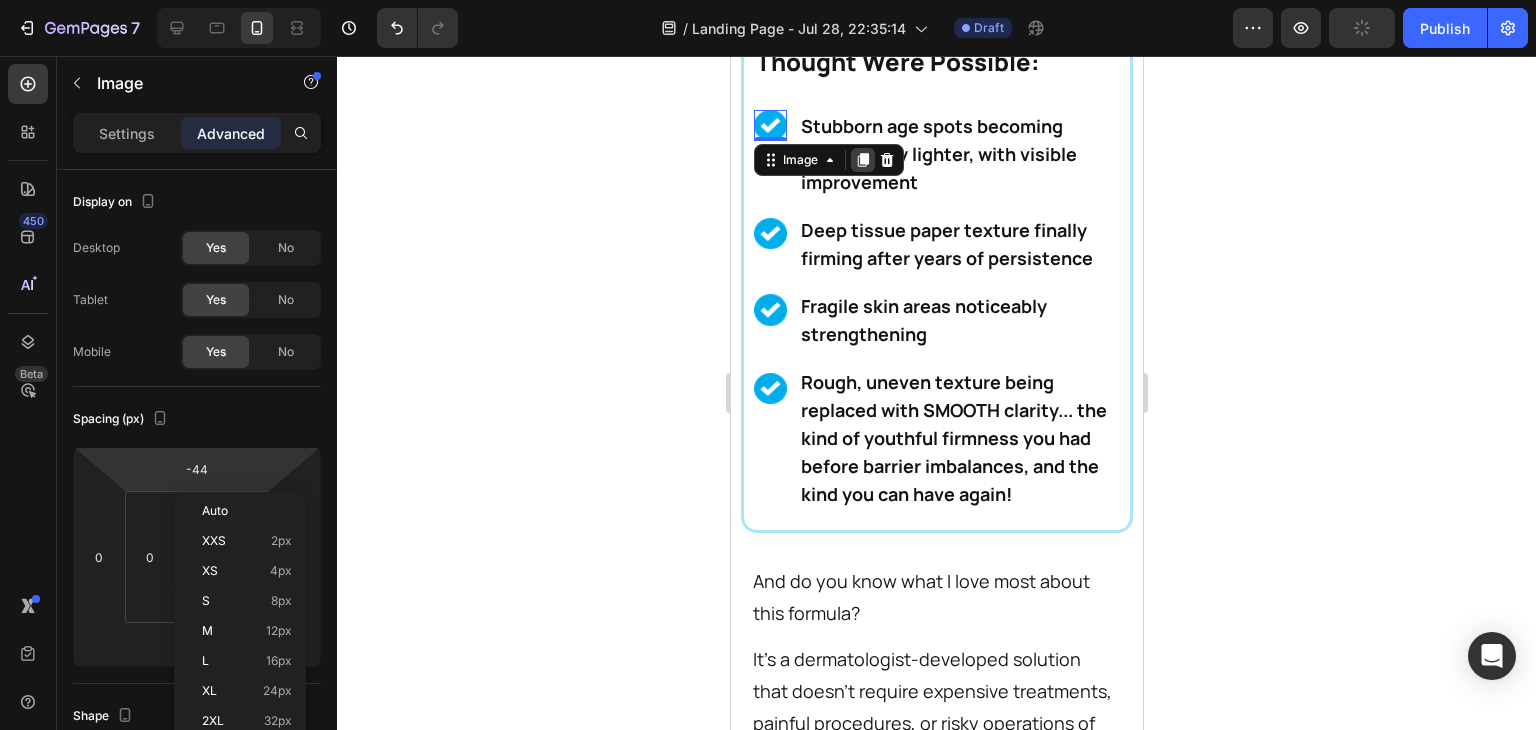 click 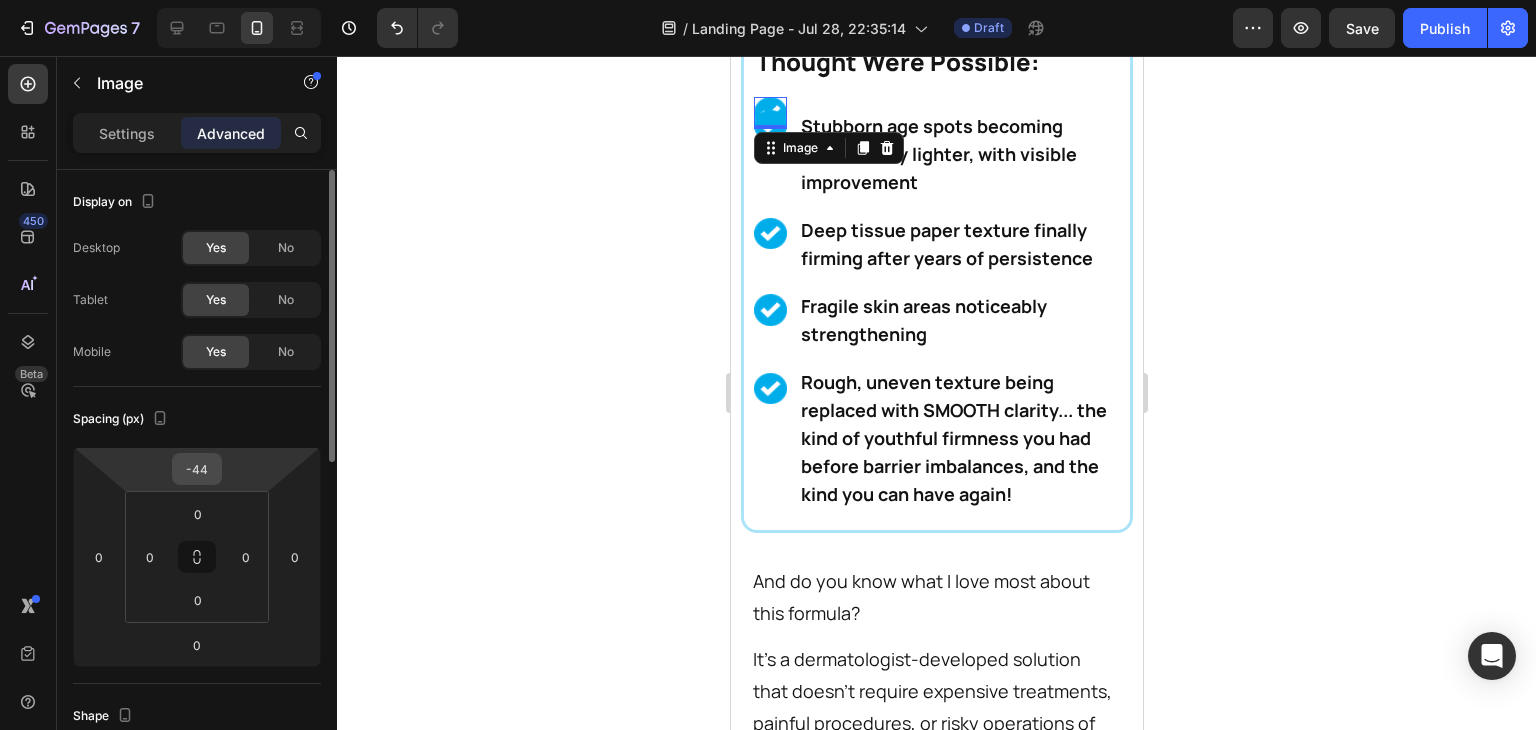 click on "-44" at bounding box center [197, 469] 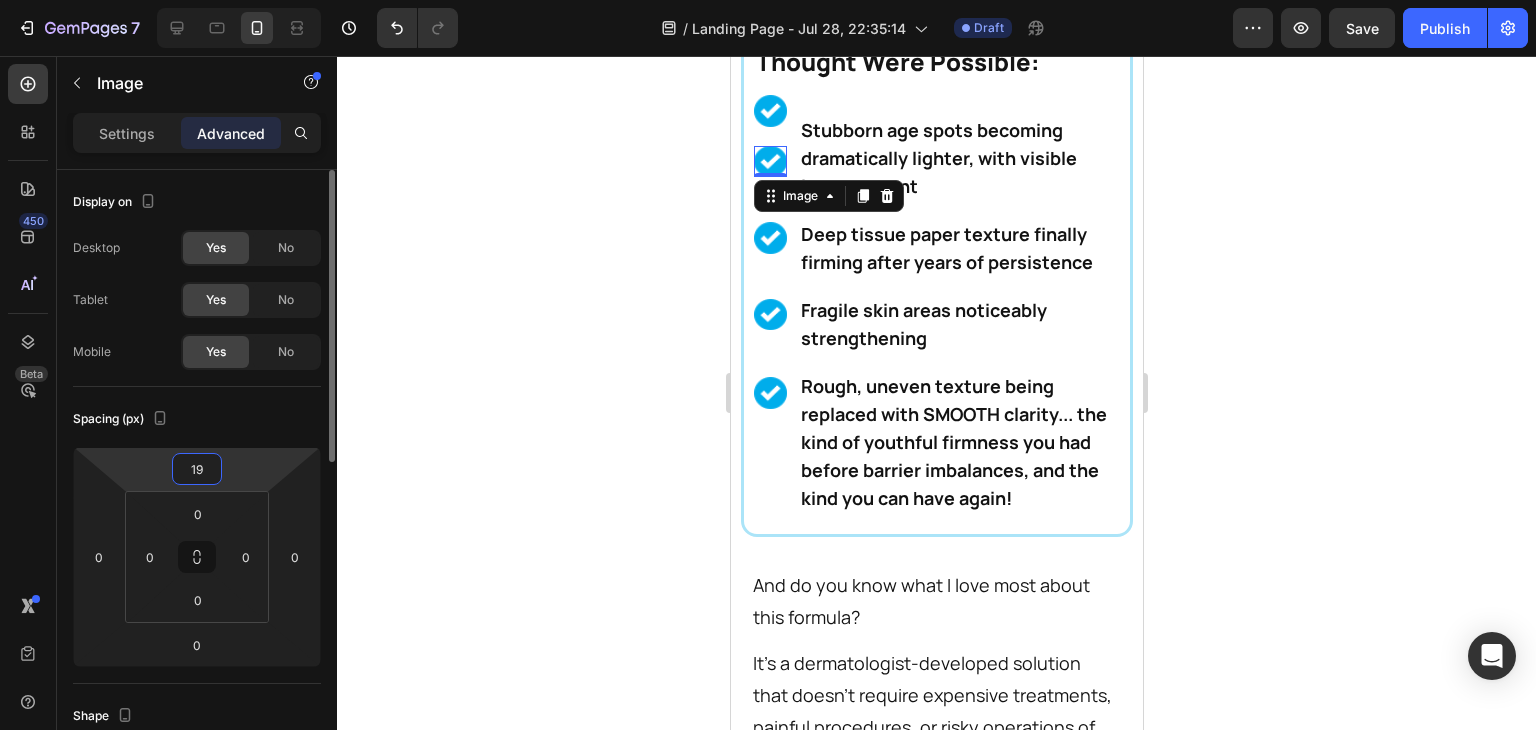 type on "20" 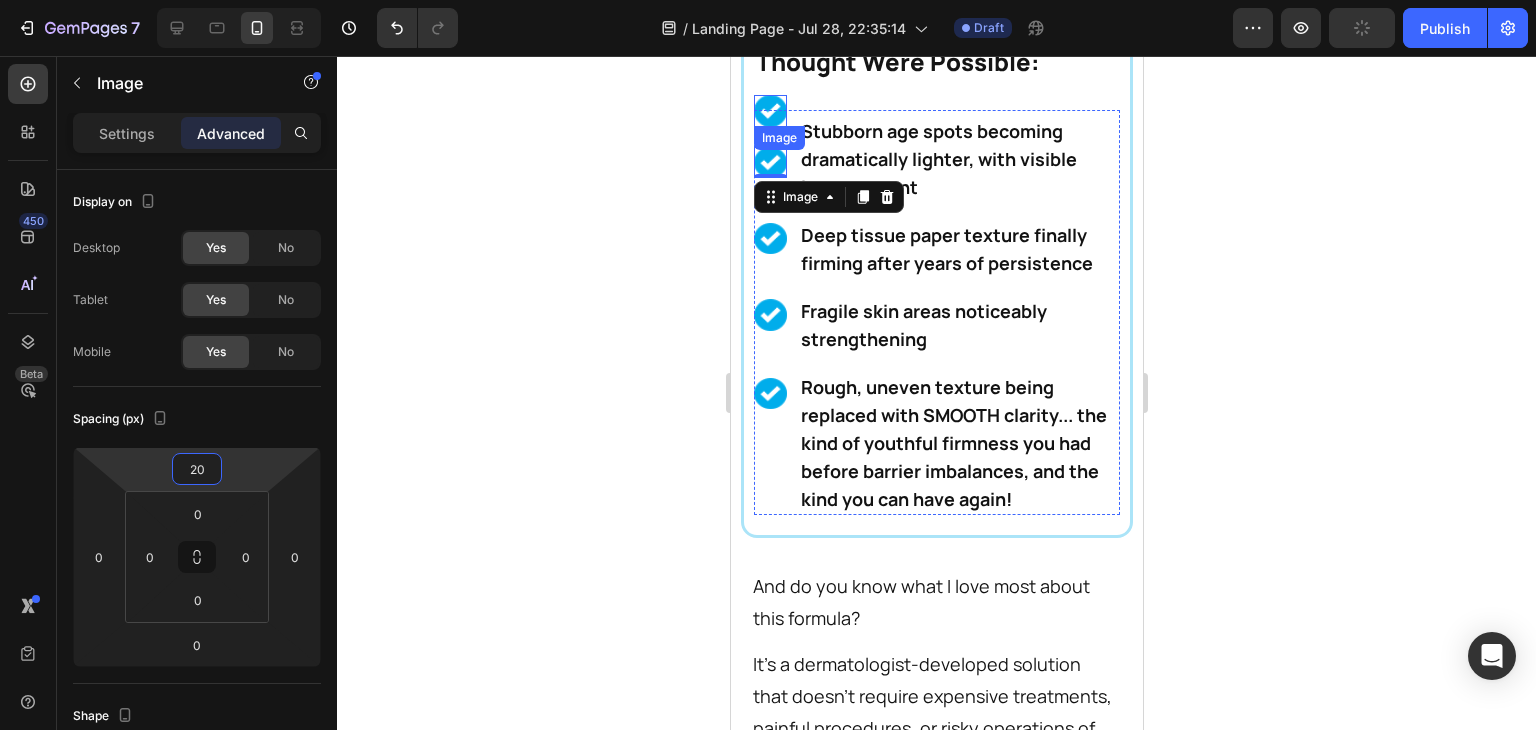 click at bounding box center [769, 110] 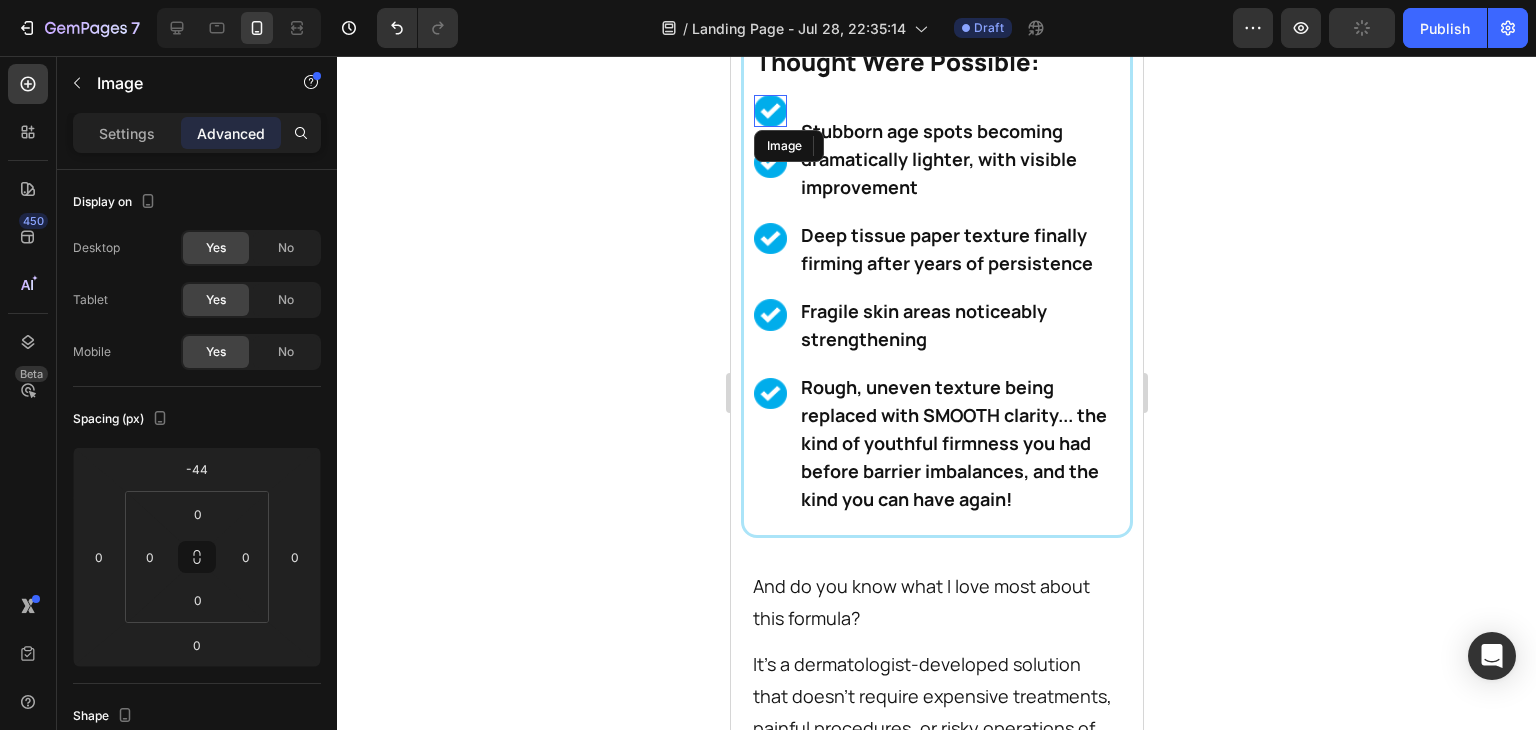 click at bounding box center [769, 110] 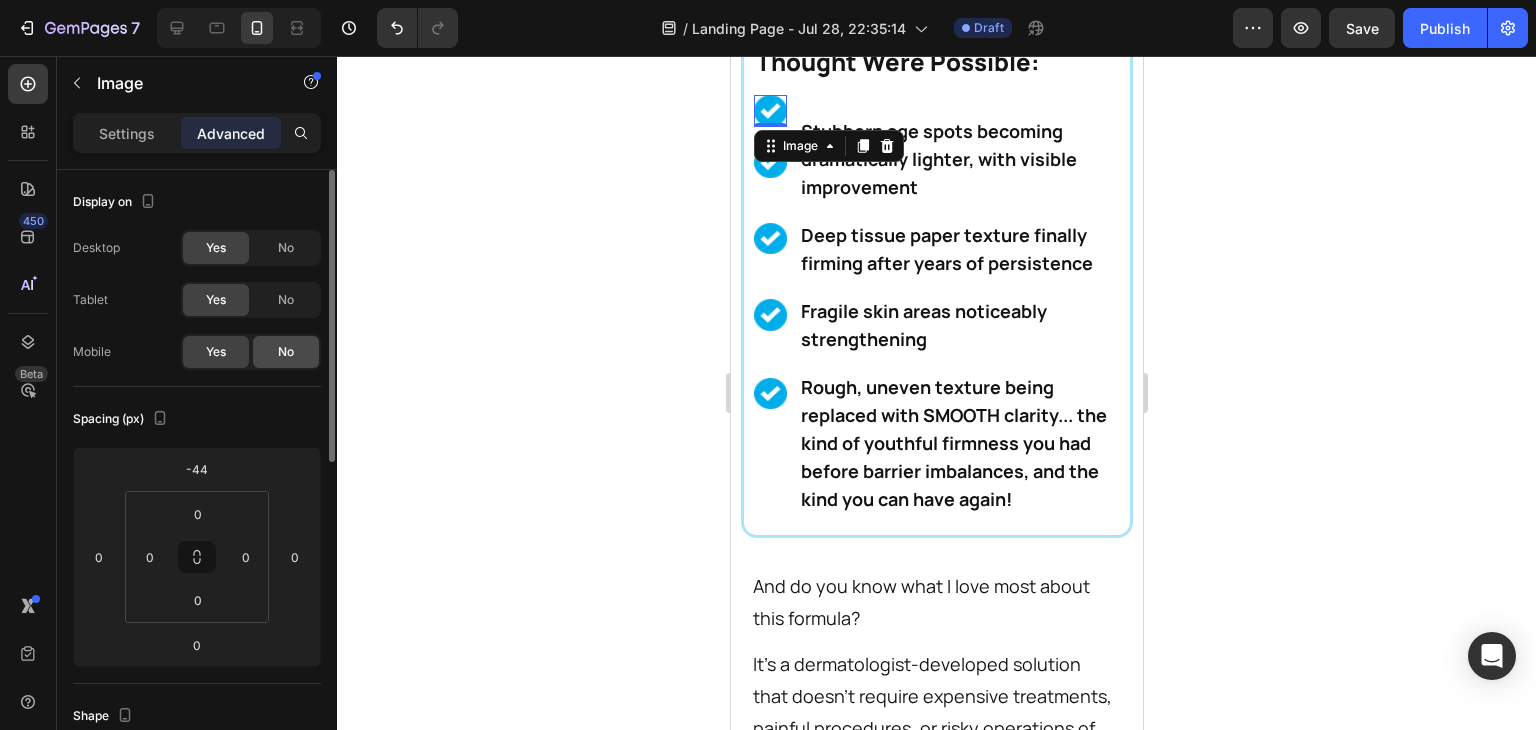 click on "No" 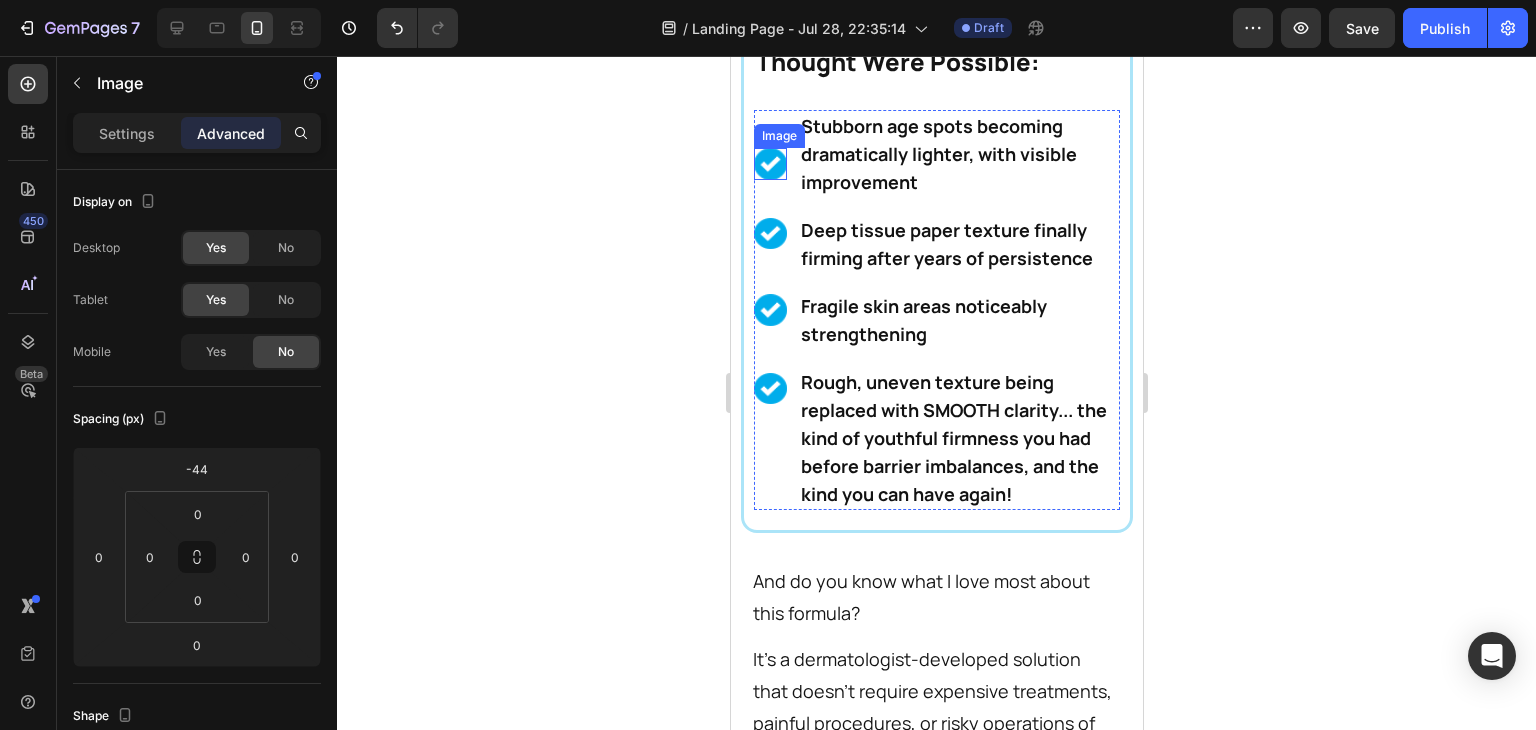 click at bounding box center [769, 163] 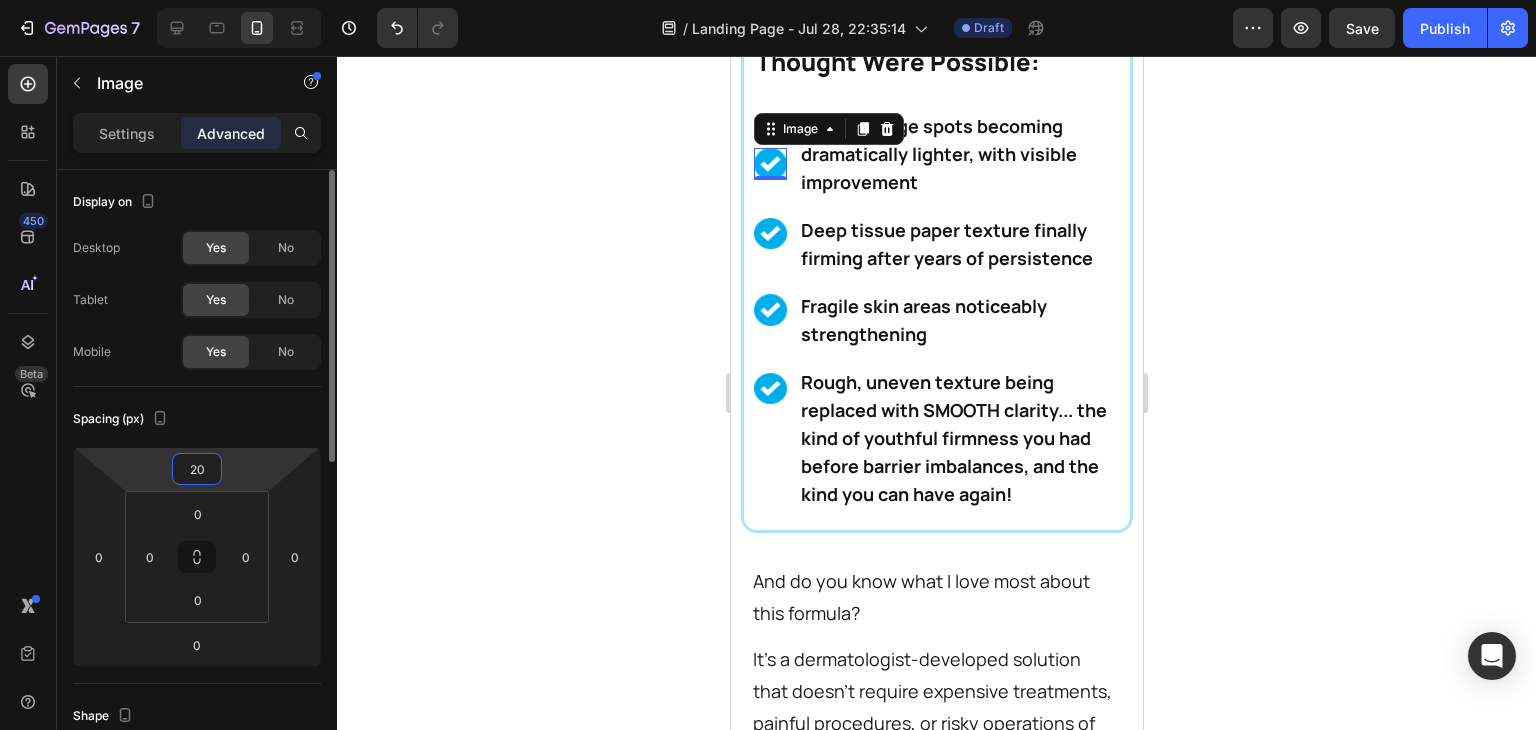 click on "20" at bounding box center (197, 469) 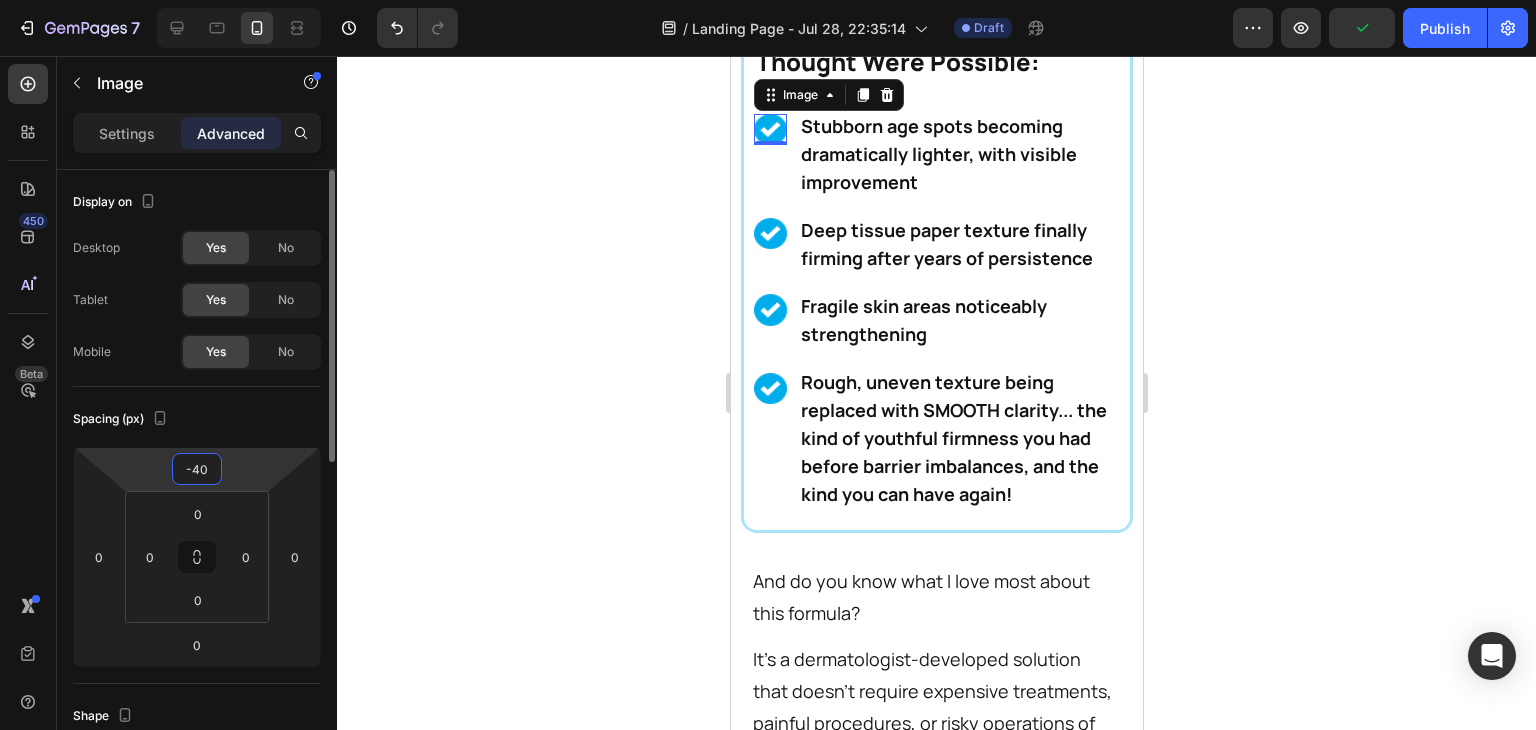 type on "-41" 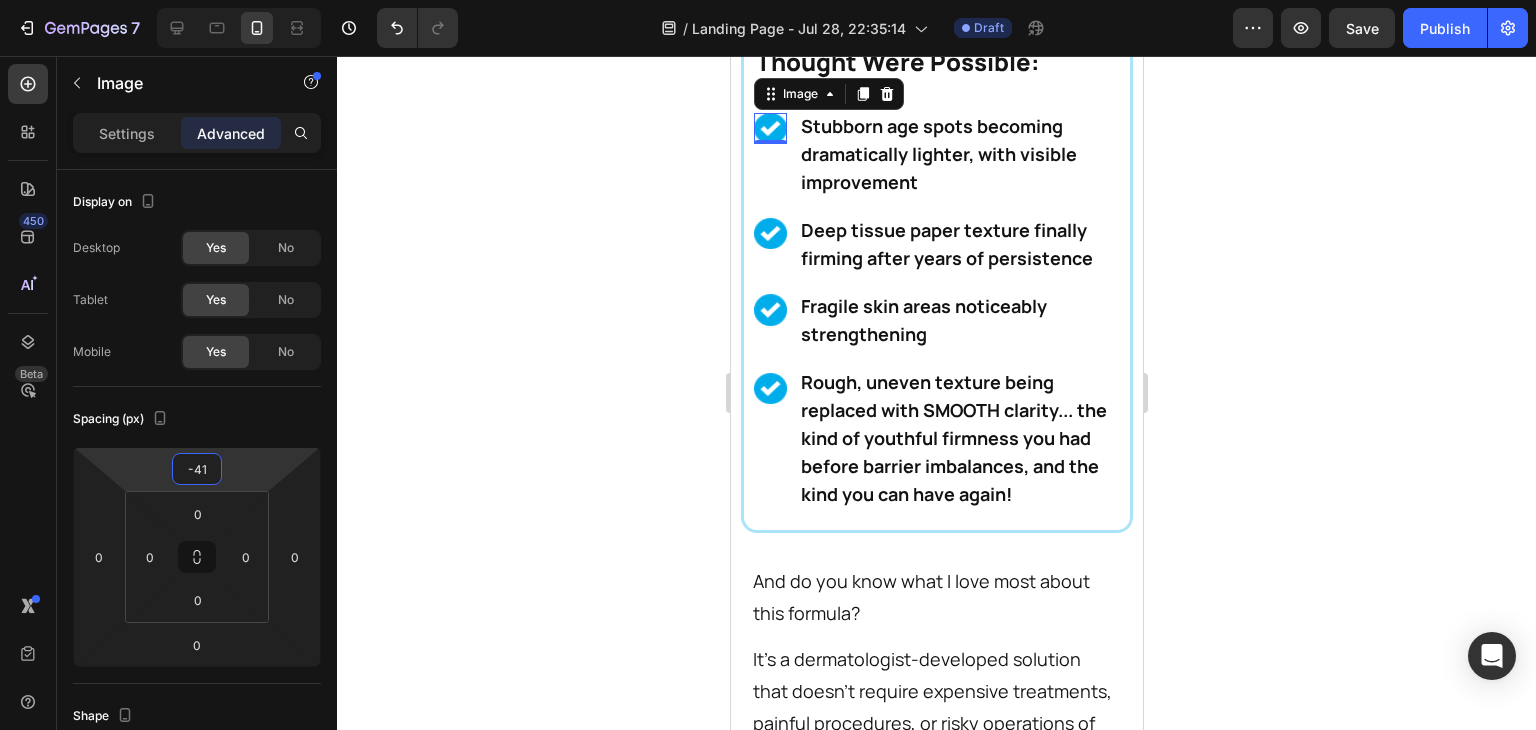 click 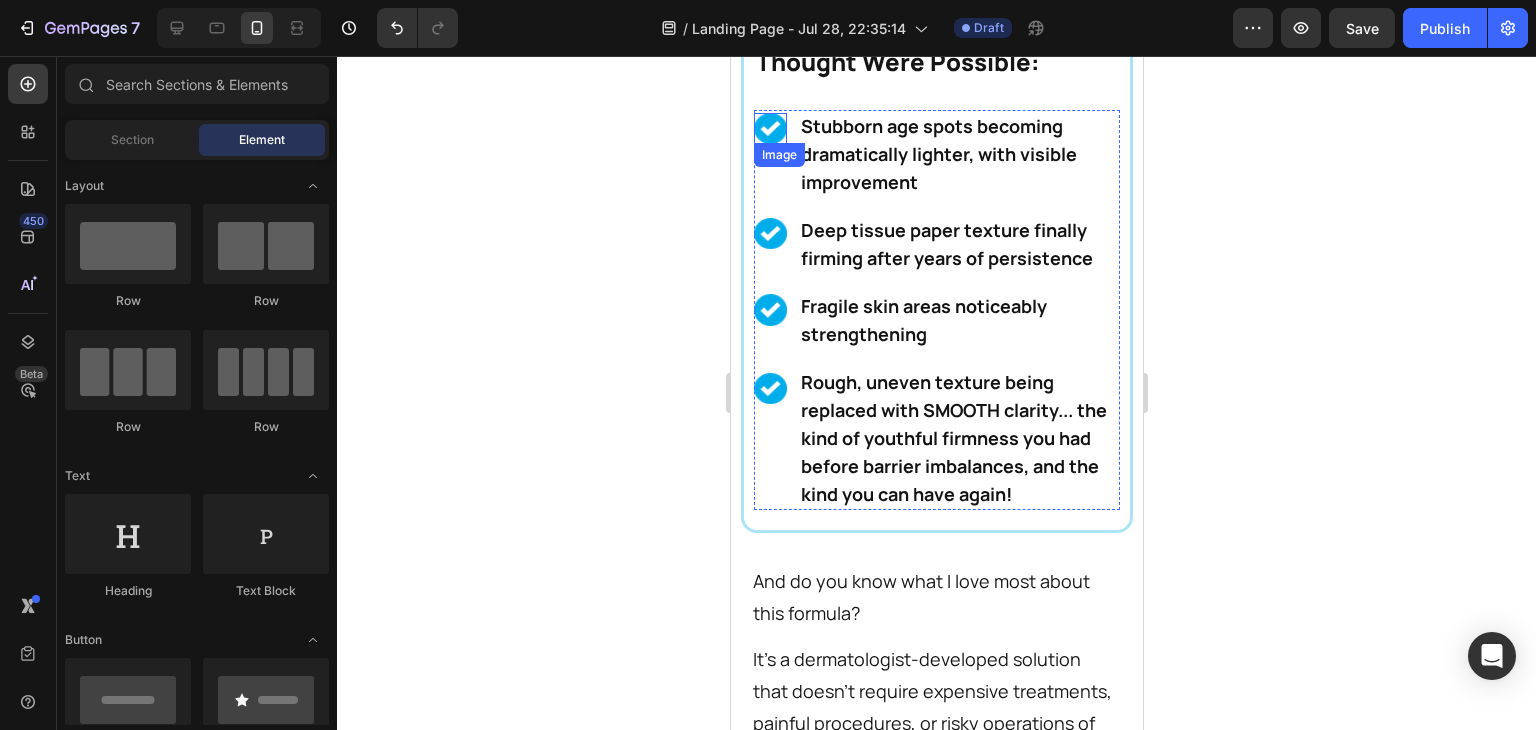 click at bounding box center [769, 128] 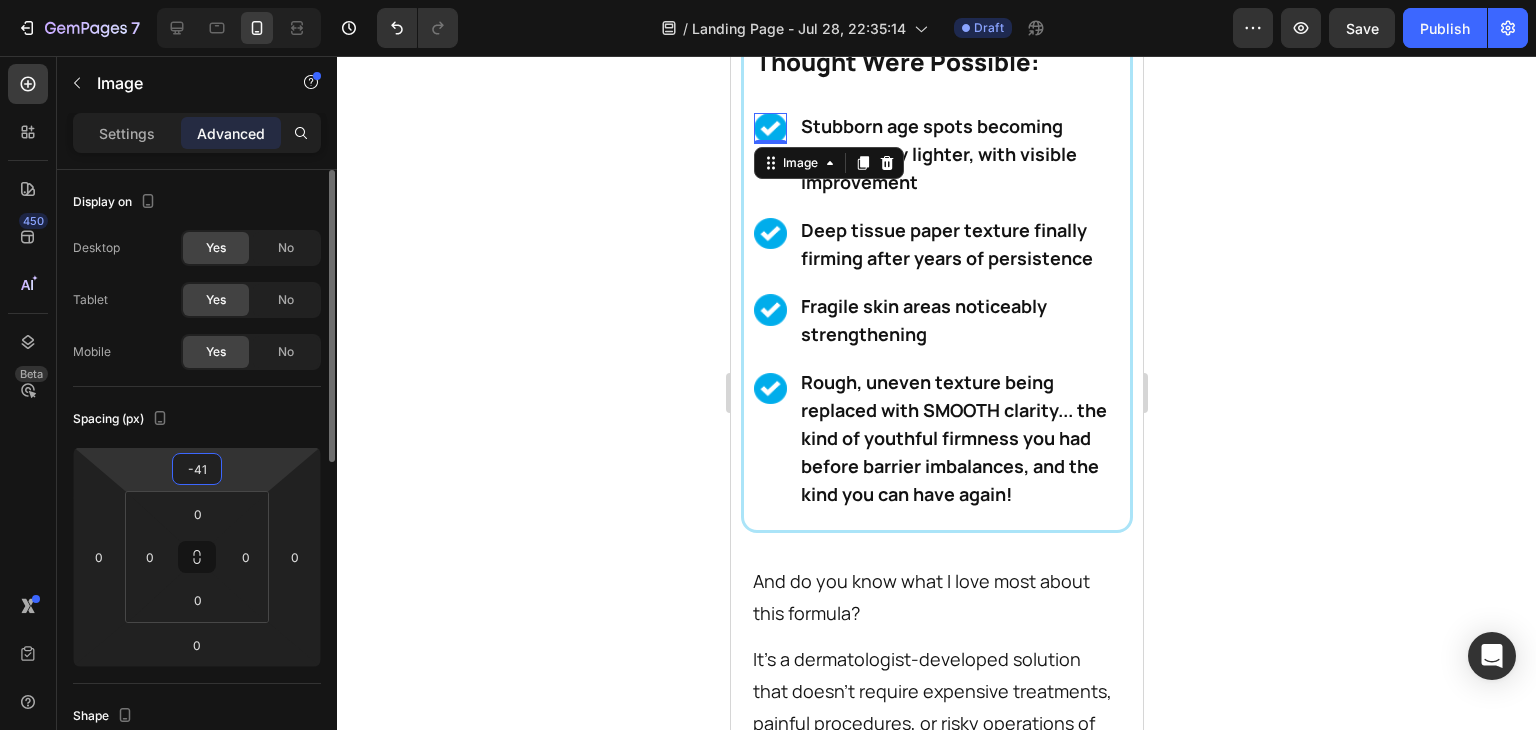 click on "-41" at bounding box center [197, 469] 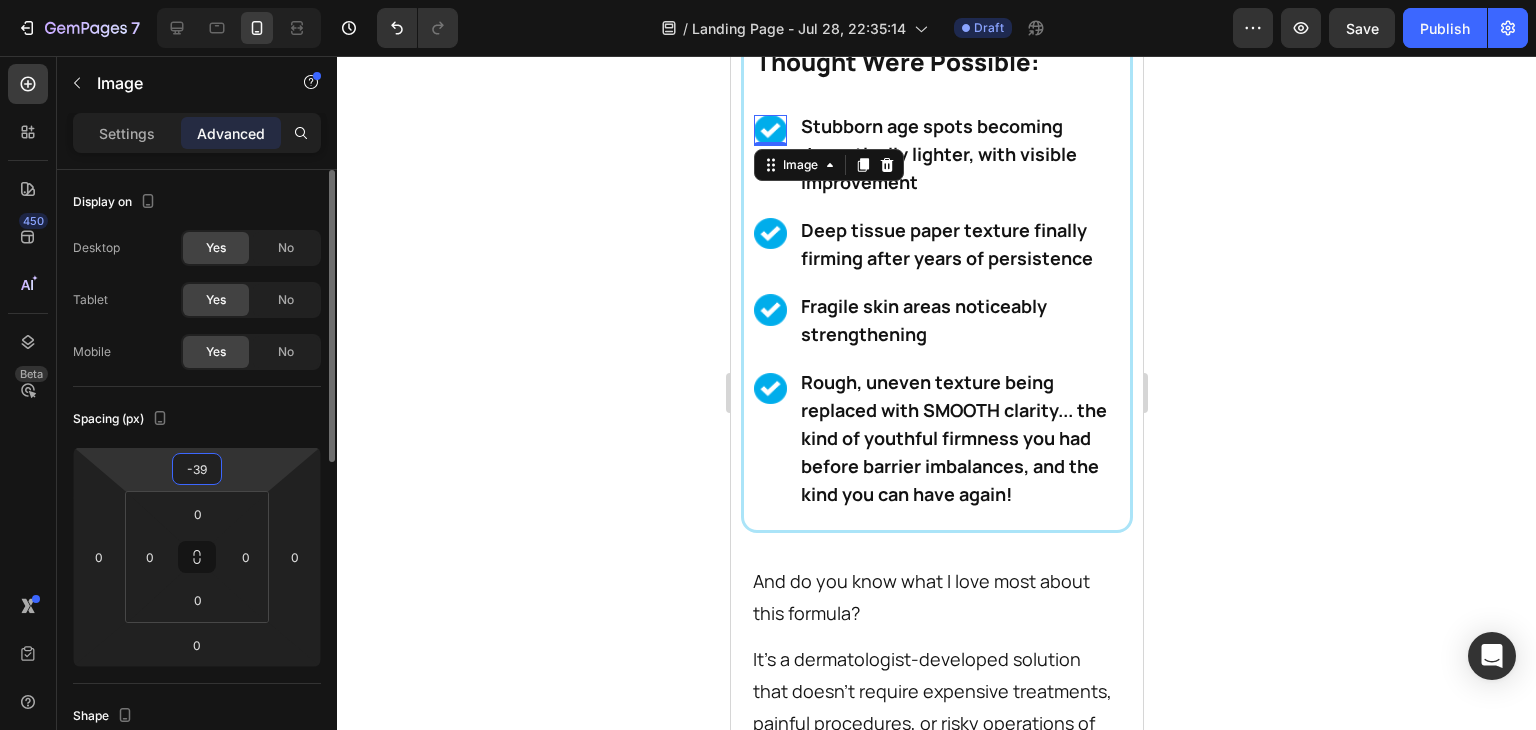 type on "-38" 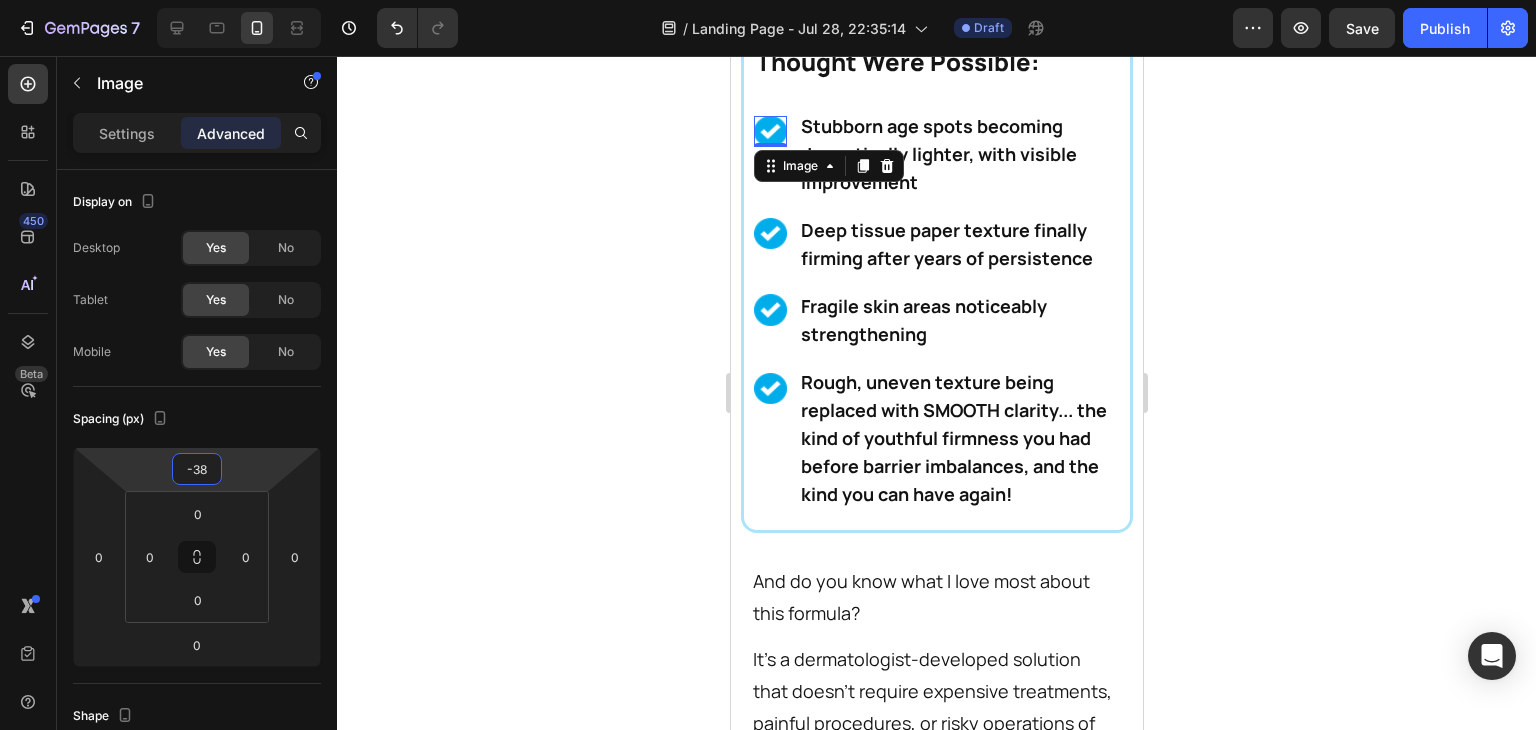 click 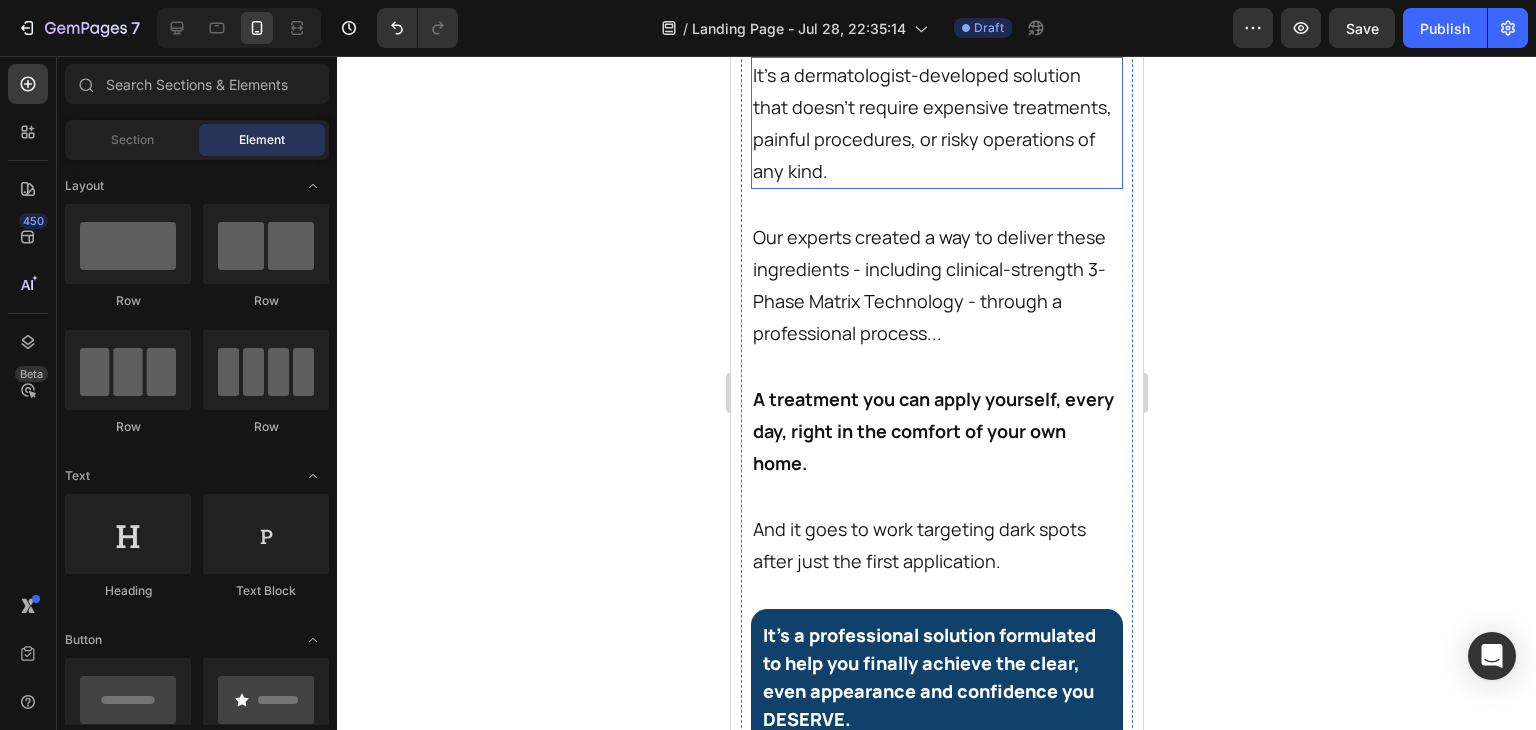 scroll, scrollTop: 32600, scrollLeft: 0, axis: vertical 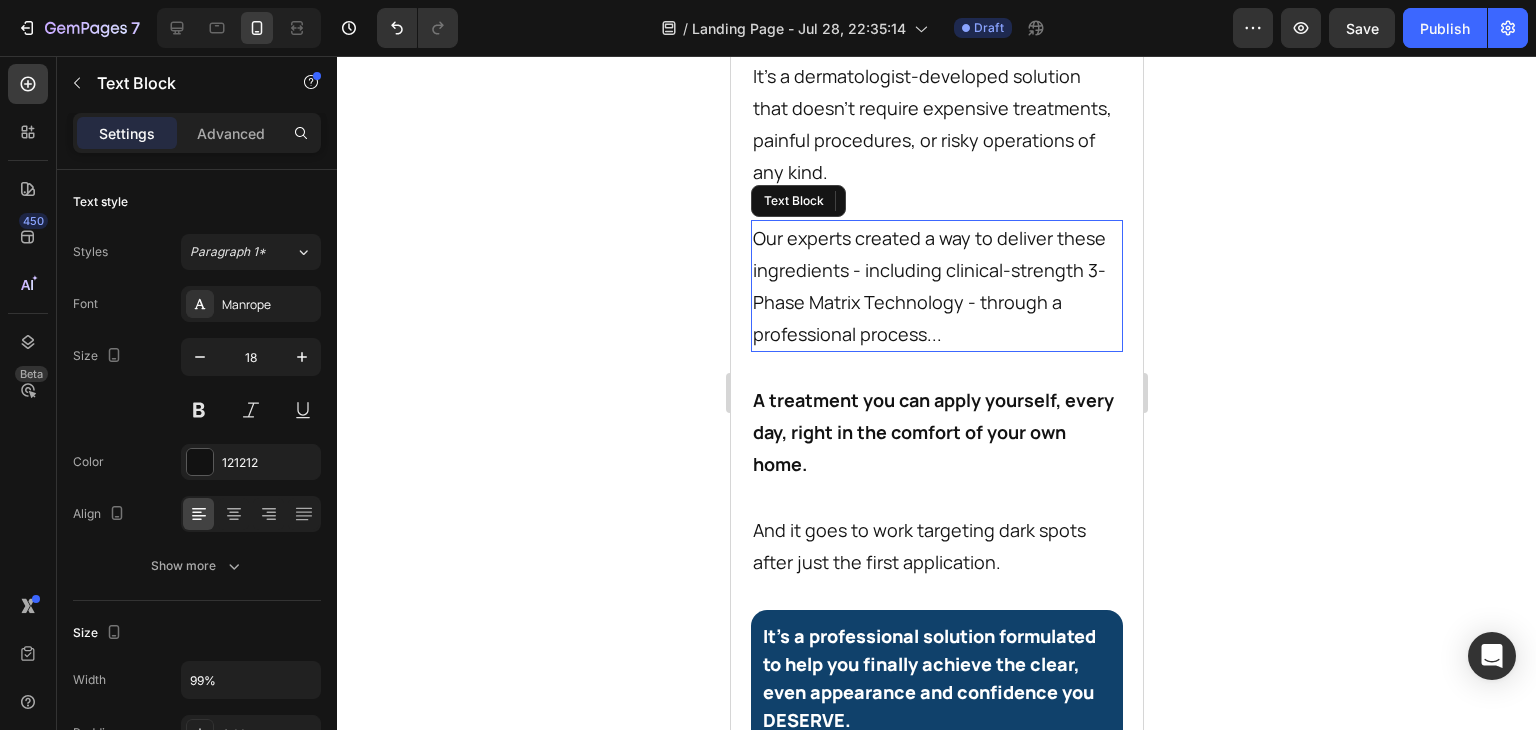 click on "Our experts created a way to deliver these ingredients - including clinical-strength 3-Phase Matrix Technology - through a professional process..." at bounding box center (934, 286) 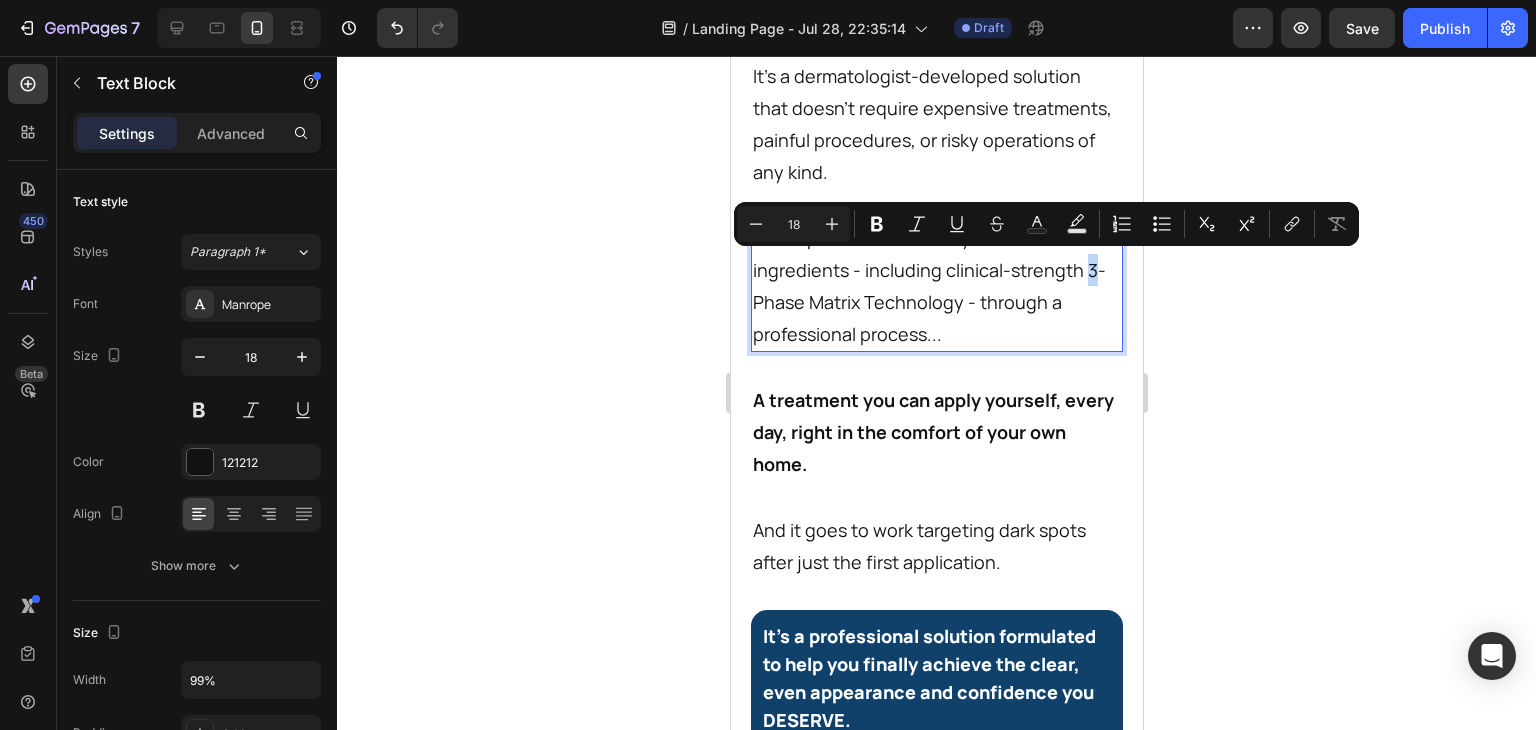 click on "Our experts created a way to deliver these ingredients - including clinical-strength 3-Phase Matrix Technology - through a professional process..." at bounding box center [934, 286] 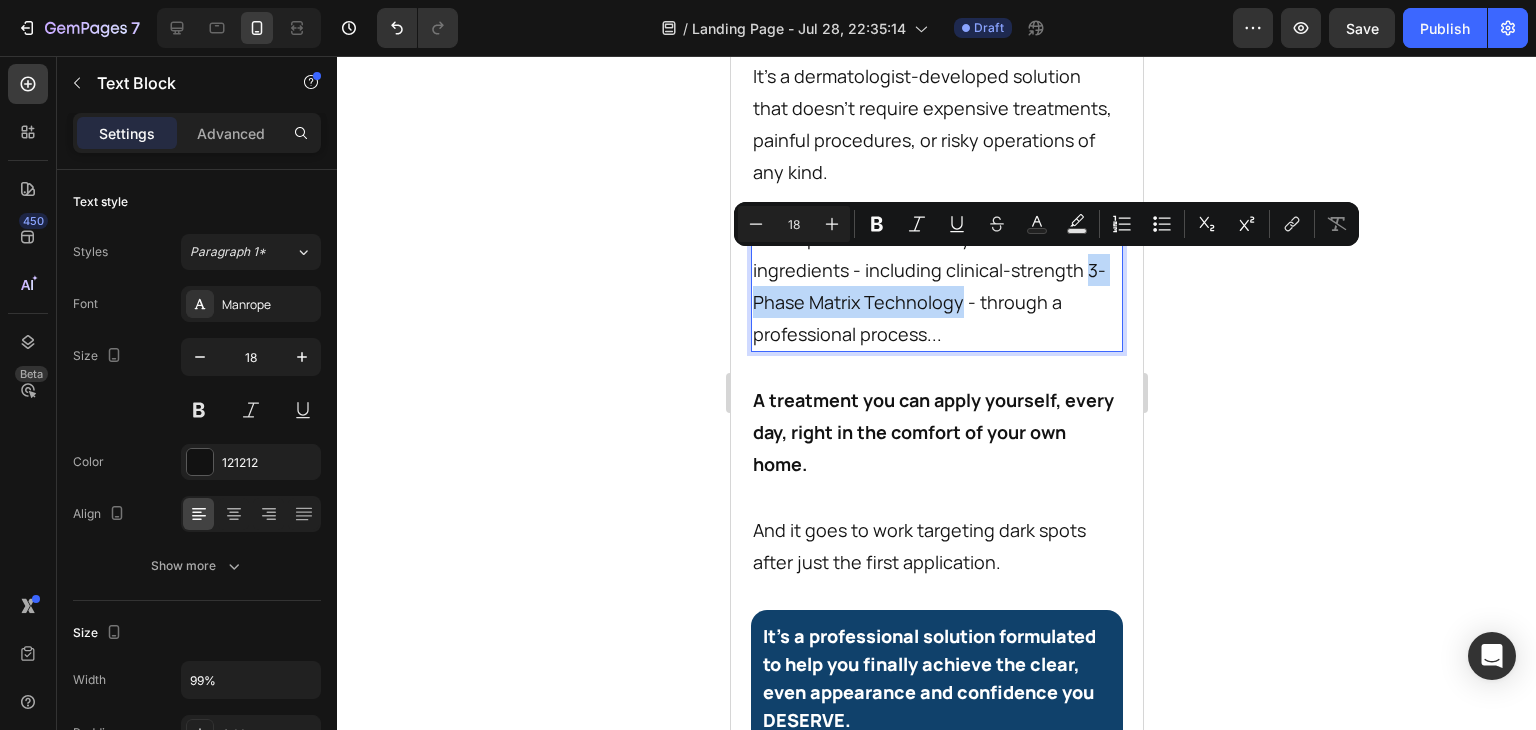 drag, startPoint x: 1085, startPoint y: 267, endPoint x: 957, endPoint y: 308, distance: 134.4061 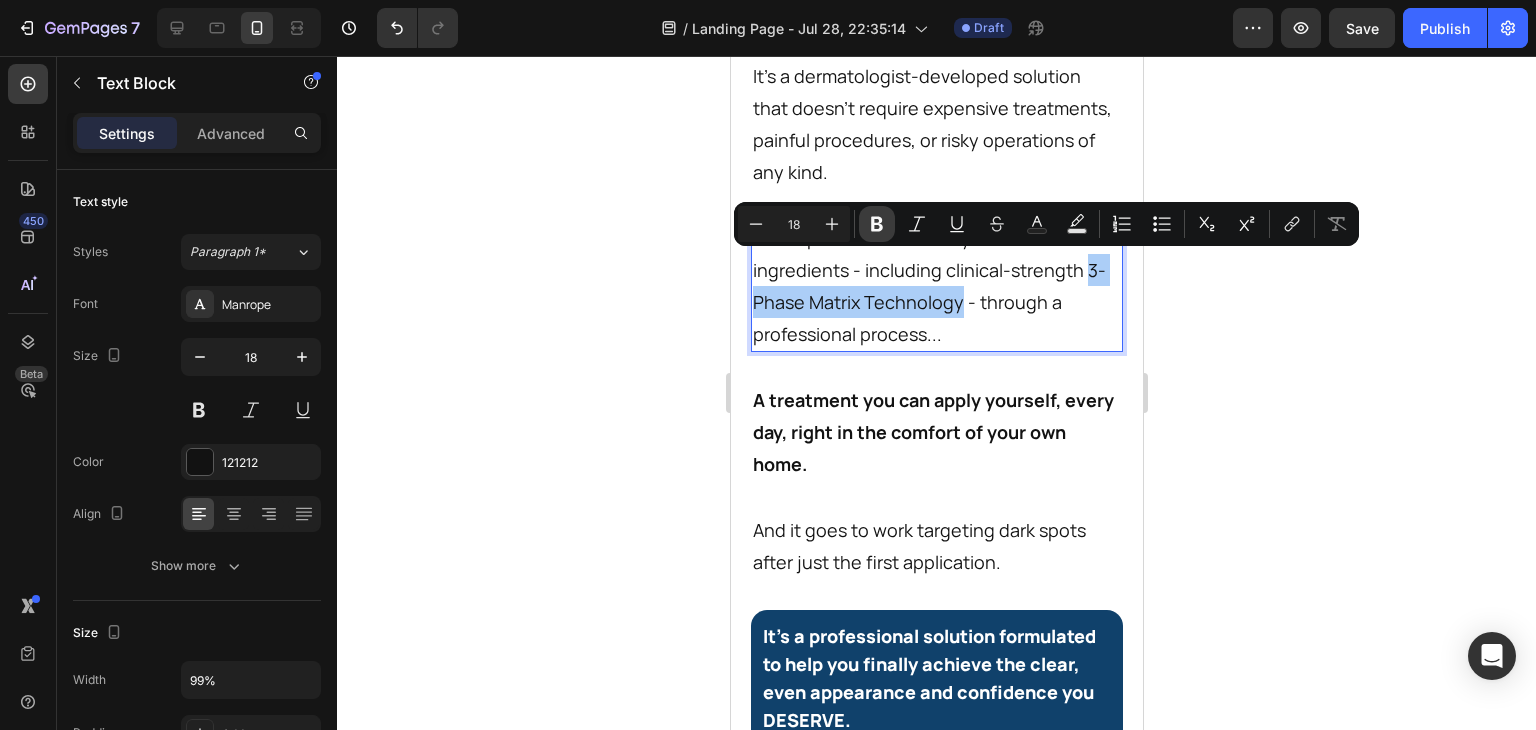 click 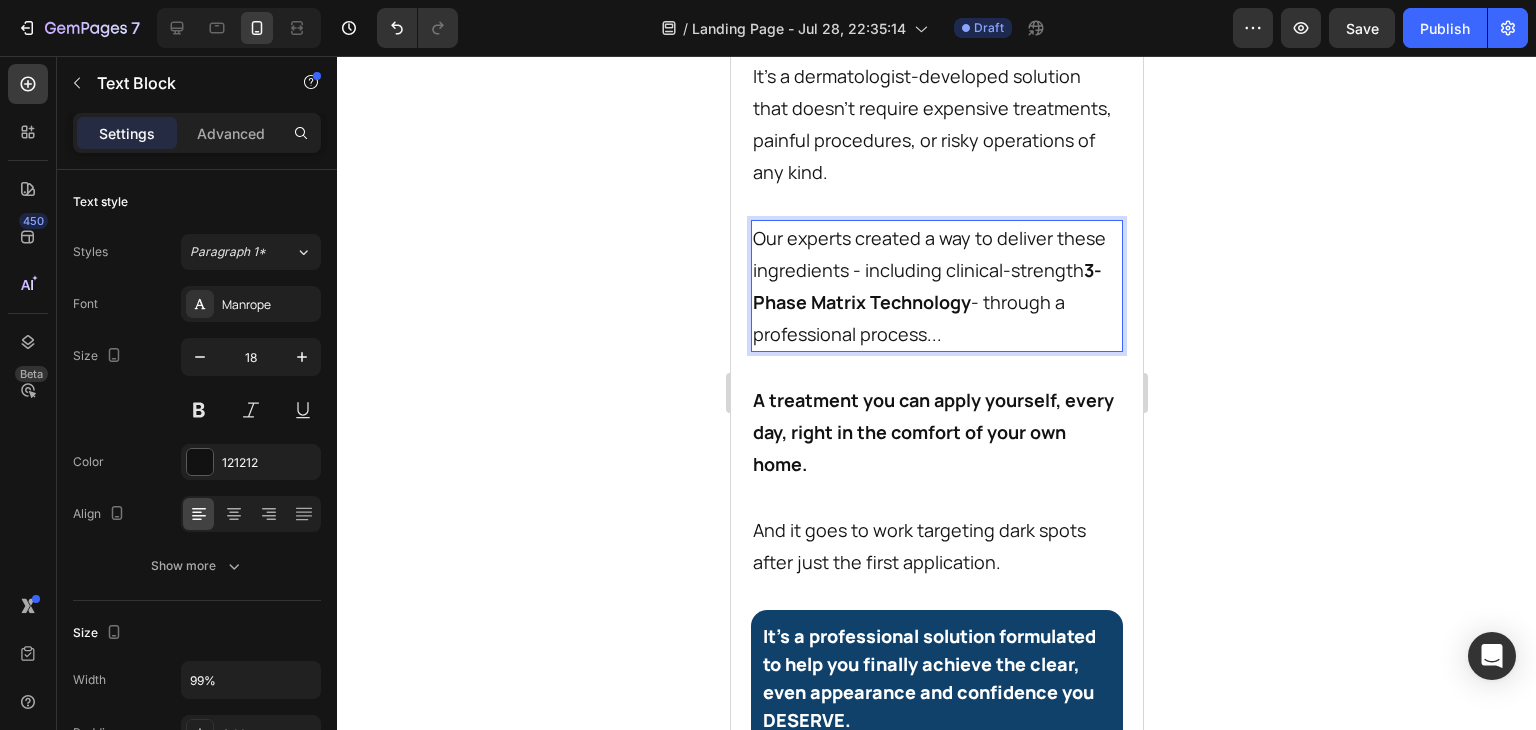 click 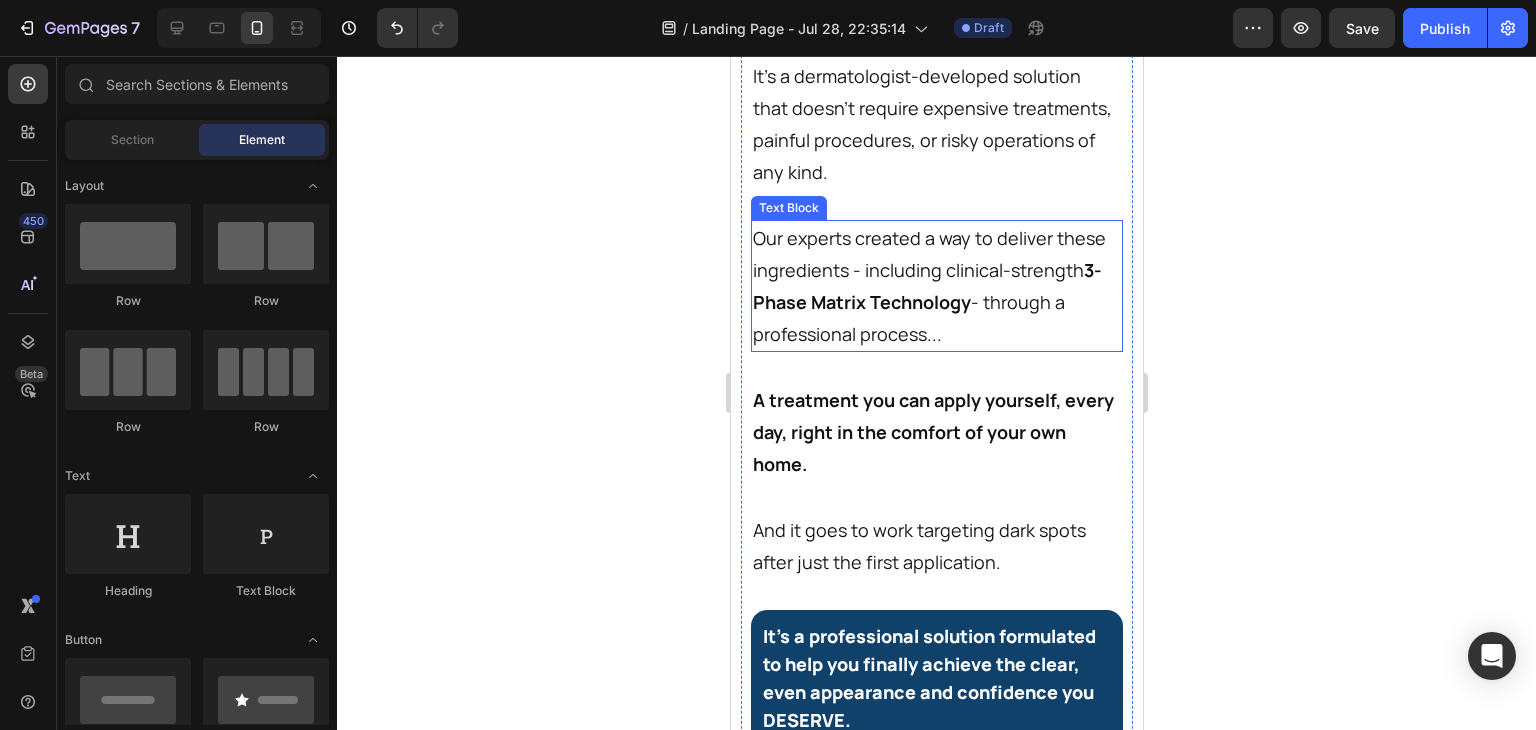scroll, scrollTop: 32694, scrollLeft: 0, axis: vertical 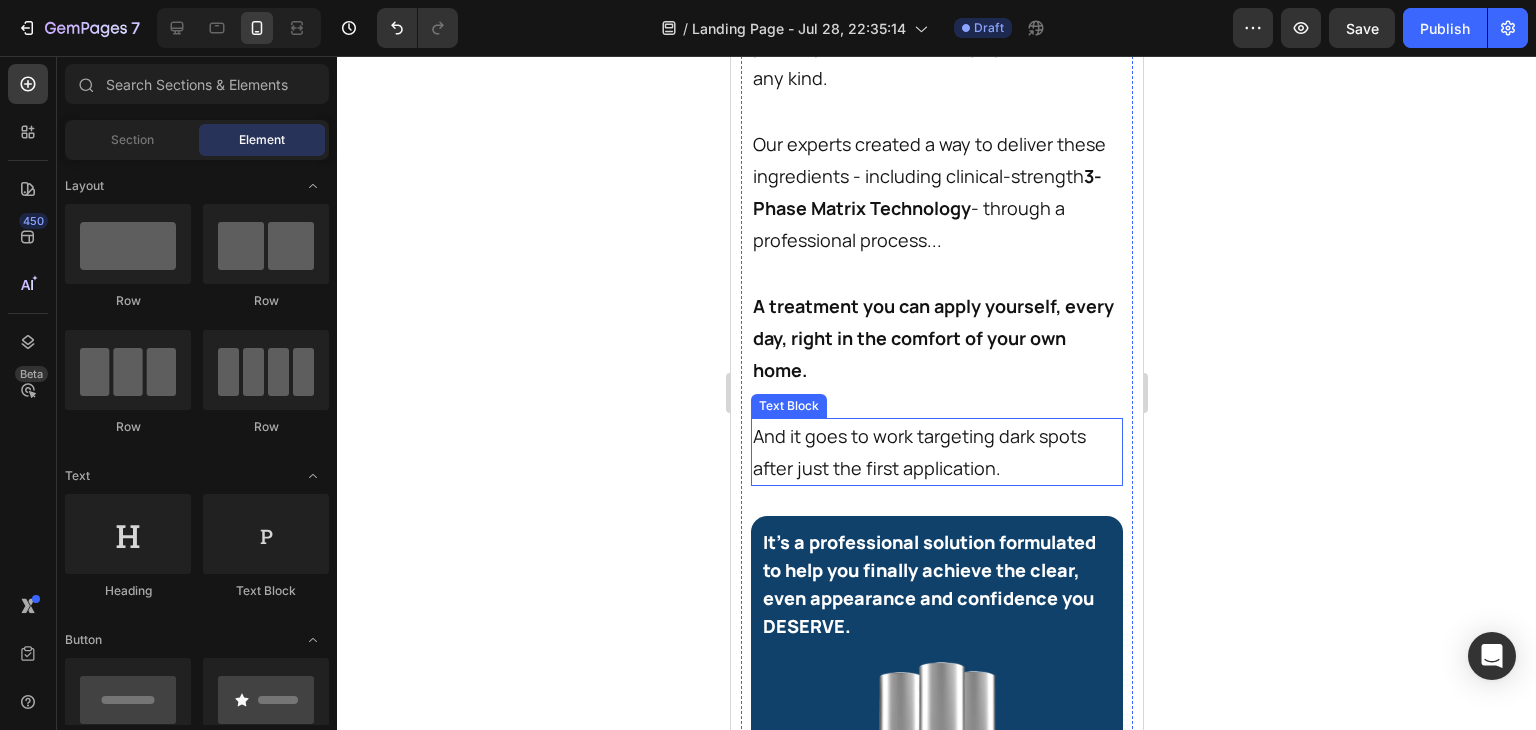 click on "And it goes to work targeting dark spots after just the first application." at bounding box center [936, 452] 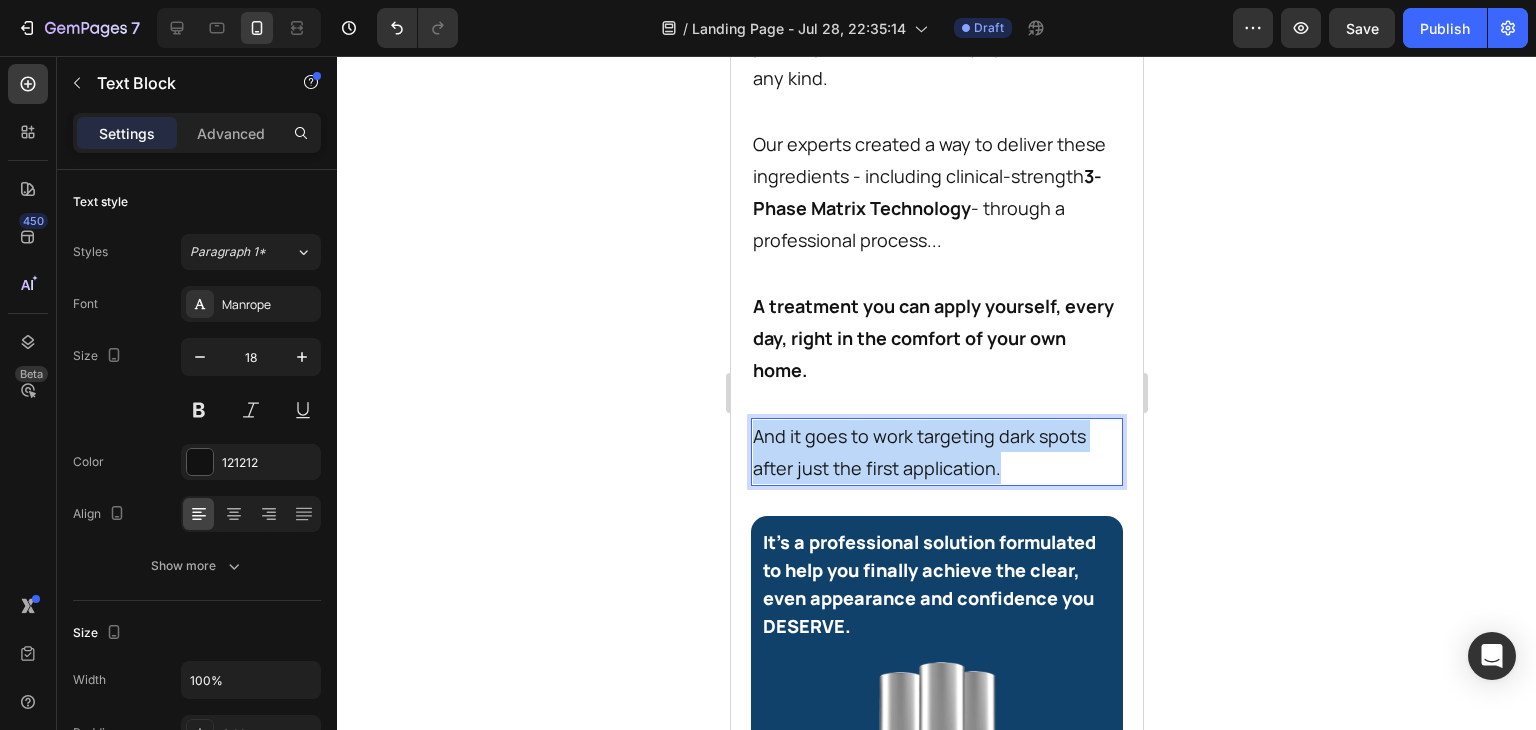 click on "And it goes to work targeting dark spots after just the first application." at bounding box center [936, 452] 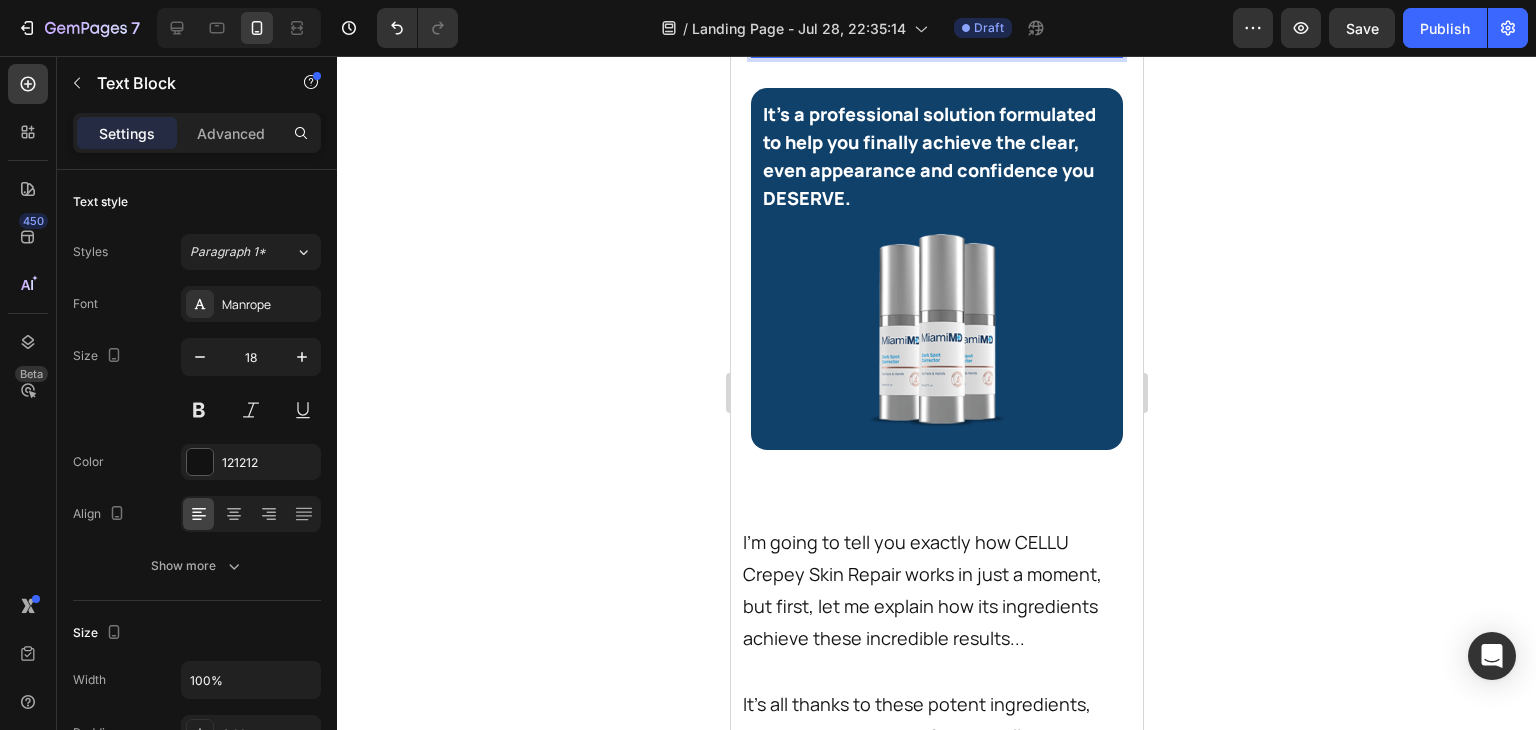 scroll, scrollTop: 33145, scrollLeft: 0, axis: vertical 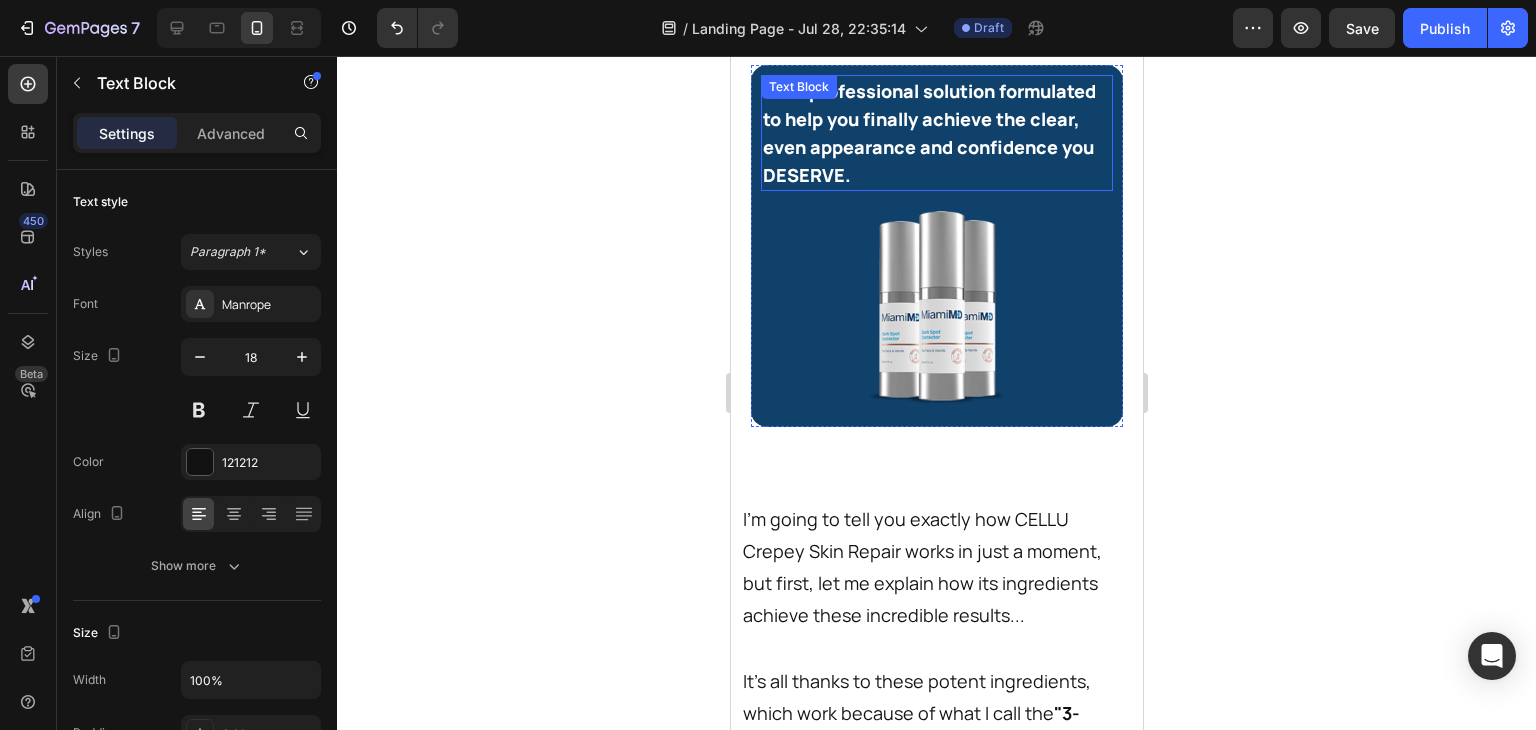 click on "It's a professional solution formulated to help you finally achieve the clear, even appearance and confidence you DESERVE." at bounding box center [936, 133] 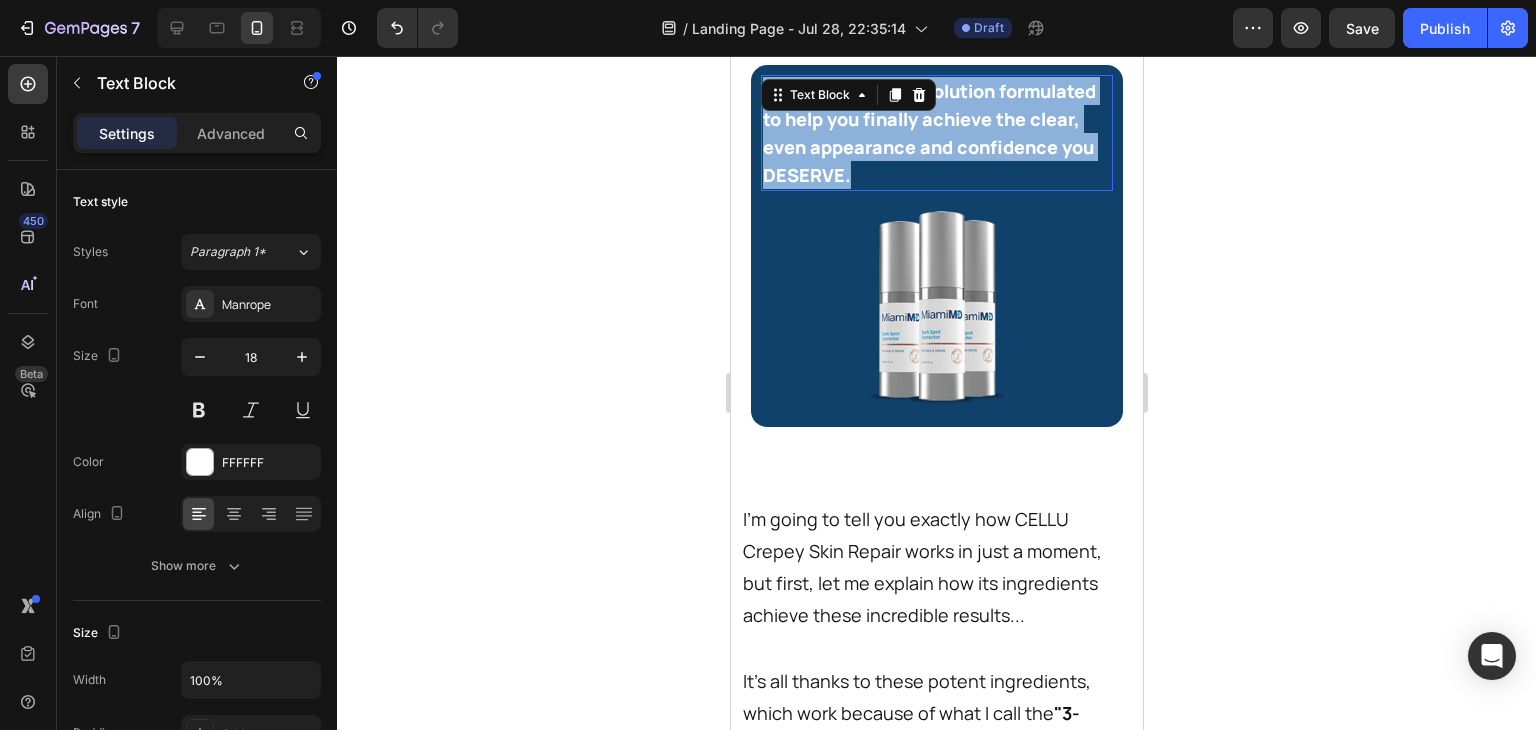 click on "It's a professional solution formulated to help you finally achieve the clear, even appearance and confidence you DESERVE." at bounding box center (936, 133) 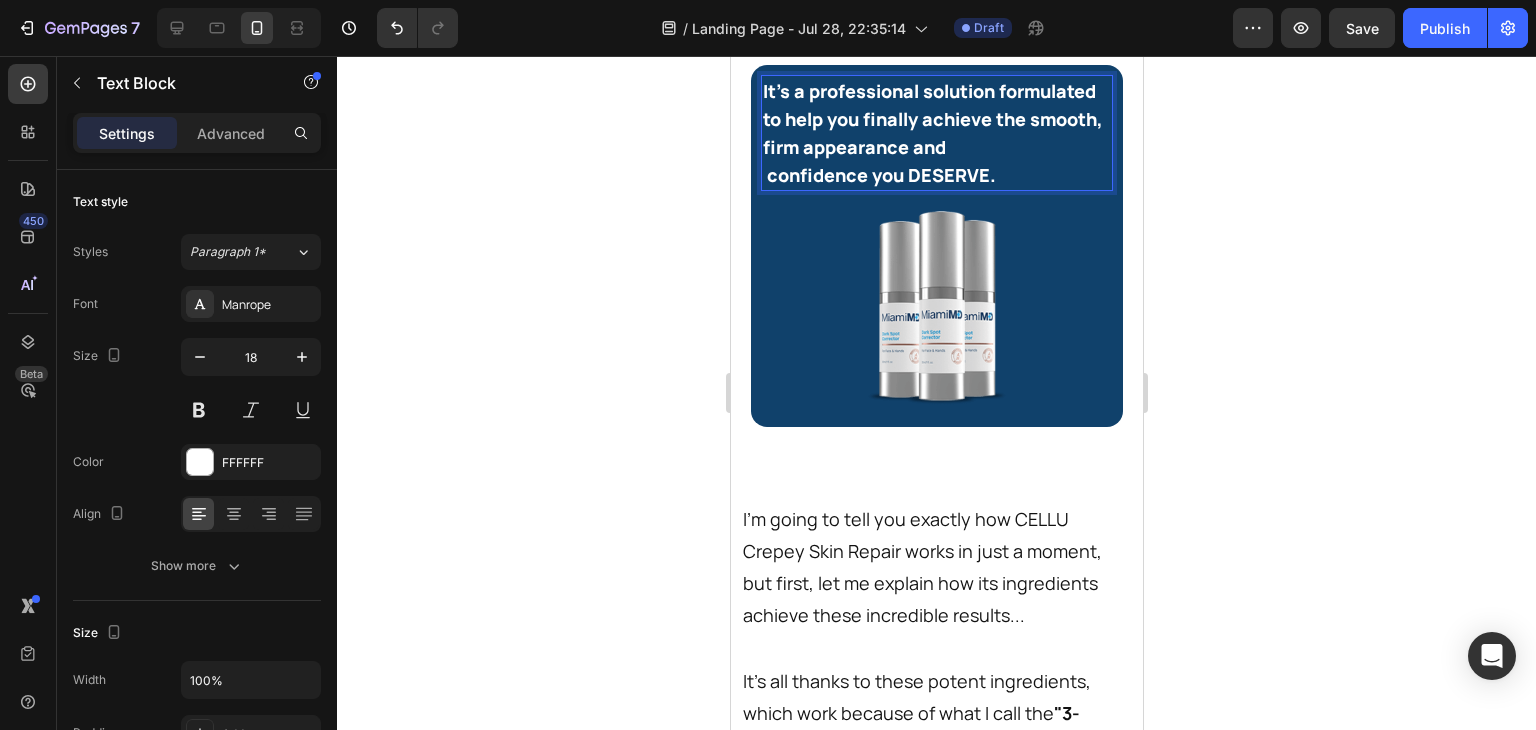 click 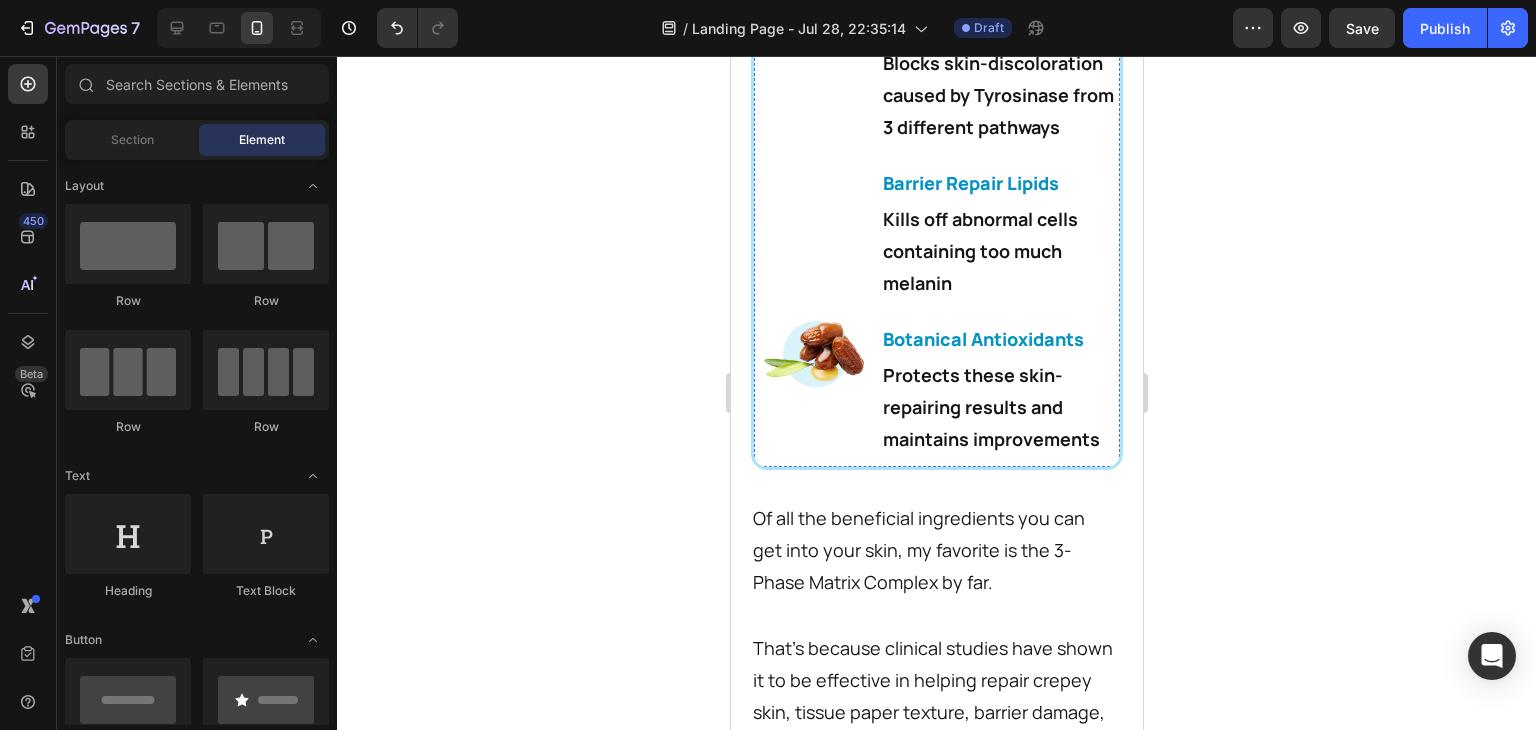 scroll, scrollTop: 34273, scrollLeft: 0, axis: vertical 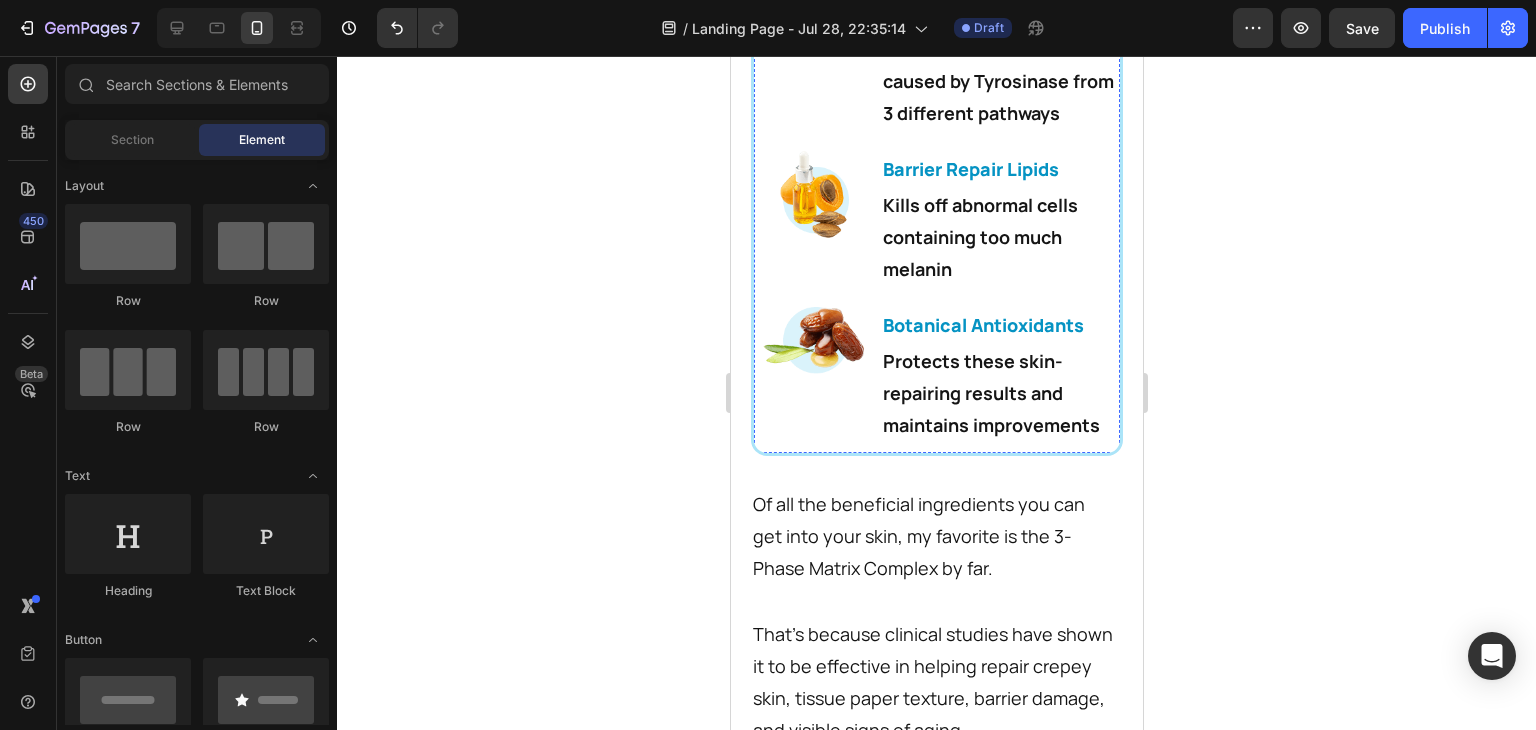 click on "Protects these skin-repairing results and maintains improvements" at bounding box center (998, 393) 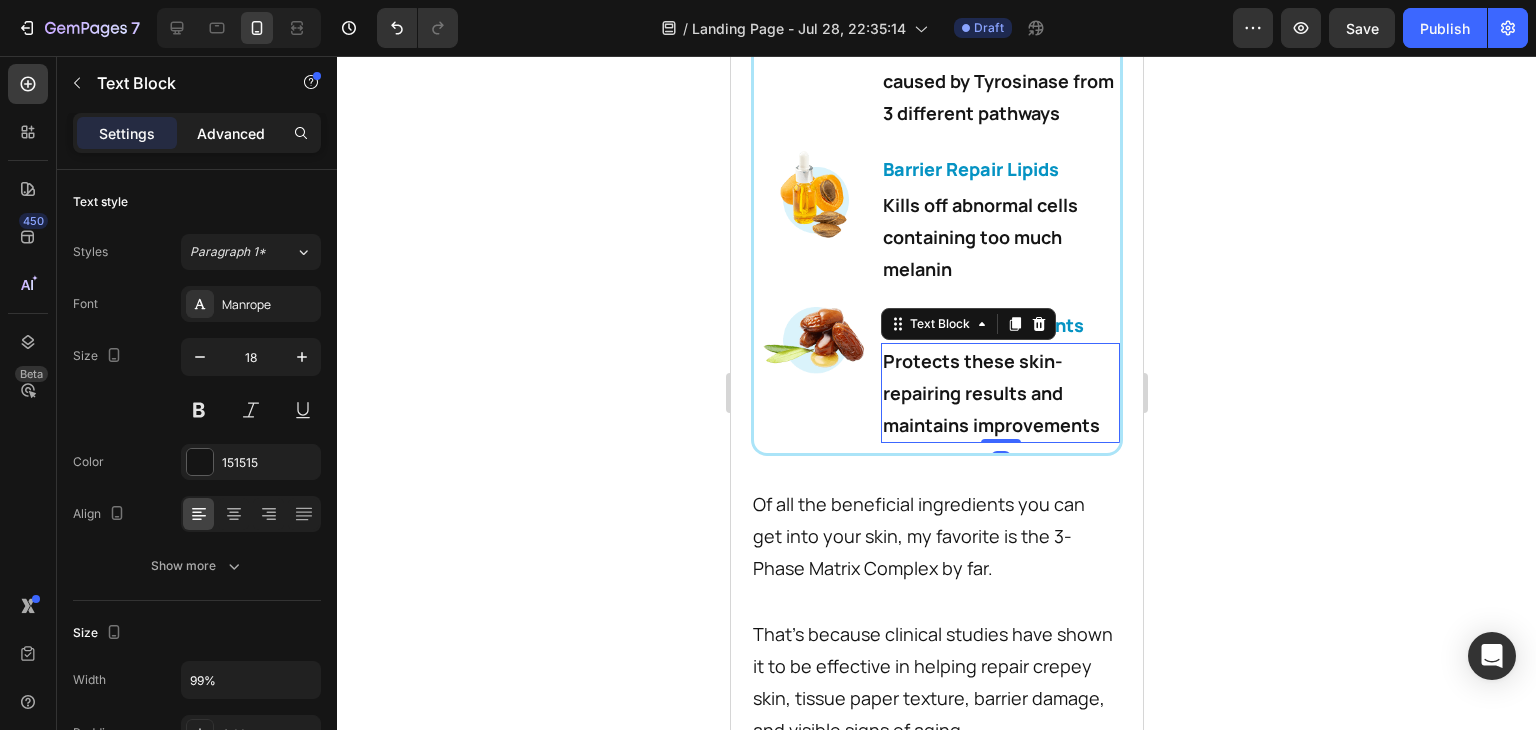 click on "Advanced" at bounding box center (231, 133) 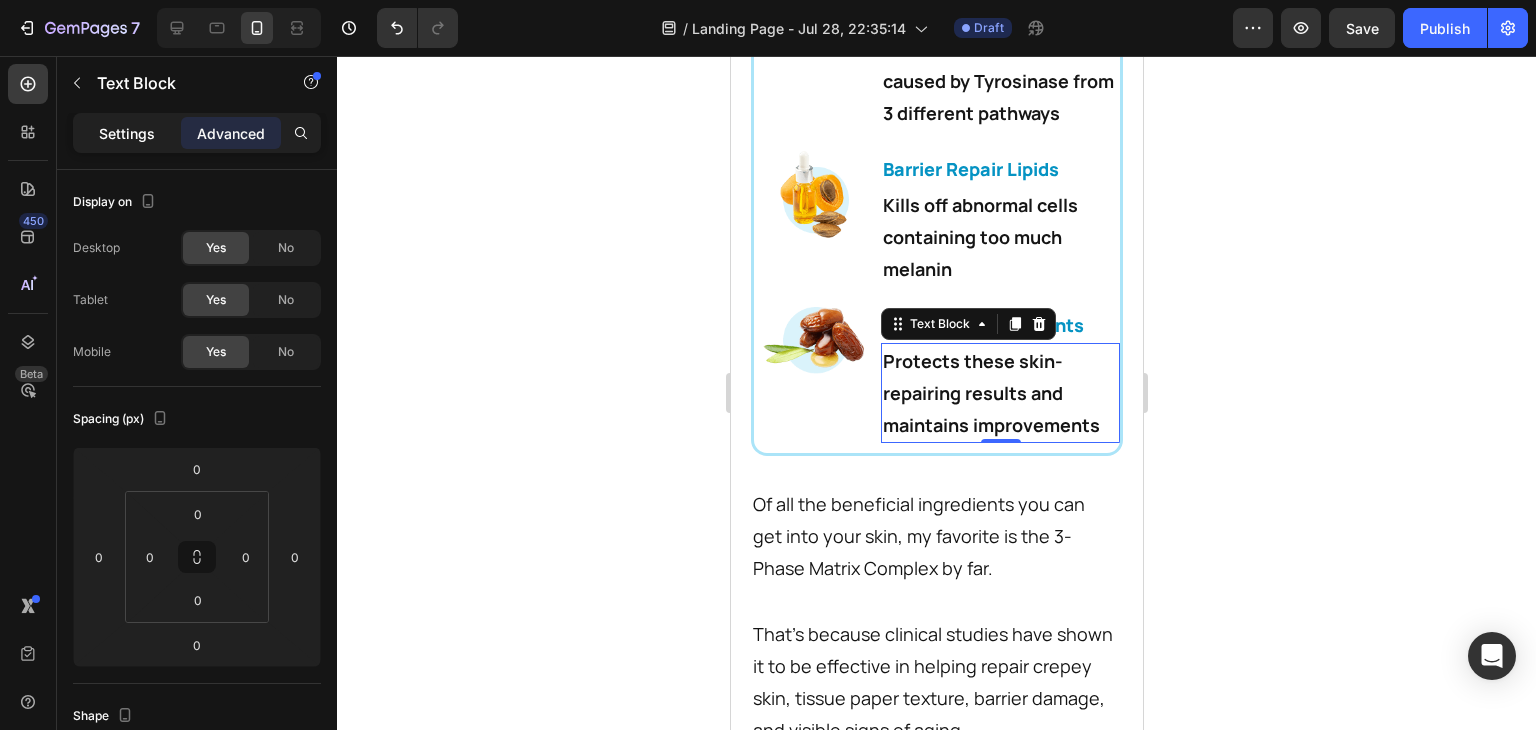 click on "Settings" 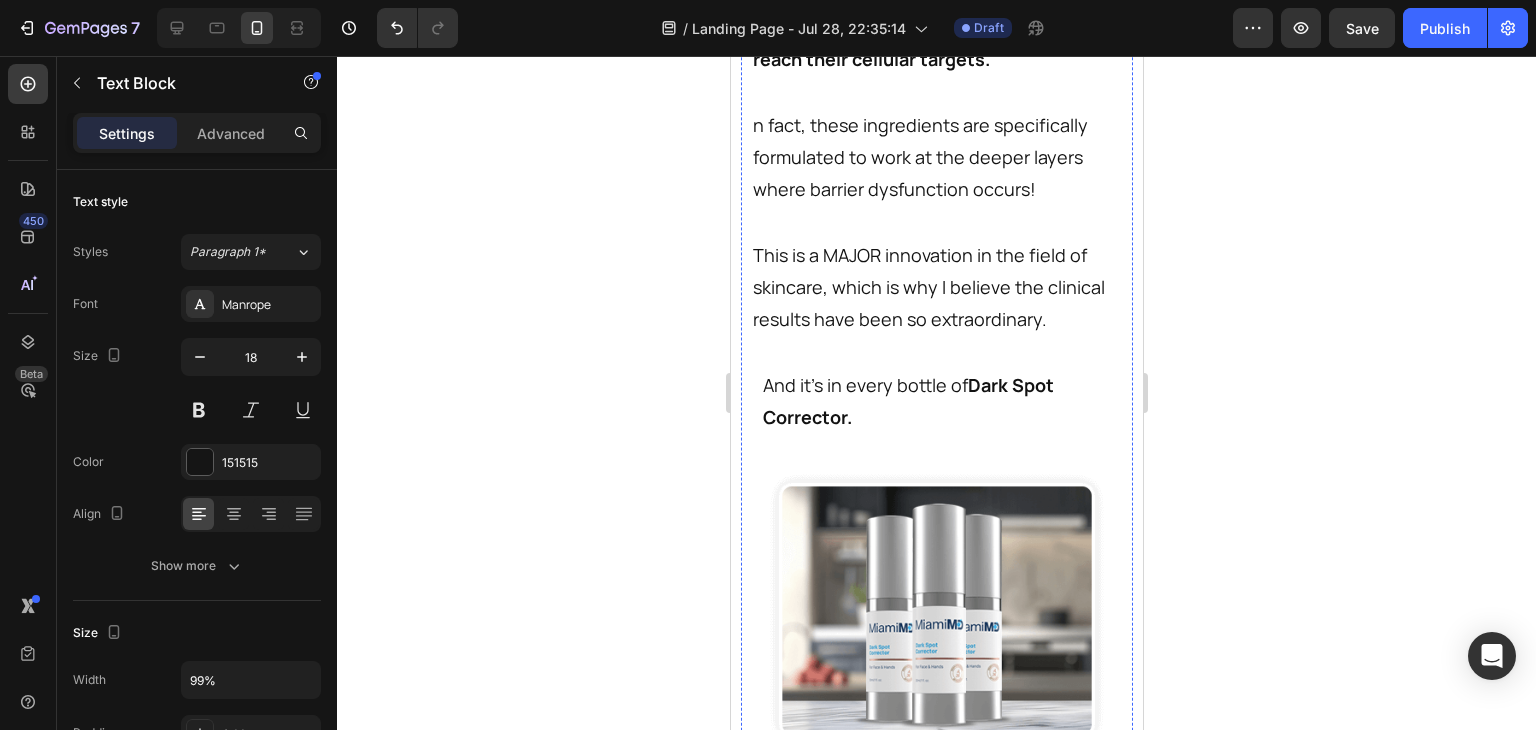 scroll, scrollTop: 35922, scrollLeft: 0, axis: vertical 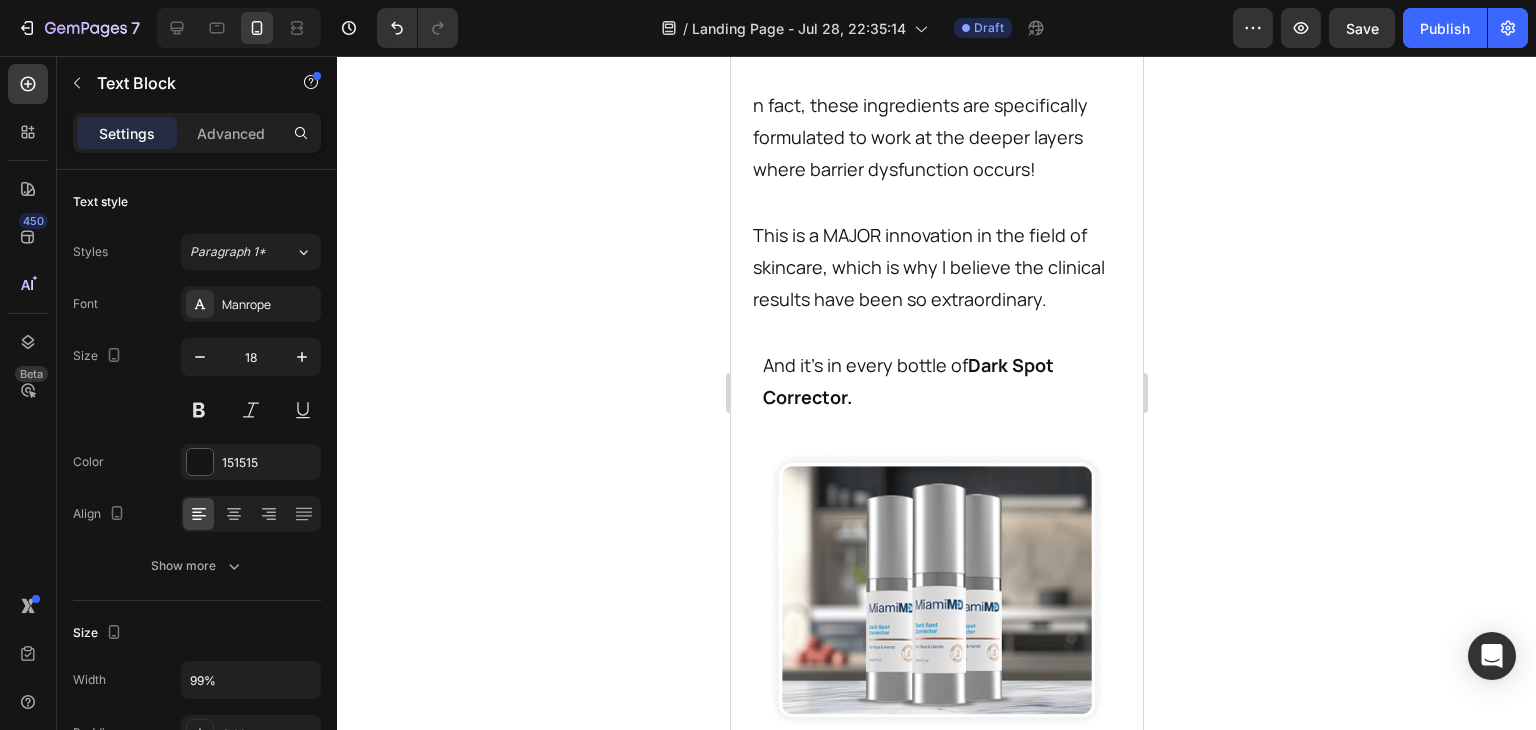 click on "This advanced anti-aging formula is very unique. It has a sophisticated molecular structure that helps these compounds reach their cellular targets." at bounding box center [934, -9] 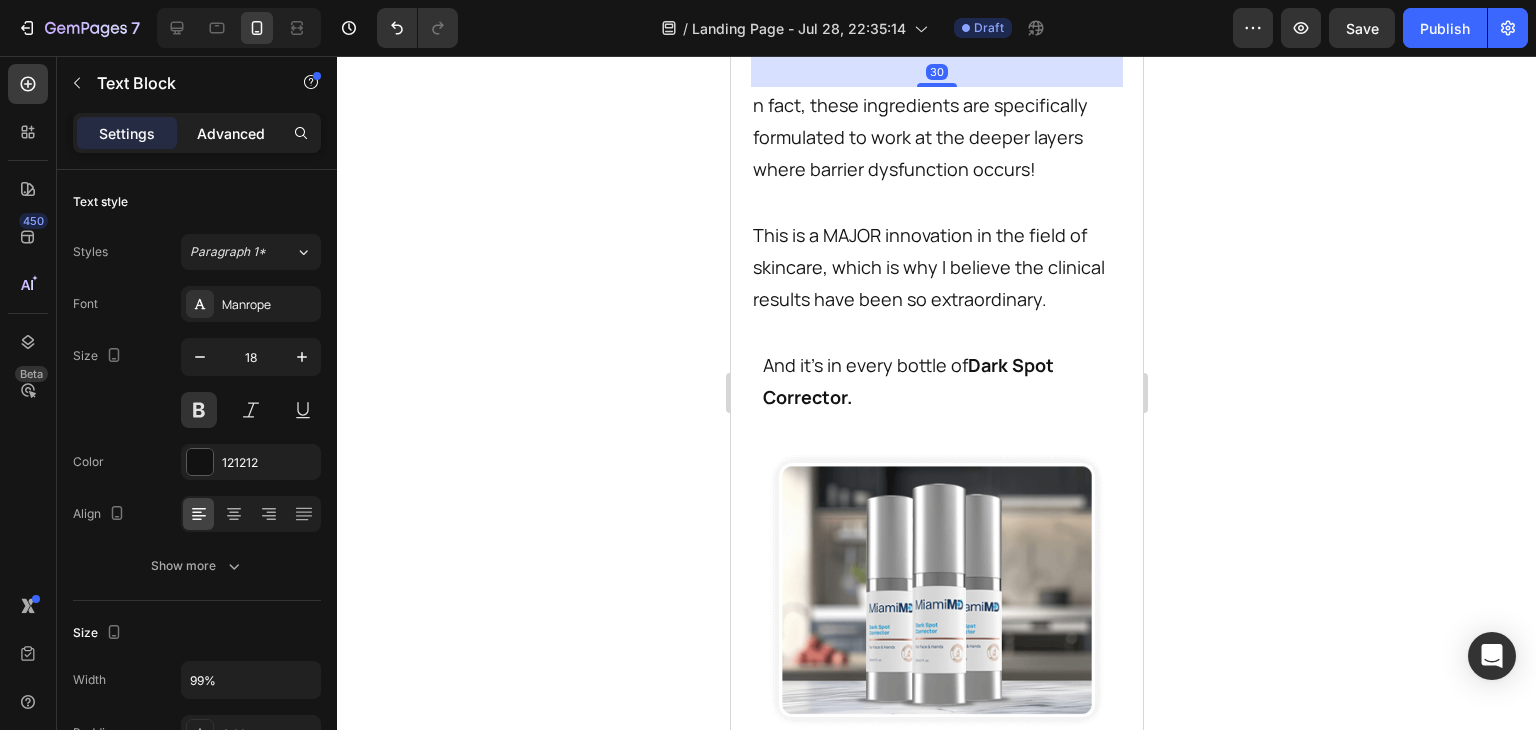click on "Advanced" at bounding box center [231, 133] 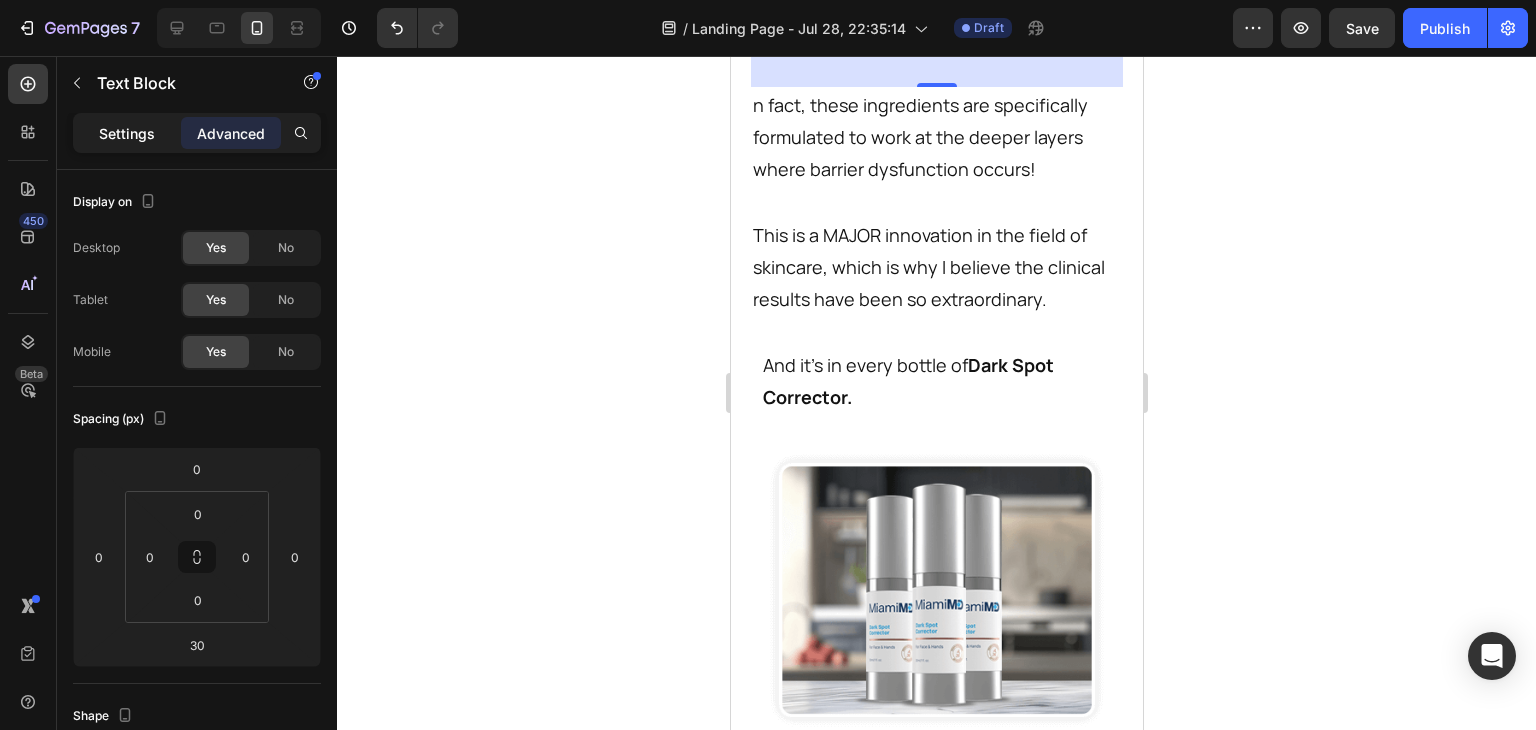 click on "Settings" at bounding box center [127, 133] 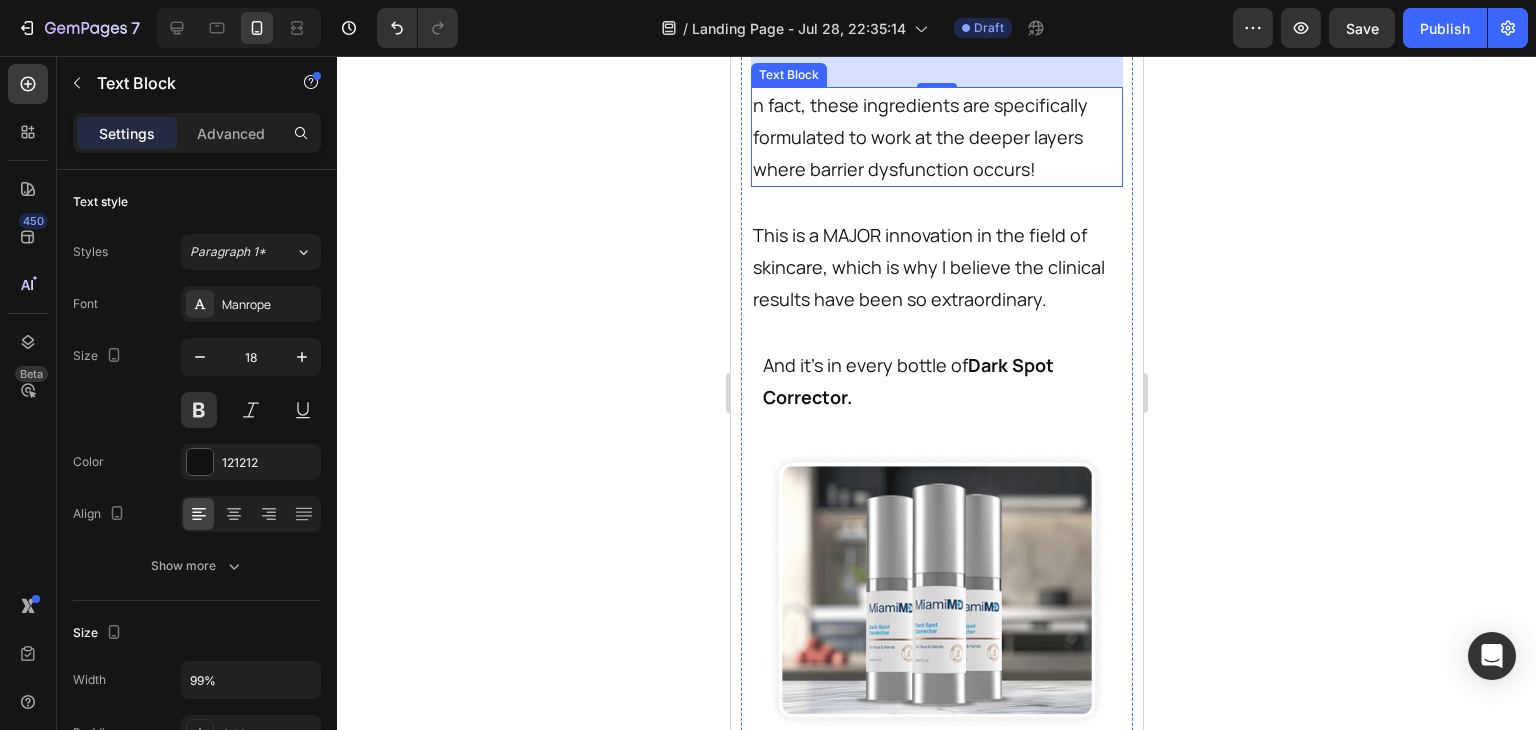 click on "n fact, these ingredients are specifically formulated to work at the deeper layers where barrier dysfunction occurs!" at bounding box center [934, 137] 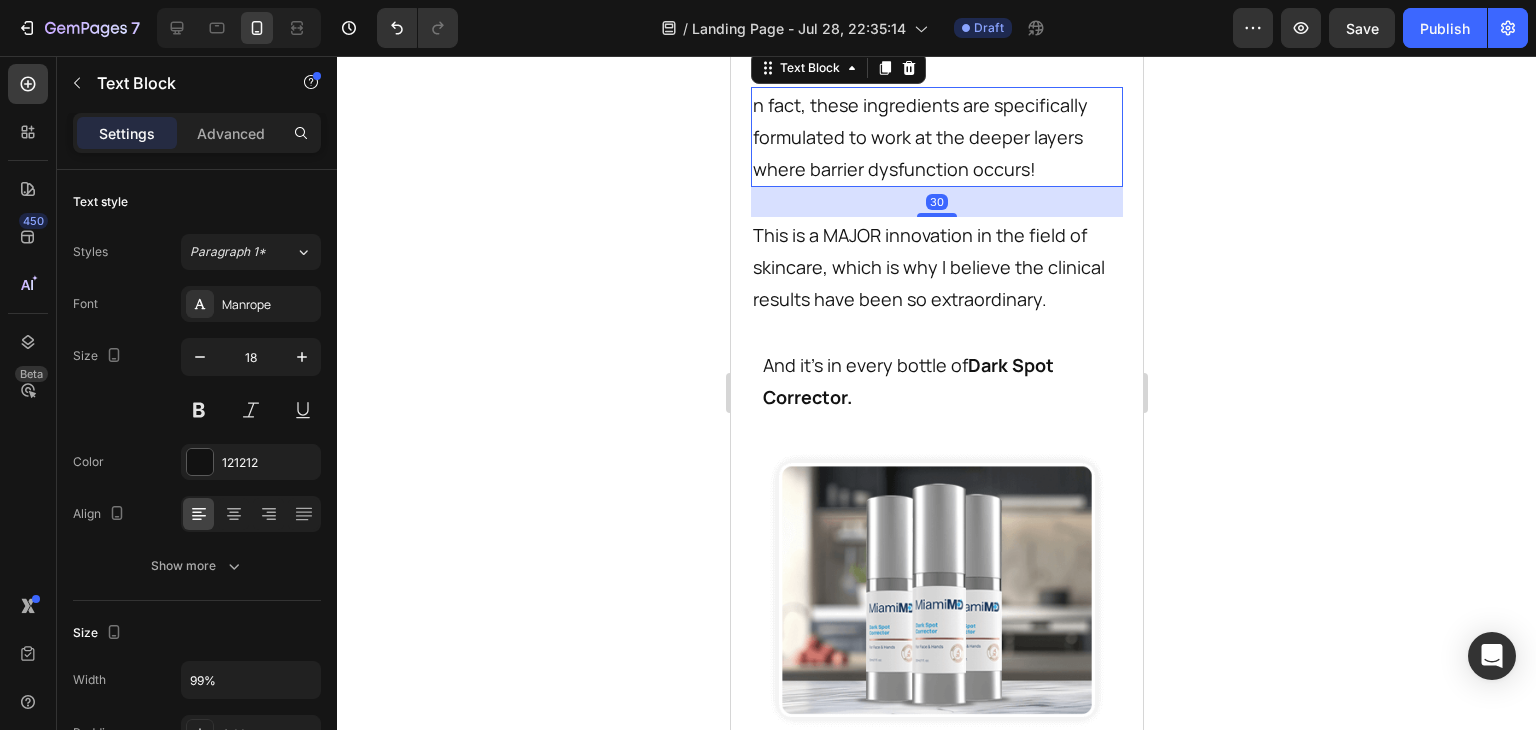click on "n fact, these ingredients are specifically formulated to work at the deeper layers where barrier dysfunction occurs!" at bounding box center (934, 137) 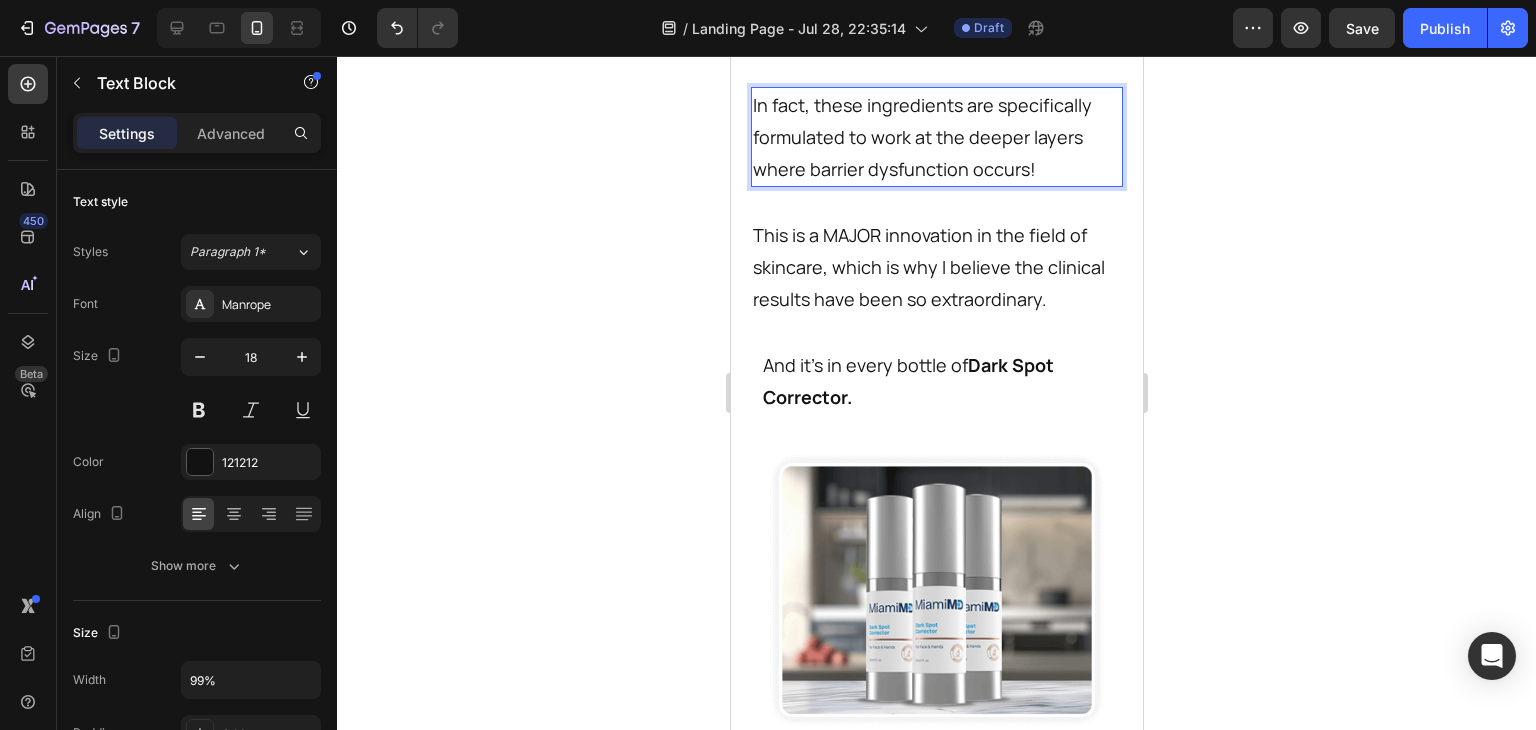 click 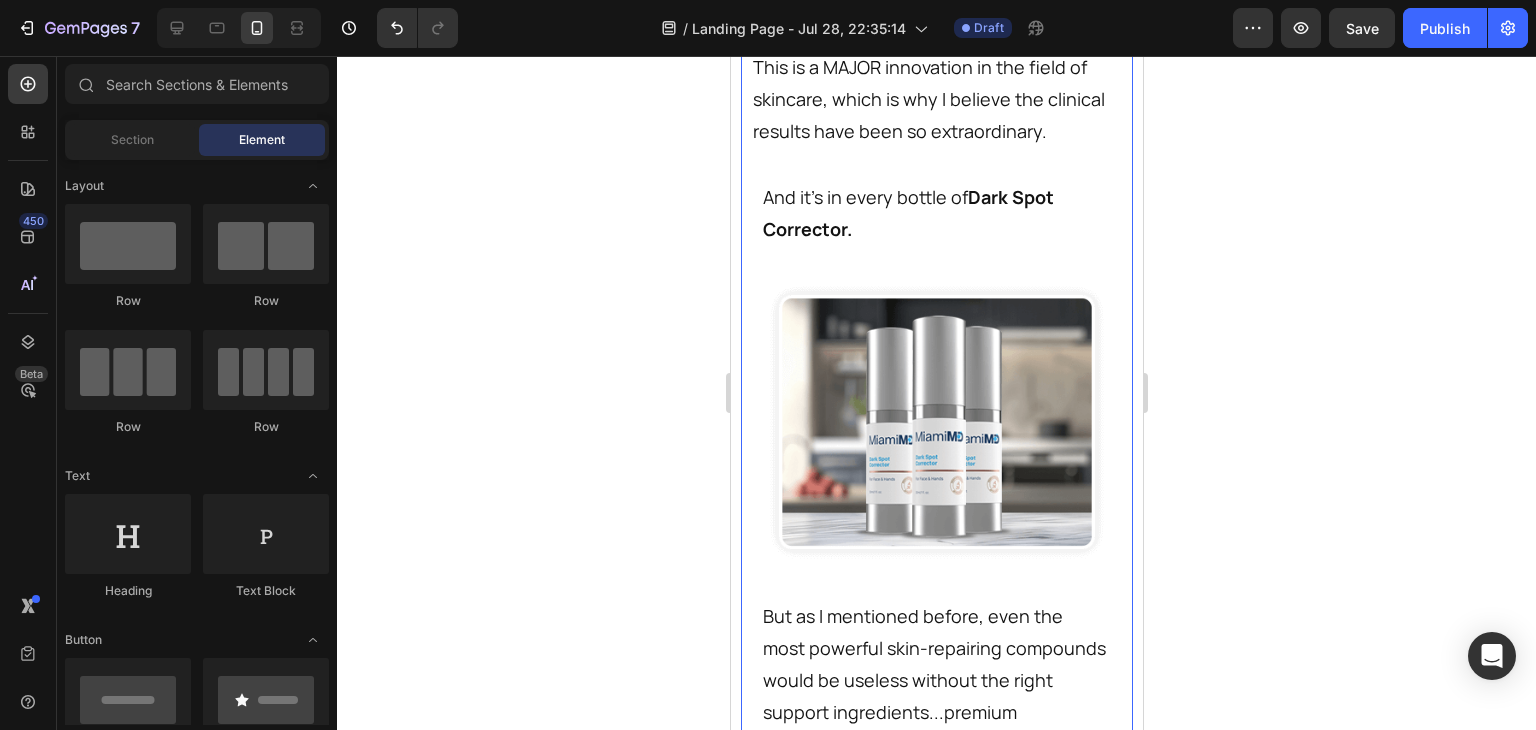scroll, scrollTop: 36093, scrollLeft: 0, axis: vertical 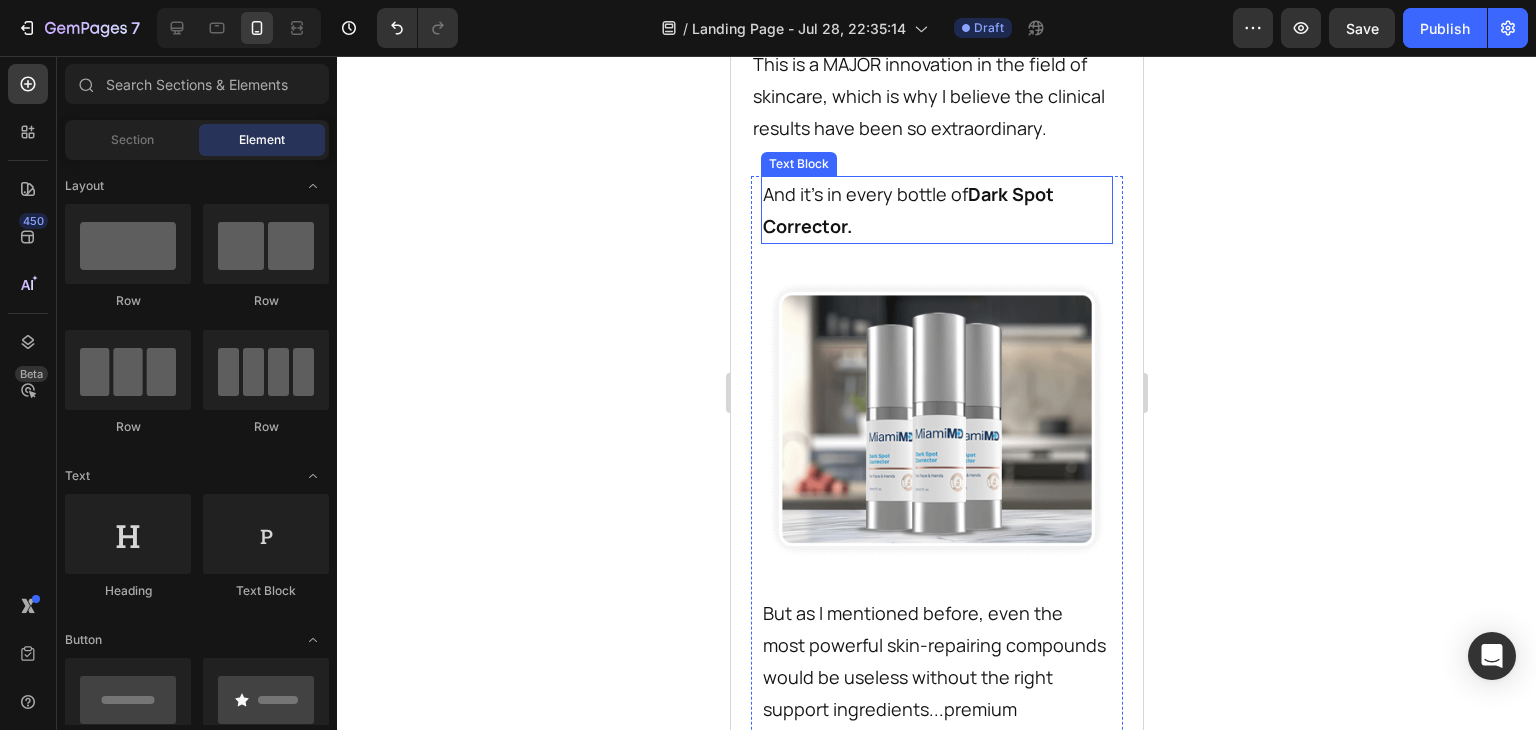 click on "And it's in every bottle of  Dark Spot Corrector." at bounding box center [936, 210] 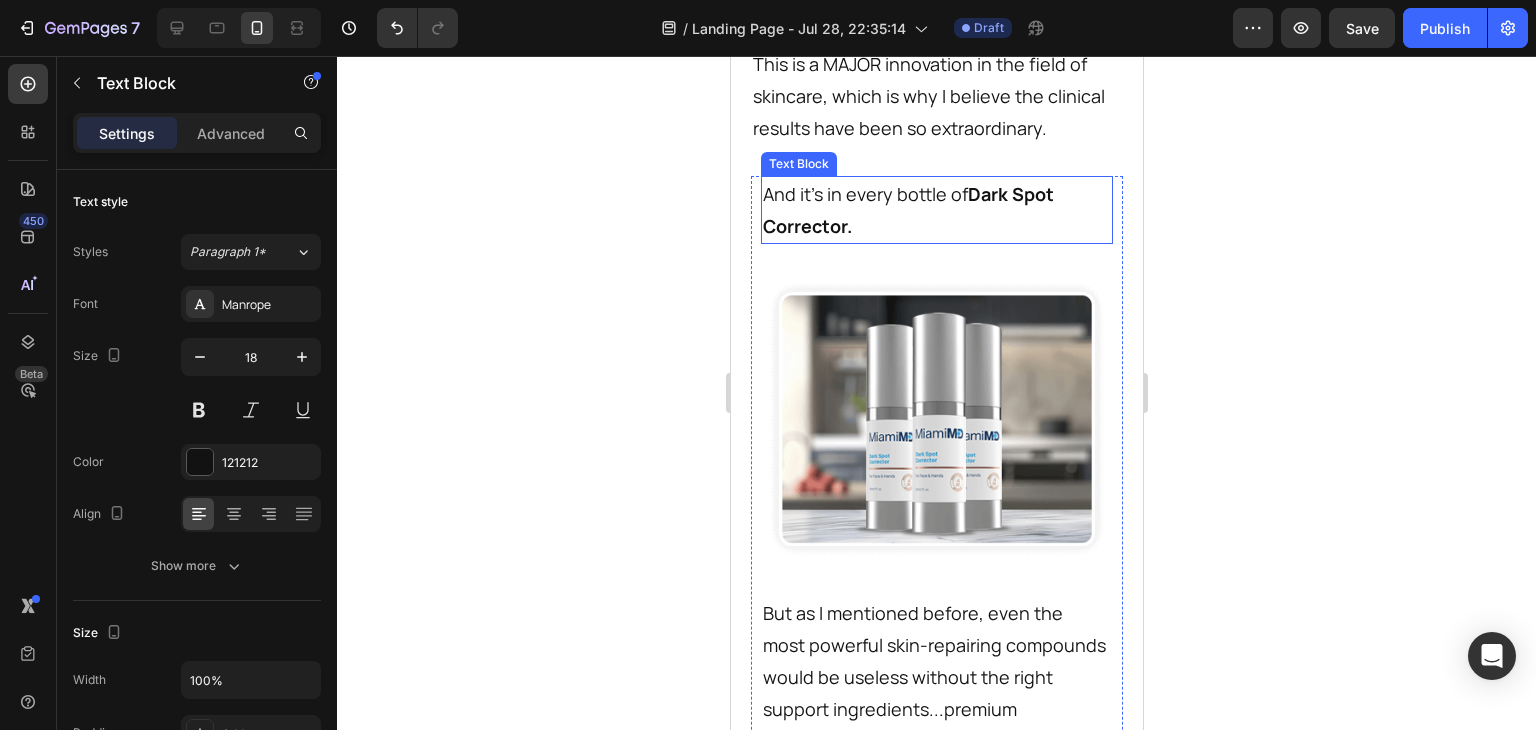 click on "And it's in every bottle of  Dark Spot Corrector." at bounding box center (936, 210) 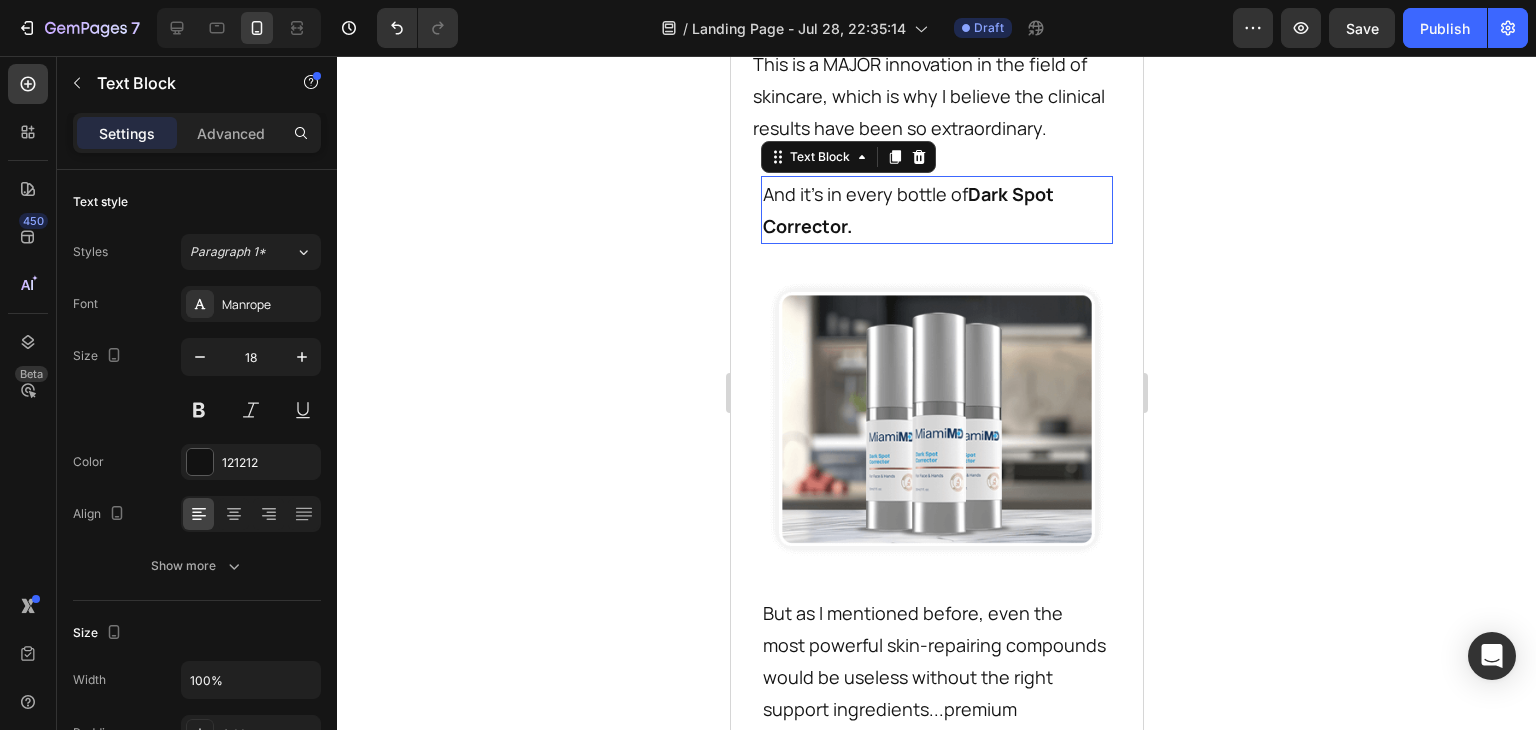 click on "And it's in every bottle of  Dark Spot Corrector." at bounding box center (936, 210) 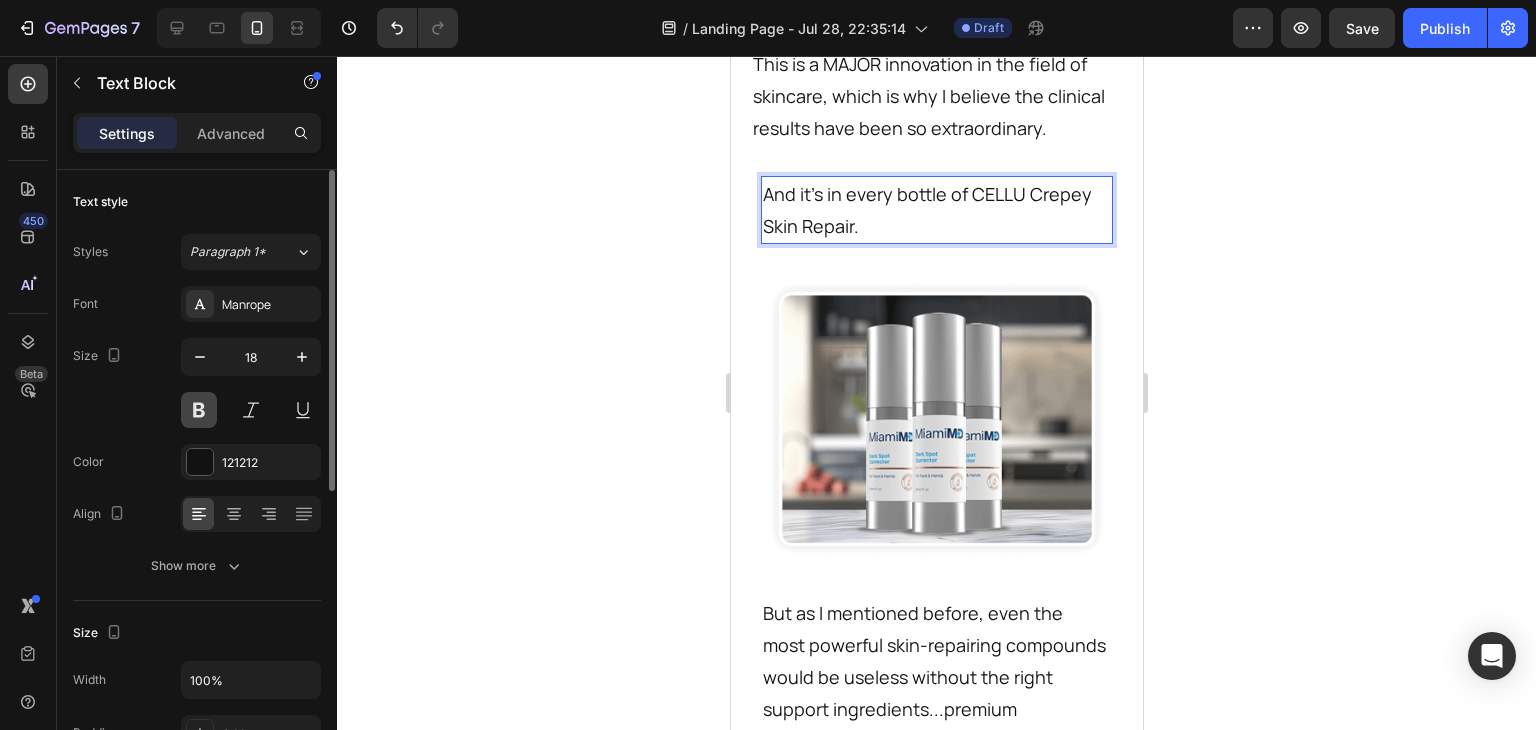 click at bounding box center [199, 410] 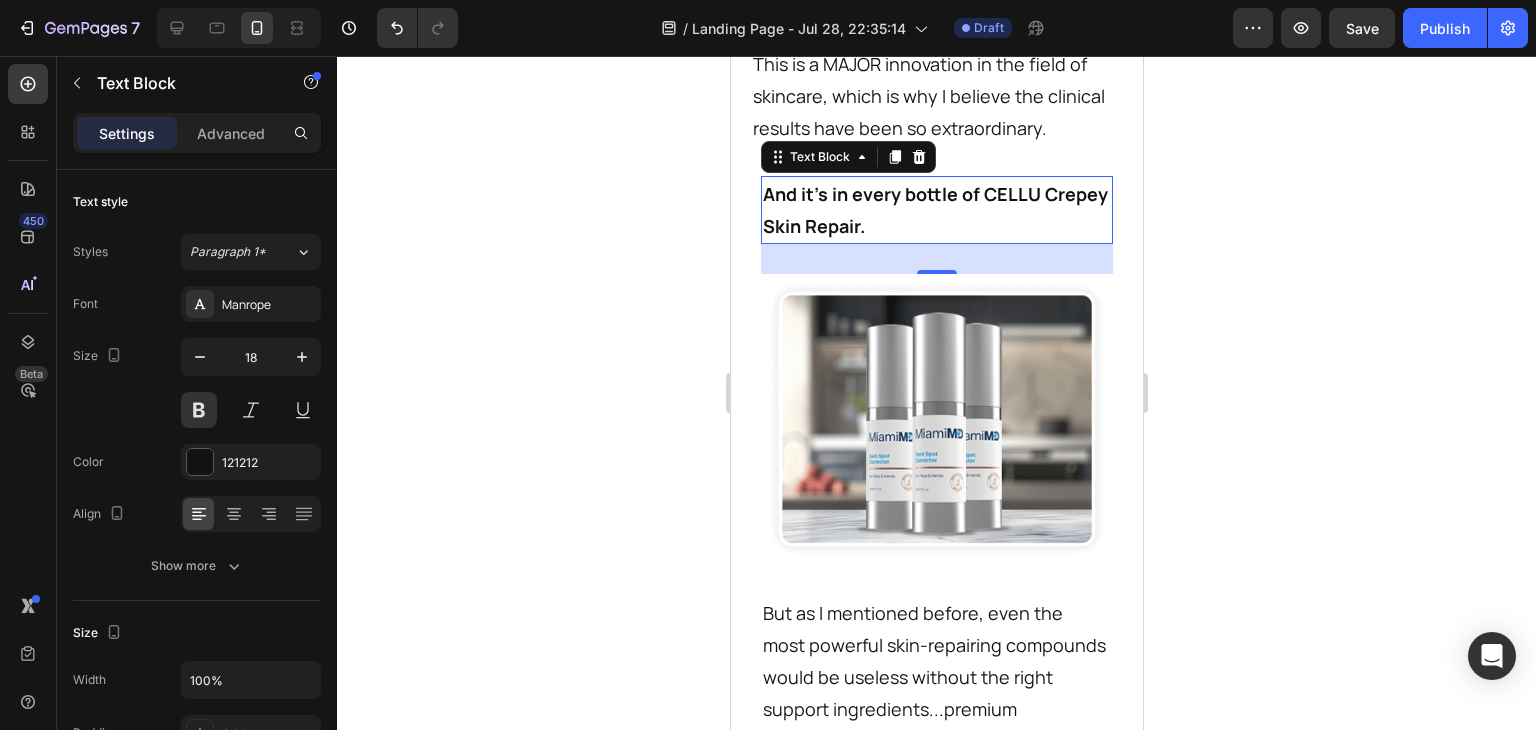 click 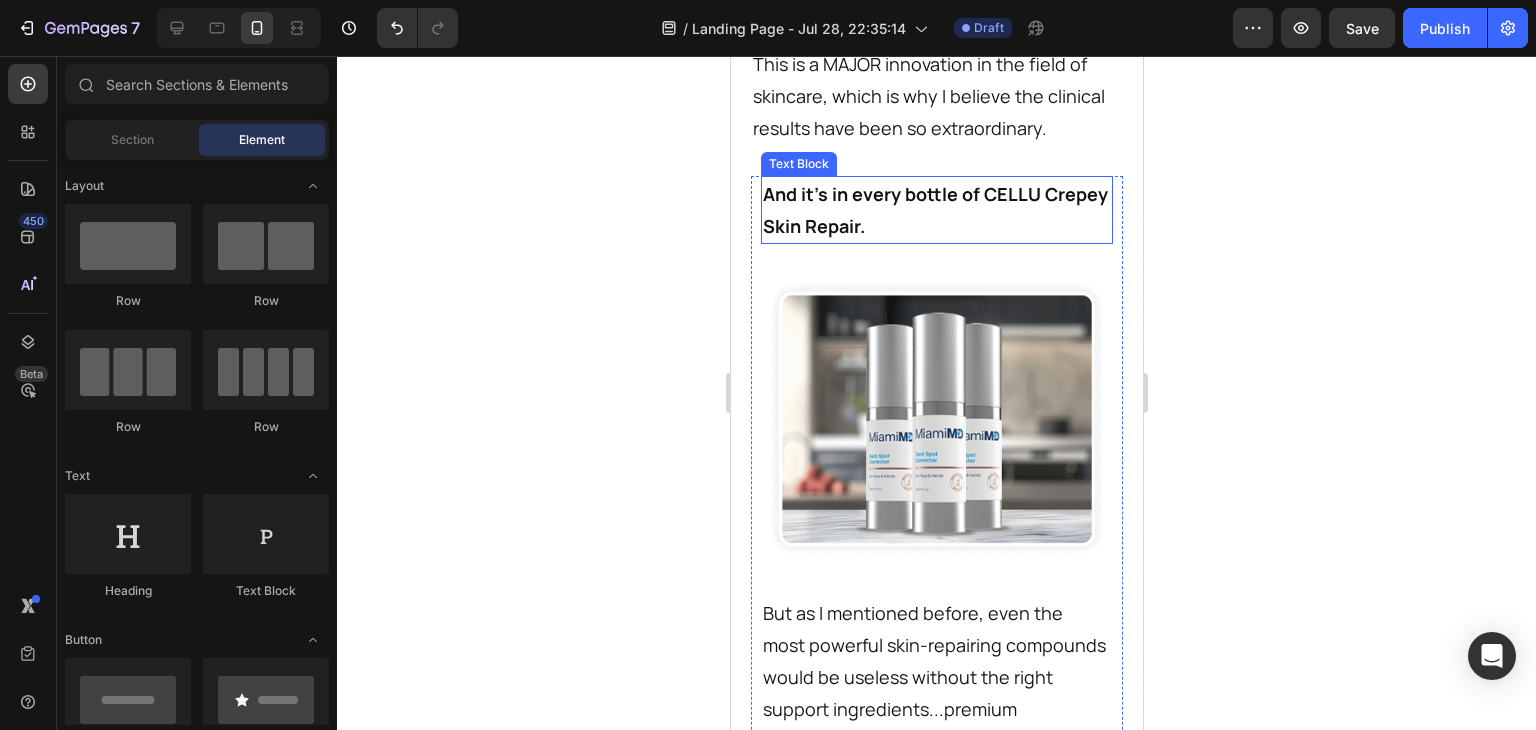 click on "And it's in every bottle of CELLU Crepey Skin Repair." at bounding box center [936, 210] 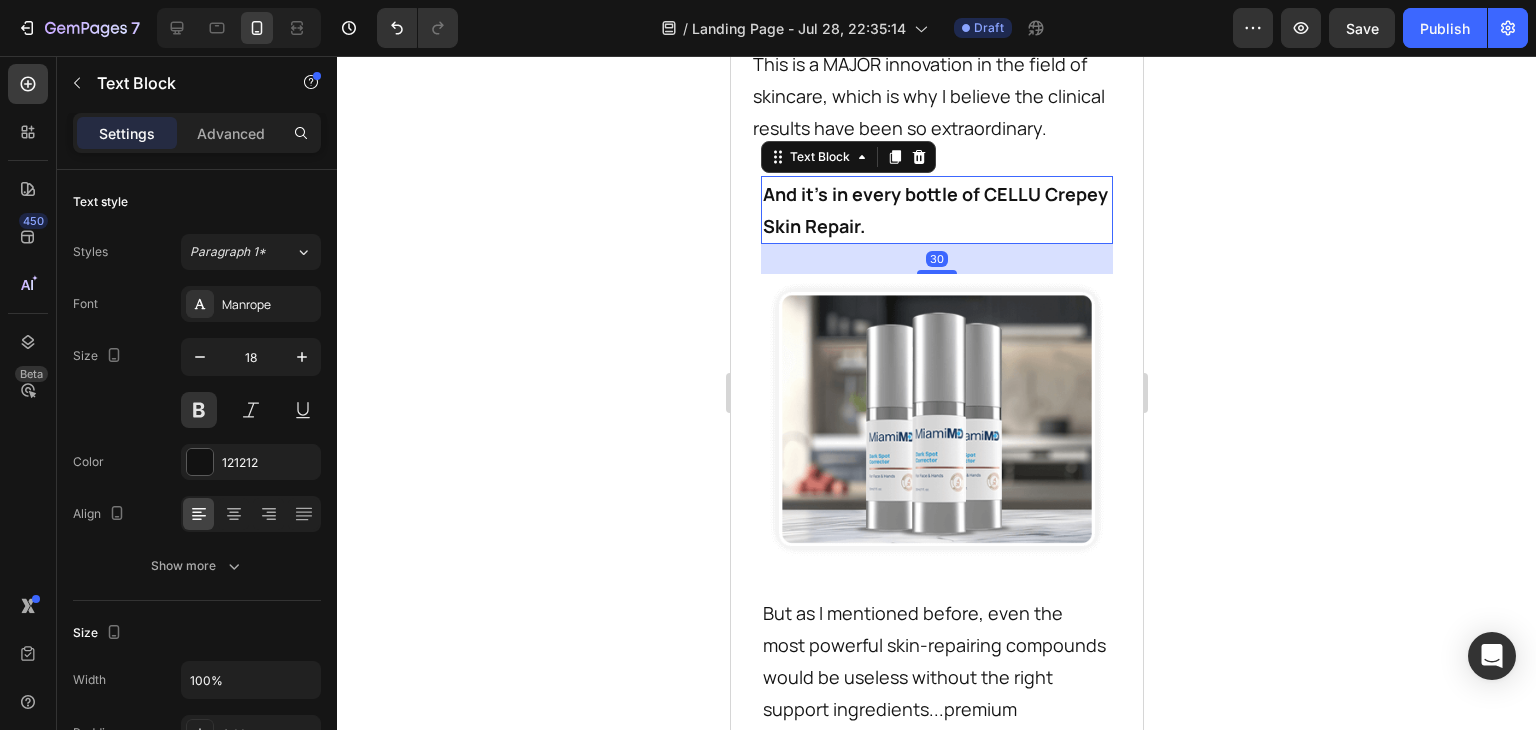 click 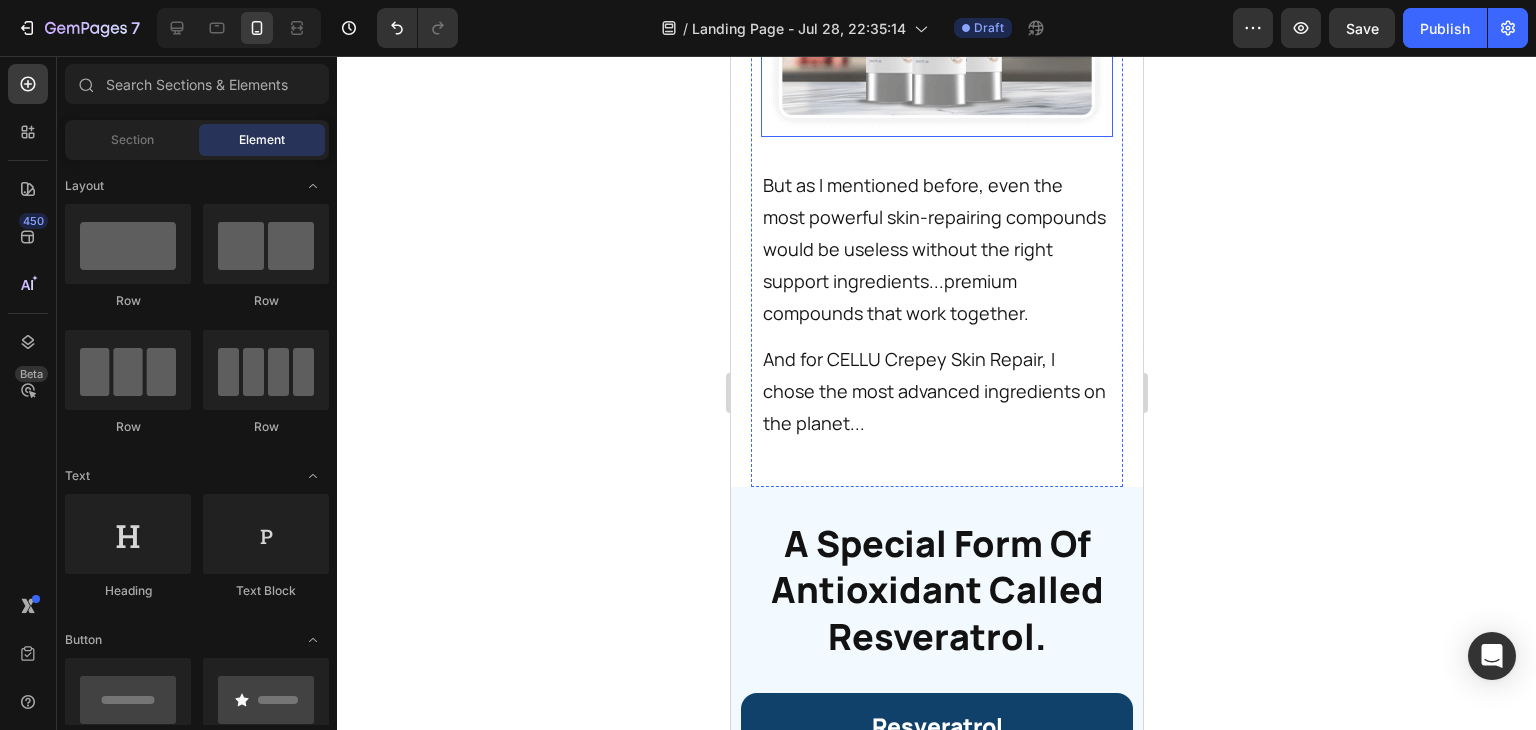 scroll, scrollTop: 36880, scrollLeft: 0, axis: vertical 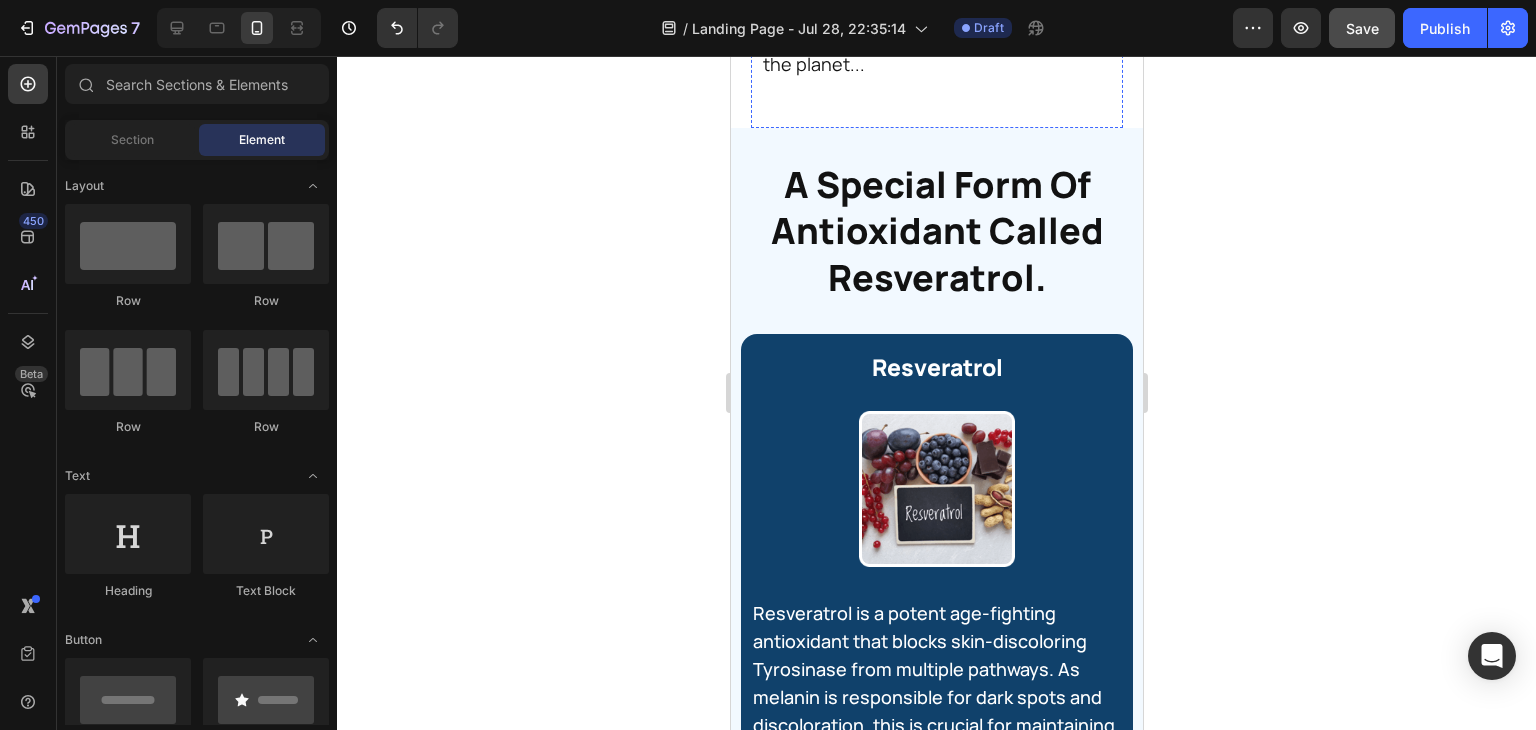 click on "Save" at bounding box center [1362, 28] 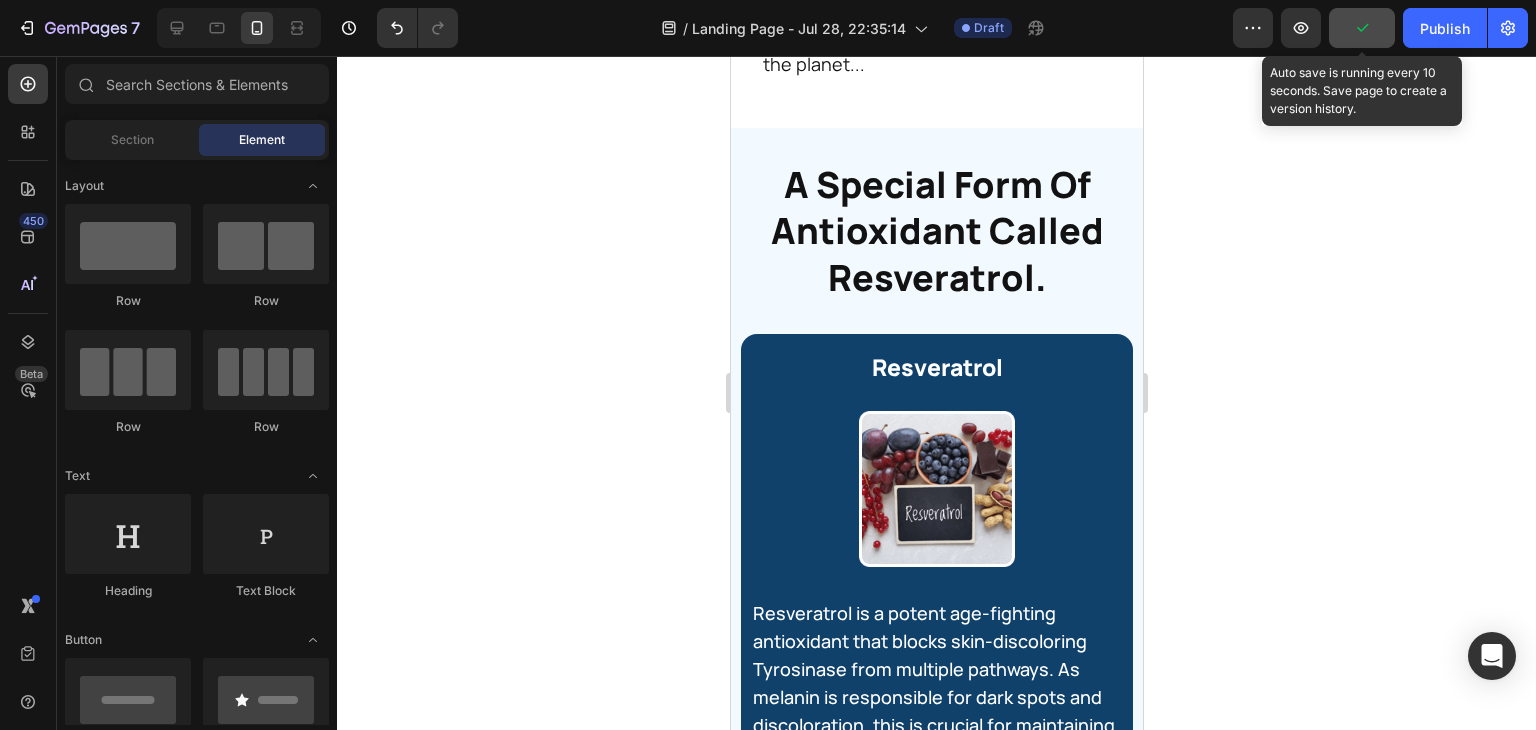 scroll, scrollTop: 36871, scrollLeft: 0, axis: vertical 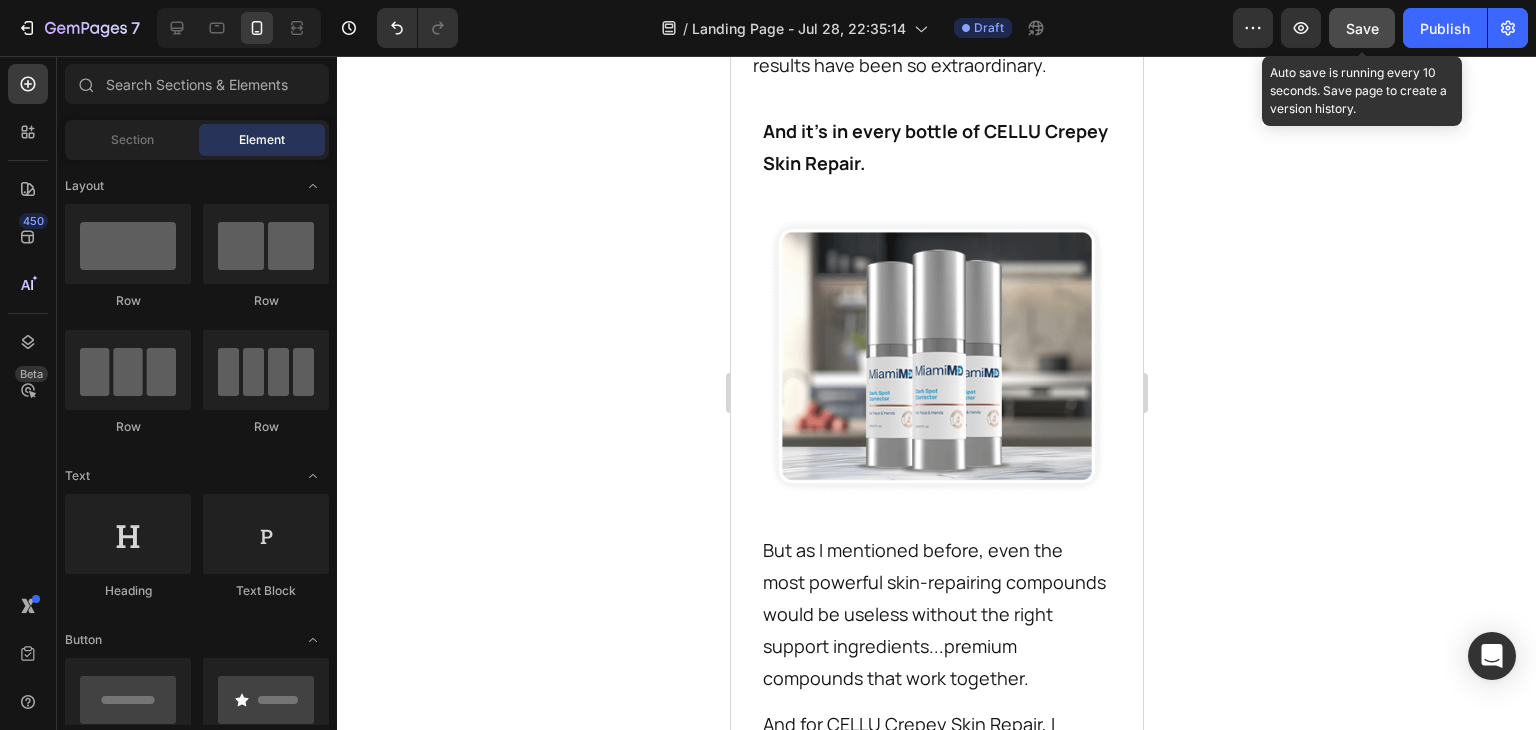 click on "Save" 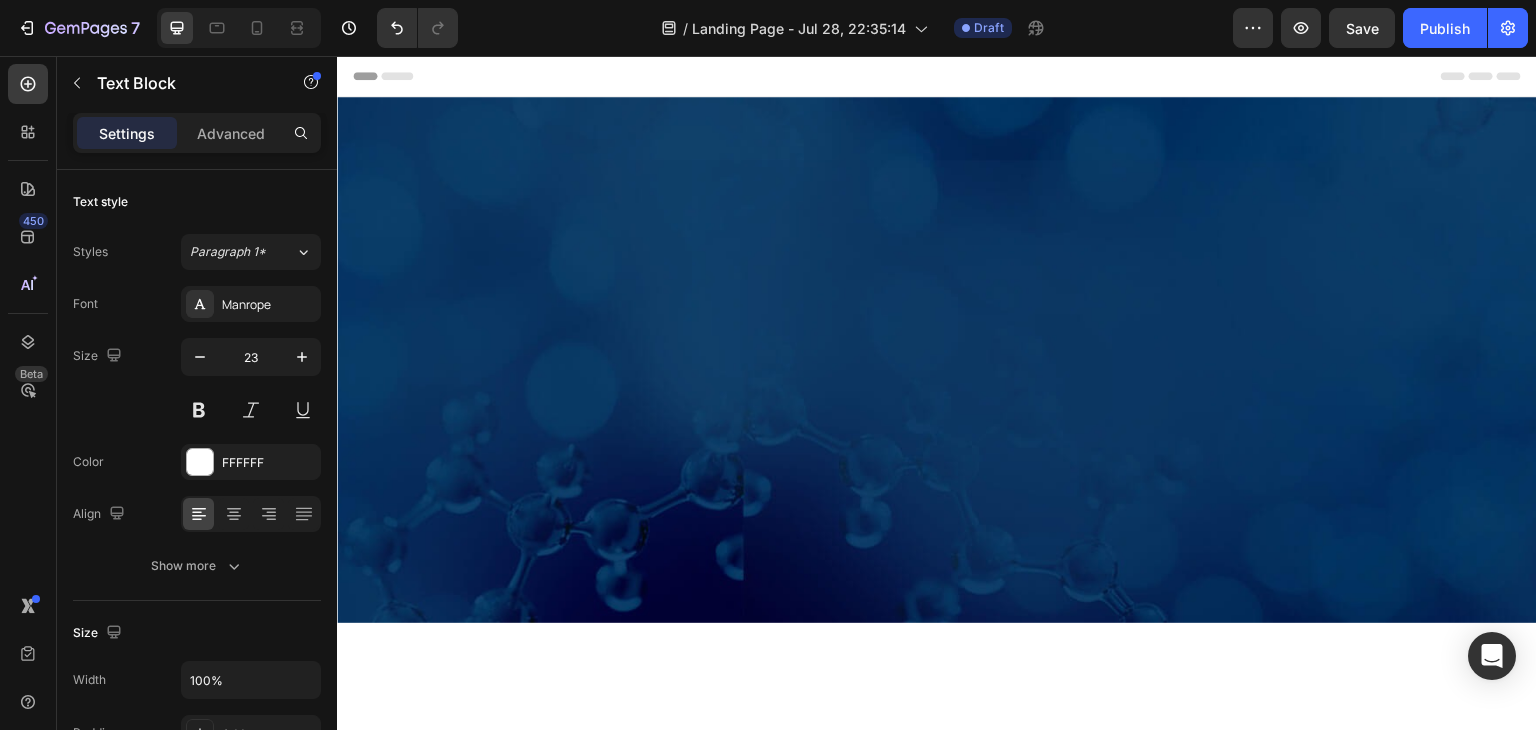 scroll, scrollTop: 0, scrollLeft: 0, axis: both 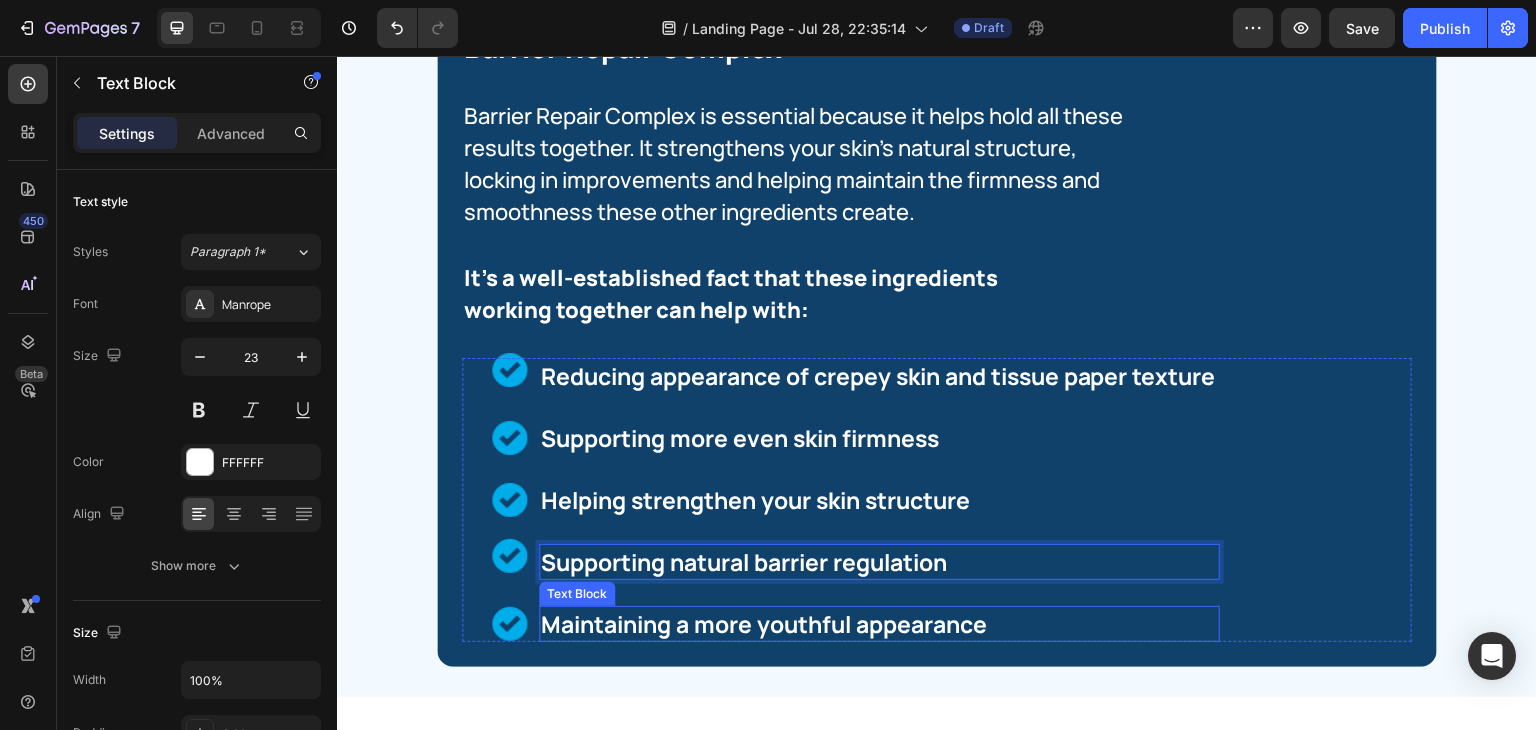 click on "Maintaining a more youthful appearance" at bounding box center [879, 624] 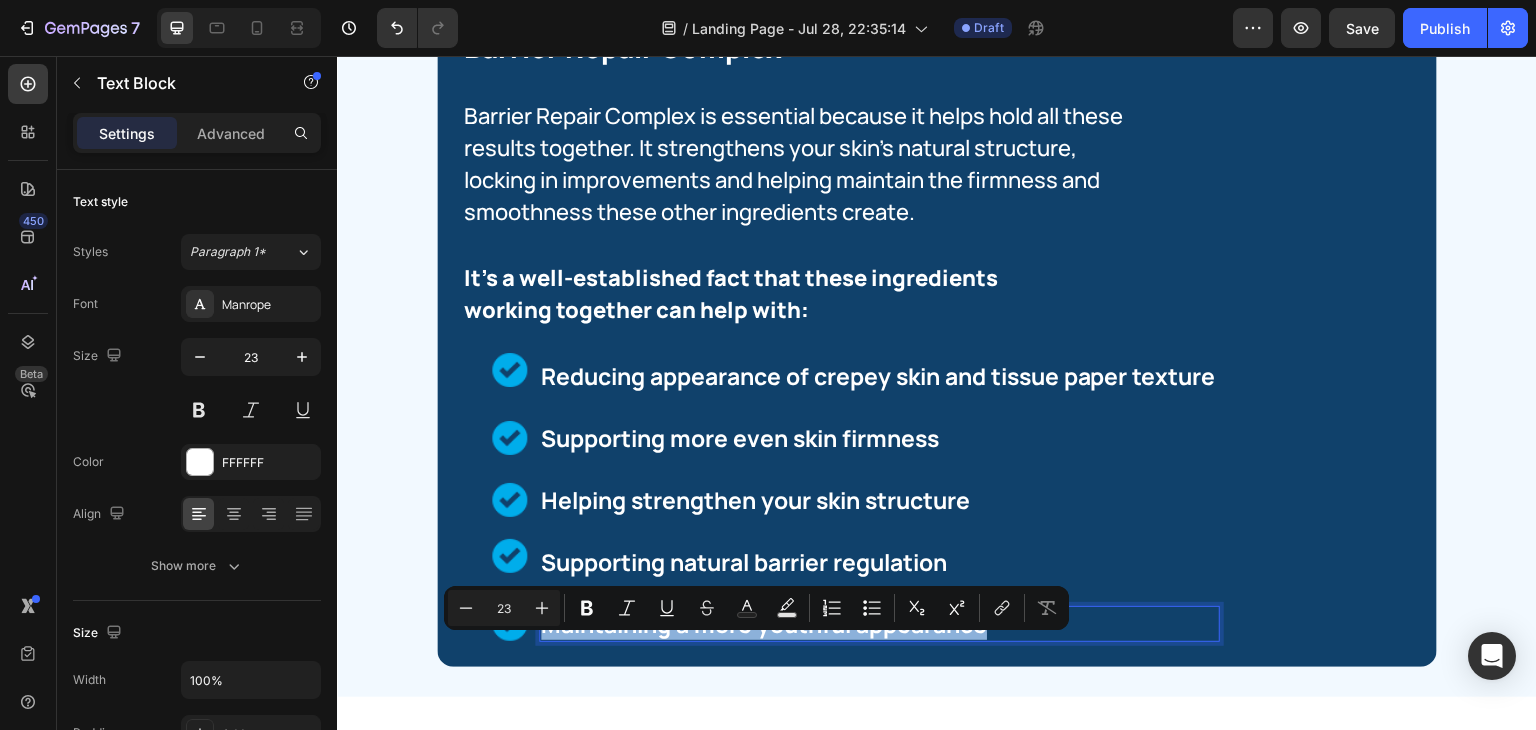 click on "Maintaining a more youthful appearance" at bounding box center [879, 624] 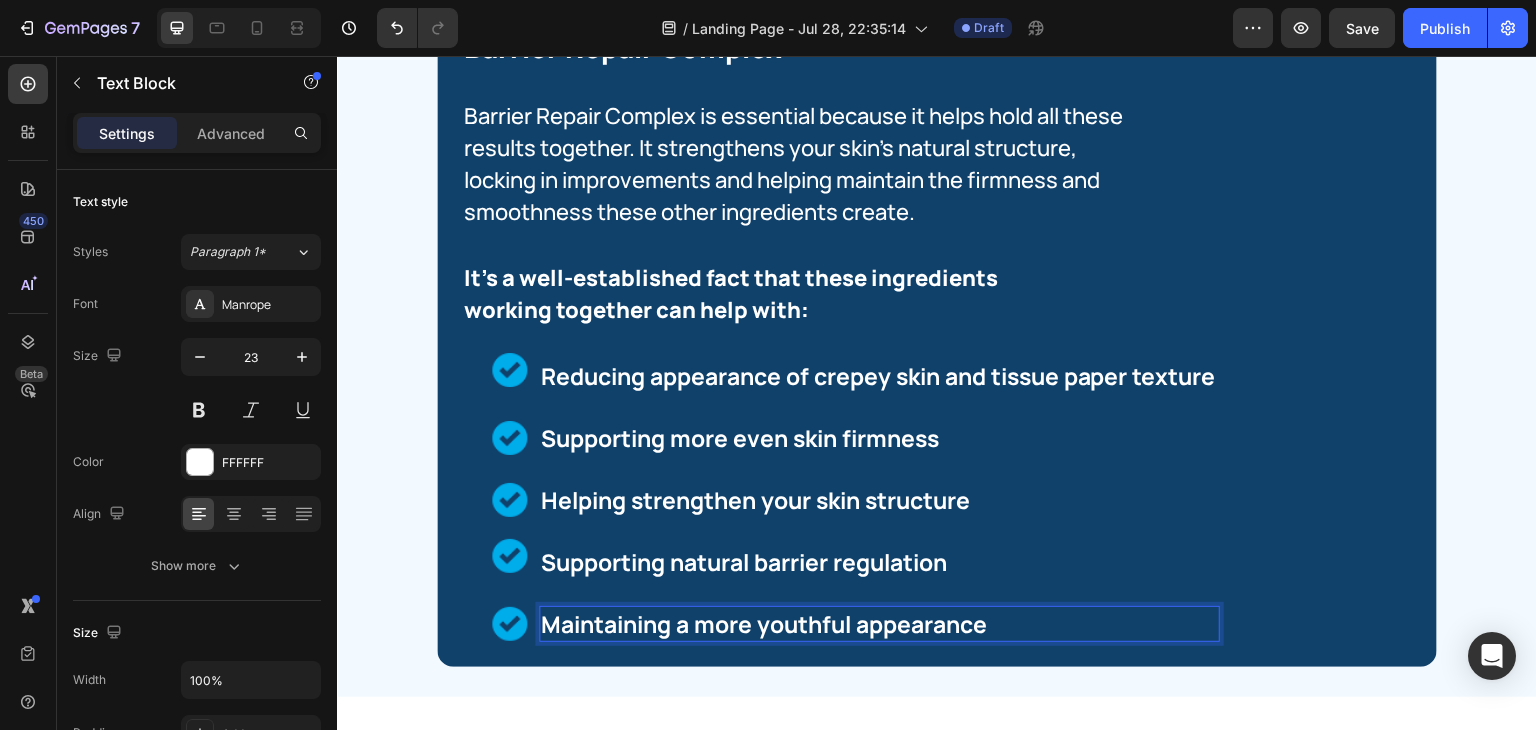 click on "Maintaining a more youthful appearance" at bounding box center [879, 624] 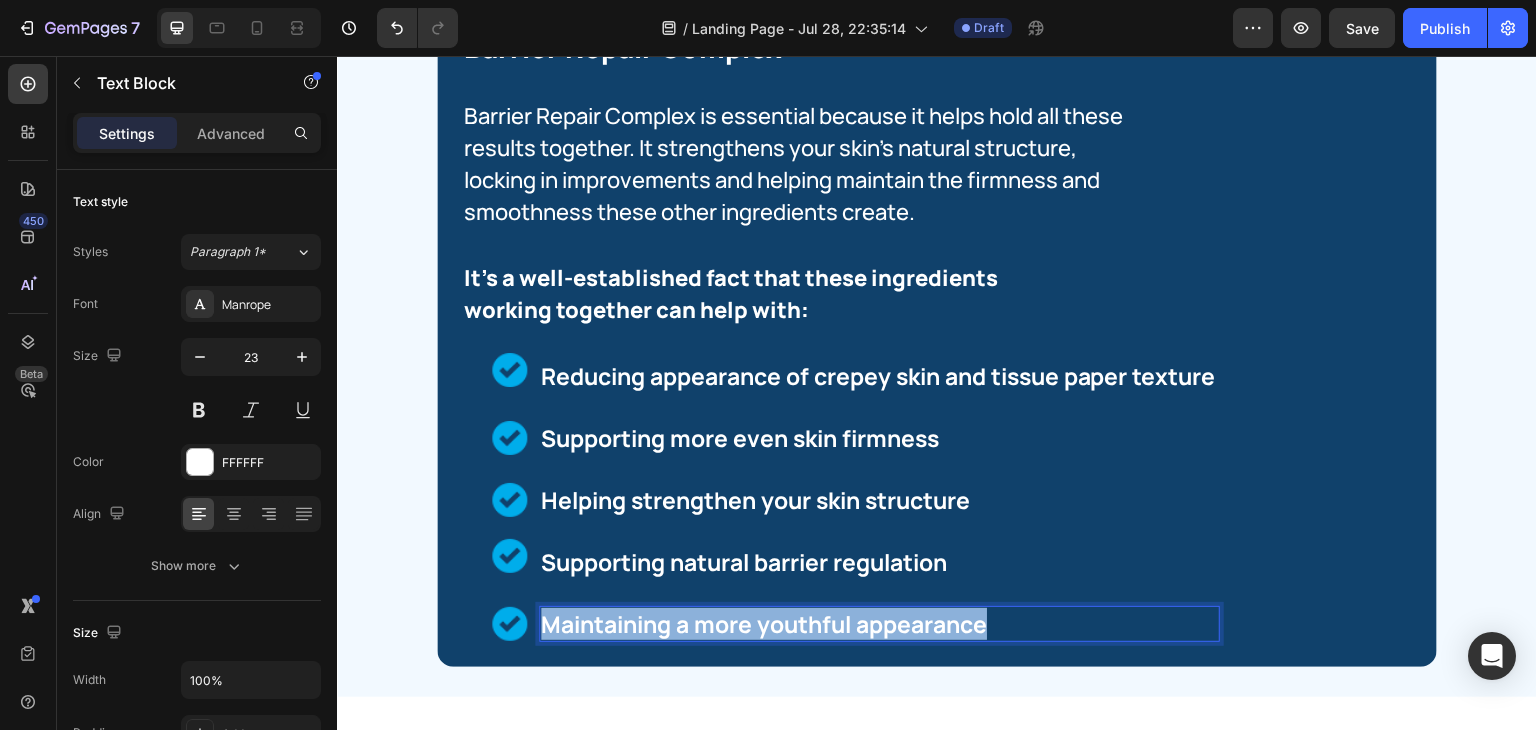 click on "Maintaining a more youthful appearance" at bounding box center [879, 624] 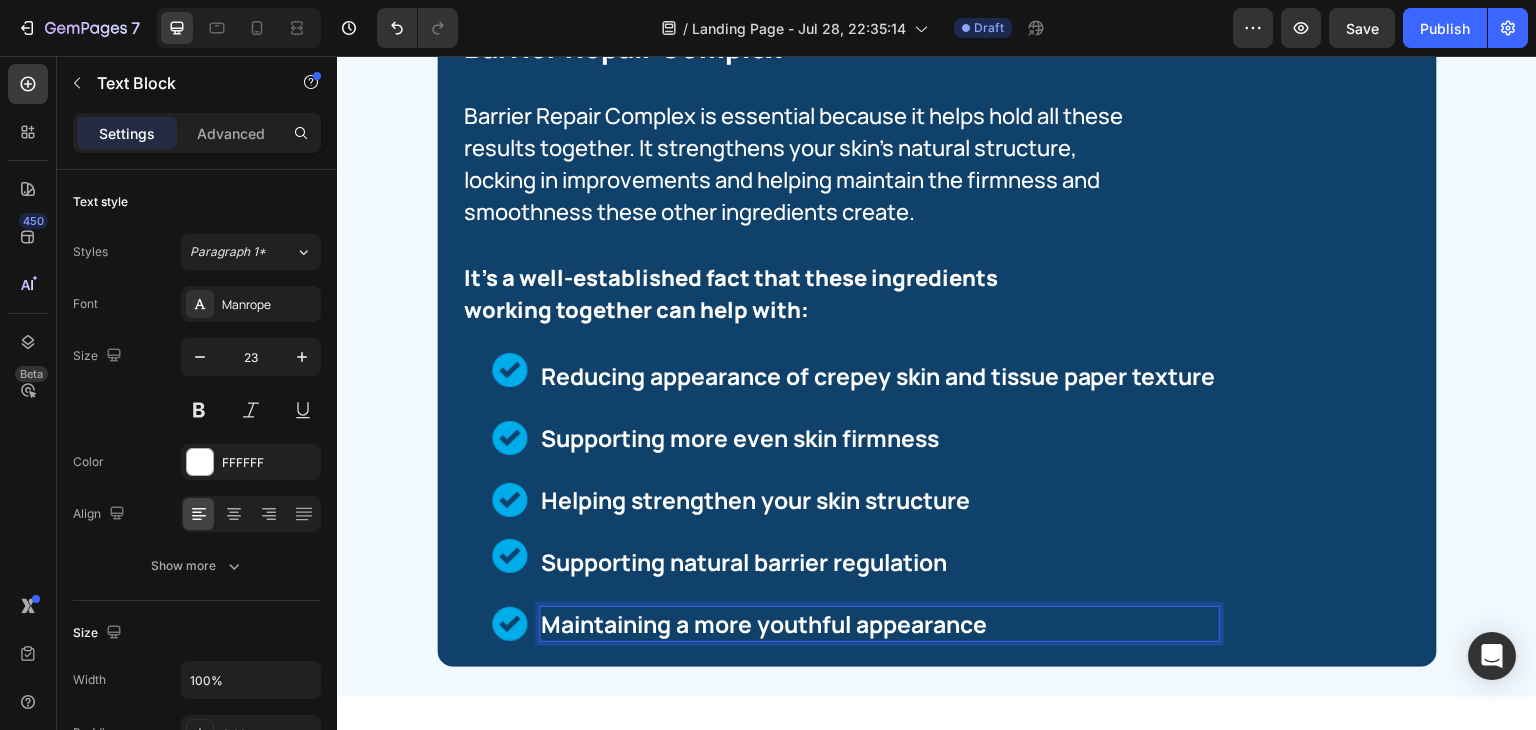 scroll, scrollTop: 27354, scrollLeft: 0, axis: vertical 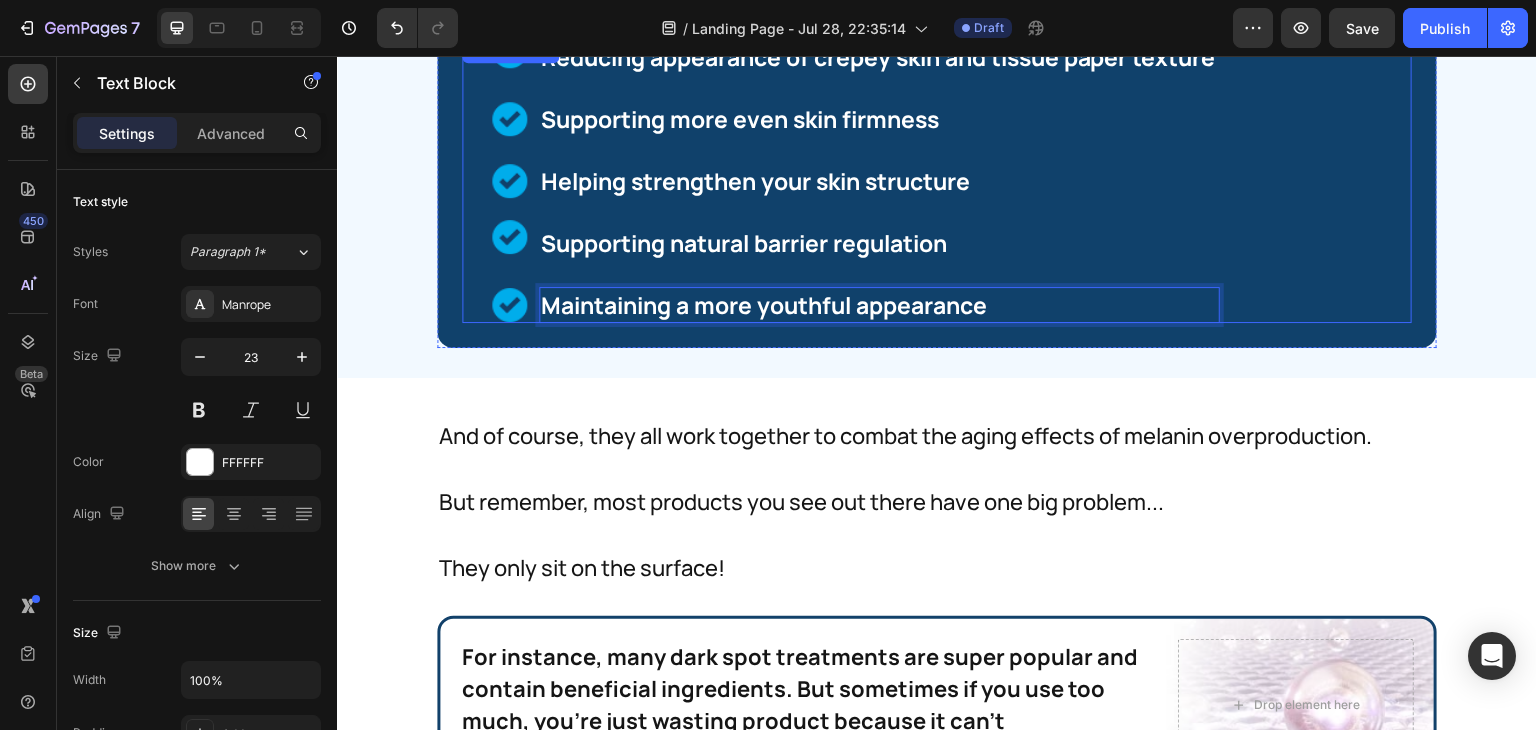 click on "Advanced List" at bounding box center [510, 51] 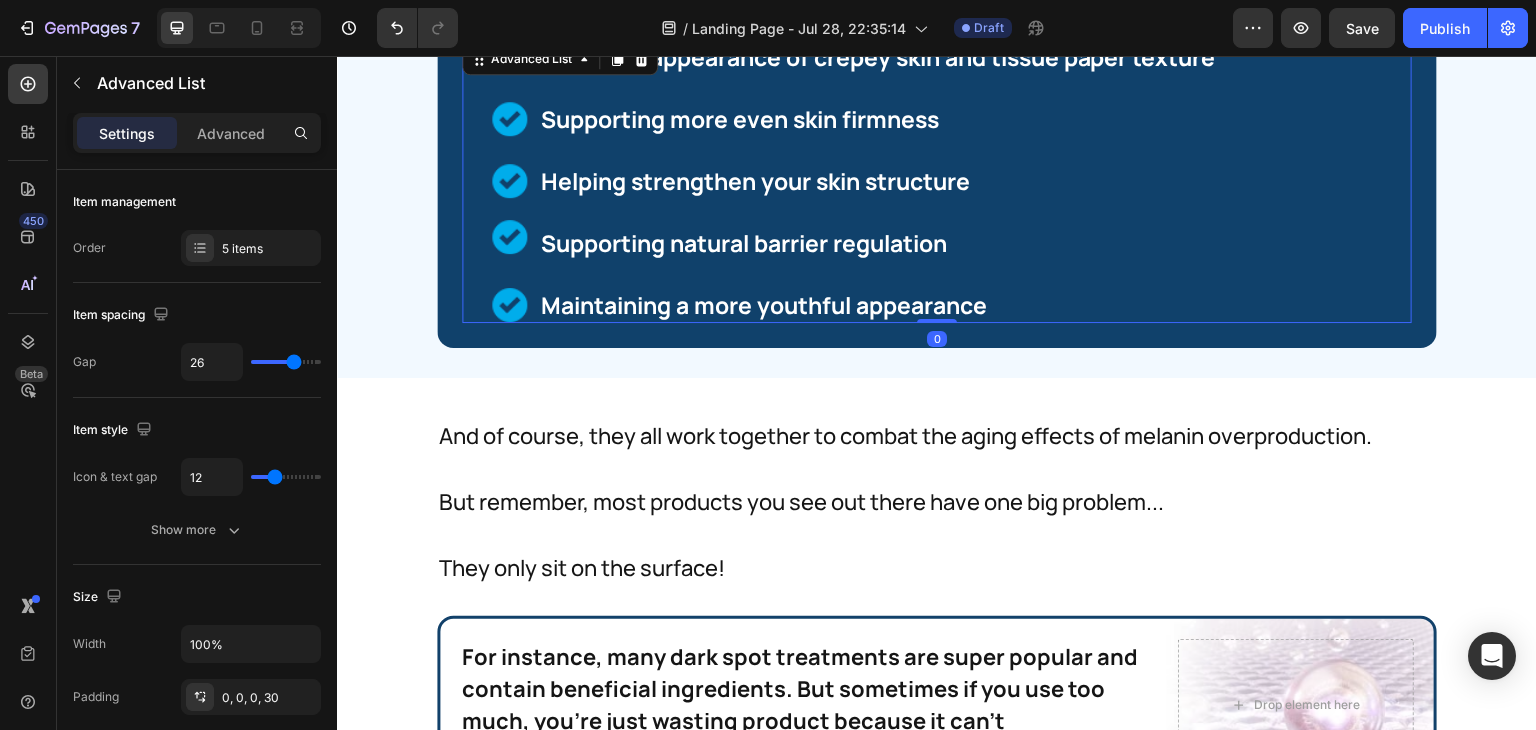click on "Image Supporting more even skin firmness Text Block" at bounding box center [856, 119] 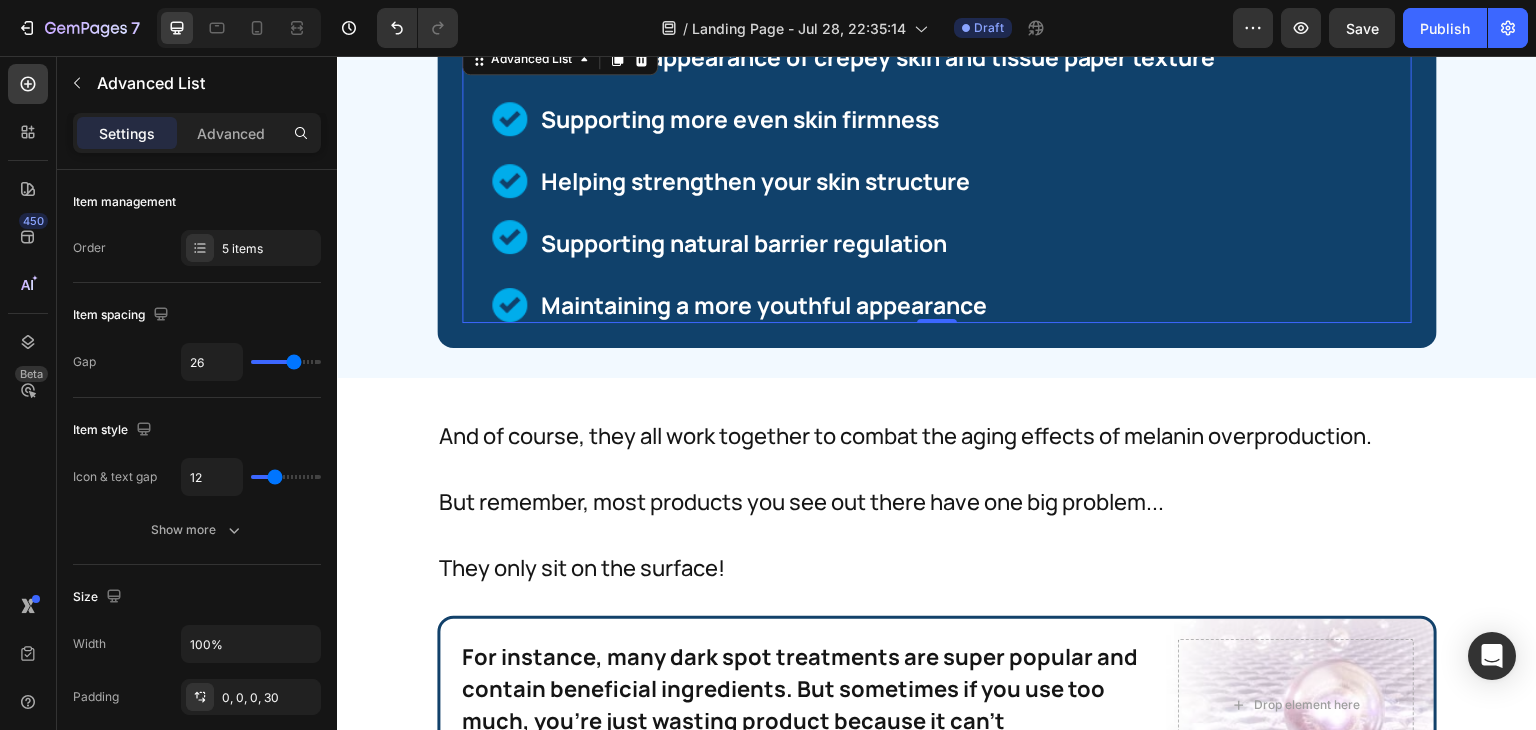 click on "Image Reducing appearance of crepey skin and tissue paper texture Text Block Image Supporting more even skin firmness Text Block Image Helping strengthen your skin structure Text Block Image Supporting natural barrier regulation Text Block Supporting natural melanin regulation Text Block Image Image Maintaining a more youthful appearance Text Block" at bounding box center (856, 181) 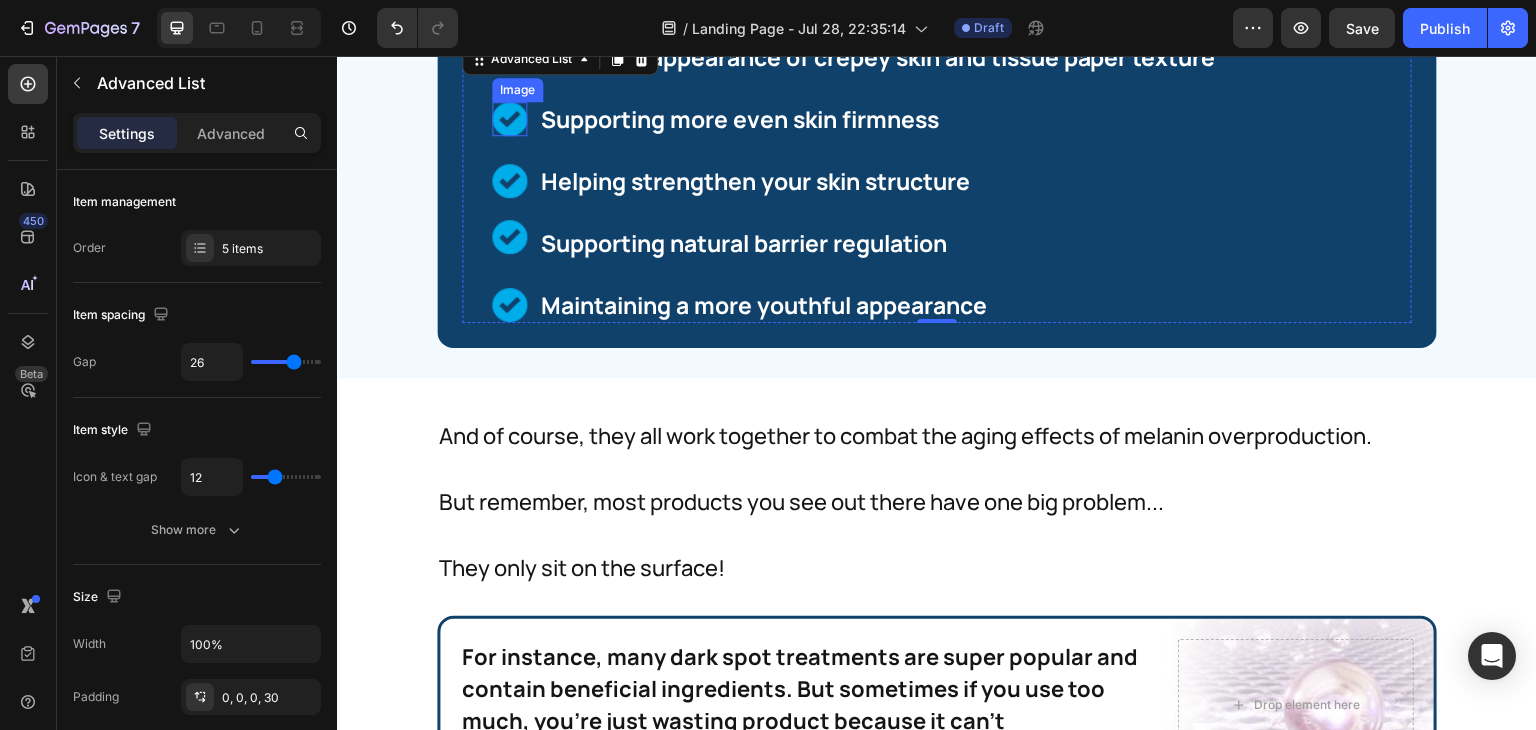 click at bounding box center [509, 118] 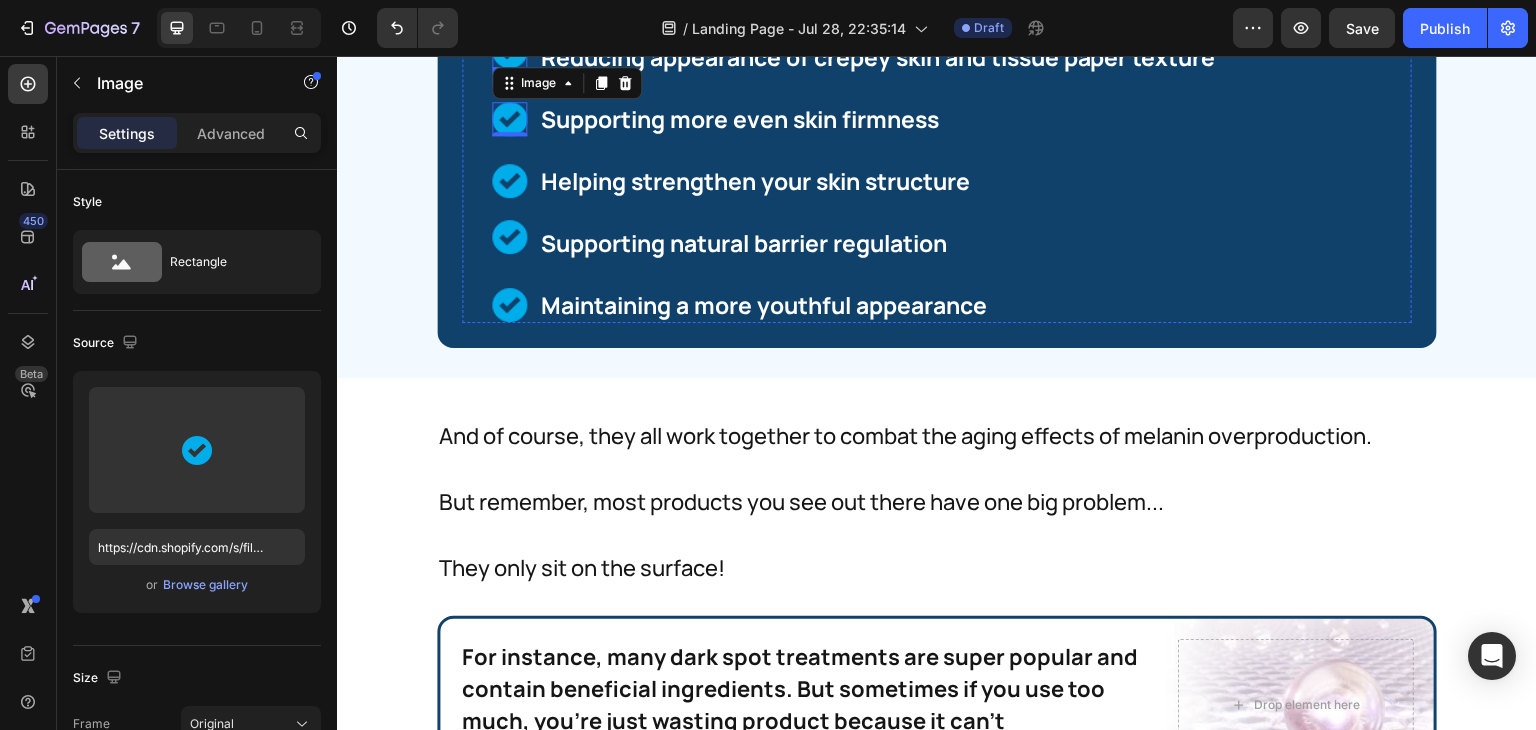 click at bounding box center [509, 50] 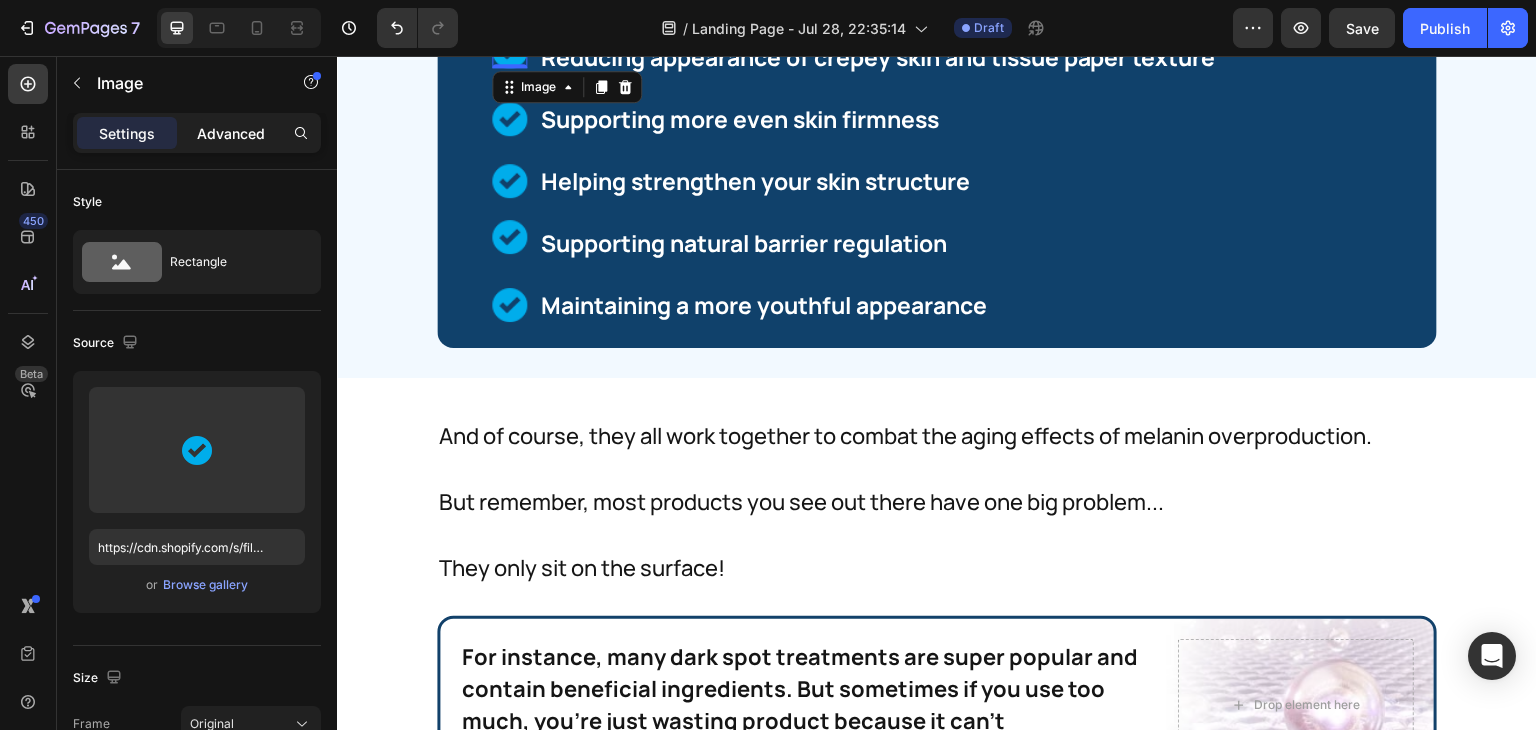 click on "Advanced" at bounding box center (231, 133) 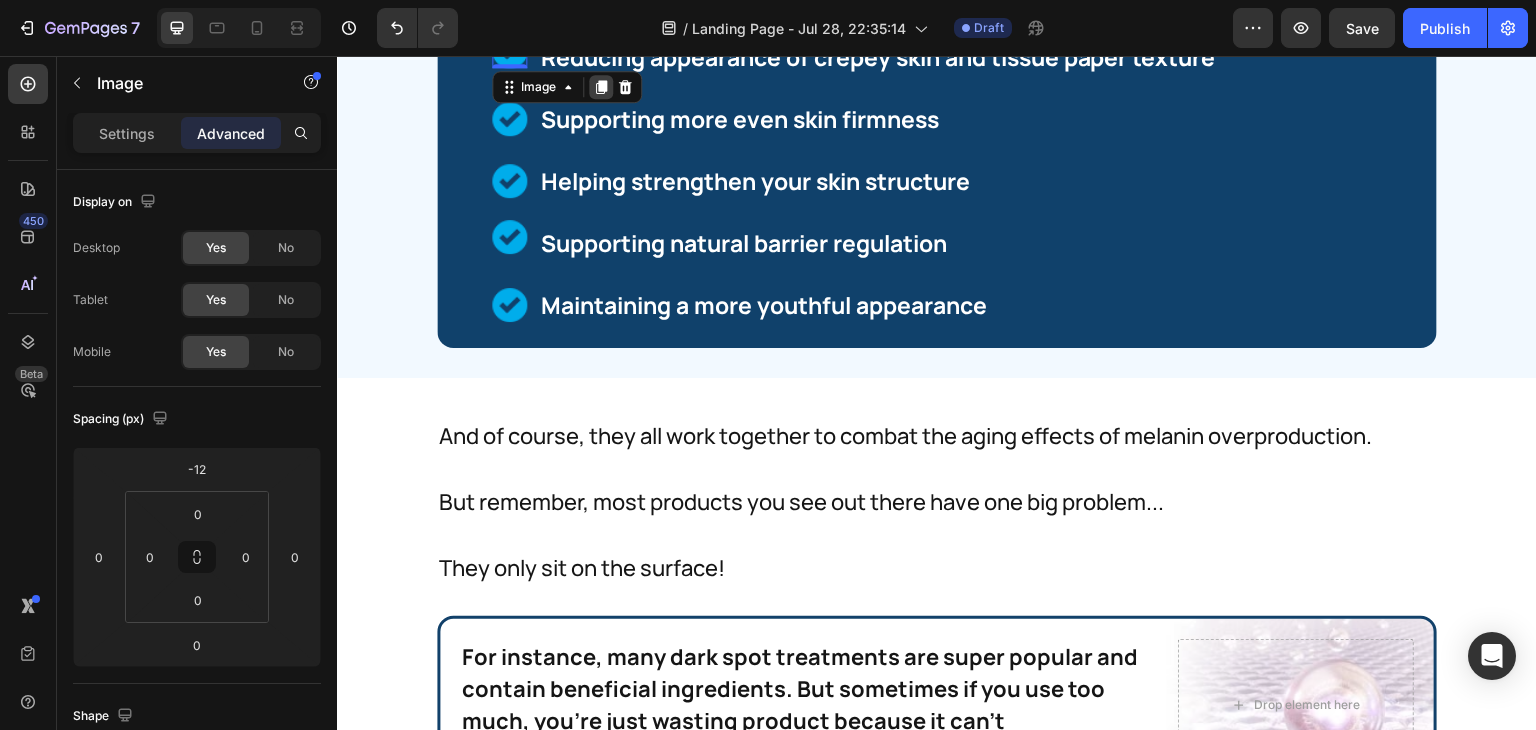 click at bounding box center (601, 87) 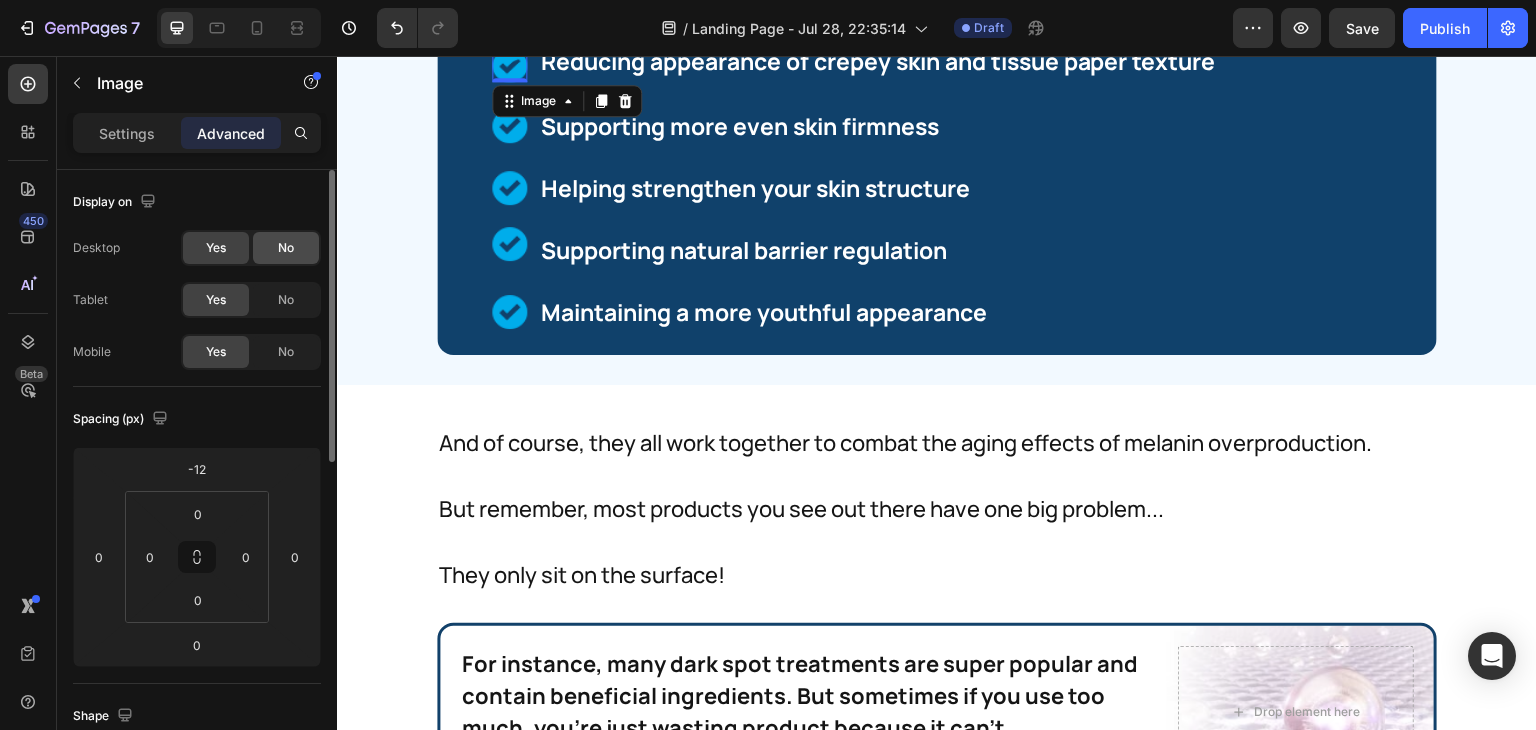 click on "No" 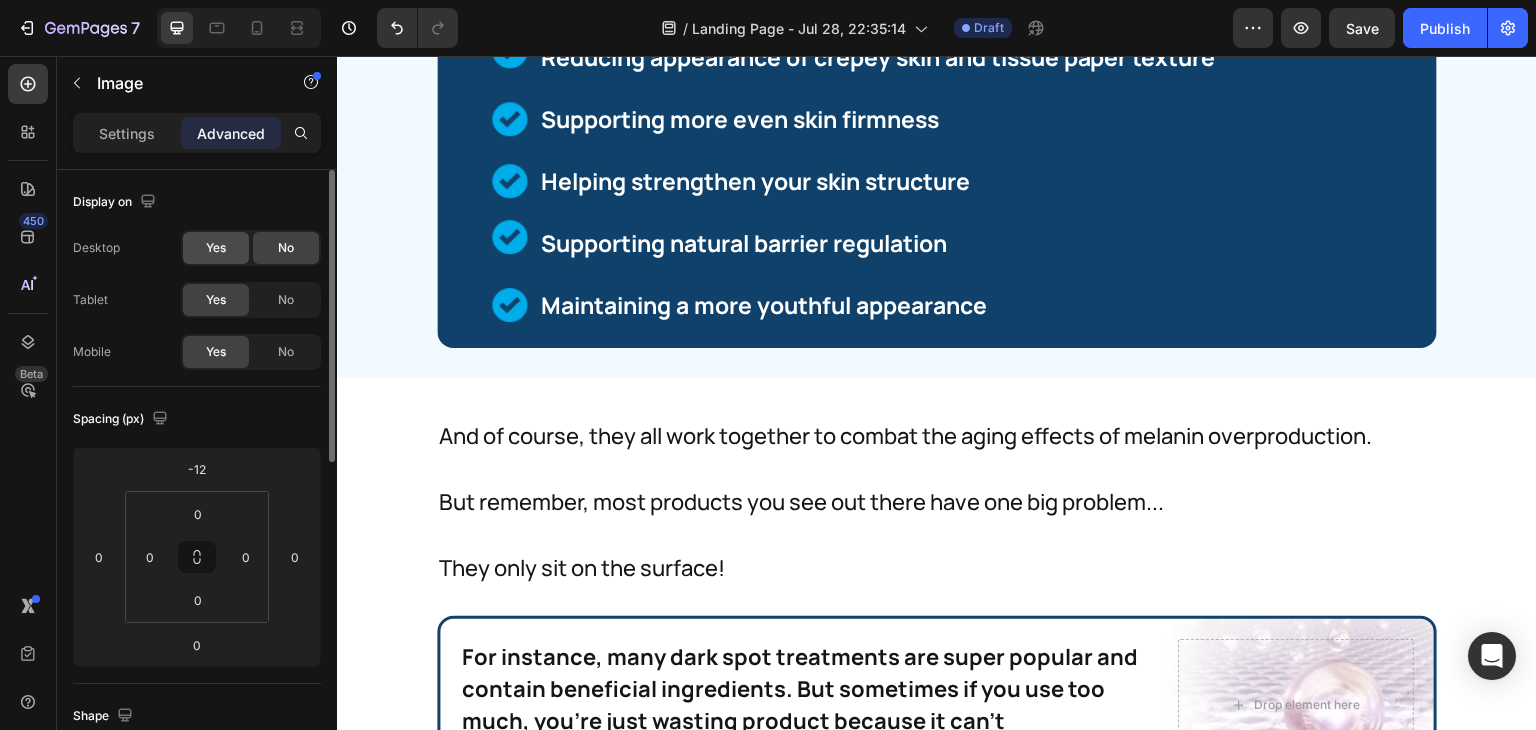 click on "Yes" 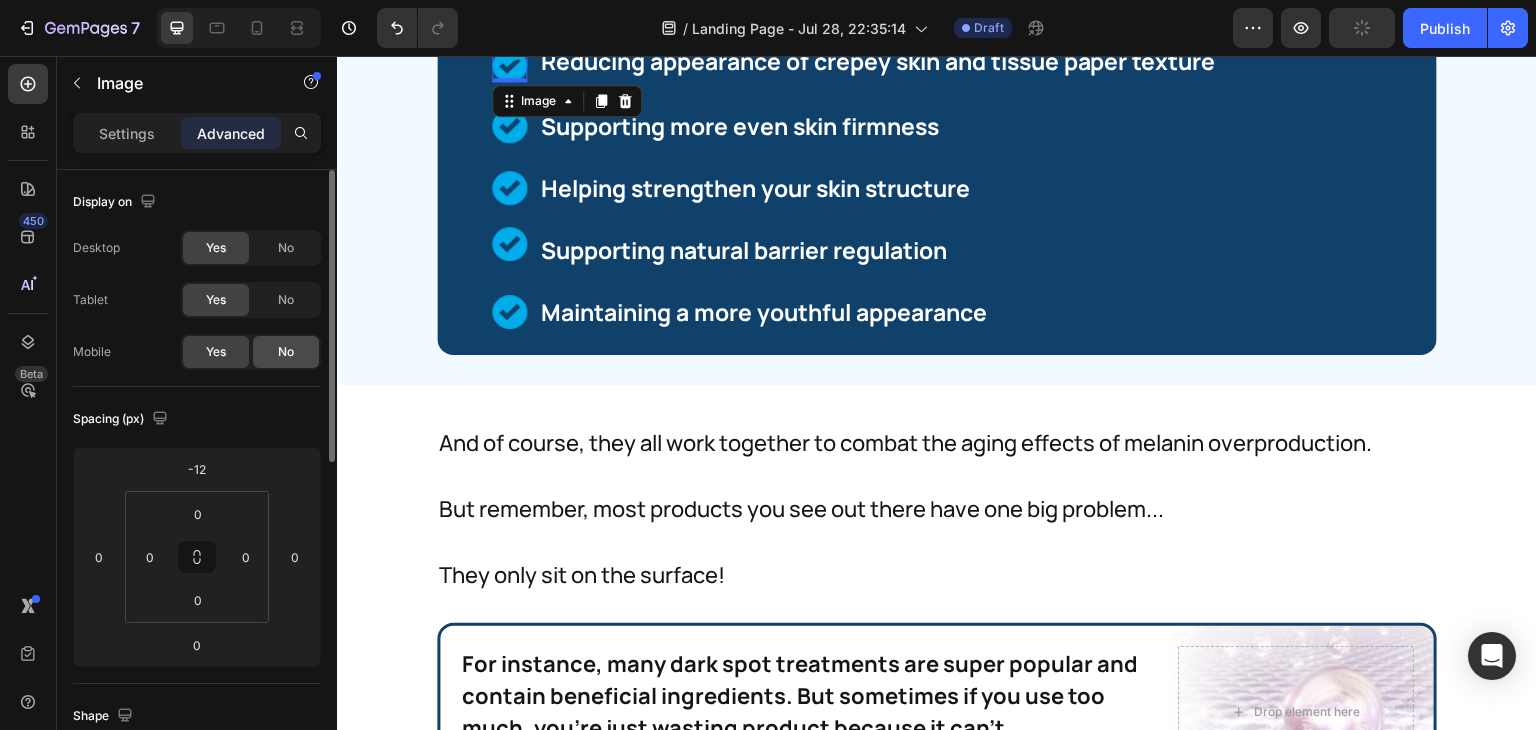 click on "No" 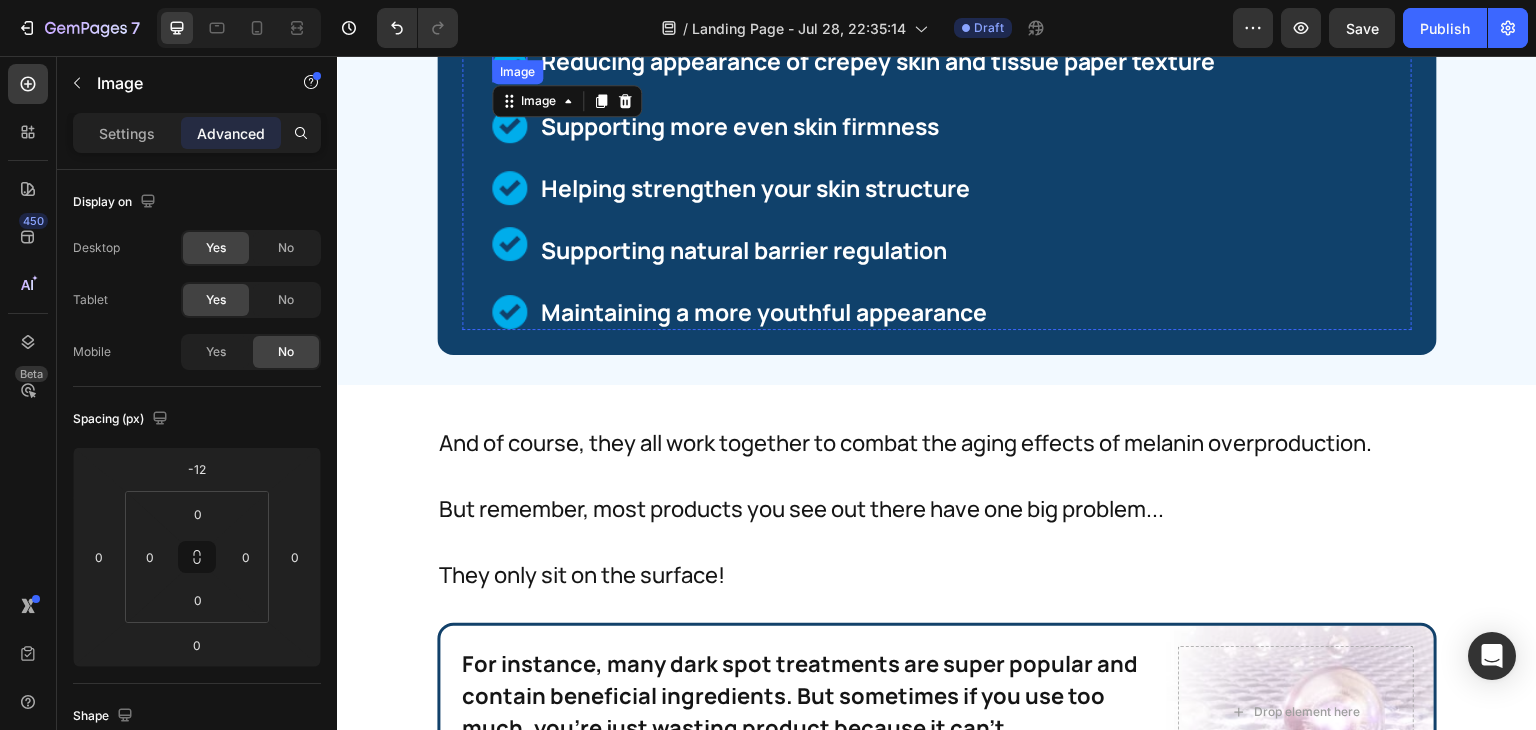 click at bounding box center (509, 43) 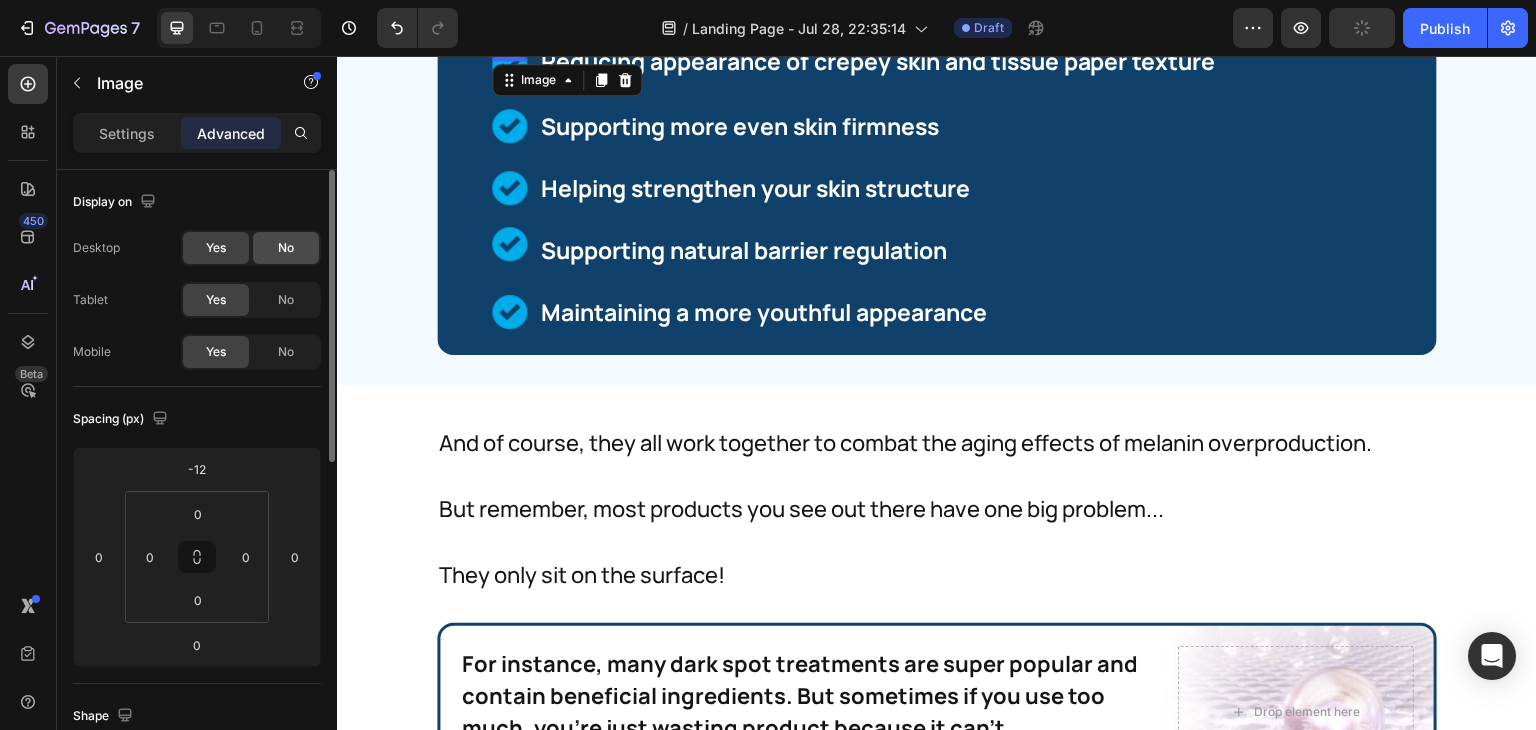 click on "No" 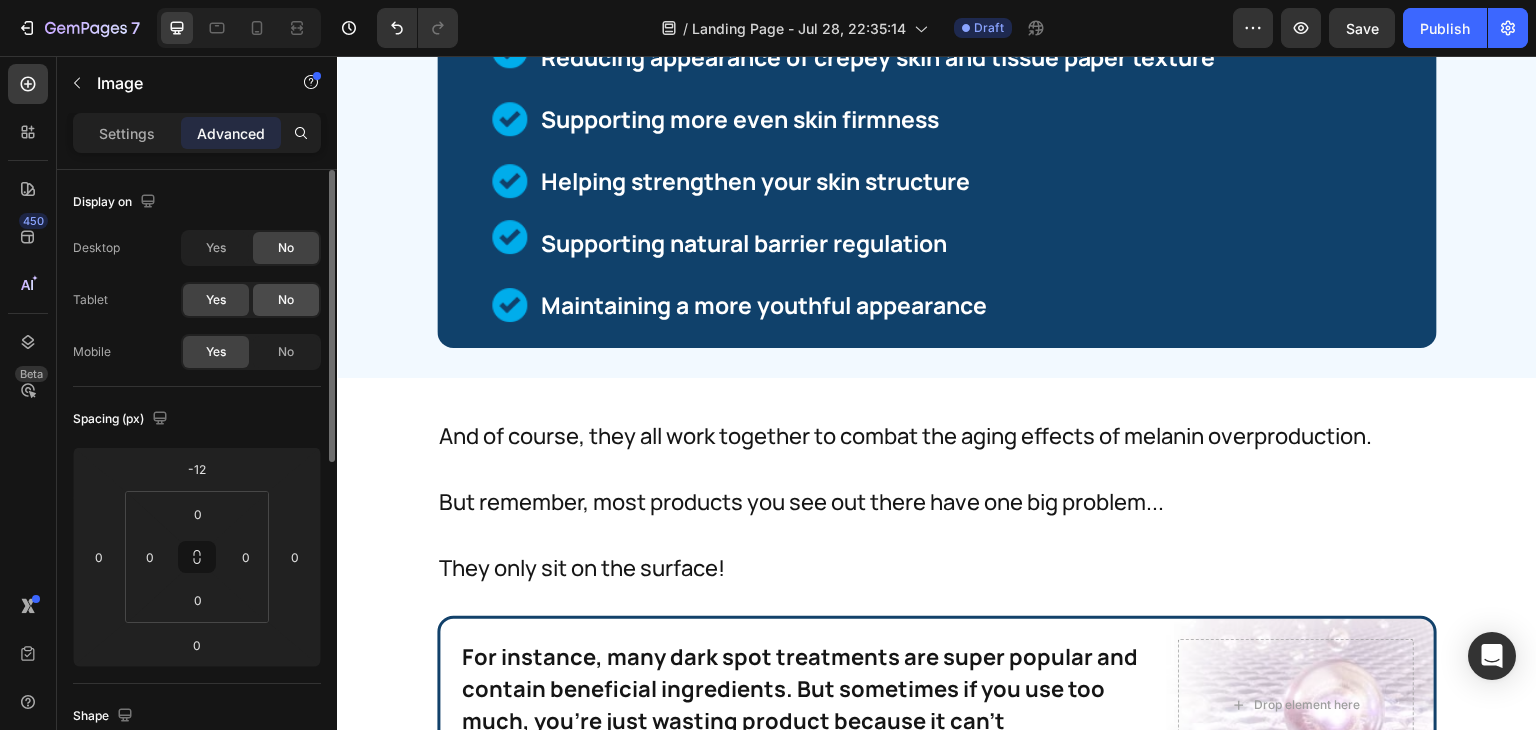 click on "No" 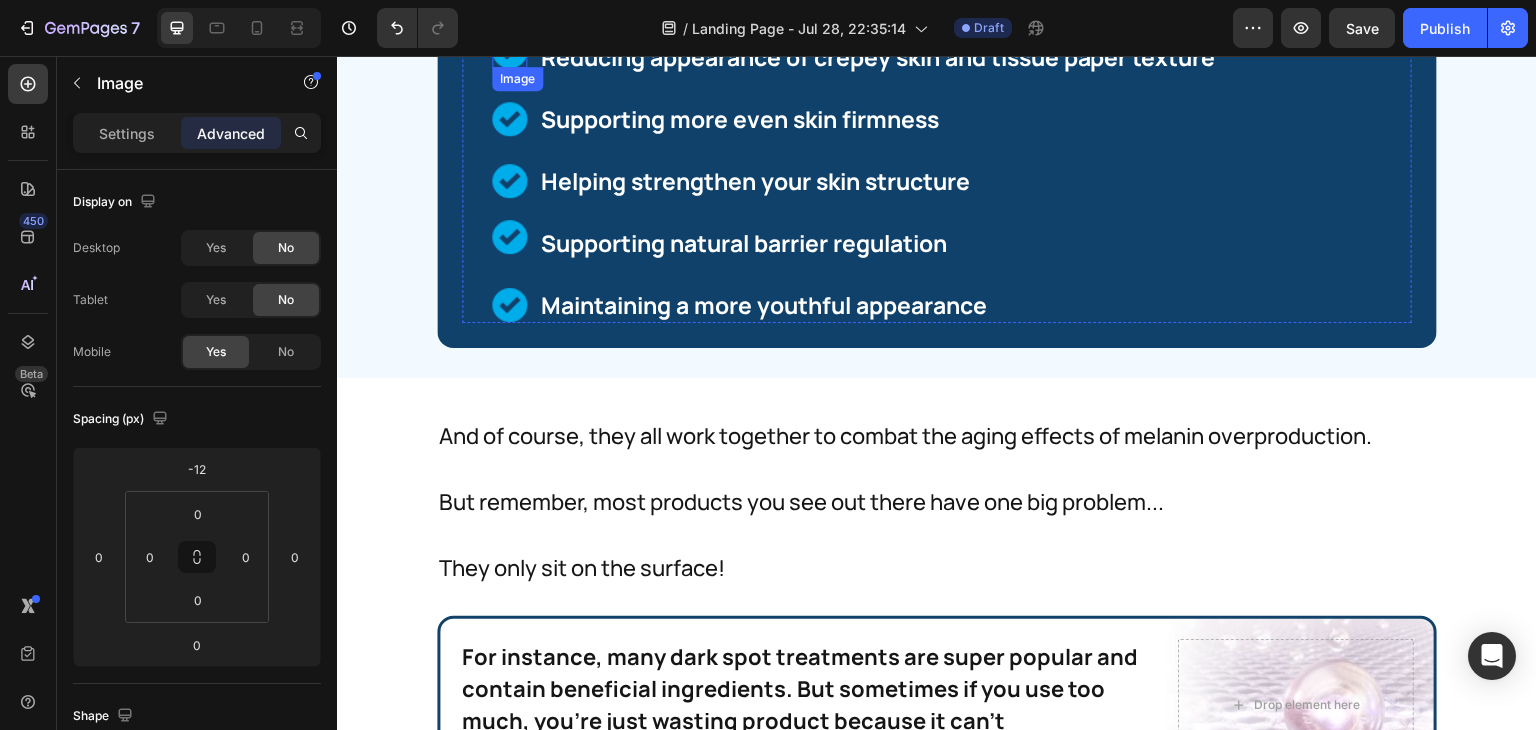 click at bounding box center (509, 50) 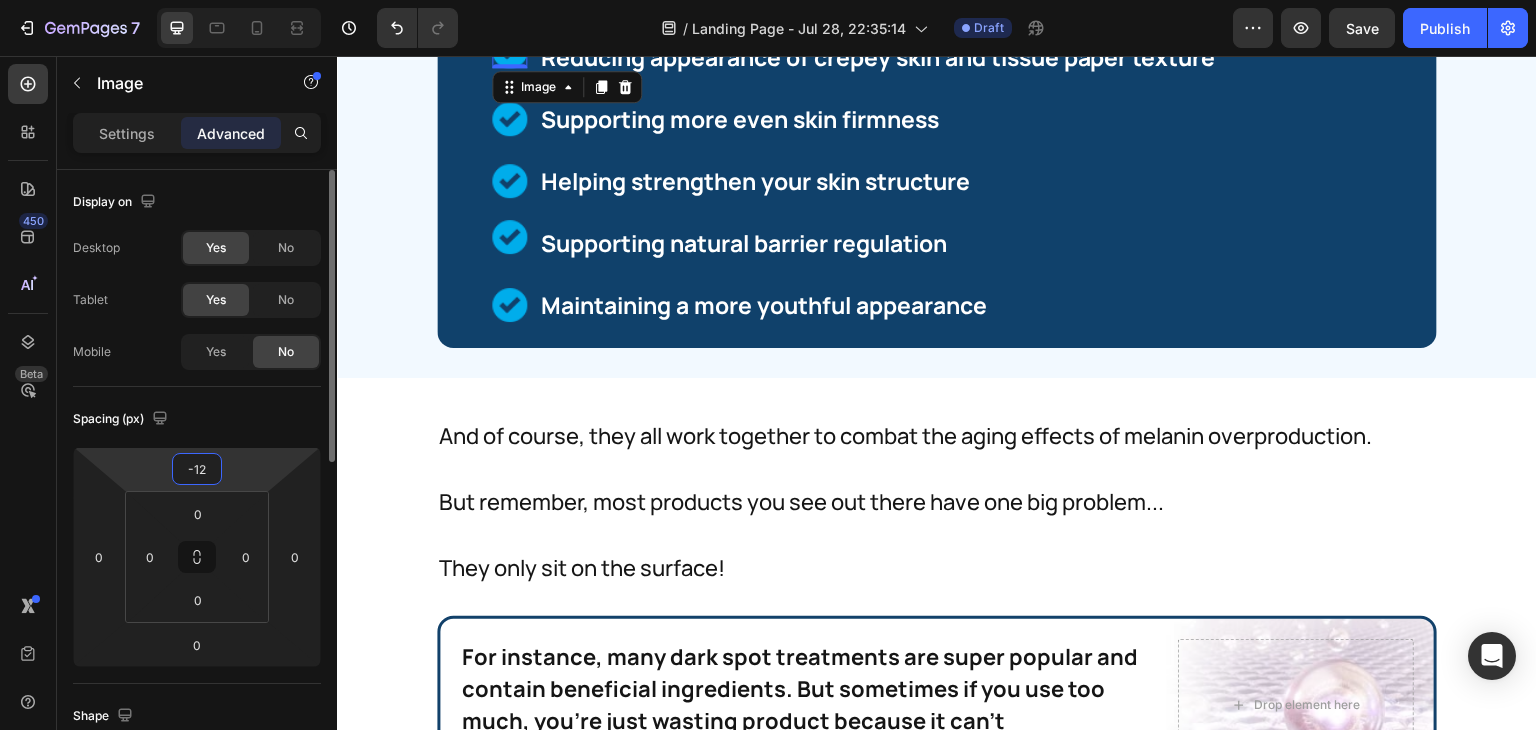 click on "-12" at bounding box center (197, 469) 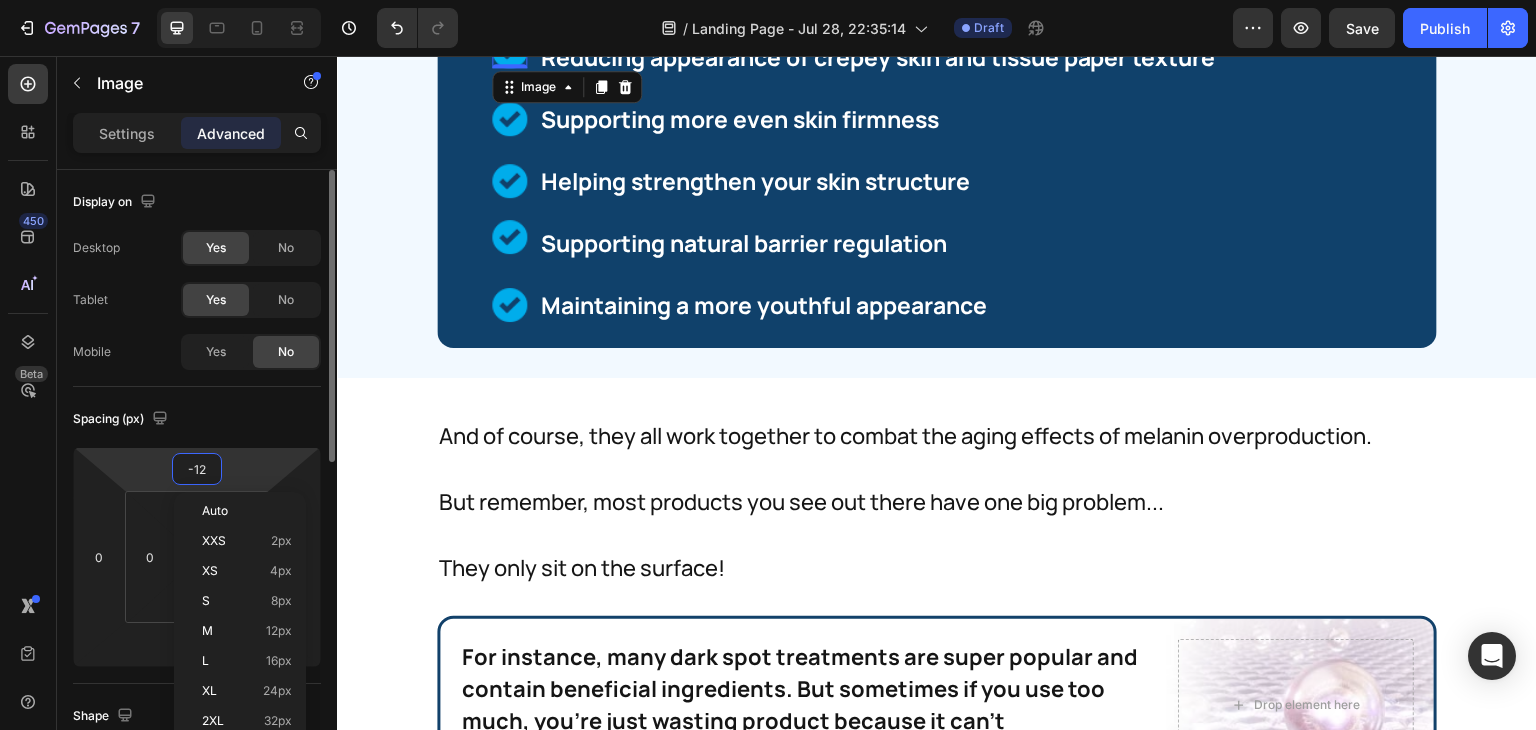 type on "0" 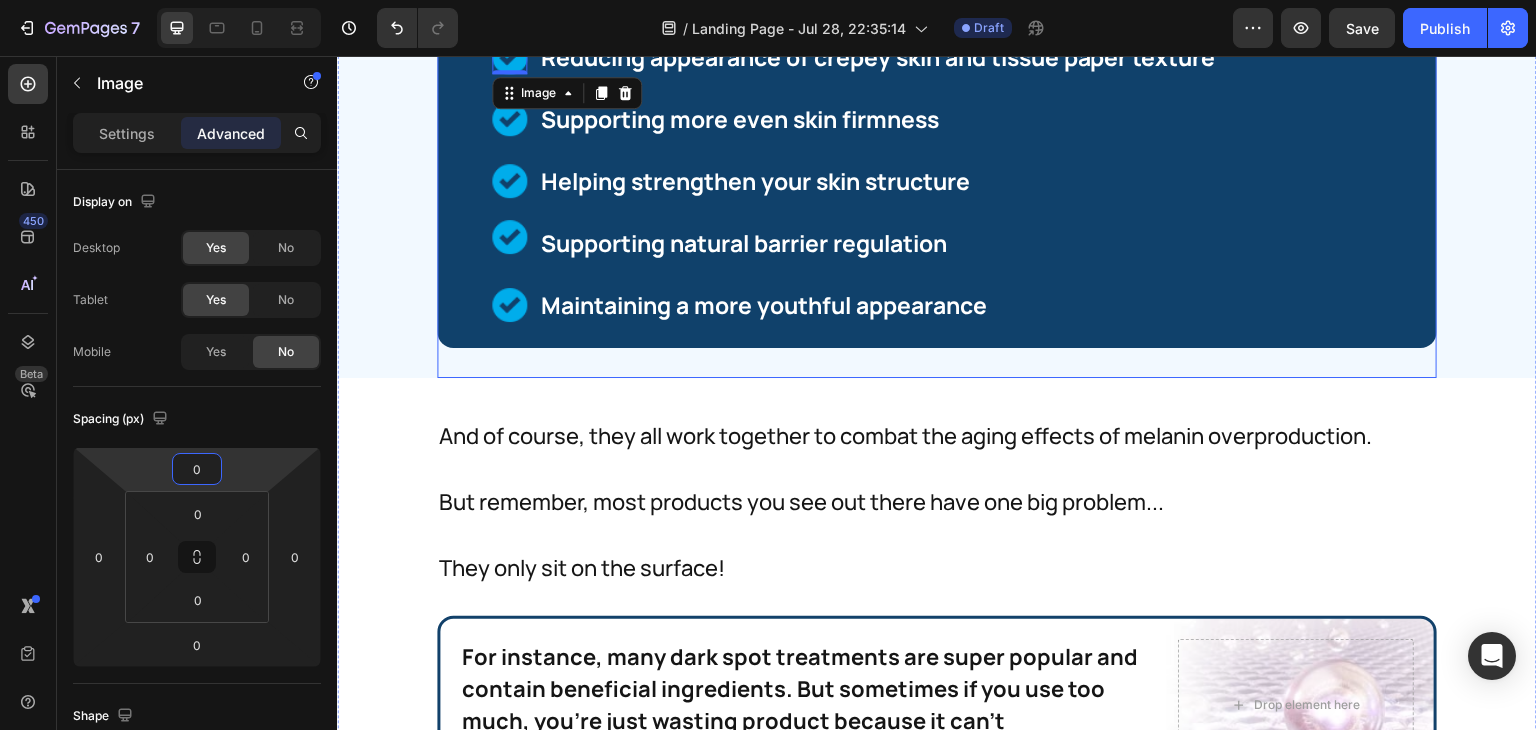 click on "A Special Form Of Moisture Retention Called Advanced Hyaluronic Complex. Heading Advanced Hyaluronic Complex Heading Image Advanced Hyaluronic Complex is a potent barrier-rebuilding ingredient that repairs damaged structure from multiple pathways. As barrier integrity is responsible for firm texture and smooth appearance, this is crucial for maintaining youthful, resilient skin. Text Block Then we added Bio-Peptide Matrix. Text Block Image Row Row Bio-Peptide Matrix Heading Image Bio-Peptide Matrix is truly remarkable. It helps signal cellular repair processes before damage can reach the surface - like targeting crepeyness before it even forms. Instead of painful treatments, this advanced ingredient works gently to maintain firm texture. Text Block And finally, we added Barrier Repair Complex. Text Block Image Row Row Barrier Repair Complex Heading Image Text Block It's a well-established fact that these ingredients working together can help with: Text Block Text Block Image Row Image Image   0 Text Block Row" at bounding box center [937, -430] 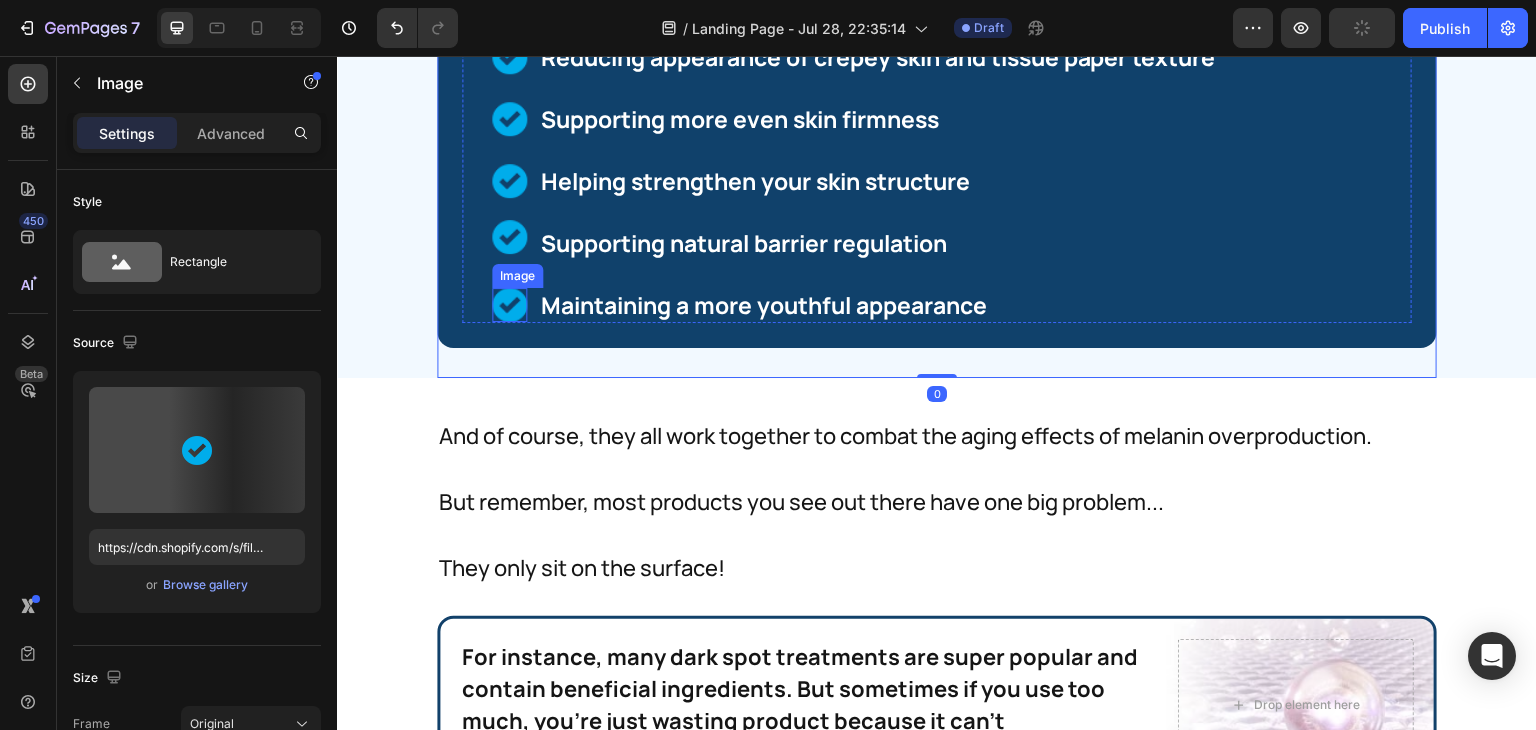 click at bounding box center [509, 304] 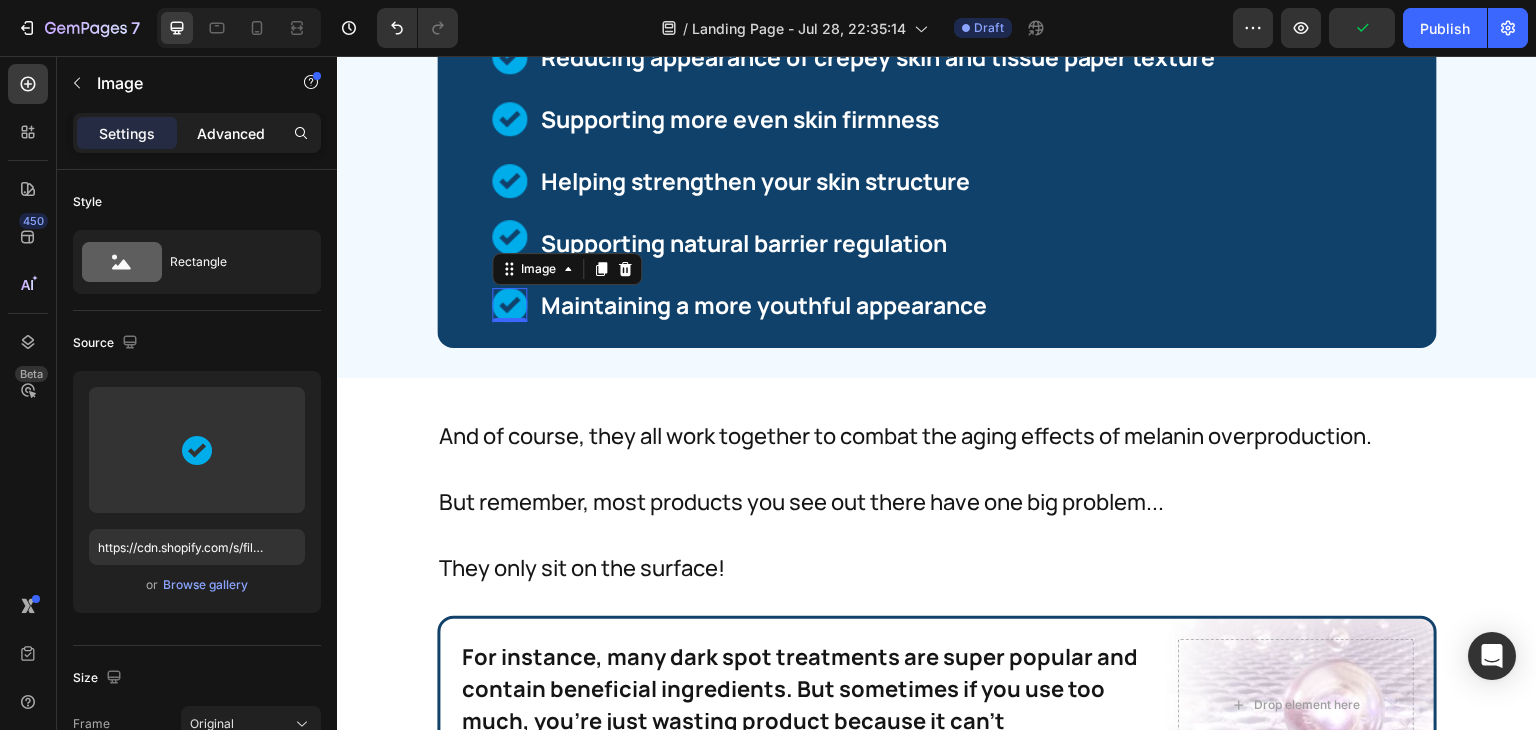 click on "Advanced" at bounding box center (231, 133) 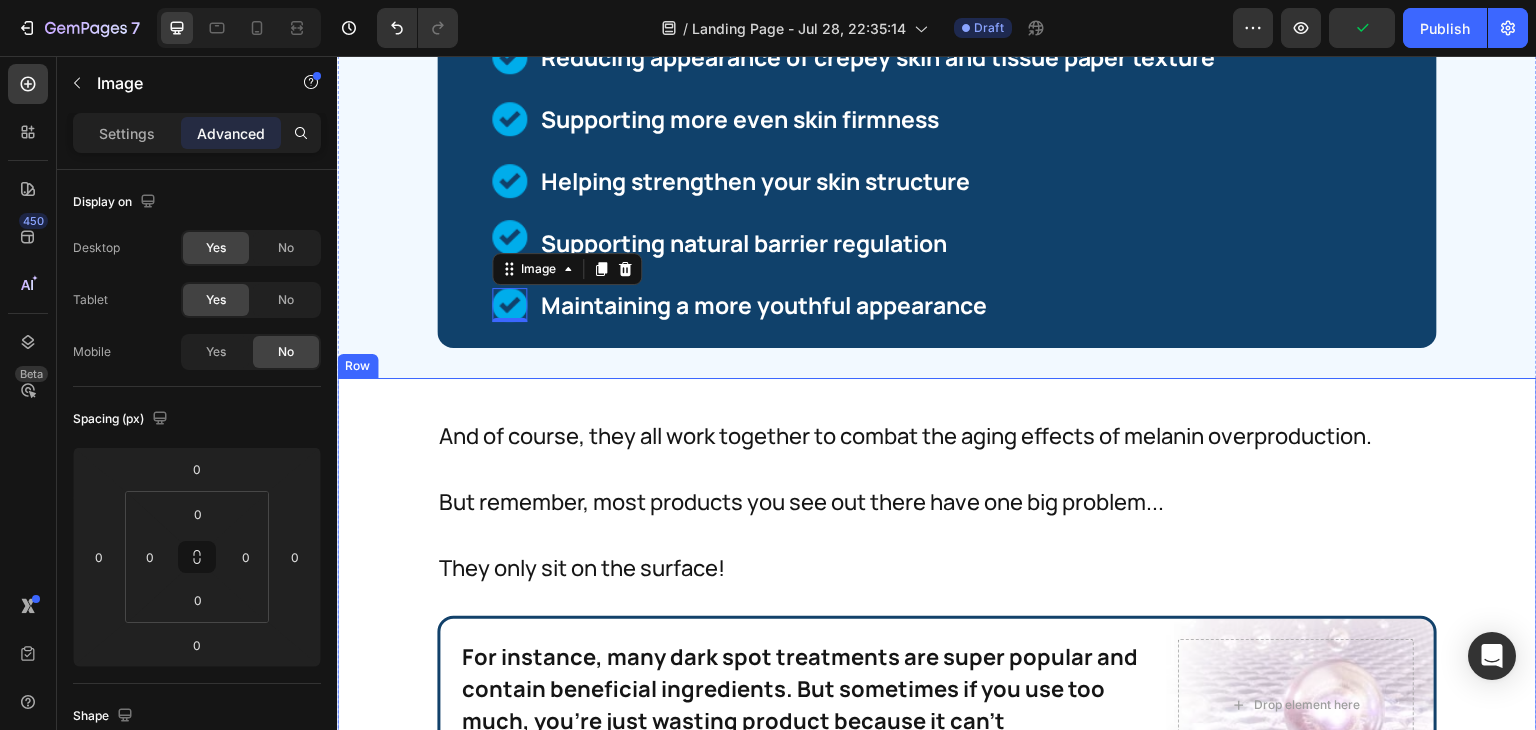 click on "And of course, they all work together to combat the aging effects of melanin overproduction. Text Block But remember, most products you see out there have one big problem... Text Block They only sit on the surface! Text Block For instance, many dark spot treatments are super popular and contain beneficial ingredients. But sometimes if you use too much, you're just wasting product because it can't  penetrate deeply enough. Text Block For instance, many dark spot treatments are super popular and contain beneficial ingredients. But sometimes if you use too much, you're just wasting product because it can't penetrate deeply enough. Text Block
Drop element here Row And nobody likes wasting expensive skincare products. Text Block This is where our Tyrosinase Pathway Blocker formula is different. Because it's made with ingredients with optimal molecular sizes, these ingredients can reach deeper levels of the skin effectively. For that reason, it's my dark spot treatment of choice. Text Block Image" at bounding box center [937, 1675] 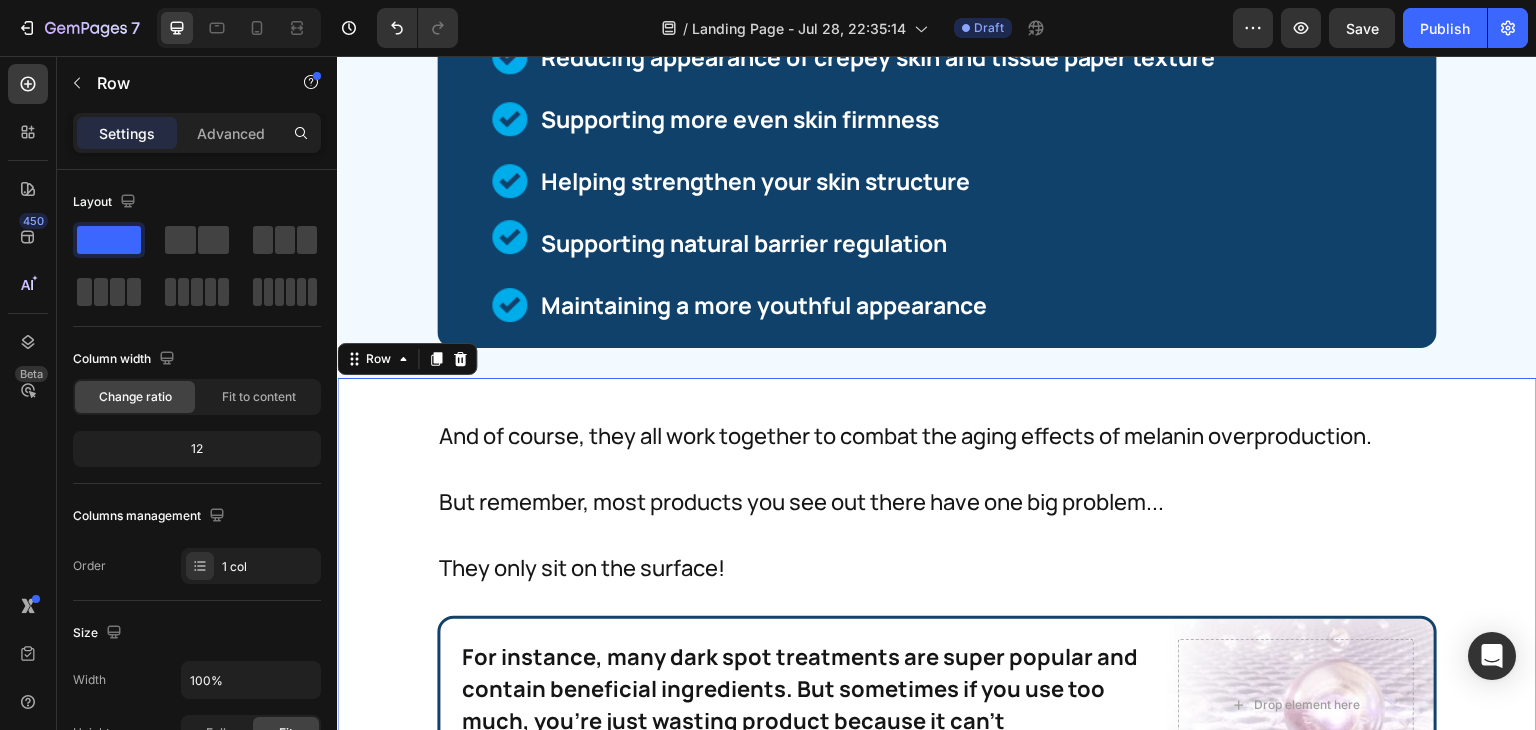 scroll, scrollTop: 27540, scrollLeft: 0, axis: vertical 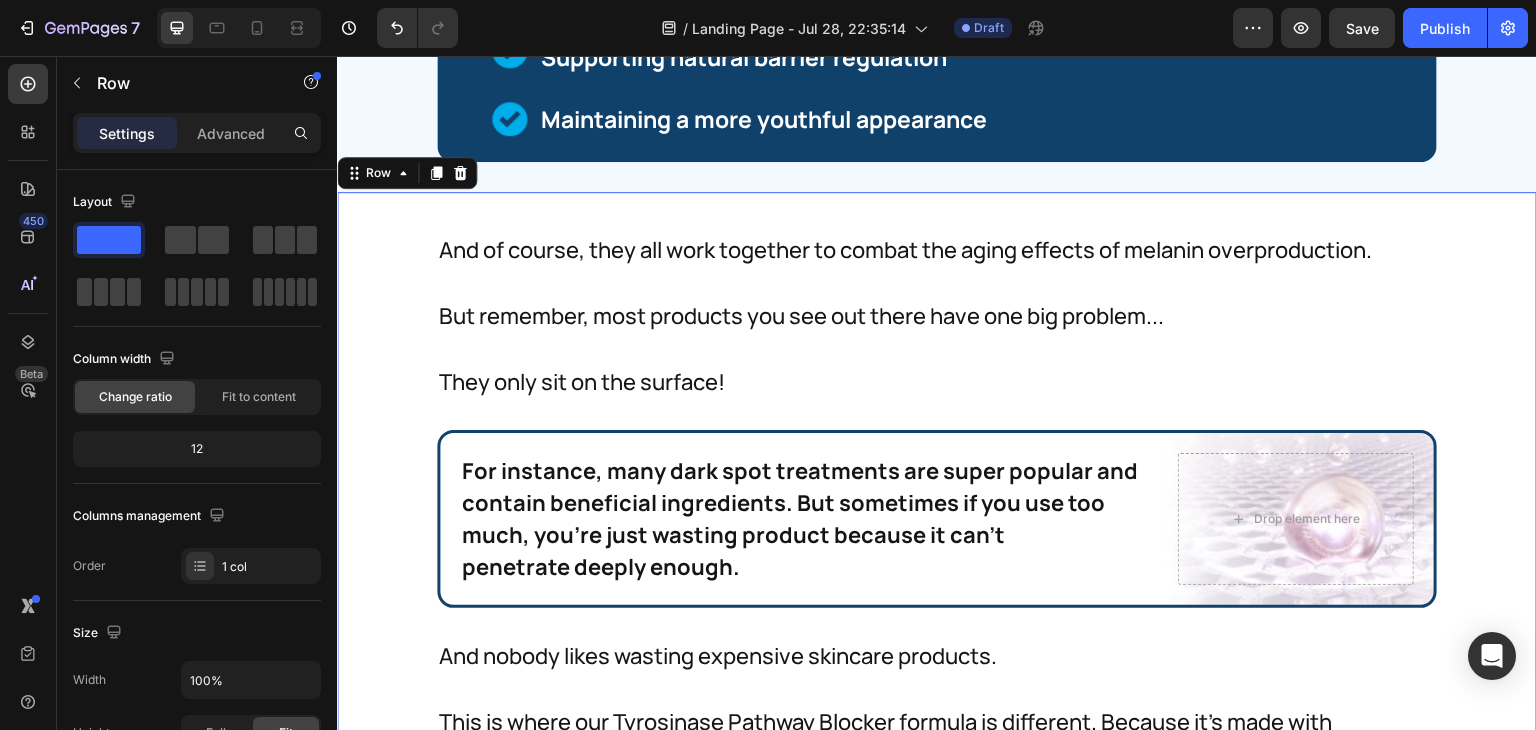 click on "And of course, they all work together to combat the aging effects of melanin overproduction. Text Block But remember, most products you see out there have one big problem... Text Block They only sit on the surface! Text Block For instance, many dark spot treatments are super popular and contain beneficial ingredients. But sometimes if you use too much, you're just wasting product because it can't  penetrate deeply enough. Text Block For instance, many dark spot treatments are super popular and contain beneficial ingredients. But sometimes if you use too much, you're just wasting product because it can't penetrate deeply enough. Text Block
Drop element here Row And nobody likes wasting expensive skincare products. Text Block This is where our Tyrosinase Pathway Blocker formula is different. Because it's made with ingredients with optimal molecular sizes, these ingredients can reach deeper levels of the skin effectively. For that reason, it's my dark spot treatment of choice. Text Block Image" at bounding box center (937, 1509) 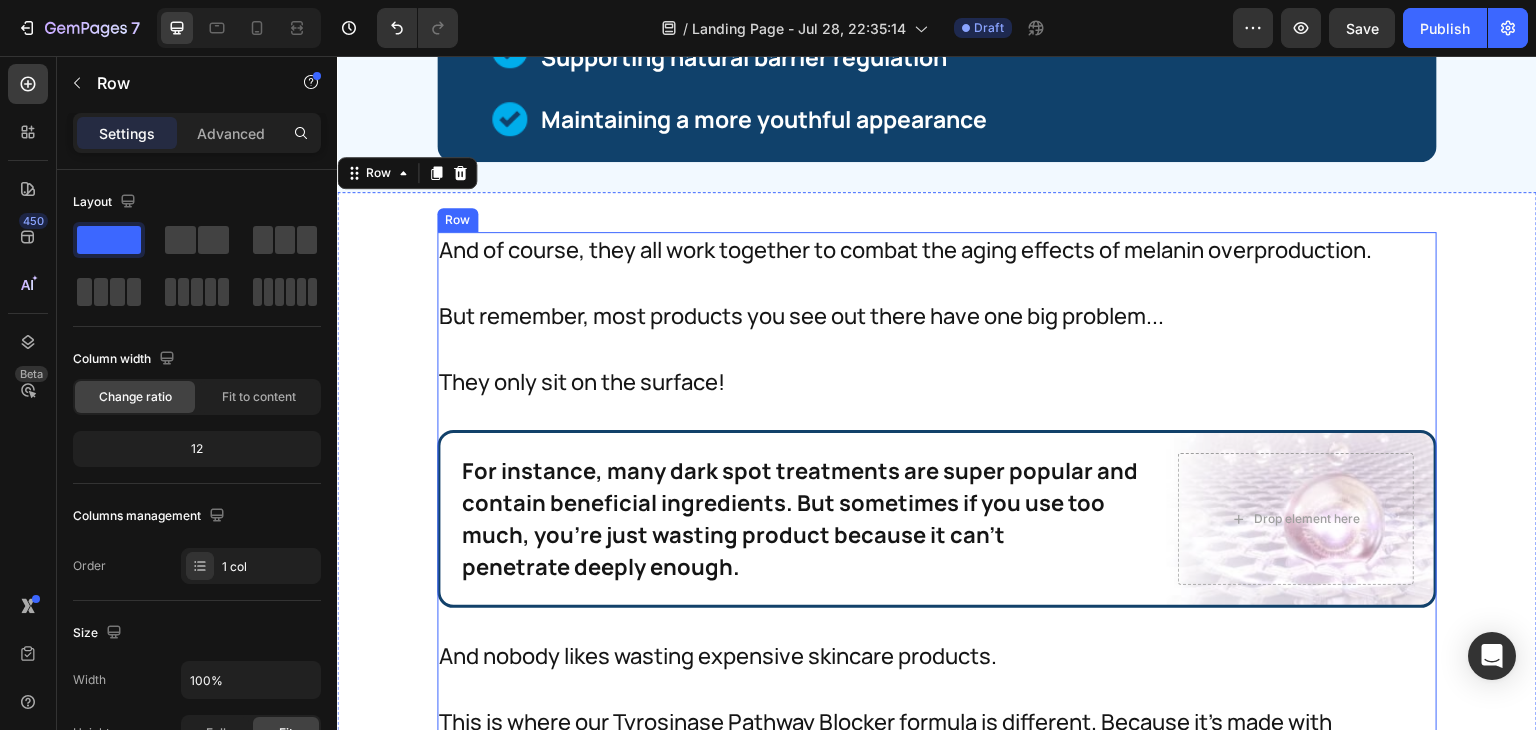 click on "And of course, they all work together to combat the aging effects of melanin overproduction. Text Block But remember, most products you see out there have one big problem... Text Block They only sit on the surface! Text Block For instance, many dark spot treatments are super popular and contain beneficial ingredients. But sometimes if you use too much, you're just wasting product because it can't  penetrate deeply enough. Text Block For instance, many dark spot treatments are super popular and contain beneficial ingredients. But sometimes if you use too much, you're just wasting product because it can't penetrate deeply enough. Text Block
Drop element here Row And nobody likes wasting expensive skincare products. Text Block This is where our Tyrosinase Pathway Blocker formula is different. Because it's made with ingredients with optimal molecular sizes, these ingredients can reach deeper levels of the skin effectively. For that reason, it's my dark spot treatment of choice. Text Block Image" at bounding box center (937, 1509) 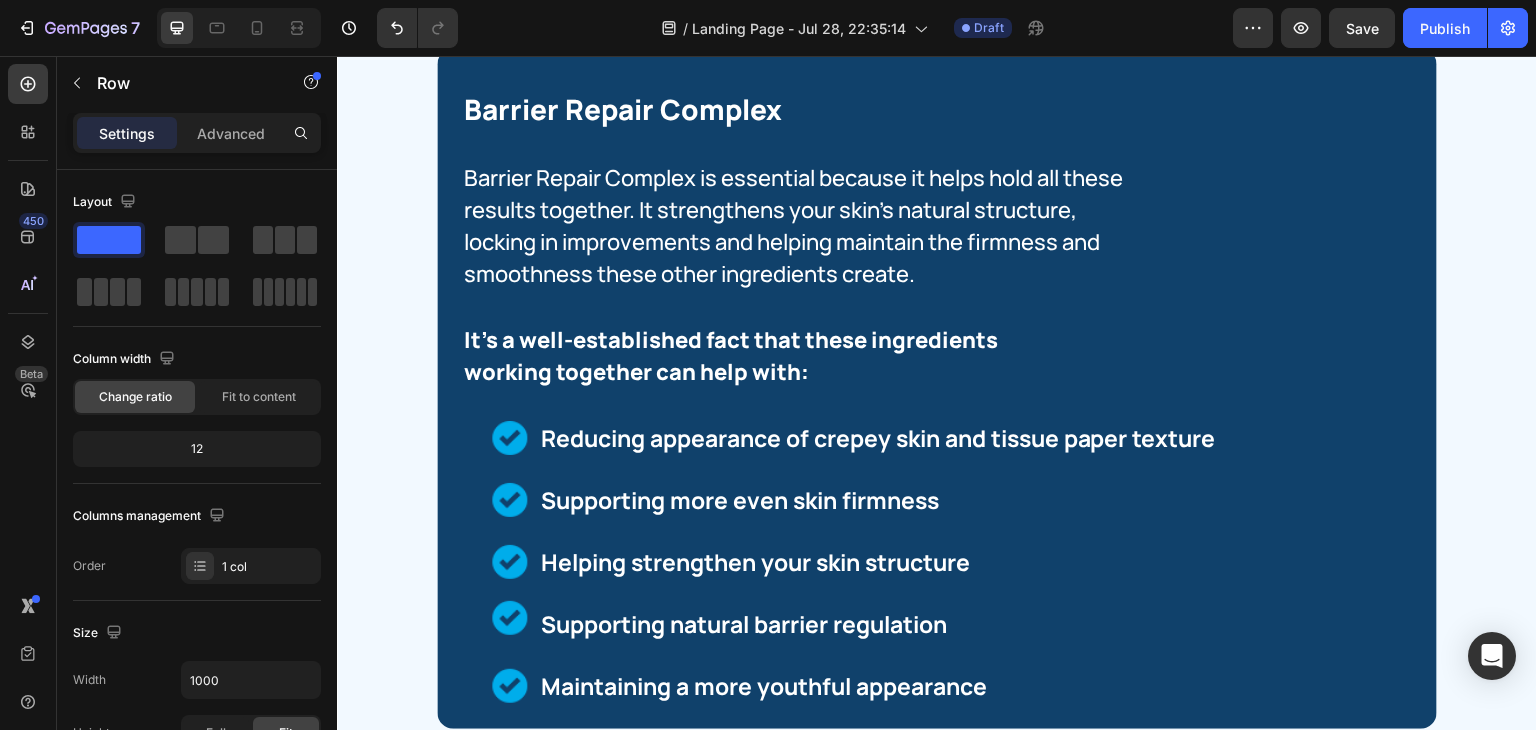 scroll, scrollTop: 26568, scrollLeft: 0, axis: vertical 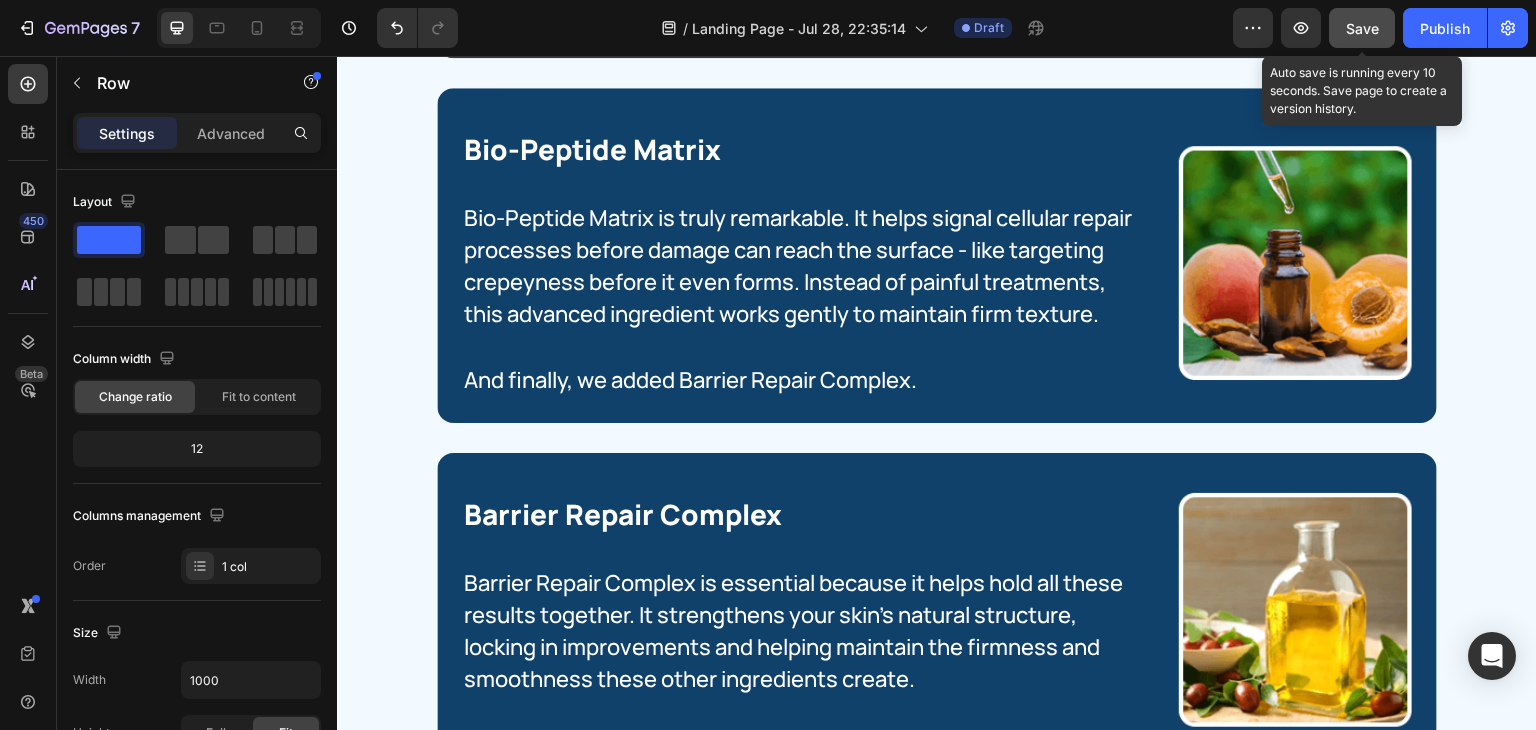 click on "Save" at bounding box center [1362, 28] 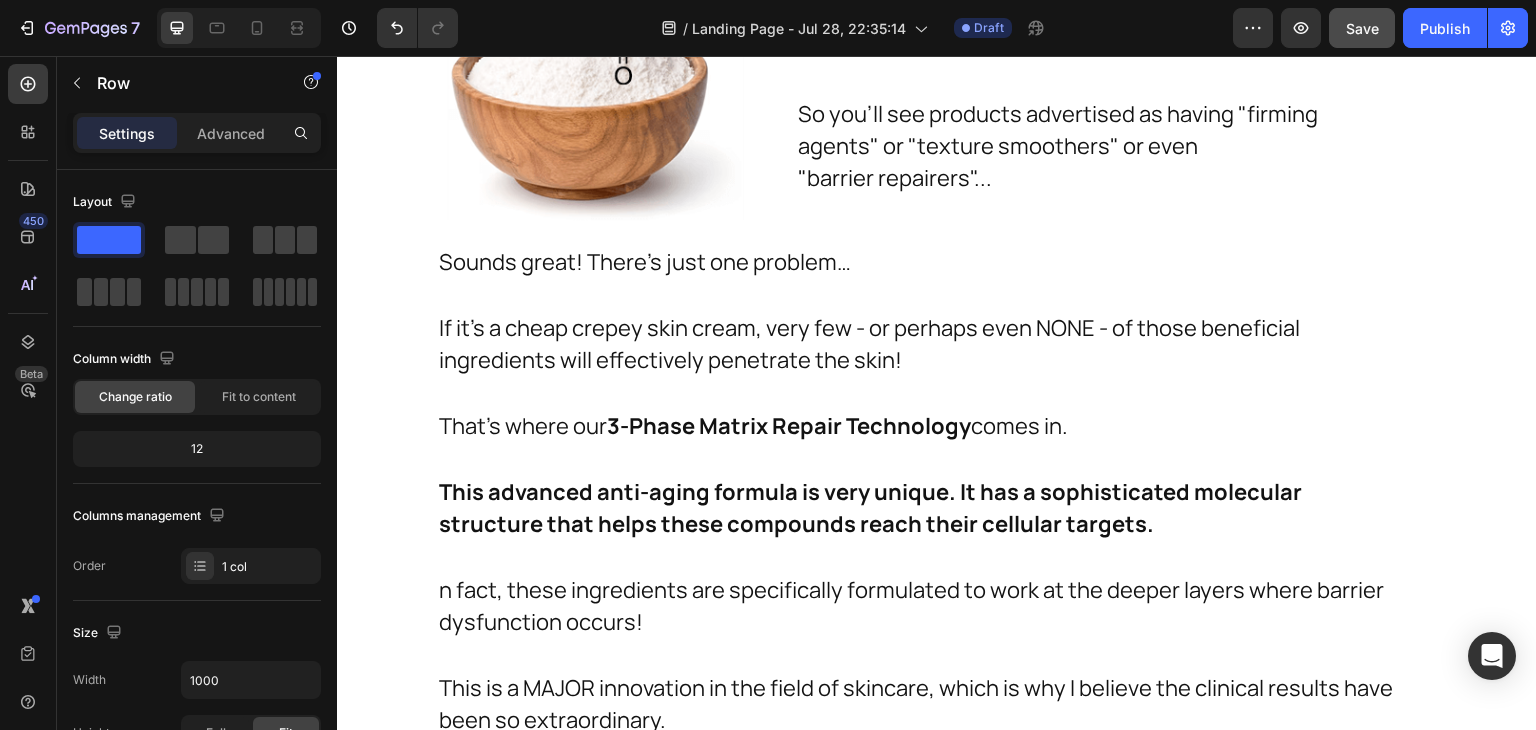 scroll, scrollTop: 24944, scrollLeft: 0, axis: vertical 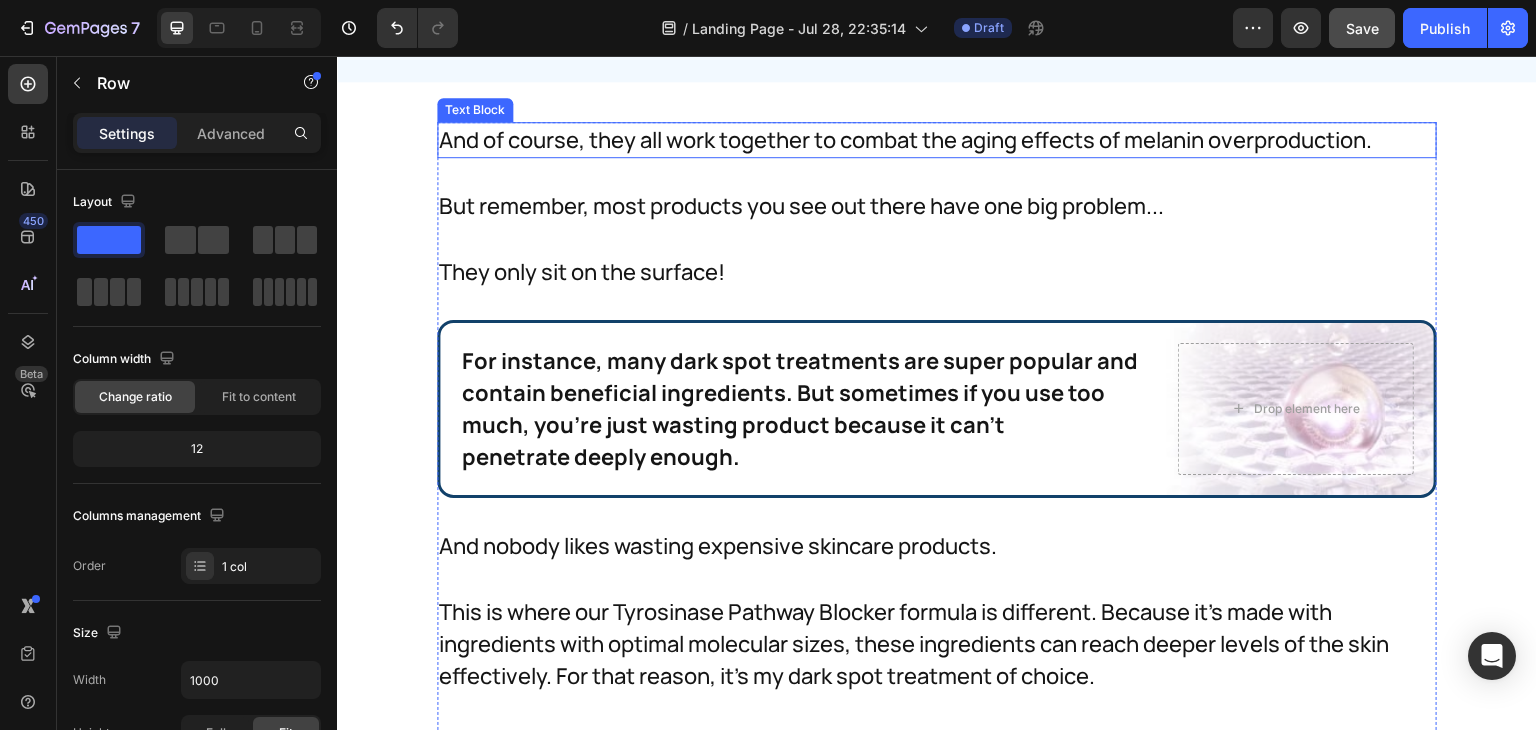click on "And of course, they all work together to combat the aging effects of melanin overproduction." at bounding box center (917, 140) 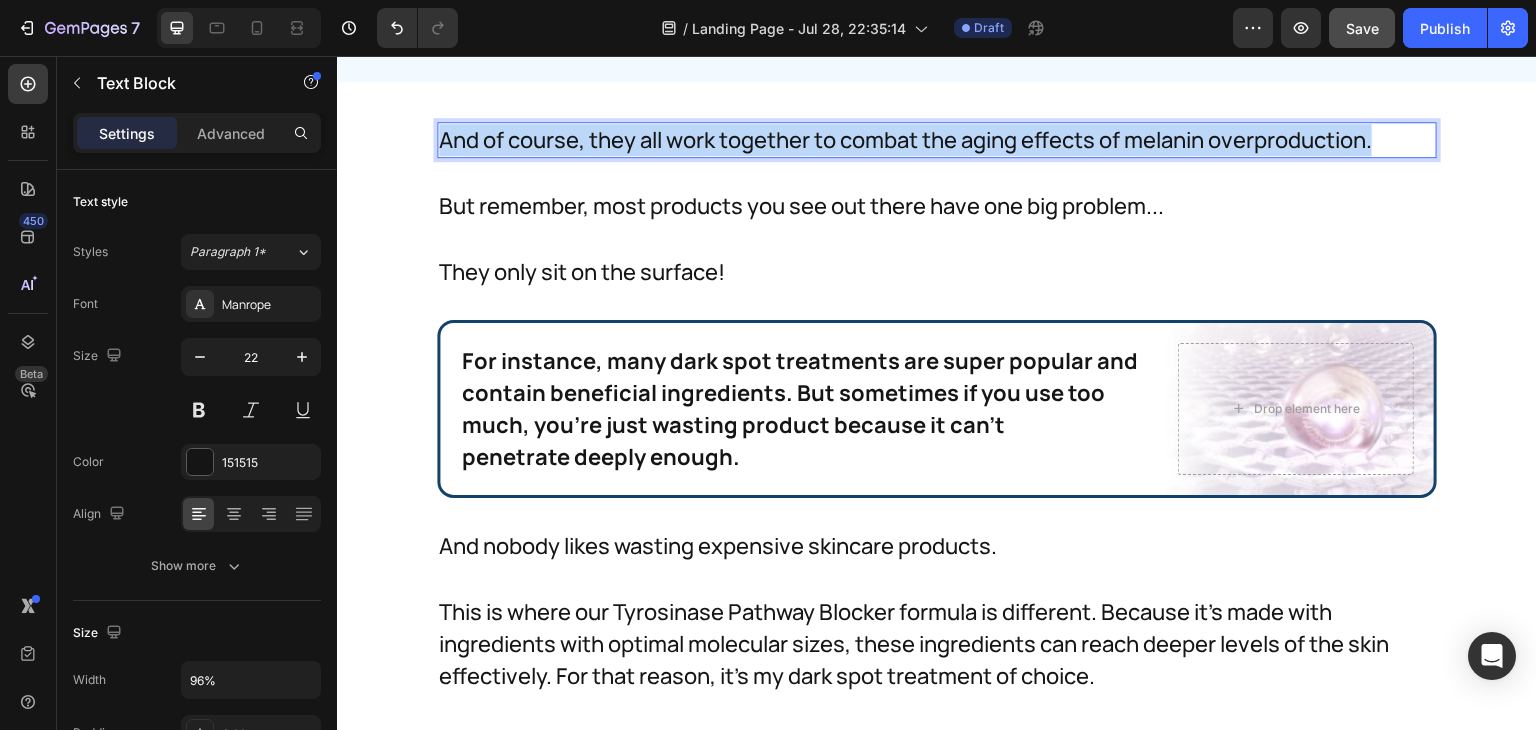 click on "And of course, they all work together to combat the aging effects of melanin overproduction." at bounding box center (917, 140) 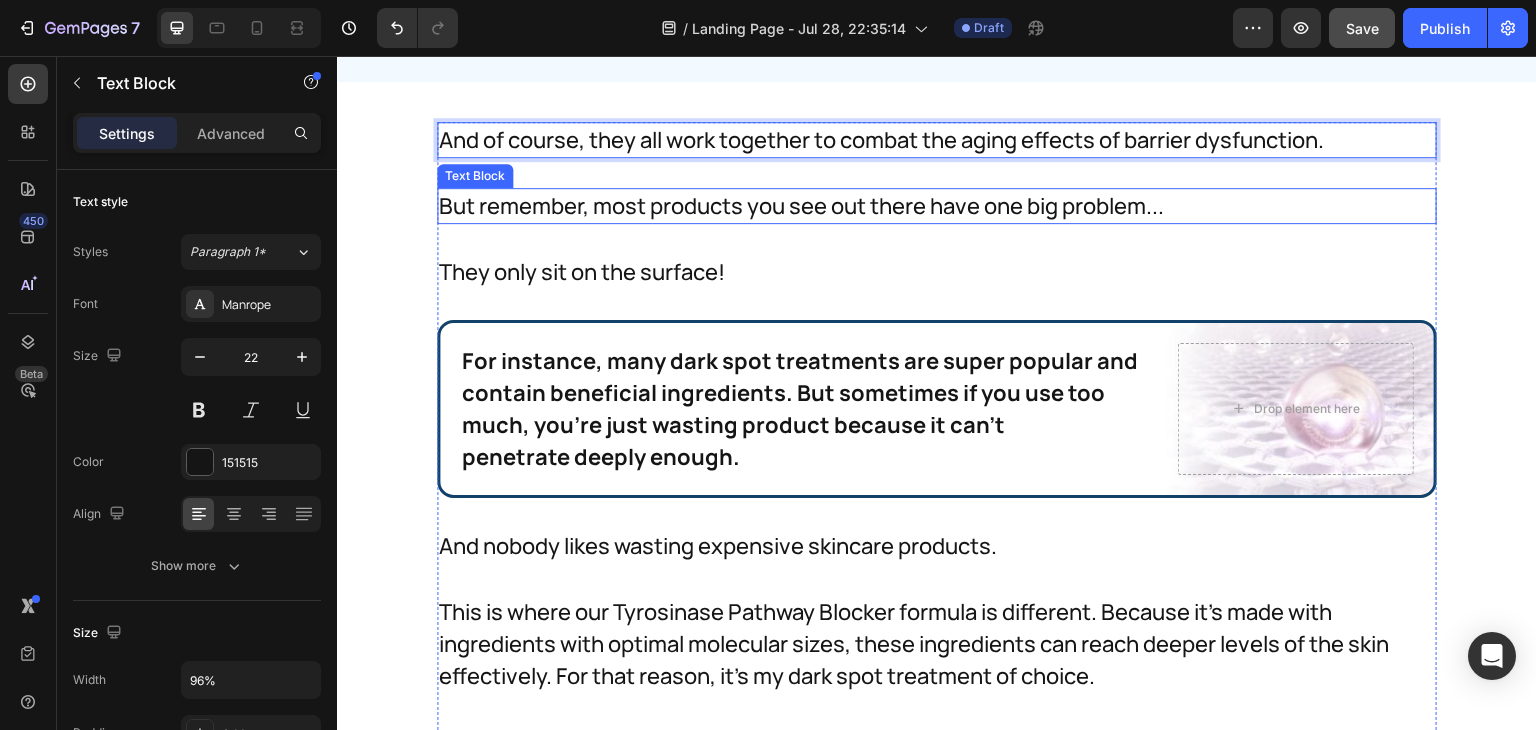 click on "But remember, most products you see out there have one big problem..." at bounding box center (917, 206) 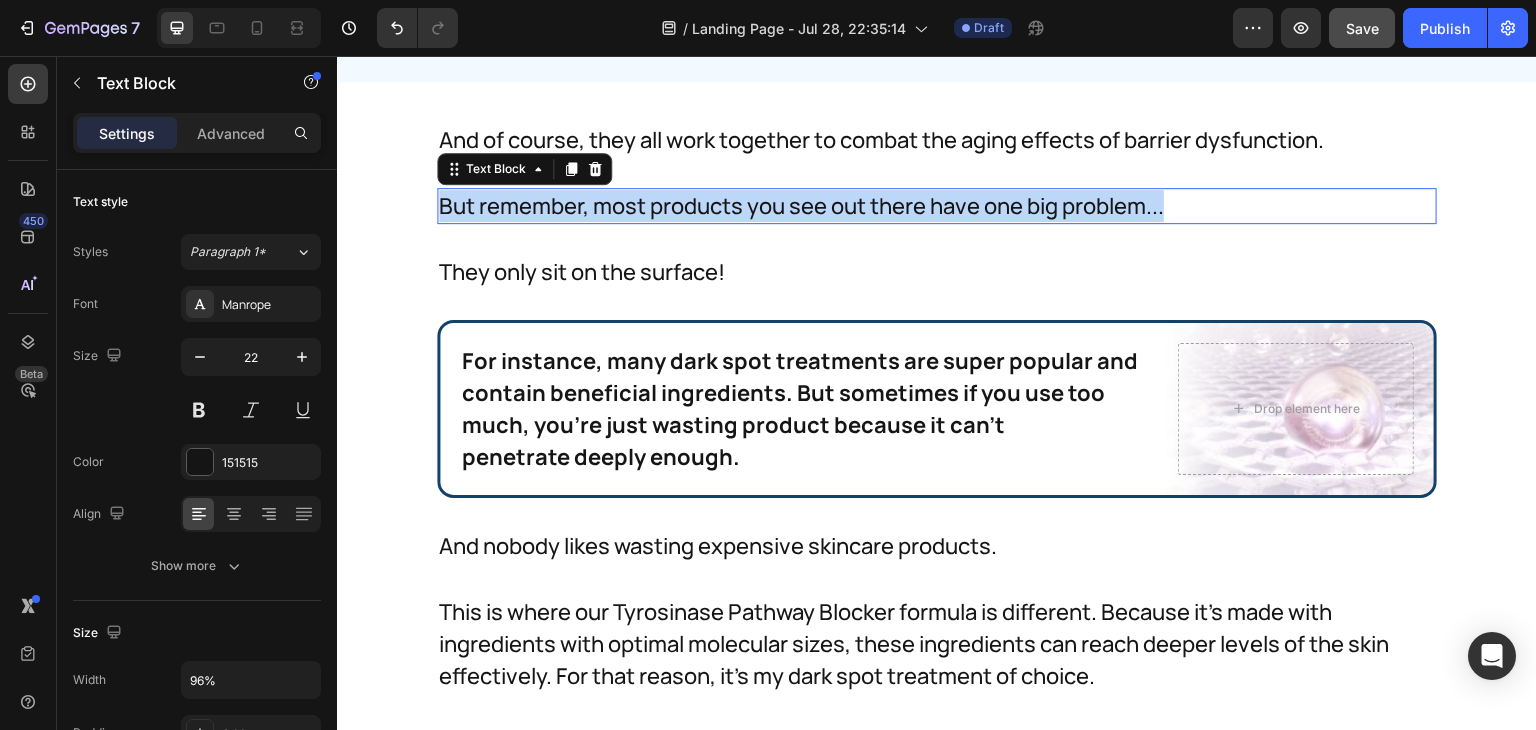 click on "But remember, most products you see out there have one big problem..." at bounding box center (917, 206) 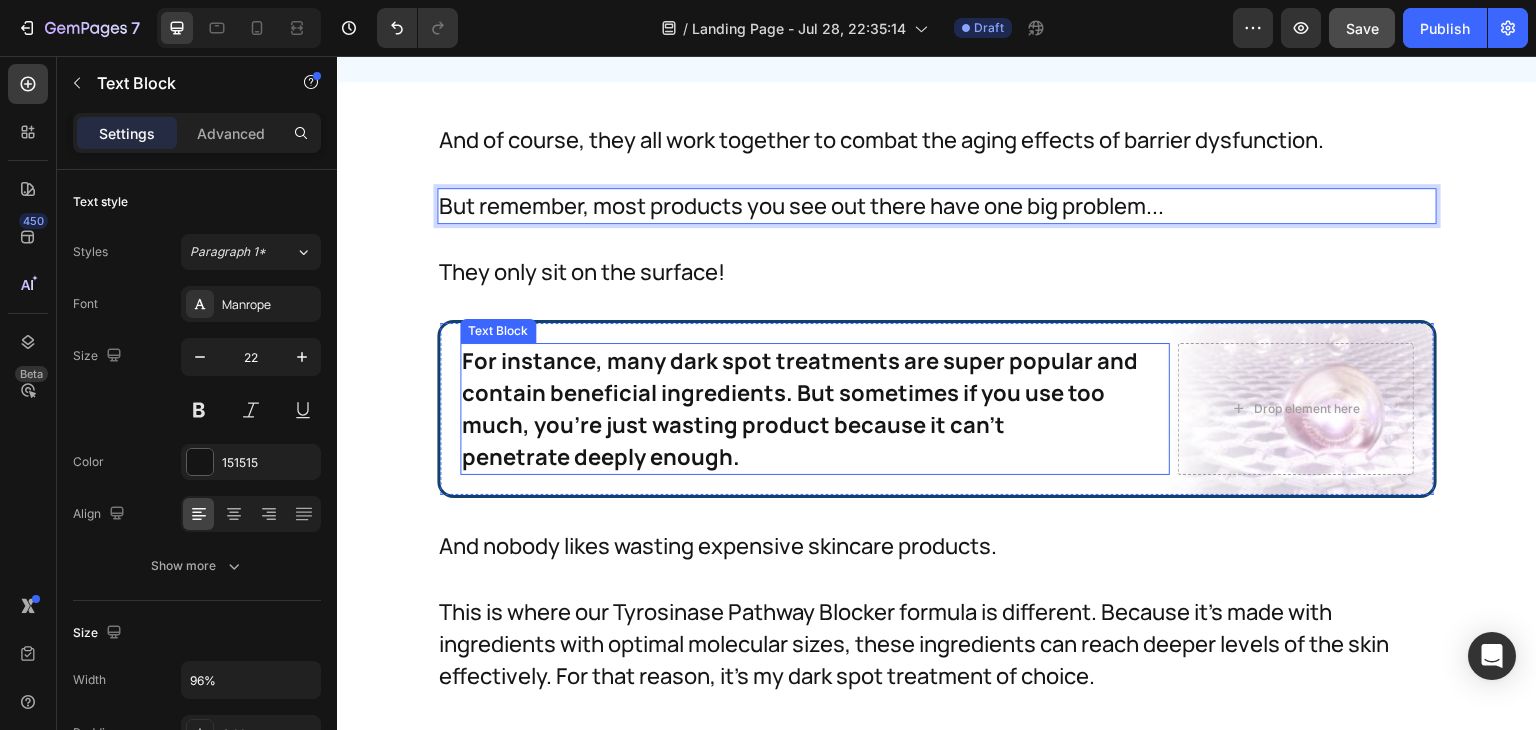 click on "For instance, many dark spot treatments are super popular and contain beneficial ingredients. But sometimes if you use too much, you're just wasting product because it can't" at bounding box center [815, 393] 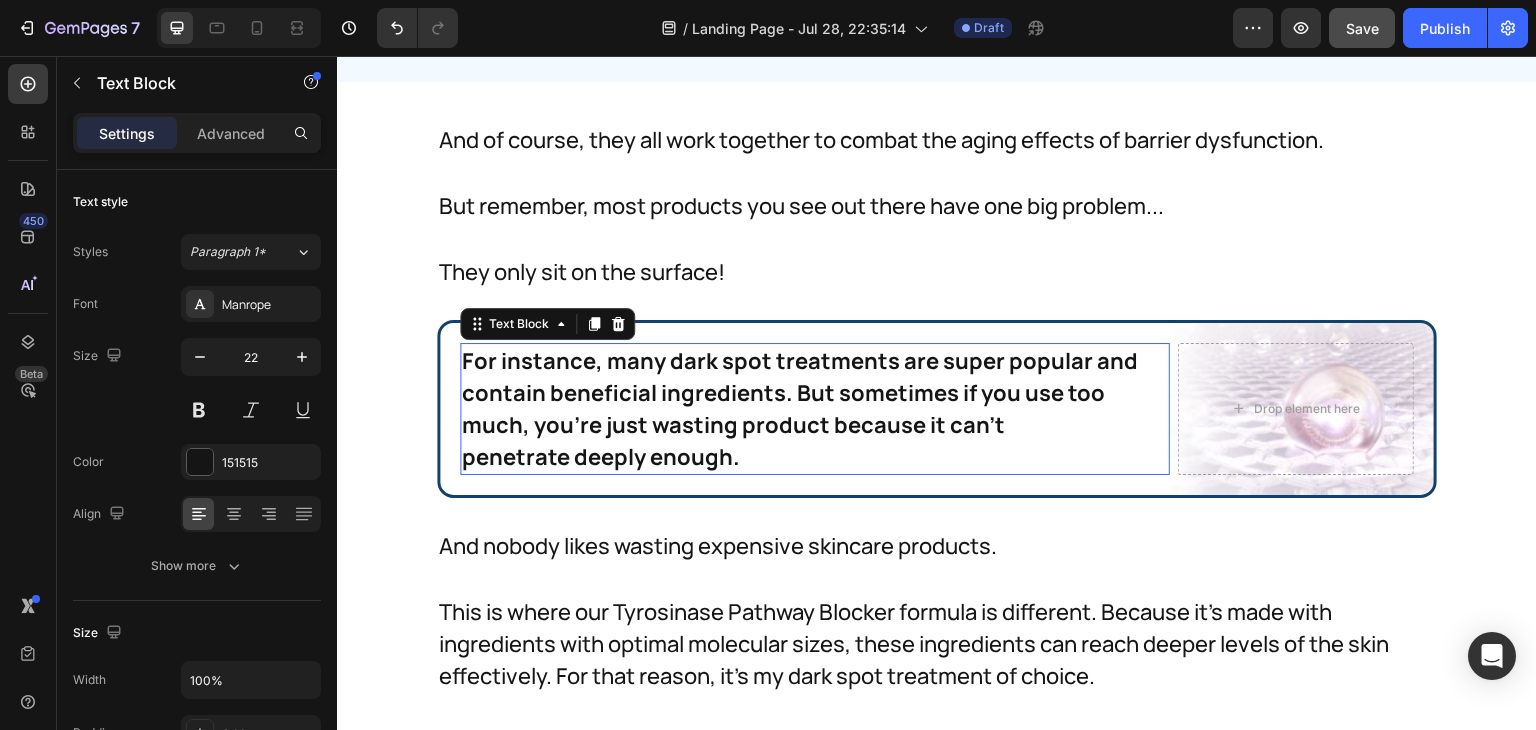 click on "For instance, many dark spot treatments are super popular and contain beneficial ingredients. But sometimes if you use too much, you're just wasting product because it can't" at bounding box center [815, 393] 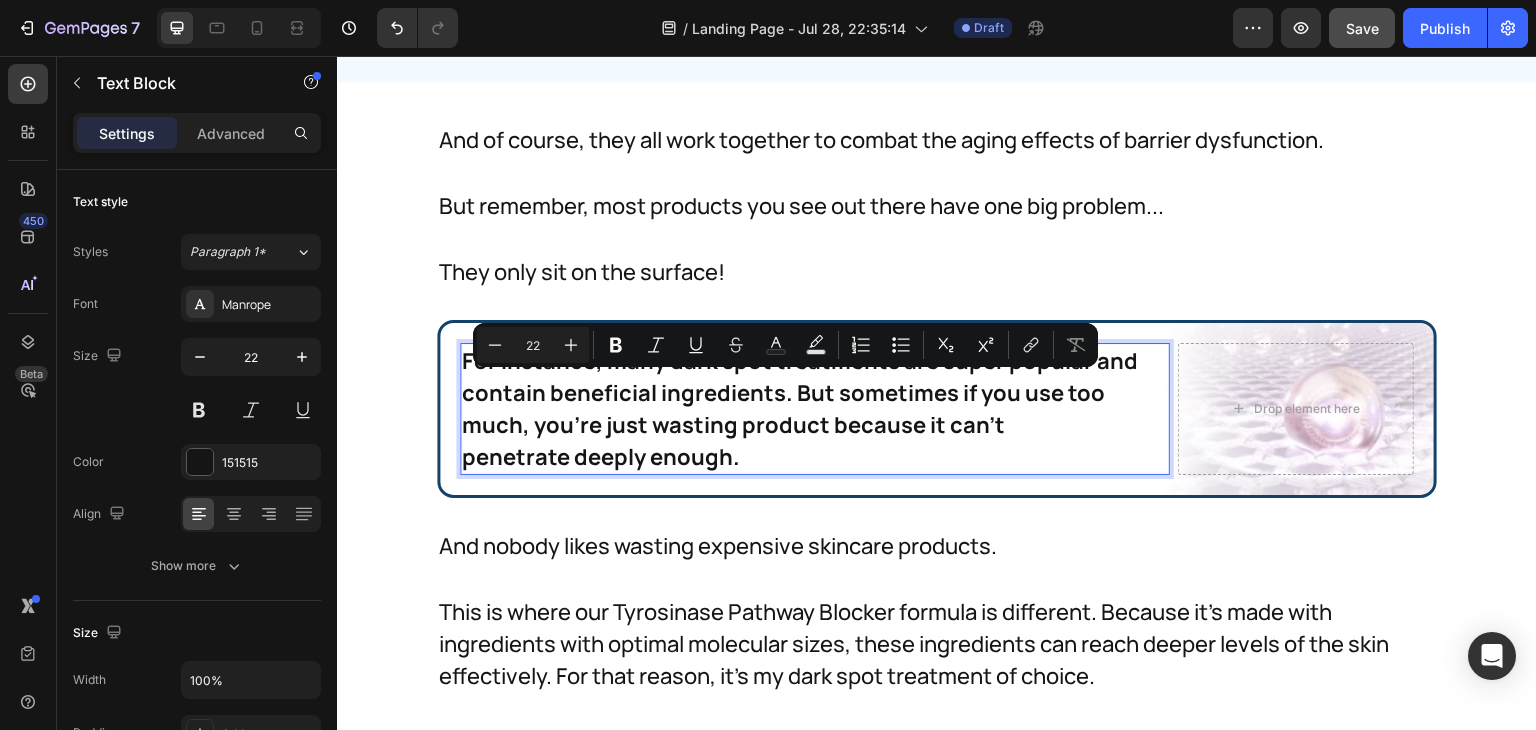 click on "penetrate deeply enough." at bounding box center (815, 457) 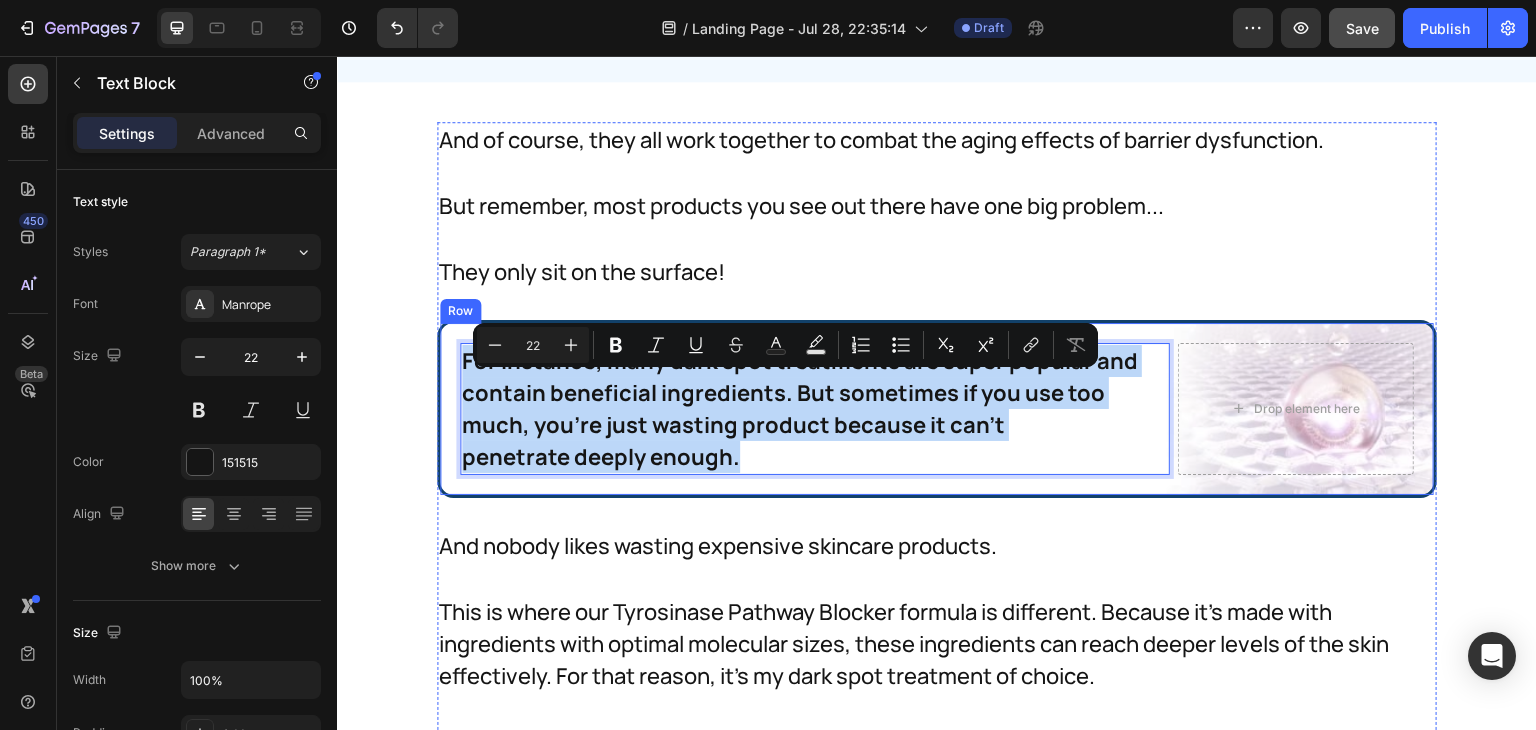 drag, startPoint x: 751, startPoint y: 480, endPoint x: 450, endPoint y: 381, distance: 316.86273 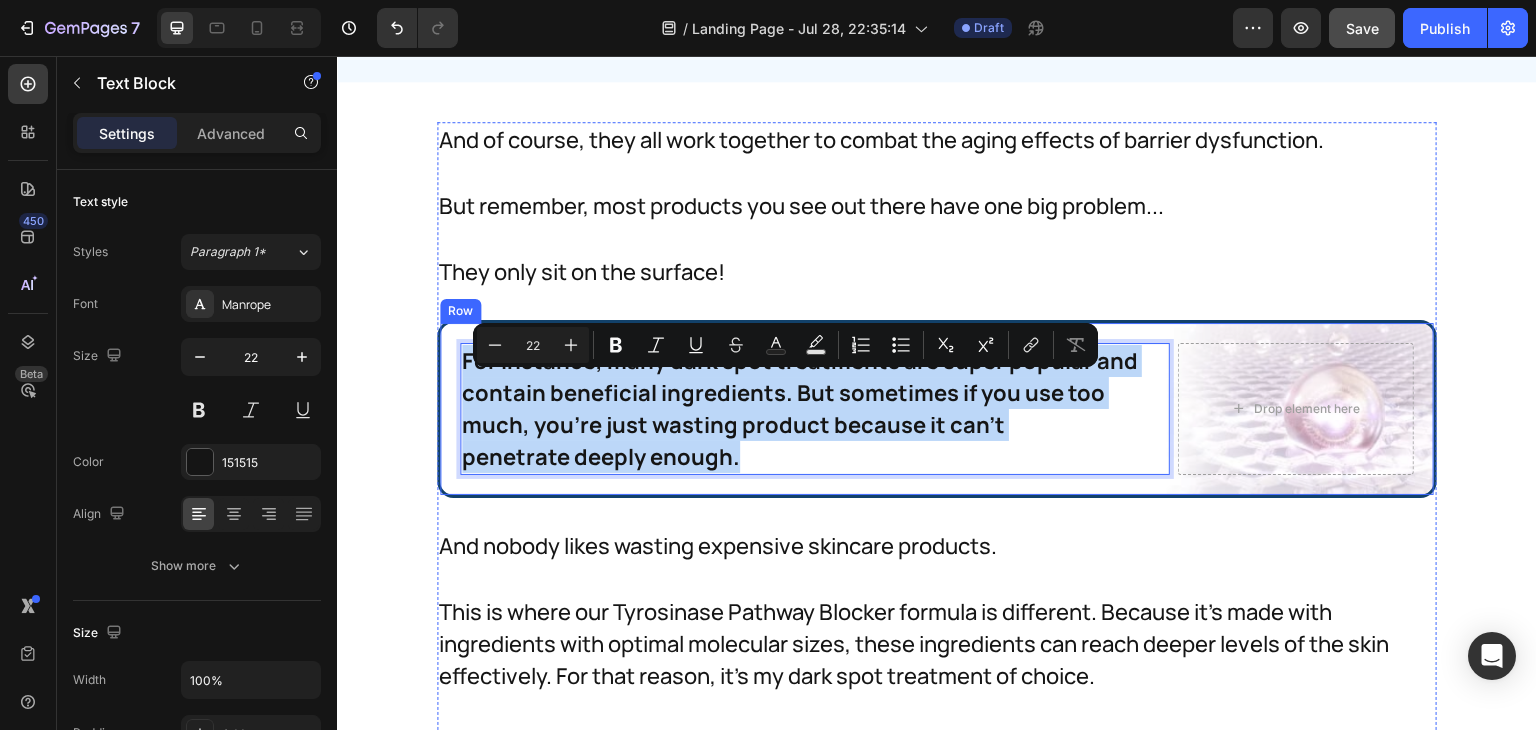 click on "For instance, many dark spot treatments are super popular and contain beneficial ingredients. But sometimes if you use too much, you're just wasting product because it can't  penetrate deeply enough. Text Block For instance, many dark spot treatments are super popular and contain beneficial ingredients. But sometimes if you use too much, you're just wasting product because it can't penetrate deeply enough. Text Block   0
Drop element here Row" at bounding box center (937, 409) 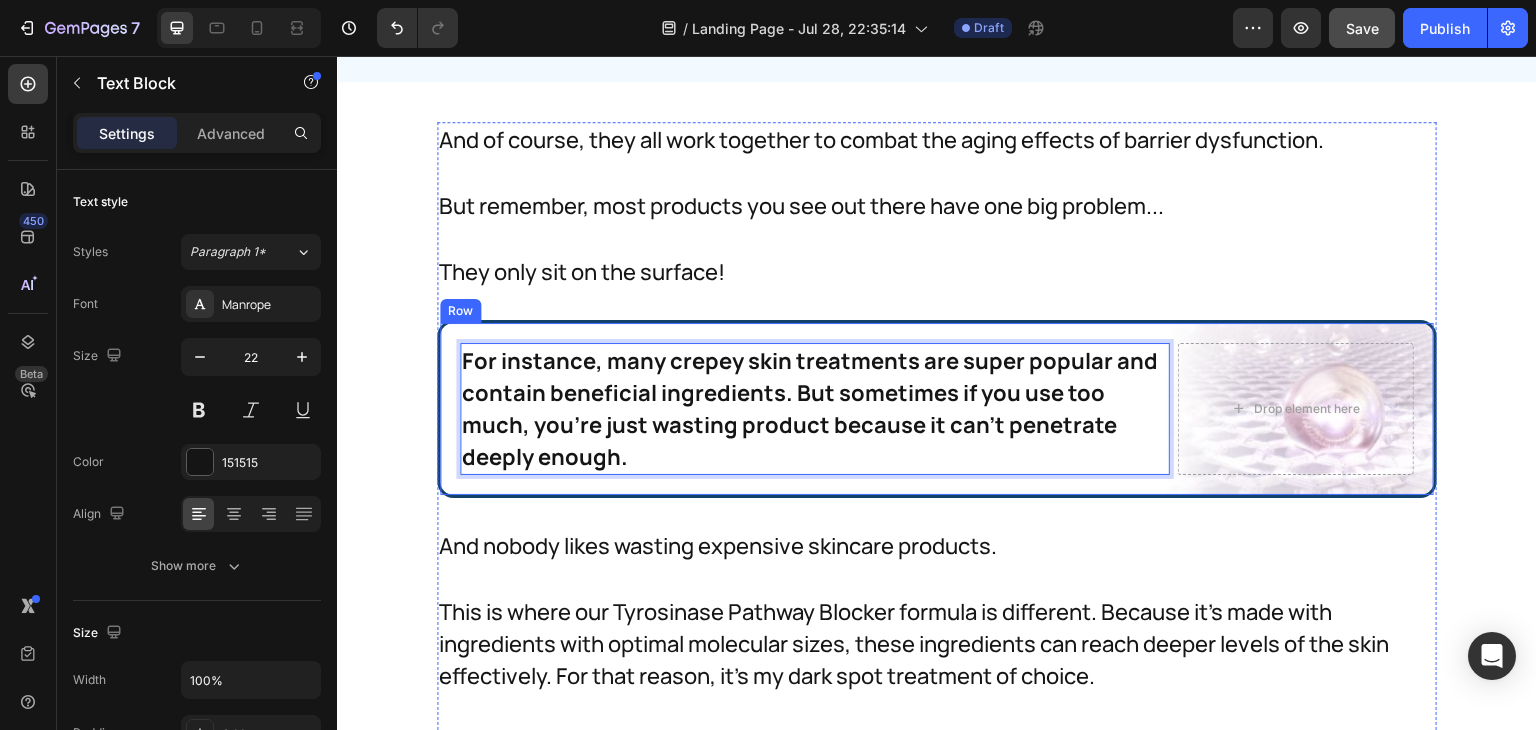 scroll, scrollTop: 27845, scrollLeft: 0, axis: vertical 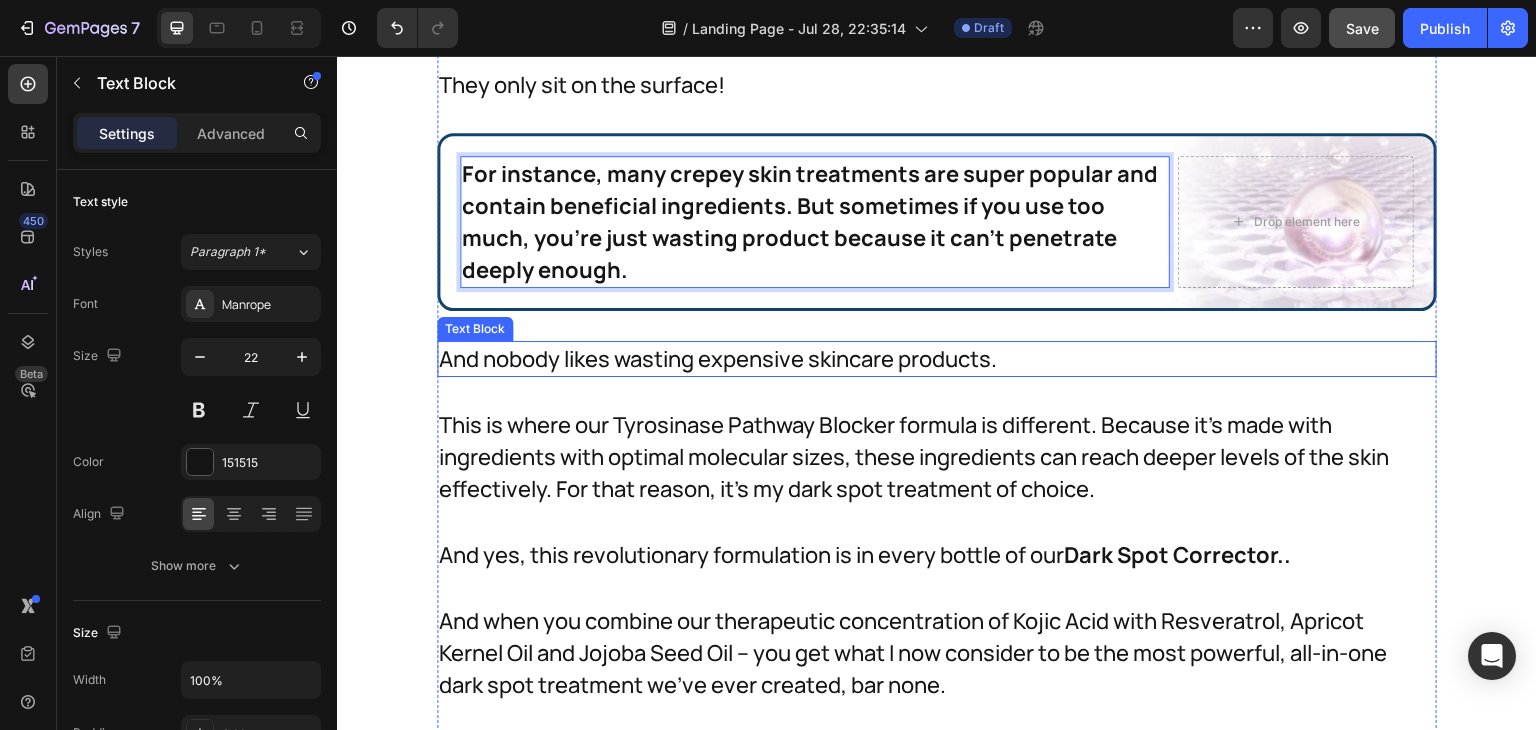 click on "And nobody likes wasting expensive skincare products." at bounding box center [922, 359] 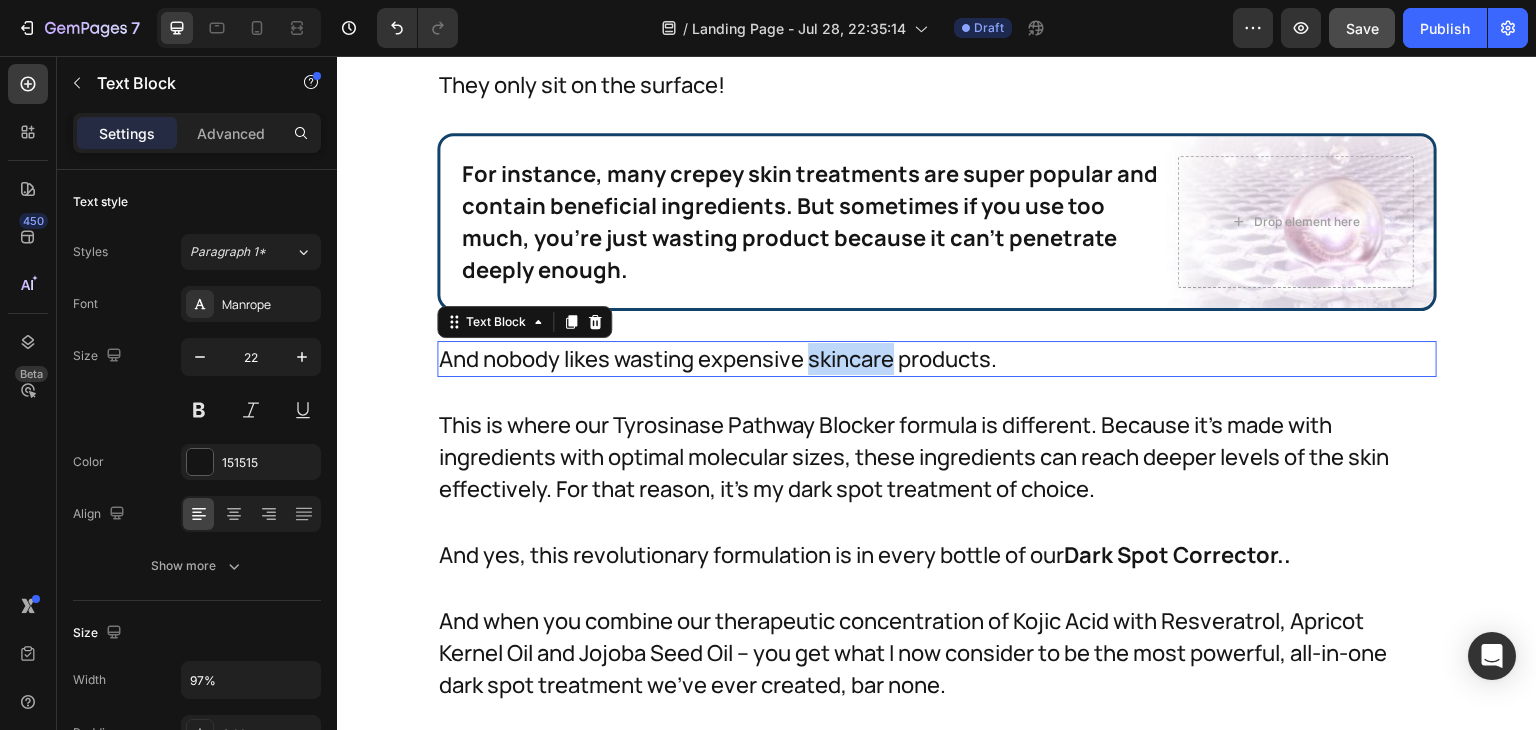 click on "And nobody likes wasting expensive skincare products." at bounding box center (922, 359) 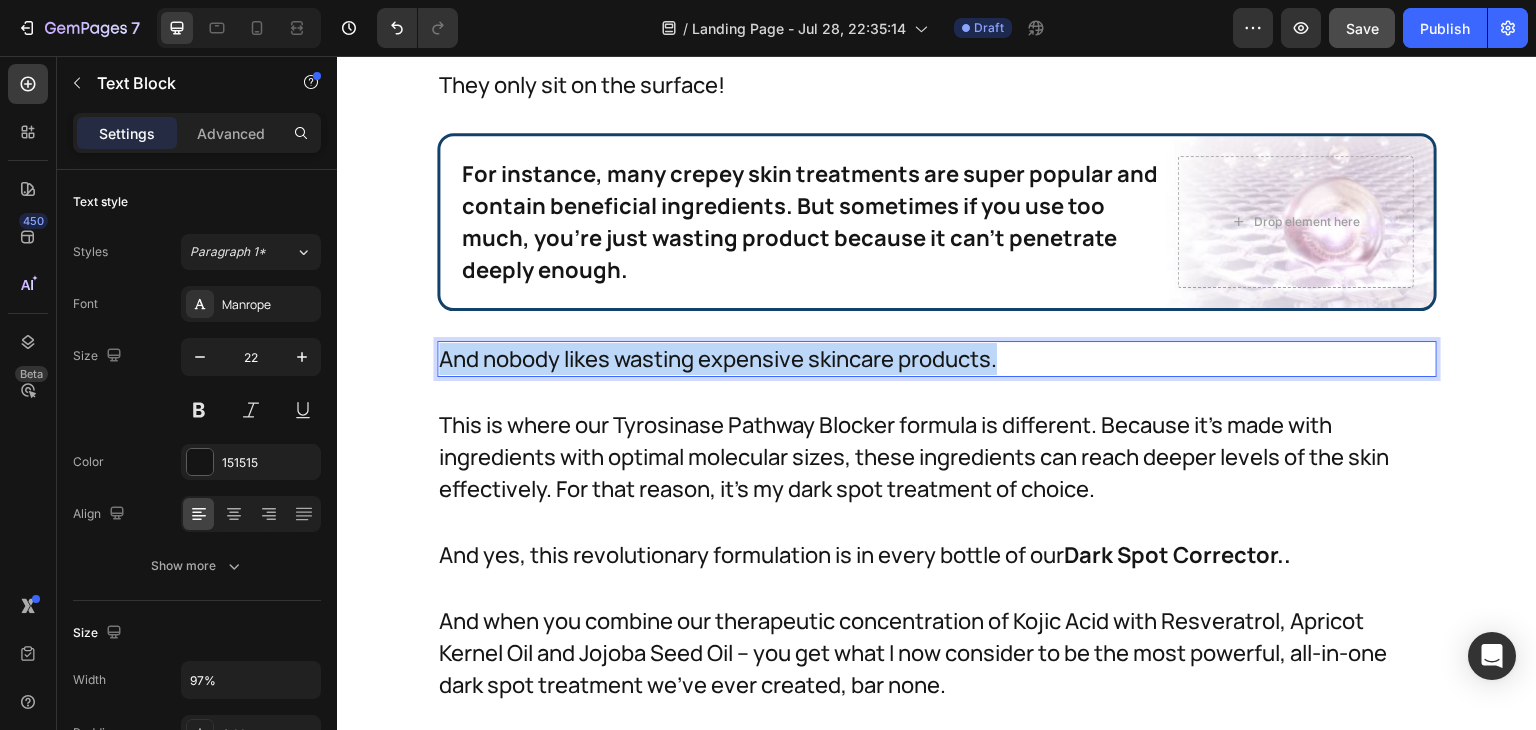click on "And nobody likes wasting expensive skincare products." at bounding box center (922, 359) 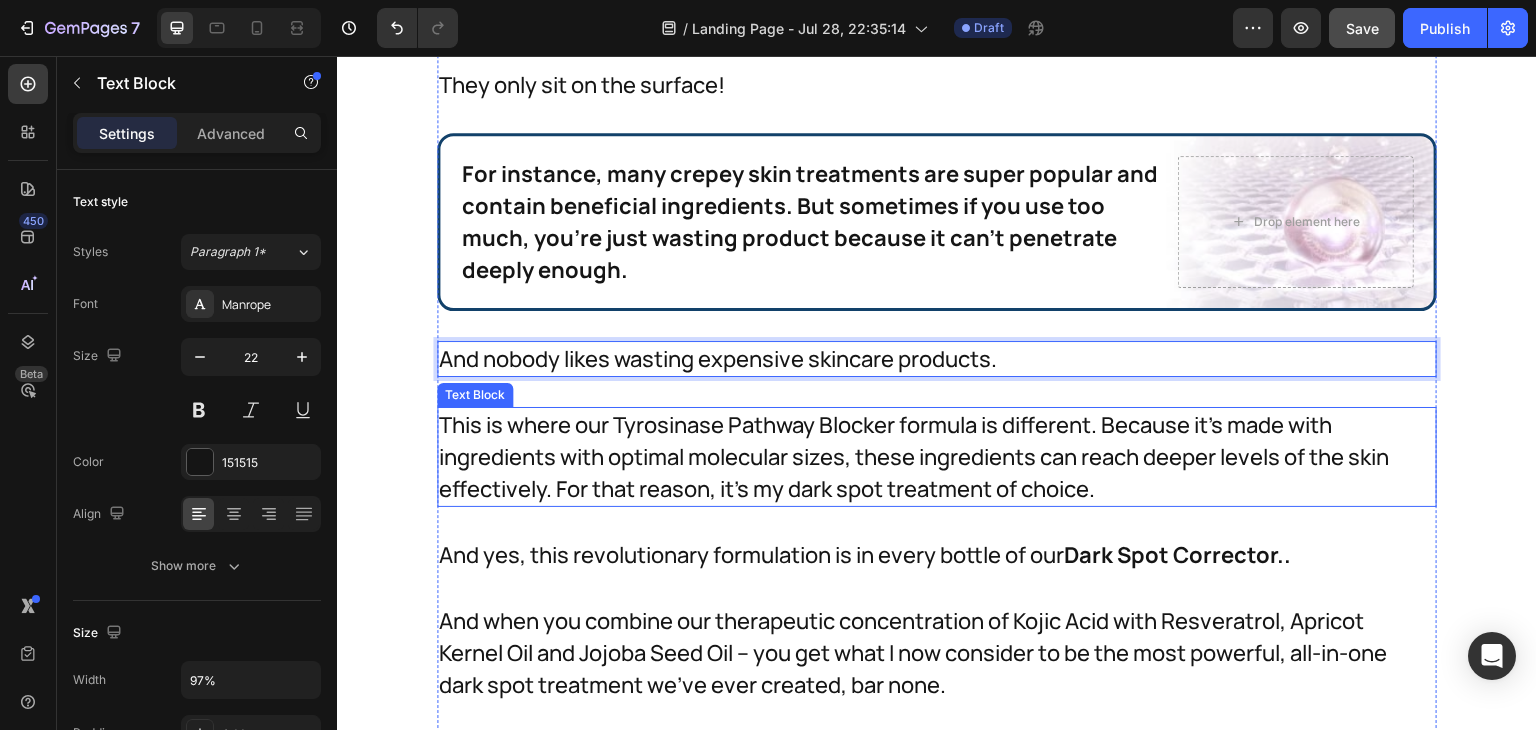 click on "This is where our Tyrosinase Pathway Blocker formula is different. Because it's made with ingredients with optimal molecular sizes, these ingredients can reach deeper levels of the skin effectively. For that reason, it's my dark spot treatment of choice." at bounding box center [922, 457] 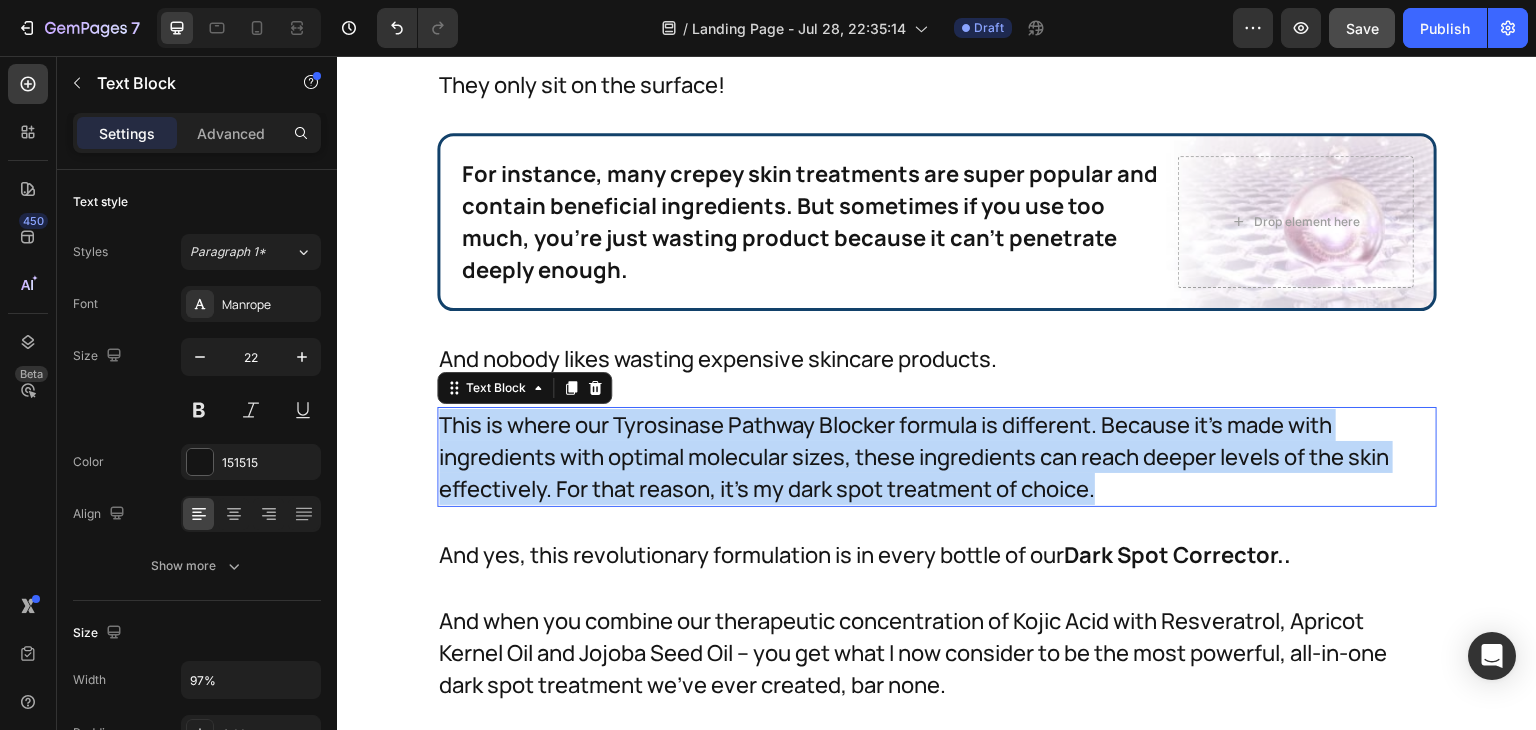 click on "This is where our Tyrosinase Pathway Blocker formula is different. Because it's made with ingredients with optimal molecular sizes, these ingredients can reach deeper levels of the skin effectively. For that reason, it's my dark spot treatment of choice." at bounding box center [922, 457] 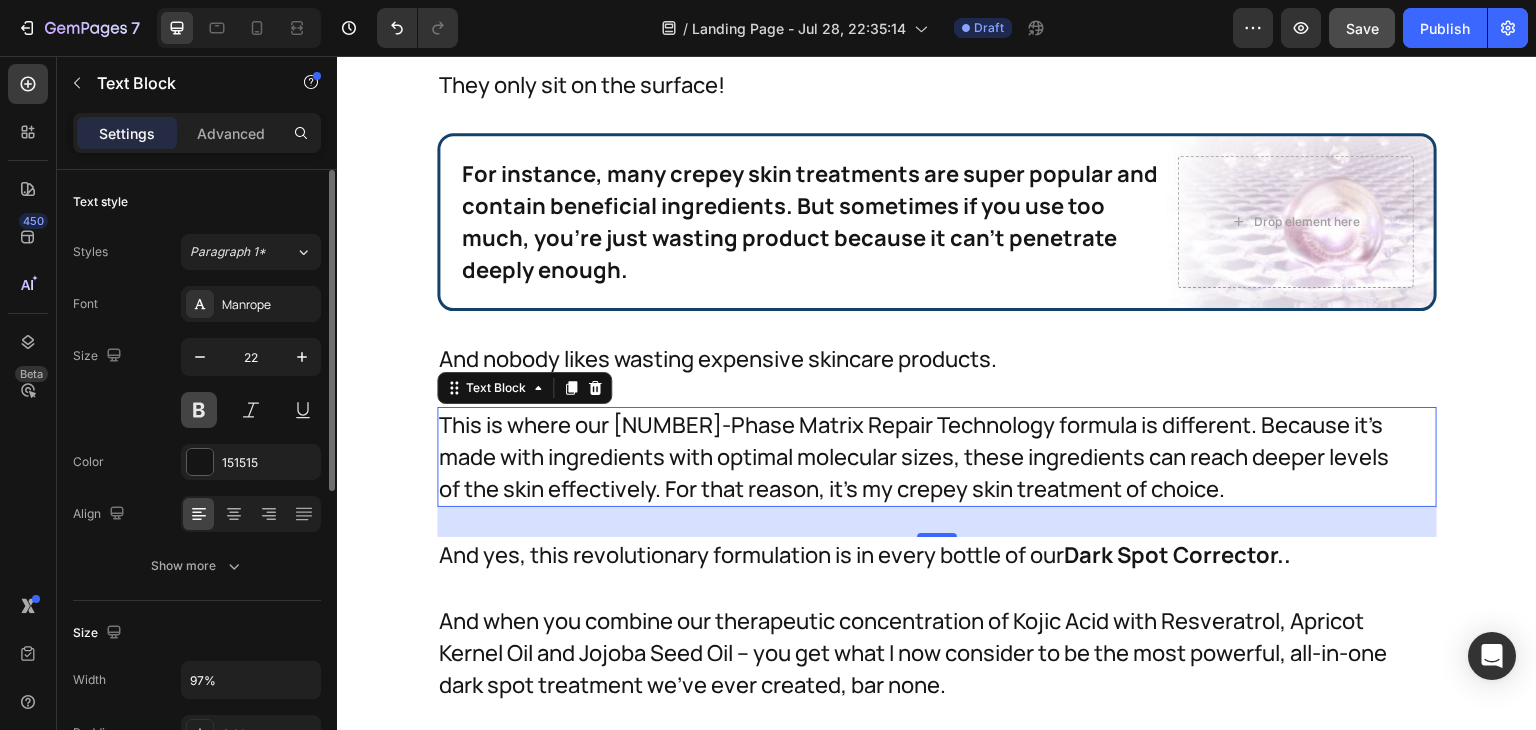click at bounding box center (199, 410) 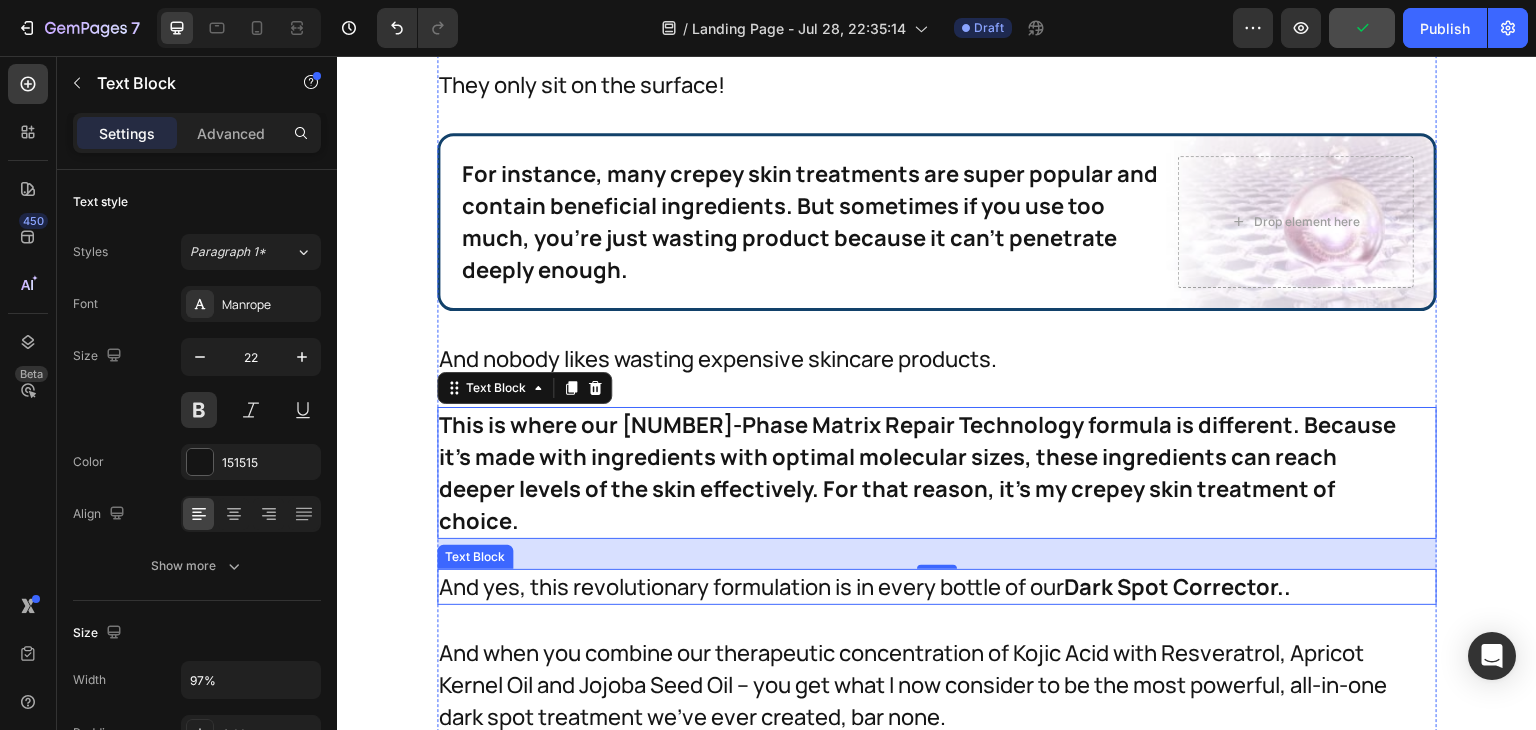 click on "And yes, this revolutionary formulation is in every bottle of our  Dark Spot Corrector.." at bounding box center [917, 587] 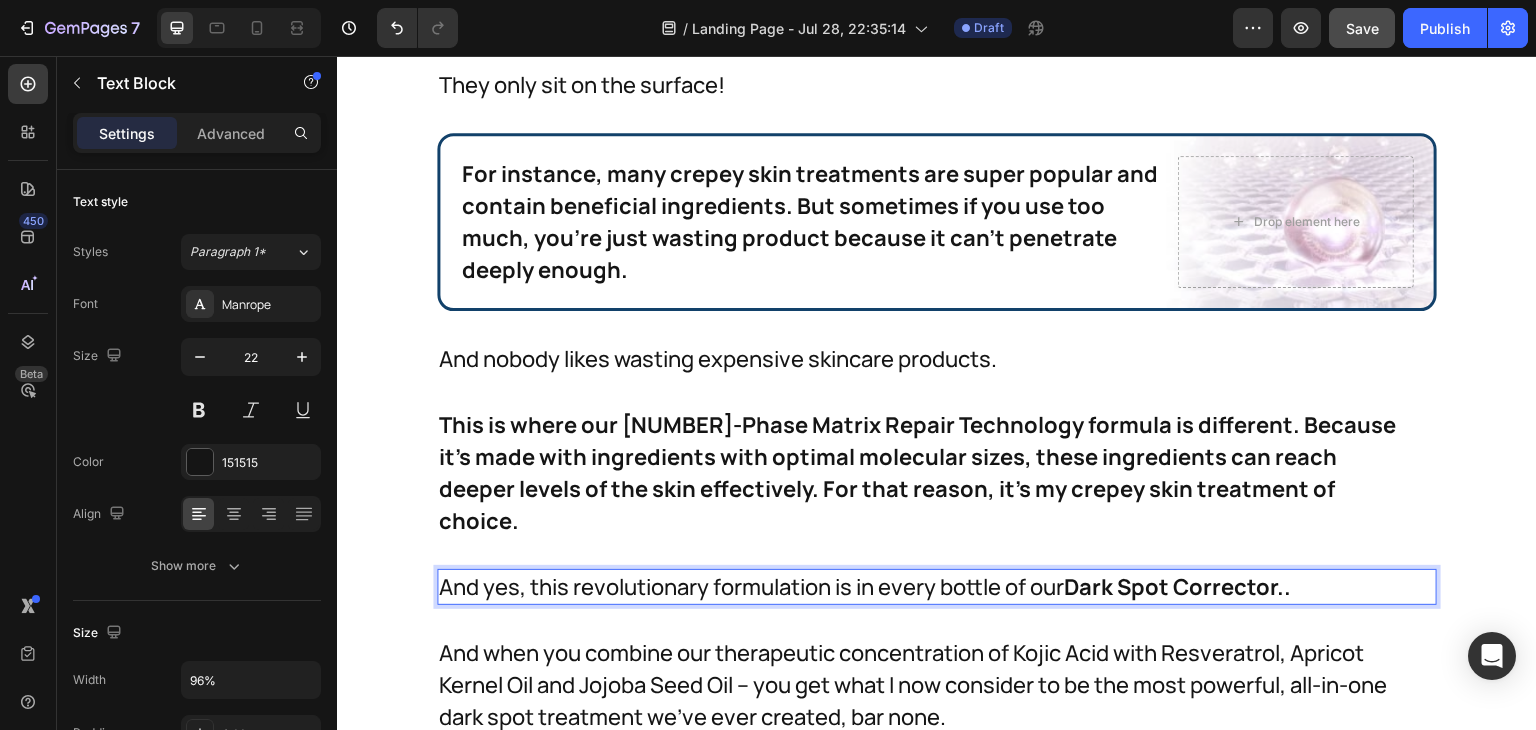 click on "And yes, this revolutionary formulation is in every bottle of our  Dark Spot Corrector.." at bounding box center (917, 587) 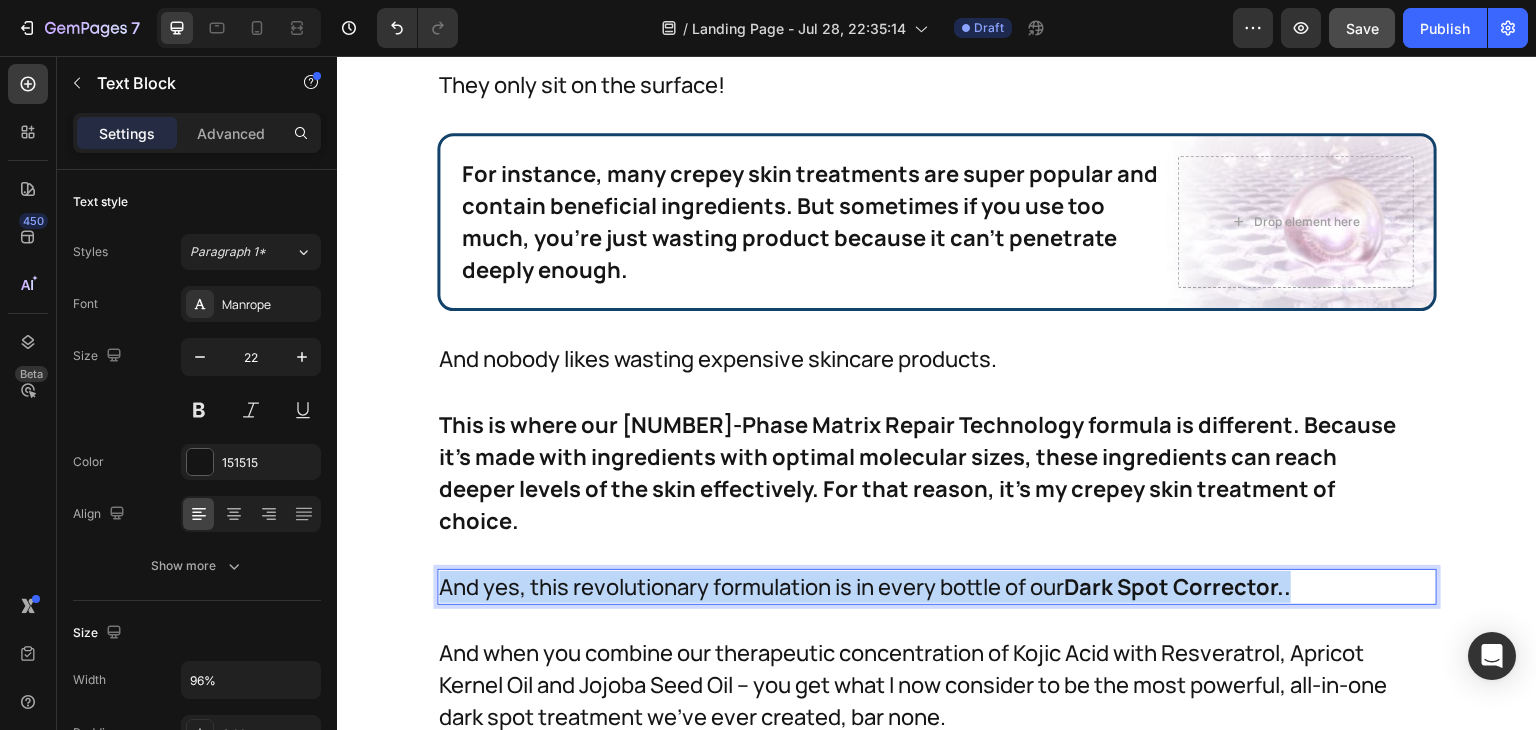 click on "And yes, this revolutionary formulation is in every bottle of our  Dark Spot Corrector.." at bounding box center [917, 587] 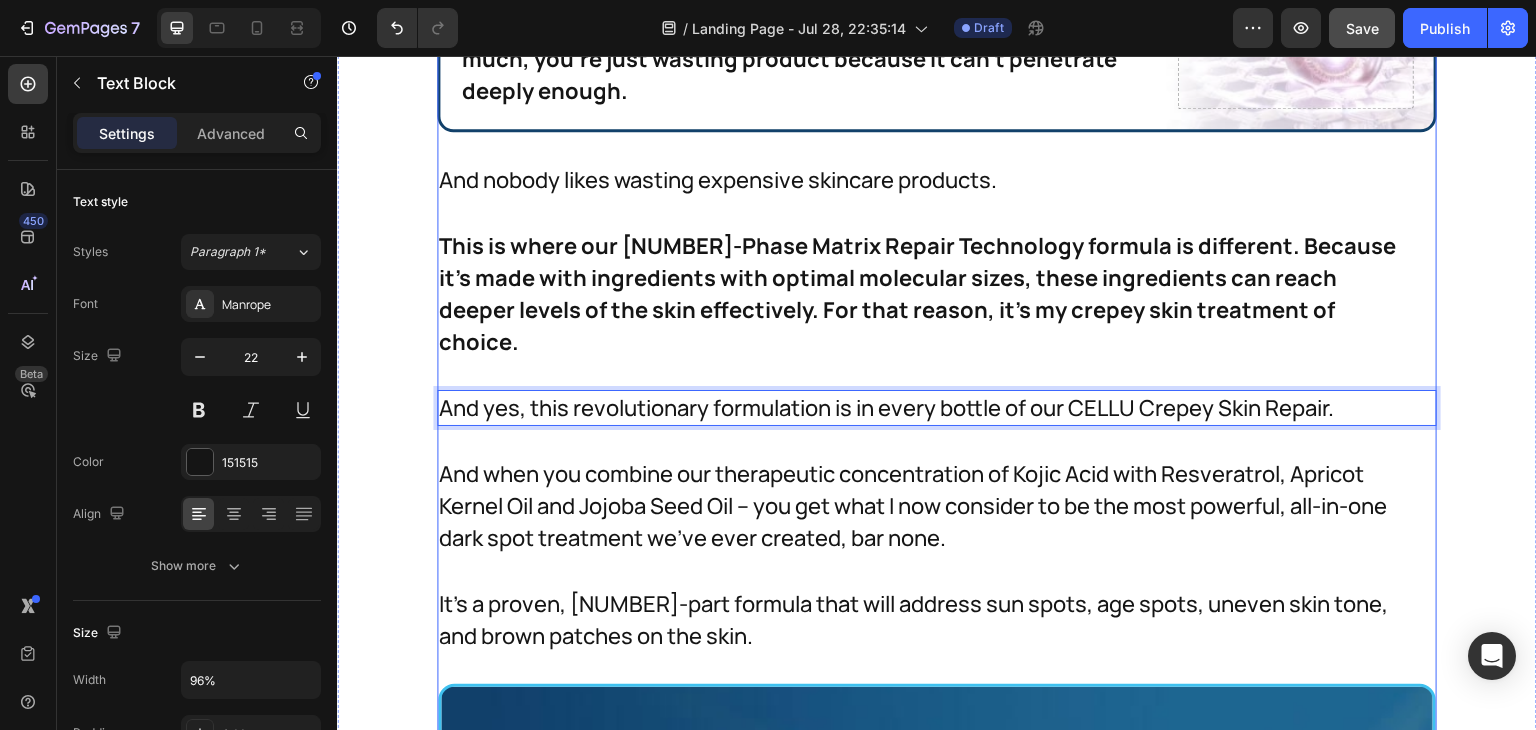 scroll, scrollTop: 28032, scrollLeft: 0, axis: vertical 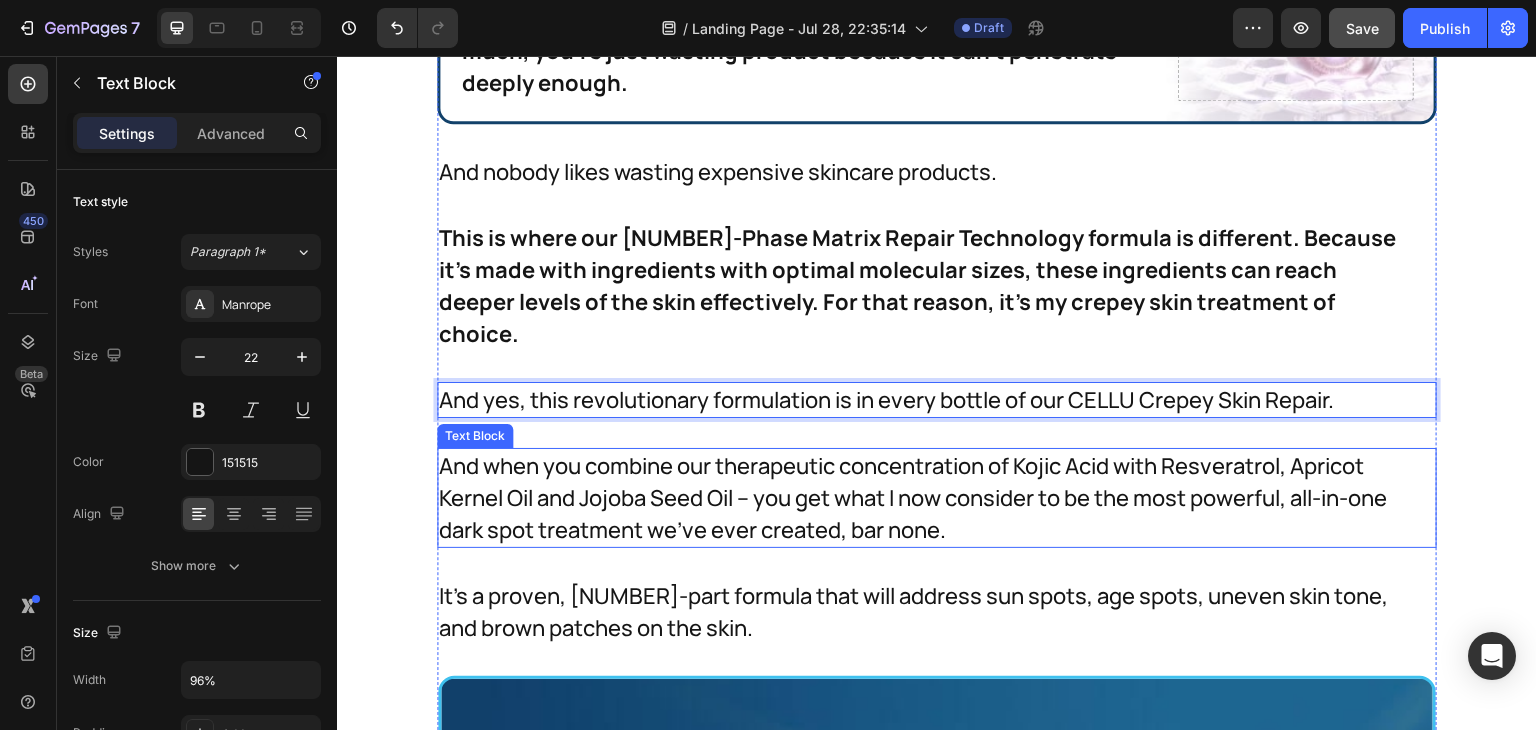 click on "And when you combine our therapeutic concentration of Kojic Acid with Resveratrol, Apricot Kernel Oil and Jojoba Seed Oil – you get what I now consider to be the most powerful, all-in-one dark spot treatment we've ever created, bar none." at bounding box center [927, 498] 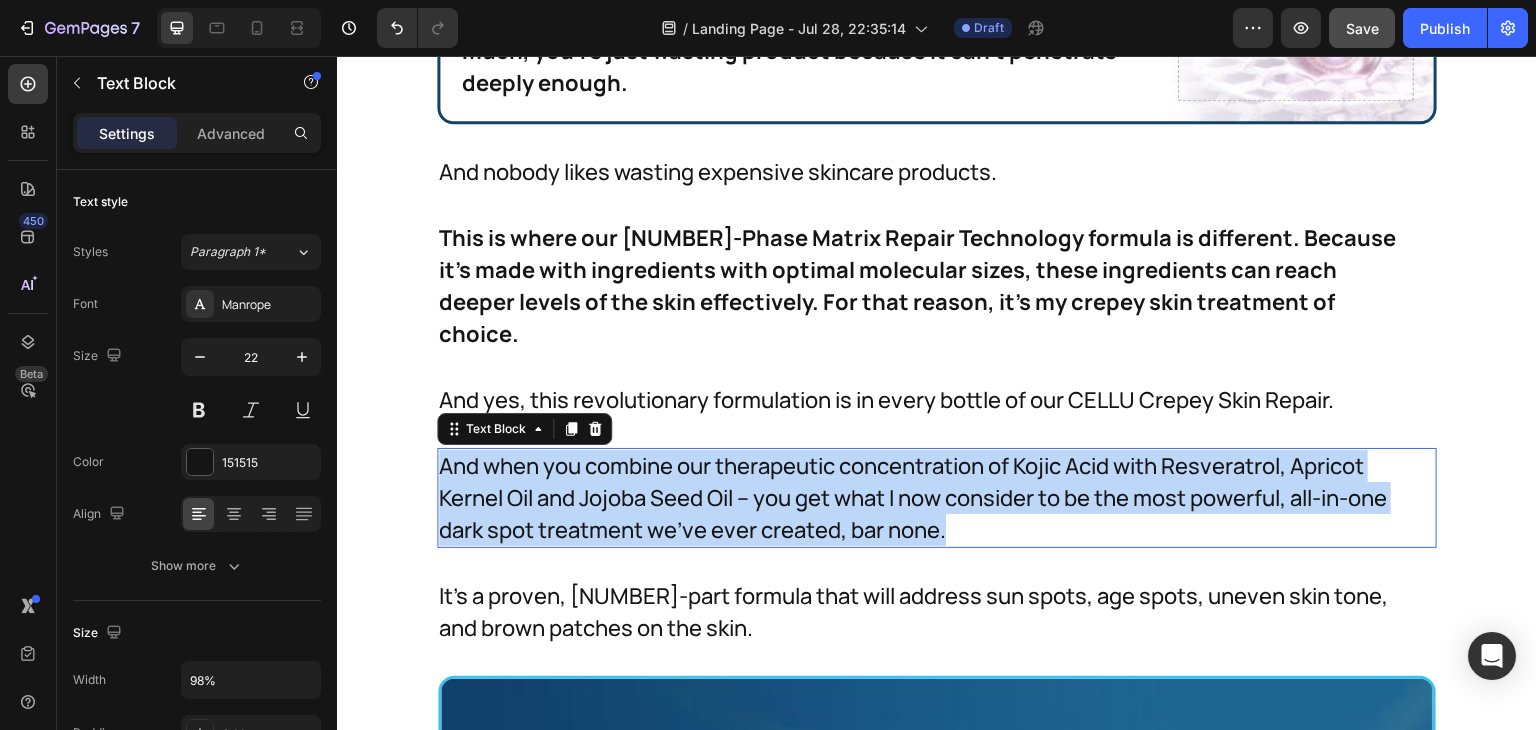 click on "And when you combine our therapeutic concentration of Kojic Acid with Resveratrol, Apricot Kernel Oil and Jojoba Seed Oil – you get what I now consider to be the most powerful, all-in-one dark spot treatment we've ever created, bar none." at bounding box center (927, 498) 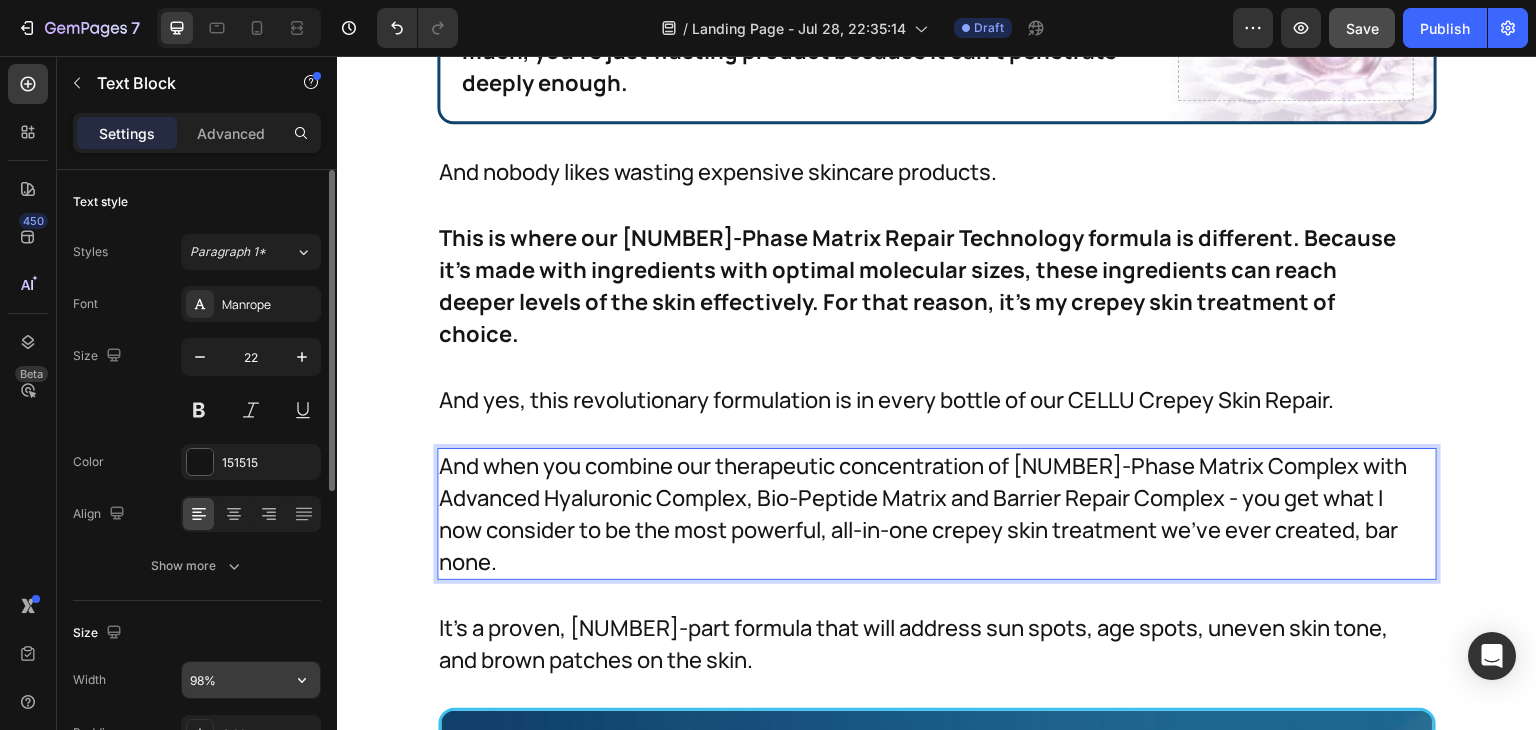 click on "98%" at bounding box center [251, 680] 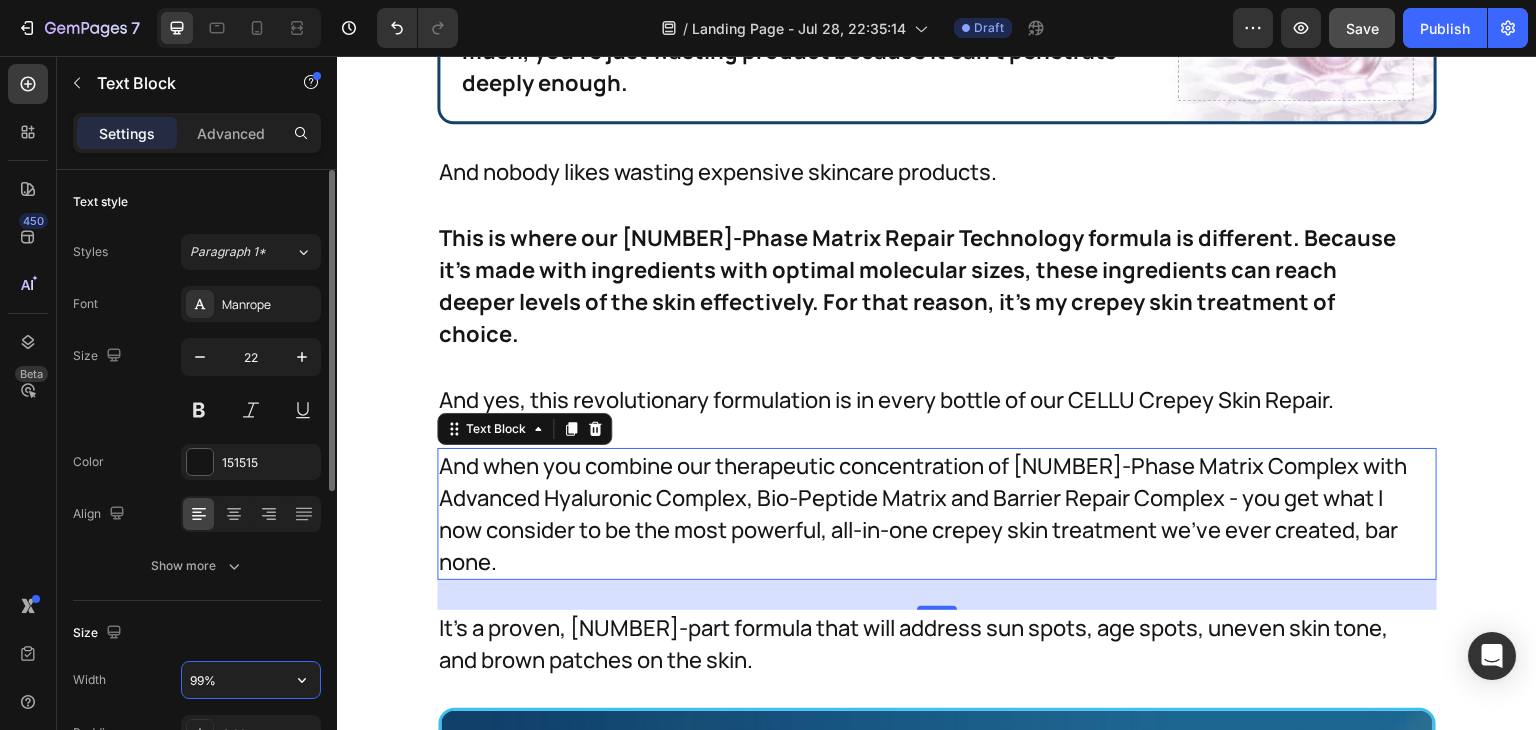 type on "100%" 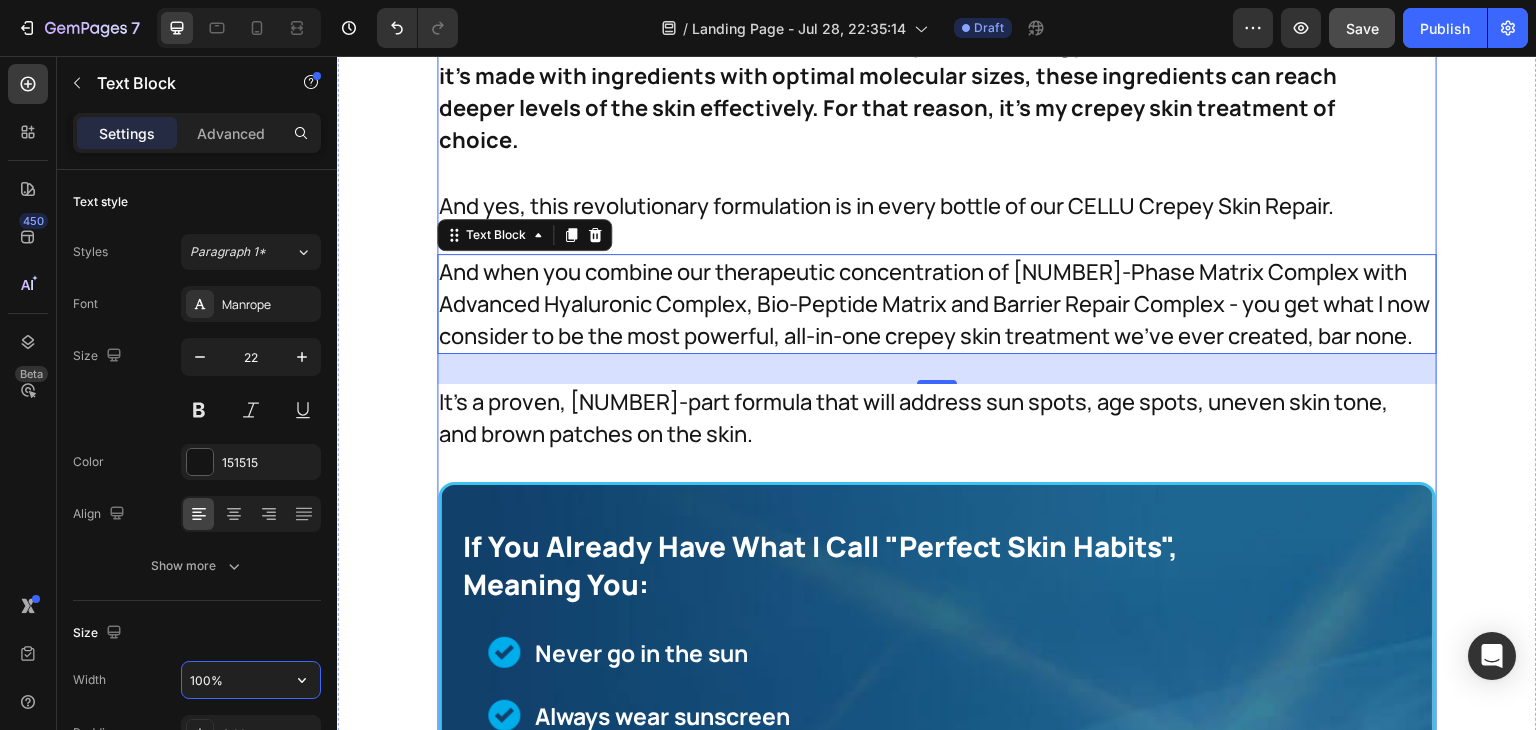 scroll, scrollTop: 28242, scrollLeft: 0, axis: vertical 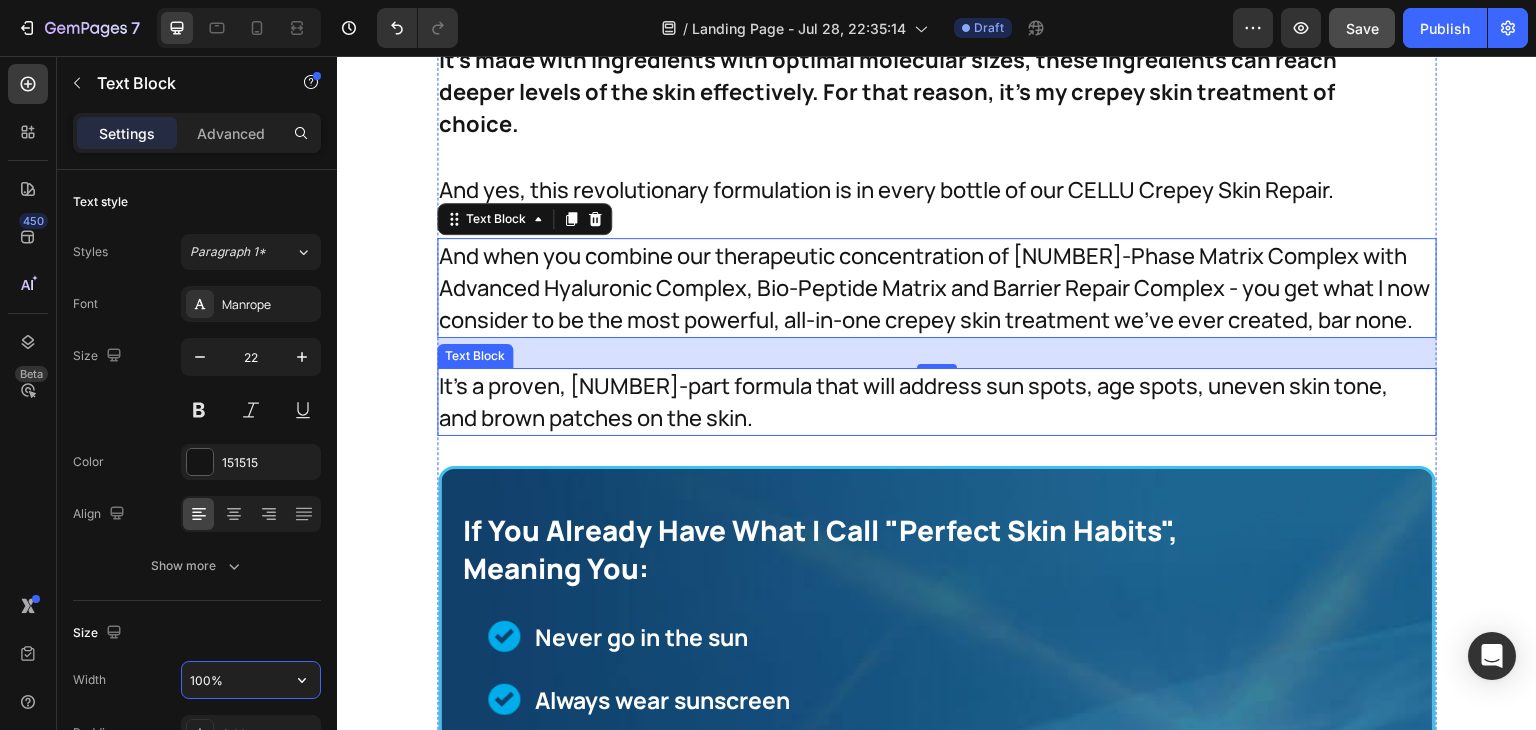 click on "It's a proven, 4-part formula that will address sun spots, age spots, uneven skin tone, and brown patches on the skin." at bounding box center [927, 402] 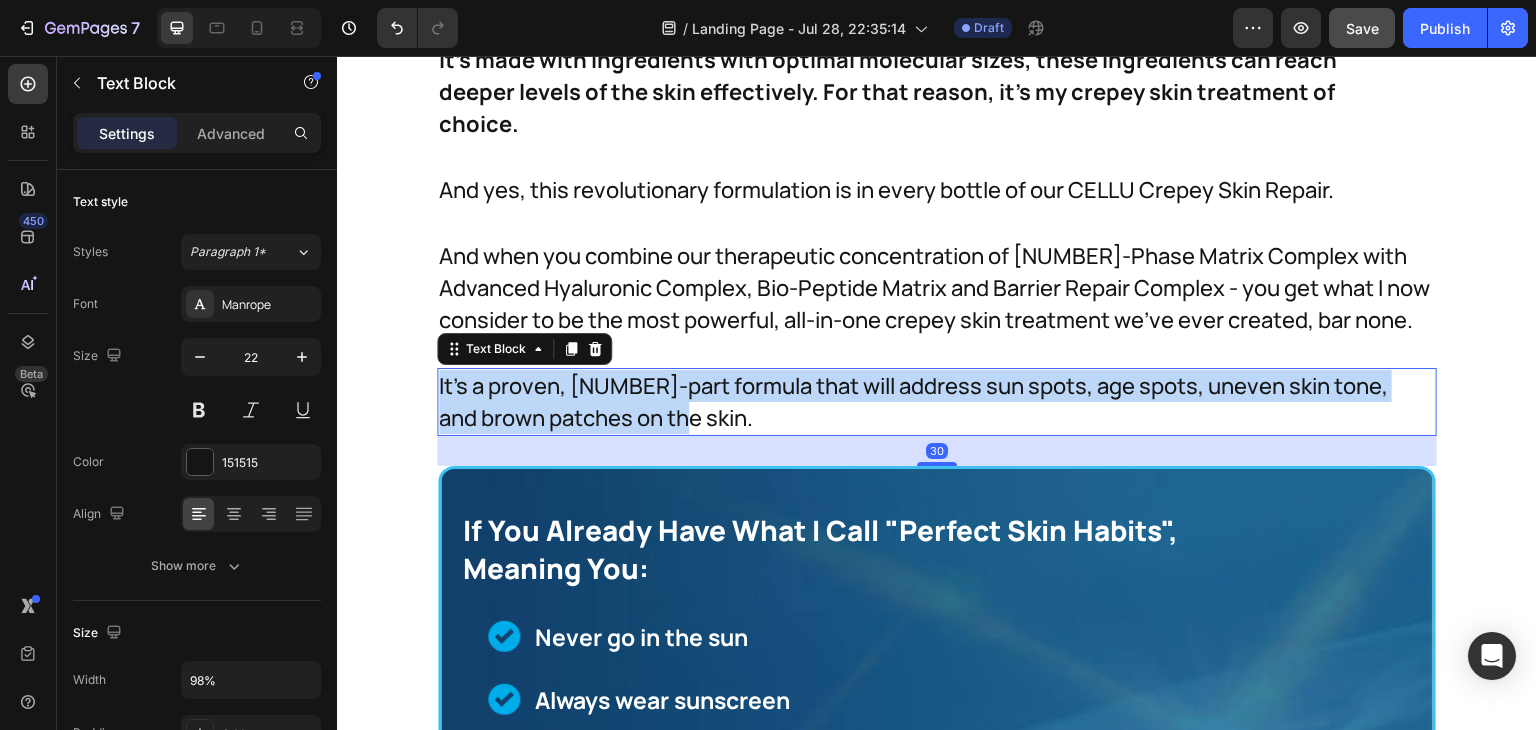 click on "It's a proven, 4-part formula that will address sun spots, age spots, uneven skin tone, and brown patches on the skin." at bounding box center (927, 402) 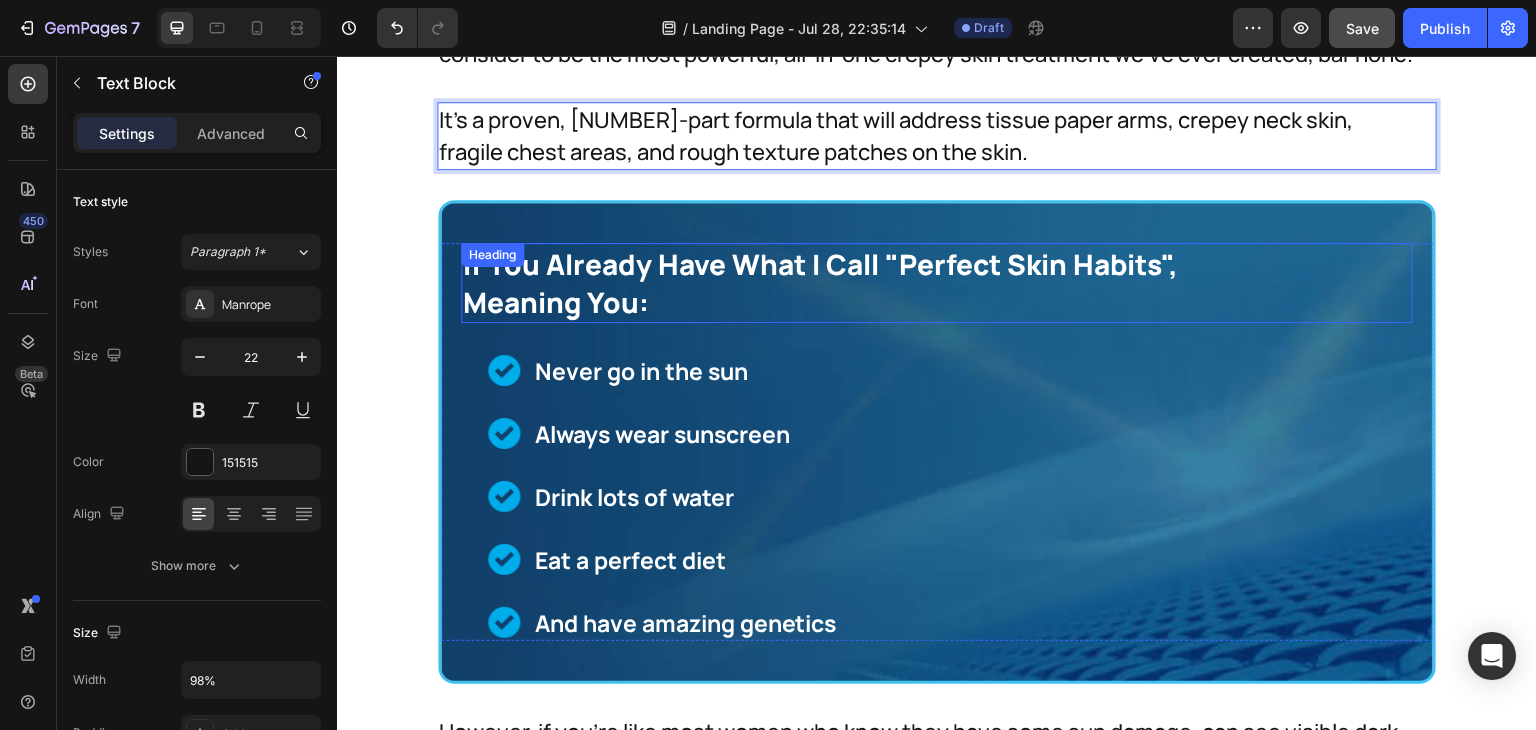 scroll, scrollTop: 28529, scrollLeft: 0, axis: vertical 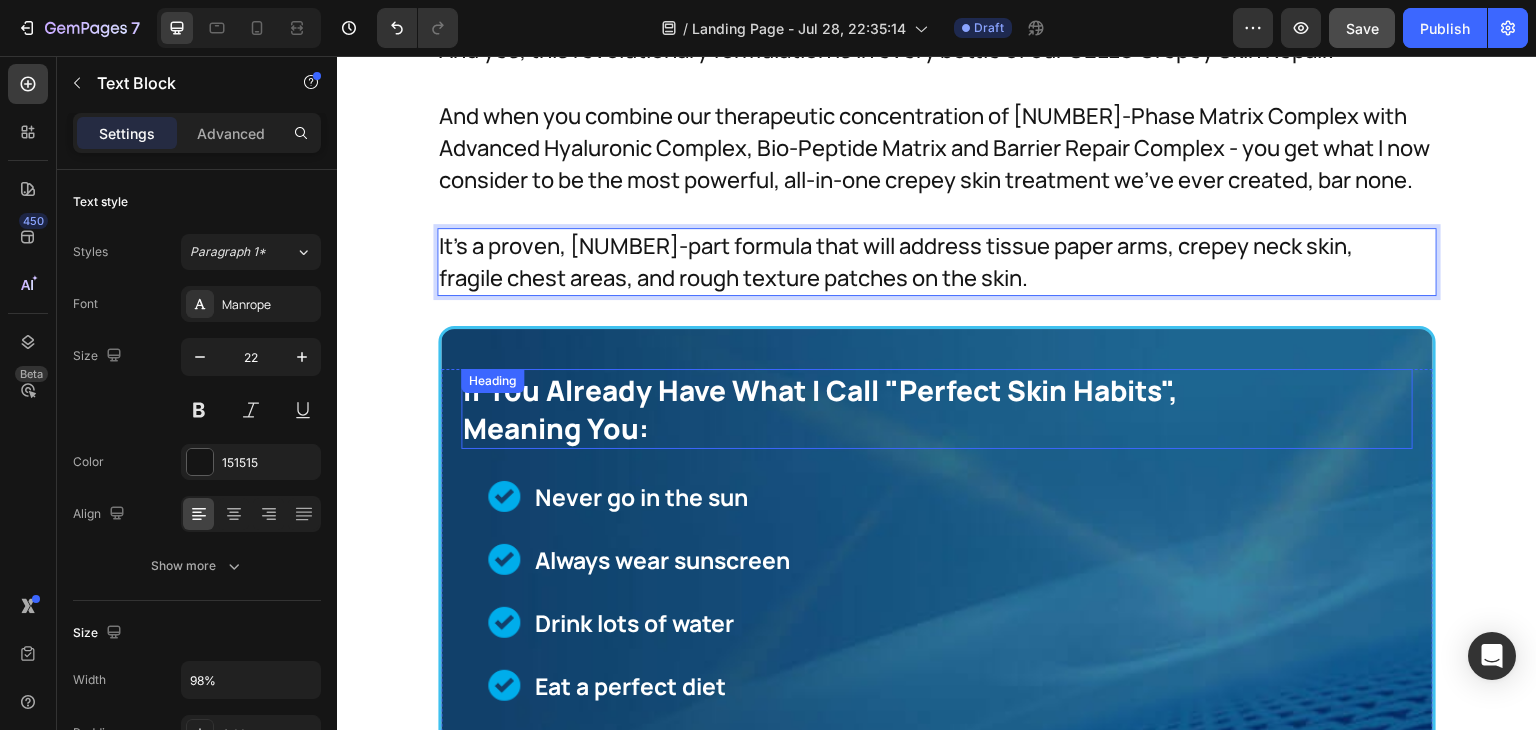 click on "If You Already Have What I Call "Perfect Skin Habits", Meaning You:" at bounding box center [937, 409] 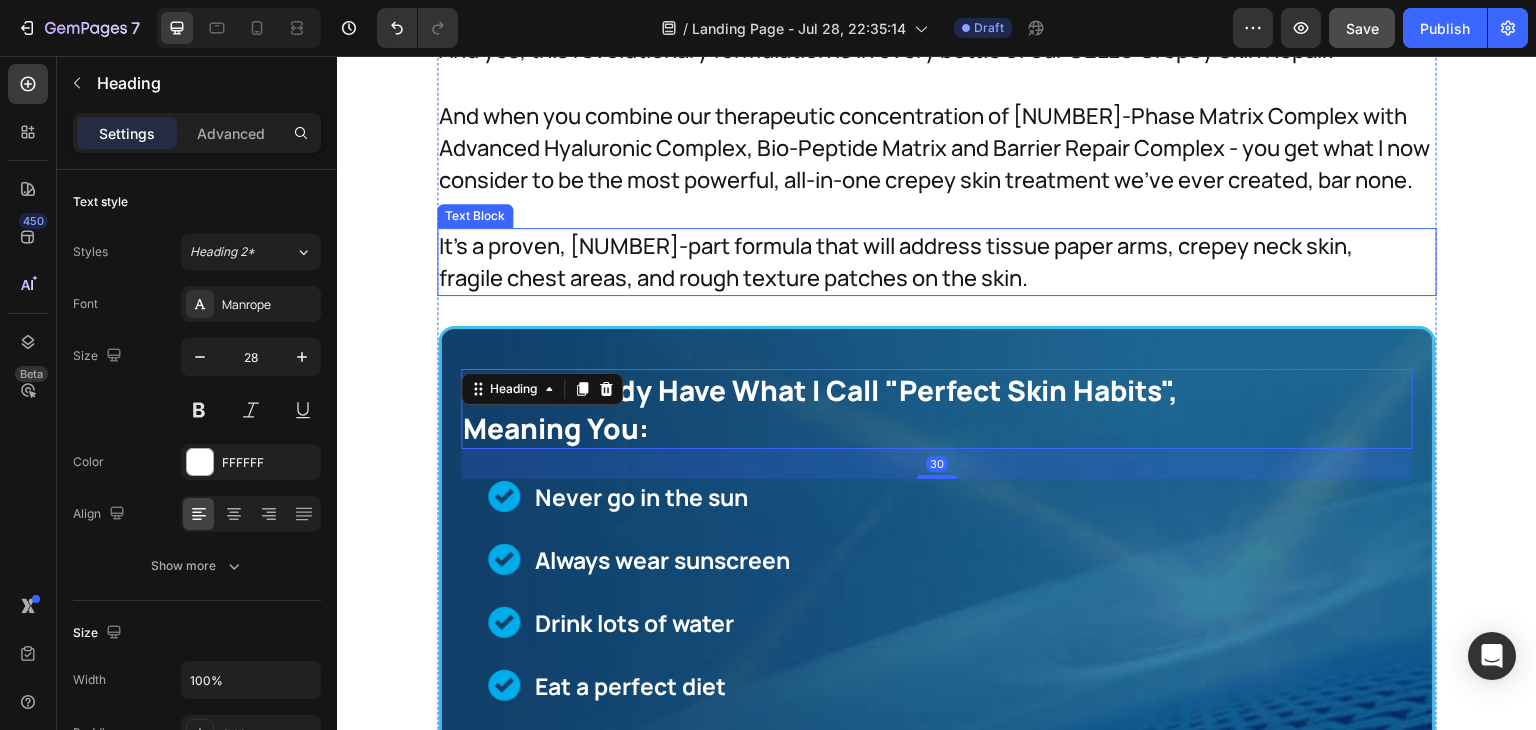 click on "It's a proven, 4-part formula that will address tissue paper arms, crepey neck skin, fragile chest areas, and rough texture patches on the skin." at bounding box center [927, 262] 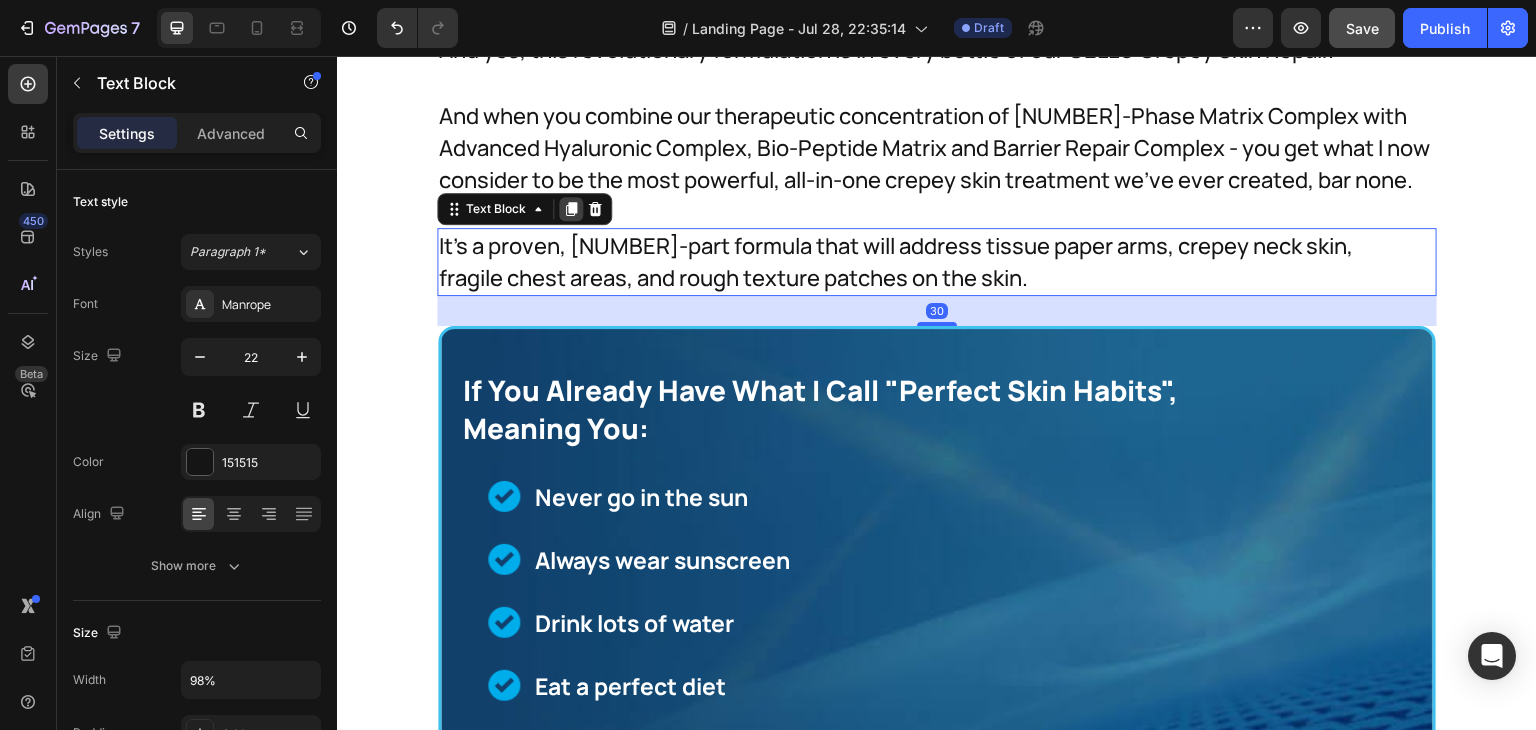 click 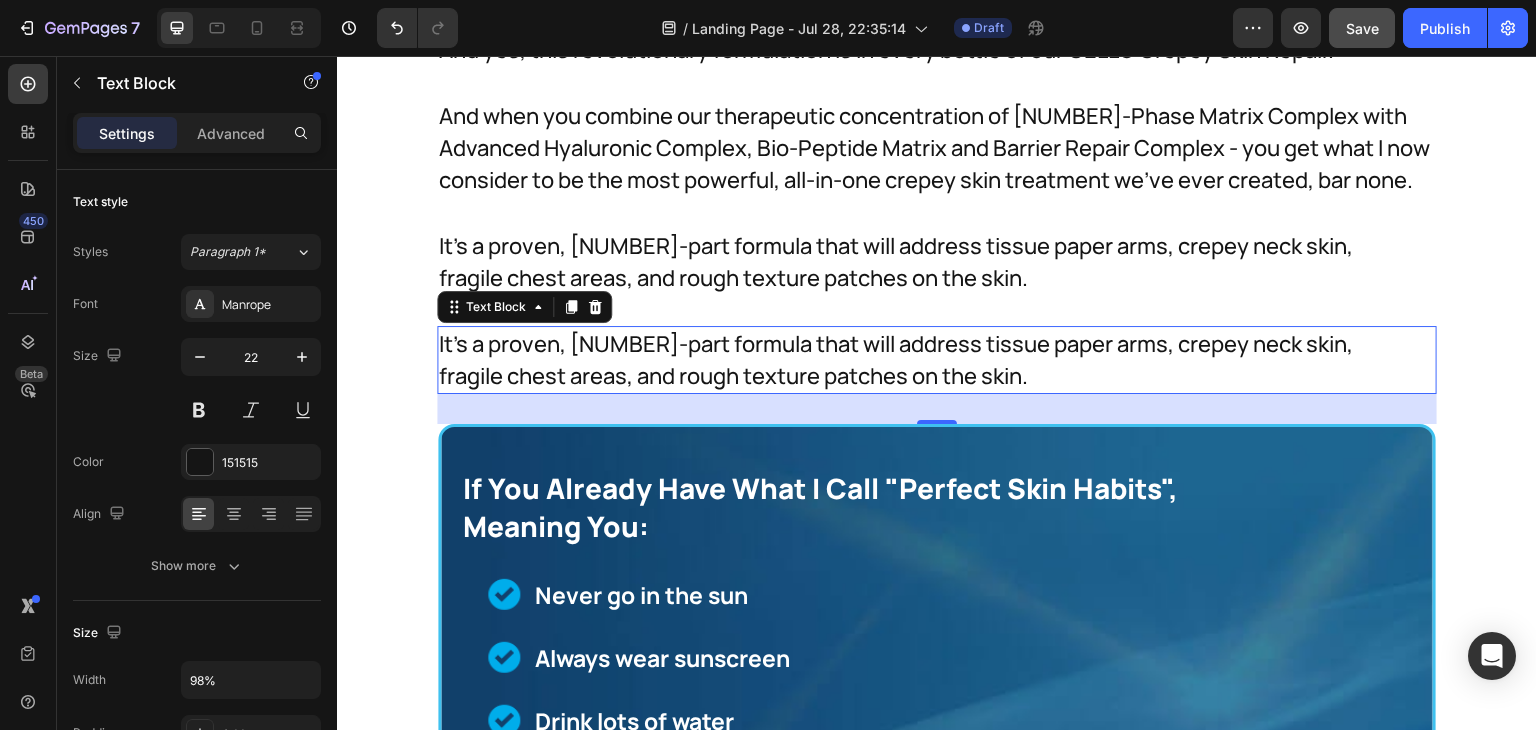 click on "It's a proven, 4-part formula that will address tissue paper arms, crepey neck skin, fragile chest areas, and rough texture patches on the skin." at bounding box center (927, 360) 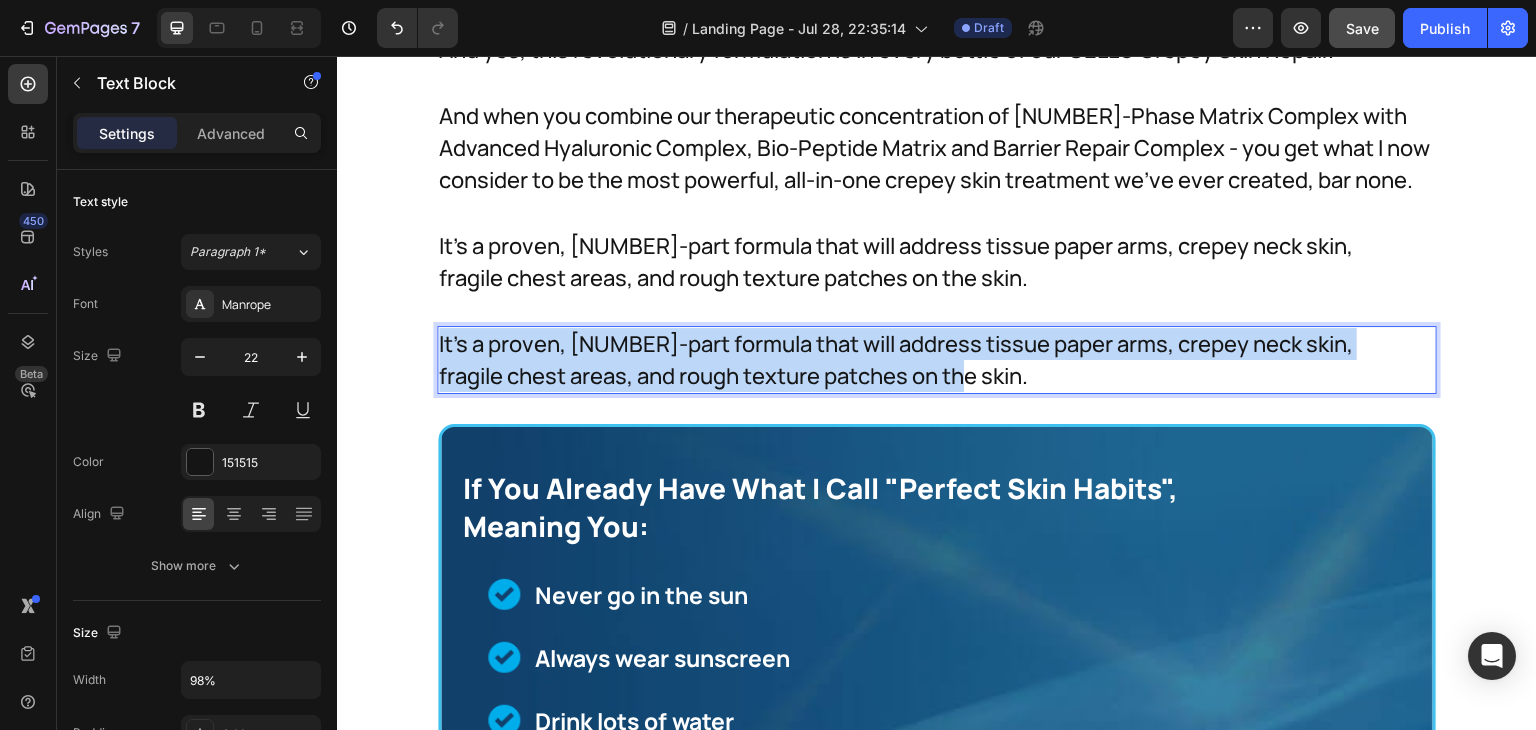 click on "It's a proven, 4-part formula that will address tissue paper arms, crepey neck skin, fragile chest areas, and rough texture patches on the skin." at bounding box center [927, 360] 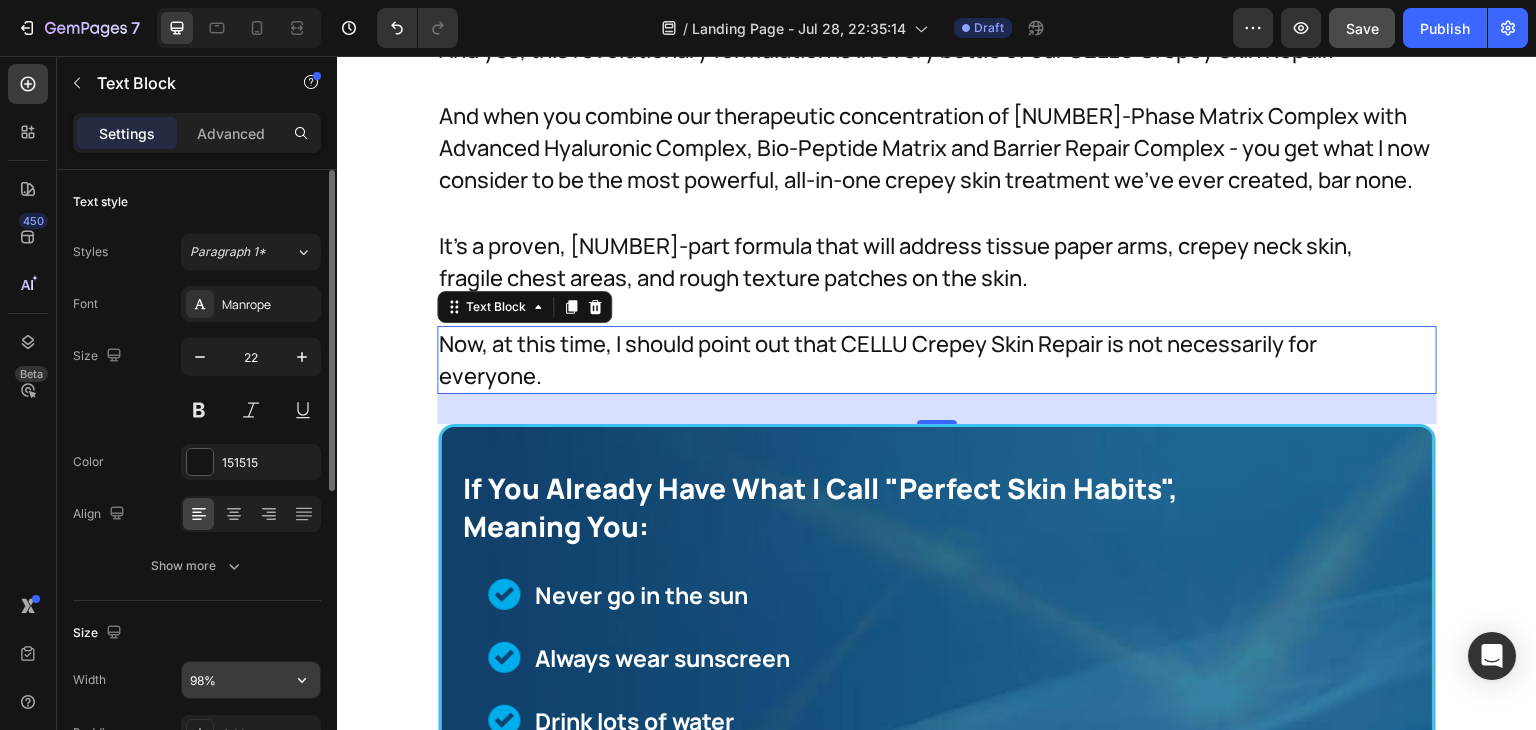 click on "98%" at bounding box center (251, 680) 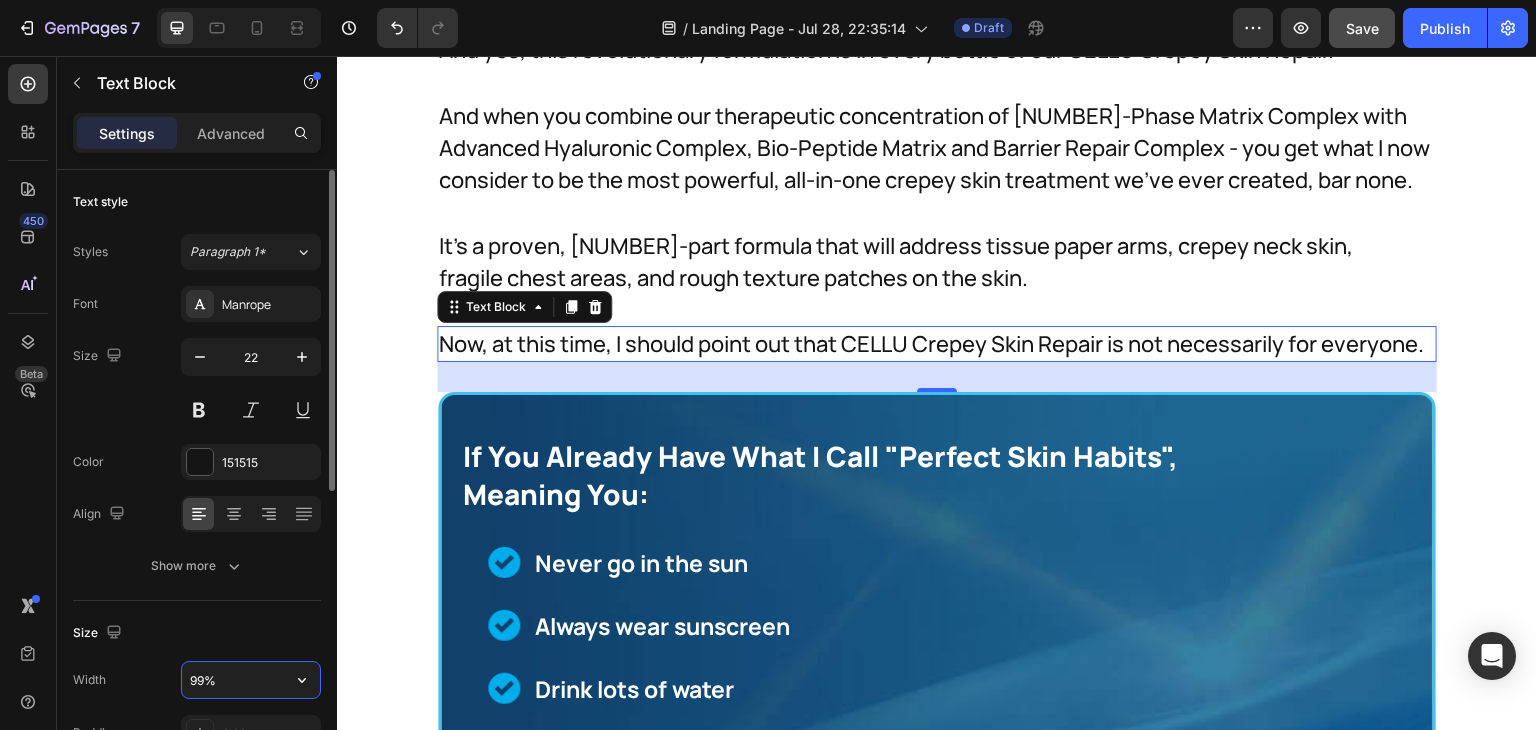 type on "100%" 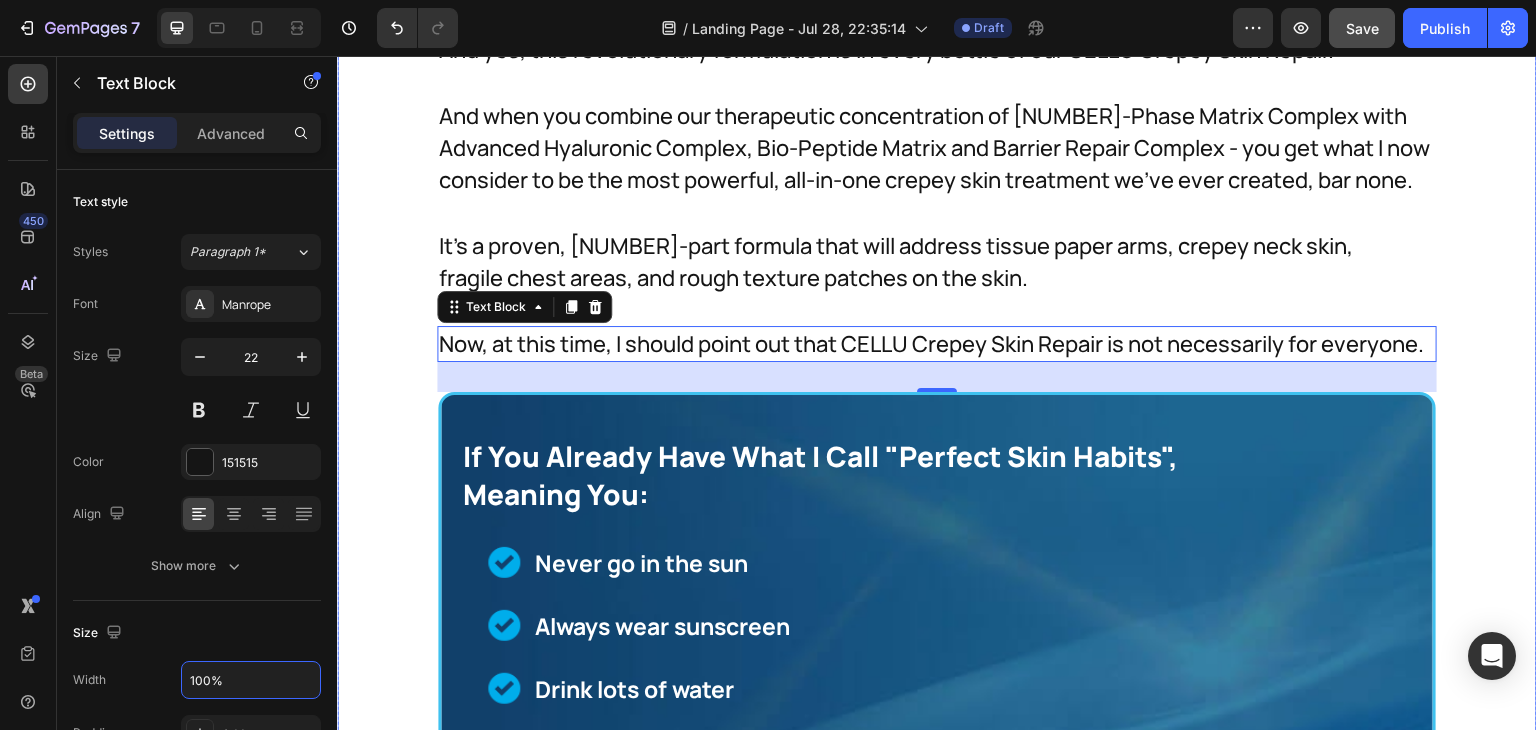 click on "And of course, they all work together to combat the aging effects of barrier dysfunction. Text Block But remember, most products you see out there have one big problem... Text Block They only sit on the surface! Text Block For instance, many dark spot treatments are super popular and contain beneficial ingredients. But sometimes if you use too much, you're just wasting product because it can't  penetrate deeply enough. Text Block For instance, many crepey skin treatments are super popular and contain beneficial ingredients. But sometimes if you use too much, you're just wasting product because it can't penetrate deeply enough. Text Block
Drop element here Row And nobody likes wasting expensive skincare products. Text Block This is where our 3-Phase Matrix Repair Technology formula is different. Because it's made with ingredients with optimal molecular sizes, these ingredients can reach deeper levels of the skin effectively. For that reason, it's my crepey skin treatment of choice.   30 Row" at bounding box center (937, 724) 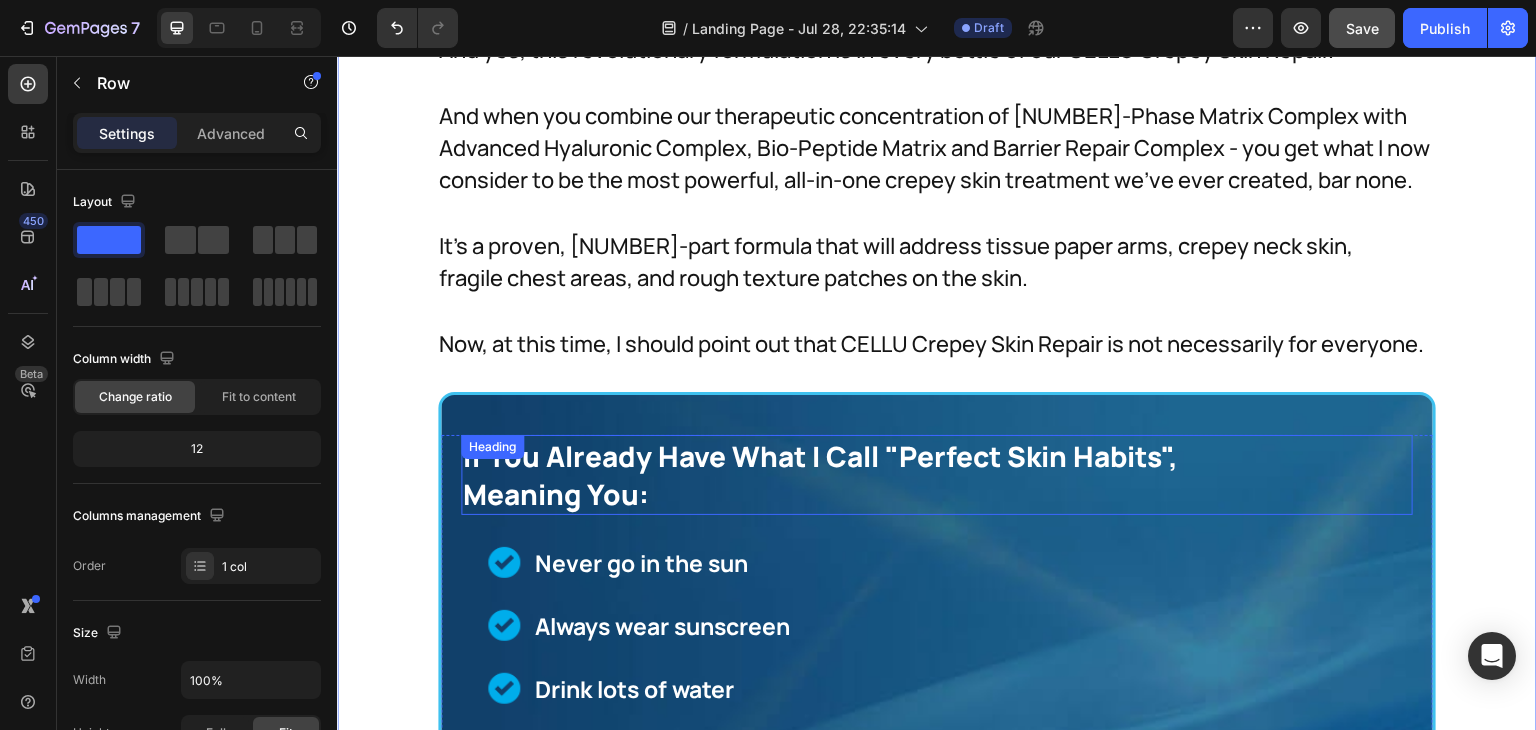 click on "If You Already Have What I Call "Perfect Skin Habits", Meaning You:" at bounding box center [937, 475] 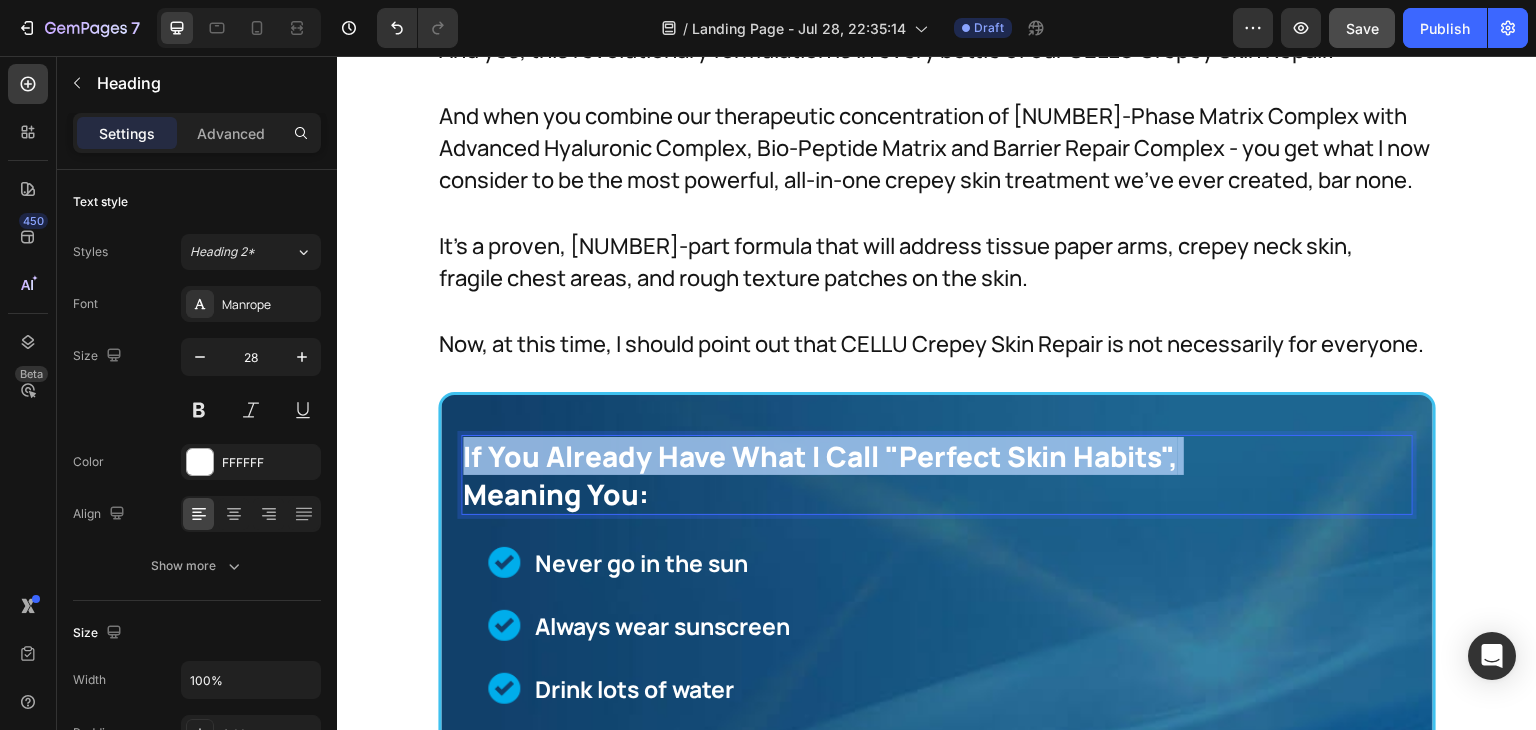 click on "If You Already Have What I Call "Perfect Skin Habits", Meaning You:" at bounding box center (937, 475) 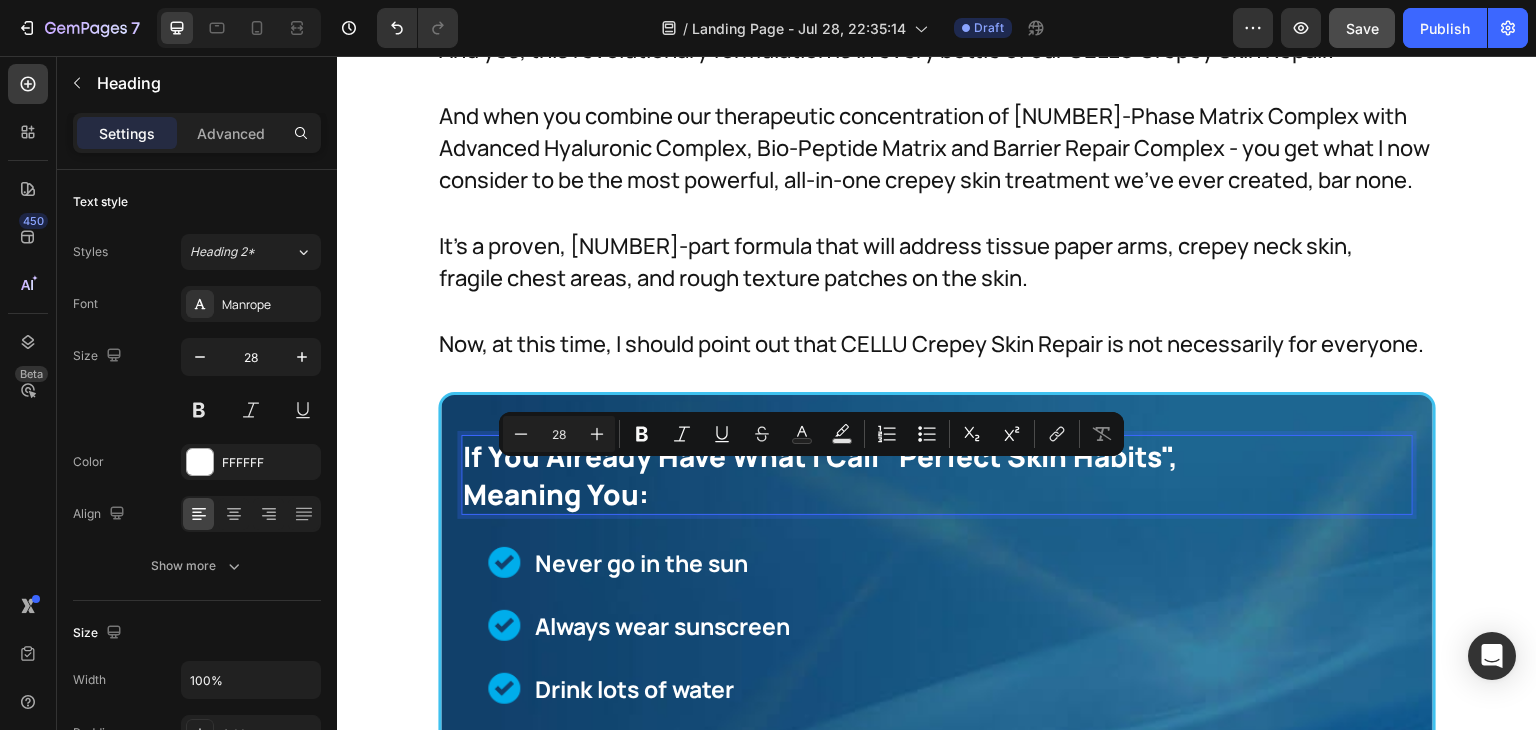 click on "If You Already Have What I Call "Perfect Skin Habits", Meaning You:" at bounding box center [937, 475] 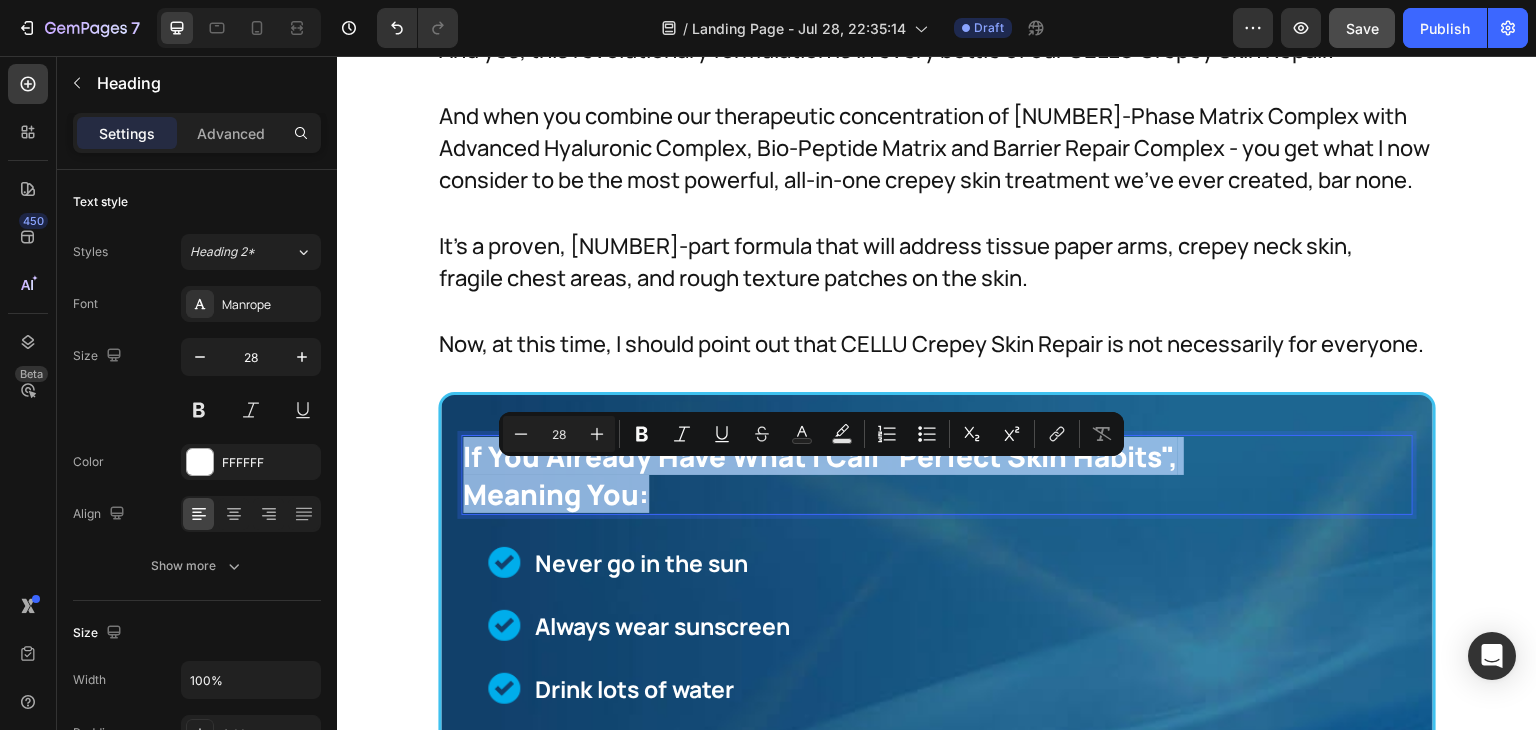 drag, startPoint x: 677, startPoint y: 522, endPoint x: 457, endPoint y: 471, distance: 225.83401 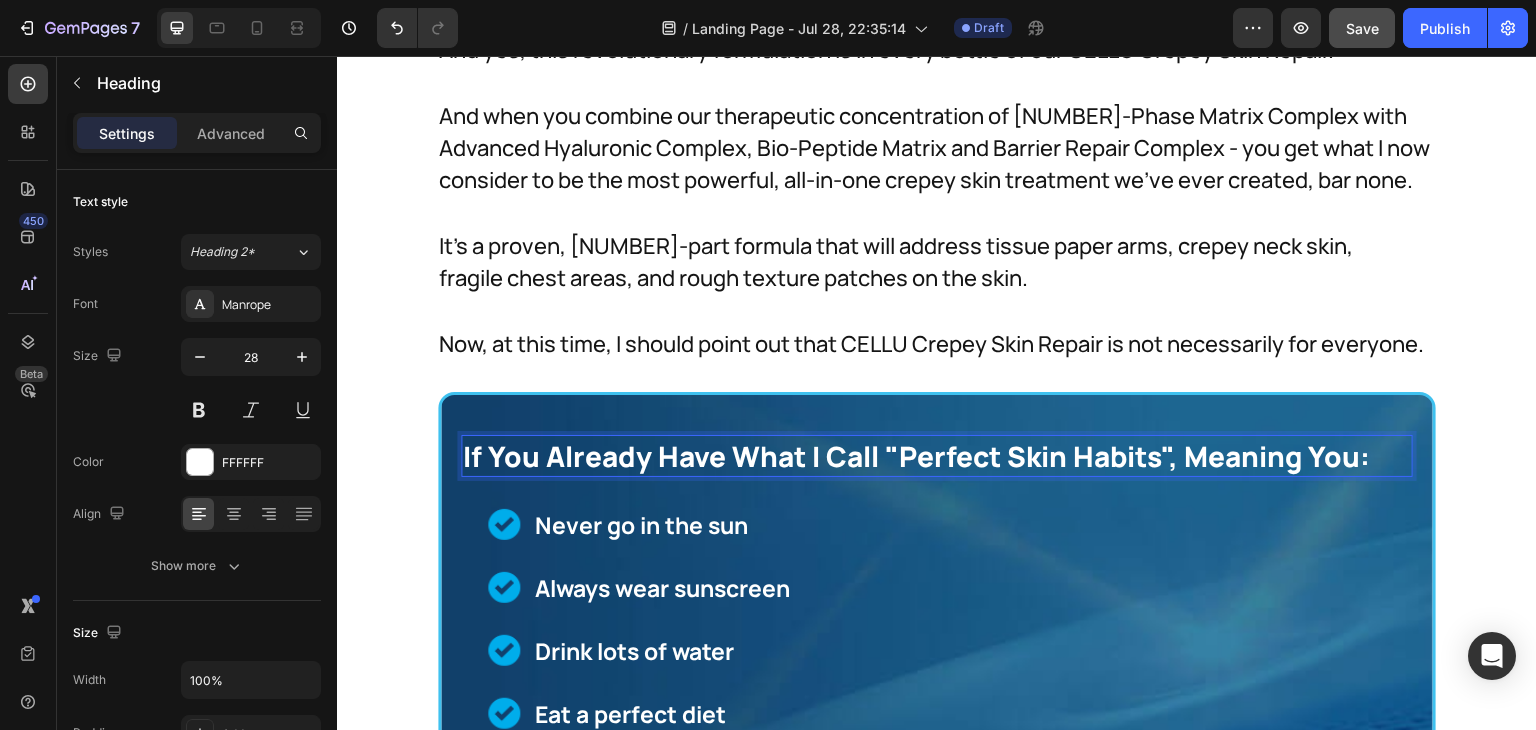 click on "If You Already Have What I Call "Perfect Skin Habits", Meaning You:" at bounding box center [937, 456] 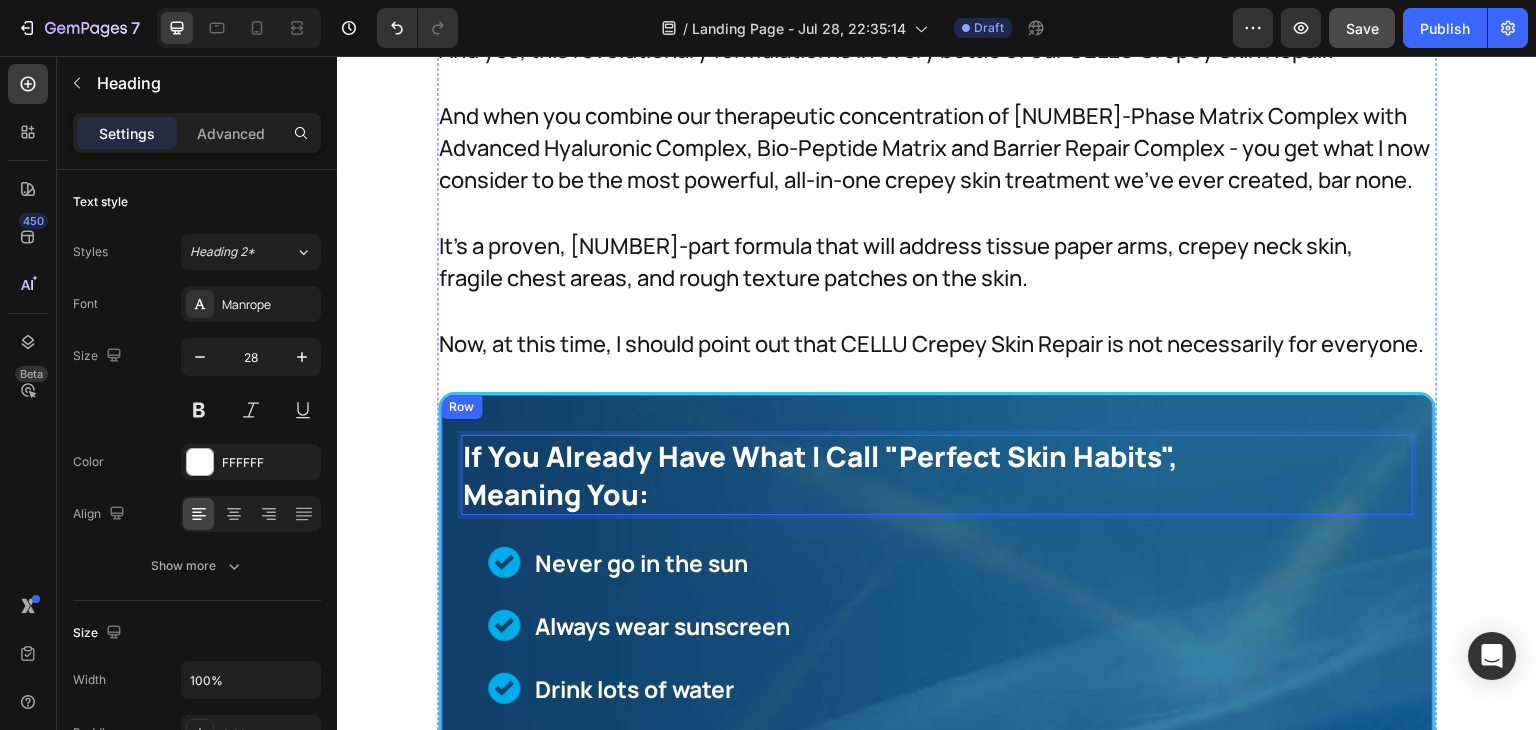 click on "If You Already Have What I Call "Perfect Skin Habits", Meaning You: Heading   30 Image Image Never go in the sun Text Block Image Image Always wear sunscreen Text Block Image Drink lots of water Text Block Image Image Eat a perfect diet Text Block Image Image And have amazing genetics Text Block And have amazing genetics Text Block Advanced List Row Row" at bounding box center (937, 634) 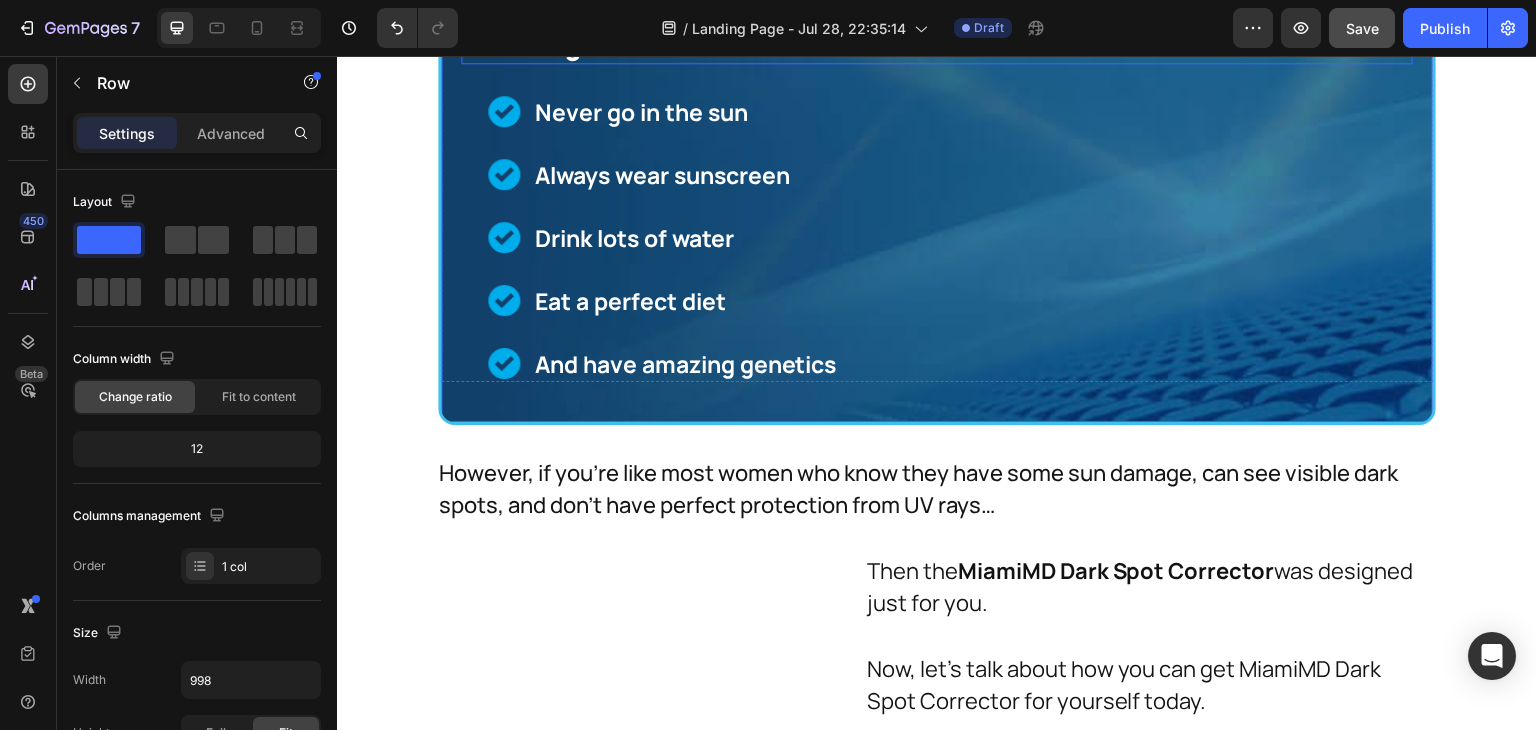scroll, scrollTop: 28832, scrollLeft: 0, axis: vertical 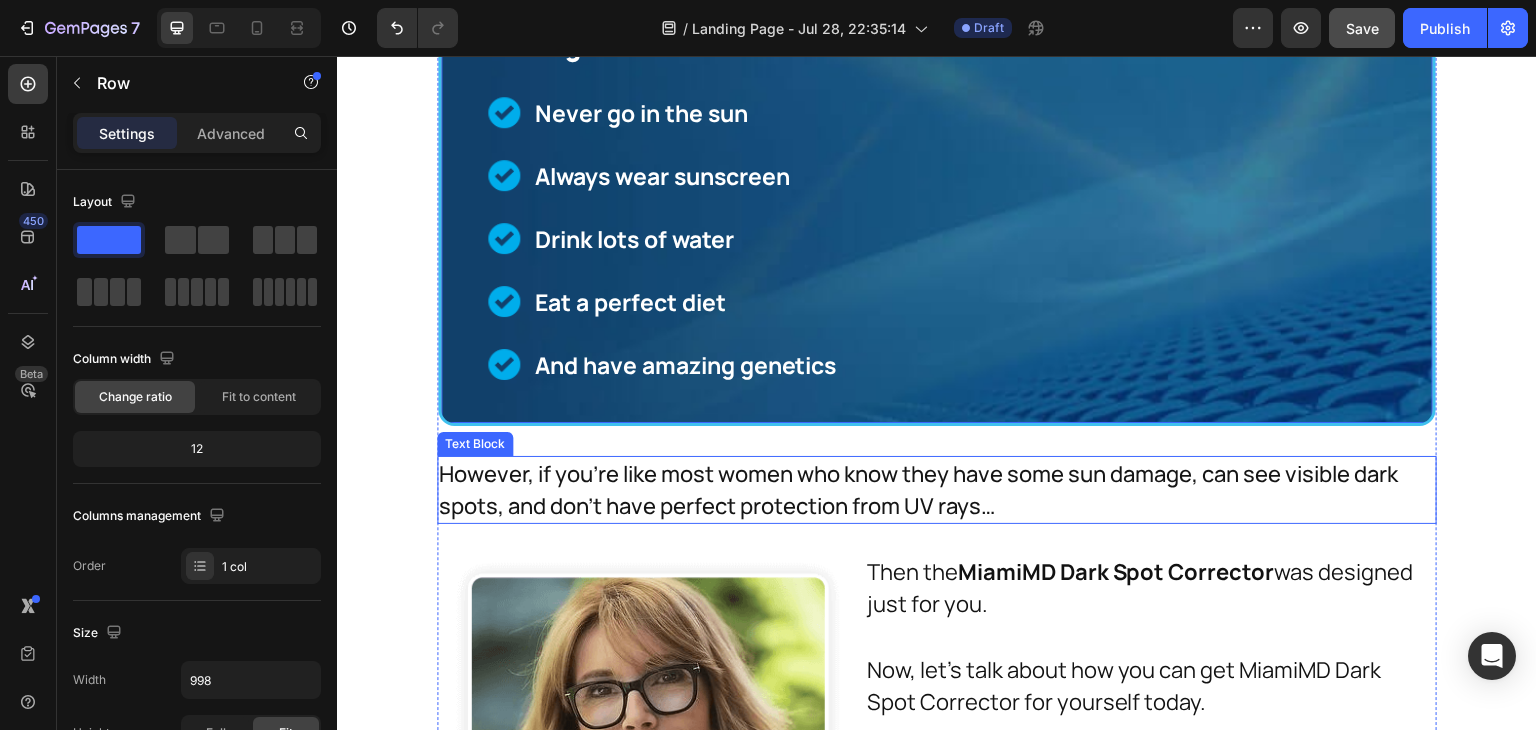 click on "However, if you're like most women who know they have some sun damage, can see visible dark spots, and don't have perfect protection from UV rays…" at bounding box center (927, 490) 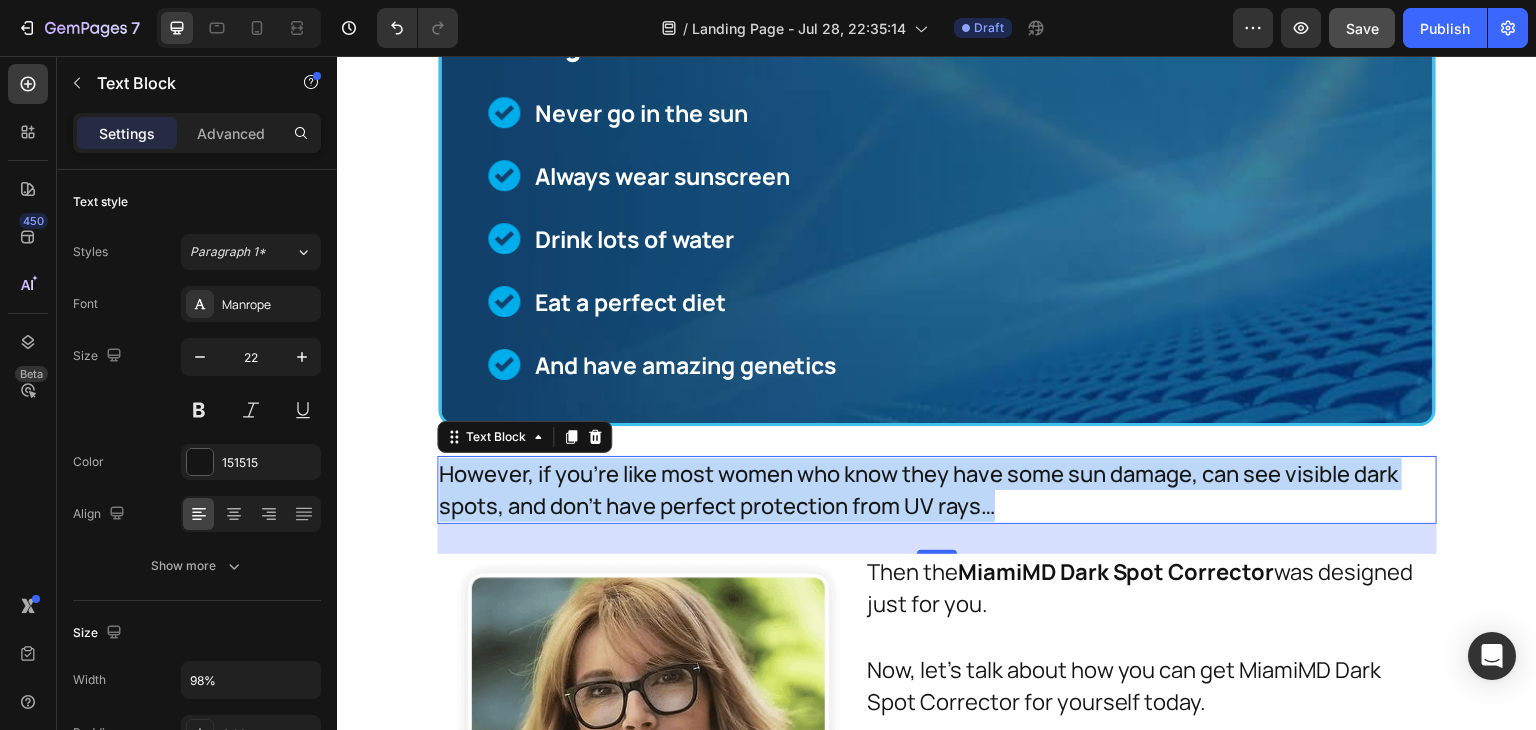 click on "However, if you're like most women who know they have some sun damage, can see visible dark spots, and don't have perfect protection from UV rays…" at bounding box center (927, 490) 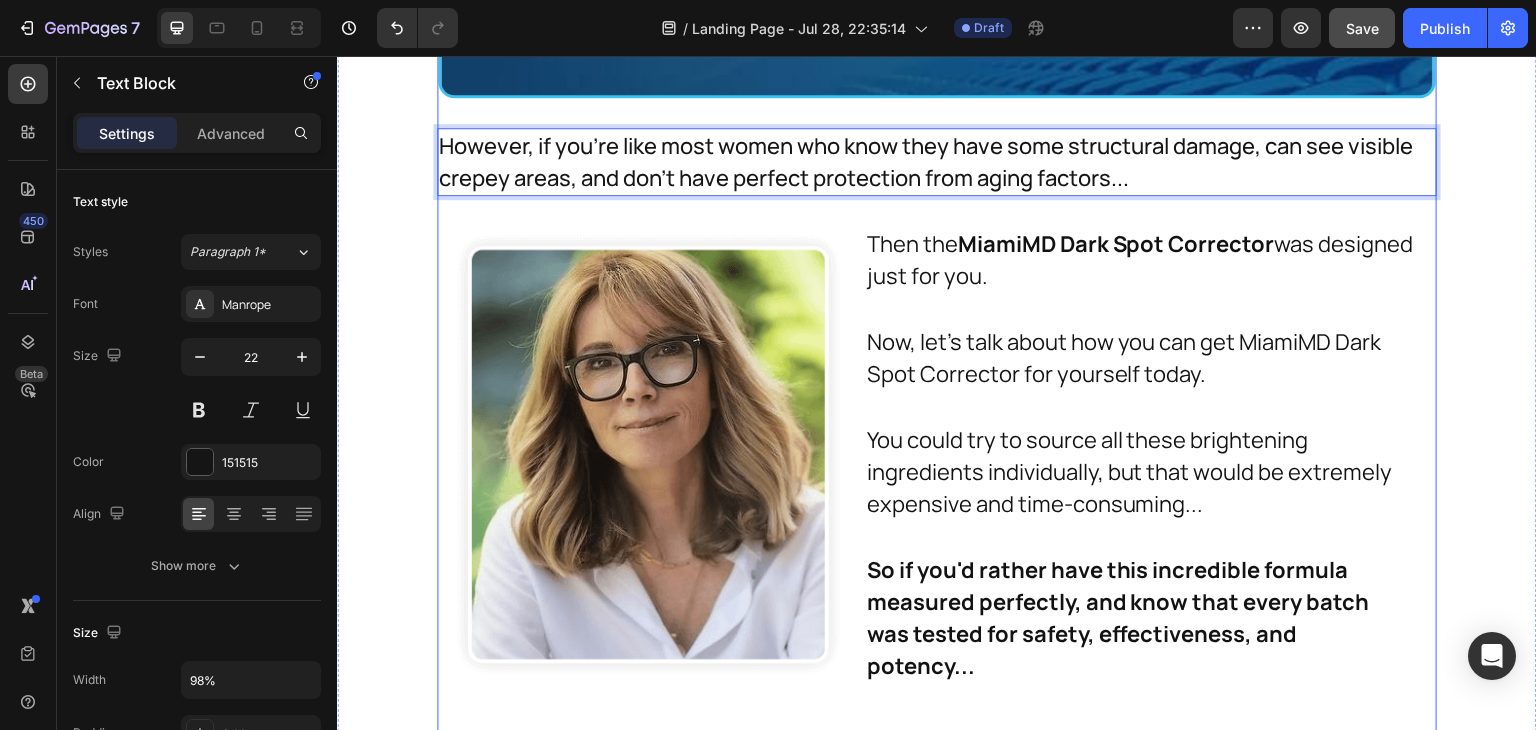 scroll, scrollTop: 29183, scrollLeft: 0, axis: vertical 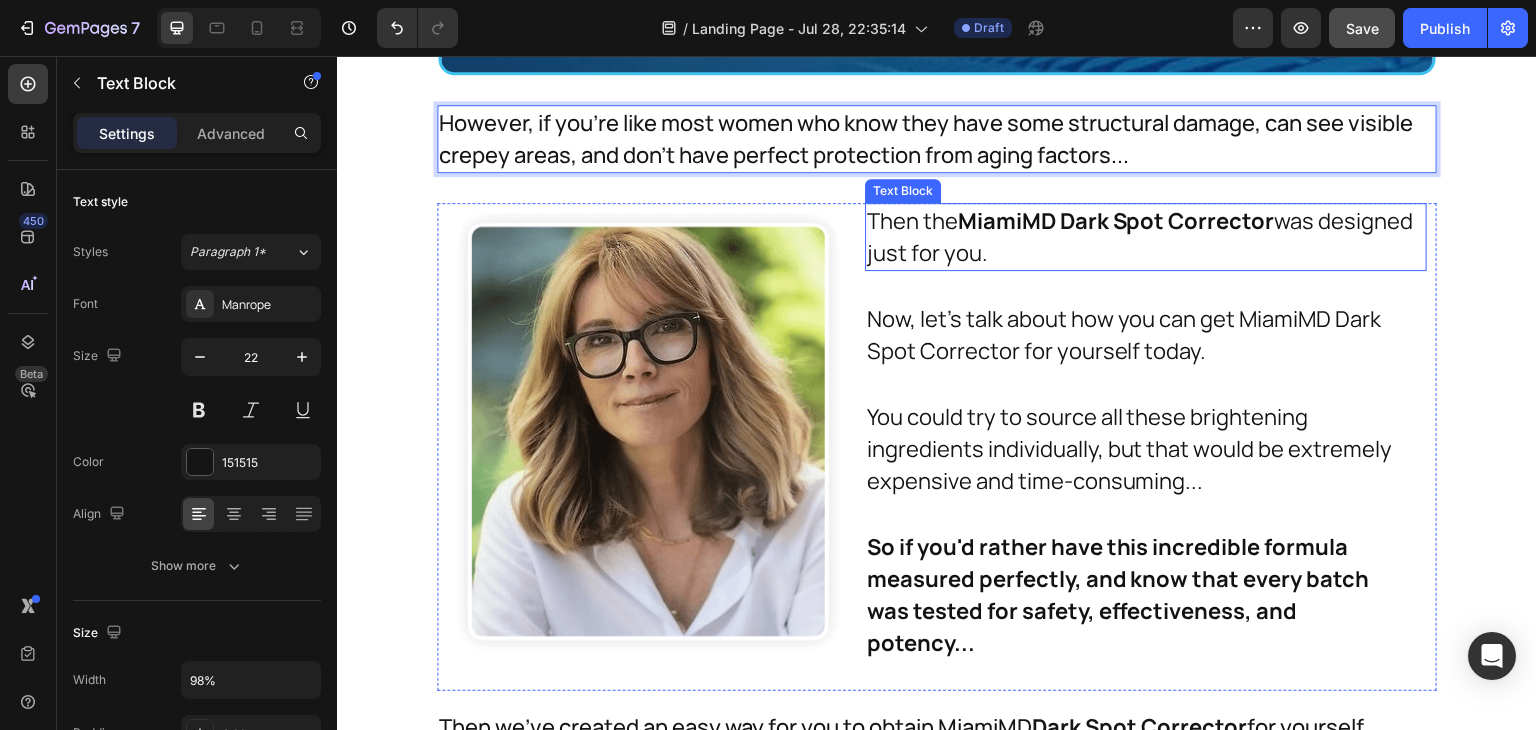click on "MiamiMD Dark Spot Corrector" at bounding box center [1116, 221] 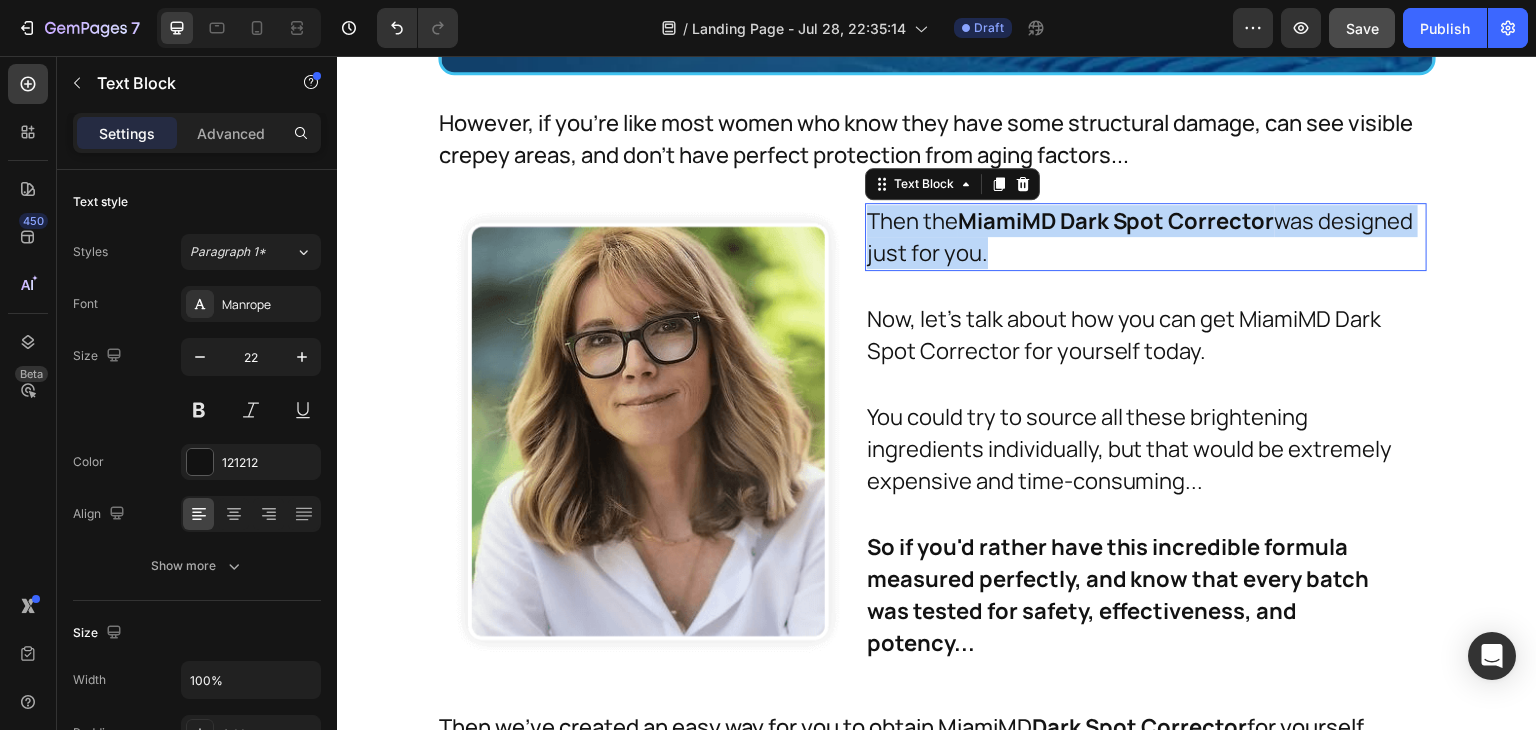 click on "MiamiMD Dark Spot Corrector" at bounding box center [1116, 221] 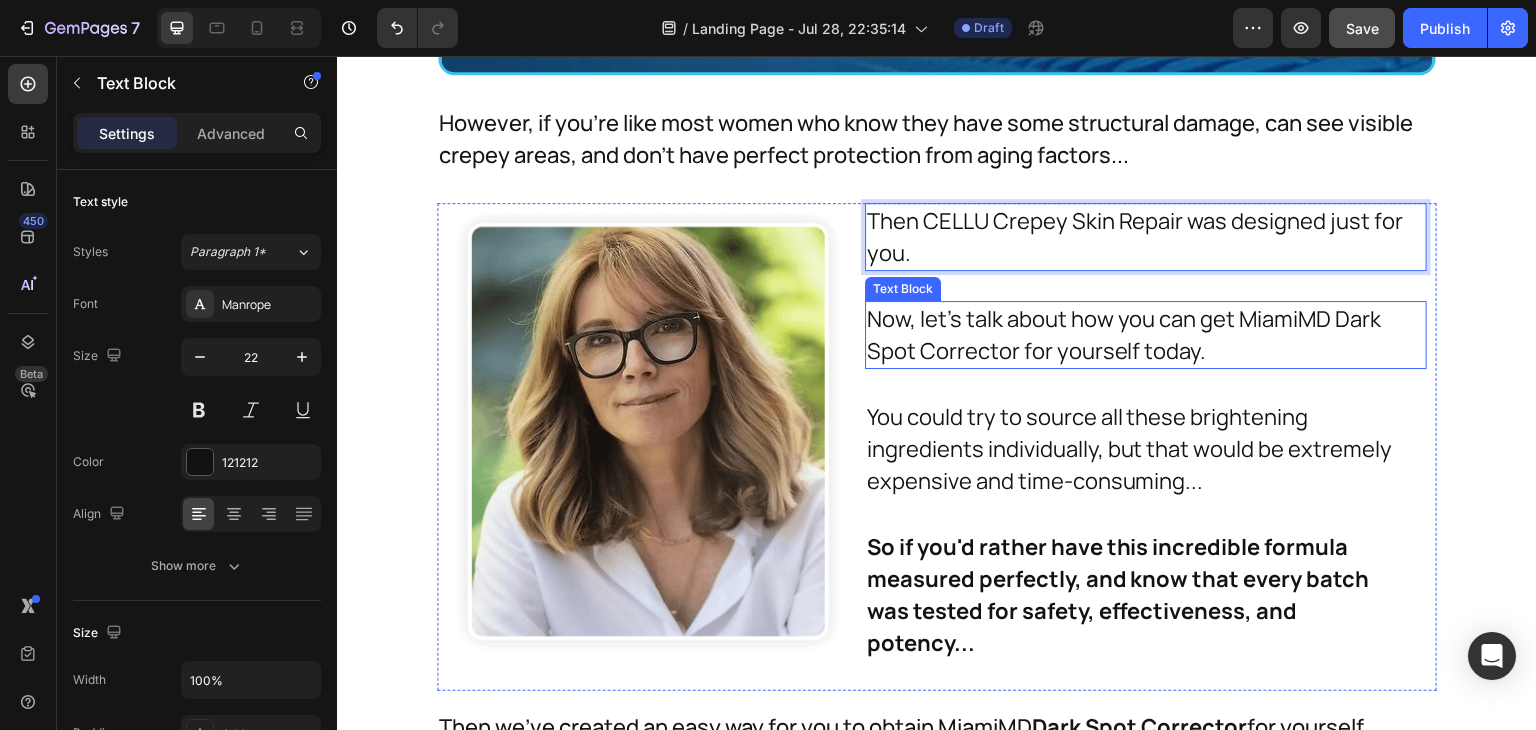 click on "Now, let's talk about how you can get MiamiMD Dark Spot Corrector for yourself today." at bounding box center (1146, 335) 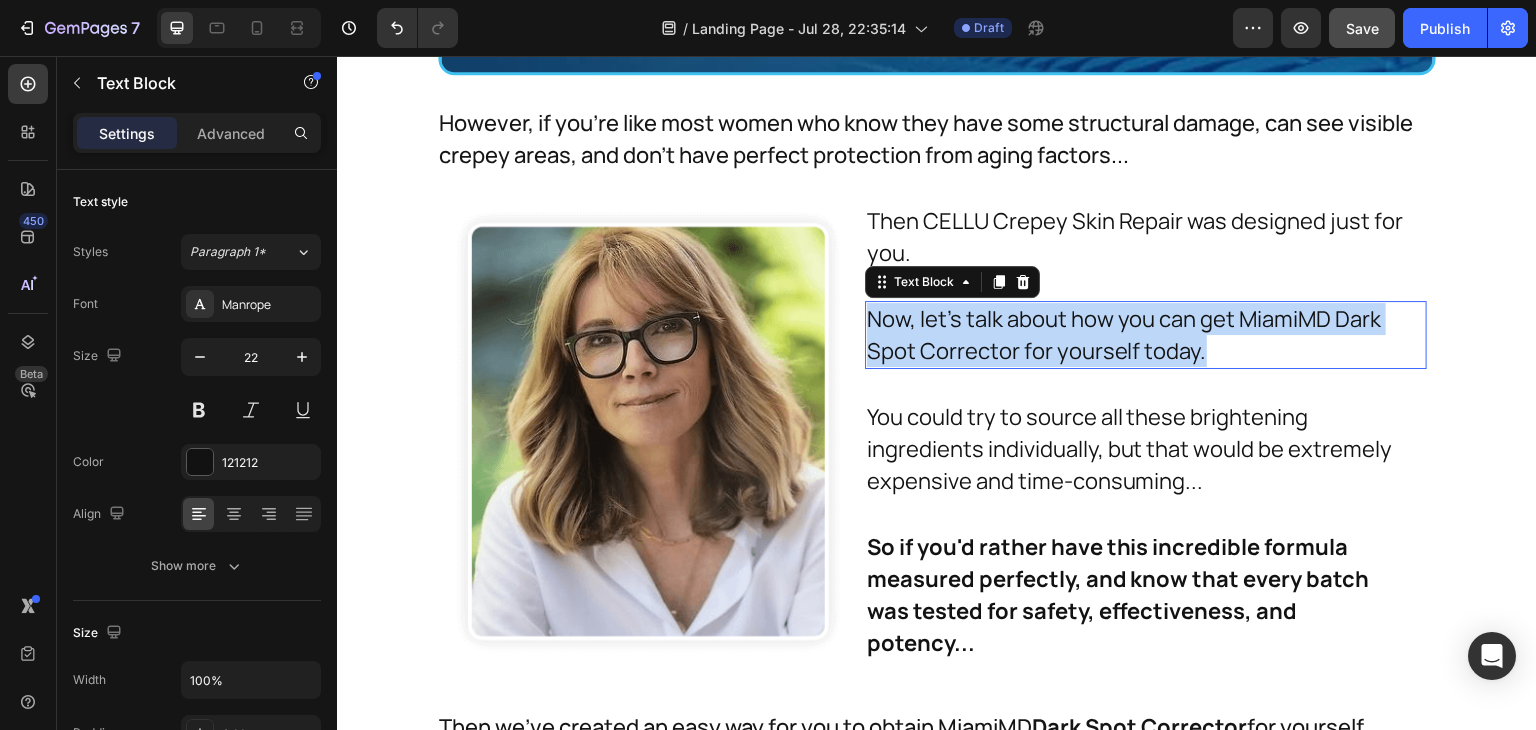 click on "Now, let's talk about how you can get MiamiMD Dark Spot Corrector for yourself today." at bounding box center (1146, 335) 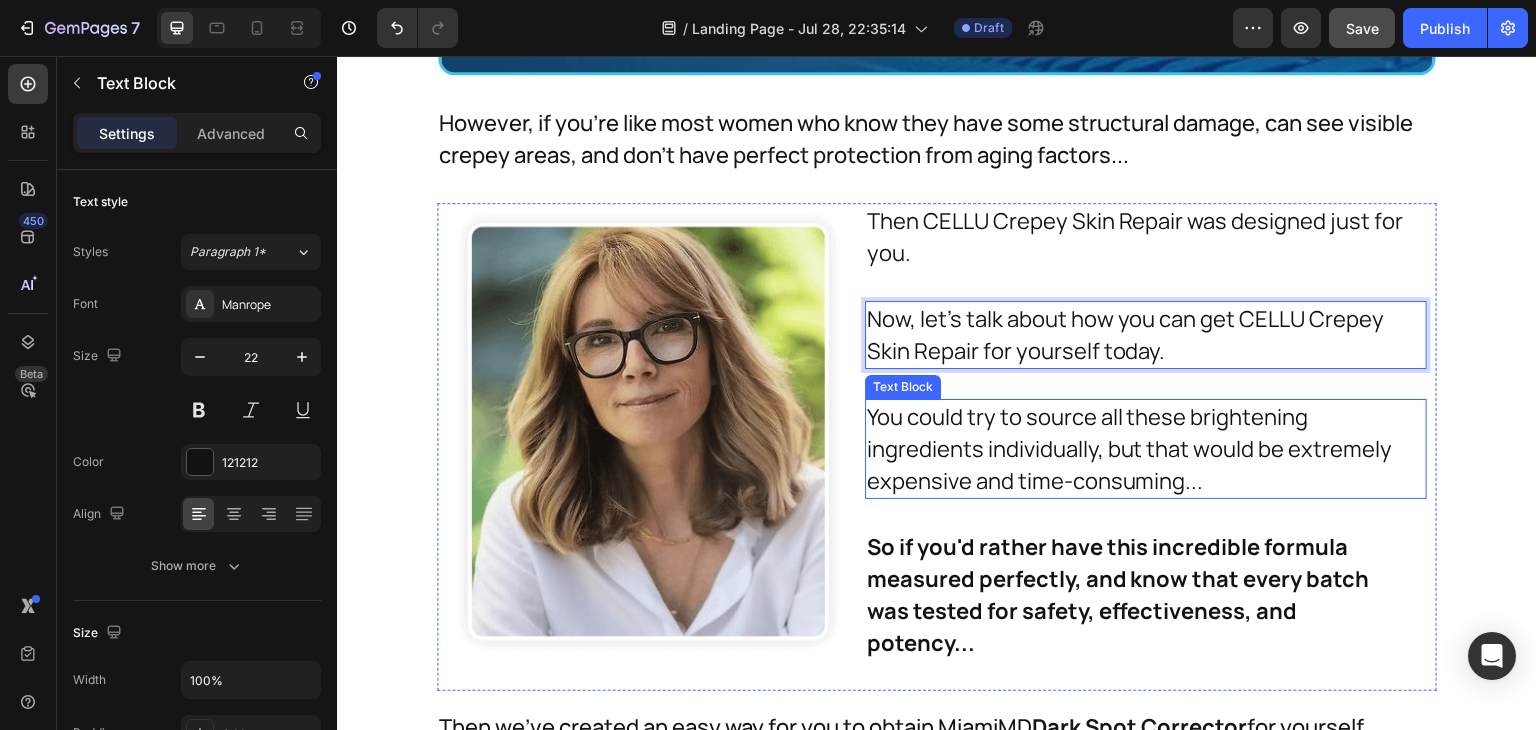 click on "You could try to source all these brightening ingredients individually, but that would be extremely expensive and time-consuming..." at bounding box center (1146, 449) 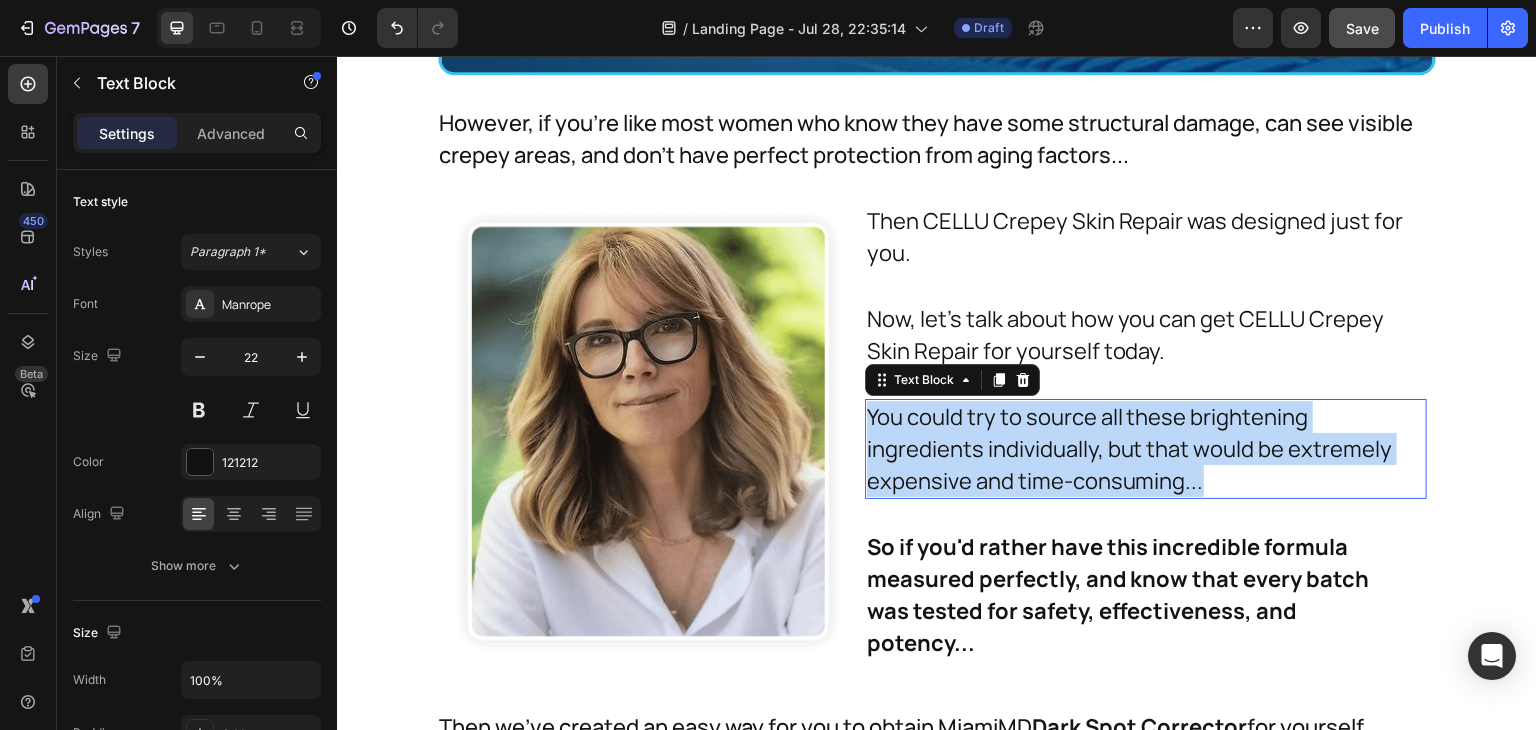 click on "You could try to source all these brightening ingredients individually, but that would be extremely expensive and time-consuming..." at bounding box center (1146, 449) 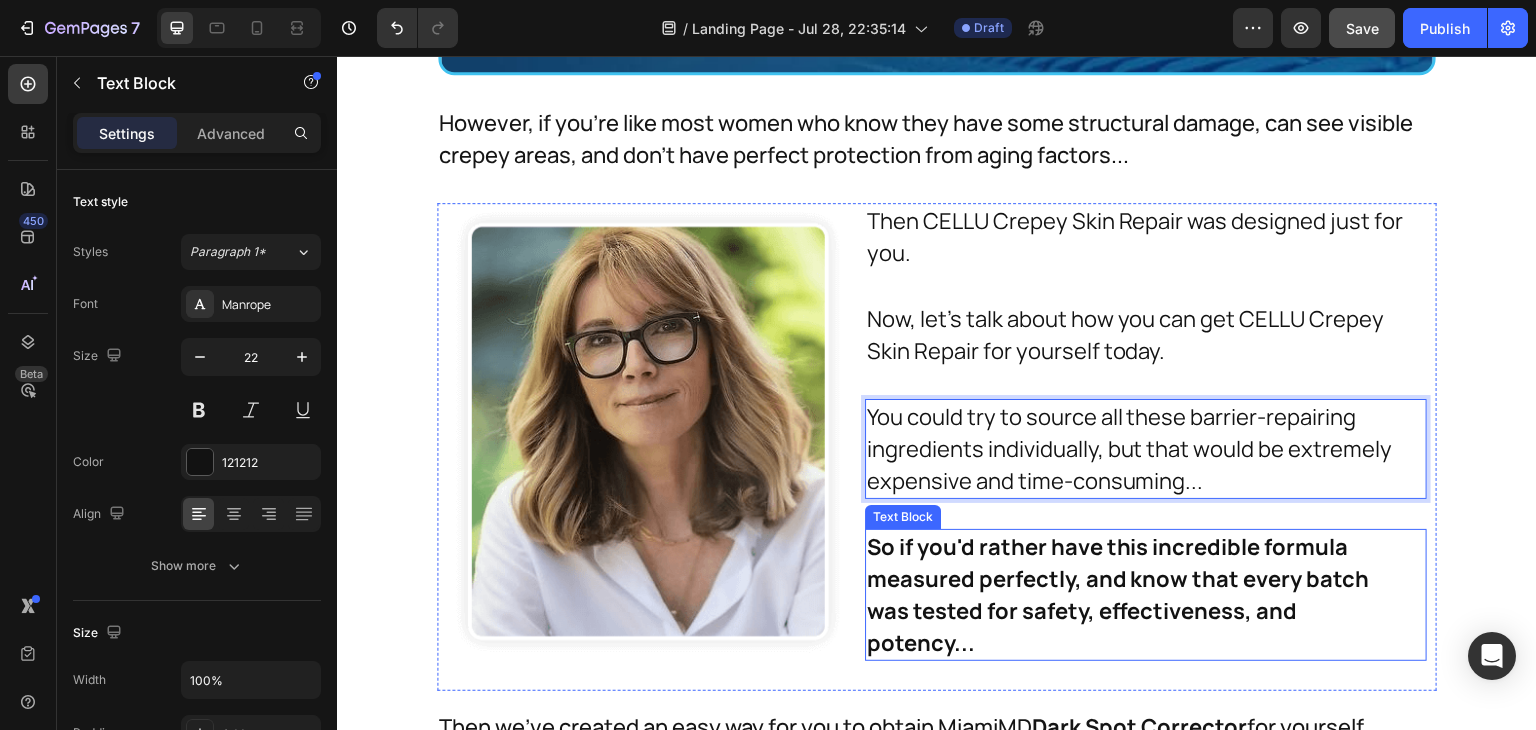 click on "So if you'd rather have this incredible formula measured perfectly, and know that every batch was tested for safety, effectiveness, and potency..." at bounding box center [1129, 595] 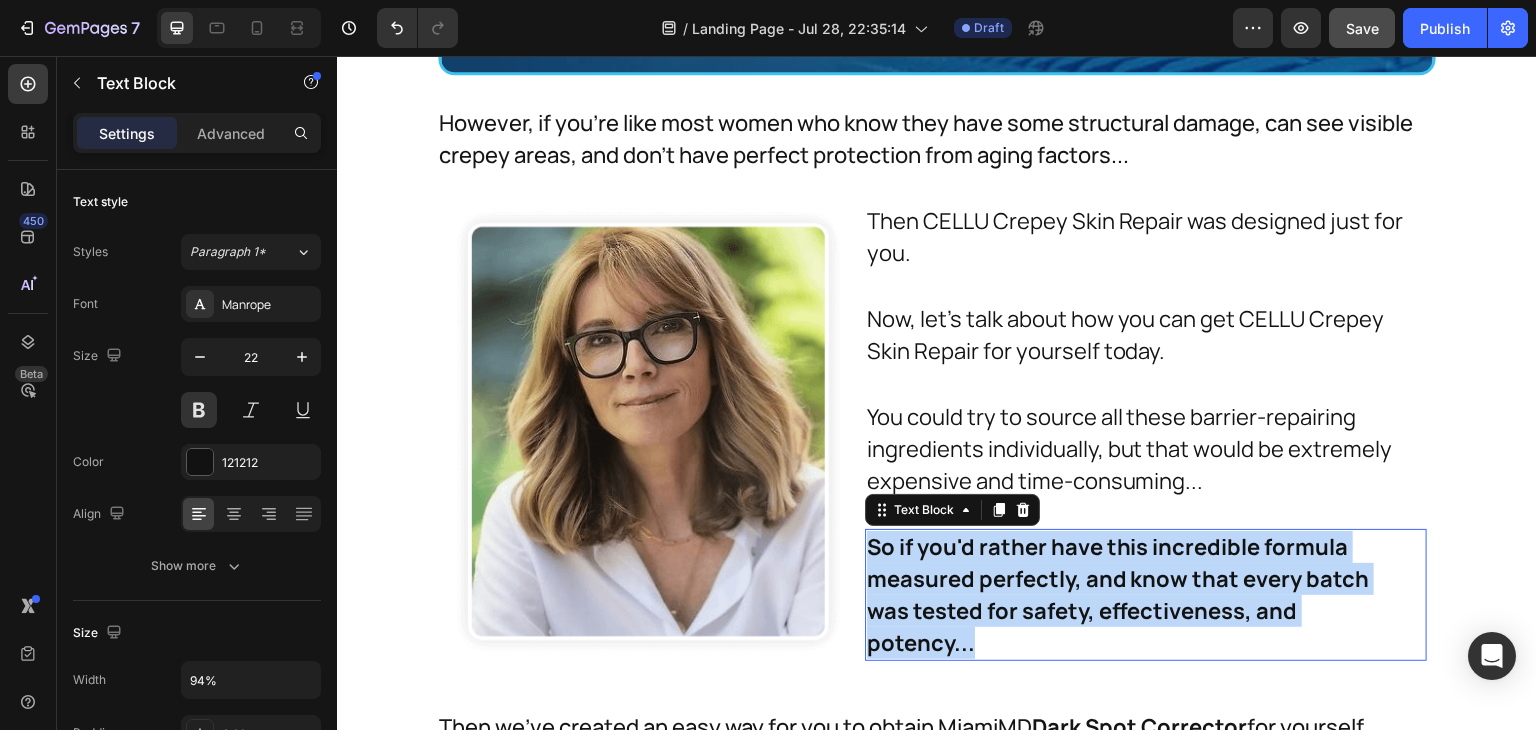 click on "So if you'd rather have this incredible formula measured perfectly, and know that every batch was tested for safety, effectiveness, and potency..." at bounding box center (1129, 595) 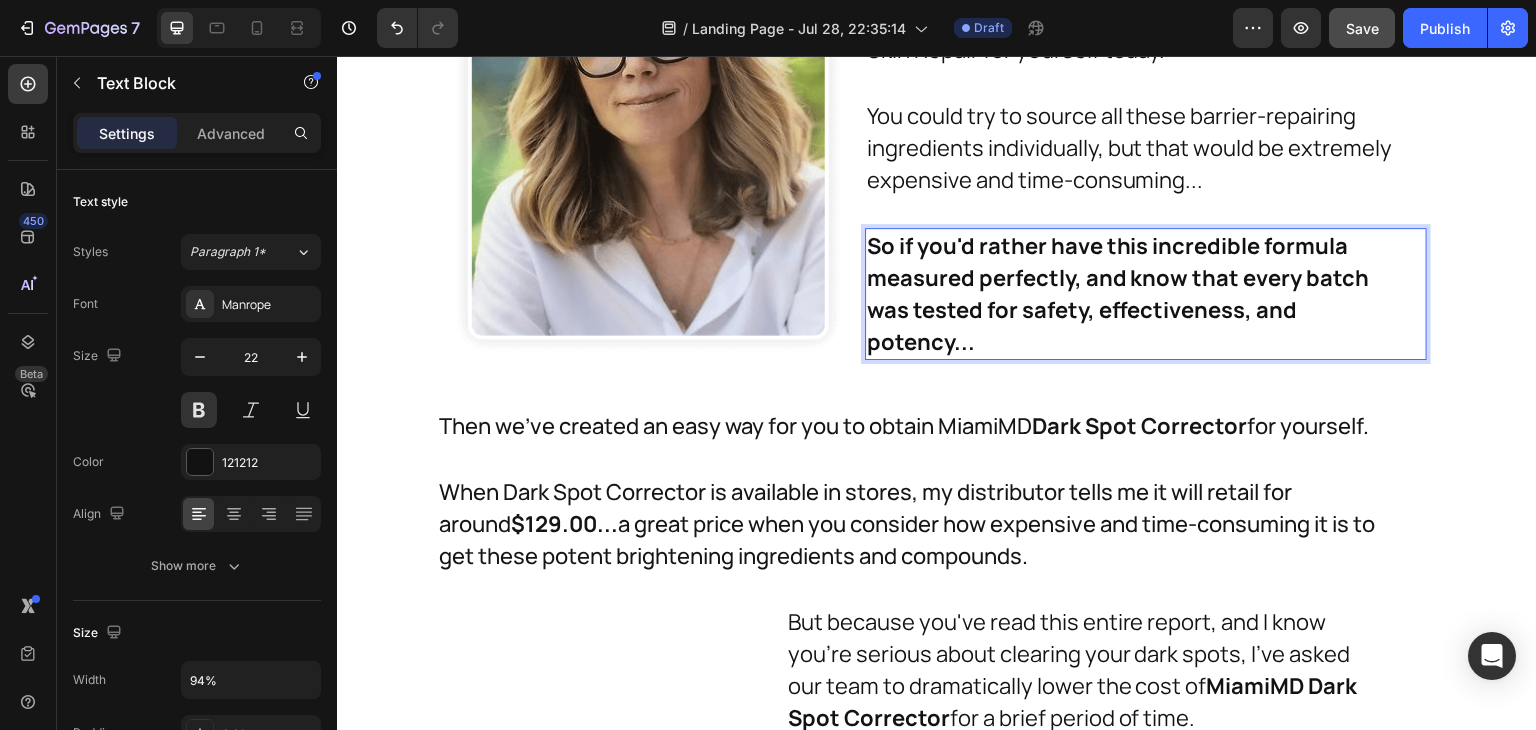 scroll, scrollTop: 29509, scrollLeft: 0, axis: vertical 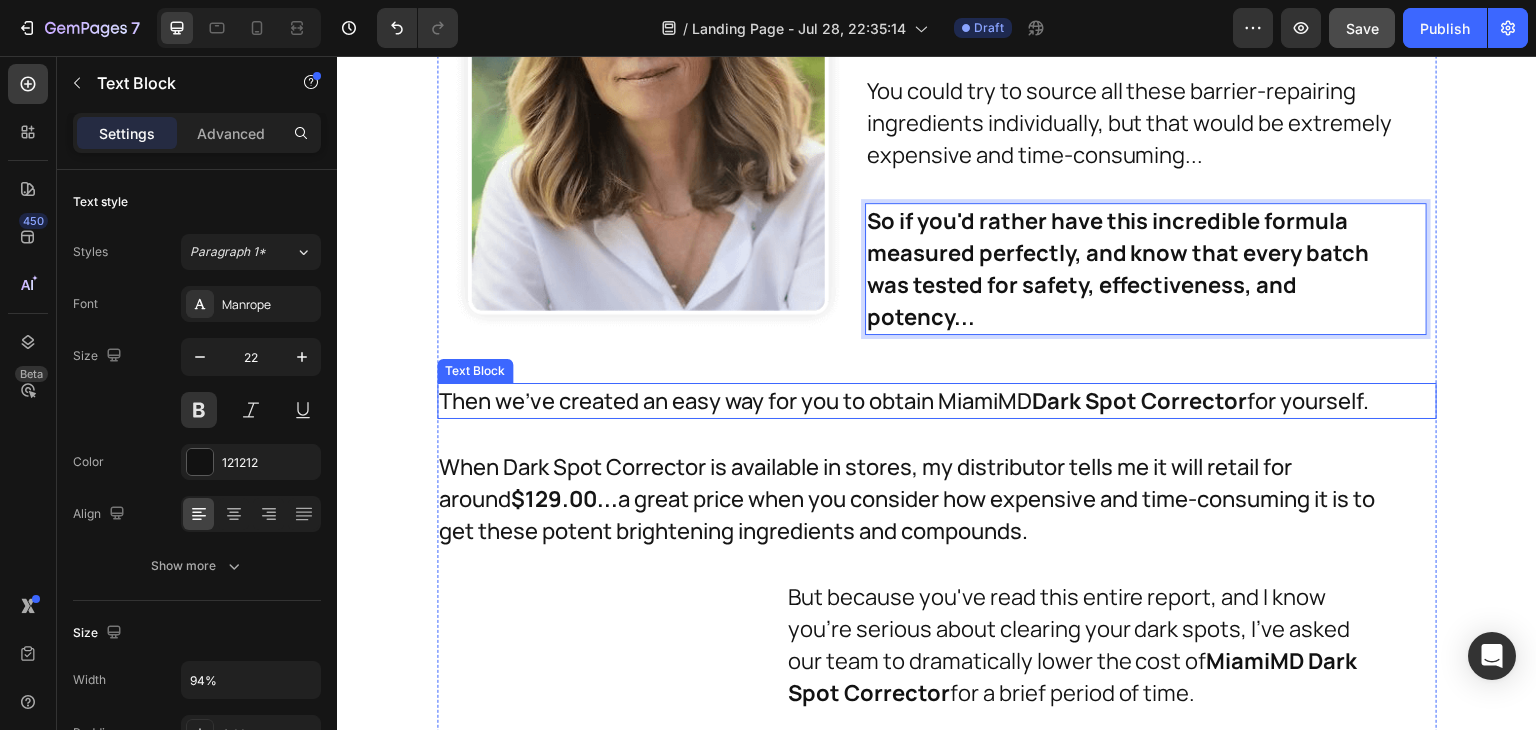 click on "Then we've created an easy way for you to obtain MiamiMD  Dark Spot Corrector  for yourself." at bounding box center (917, 401) 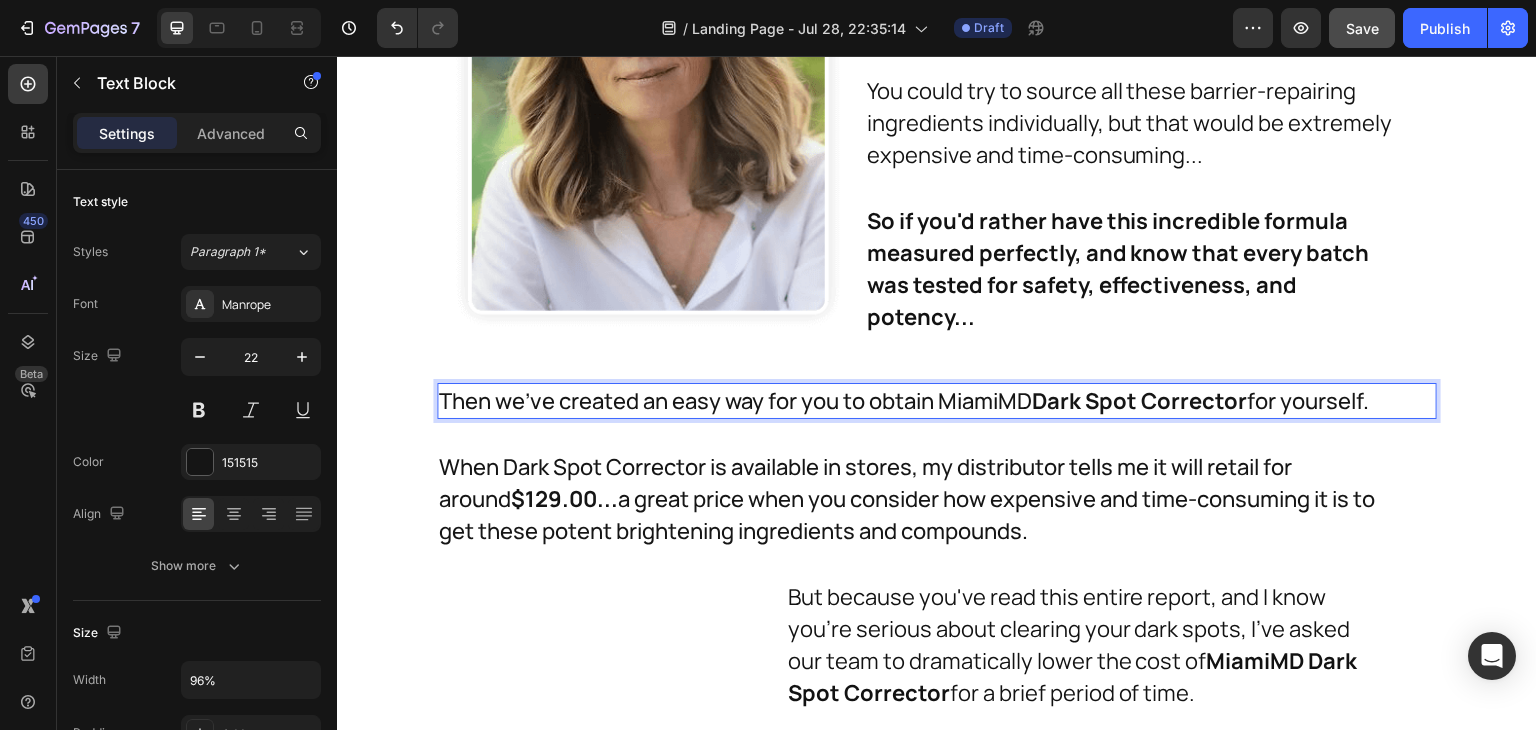 click on "Then we've created an easy way for you to obtain MiamiMD  Dark Spot Corrector  for yourself." at bounding box center [917, 401] 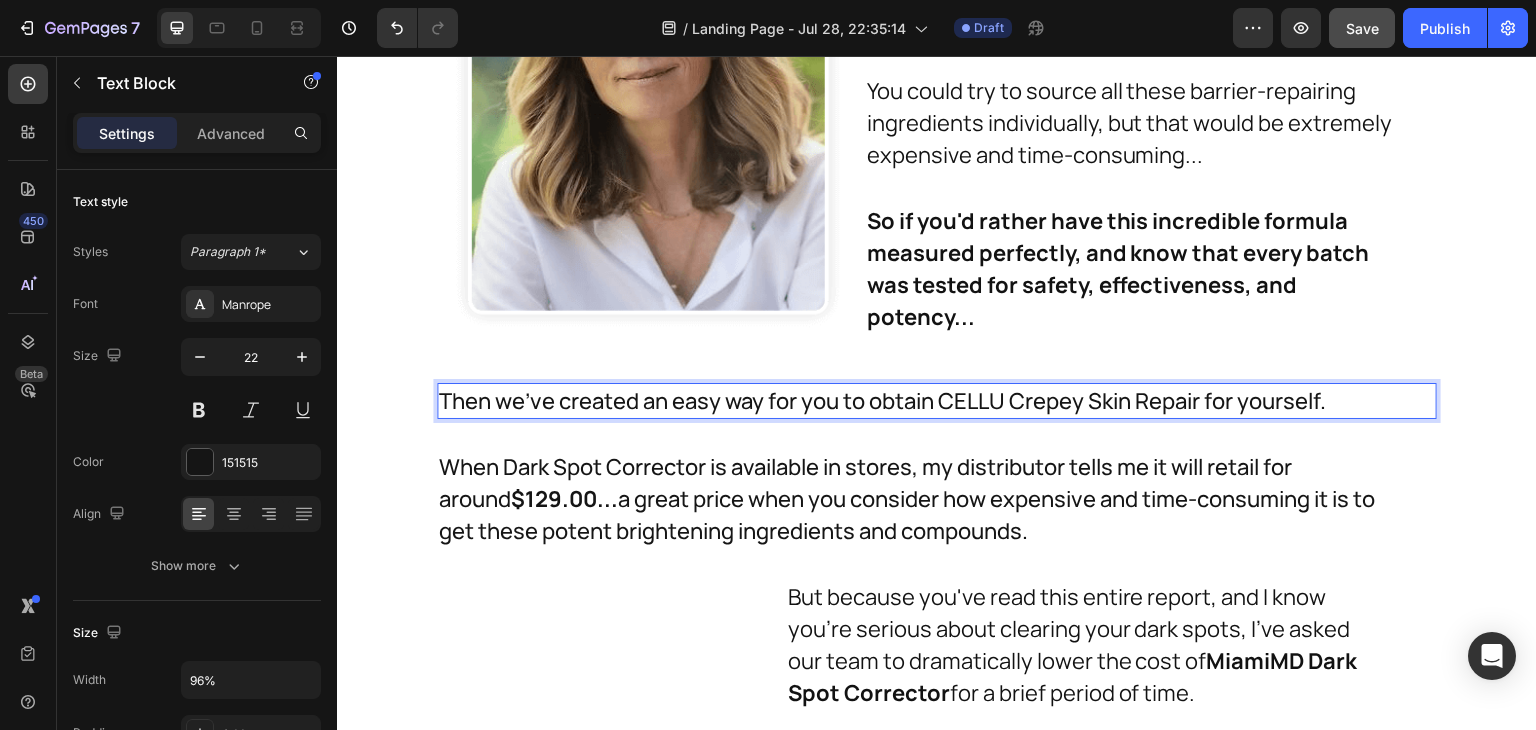 click on "Then we've created an easy way for you to obtain CELLU Crepey Skin Repair for yourself." at bounding box center [917, 401] 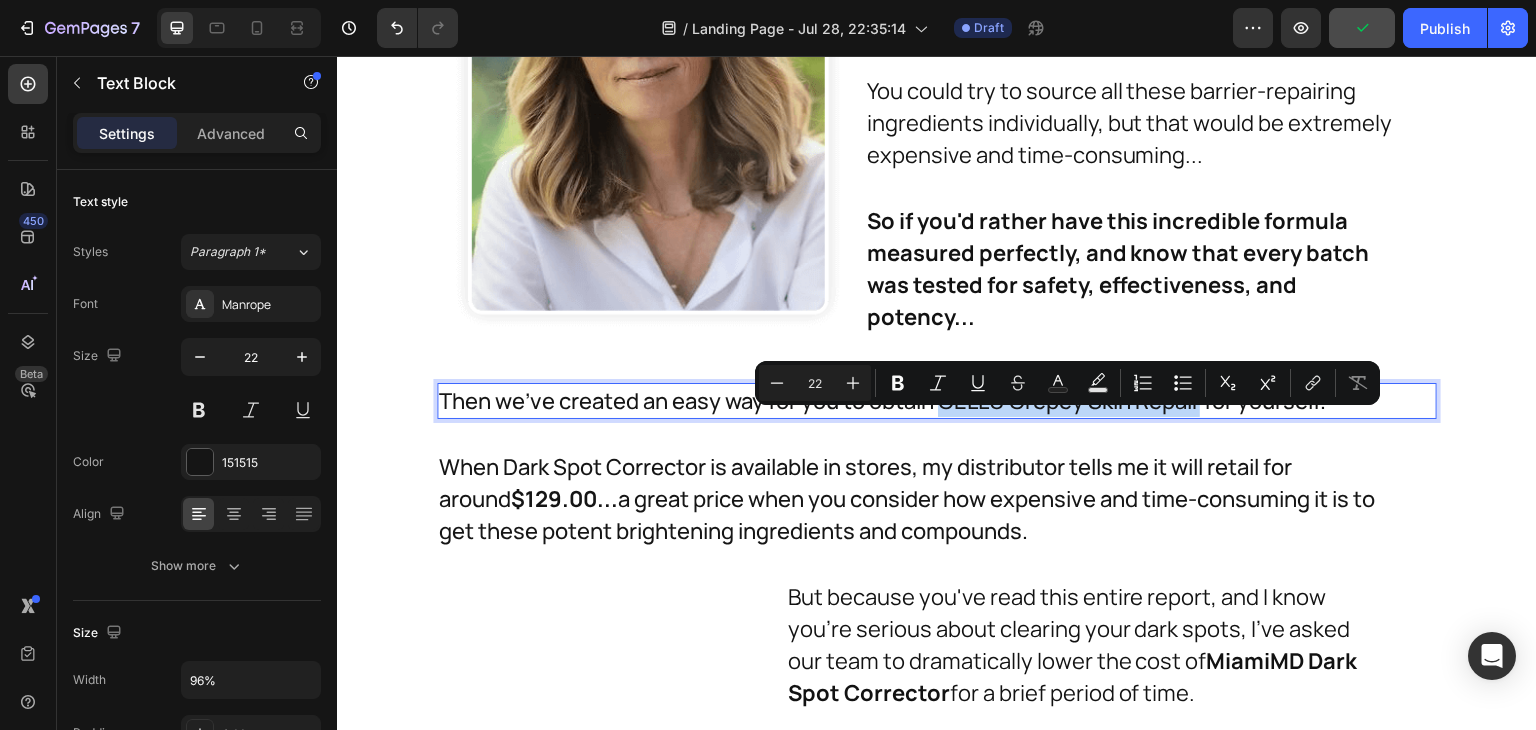 drag, startPoint x: 937, startPoint y: 435, endPoint x: 1200, endPoint y: 430, distance: 263.04752 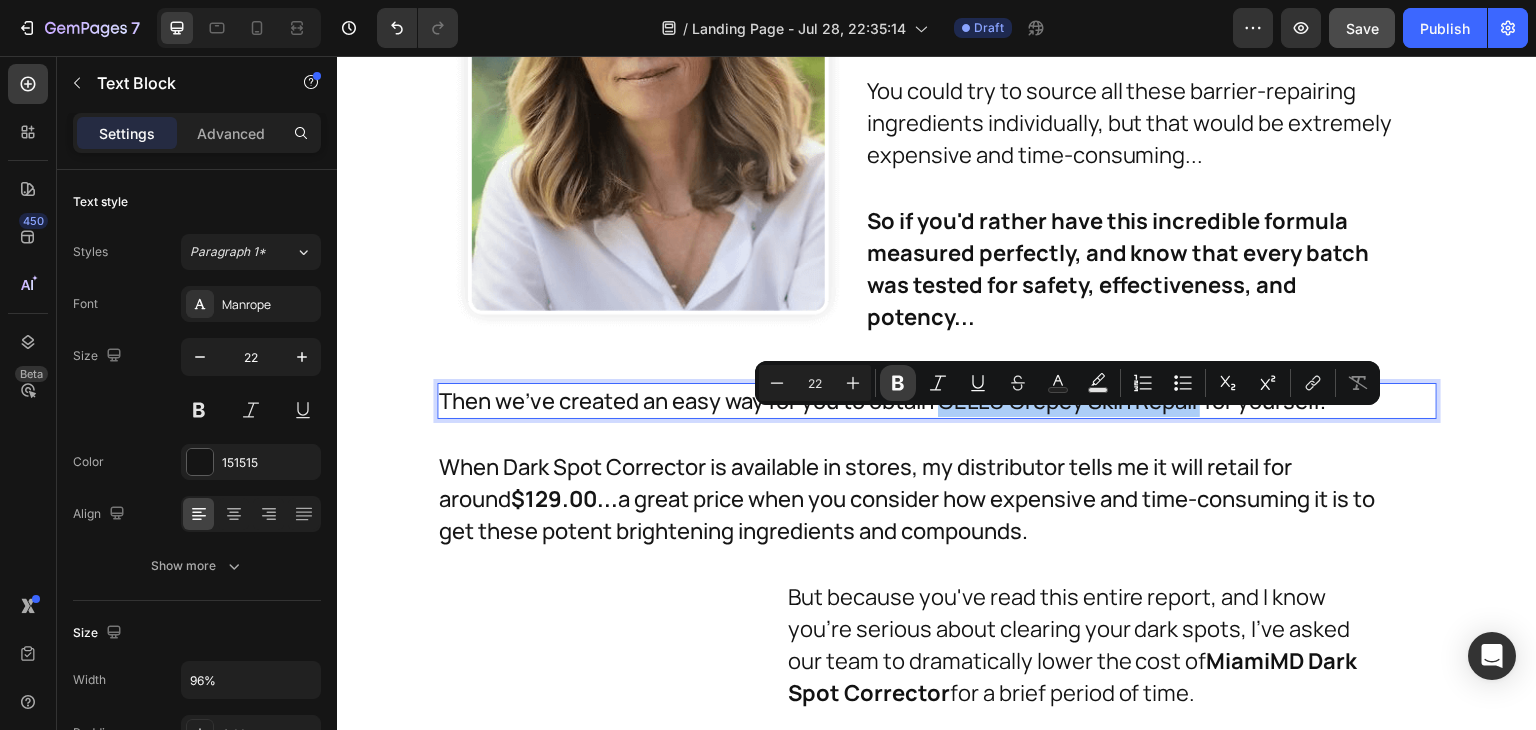 drag, startPoint x: 906, startPoint y: 381, endPoint x: 1090, endPoint y: 302, distance: 200.24236 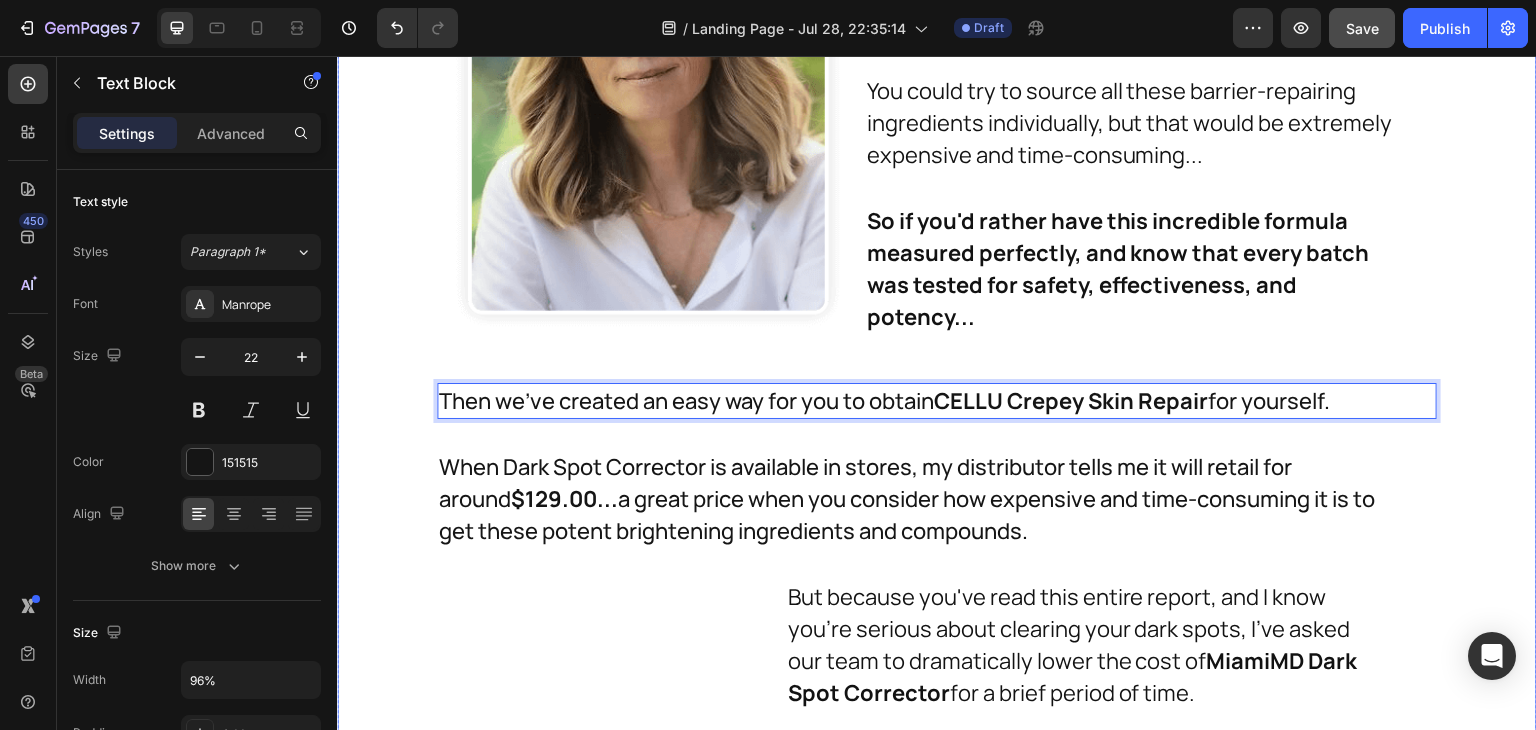 click on "And of course, they all work together to combat the aging effects of barrier dysfunction. Text Block But remember, most products you see out there have one big problem... Text Block They only sit on the surface! Text Block For instance, many dark spot treatments are super popular and contain beneficial ingredients. But sometimes if you use too much, you're just wasting product because it can't  penetrate deeply enough. Text Block For instance, many crepey skin treatments are super popular and contain beneficial ingredients. But sometimes if you use too much, you're just wasting product because it can't penetrate deeply enough. Text Block
Drop element here Row And nobody likes wasting expensive skincare products. Text Block This is where our 3-Phase Matrix Repair Technology formula is different. Because it's made with ingredients with optimal molecular sizes, these ingredients can reach deeper levels of the skin effectively. For that reason, it's my crepey skin treatment of choice. Heading" at bounding box center [937, -403] 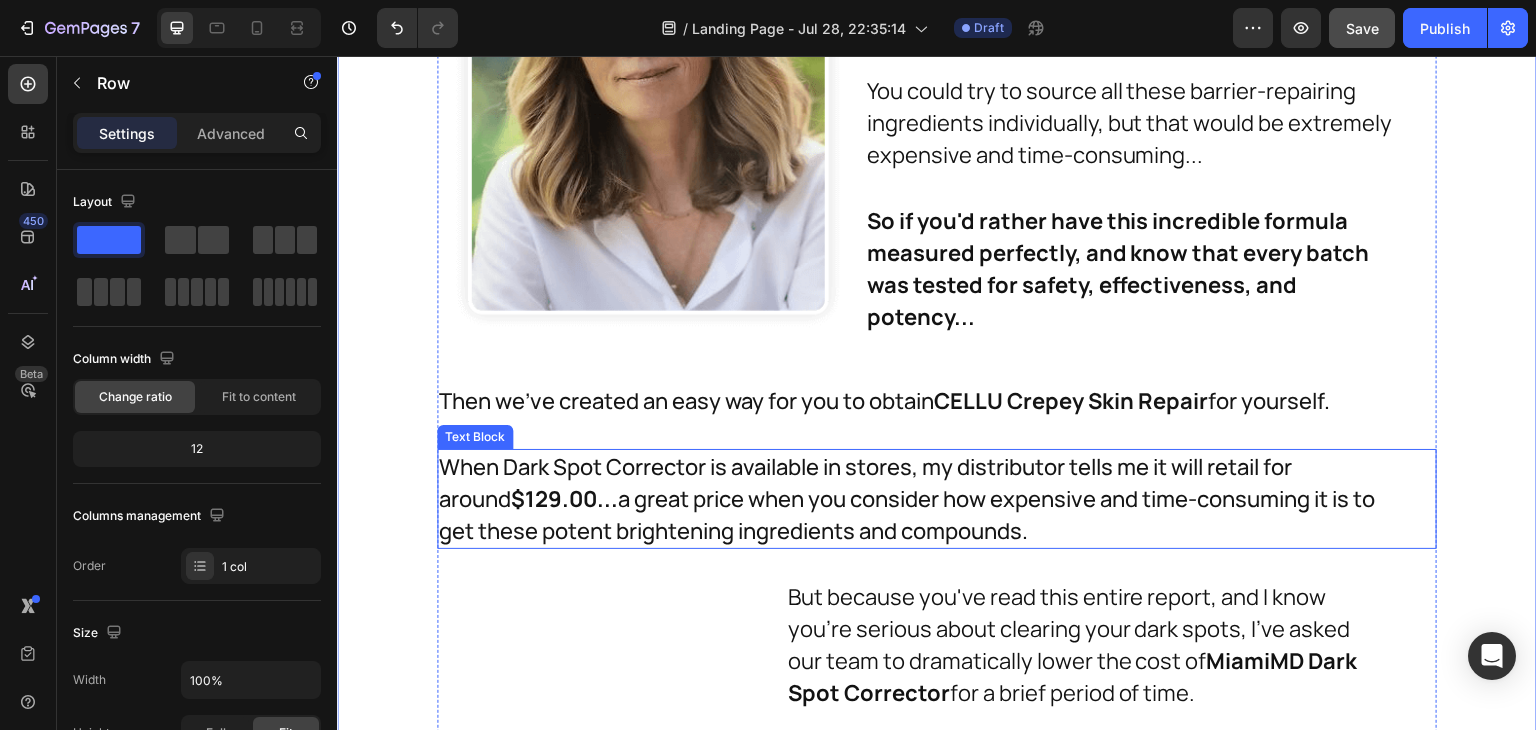 click on "When Dark Spot Corrector is available in stores, my distributor tells me it will retail for around  $129.00...  a great price when you consider how expensive and time-consuming it is to get these potent brightening ingredients and compounds." at bounding box center [907, 499] 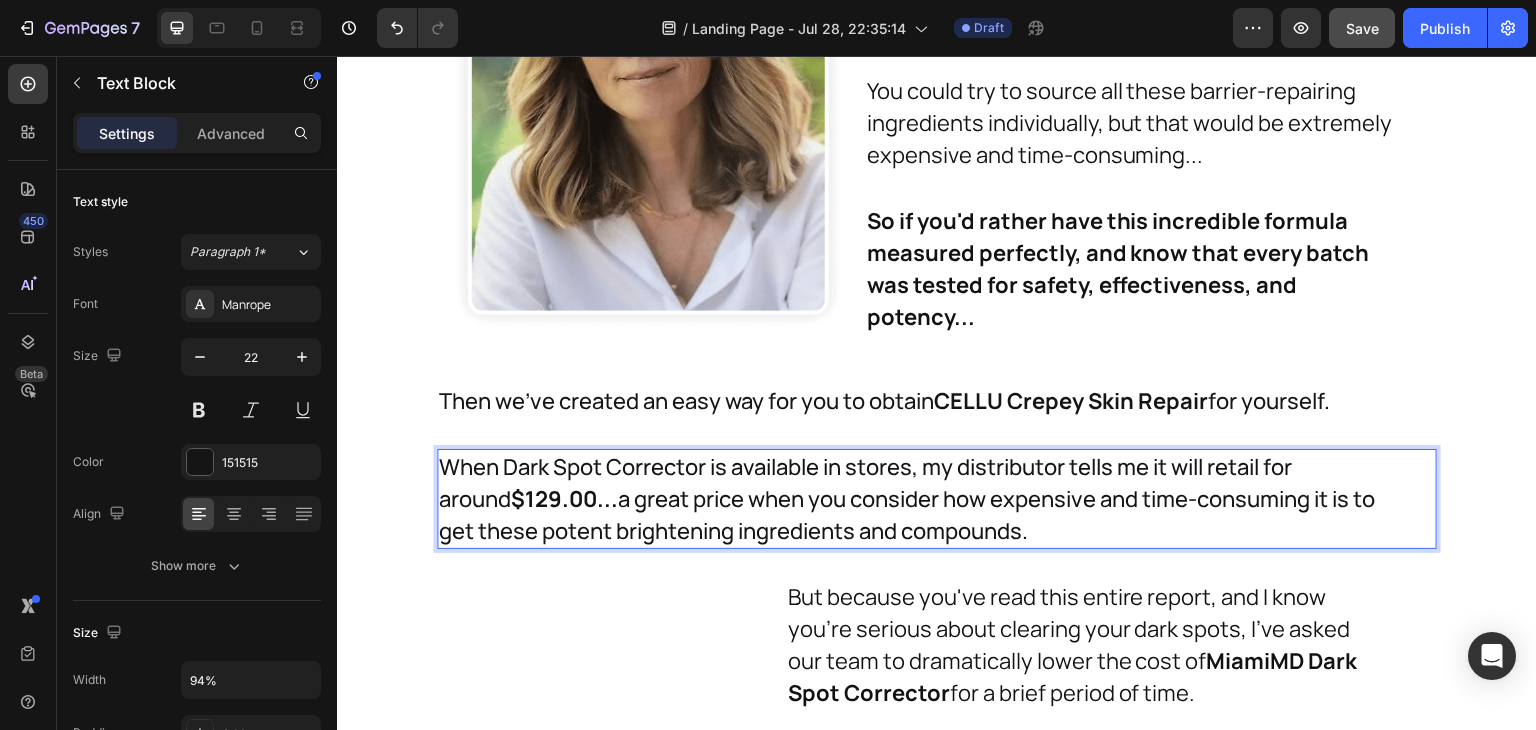 click on "When Dark Spot Corrector is available in stores, my distributor tells me it will retail for around  $129.00...  a great price when you consider how expensive and time-consuming it is to get these potent brightening ingredients and compounds." at bounding box center (907, 499) 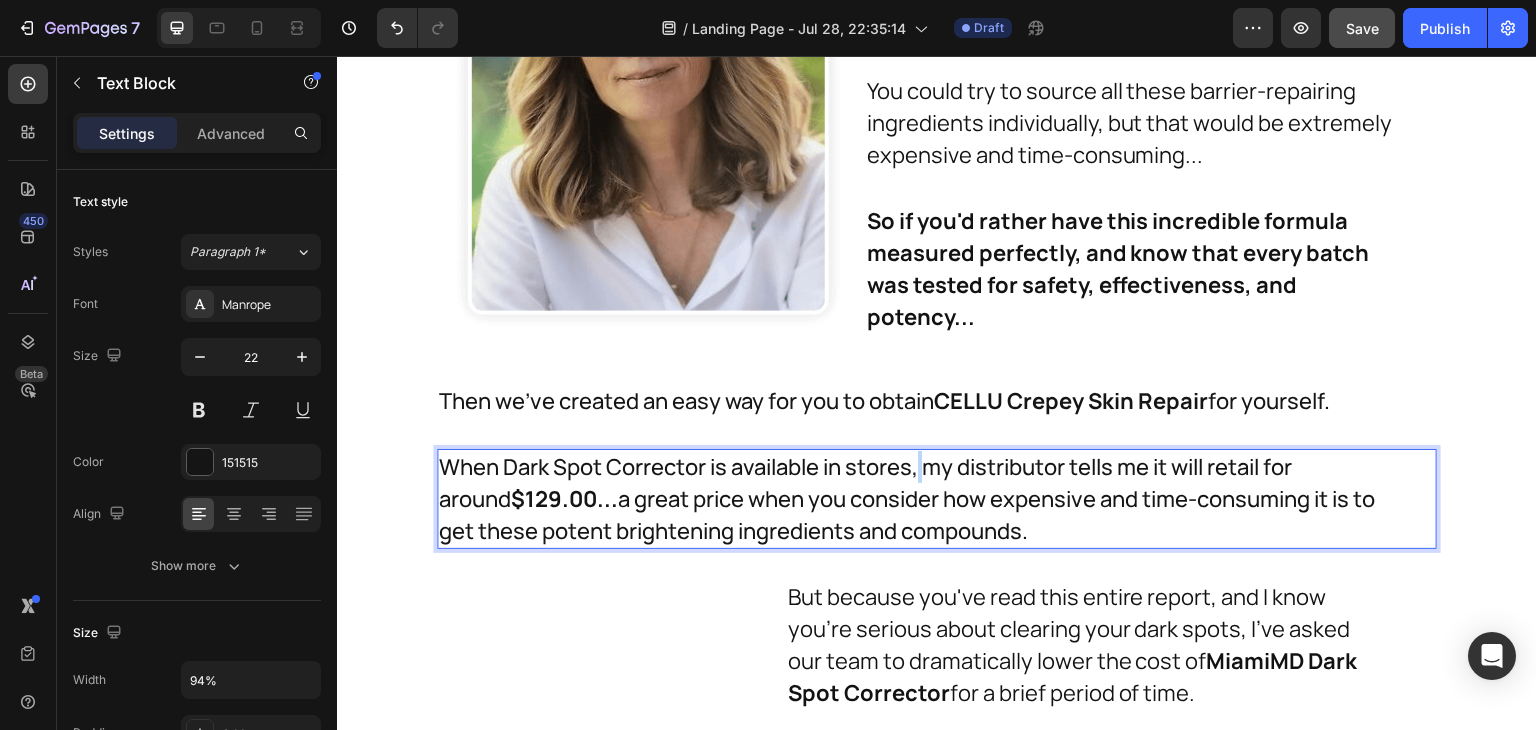 click on "When Dark Spot Corrector is available in stores, my distributor tells me it will retail for around  $129.00...  a great price when you consider how expensive and time-consuming it is to get these potent brightening ingredients and compounds." at bounding box center [907, 499] 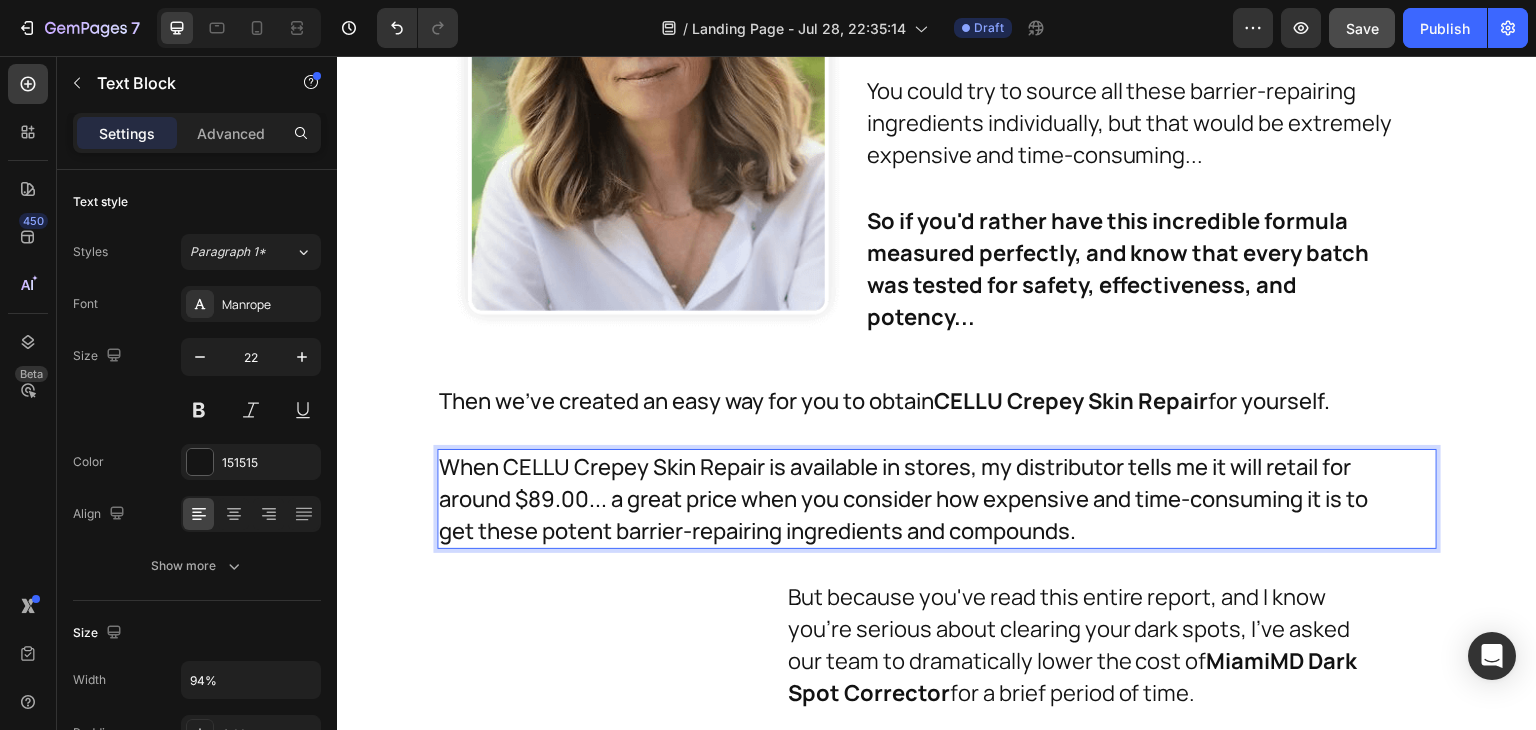 click on "When CELLU Crepey Skin Repair is available in stores, my distributor tells me it will retail for around $89.00... a great price when you consider how expensive and time-consuming it is to get these potent barrier-repairing ingredients and compounds." at bounding box center [907, 499] 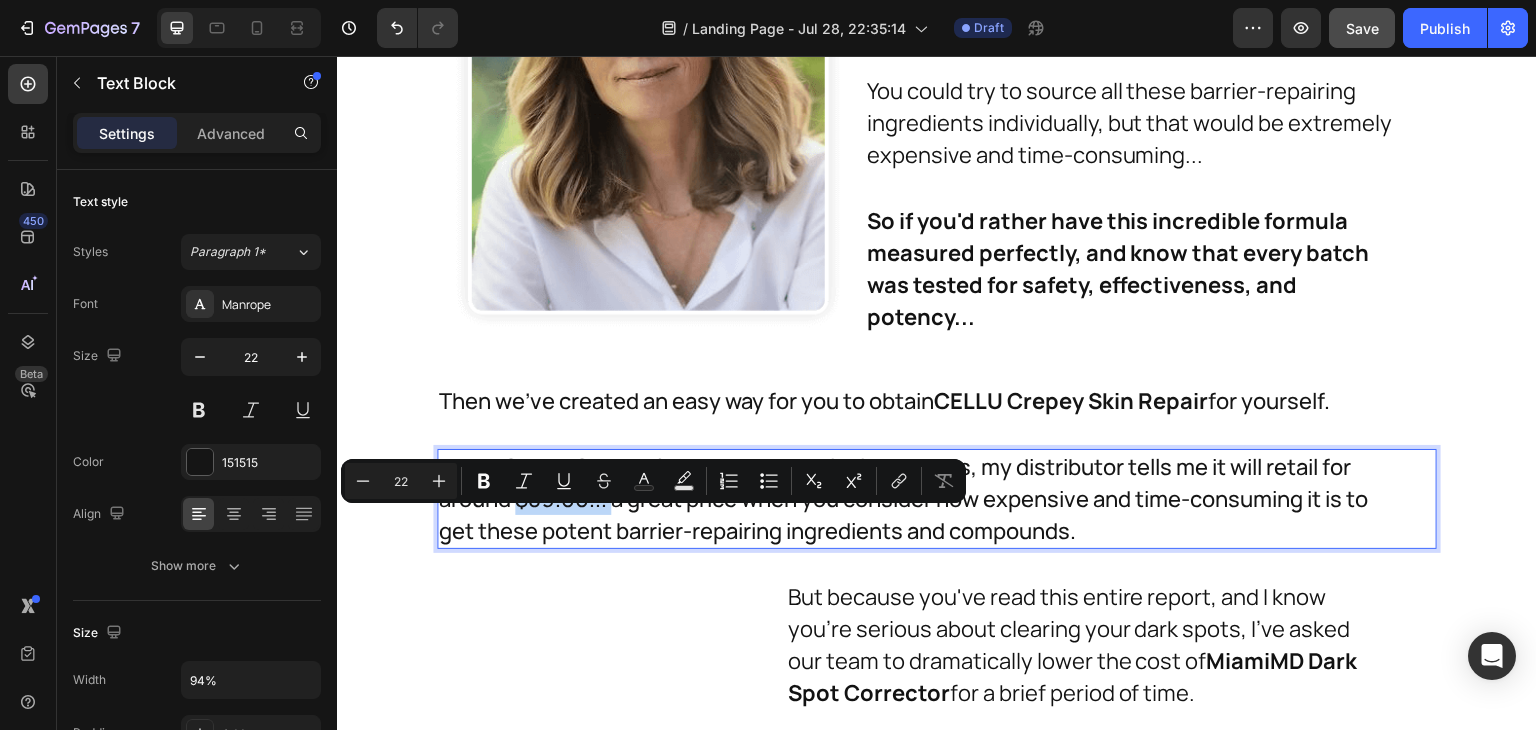 click on "When CELLU Crepey Skin Repair is available in stores, my distributor tells me it will retail for around $89.00... a great price when you consider how expensive and time-consuming it is to get these potent barrier-repairing ingredients and compounds." at bounding box center [907, 499] 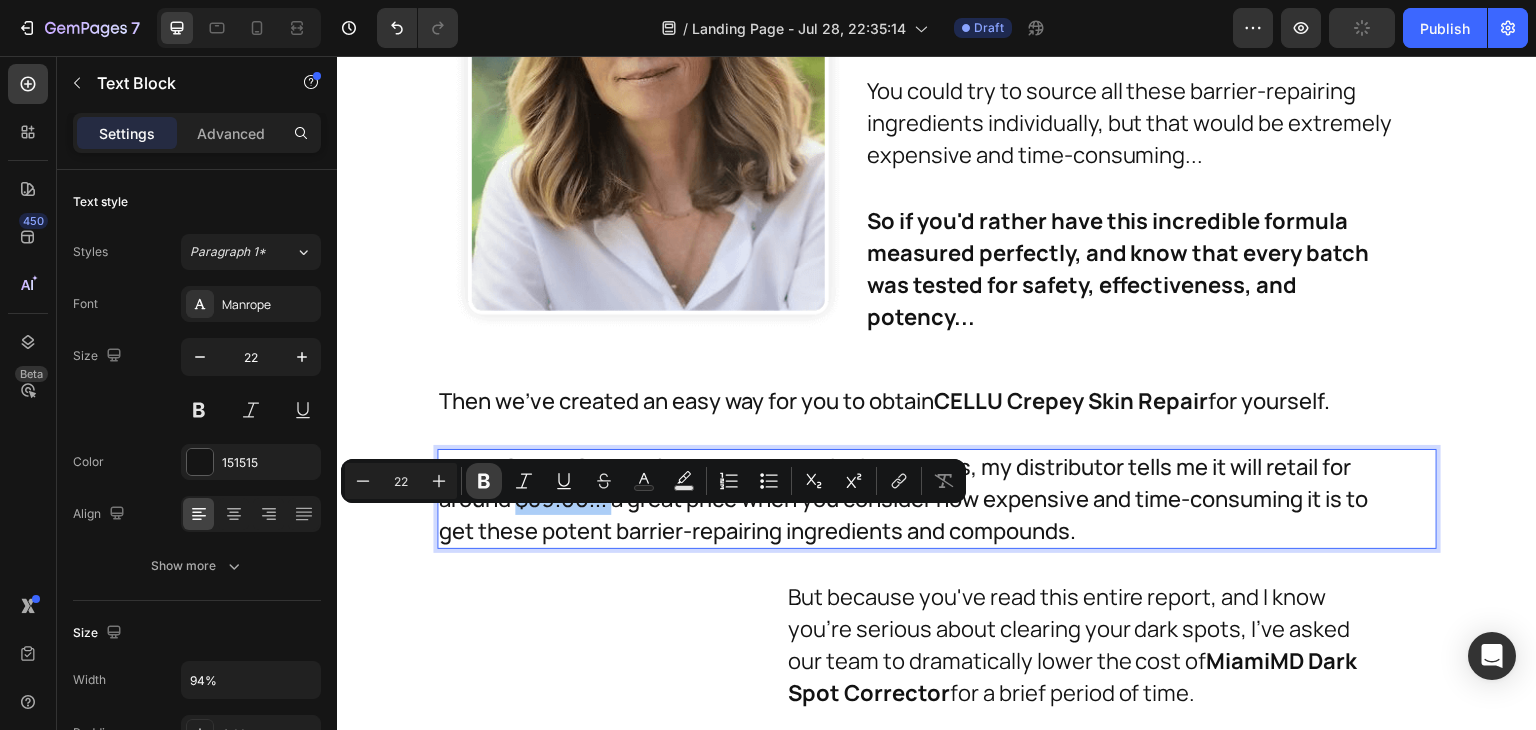 click on "Bold" at bounding box center (484, 481) 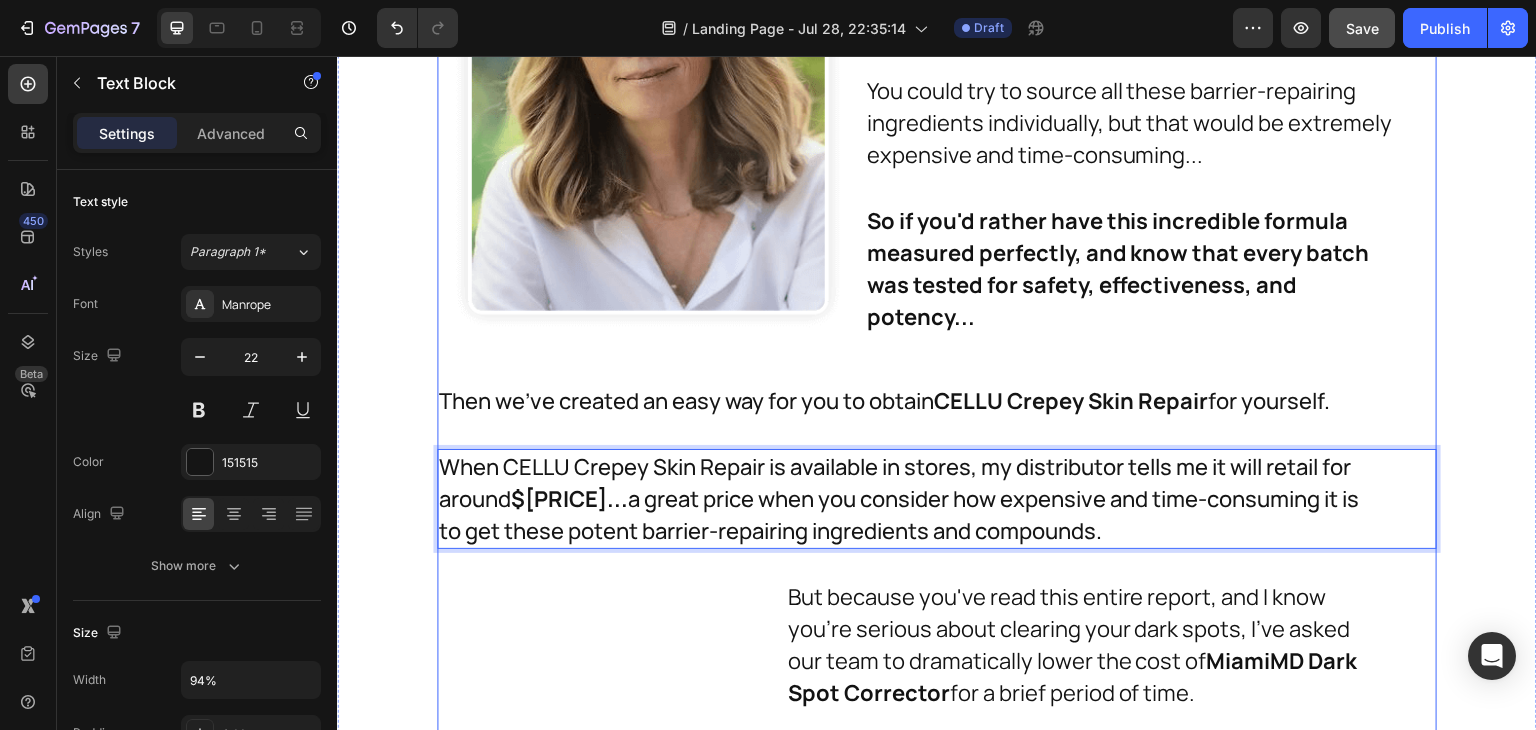click on "And of course, they all work together to combat the aging effects of barrier dysfunction. Text Block But remember, most products you see out there have one big problem... Text Block They only sit on the surface! Text Block For instance, many dark spot treatments are super popular and contain beneficial ingredients. But sometimes if you use too much, you're just wasting product because it can't  penetrate deeply enough. Text Block For instance, many crepey skin treatments are super popular and contain beneficial ingredients. But sometimes if you use too much, you're just wasting product because it can't penetrate deeply enough. Text Block
Drop element here Row And nobody likes wasting expensive skincare products. Text Block This is where our 3-Phase Matrix Repair Technology formula is different. Because it's made with ingredients with optimal molecular sizes, these ingredients can reach deeper levels of the skin effectively. For that reason, it's my crepey skin treatment of choice. Heading" at bounding box center [937, -403] 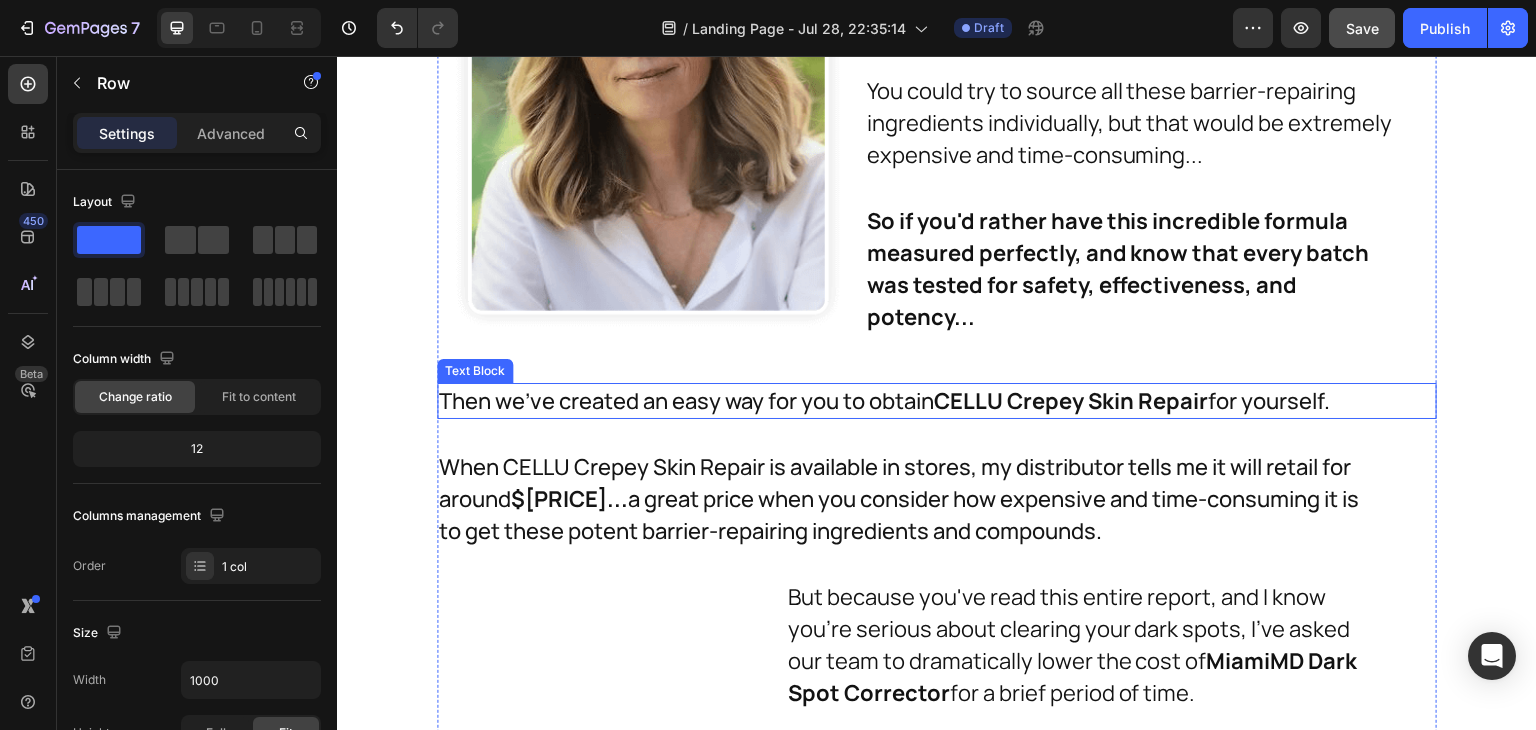 click on "CELLU Crepey Skin Repair" at bounding box center [1071, 401] 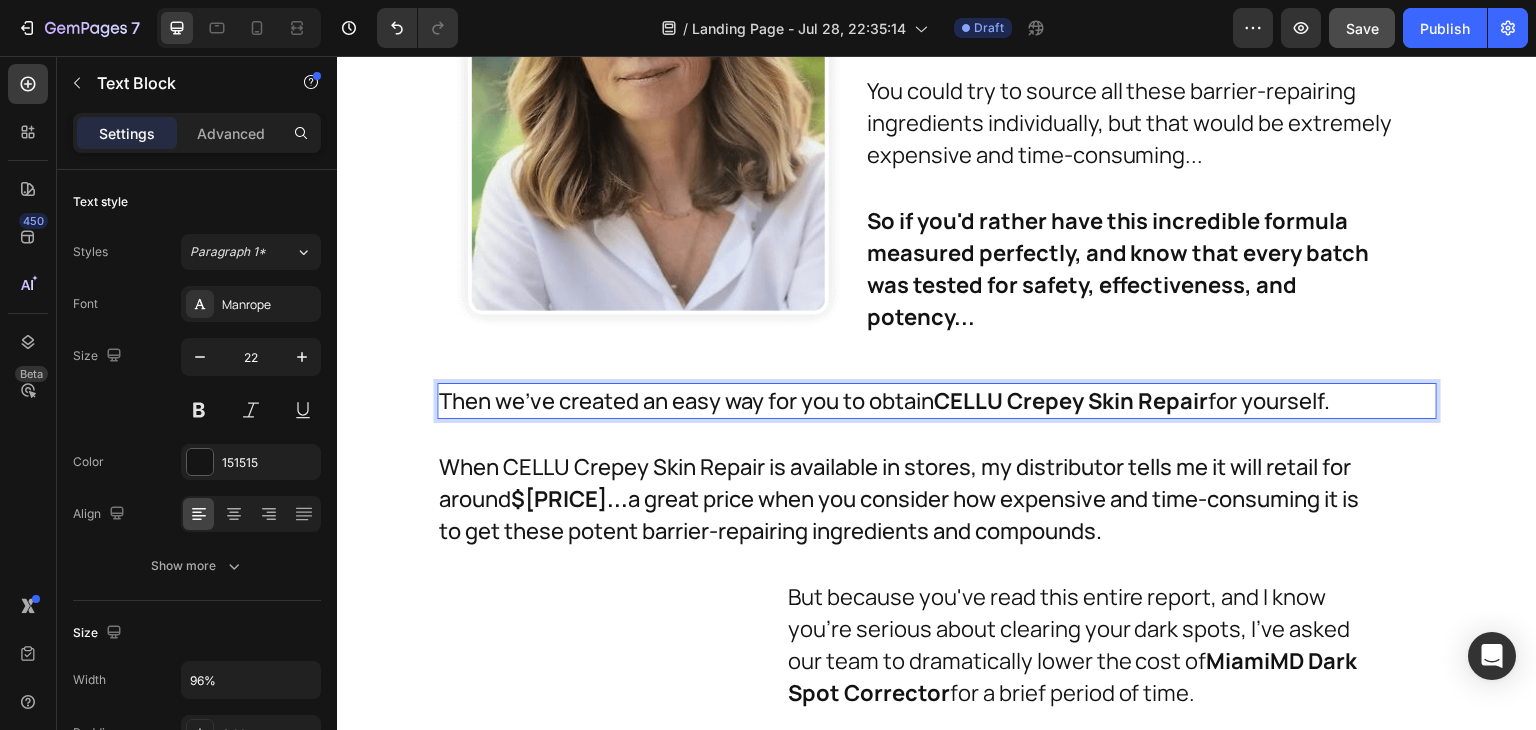 click on "CELLU Crepey Skin Repair" at bounding box center (1071, 401) 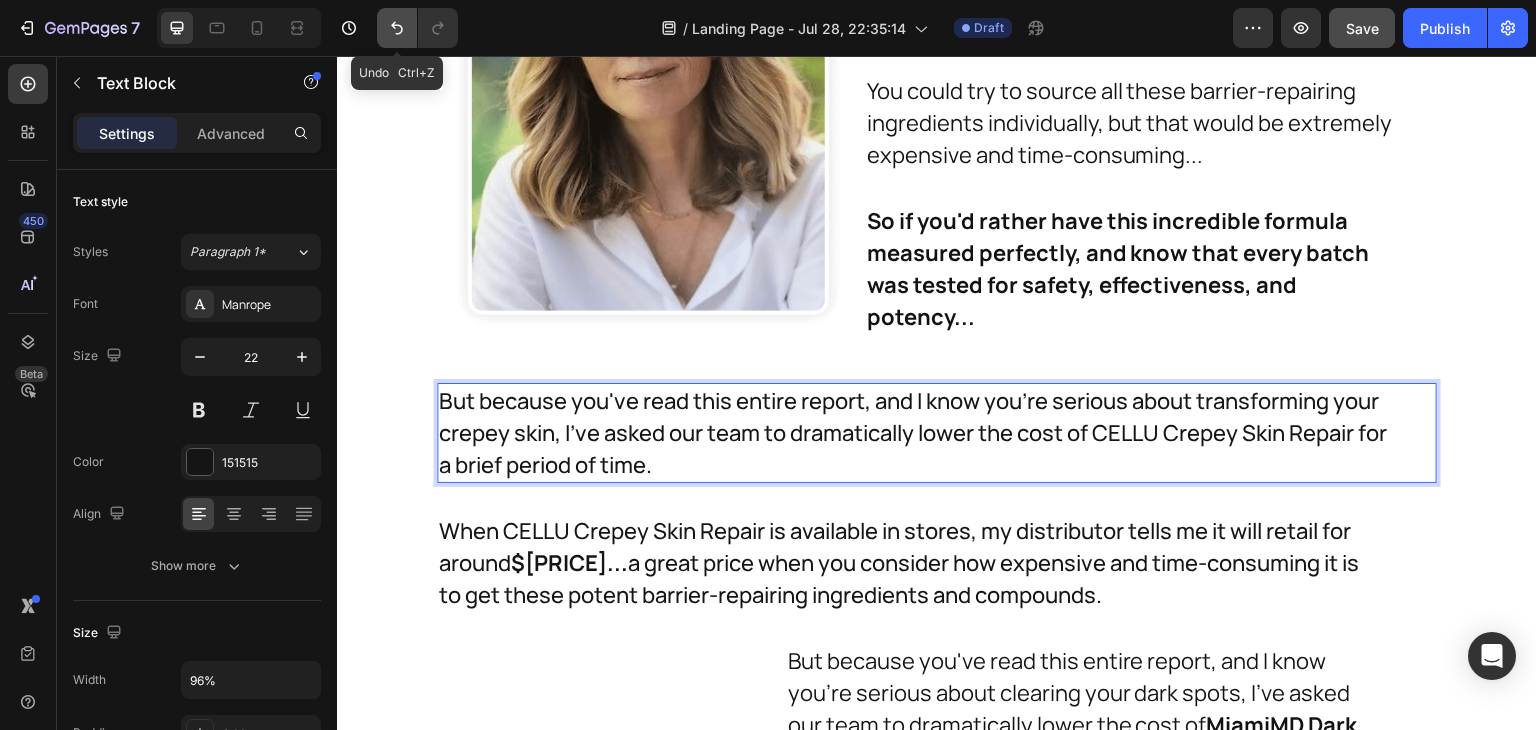 click 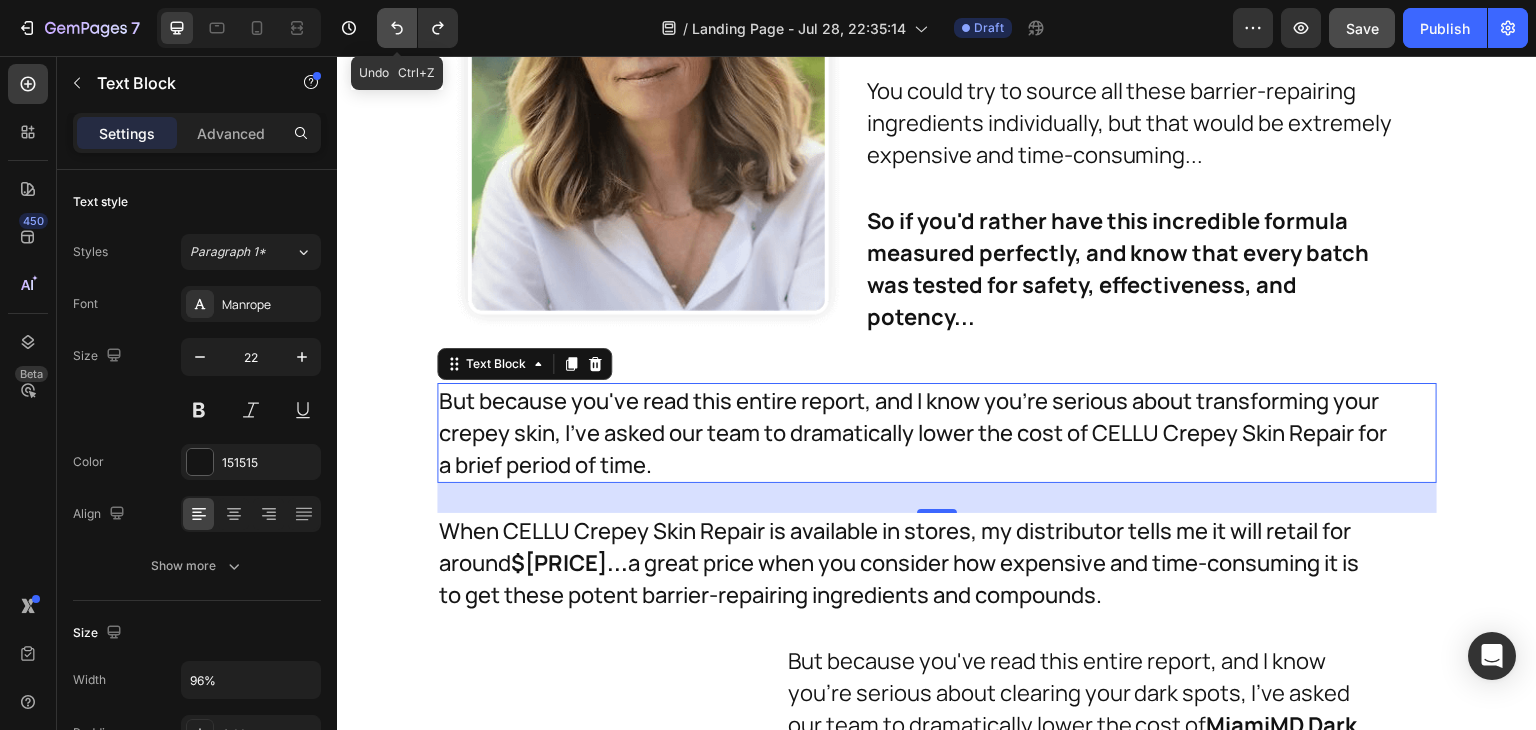 click 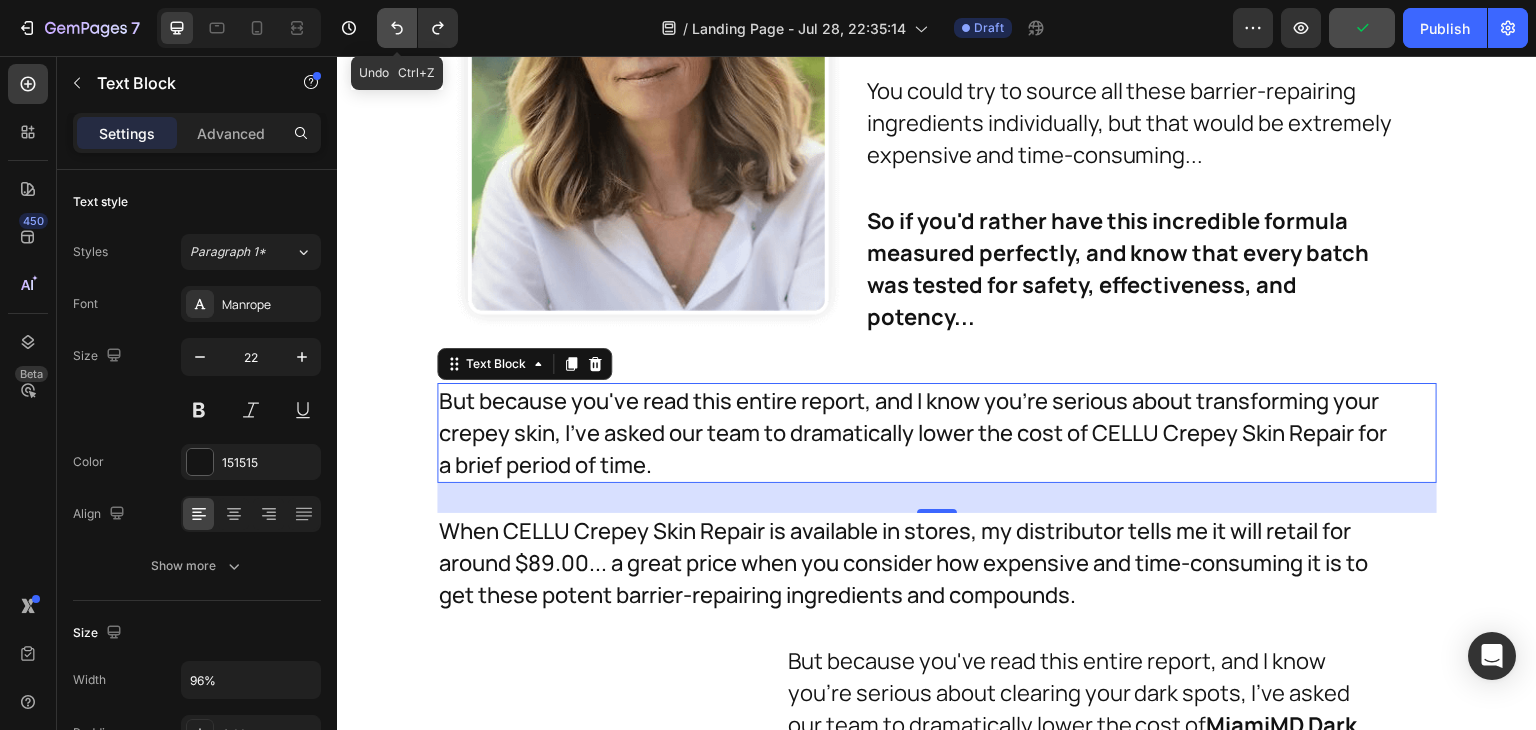 click 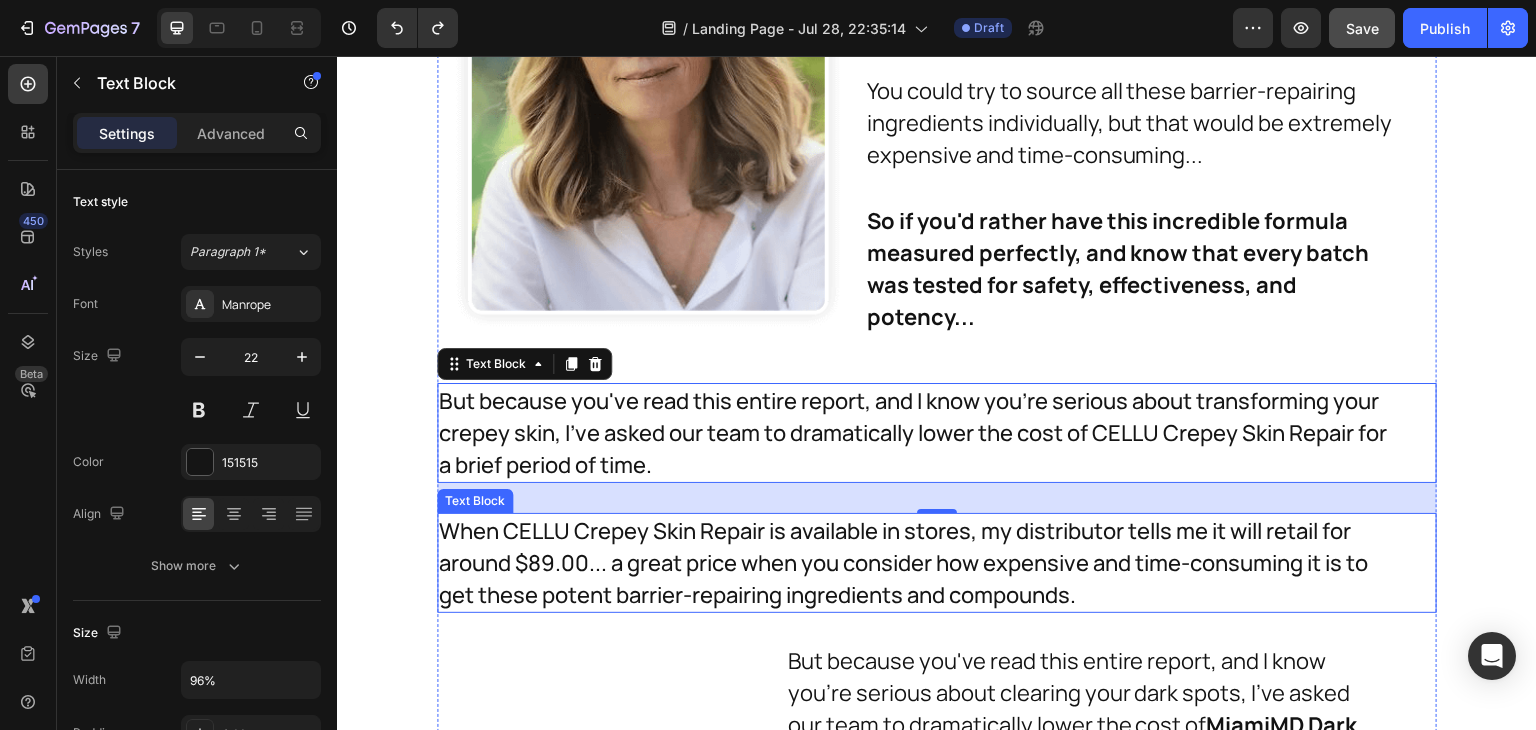 click on "When CELLU Crepey Skin Repair is available in stores, my distributor tells me it will retail for around $89.00... a great price when you consider how expensive and time-consuming it is to get these potent barrier-repairing ingredients and compounds." at bounding box center [907, 563] 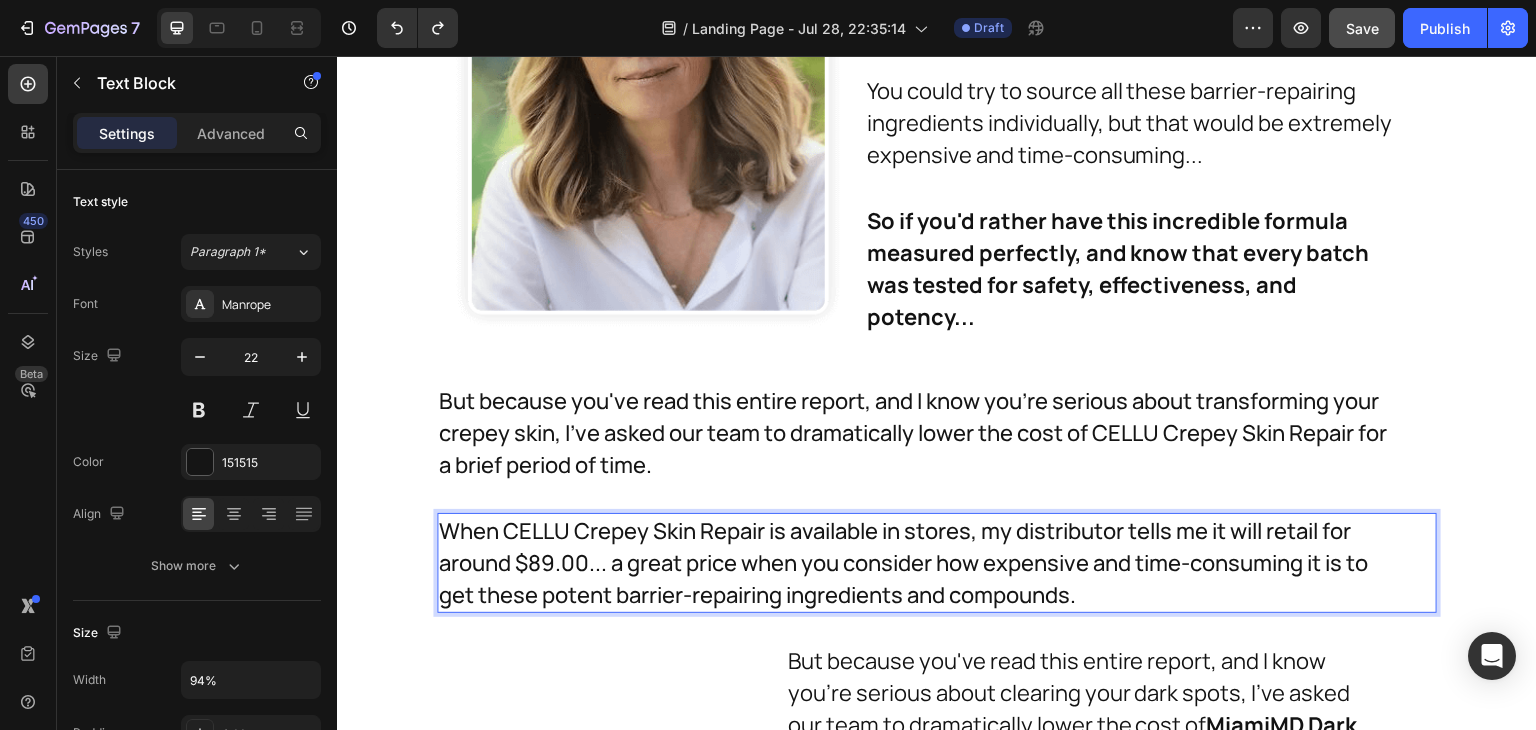 click on "When CELLU Crepey Skin Repair is available in stores, my distributor tells me it will retail for around $89.00... a great price when you consider how expensive and time-consuming it is to get these potent barrier-repairing ingredients and compounds." at bounding box center [907, 563] 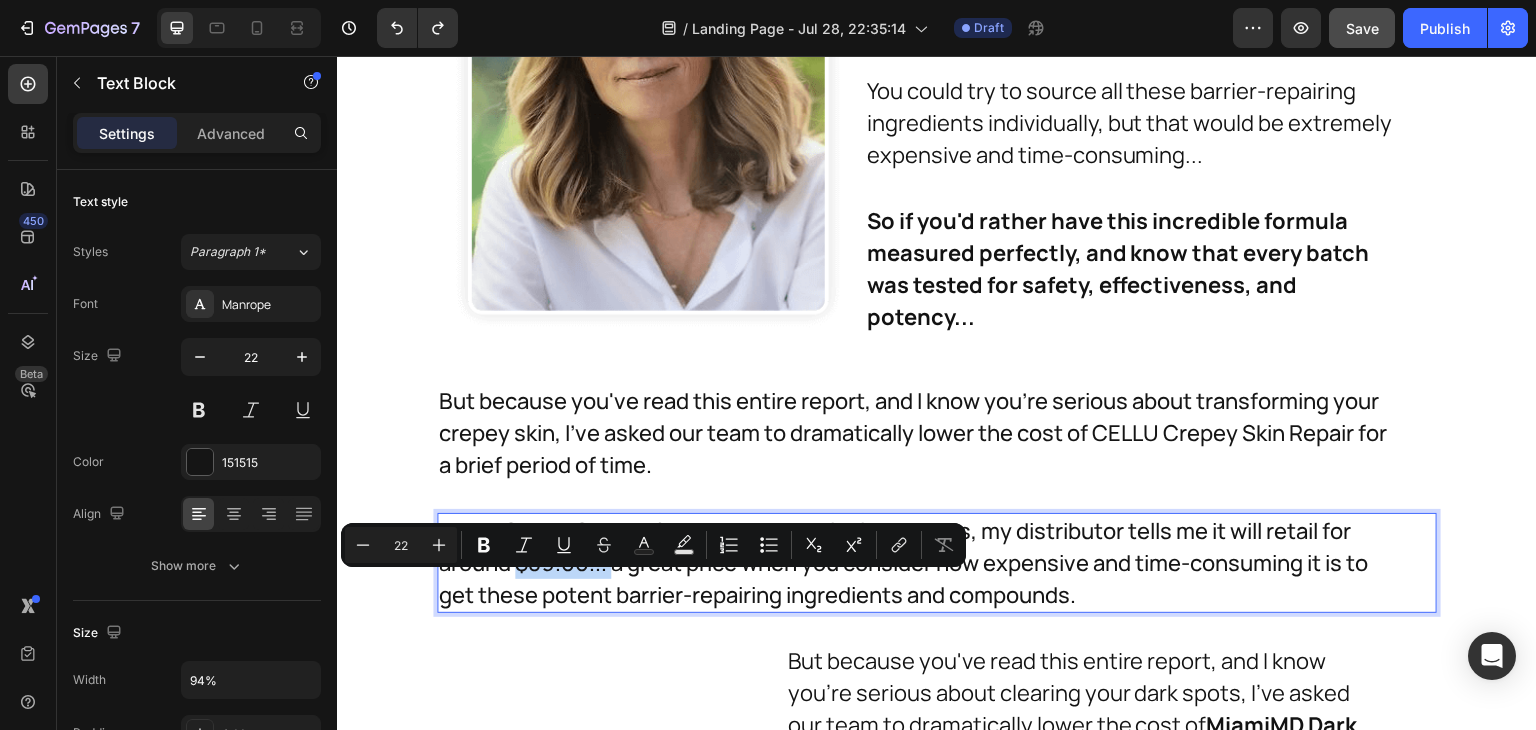 drag, startPoint x: 597, startPoint y: 592, endPoint x: 513, endPoint y: 589, distance: 84.05355 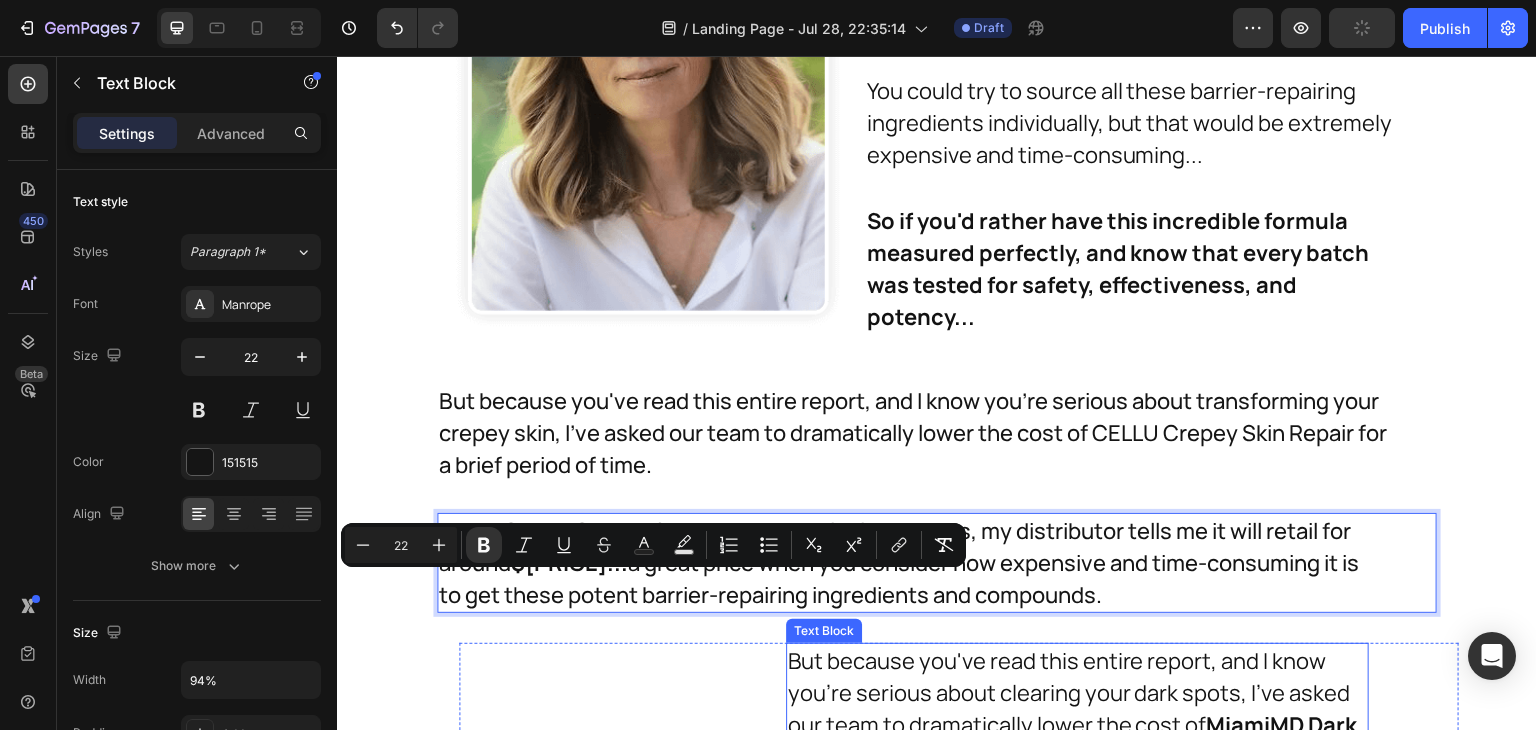click on "But because you've read this entire report, and I know you're serious about clearing your dark spots, I've asked our team to dramatically lower the cost of  MiamiMD Dark Spot Corrector  for a brief period of time." at bounding box center (1077, 709) 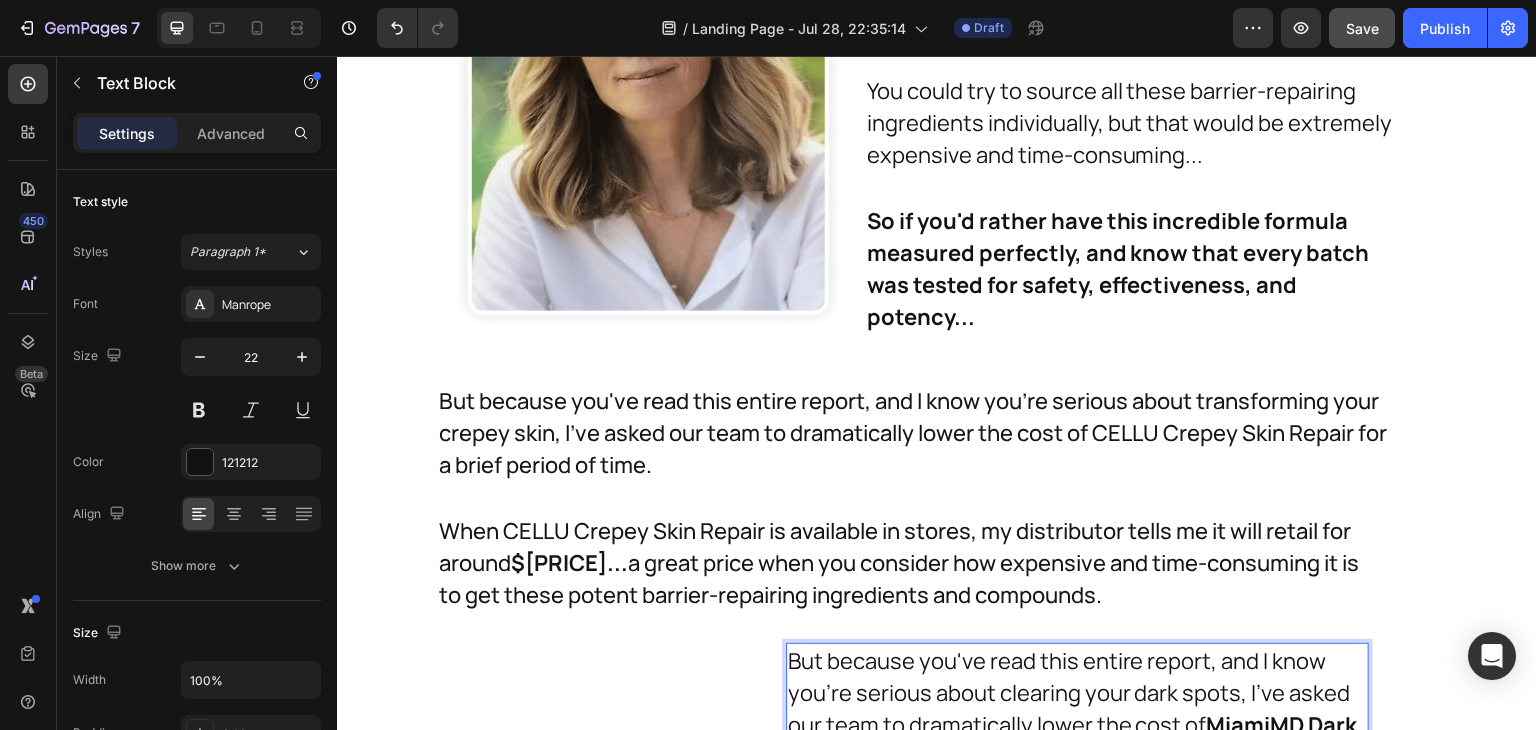 click on "But because you've read this entire report, and I know you're serious about clearing your dark spots, I've asked our team to dramatically lower the cost of  MiamiMD Dark Spot Corrector  for a brief period of time." at bounding box center [1077, 709] 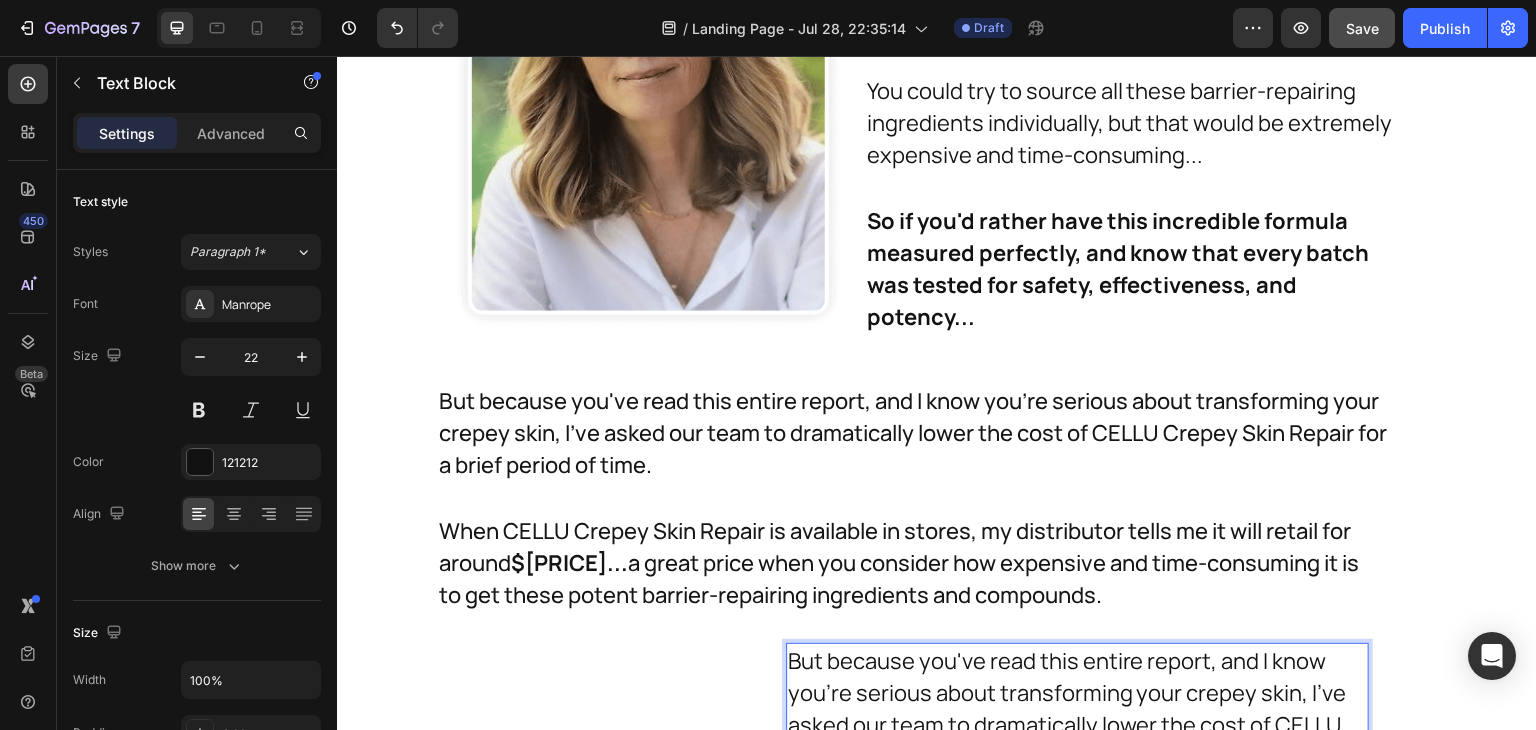 scroll, scrollTop: 29603, scrollLeft: 0, axis: vertical 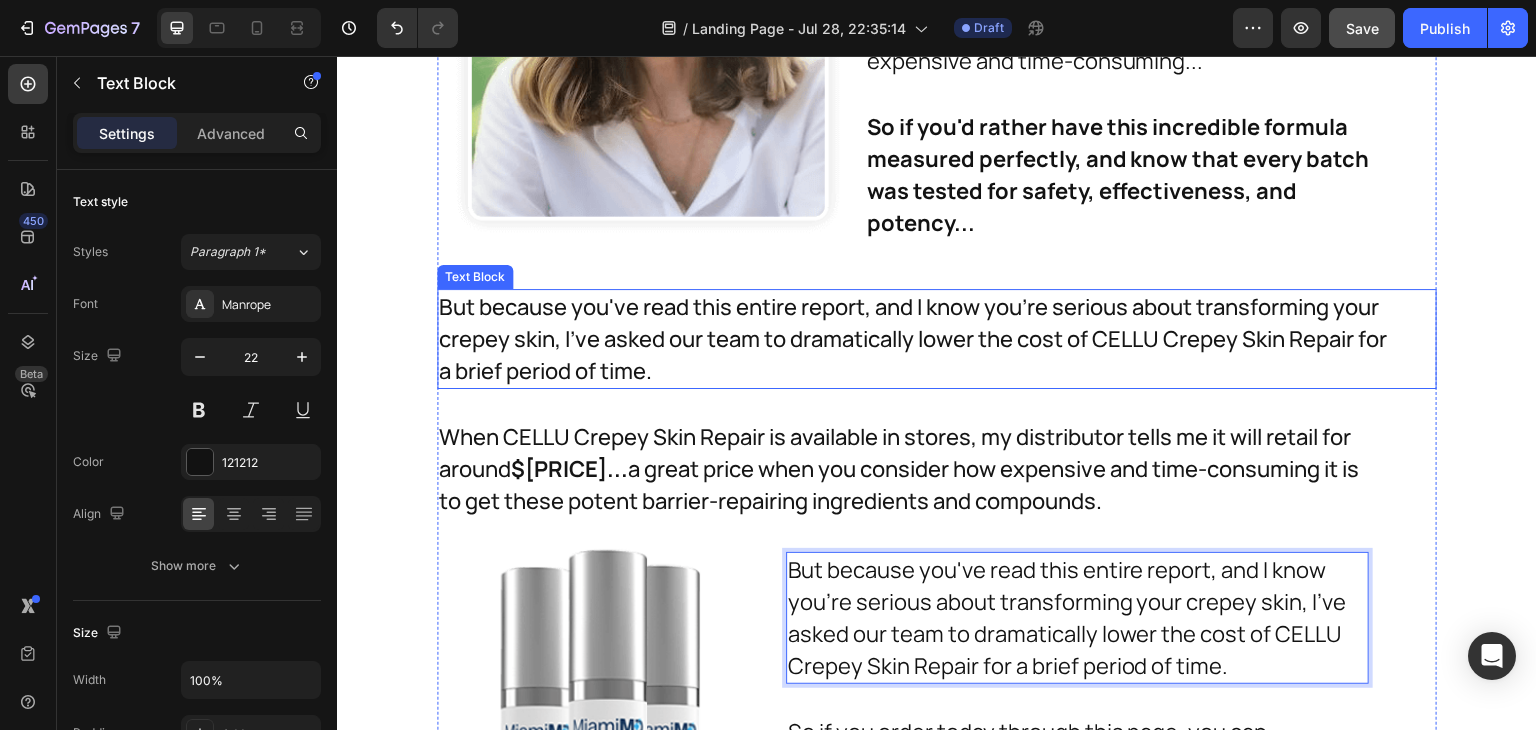 click on "But because you've read this entire report, and I know you're serious about transforming your crepey skin, I've asked our team to dramatically lower the cost of CELLU Crepey Skin Repair for a brief period of time." at bounding box center (917, 339) 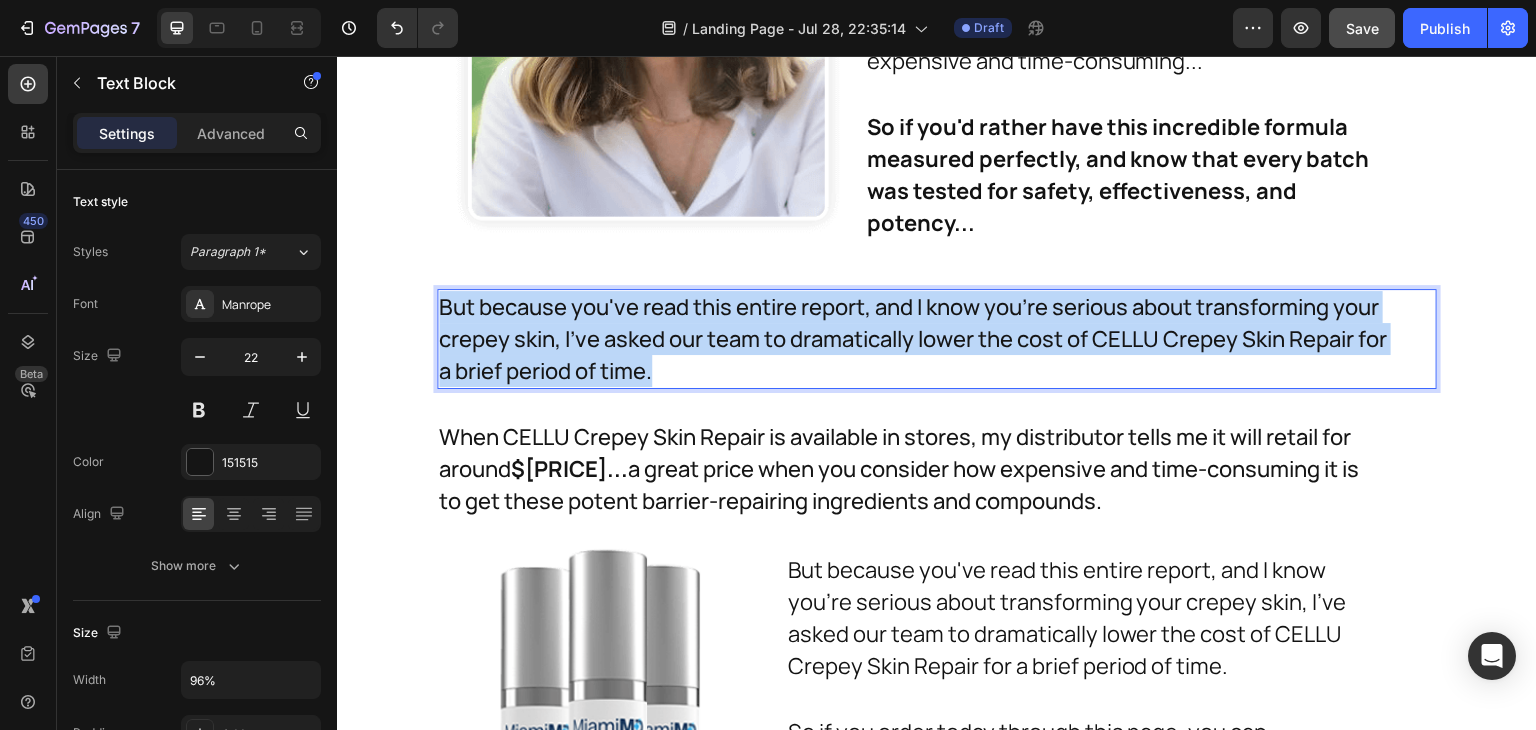 click on "But because you've read this entire report, and I know you're serious about transforming your crepey skin, I've asked our team to dramatically lower the cost of CELLU Crepey Skin Repair for a brief period of time." at bounding box center [917, 339] 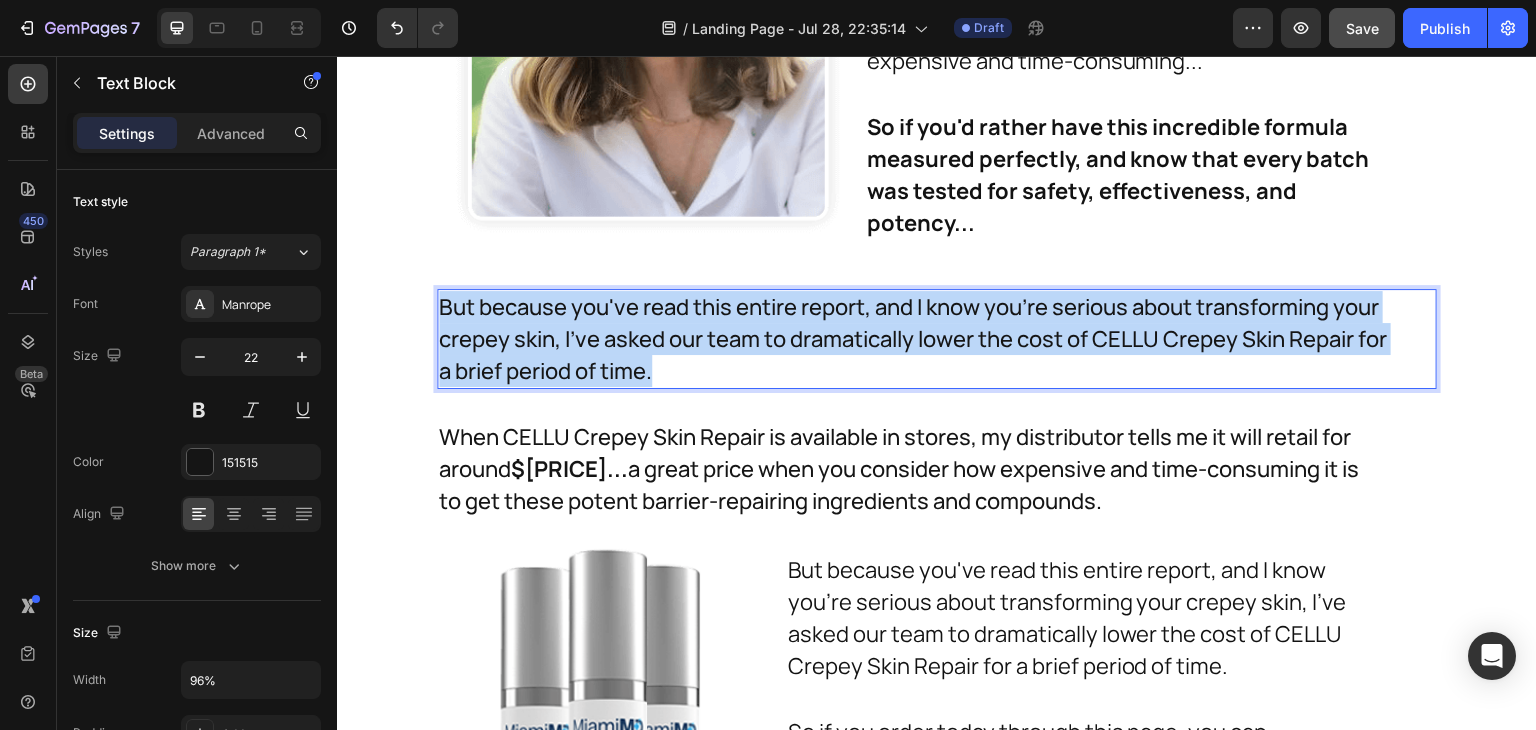click on "But because you've read this entire report, and I know you're serious about transforming your crepey skin, I've asked our team to dramatically lower the cost of CELLU Crepey Skin Repair for a brief period of time." at bounding box center [917, 339] 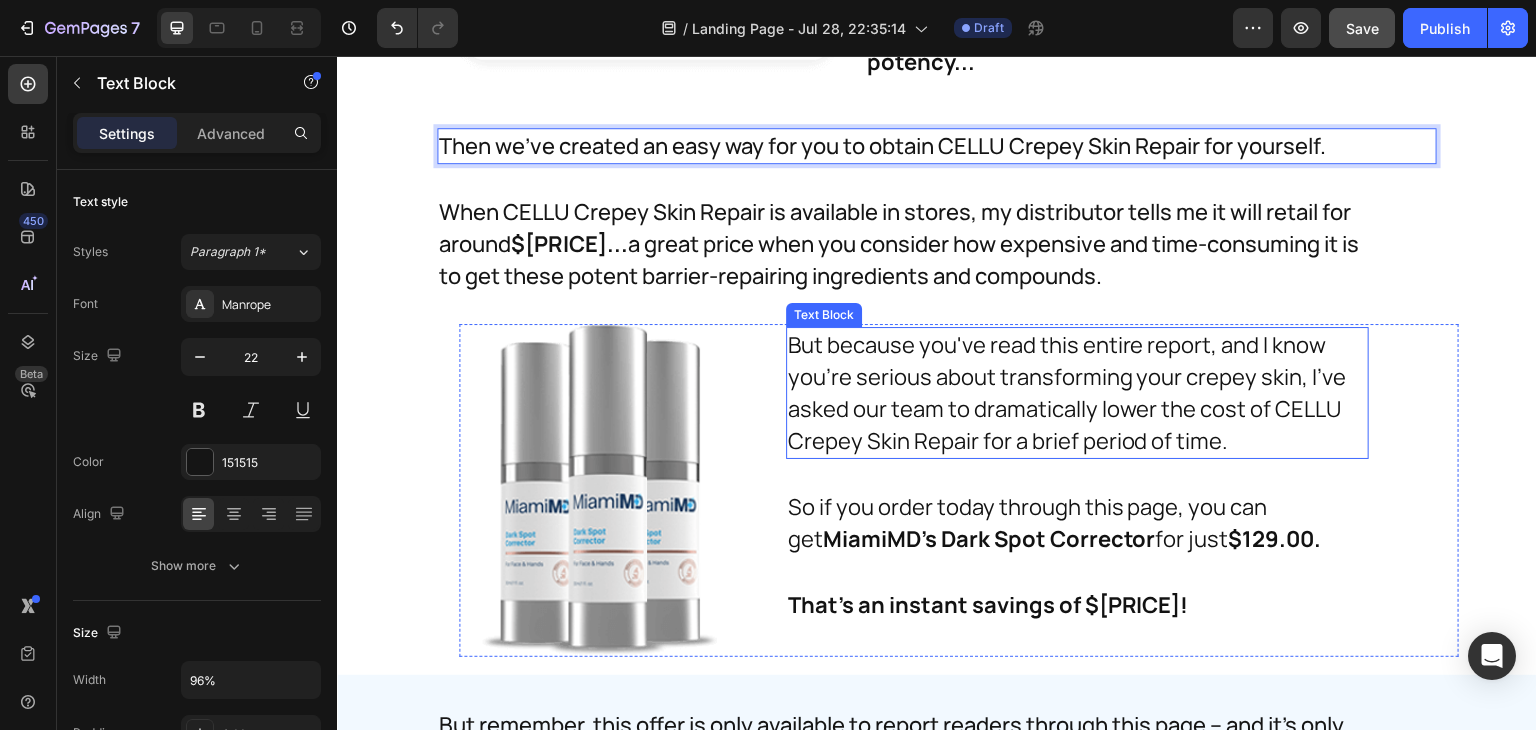 scroll, scrollTop: 29790, scrollLeft: 0, axis: vertical 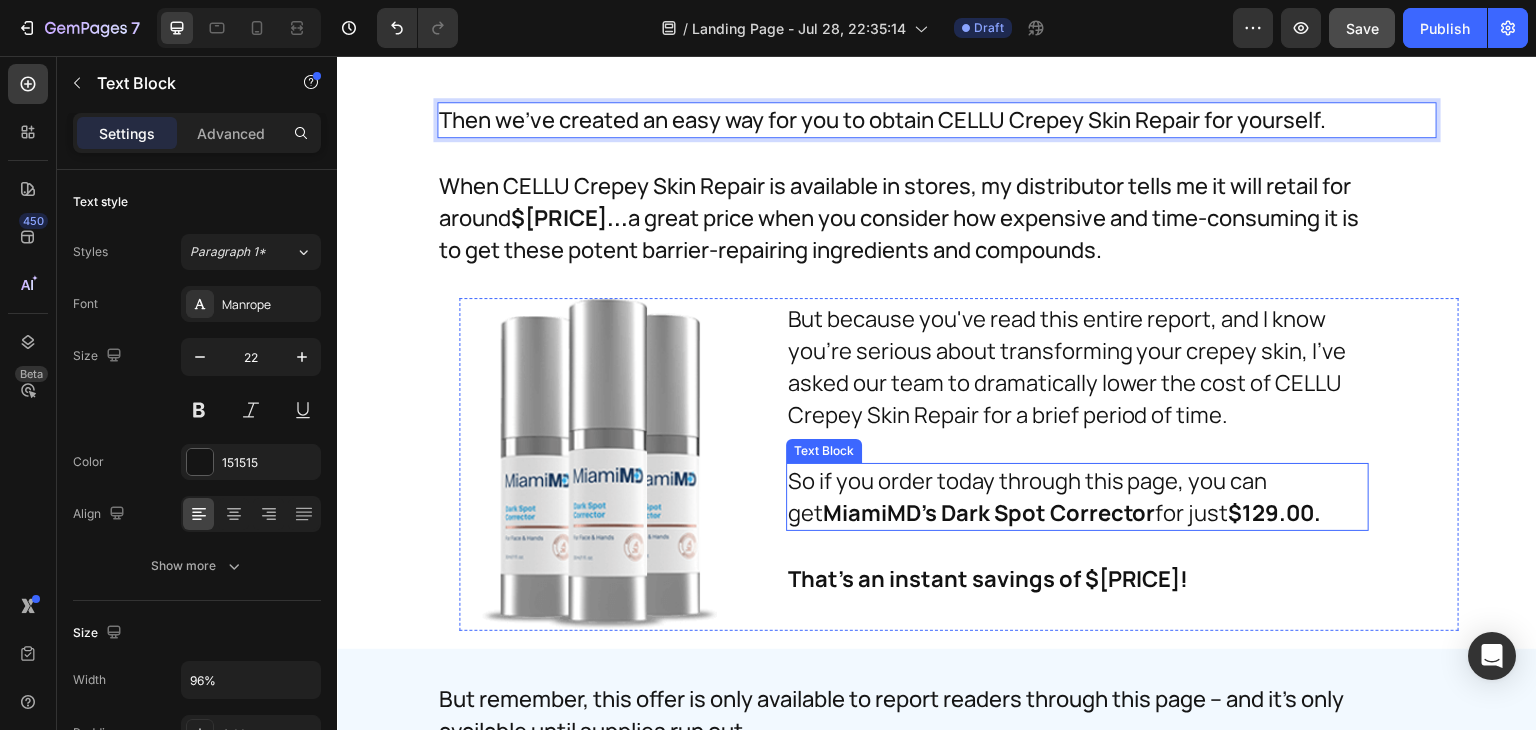 click on "MiamiMD's Dark Spot Corrector" at bounding box center [989, 513] 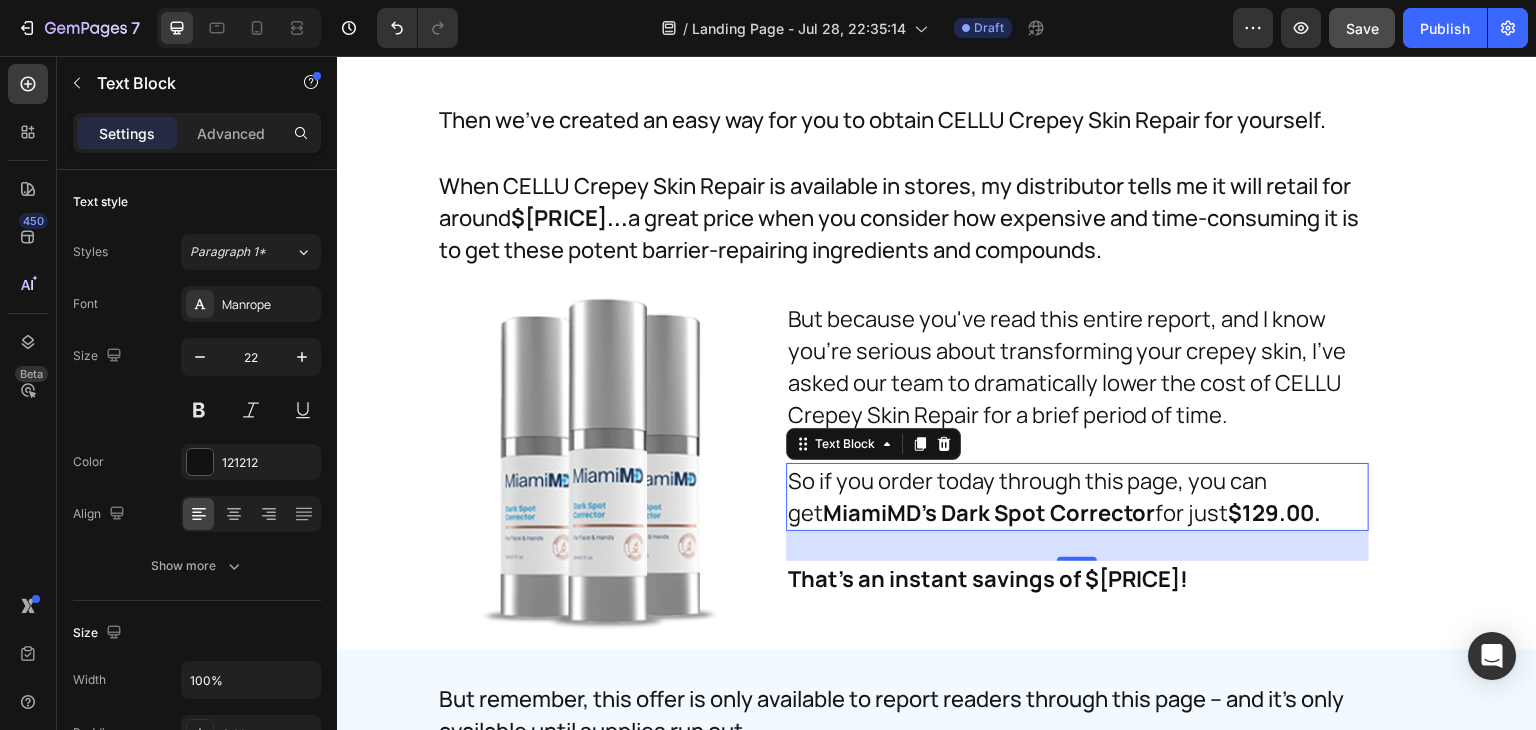 click on "So if you order today through this page, you can get  MiamiMD's Dark Spot Corrector  for just  $129.00." at bounding box center (1077, 497) 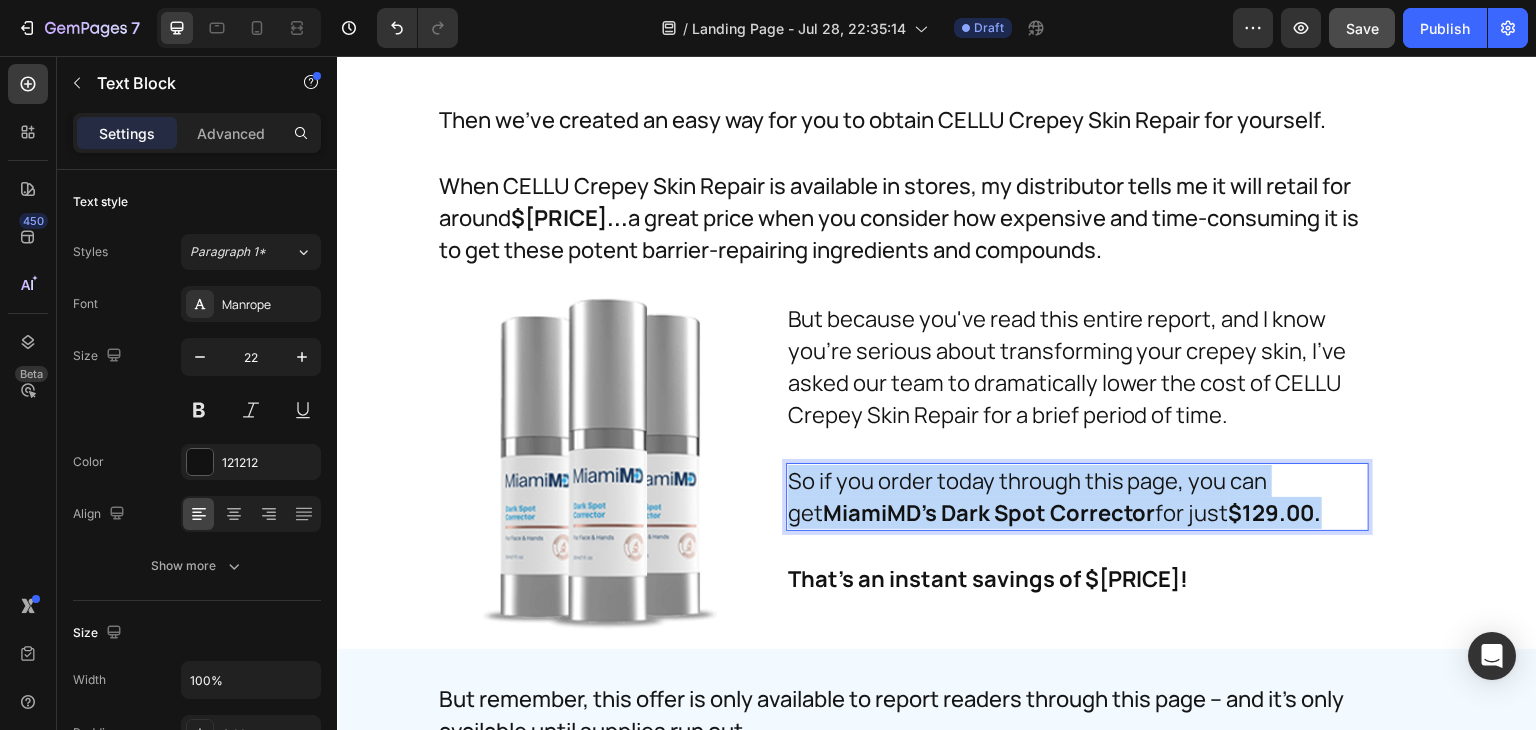 click on "So if you order today through this page, you can get  MiamiMD's Dark Spot Corrector  for just  $129.00." at bounding box center [1077, 497] 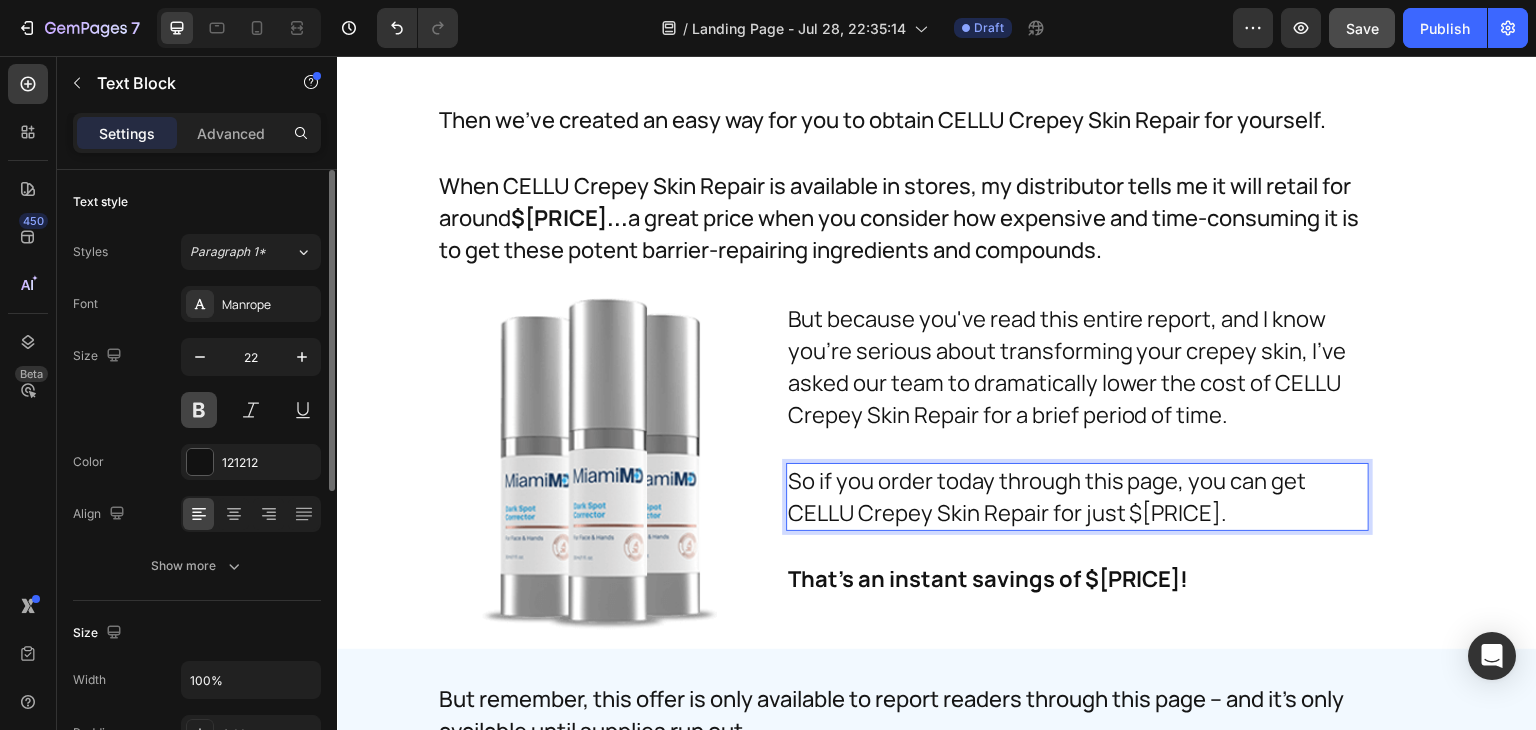 click at bounding box center (199, 410) 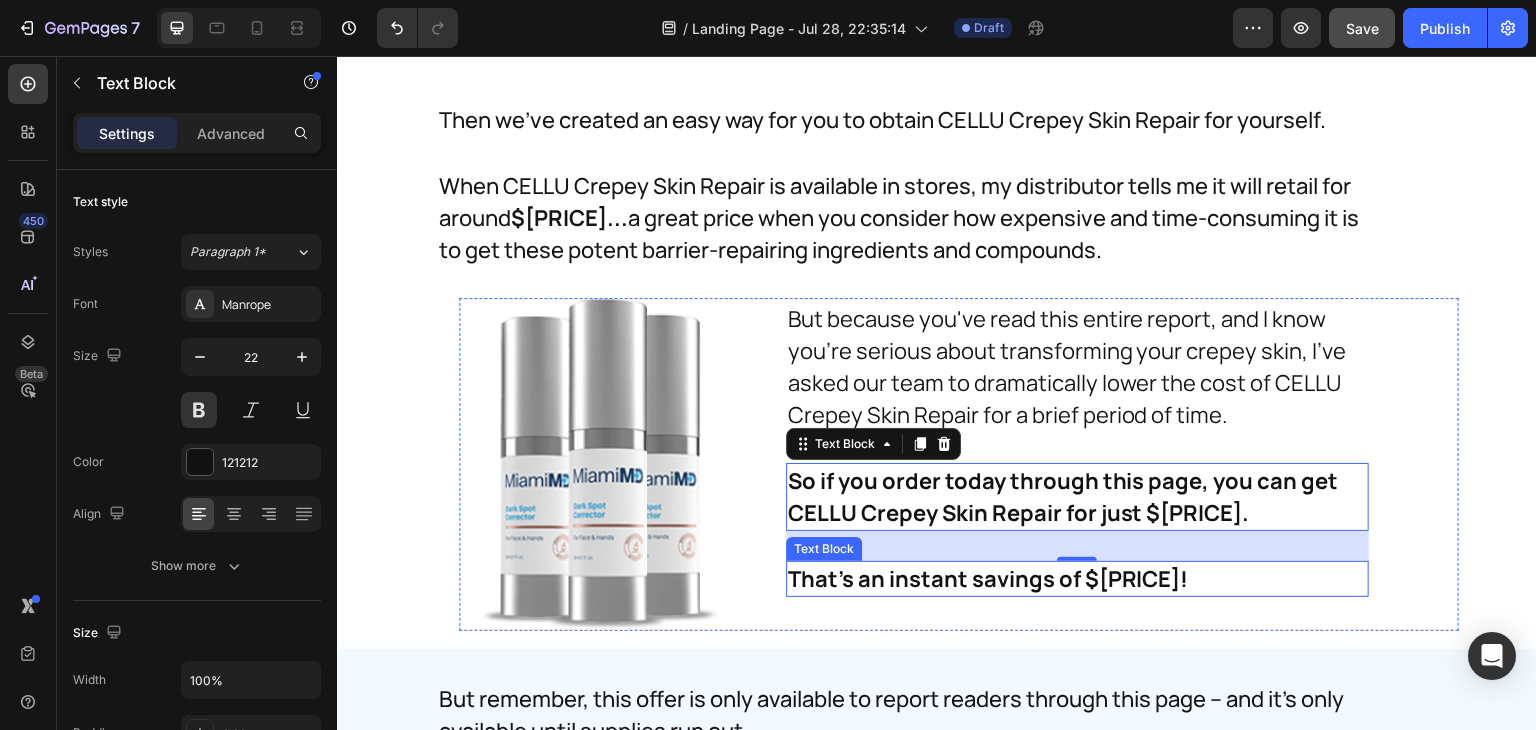 click on "That's an instant savings of $60.00!" at bounding box center [1060, 579] 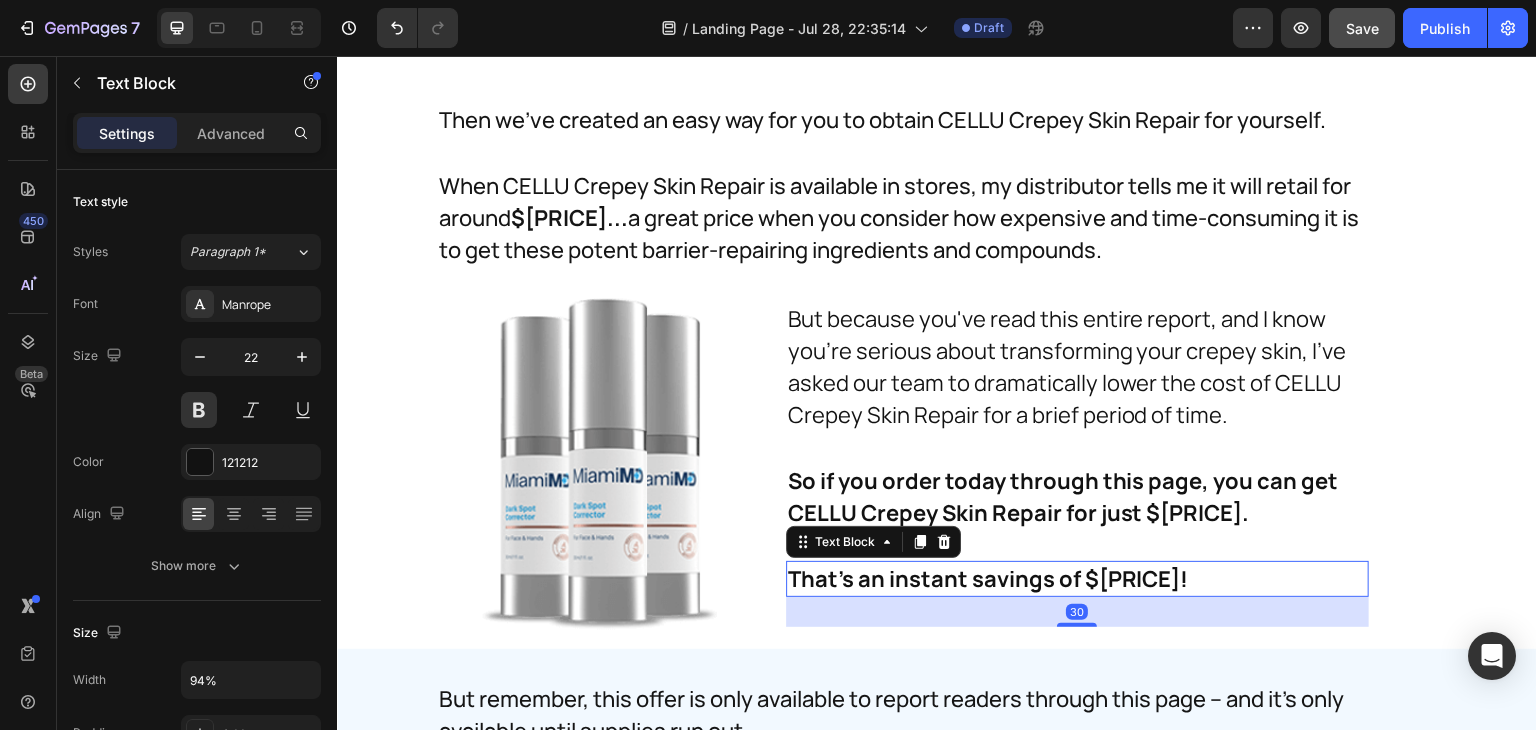 click on "That's an instant savings of $60.00!" at bounding box center (1060, 579) 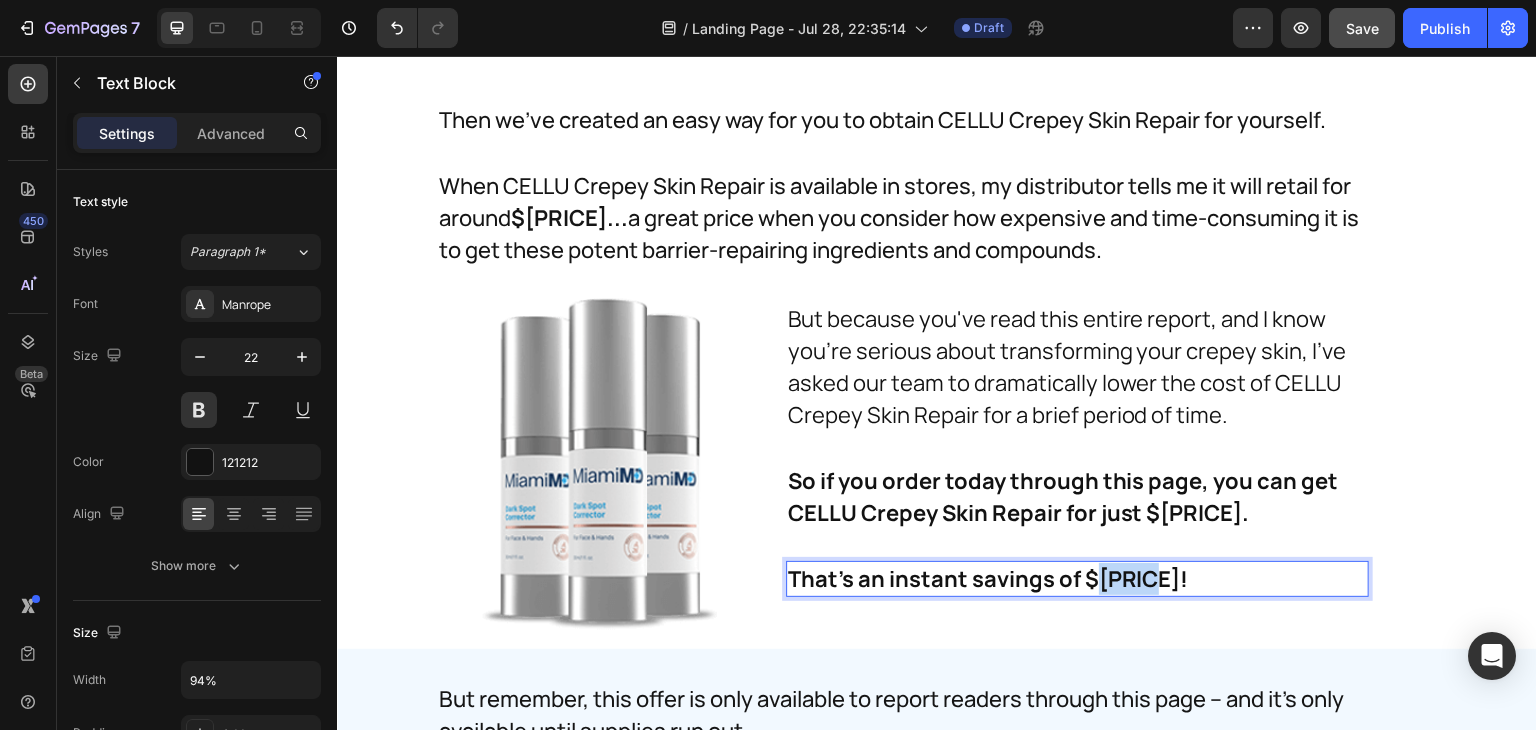 click on "That's an instant savings of $60.00!" at bounding box center (1060, 579) 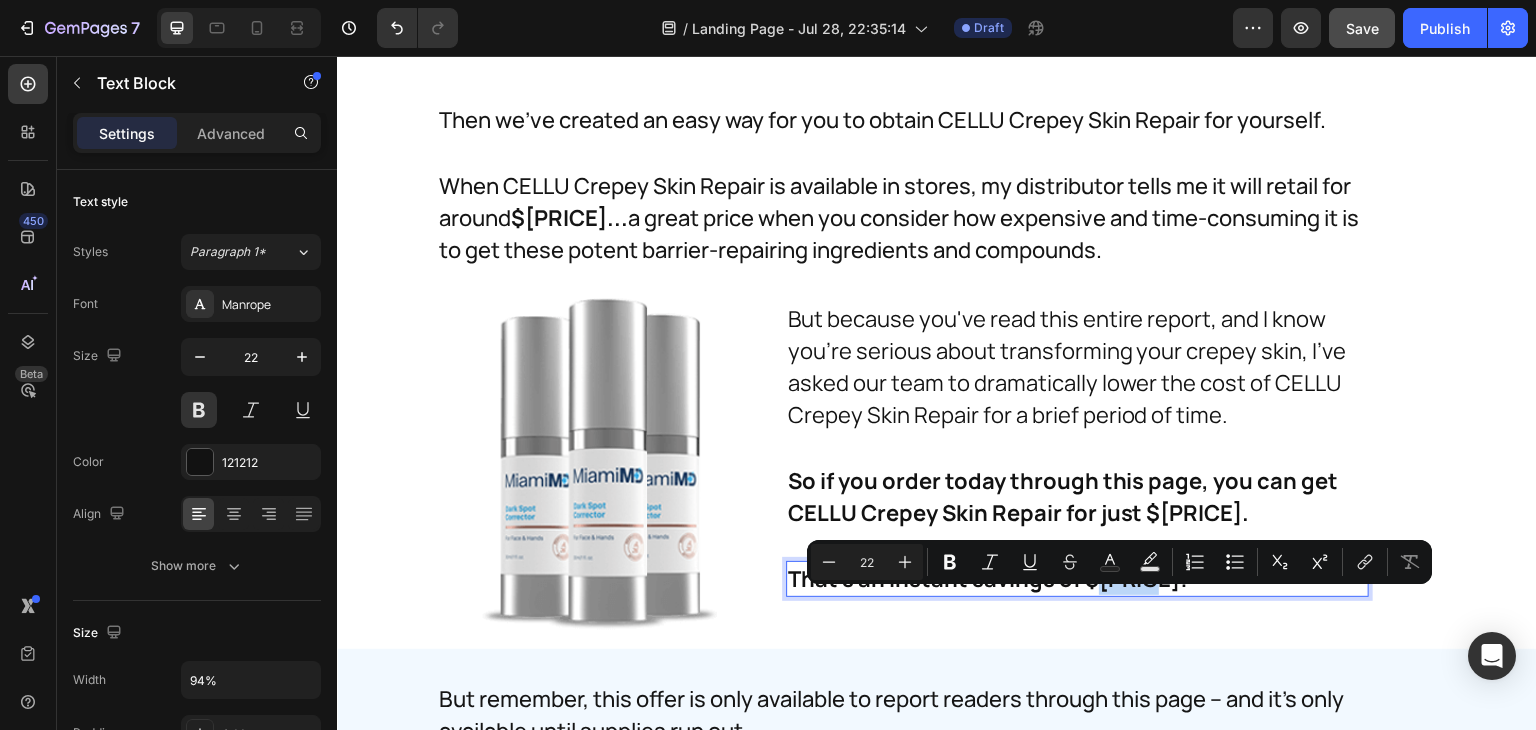 click on "That's an instant savings of $60.00!" at bounding box center (1060, 579) 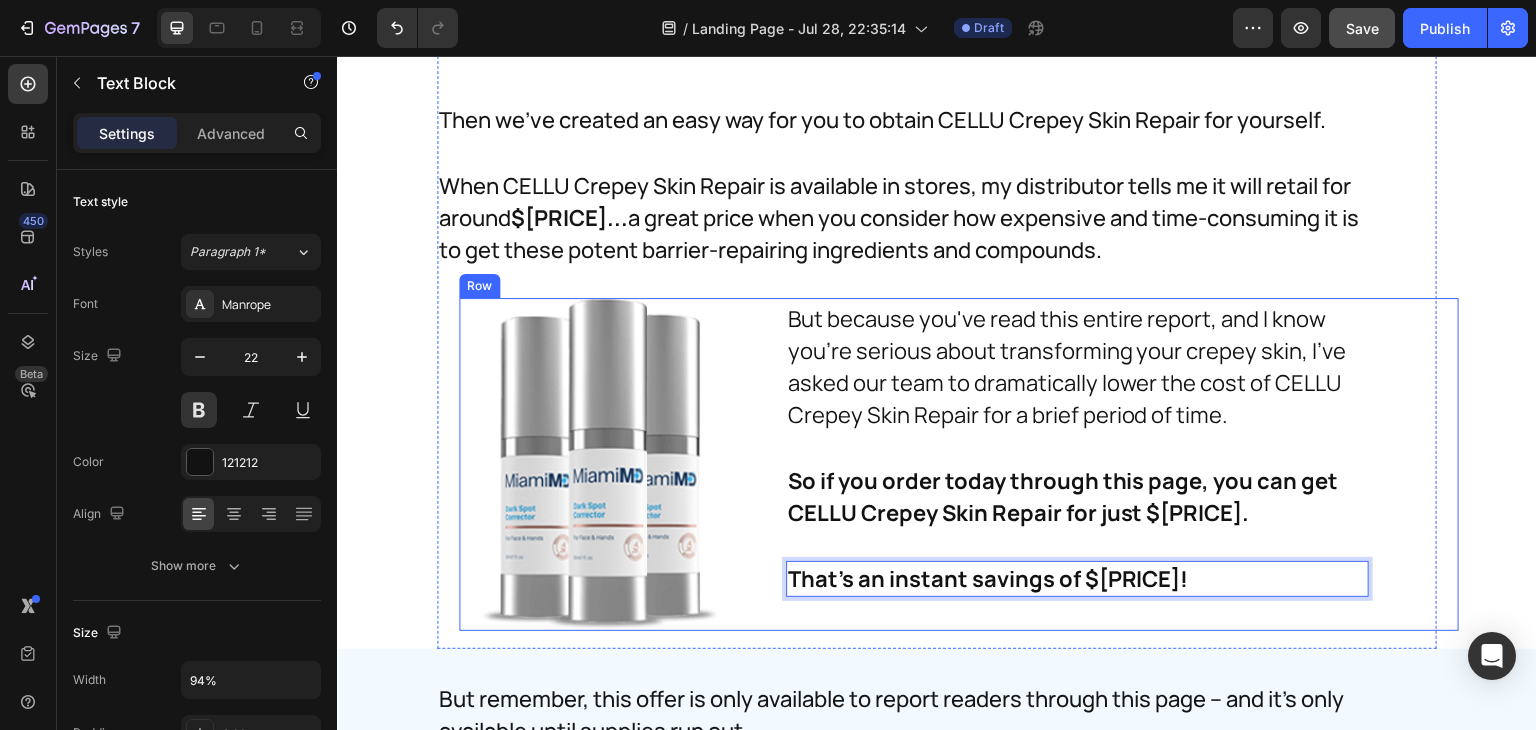 click on "But because you've read this entire report, and I know you're serious about transforming your crepey skin, I've asked our team to dramatically lower the cost of CELLU Crepey Skin Repair for a brief period of time. Text Block And it's in every bottle of  Dark Spot Corrector. Text Block Image So if you order today through this page, you can get CELLU Crepey Skin Repair for just $49.00. Text Block That's an instant savings of $40.00! Text Block   30" at bounding box center (1167, 464) 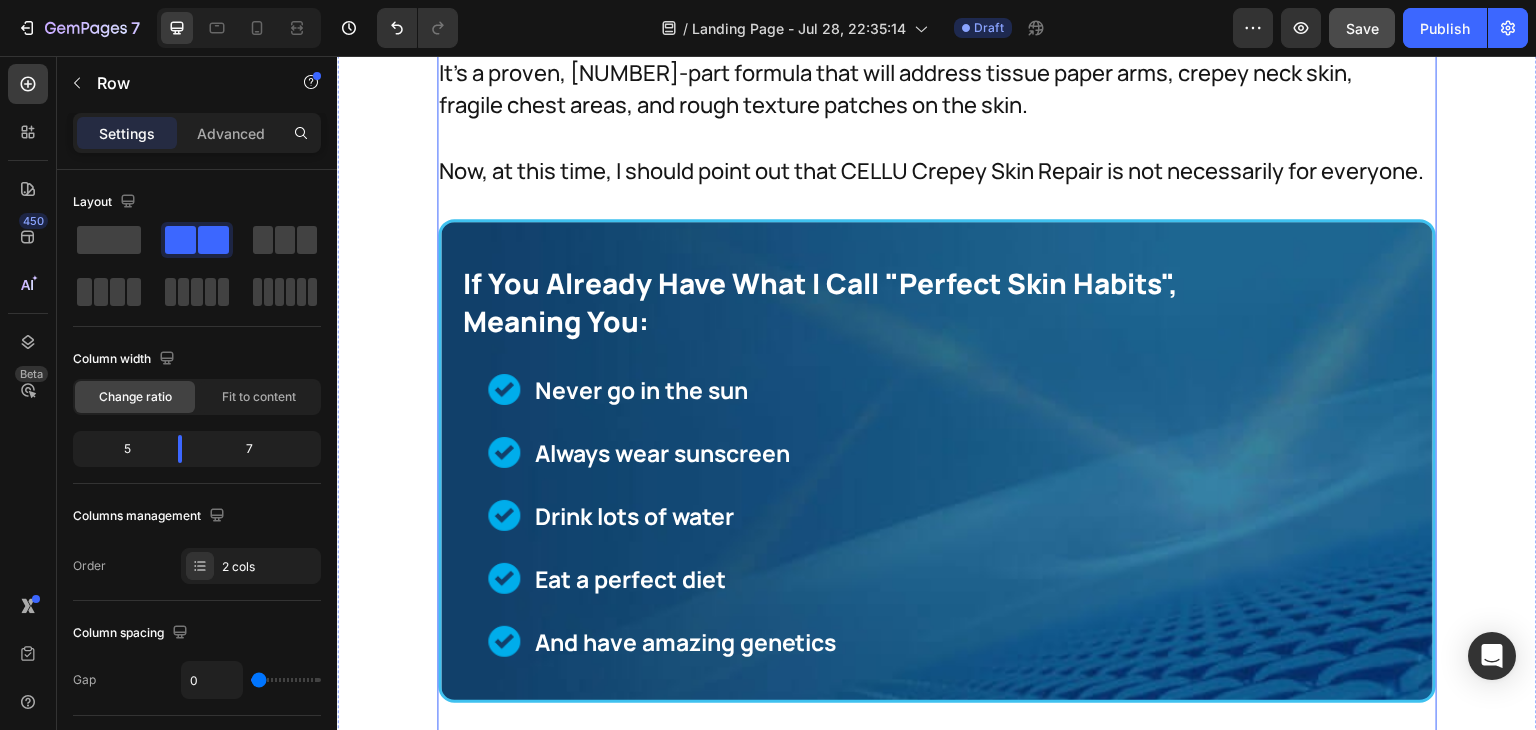 scroll, scrollTop: 28568, scrollLeft: 0, axis: vertical 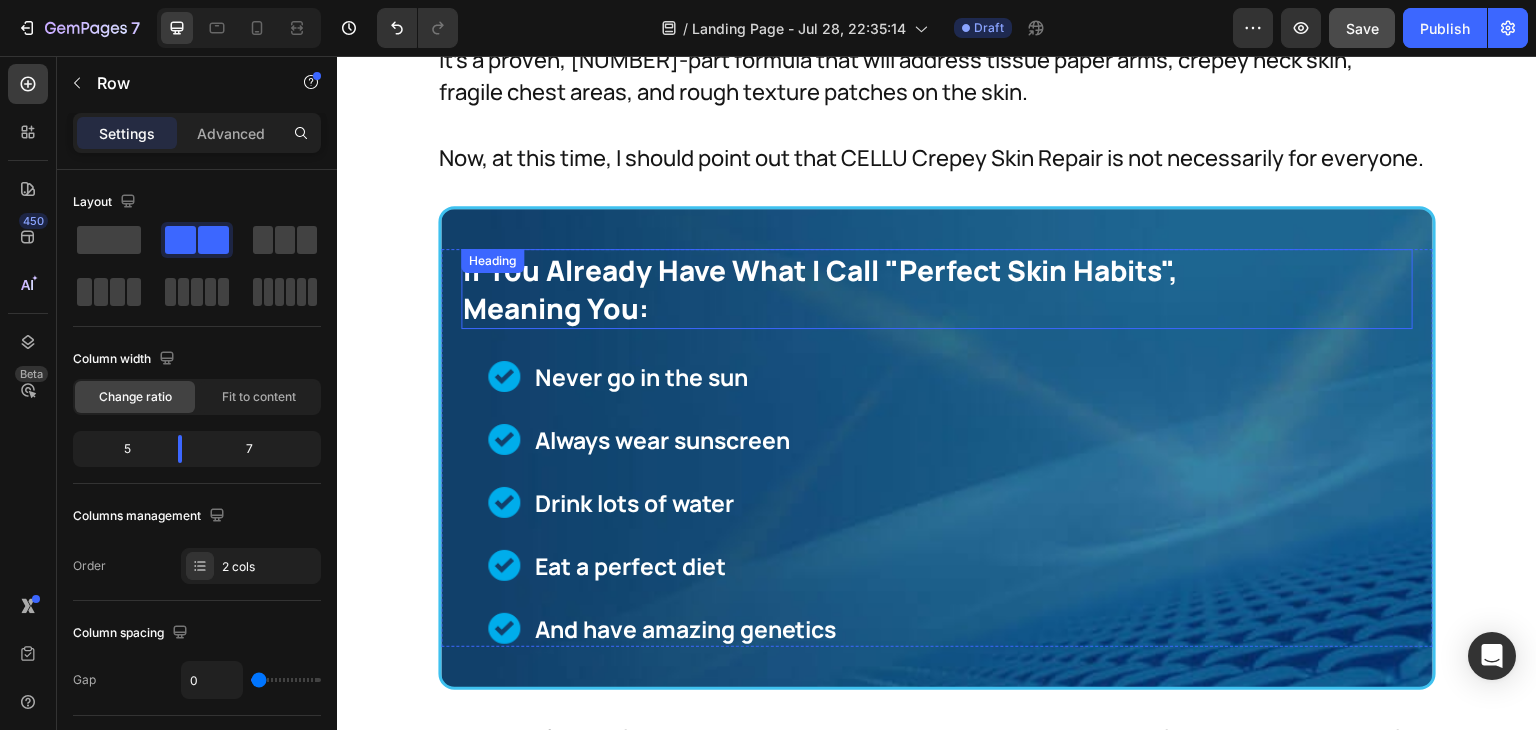 click on "If You Already Have What I Call "Perfect Skin Habits", Meaning You:" at bounding box center [937, 289] 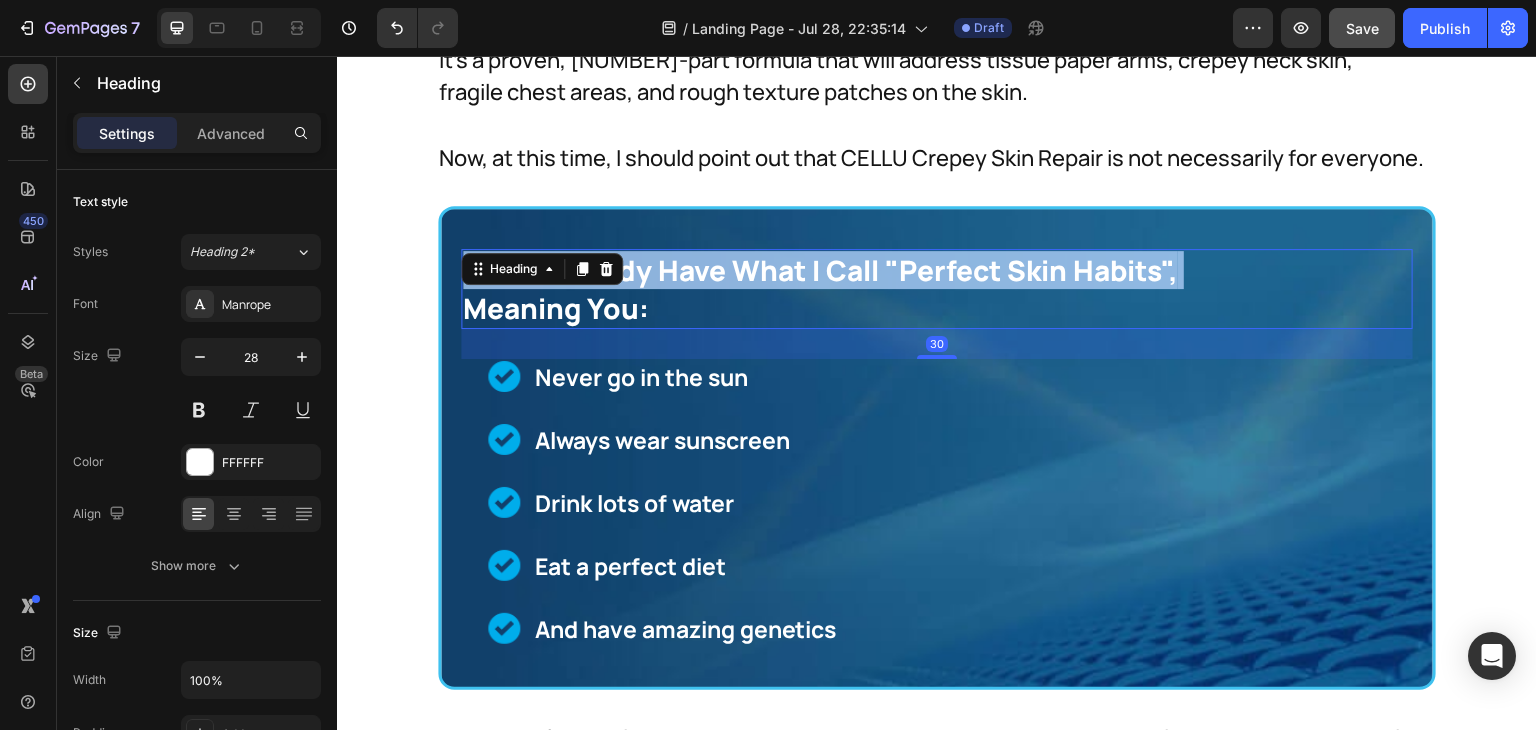click on "If You Already Have What I Call "Perfect Skin Habits", Meaning You:" at bounding box center (937, 289) 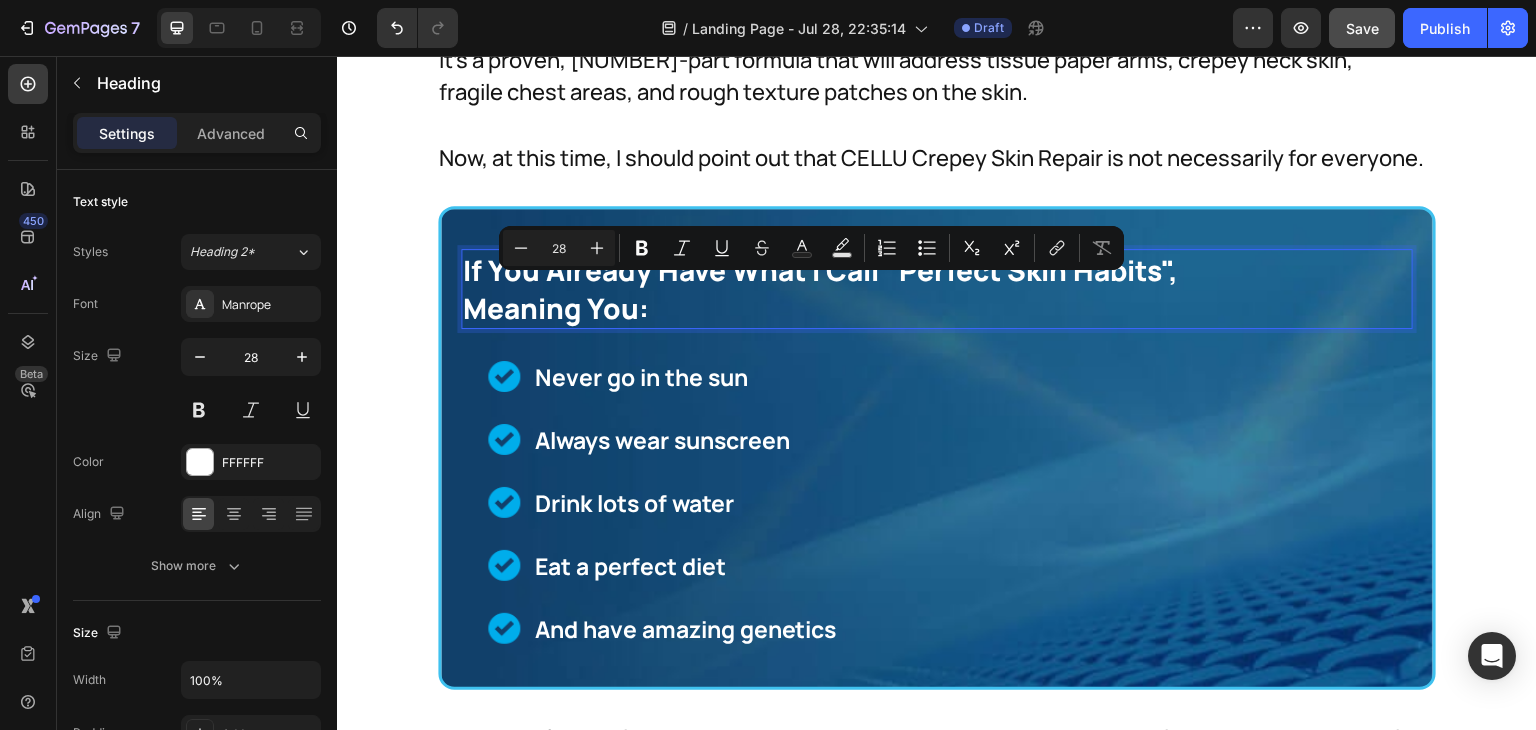 click on "If You Already Have What I Call "Perfect Skin Habits", Meaning You:" at bounding box center [937, 289] 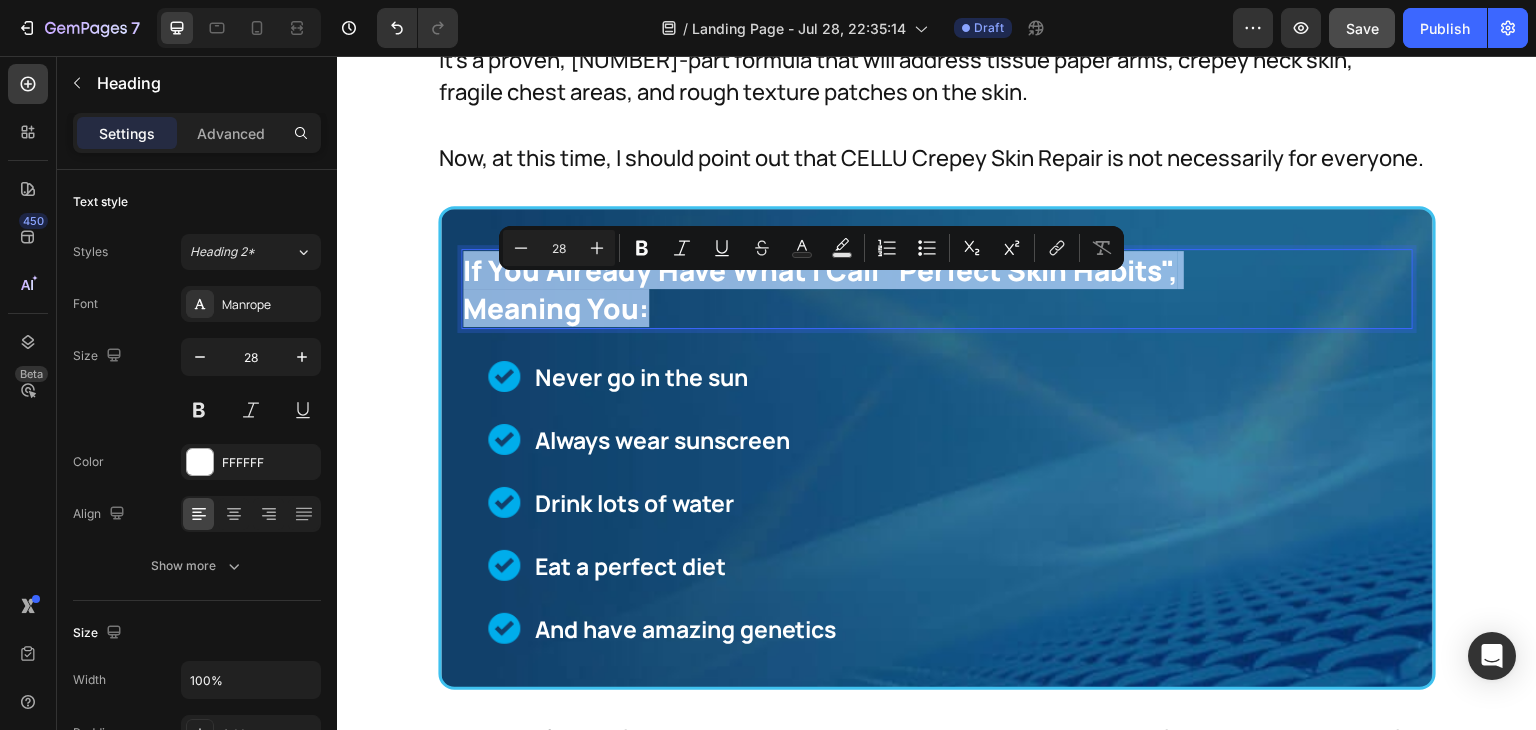 drag, startPoint x: 660, startPoint y: 334, endPoint x: 457, endPoint y: 307, distance: 204.78769 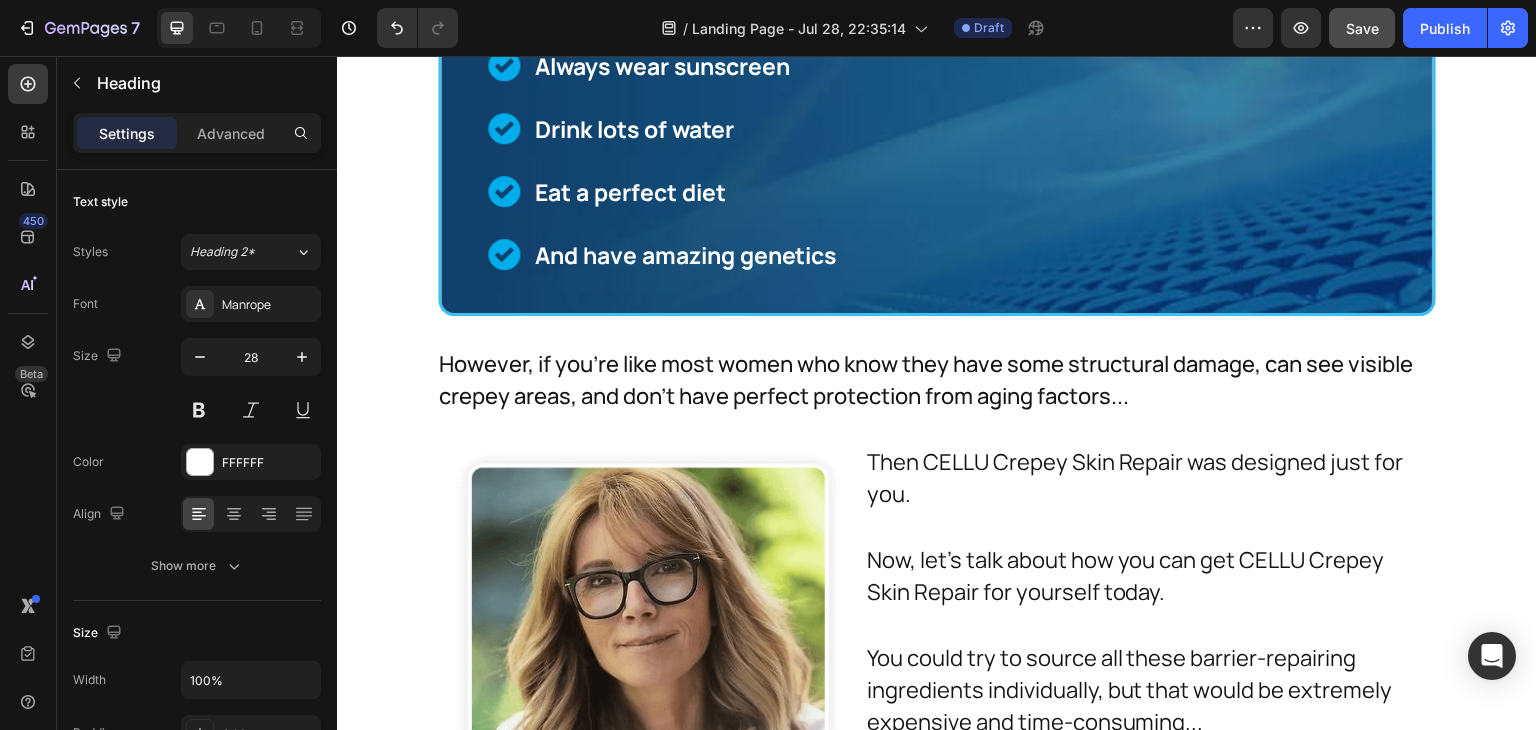 scroll, scrollTop: 28950, scrollLeft: 0, axis: vertical 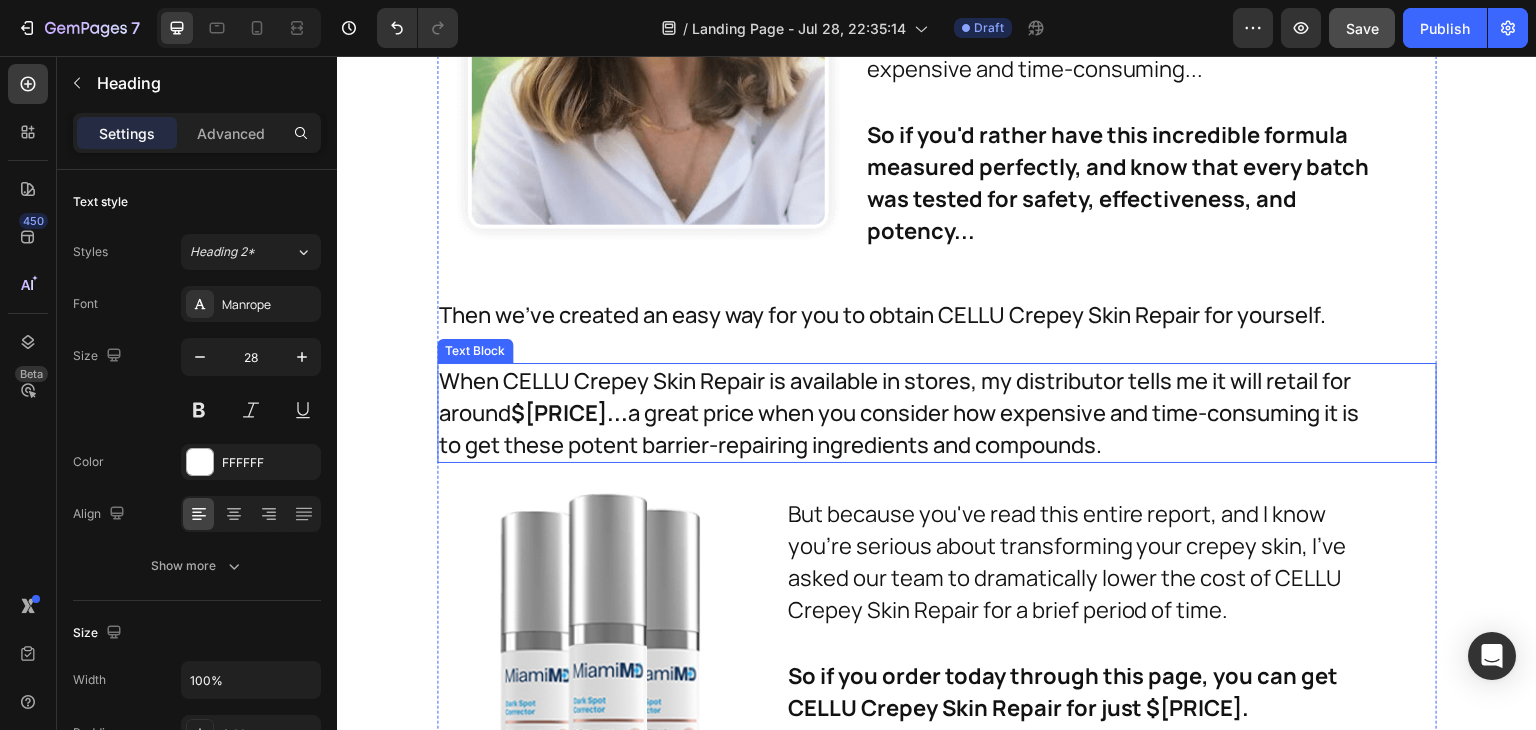 click on "When CELLU Crepey Skin Repair is available in stores, my distributor tells me it will retail for around  $89.00...  a great price when you consider how expensive and time-consuming it is to get these potent barrier-repairing ingredients and compounds." at bounding box center [907, 413] 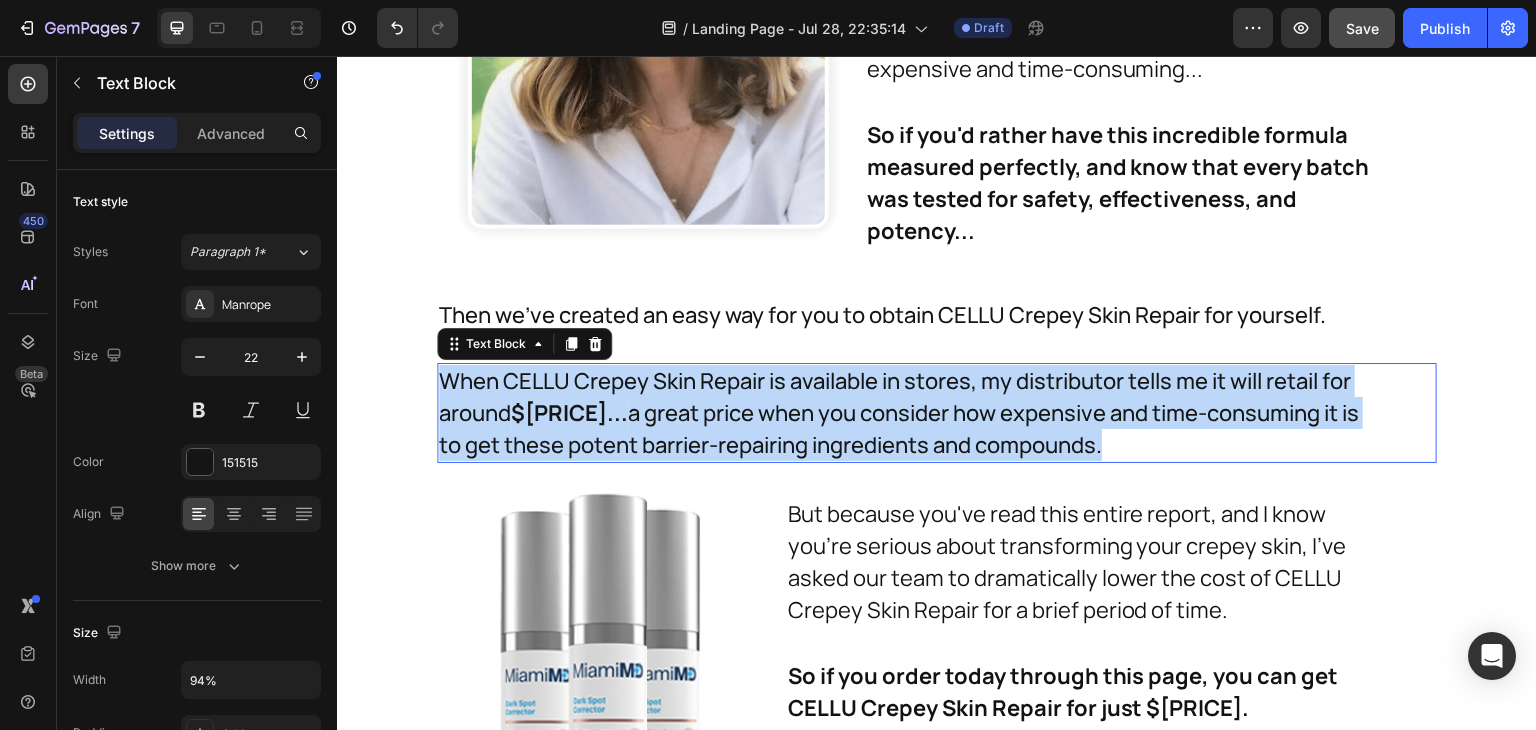click on "When CELLU Crepey Skin Repair is available in stores, my distributor tells me it will retail for around  $89.00...  a great price when you consider how expensive and time-consuming it is to get these potent barrier-repairing ingredients and compounds." at bounding box center [907, 413] 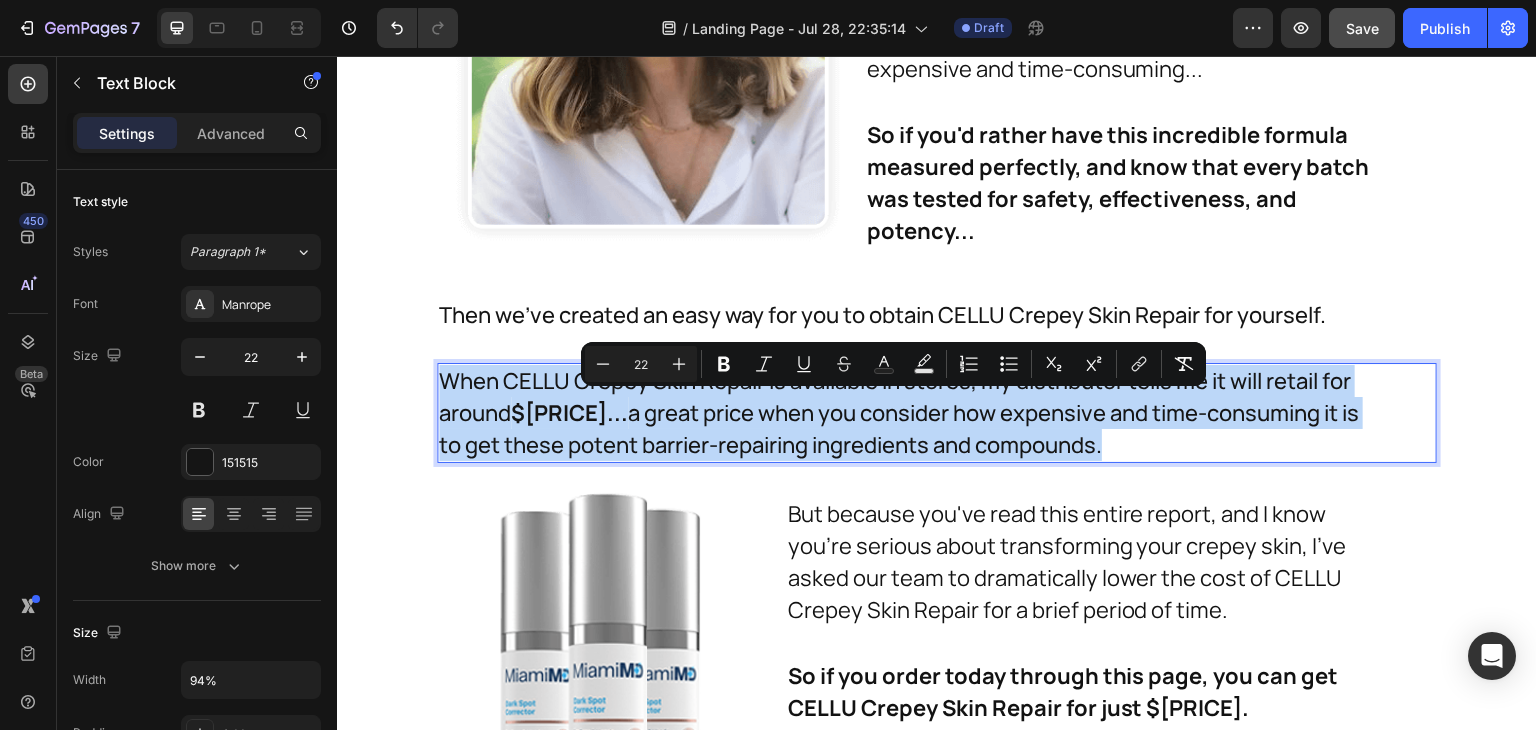 copy on "When CELLU Crepey Skin Repair is available in stores, my distributor tells me it will retail for around  $89.00...  a great price when you consider how expensive and time-consuming it is to get these potent barrier-repairing ingredients and compounds." 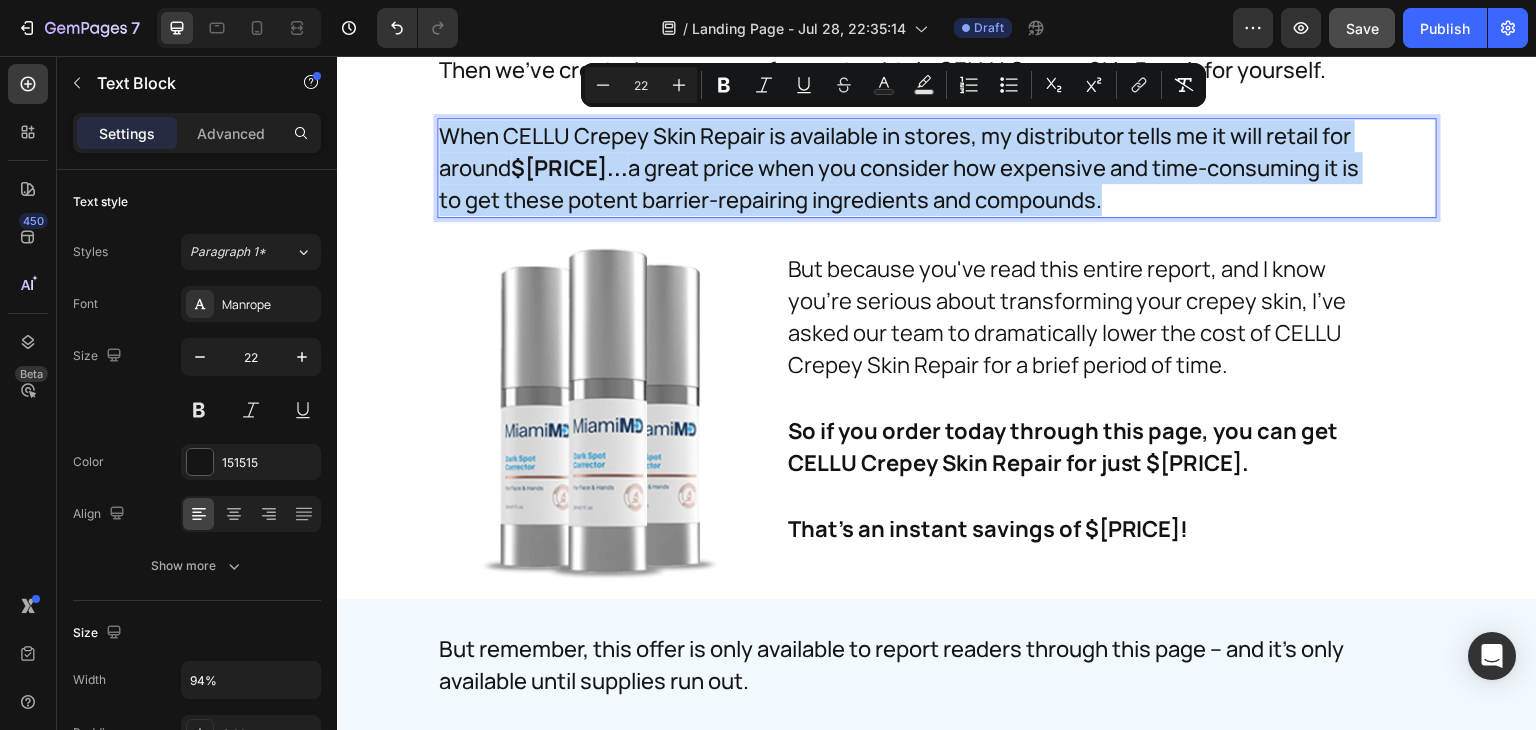 scroll, scrollTop: 29937, scrollLeft: 0, axis: vertical 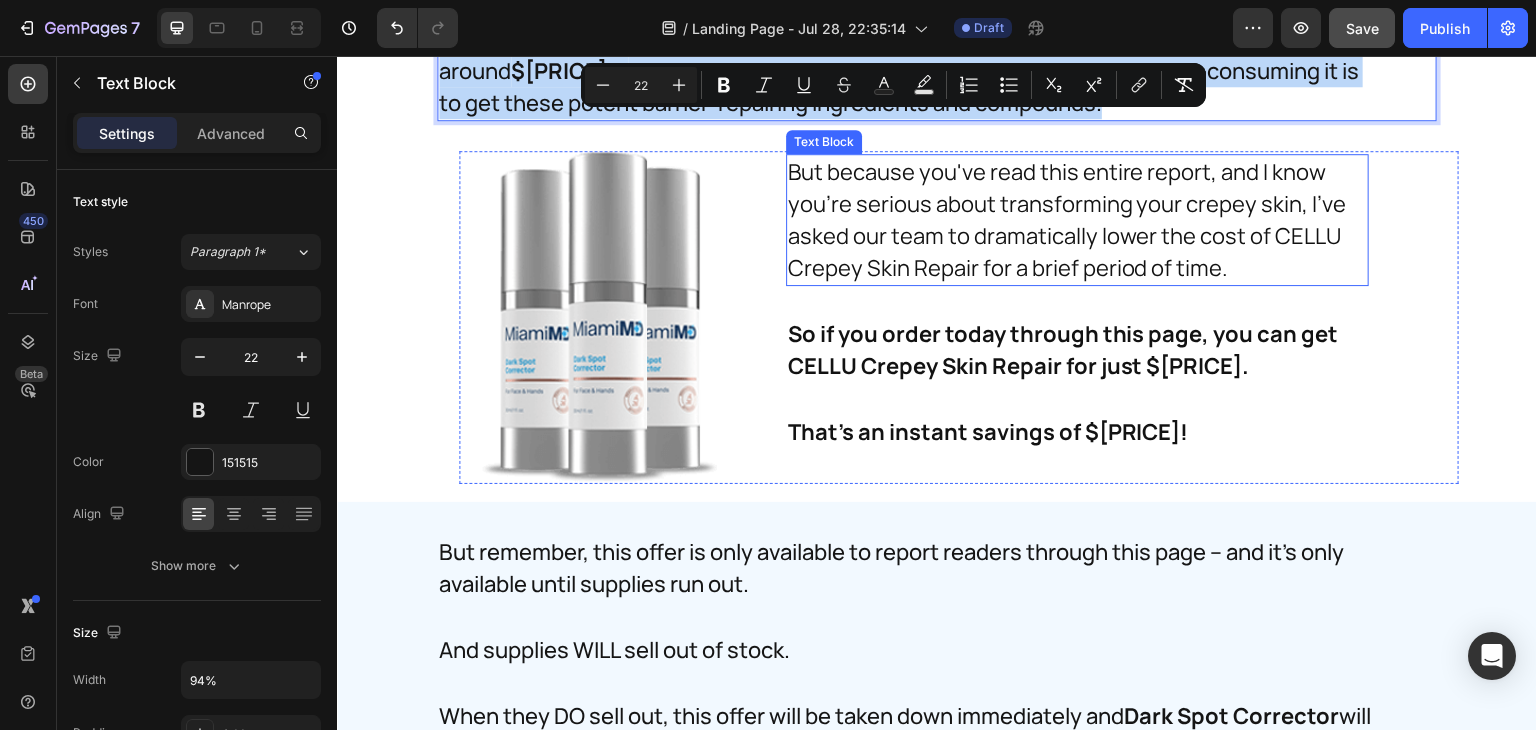 click on "But because you've read this entire report, and I know you're serious about transforming your crepey skin, I've asked our team to dramatically lower the cost of CELLU Crepey Skin Repair for a brief period of time." at bounding box center [1077, 220] 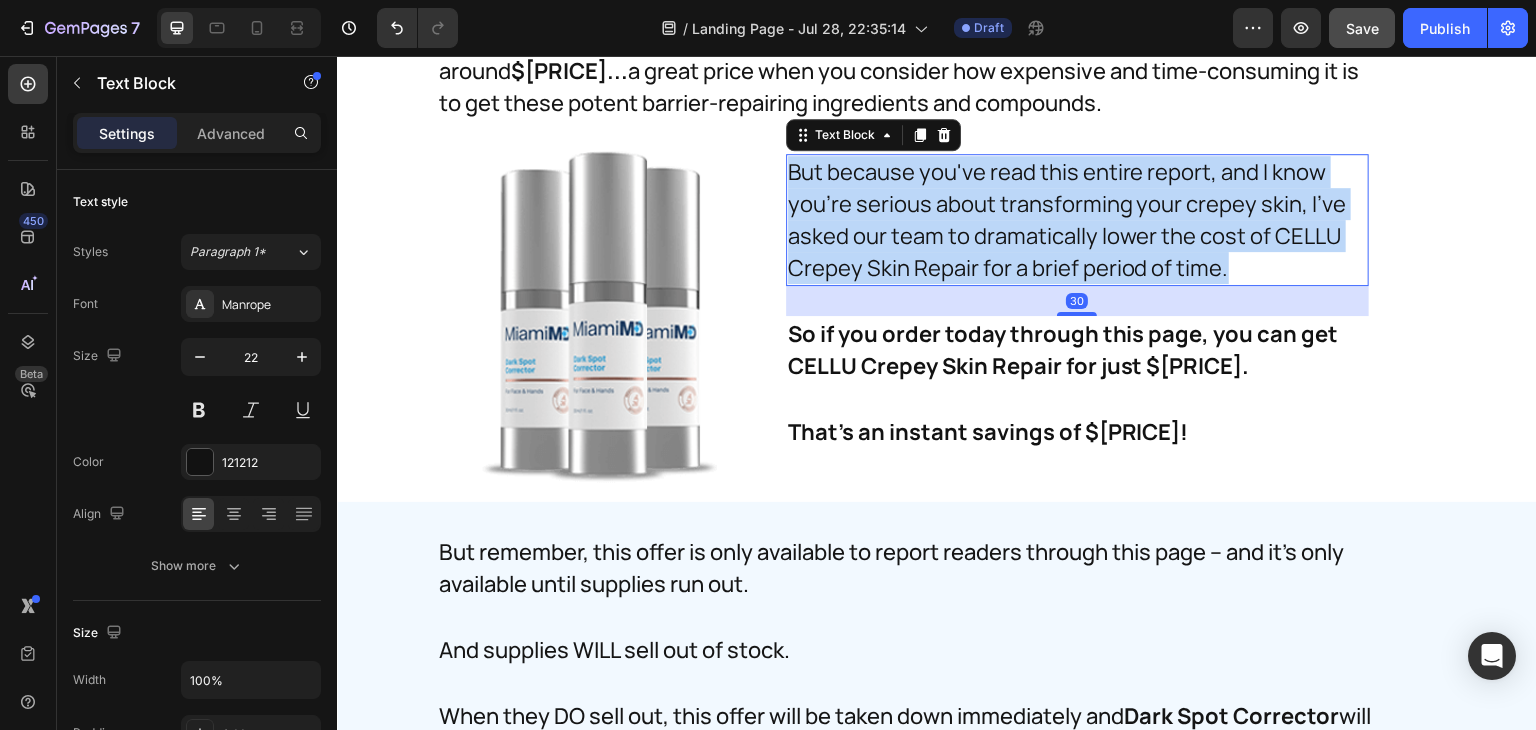 click on "But because you've read this entire report, and I know you're serious about transforming your crepey skin, I've asked our team to dramatically lower the cost of CELLU Crepey Skin Repair for a brief period of time." at bounding box center [1077, 220] 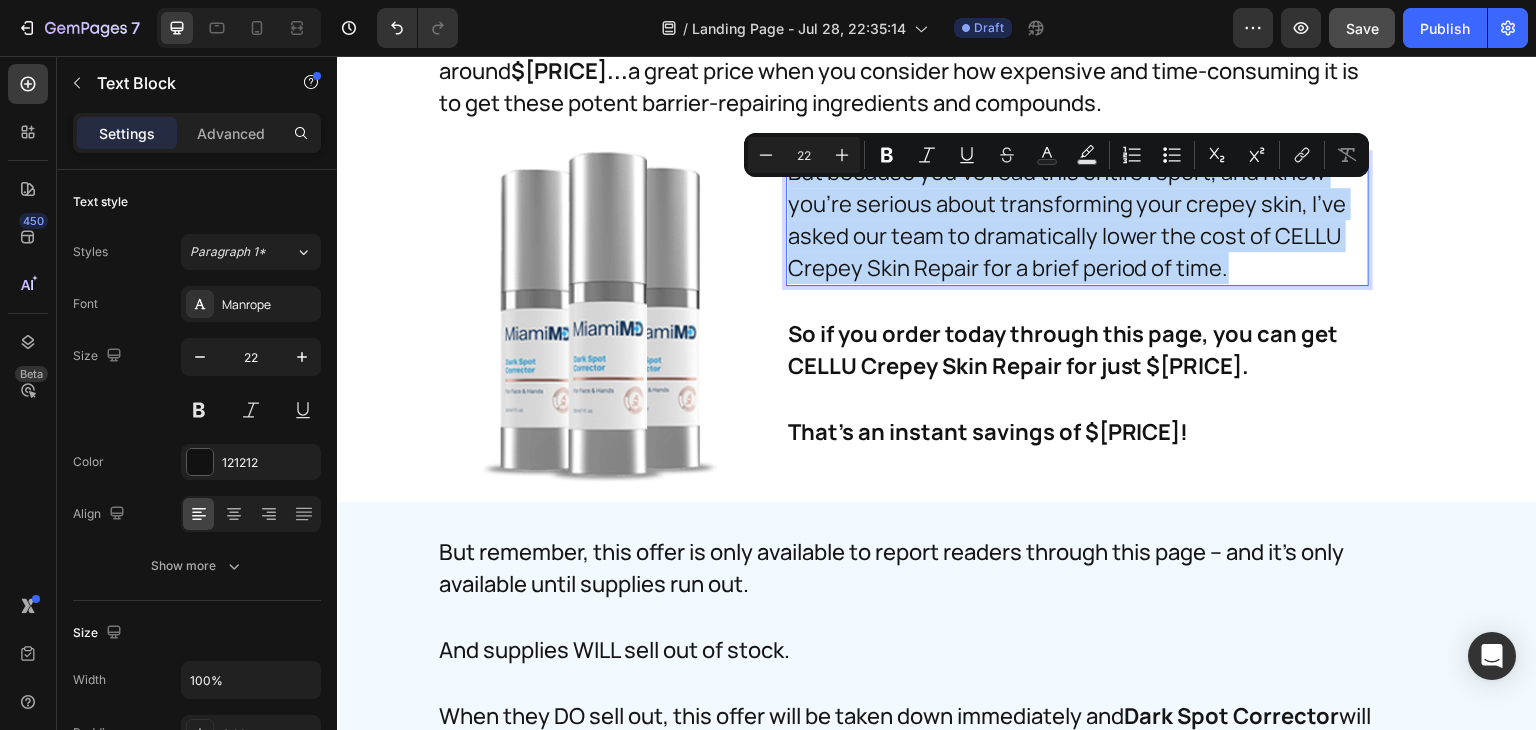 copy on "But because you've read this entire report, and I know you're serious about transforming your crepey skin, I've asked our team to dramatically lower the cost of CELLU Crepey Skin Repair for a brief period of time." 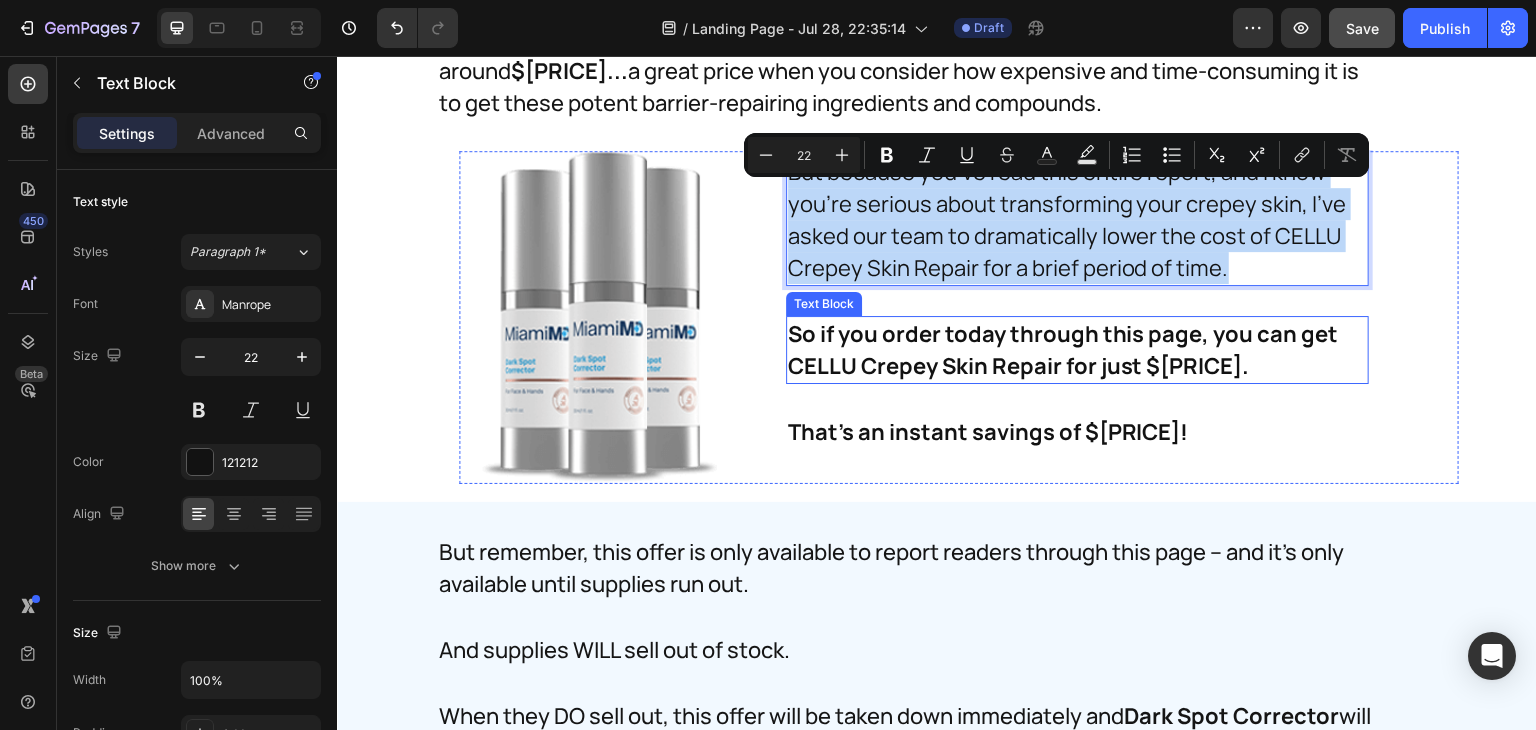 click on "So if you order today through this page, you can get CELLU Crepey Skin Repair for just $49.00." at bounding box center (1077, 350) 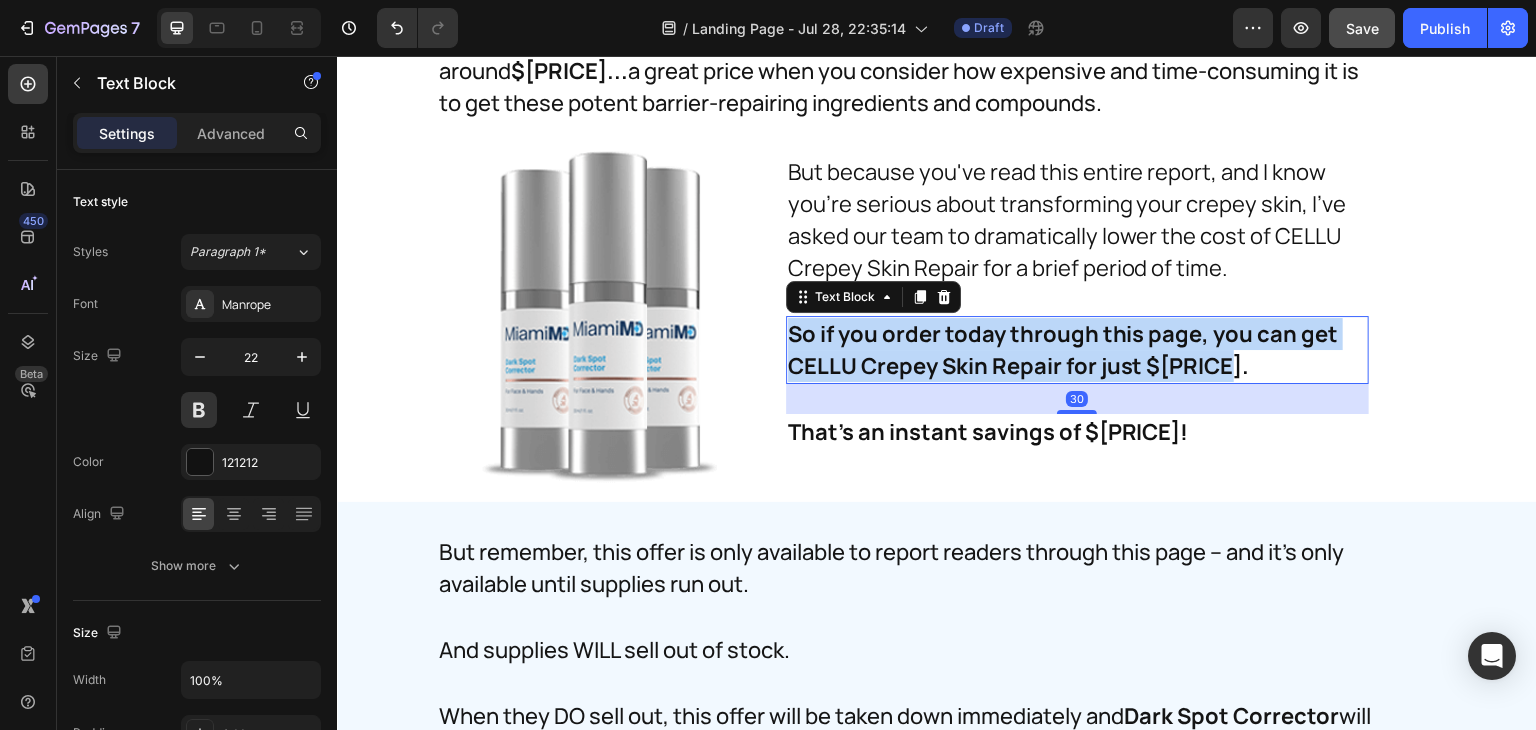 click on "So if you order today through this page, you can get CELLU Crepey Skin Repair for just $49.00." at bounding box center [1077, 350] 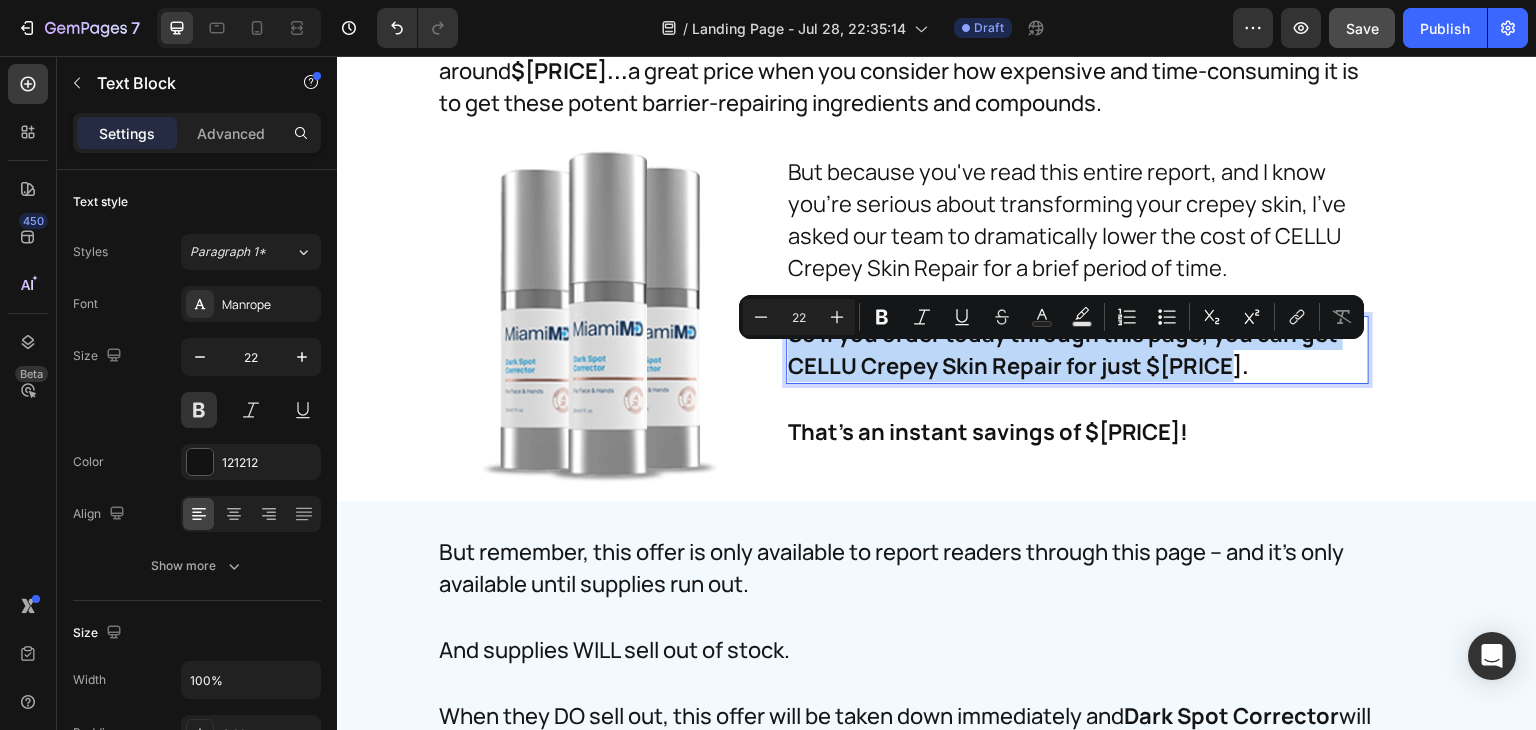 copy on "So if you order today through this page, you can get CELLU Crepey Skin Repair for just $49.00." 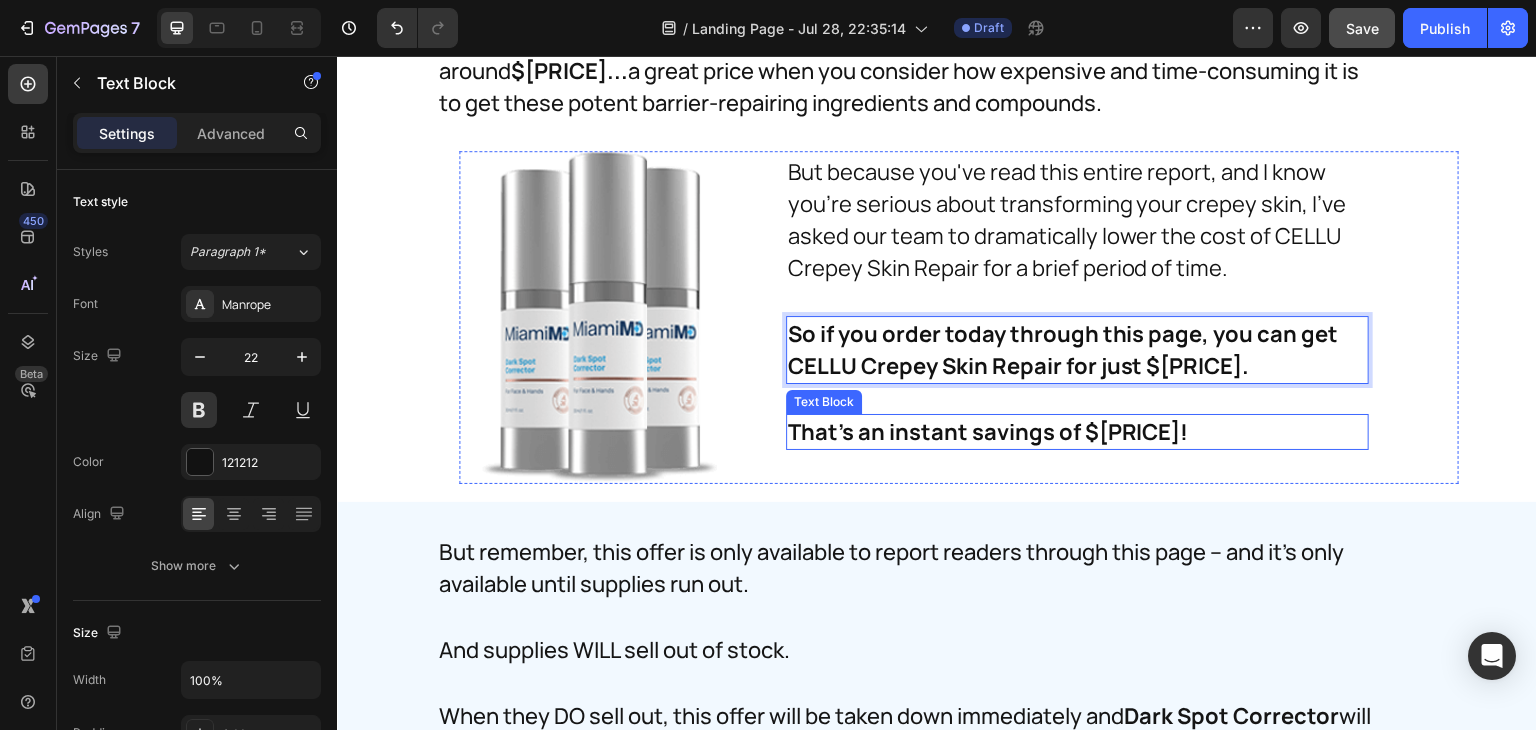 click on "That's an instant savings of $40.00!" at bounding box center (1060, 432) 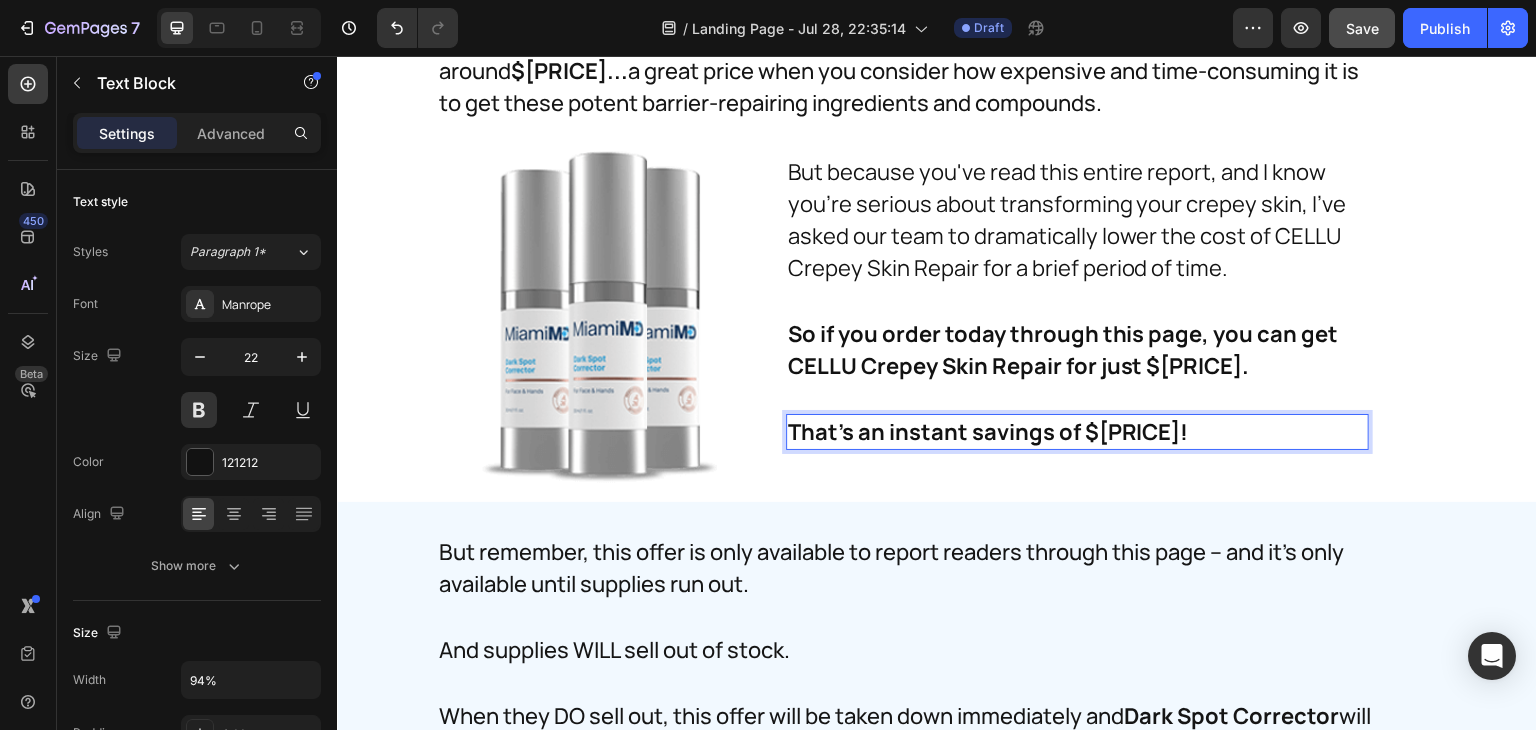 click on "That's an instant savings of $40.00!" at bounding box center [1060, 432] 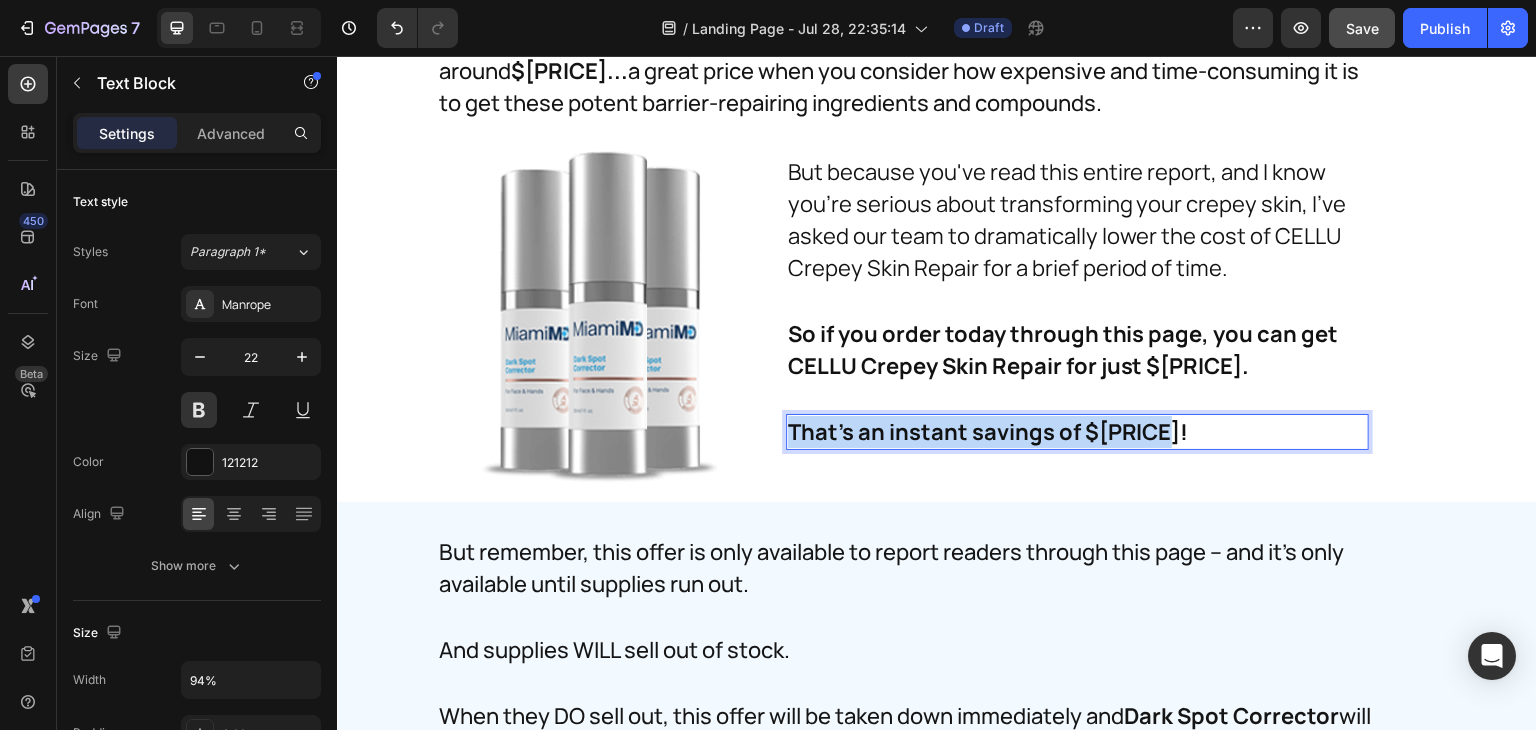 click on "That's an instant savings of $40.00!" at bounding box center [1060, 432] 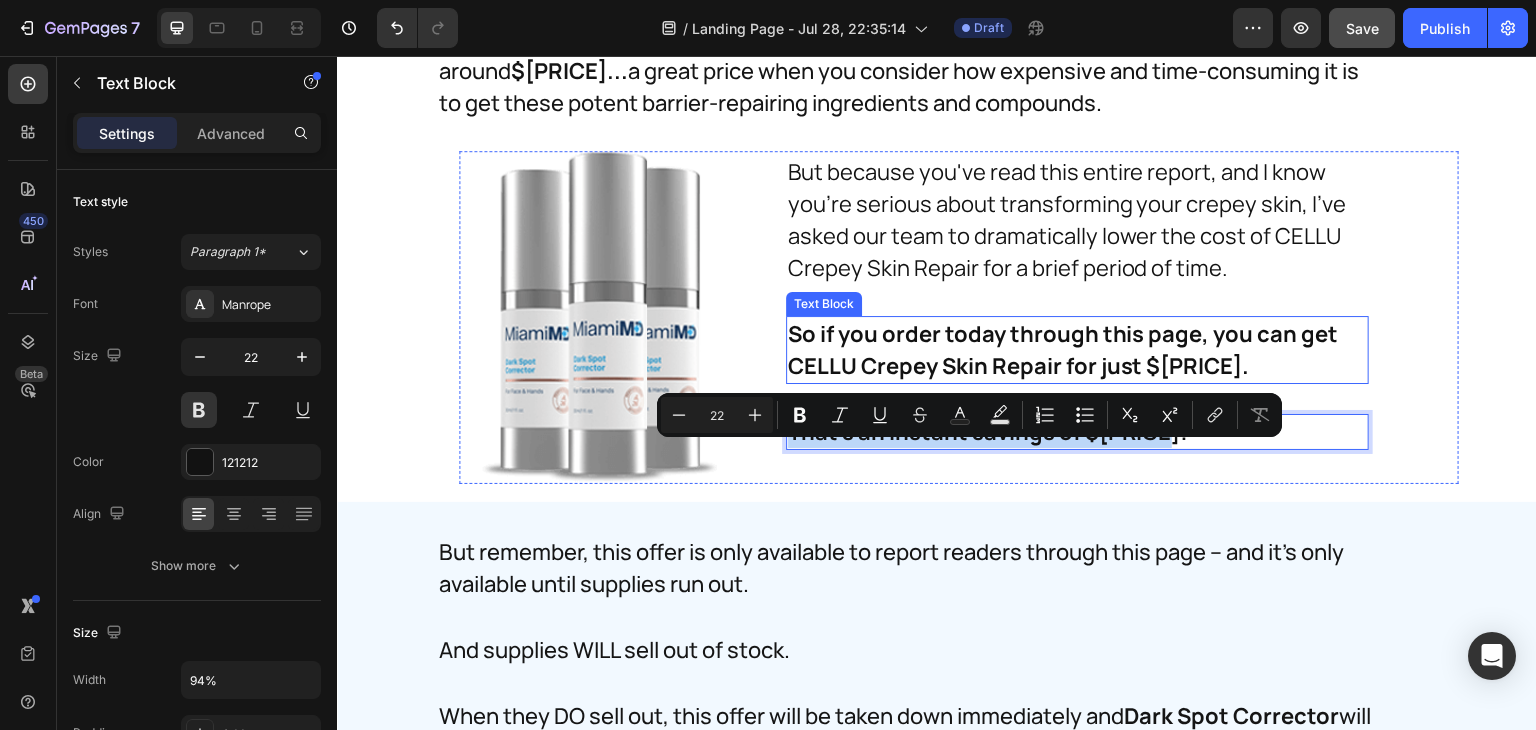click on "So if you order today through this page, you can get CELLU Crepey Skin Repair for just $49.00." at bounding box center (1077, 350) 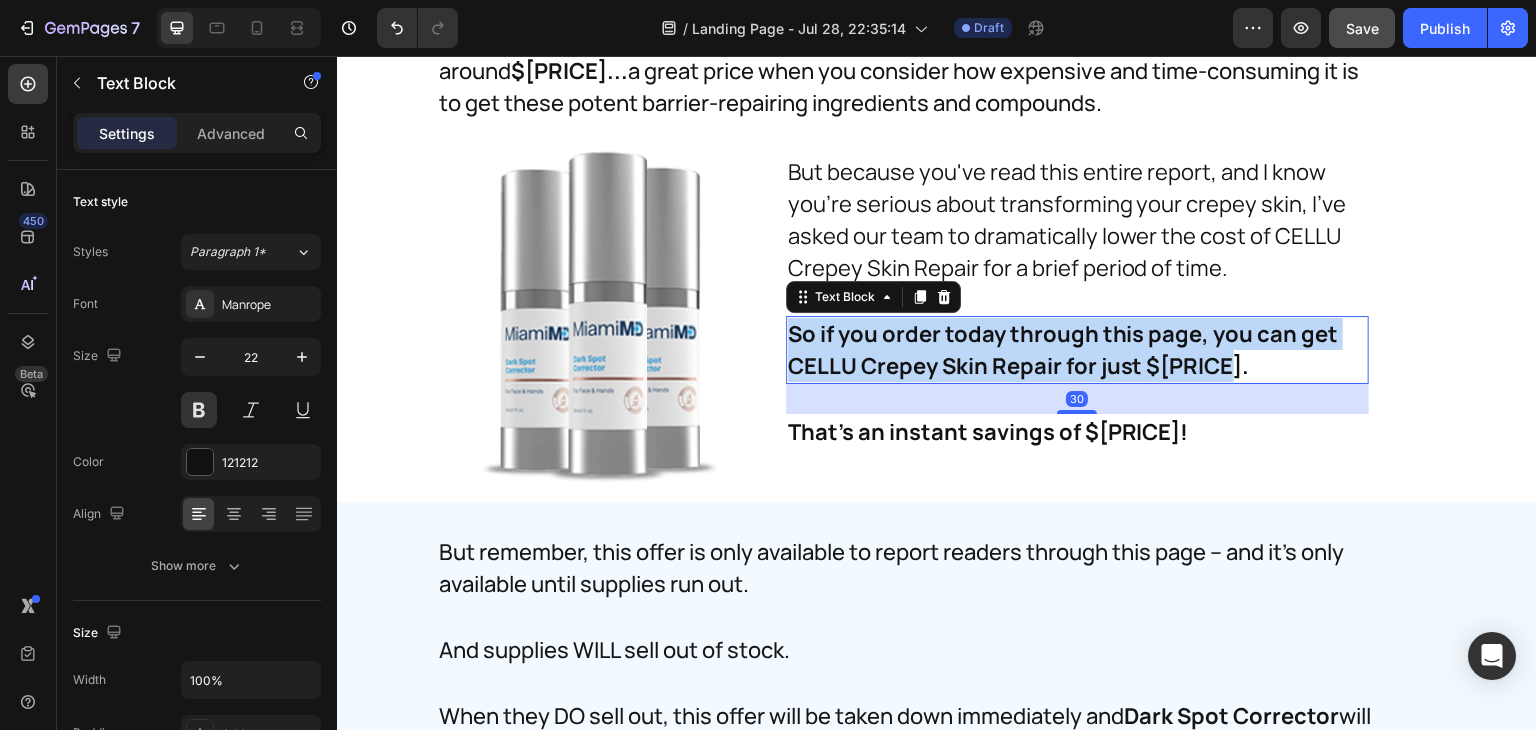 click on "So if you order today through this page, you can get CELLU Crepey Skin Repair for just $49.00." at bounding box center [1077, 350] 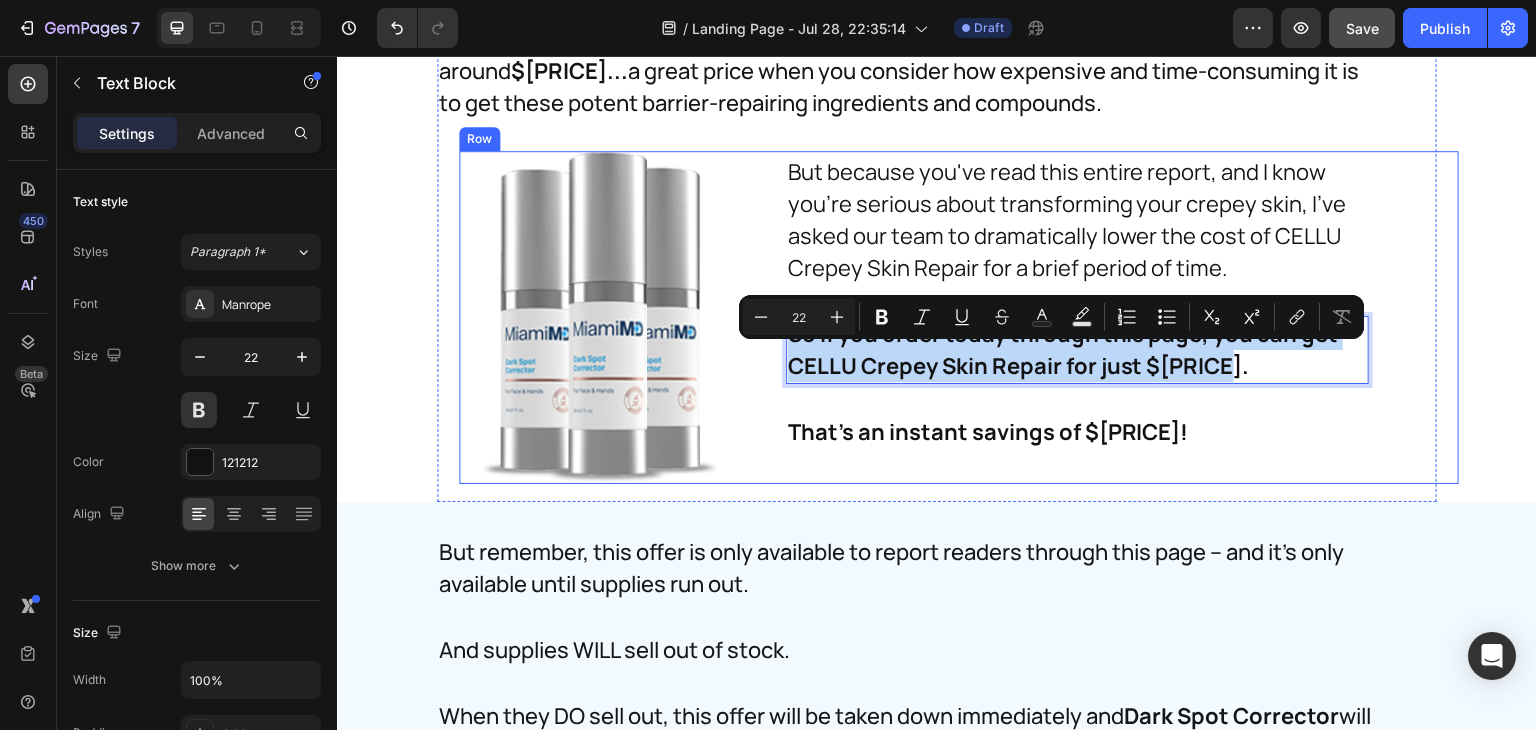 click on "But because you've read this entire report, and I know you're serious about transforming your crepey skin, I've asked our team to dramatically lower the cost of CELLU Crepey Skin Repair for a brief period of time. Text Block And it's in every bottle of  Dark Spot Corrector. Text Block Image So if you order today through this page, you can get CELLU Crepey Skin Repair for just $49.00. Text Block   30 That's an instant savings of $40.00! Text Block" at bounding box center (1167, 317) 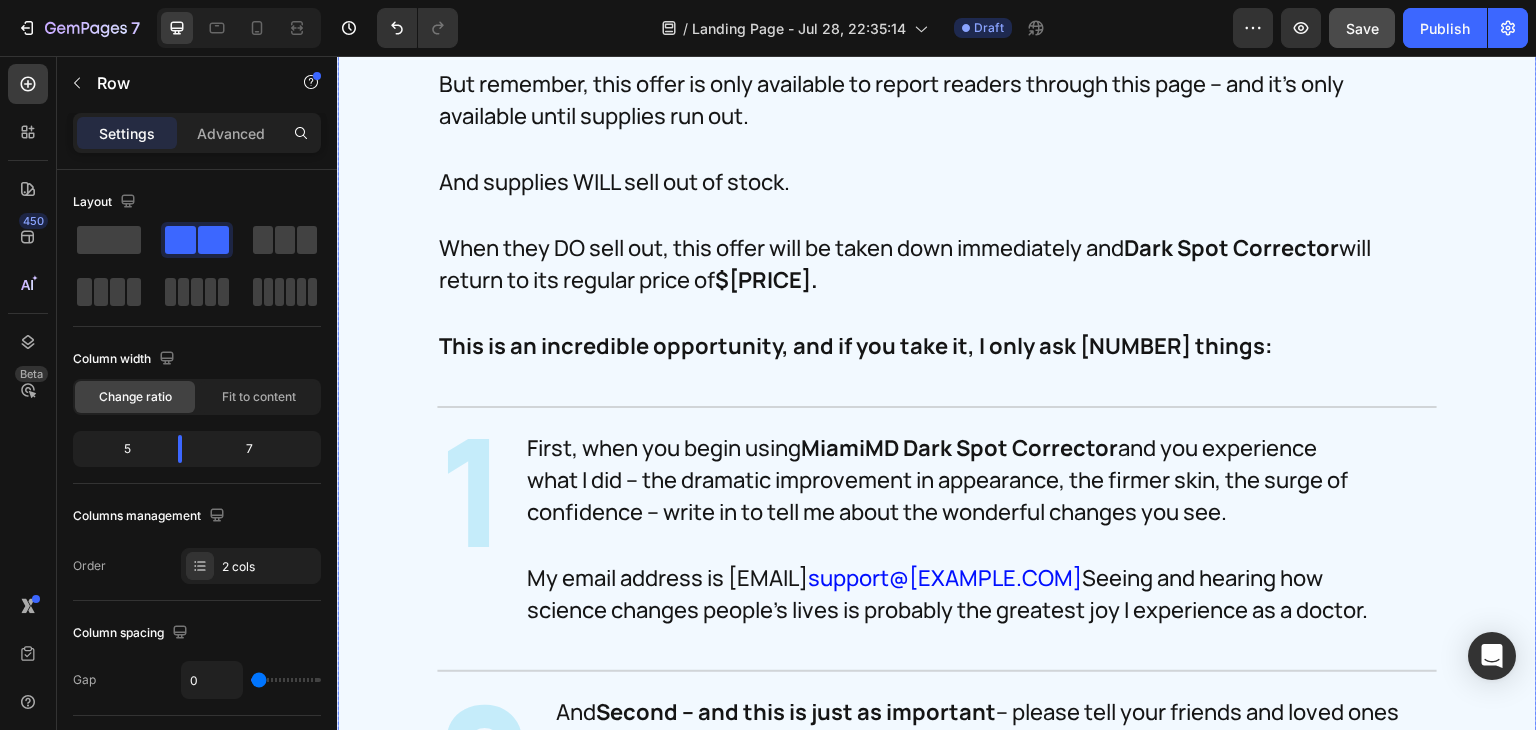 scroll, scrollTop: 30365, scrollLeft: 0, axis: vertical 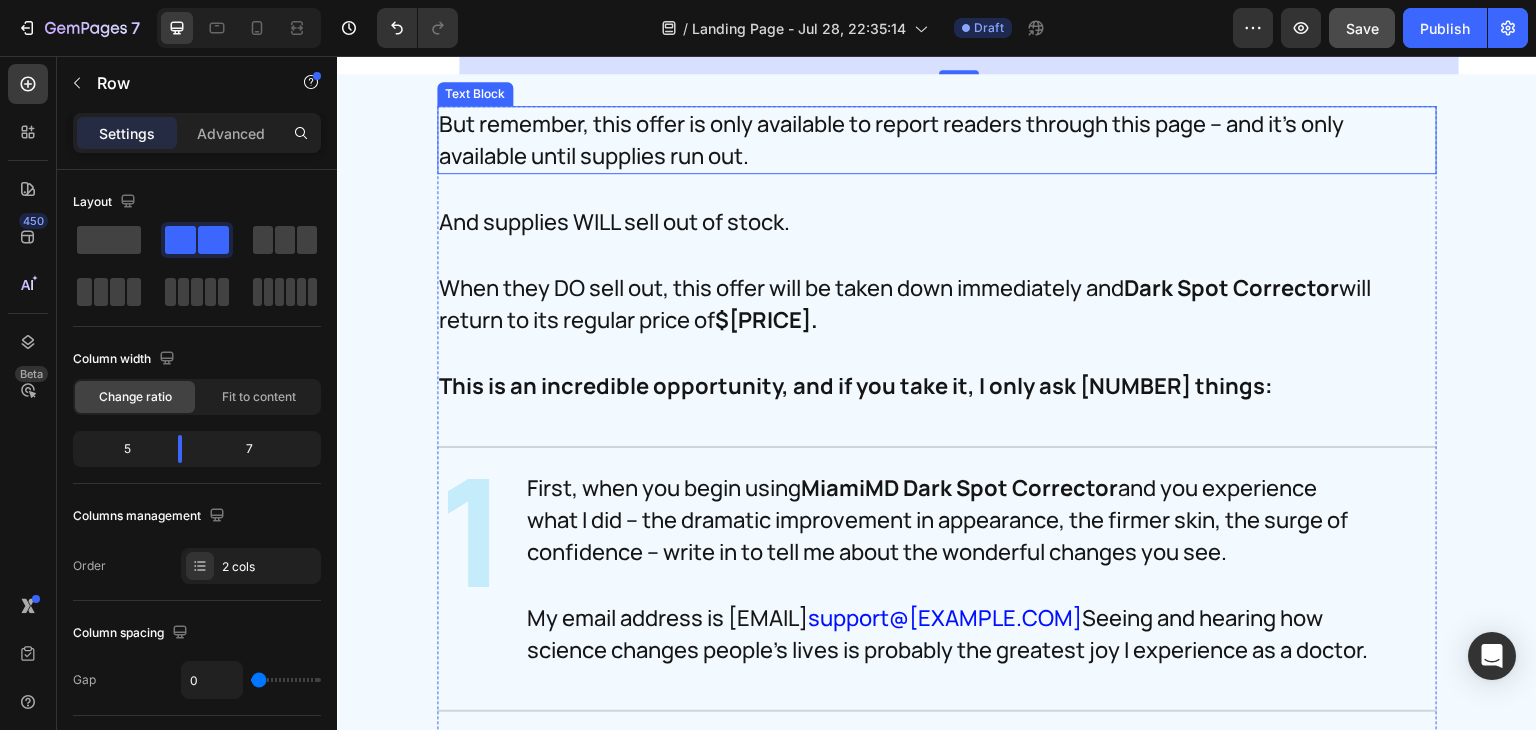 click on "But remember, this offer is only available to report readers through this page – and it's only available until supplies run out." at bounding box center [917, 140] 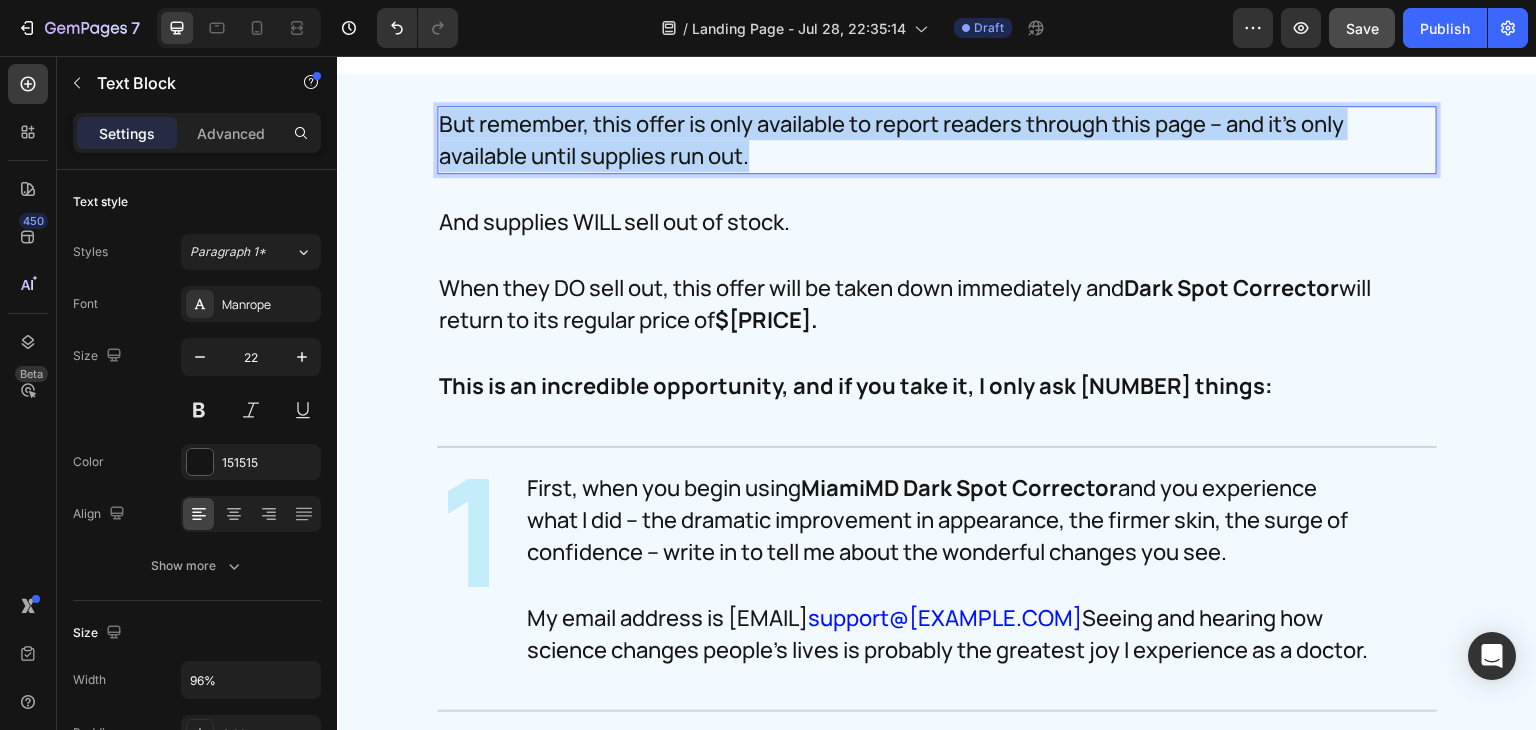 click on "But remember, this offer is only available to report readers through this page – and it's only available until supplies run out." at bounding box center [917, 140] 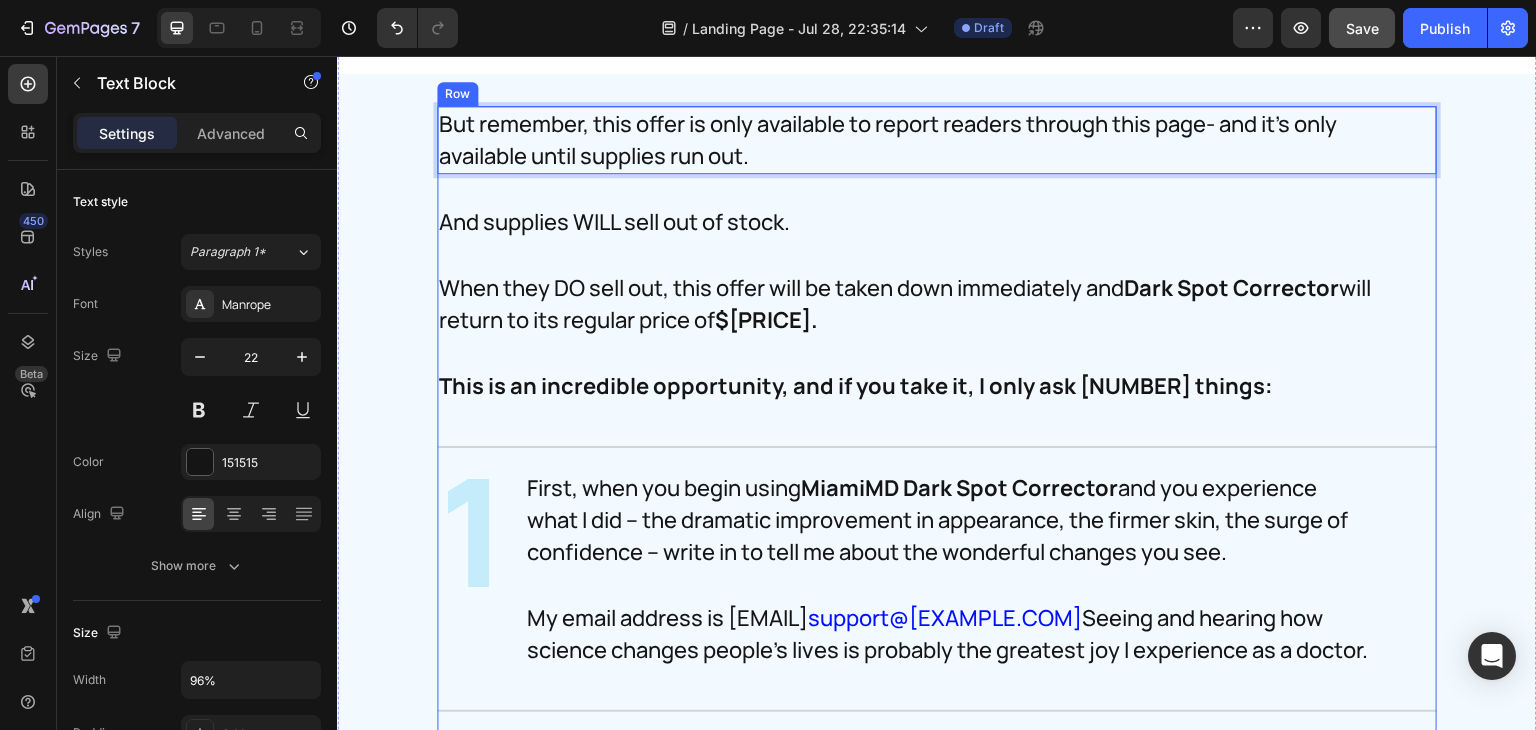 click on "But remember, this offer is only available to report readers through this page- and it's only available until supplies run out. Text Block   30 And supplies WILL sell out of stock. Text Block When they DO sell out, this offer will be taken down immediately and  Dark Spot Corrector  will return to its regular price of  $360. Text Block This is an incredible opportunity, and if you take it, I only ask 2 things: Text Block                Title Line 1 Heading 1 Heading First, when you begin using  MiamiMD Dark Spot Corrector  and you experience what I did – the dramatic improvement in appearance, the firmer skin, the surge of confidence – write in to tell me about the wonderful changes you see. Text Block My email address is  support@trymiamimd.com.  Seeing and hearing how science changes people's lives is probably the greatest joy I experience as a doctor. Text Block Row                Title Line 2 Heading 2 Heading 2 Heading And  Second – and this is just as important Text Block And  Text Block Text Block" at bounding box center (937, 583) 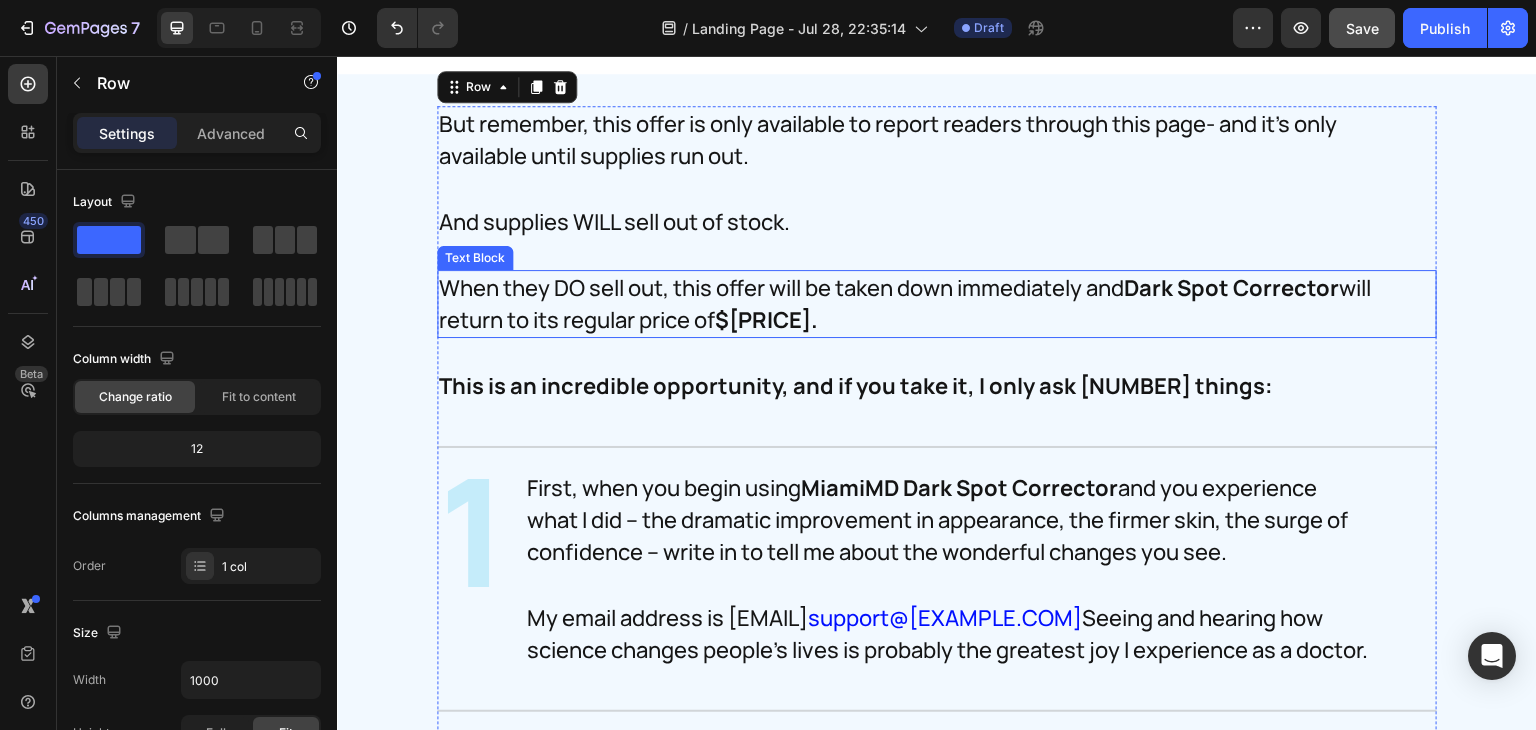 click on "When they DO sell out, this offer will be taken down immediately and  Dark Spot Corrector  will return to its regular price of  $360." at bounding box center (917, 304) 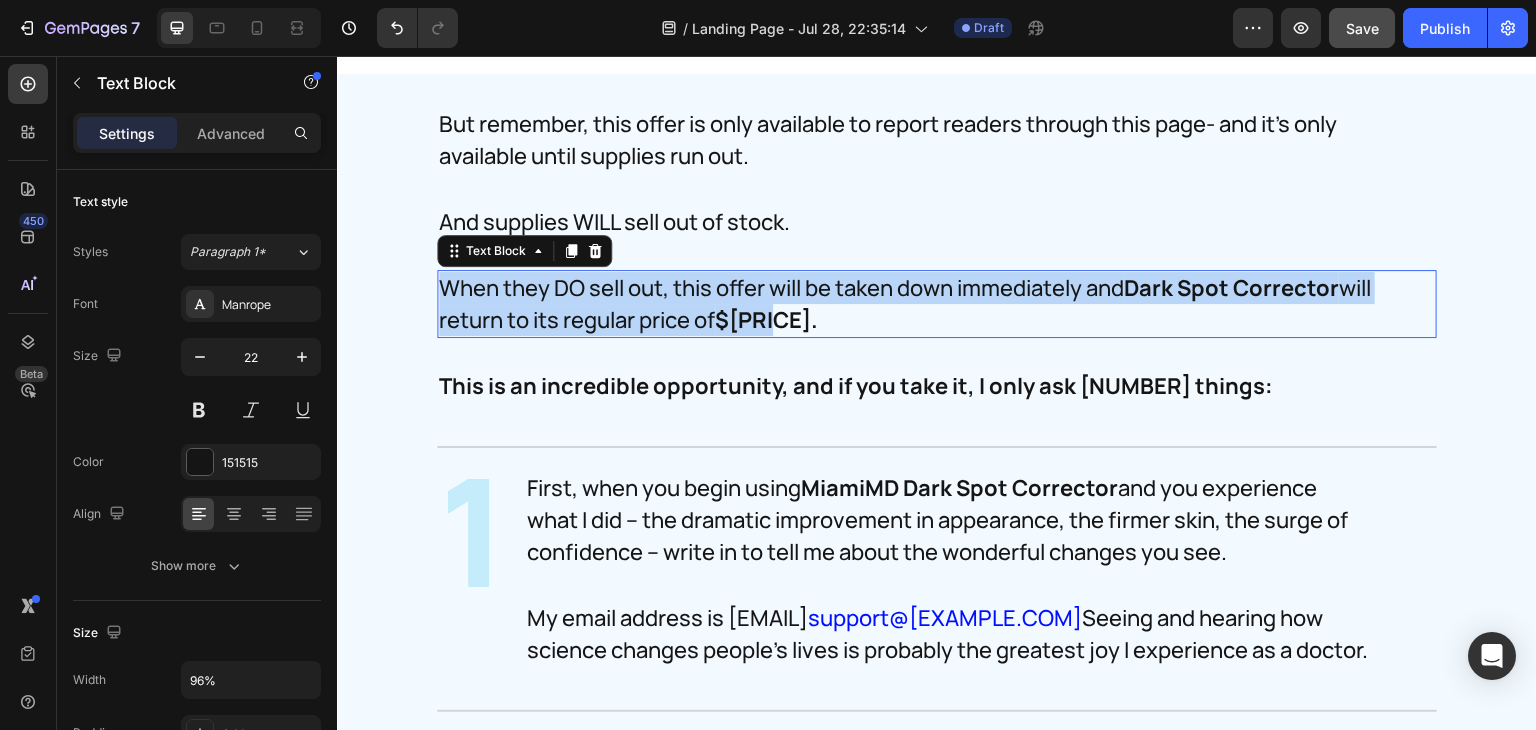 click on "When they DO sell out, this offer will be taken down immediately and  Dark Spot Corrector  will return to its regular price of  $360." at bounding box center [917, 304] 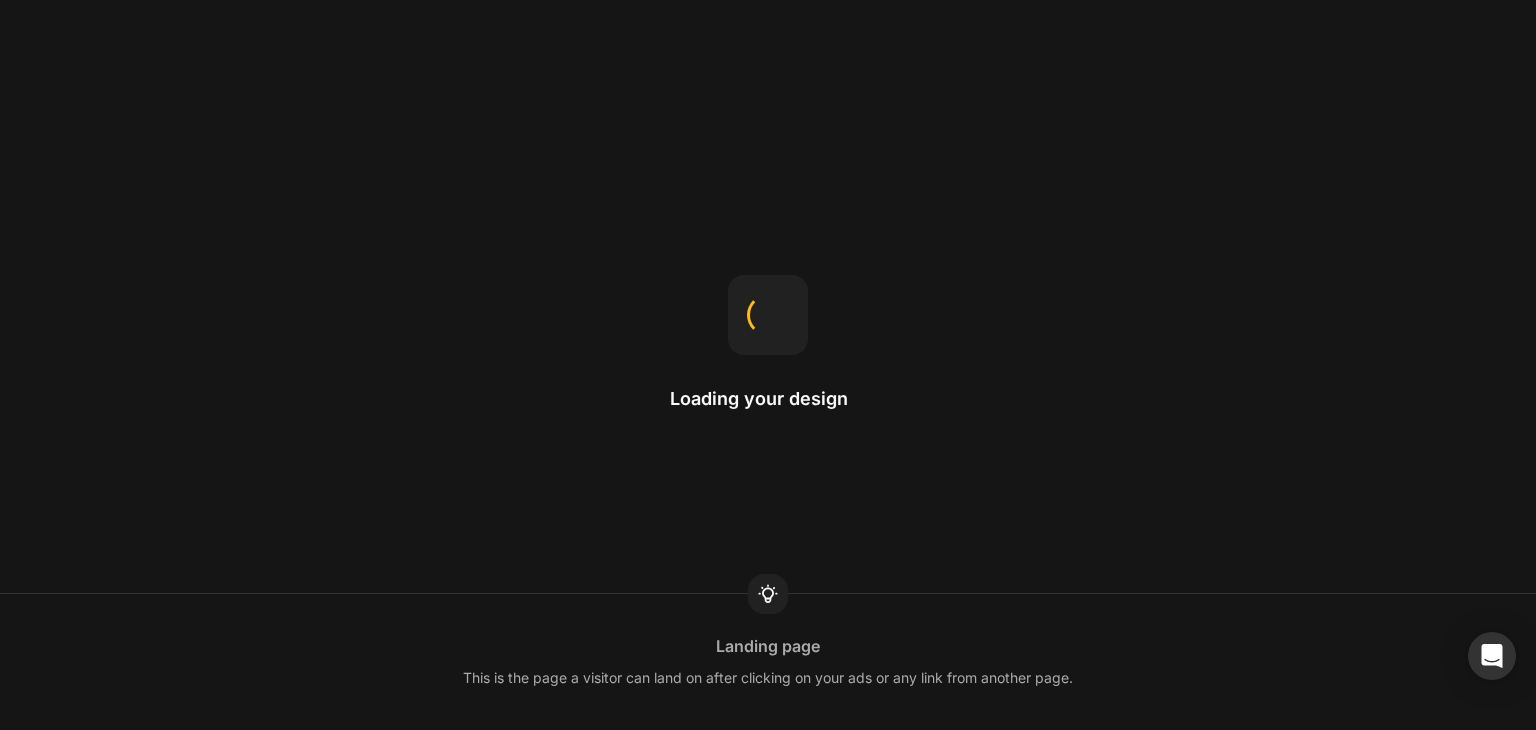 scroll, scrollTop: 0, scrollLeft: 0, axis: both 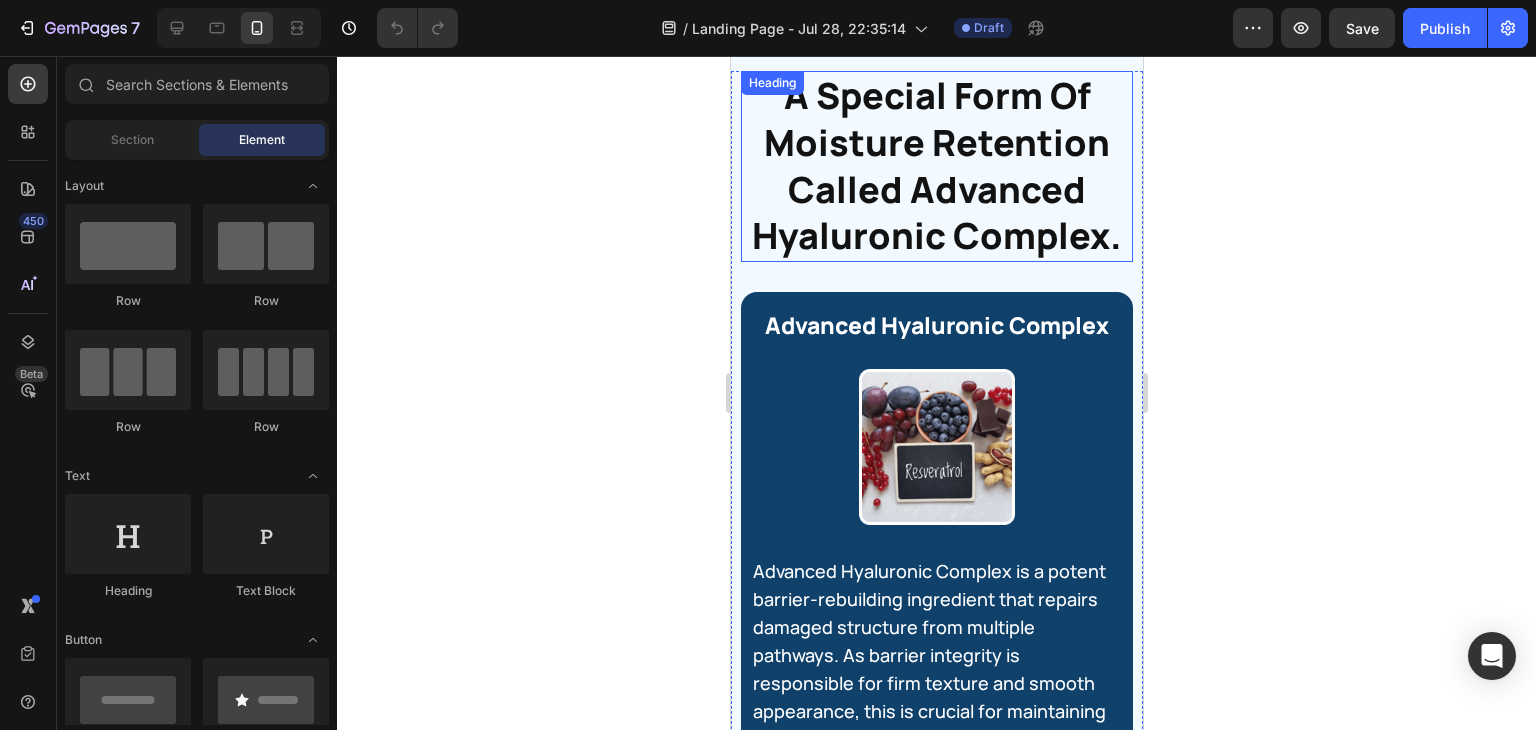 click on "A Special Form Of Moisture Retention Called Advanced Hyaluronic Complex." at bounding box center [936, 166] 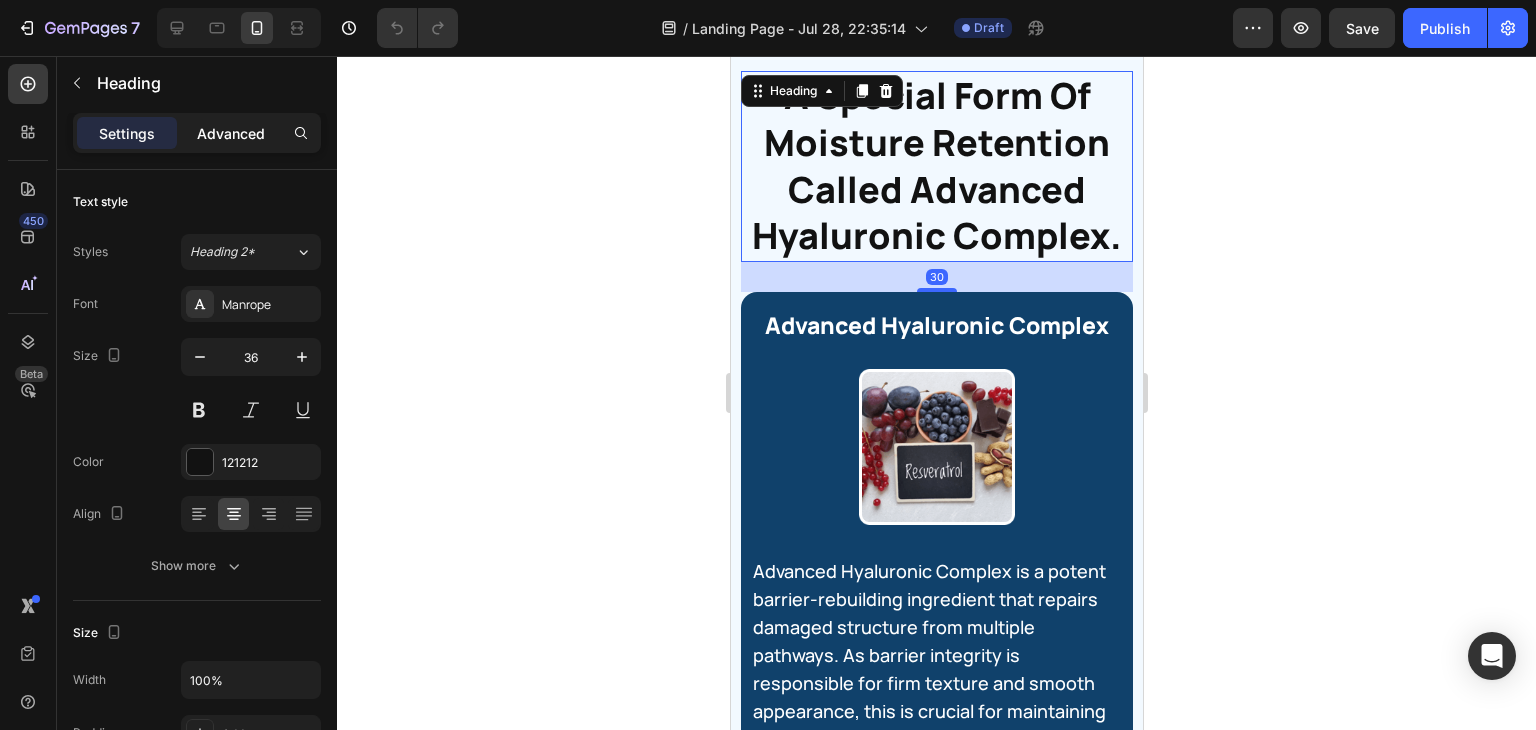 click on "Advanced" at bounding box center (231, 133) 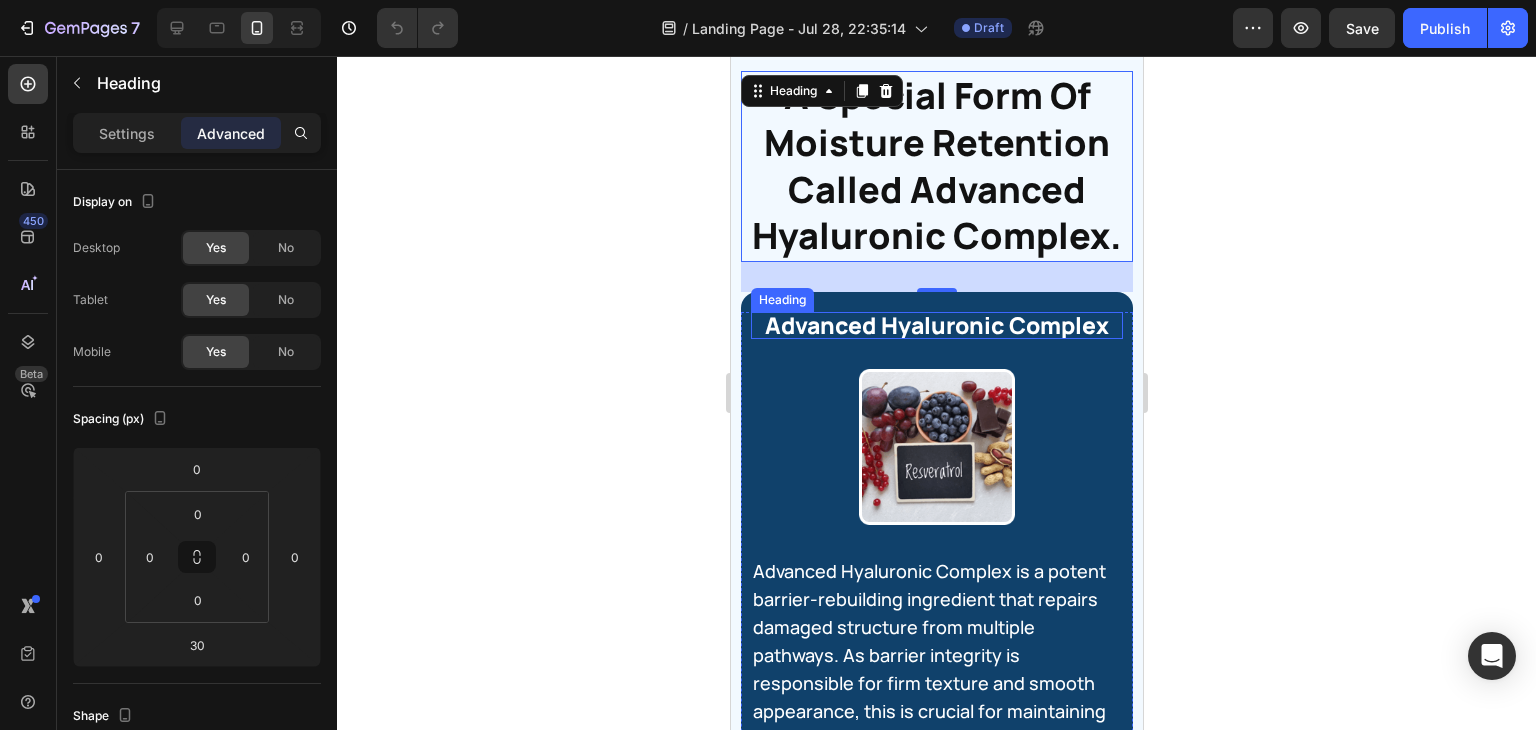 click on "Advanced Hyaluronic Complex" at bounding box center [936, 325] 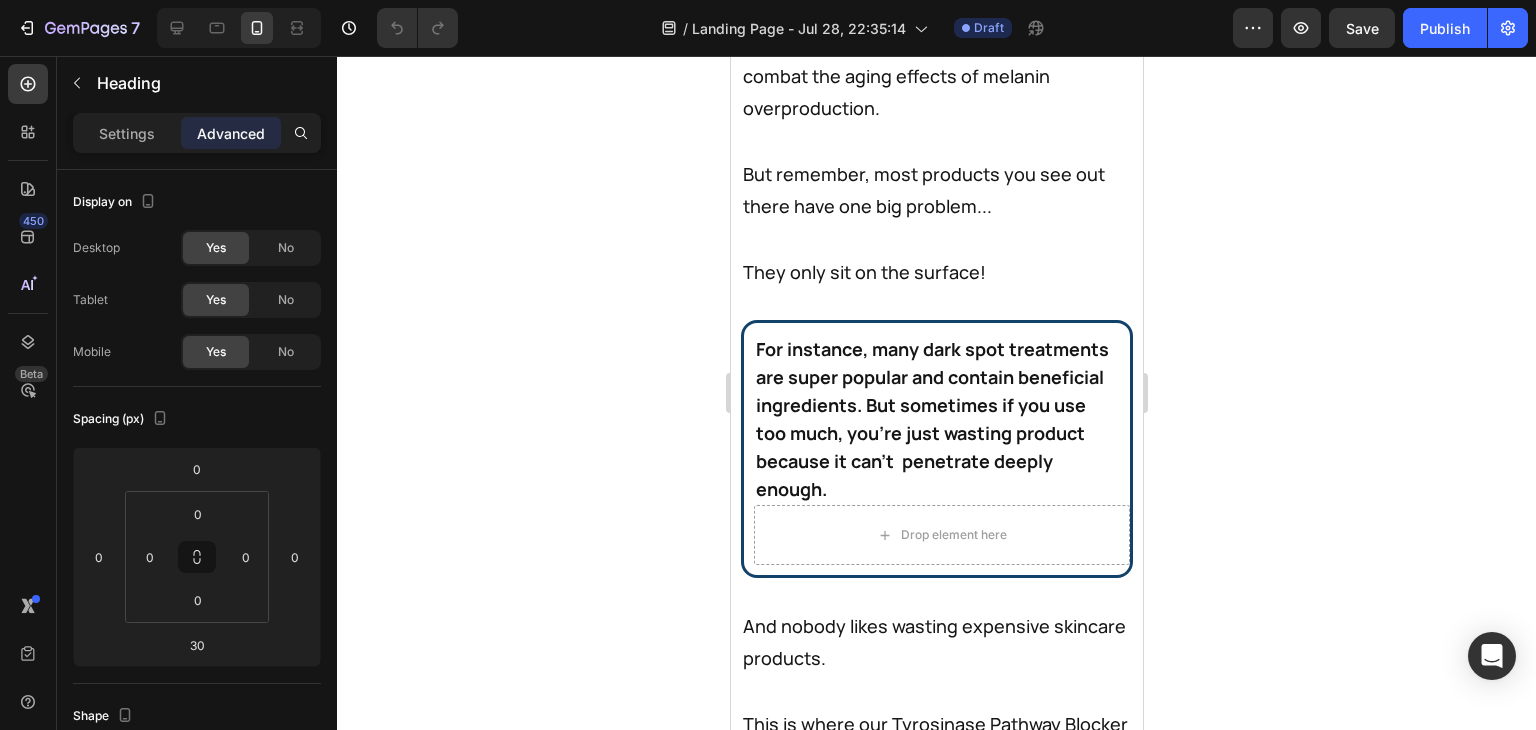 scroll, scrollTop: 39390, scrollLeft: 0, axis: vertical 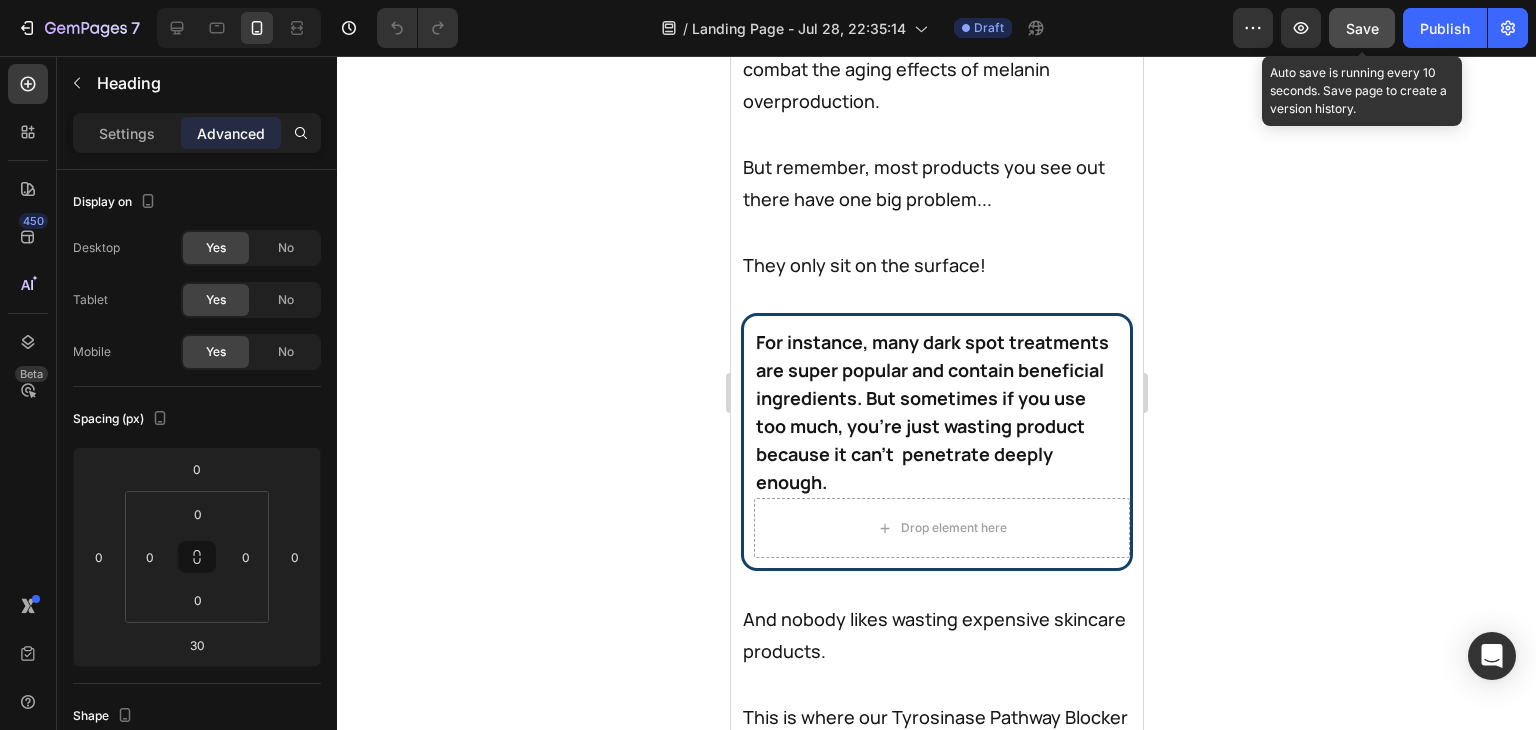 click on "Save" at bounding box center (1362, 28) 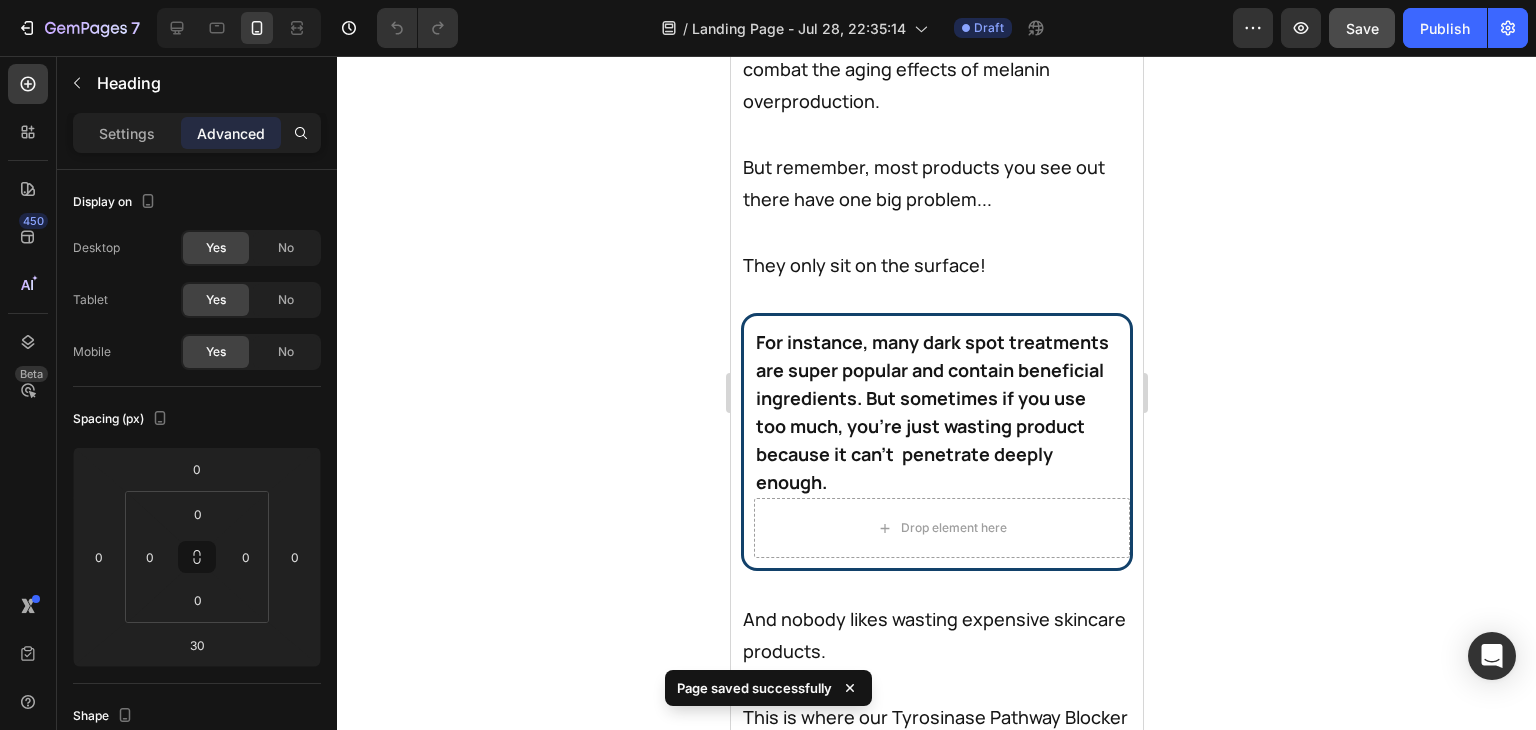 type 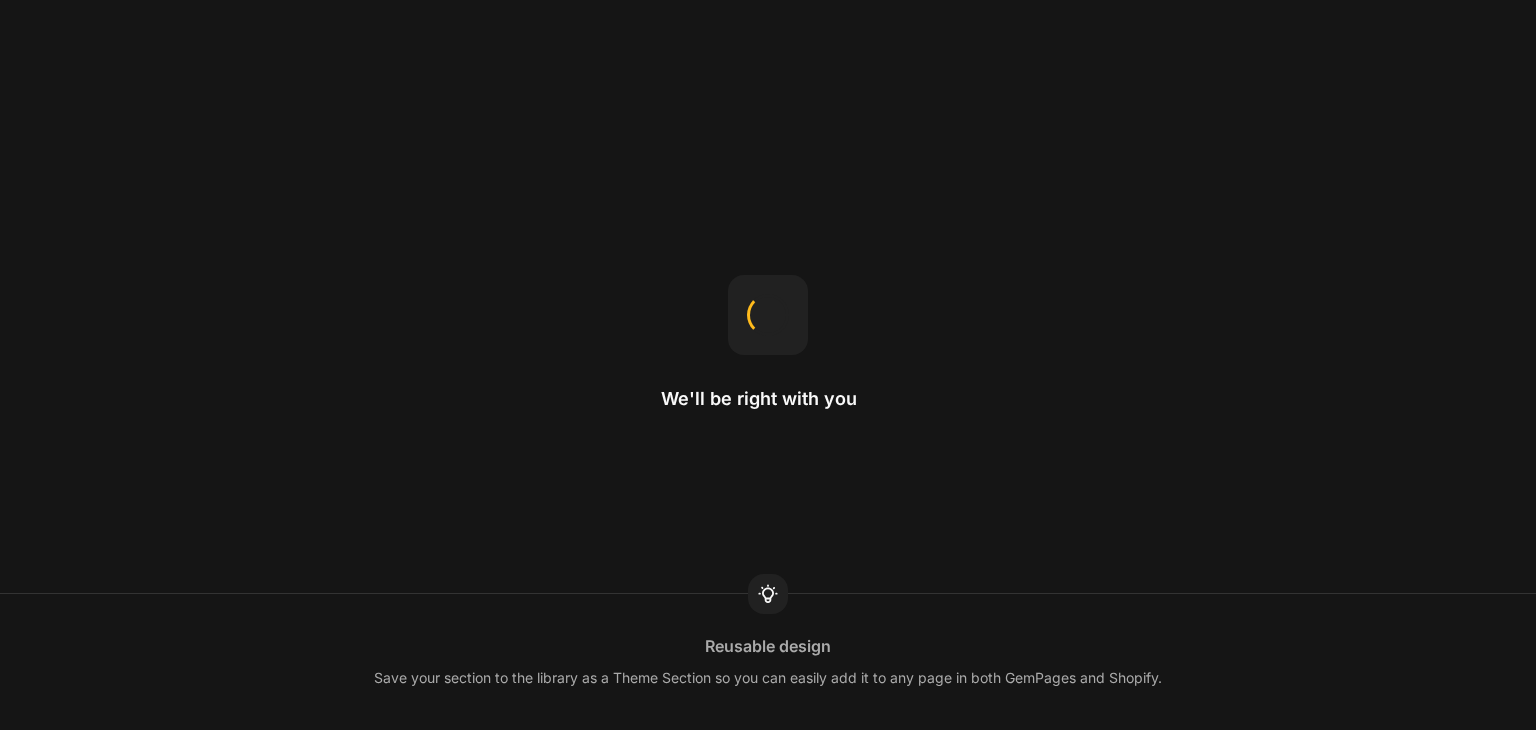 scroll, scrollTop: 0, scrollLeft: 0, axis: both 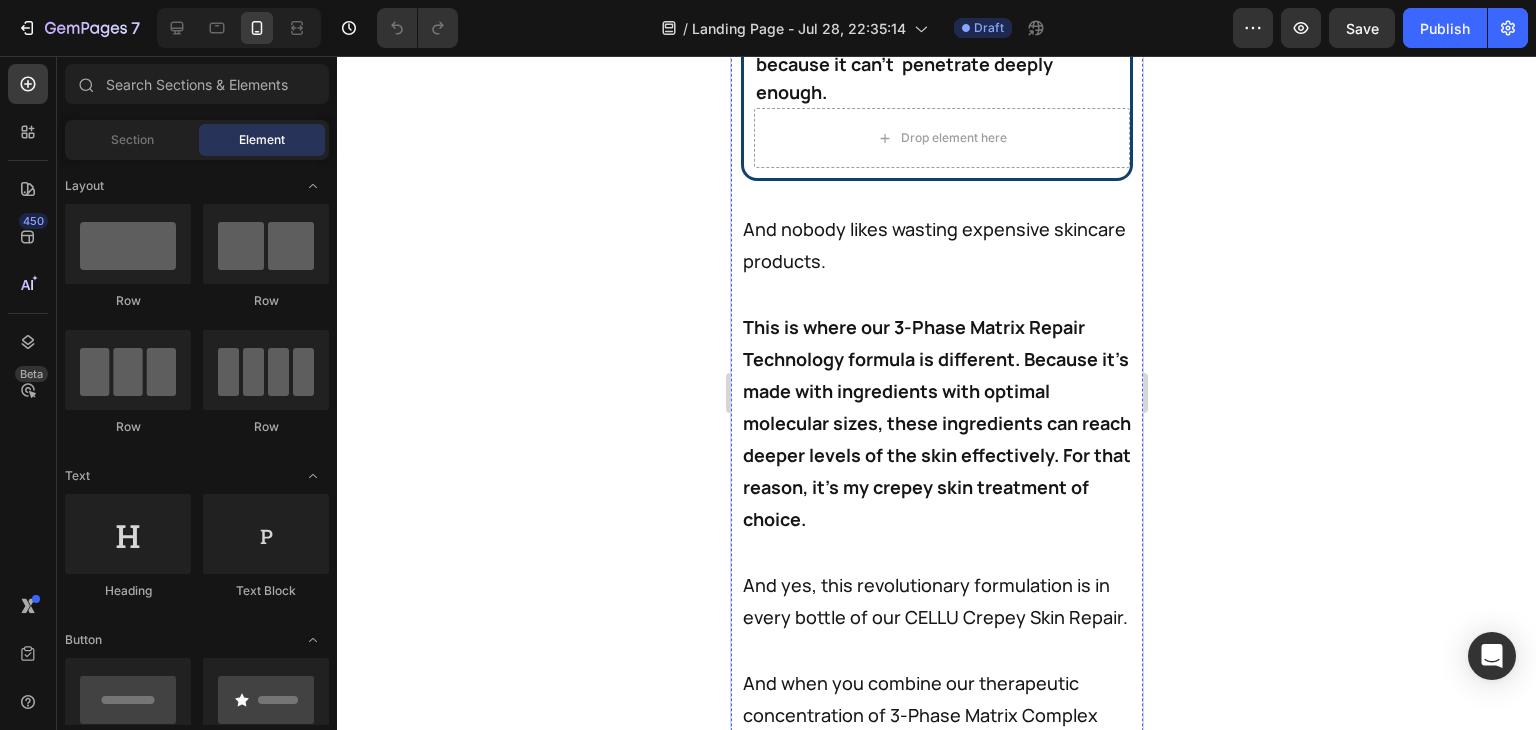 click on "And of course, they all work together to combat the aging effects of barrier dysfunction." at bounding box center [936, -321] 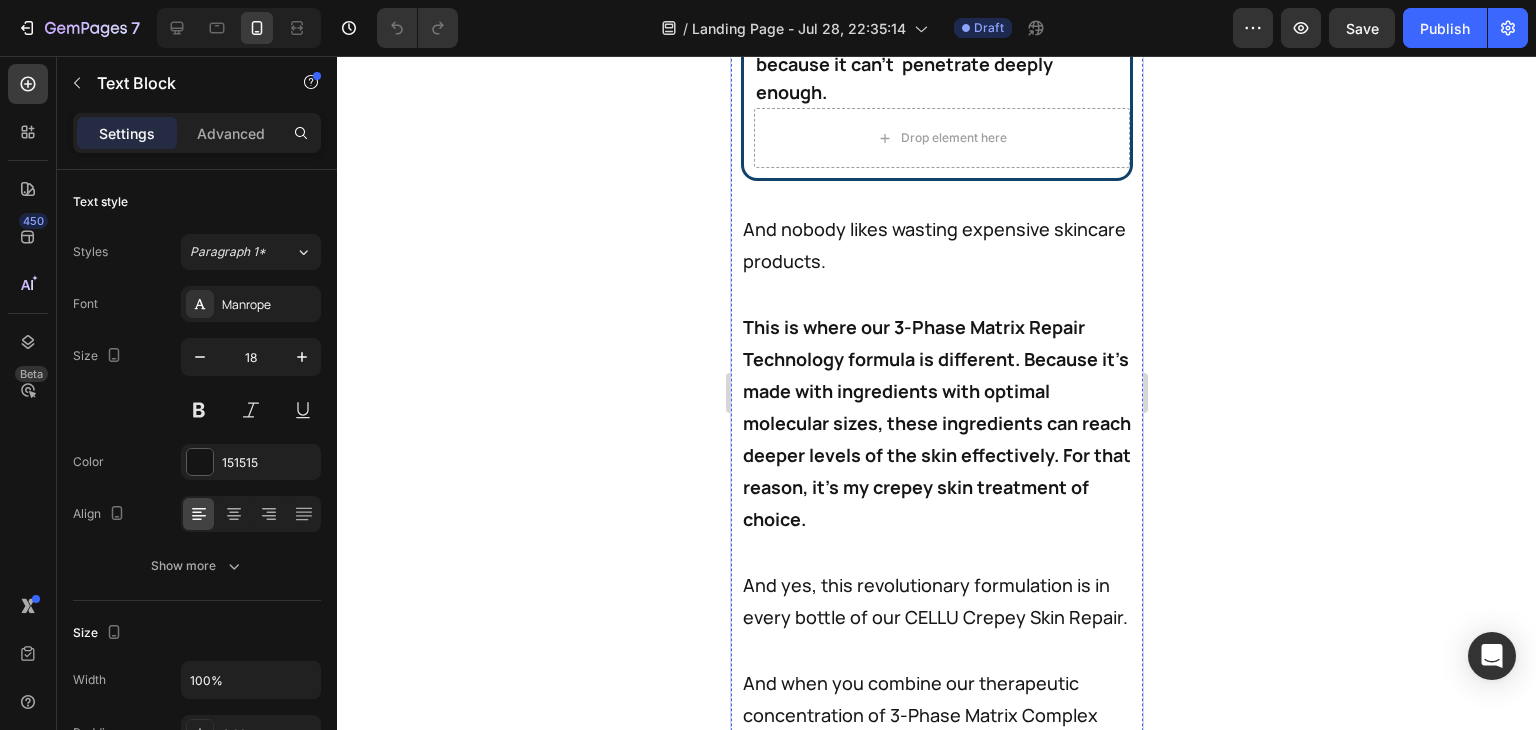 click on "But remember, most products you see out there have one big problem..." at bounding box center [936, -207] 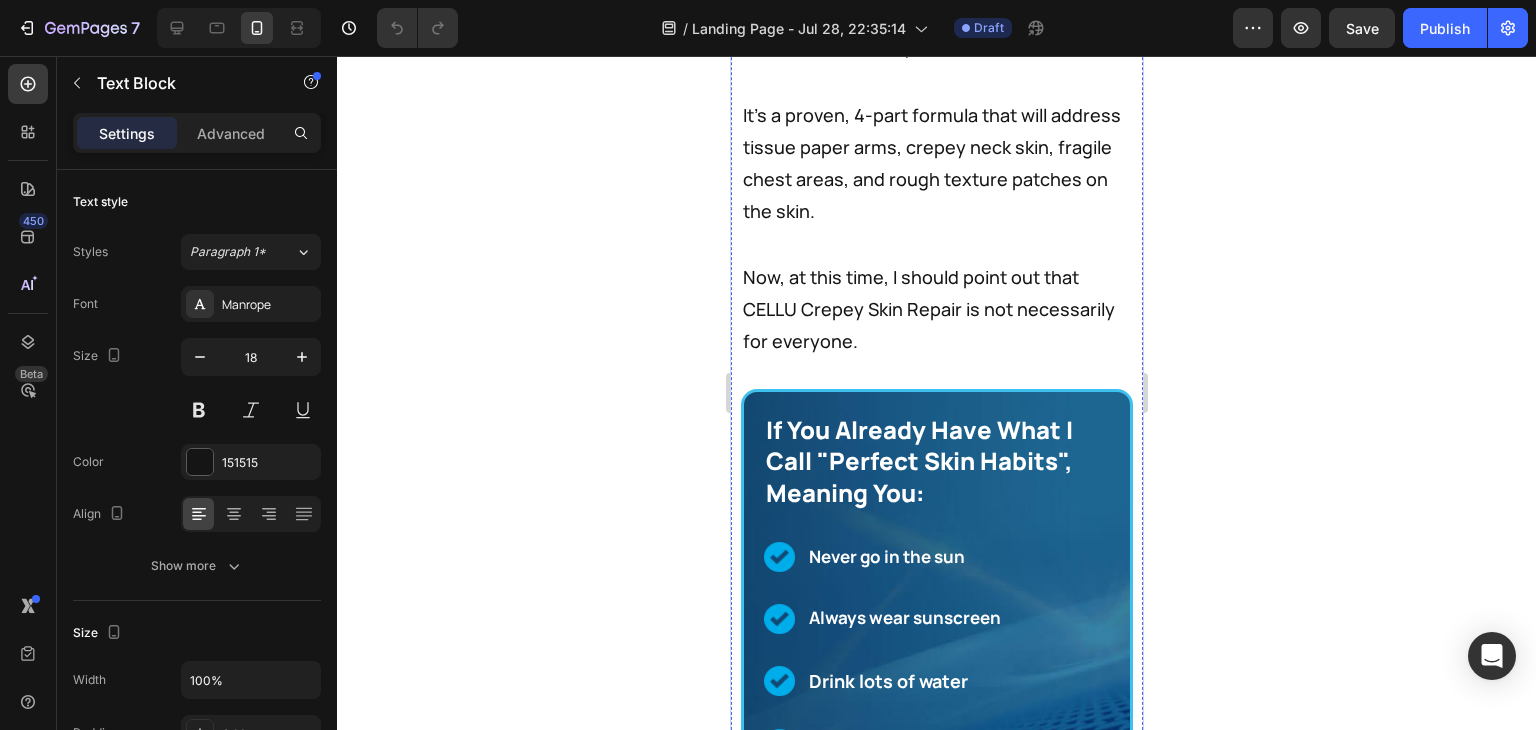 scroll, scrollTop: 40544, scrollLeft: 0, axis: vertical 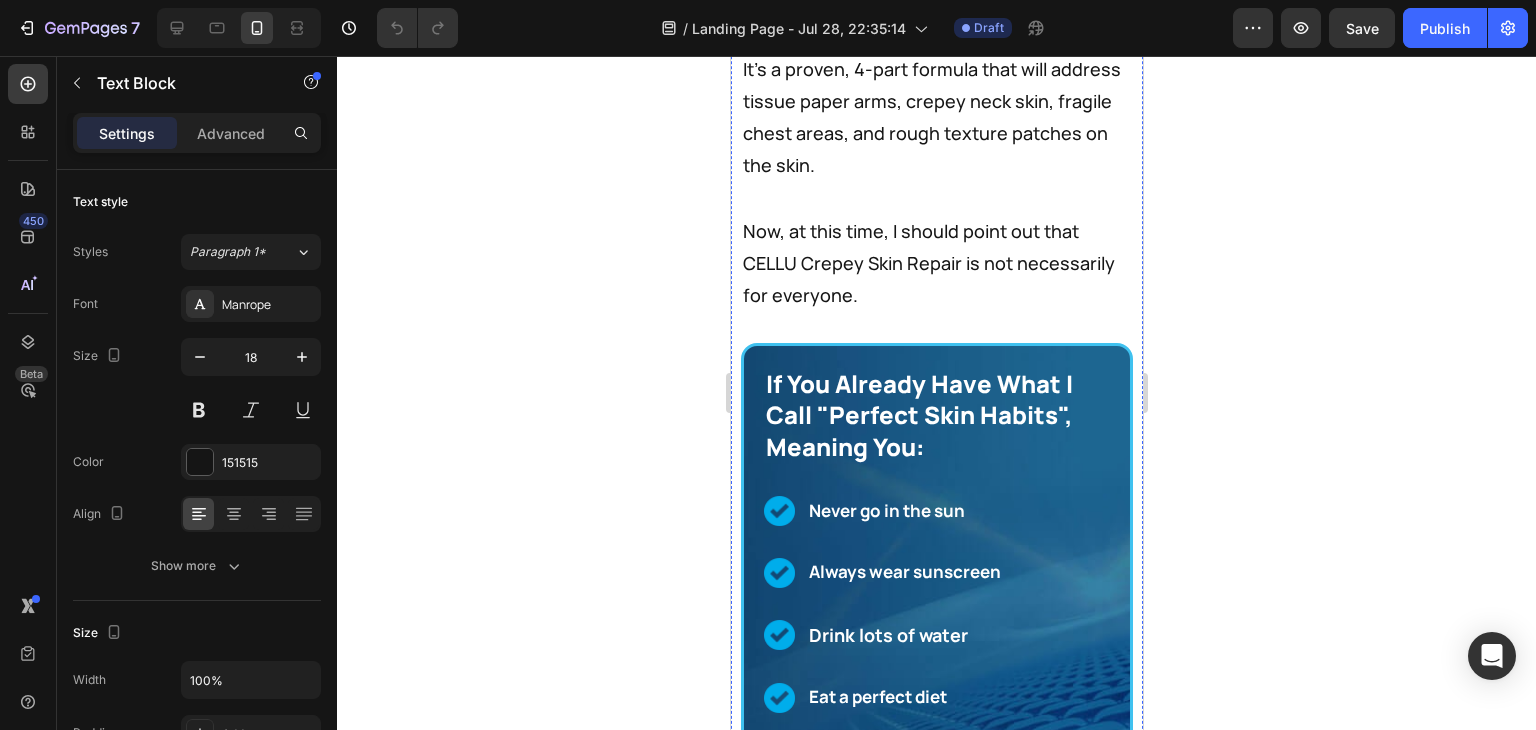 click on "And yes, this revolutionary formulation is in every bottle of our CELLU Crepey Skin Repair." at bounding box center [936, -271] 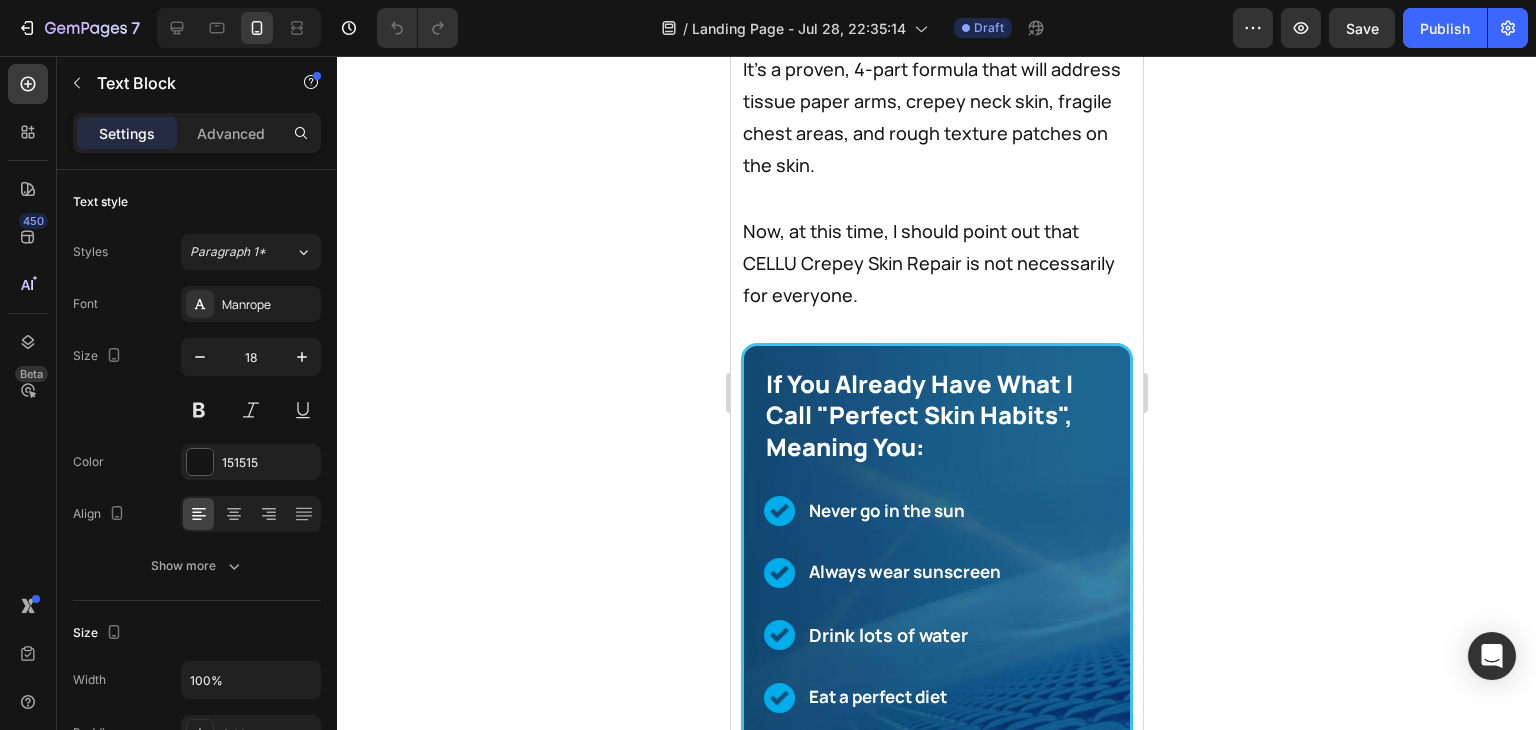 click on "Text Block" at bounding box center (799, -324) 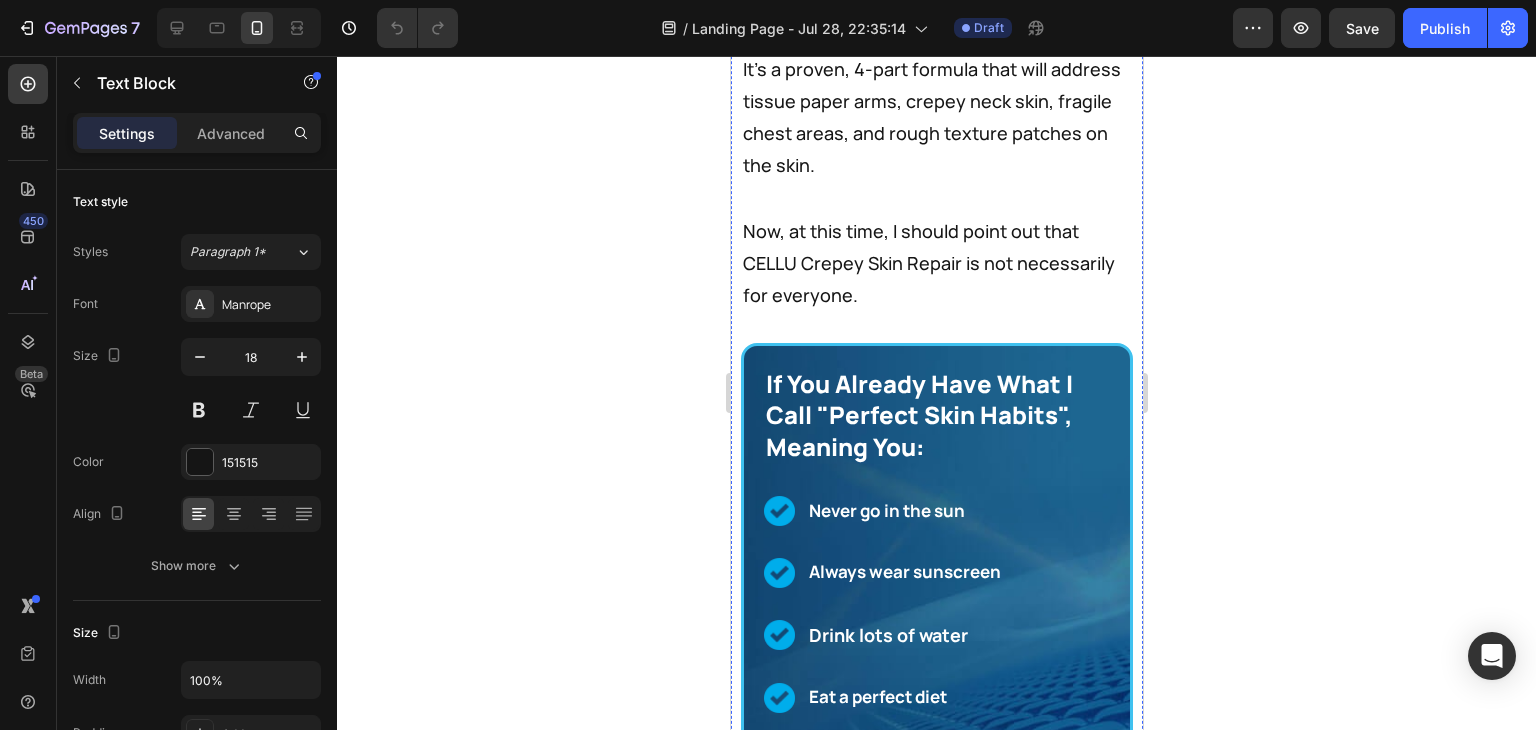 click on "And when you combine our therapeutic concentration of 3-Phase Matrix Complex with Advanced Hyaluronic Complex, Bio-Peptide Matrix and Barrier Repair Complex - you get what I now consider to be the most powerful, all-in-one crepey skin treatment we've ever created, bar none." at bounding box center [936, -93] 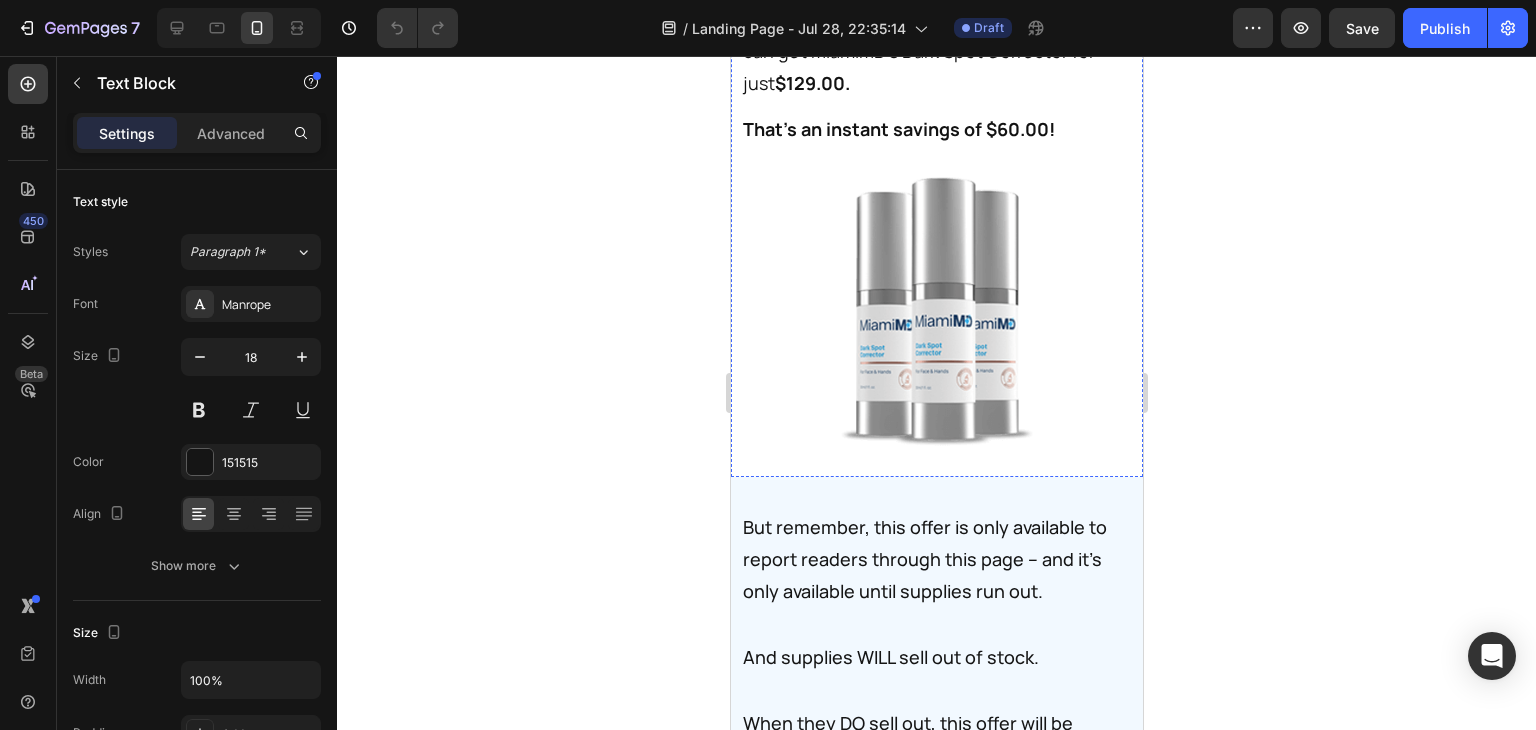 scroll, scrollTop: 42566, scrollLeft: 0, axis: vertical 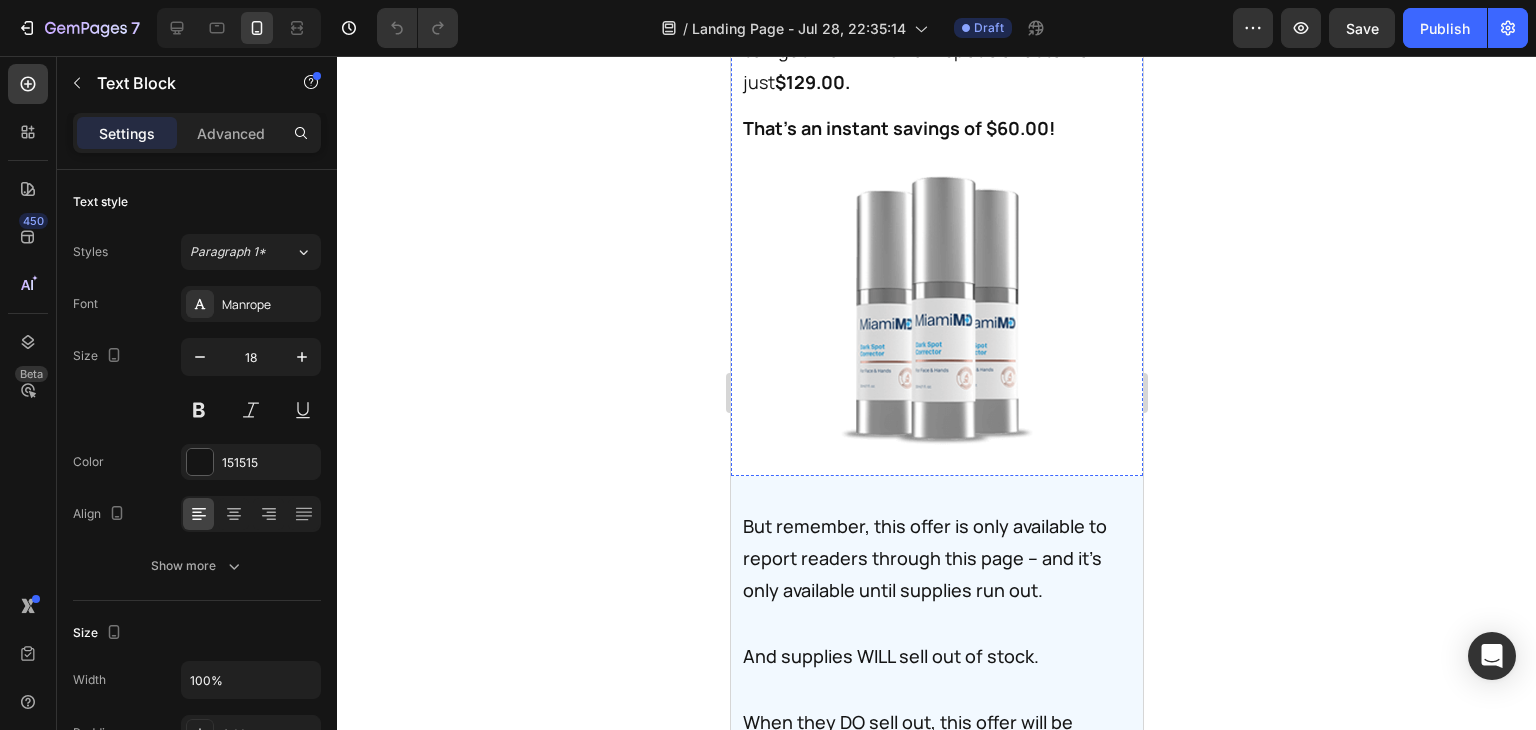 click on "Then we've created an easy way for you to obtain CELLU Crepey Skin Repair for yourself." at bounding box center [936, -470] 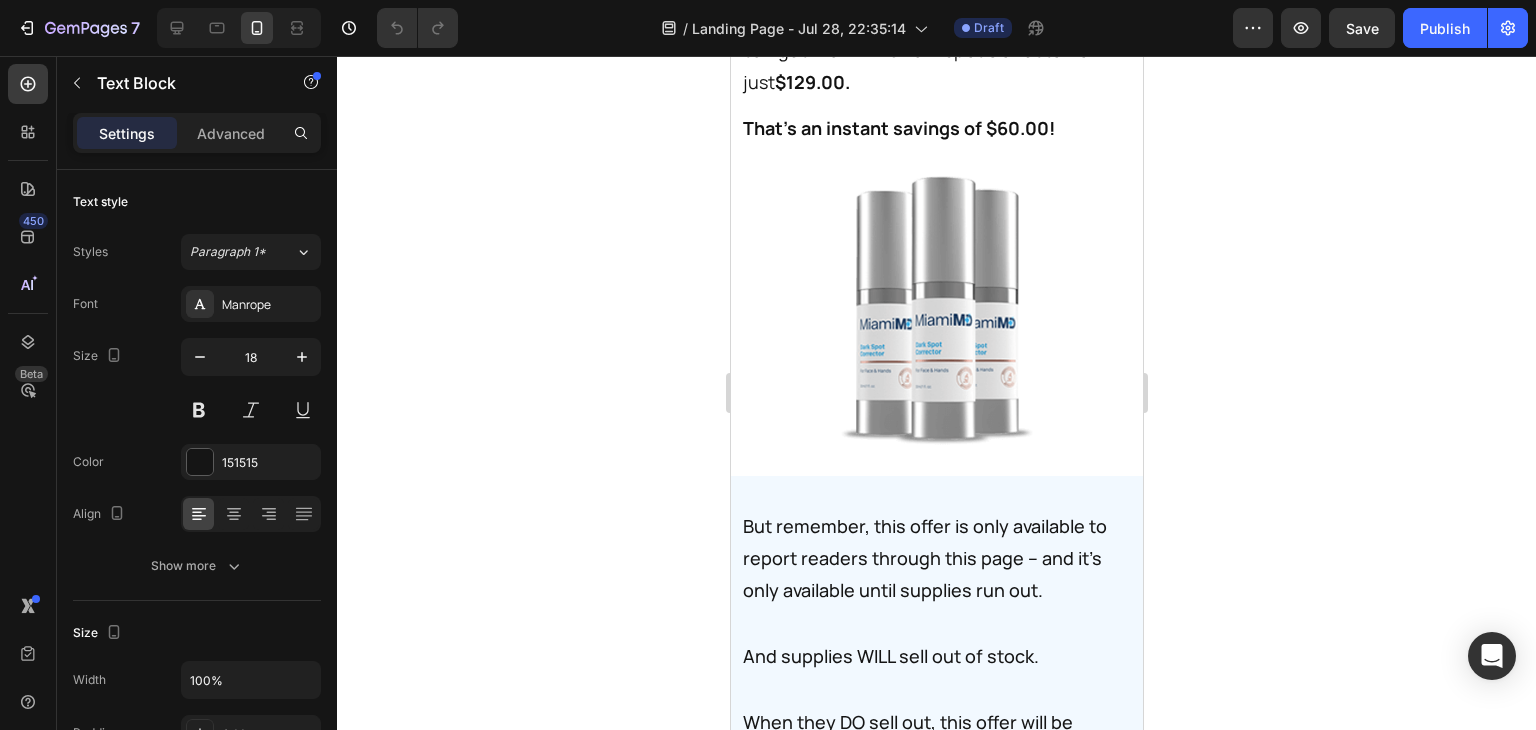 click 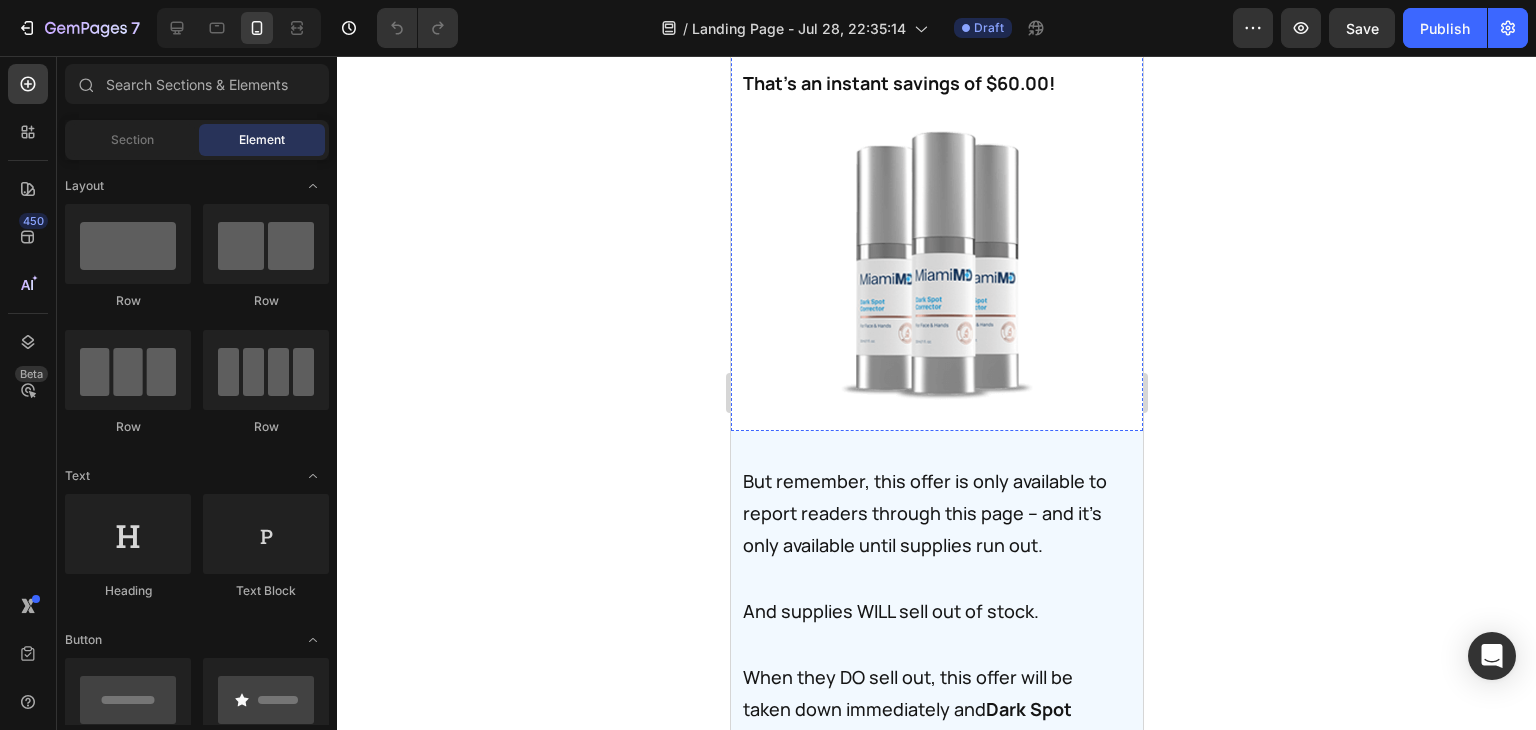 scroll, scrollTop: 42628, scrollLeft: 0, axis: vertical 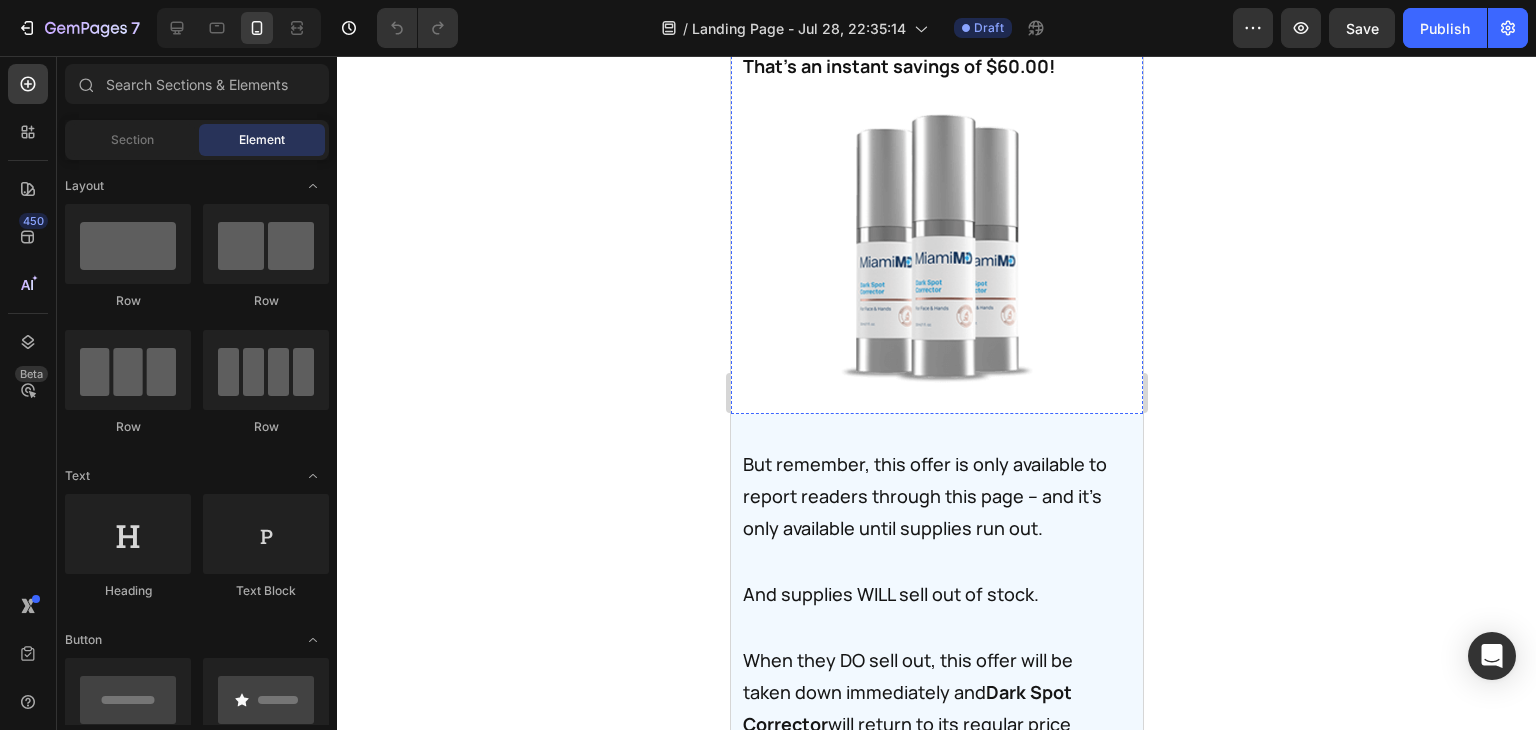 click on "When Dark Spot Corrector is available in stores, my distributor tells me it will retail for around  $129.00...  a great price when you consider how expensive and time-consuming it is to get these potent brightening ingredients and compounds." at bounding box center [934, -370] 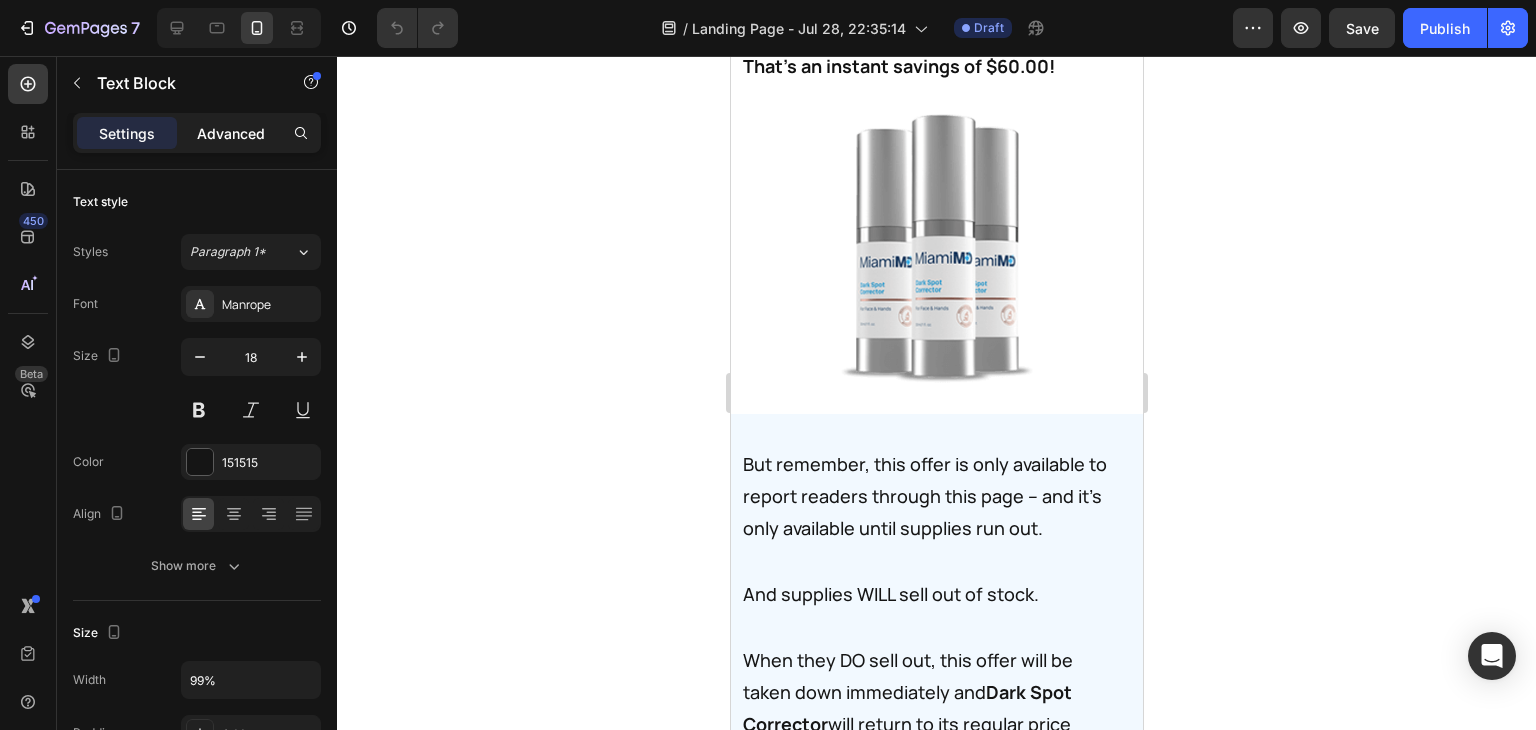click on "Advanced" 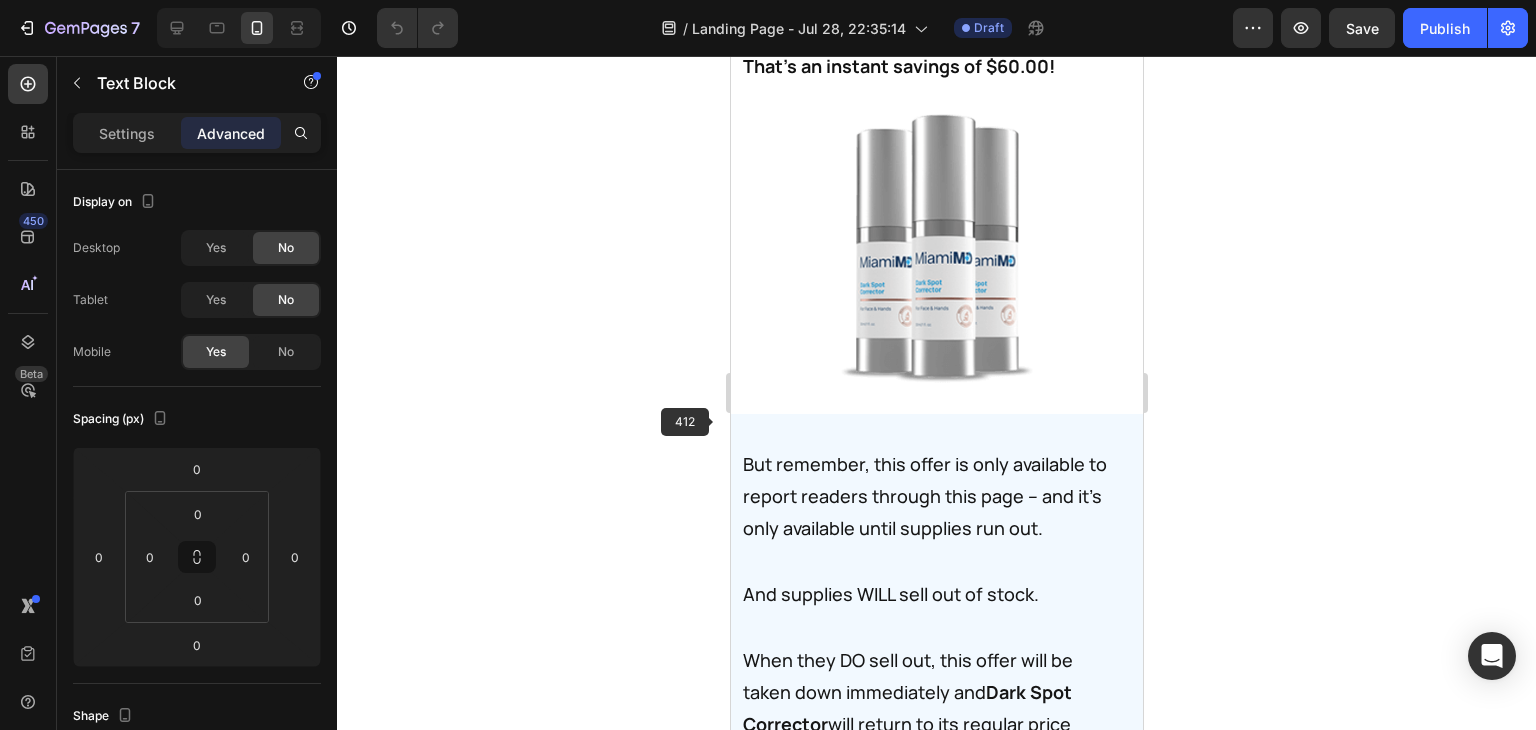 click on "Then we've created an easy way for you to obtain CELLU Crepey Skin Repair for yourself." at bounding box center [936, -532] 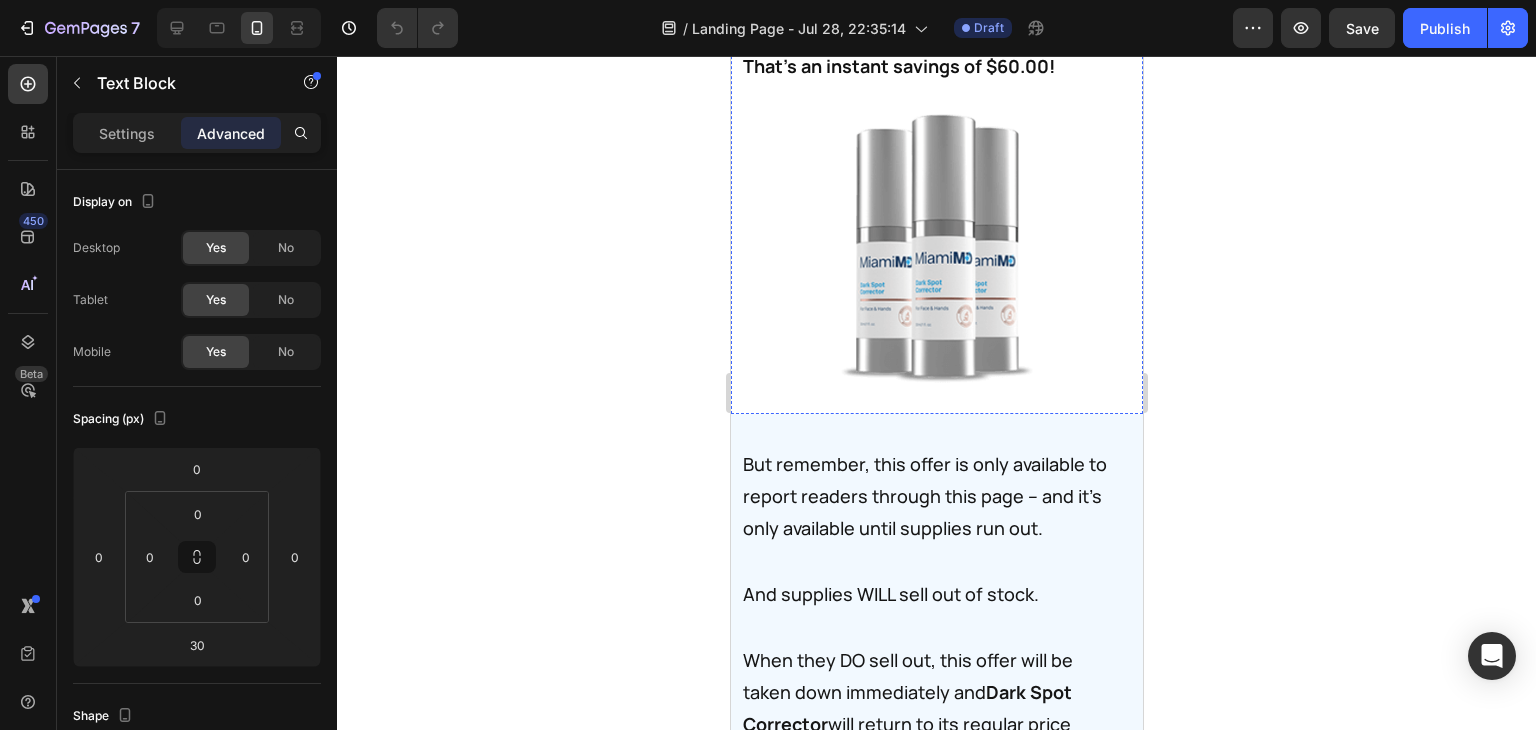 click on "When Dark Spot Corrector is available in stores, my distributor tells me it will retail for around  $129.00...  a great price when you consider how expensive and time-consuming it is to get these potent brightening ingredients and compounds." at bounding box center (934, -370) 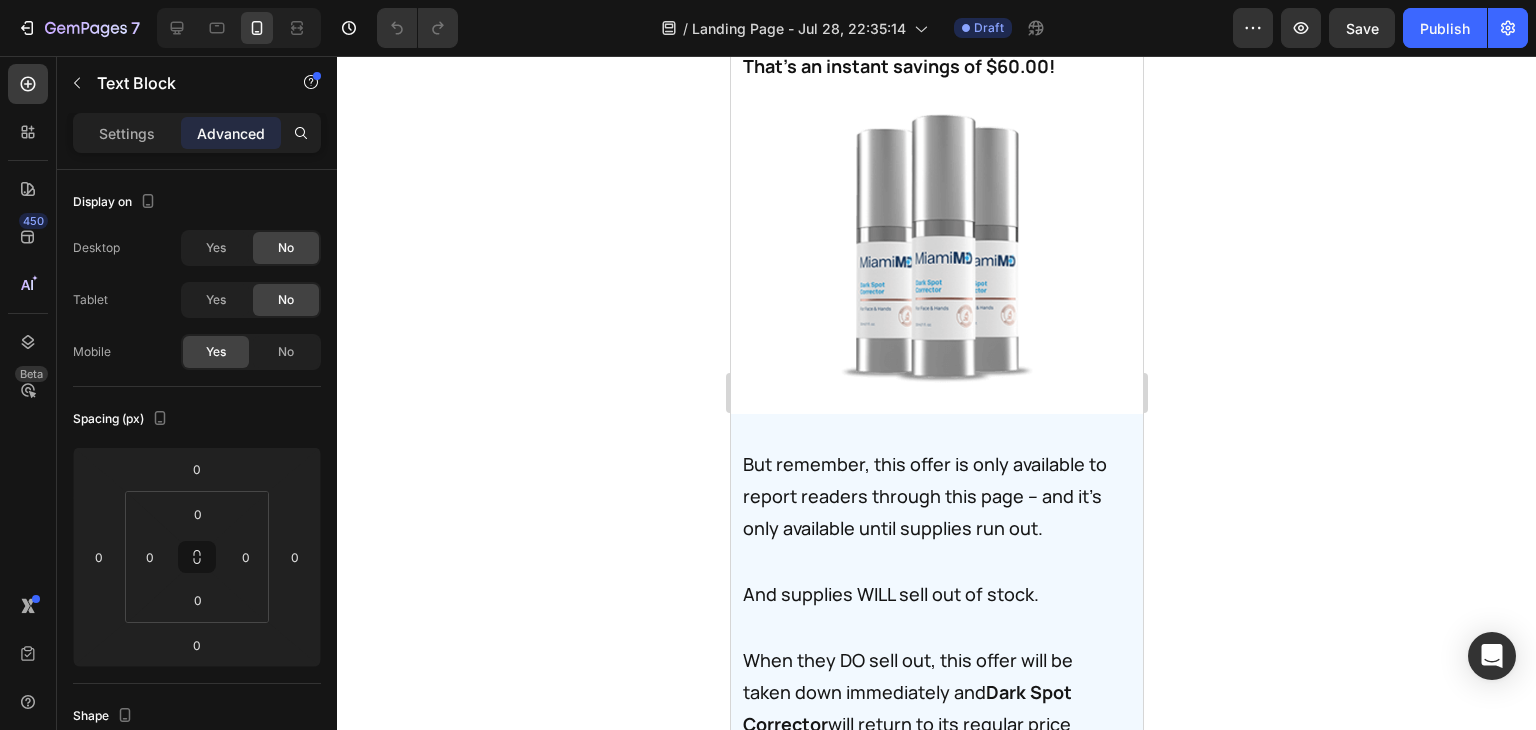 click on "$129.00..." at bounding box center [845, -386] 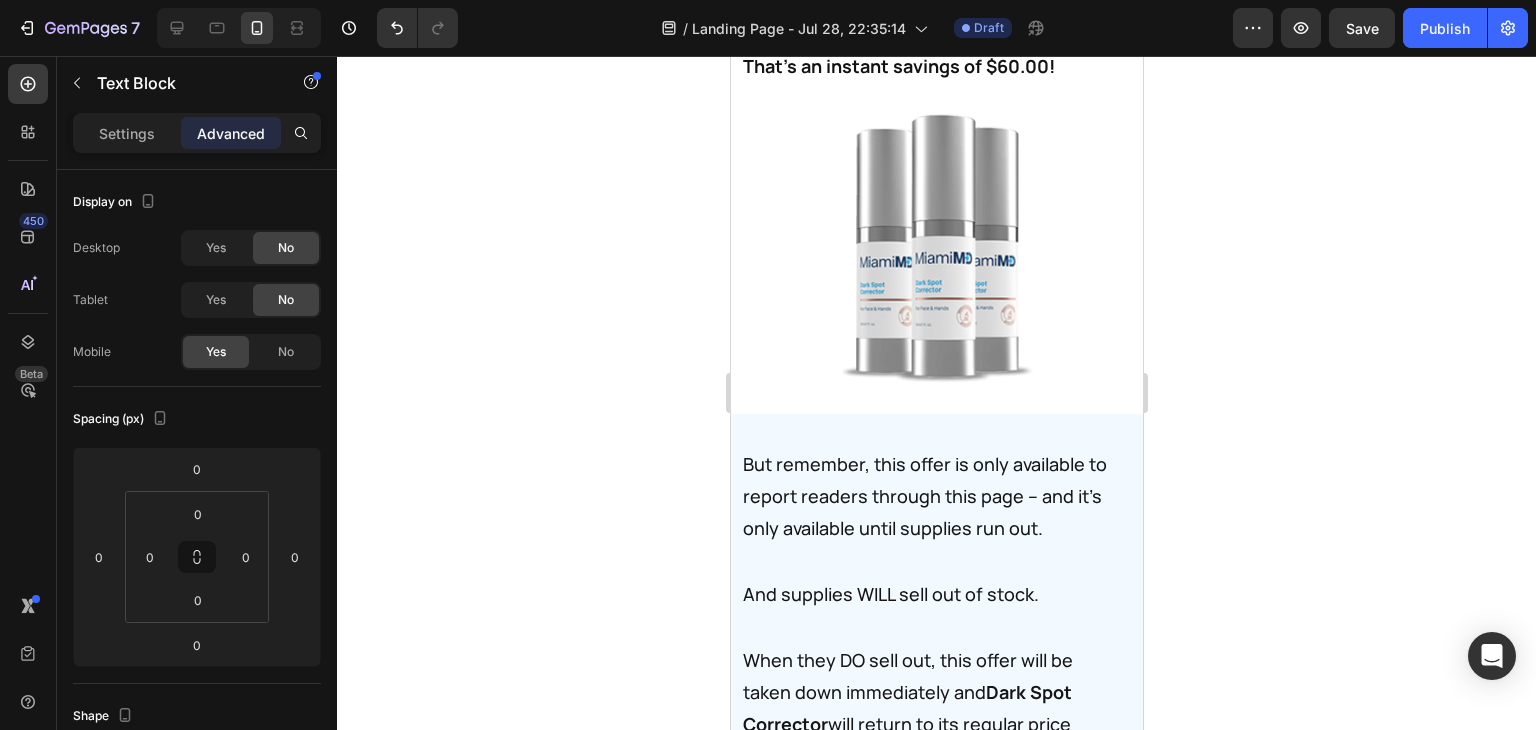 click on "When CELLU Crepey Skin Repair is available in stores, my distributor tells me it will retail for around $89.00... a great price when you consider how expensive and time-consuming it is to get these potent barrier-repairing ingredients and compounds." at bounding box center (934, -370) 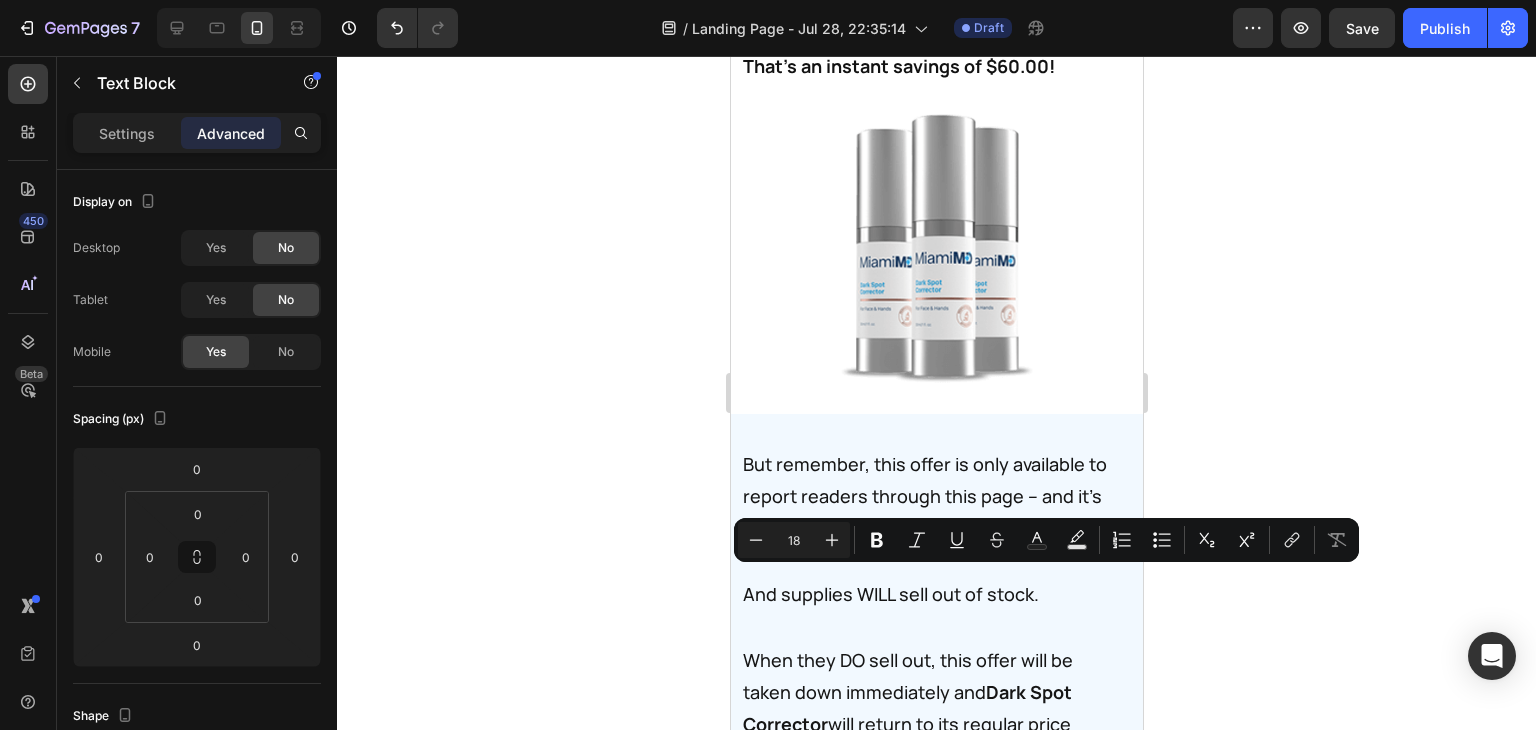 drag, startPoint x: 905, startPoint y: 583, endPoint x: 851, endPoint y: 583, distance: 54 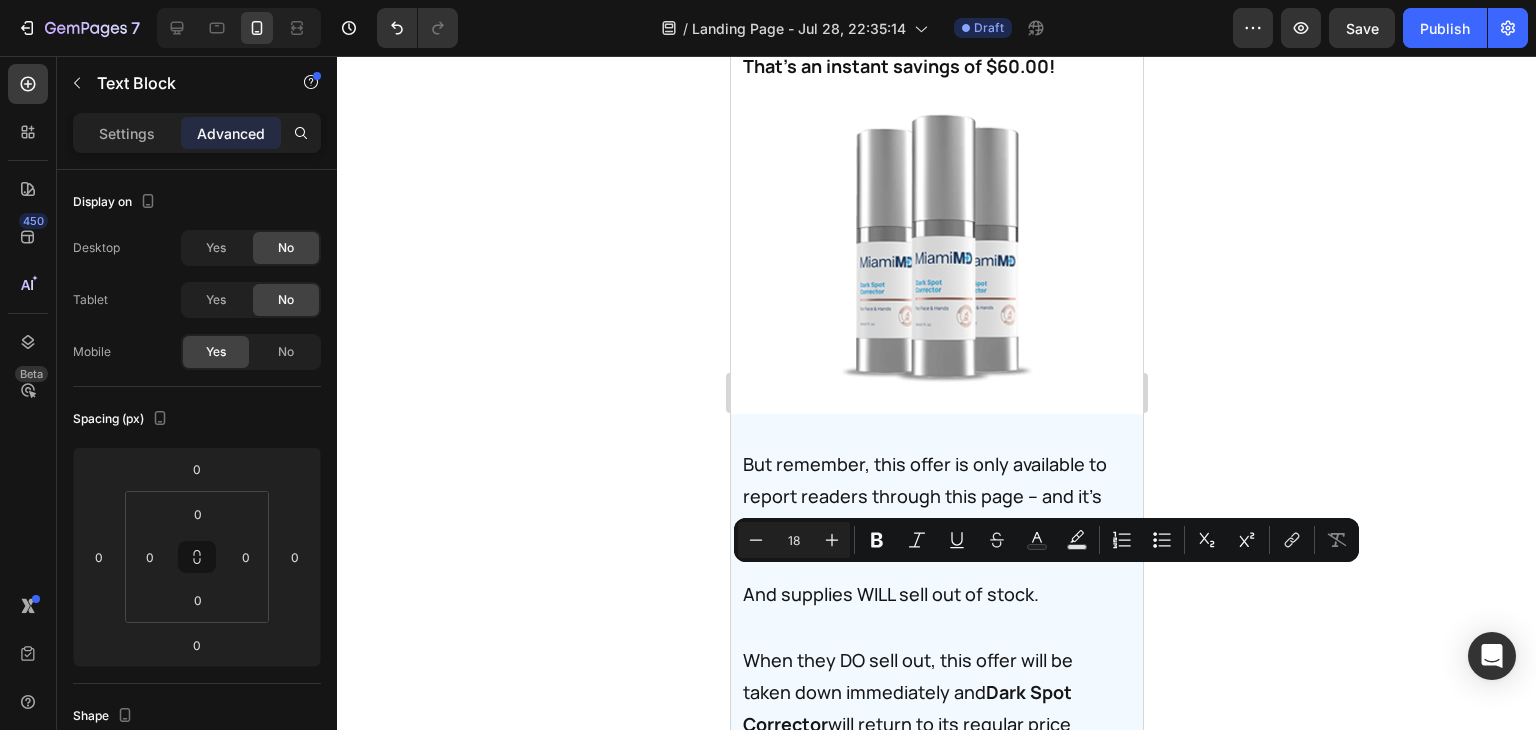 click on "When CELLU Crepey Skin Repair is available in stores, my distributor tells me it will retail for around $89.00... a great price when you consider how expensive and time-consuming it is to get these potent barrier-repairing ingredients and compounds." at bounding box center [934, -370] 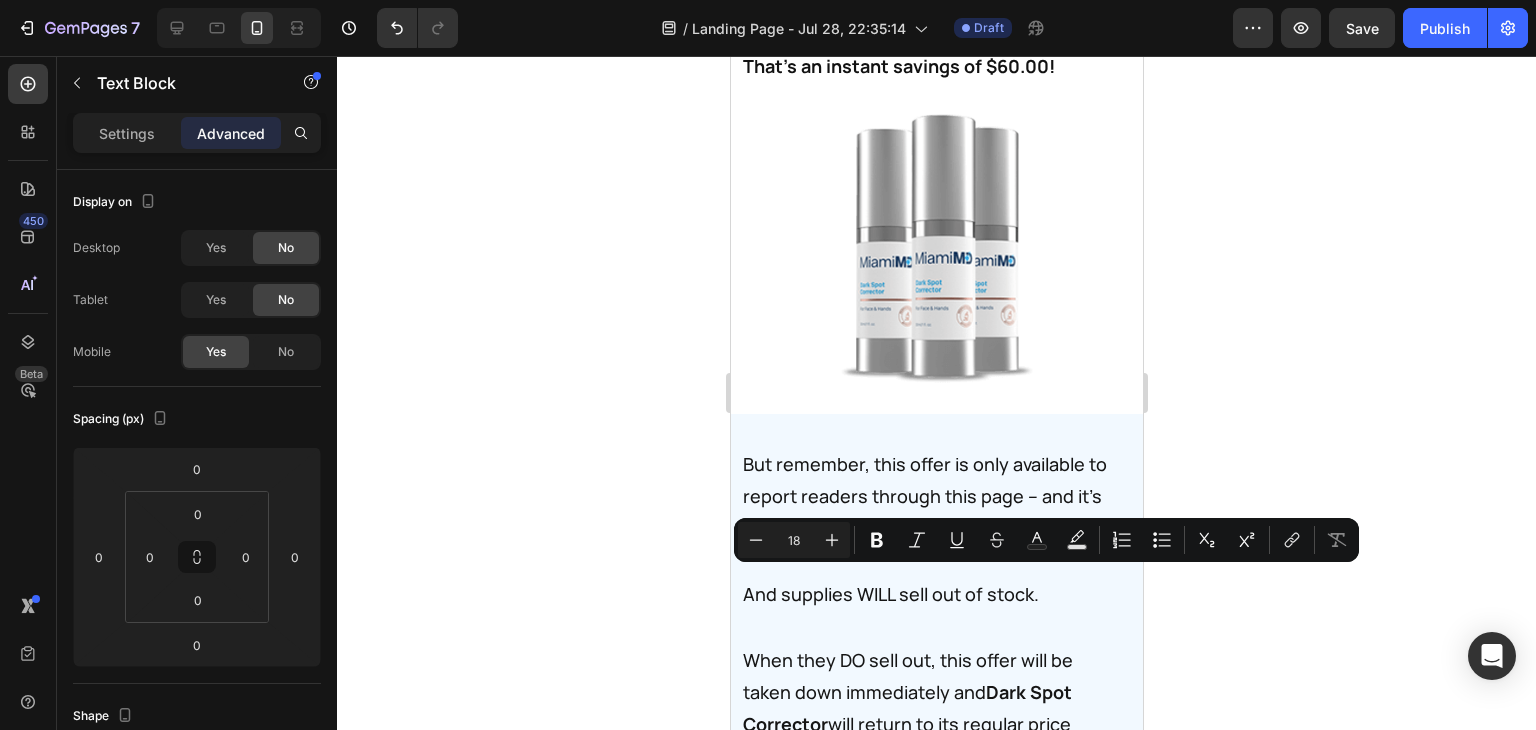 drag, startPoint x: 909, startPoint y: 591, endPoint x: 1591, endPoint y: 613, distance: 682.35474 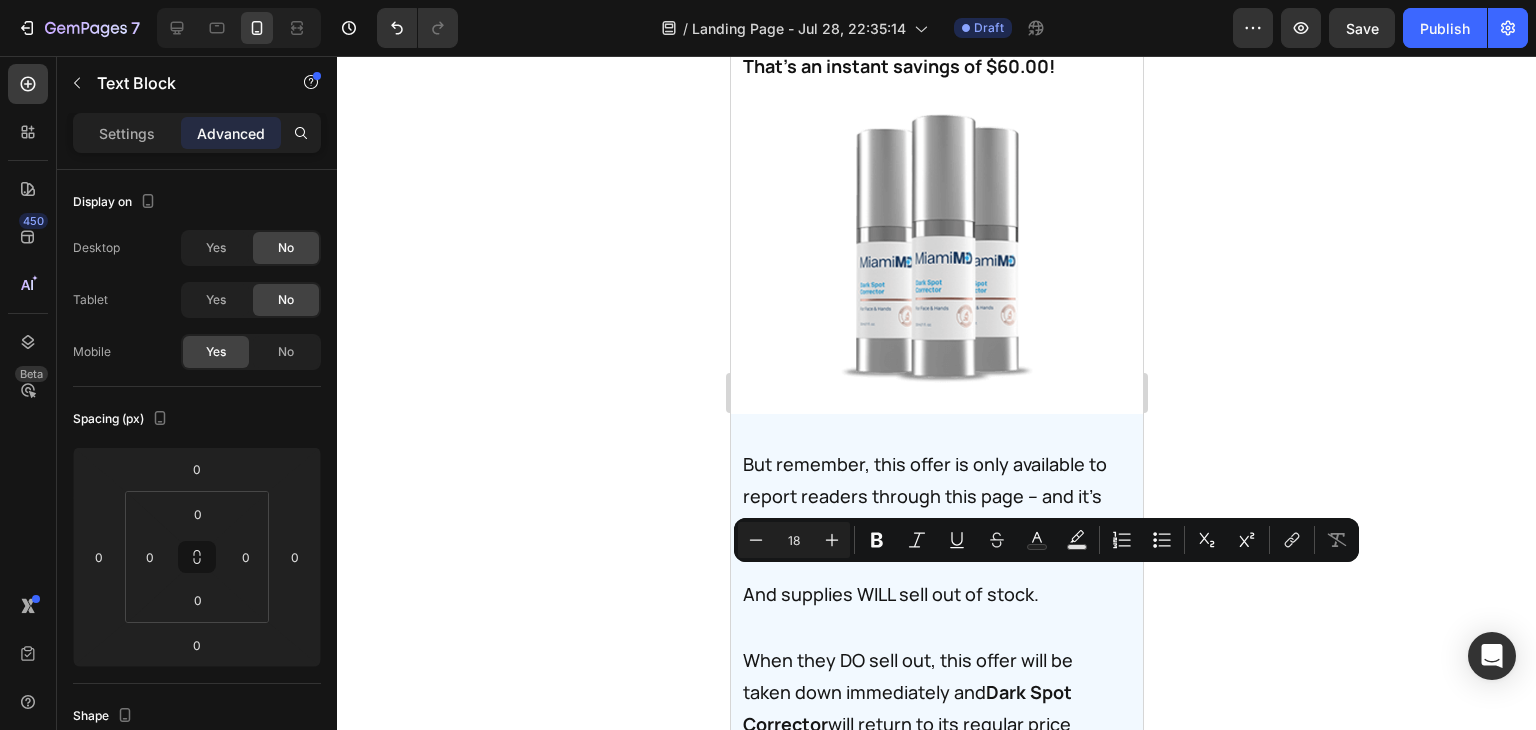 click on "When CELLU Crepey Skin Repair is available in stores, my distributor tells me it will retail for around $89.00... a great price when you consider how expensive and time-consuming it is to get these potent barrier-repairing ingredients and compounds." at bounding box center [934, -370] 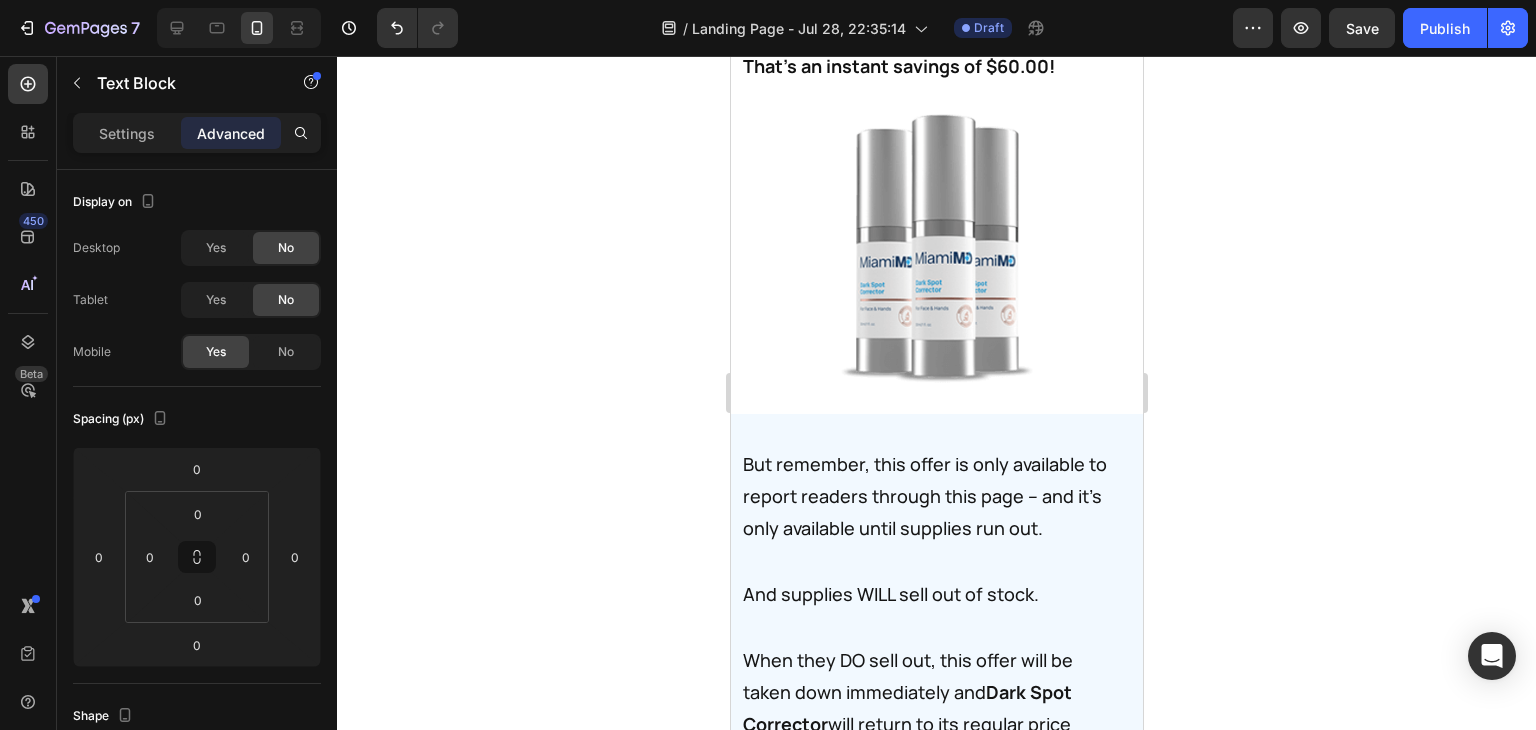 drag, startPoint x: 909, startPoint y: 590, endPoint x: 889, endPoint y: 590, distance: 20 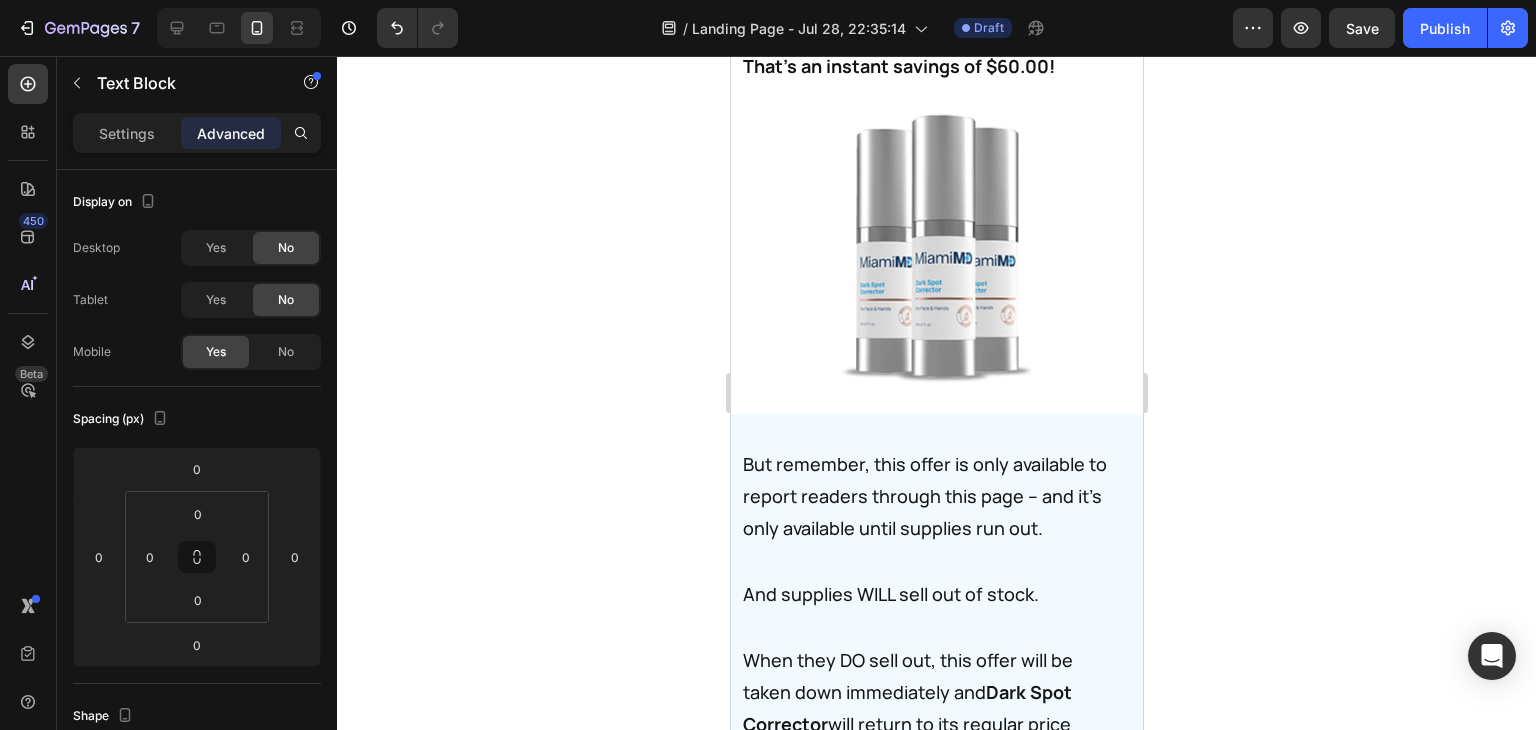 click on "When CELLU Crepey Skin Repair is available in stores, my distributor tells me it will retail for around $89.00... a great price when you consider how expensive and time-consuming it is to get these potent barrier-repairing ingredients and compounds." at bounding box center (934, -370) 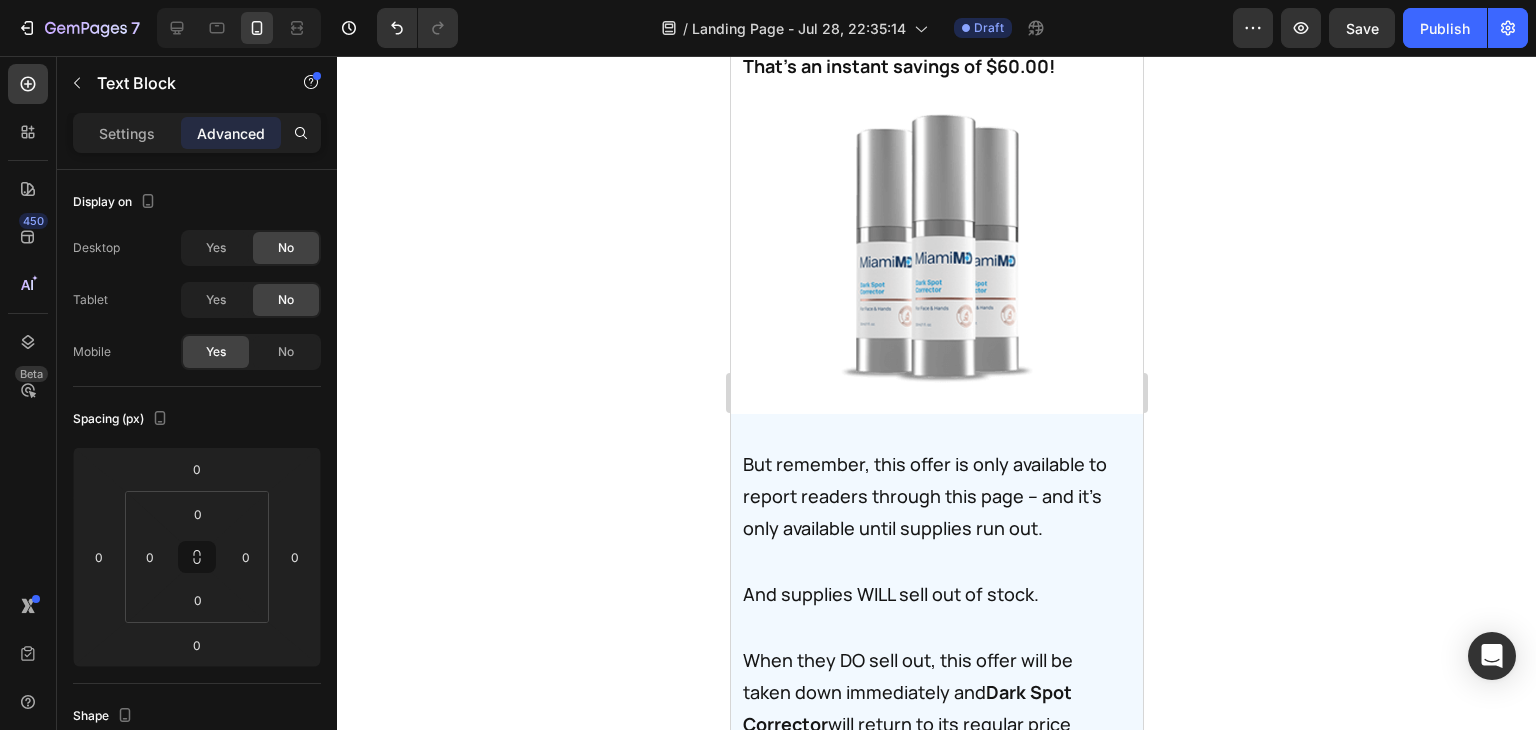 click on "When CELLU Crepey Skin Repair is available in stores, my distributor tells me it will retail for around $89.00... a great price when you consider how expensive and time-consuming it is to get these potent barrier-repairing ingredients and compounds." at bounding box center [934, -370] 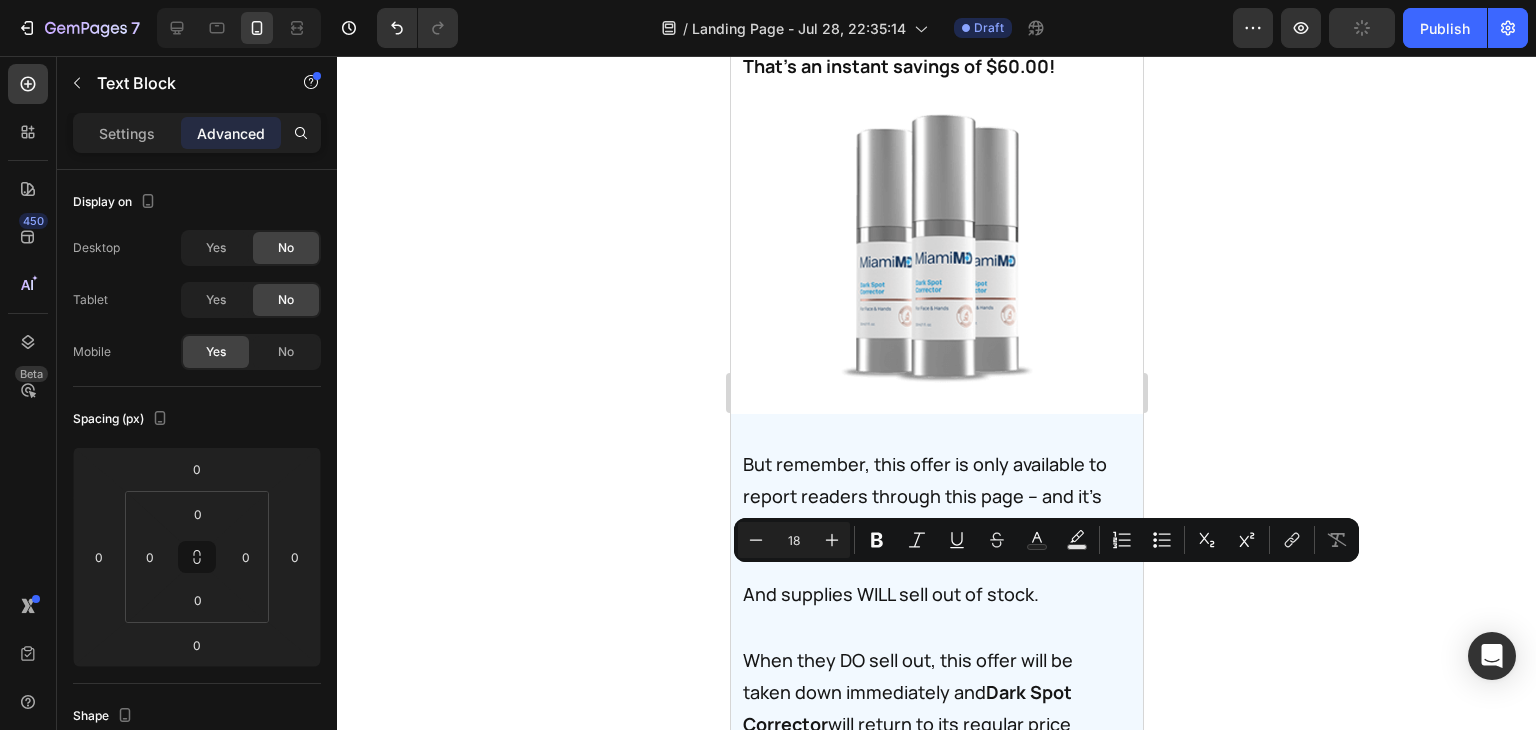 drag, startPoint x: 907, startPoint y: 590, endPoint x: 834, endPoint y: 596, distance: 73.24616 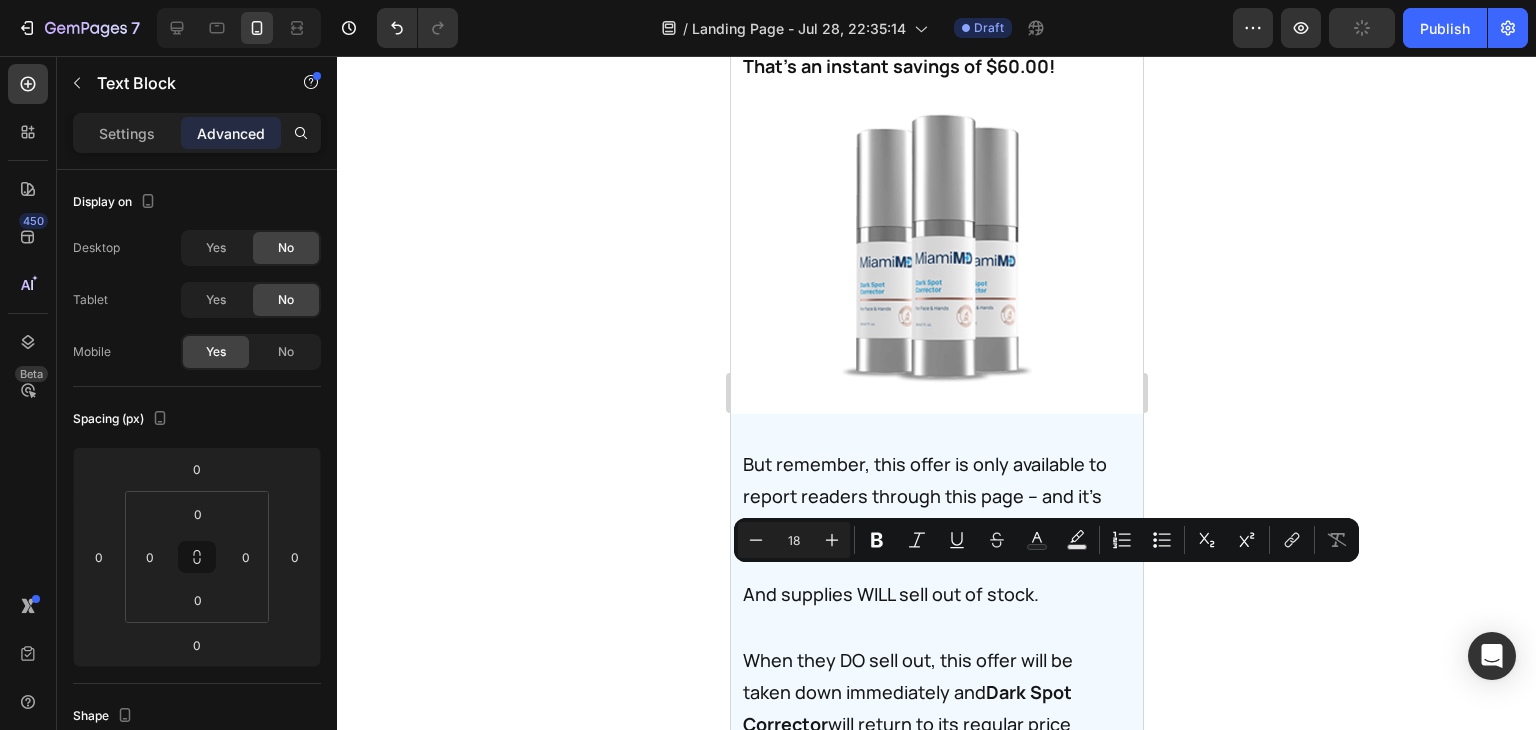 click on "When CELLU Crepey Skin Repair is available in stores, my distributor tells me it will retail for around $89.00... a great price when you consider how expensive and time-consuming it is to get these potent barrier-repairing ingredients and compounds." at bounding box center [934, -370] 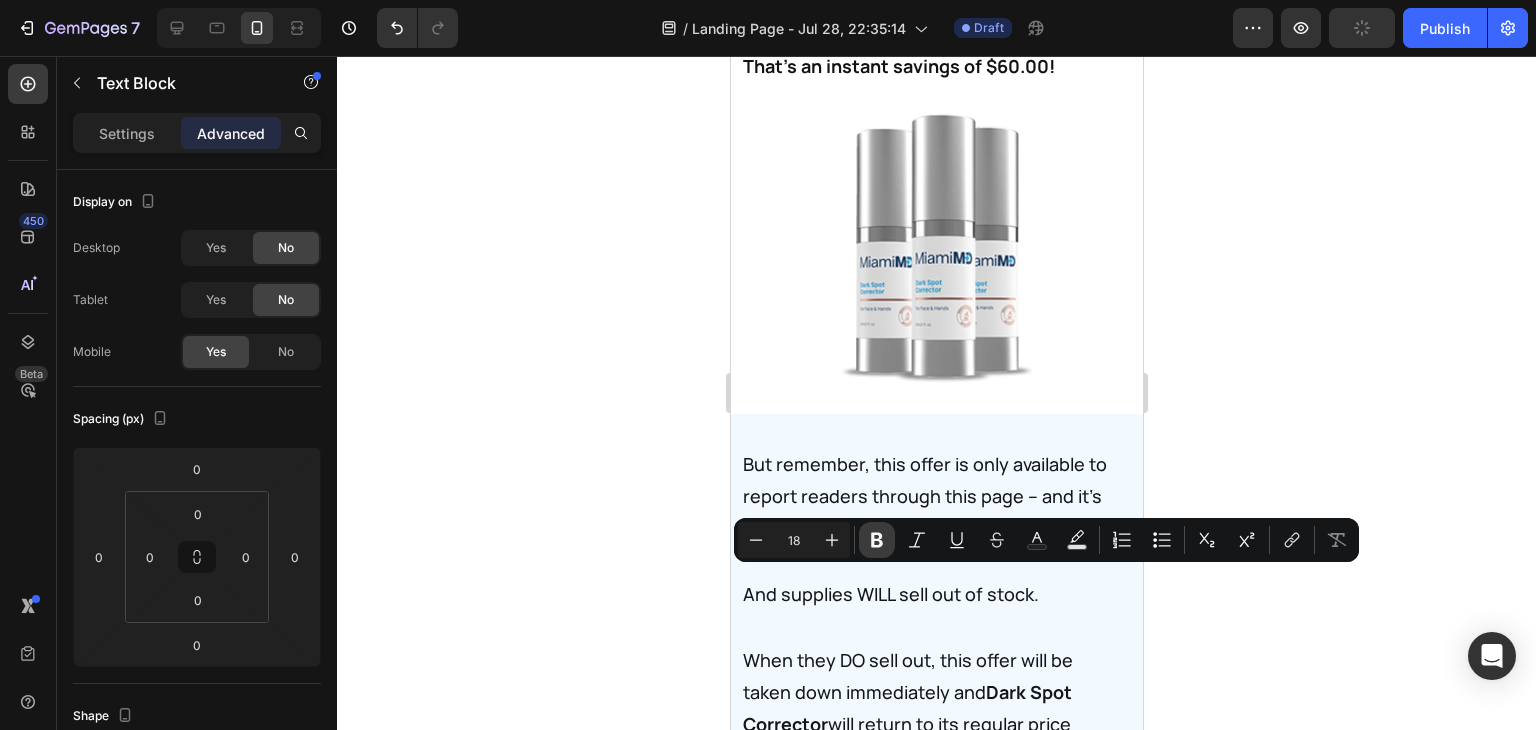 click 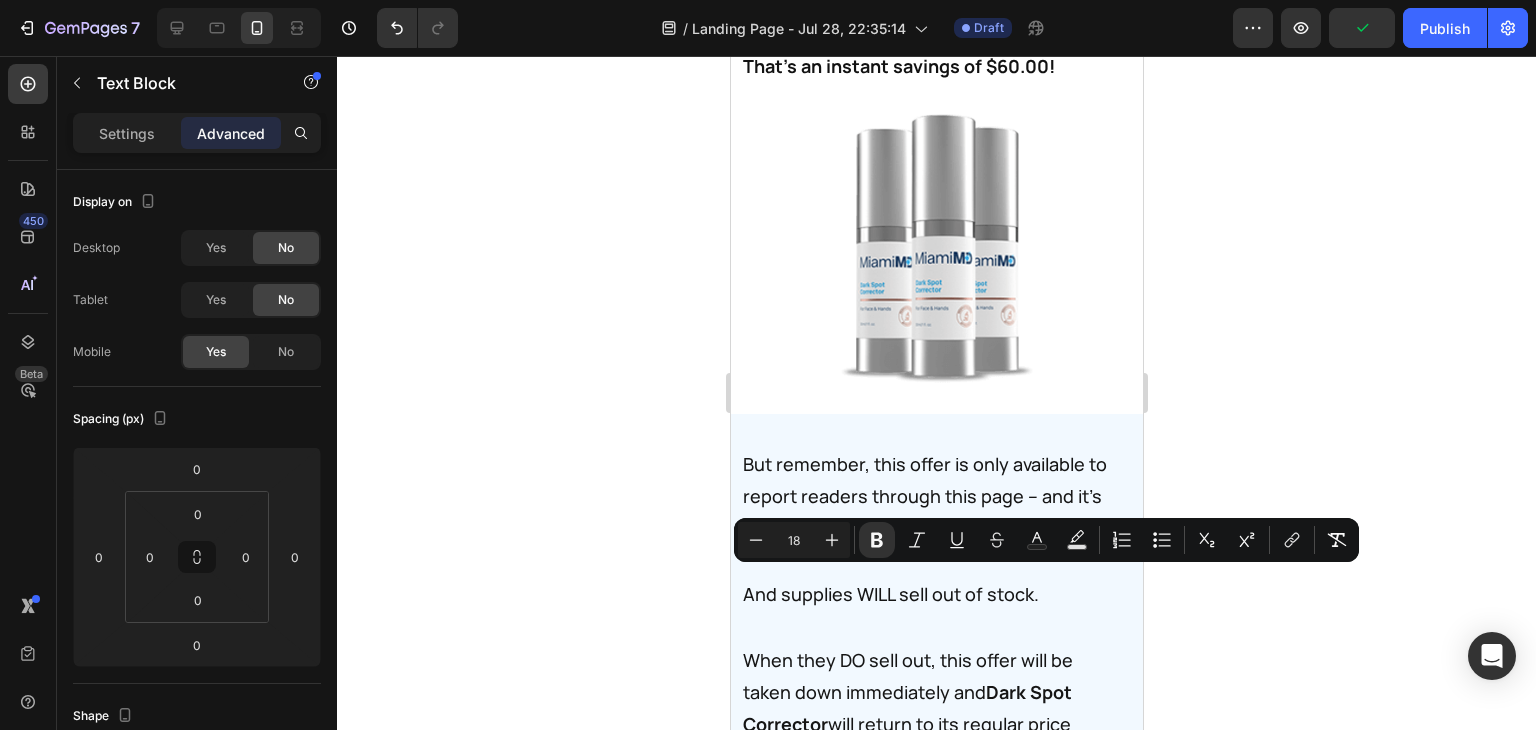 click 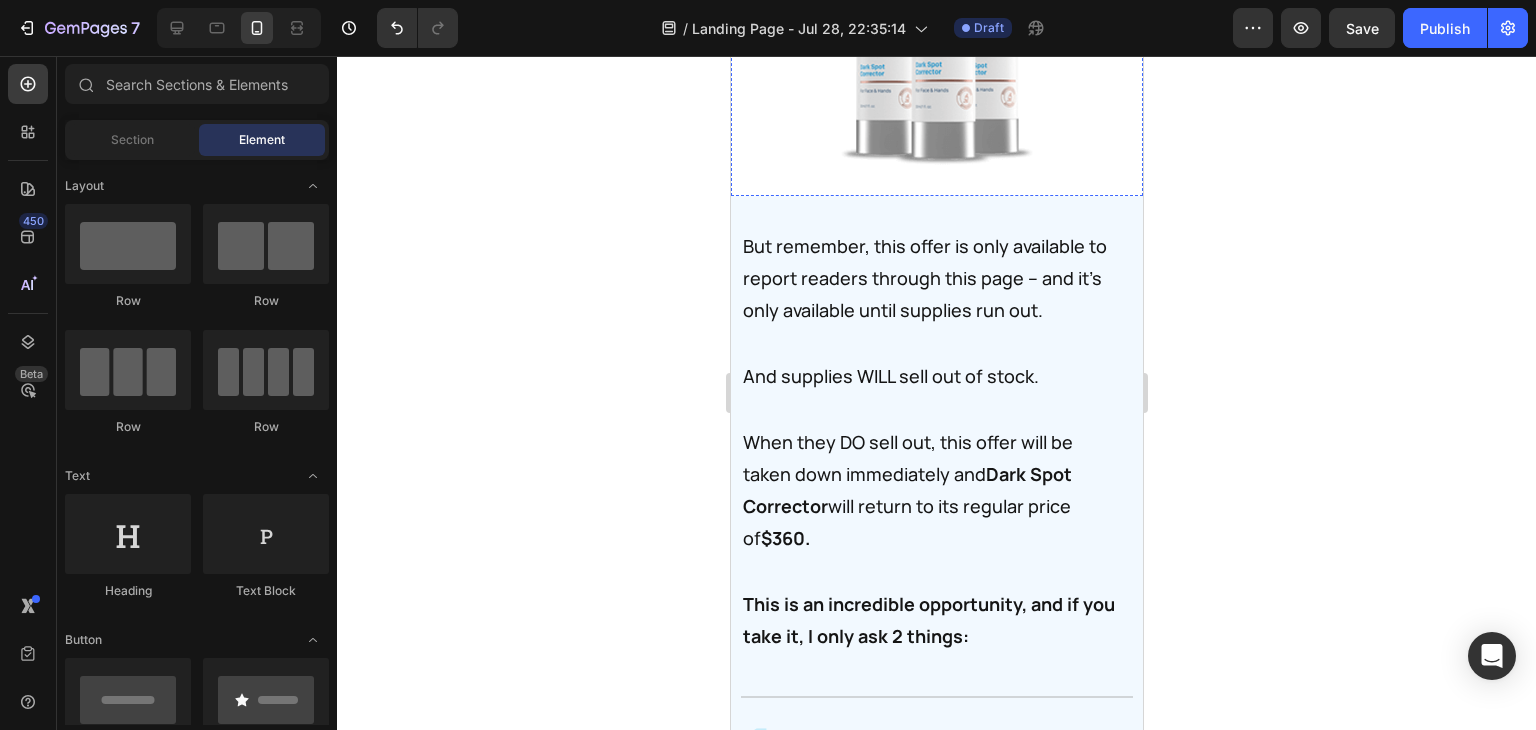 scroll, scrollTop: 42869, scrollLeft: 0, axis: vertical 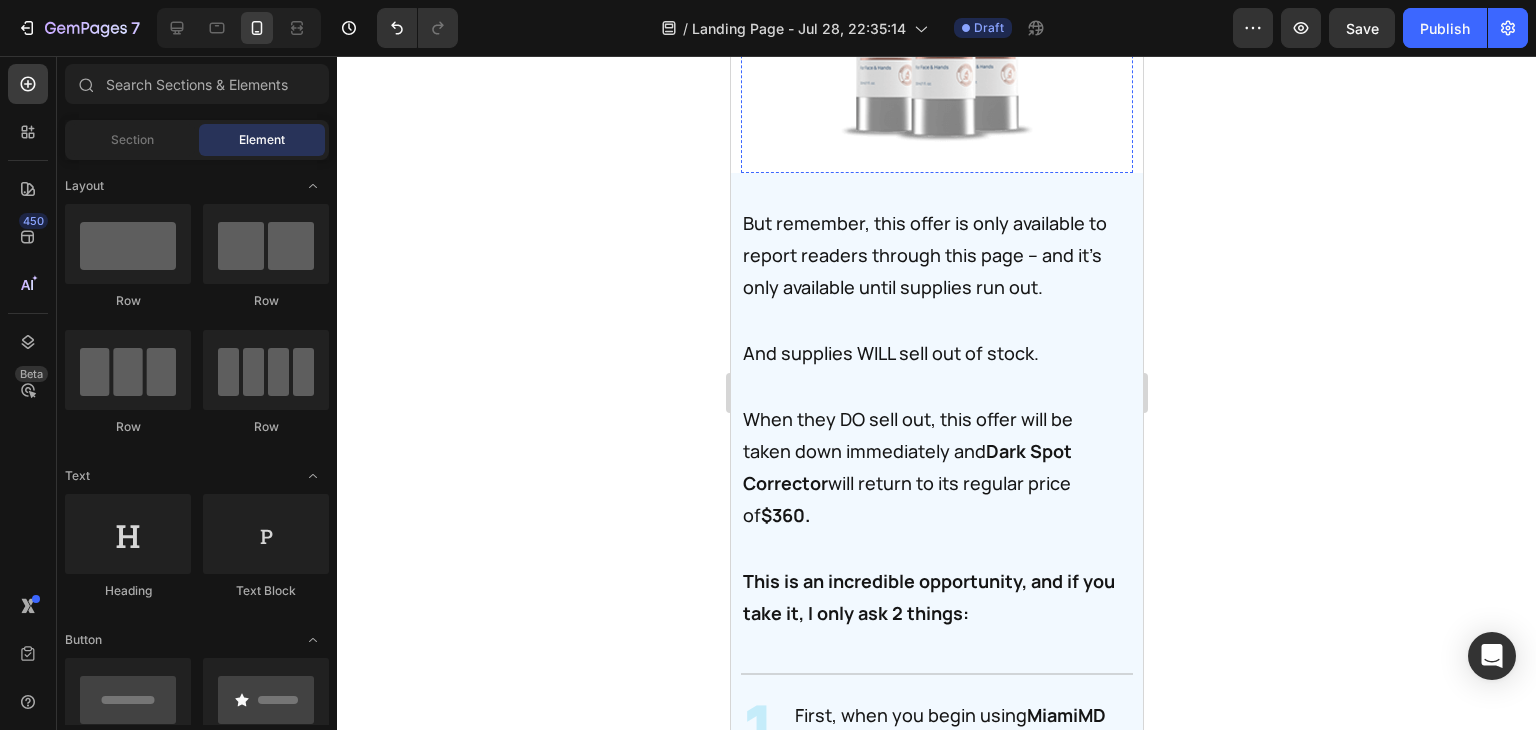 click on "But because you've read this entire report, and I know you're serious about clearing your dark spots, I've asked our team to dramatically lower the cost of  MiamiMD Dark Spot Corrector  for a brief period of time." at bounding box center [936, -415] 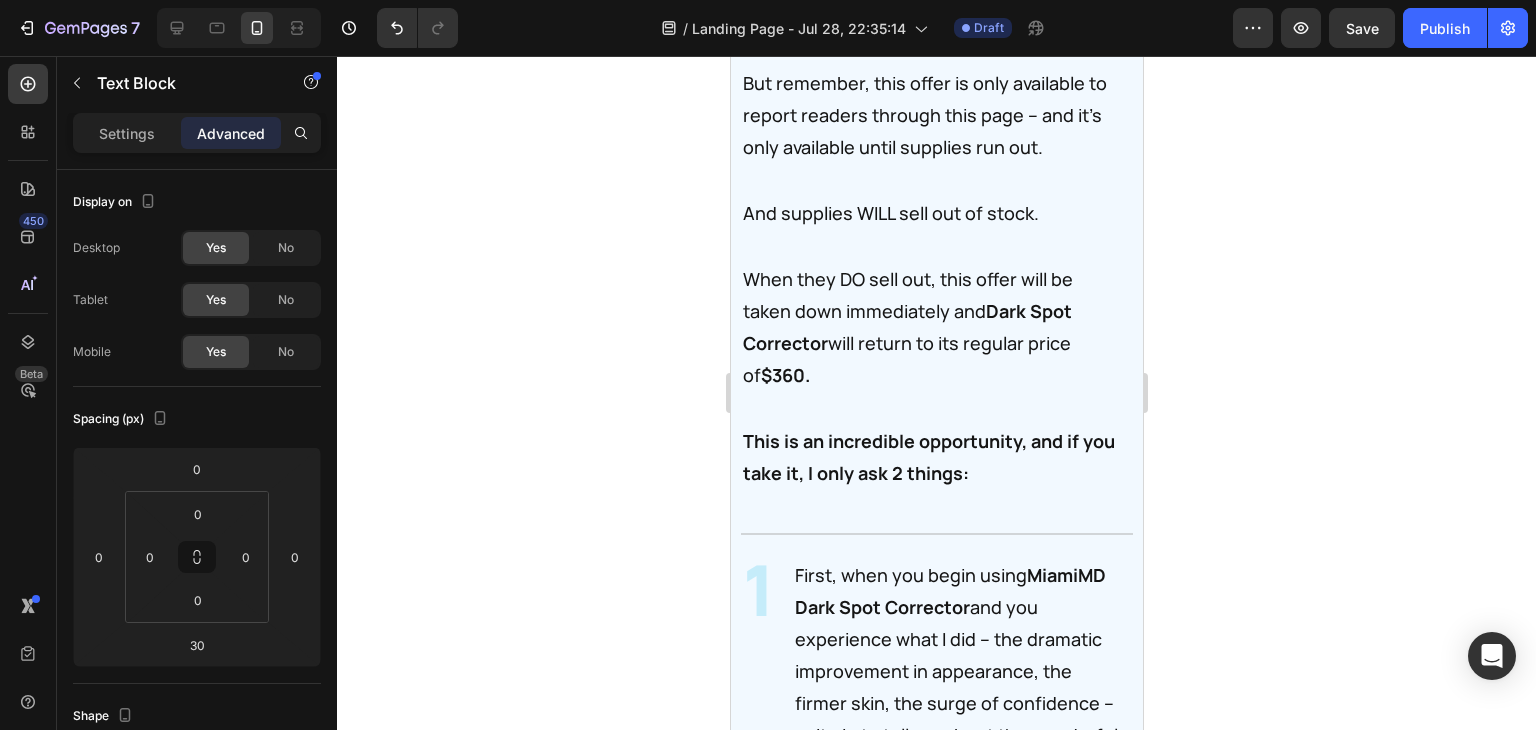 scroll, scrollTop: 43017, scrollLeft: 0, axis: vertical 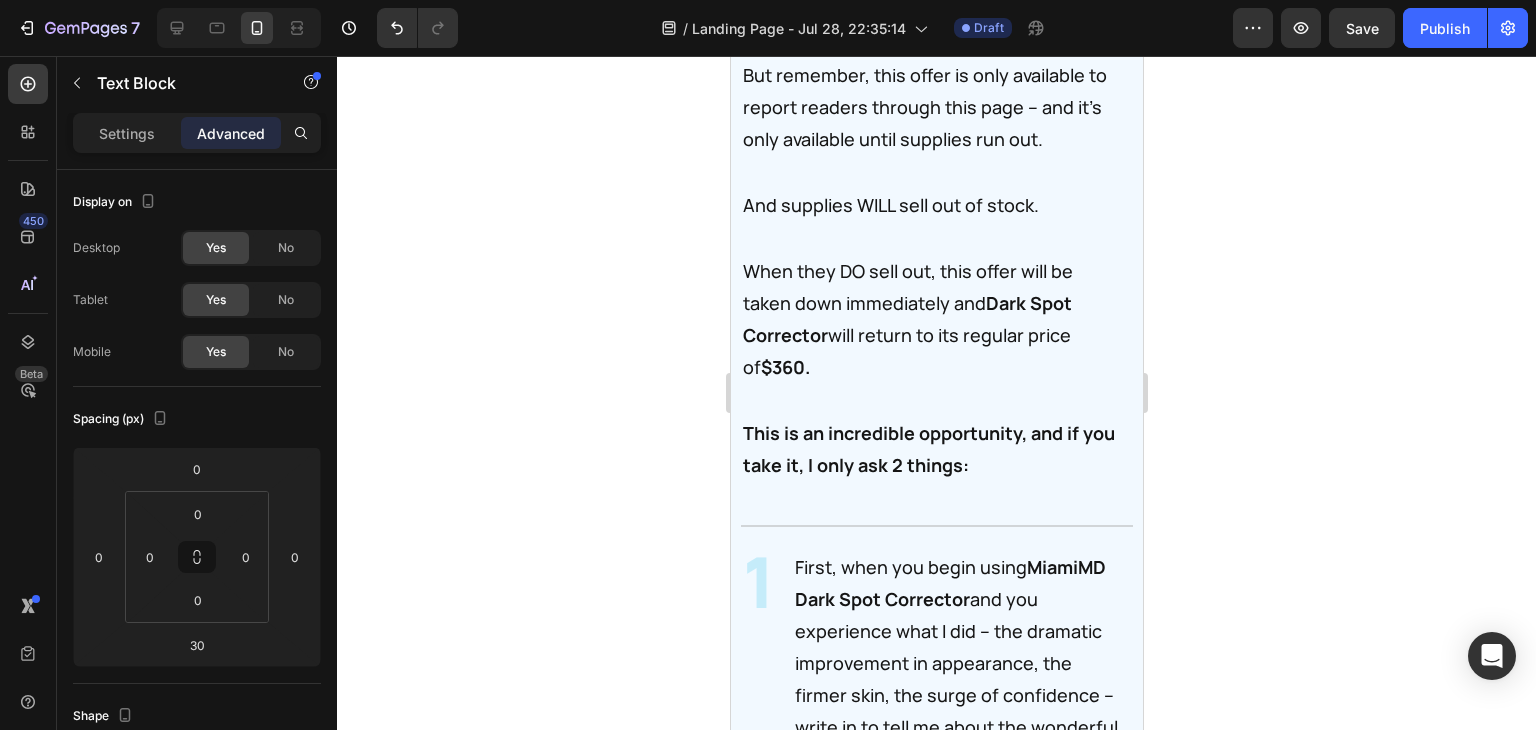 click on "That's an instant savings of $60.00!" at bounding box center (934, -323) 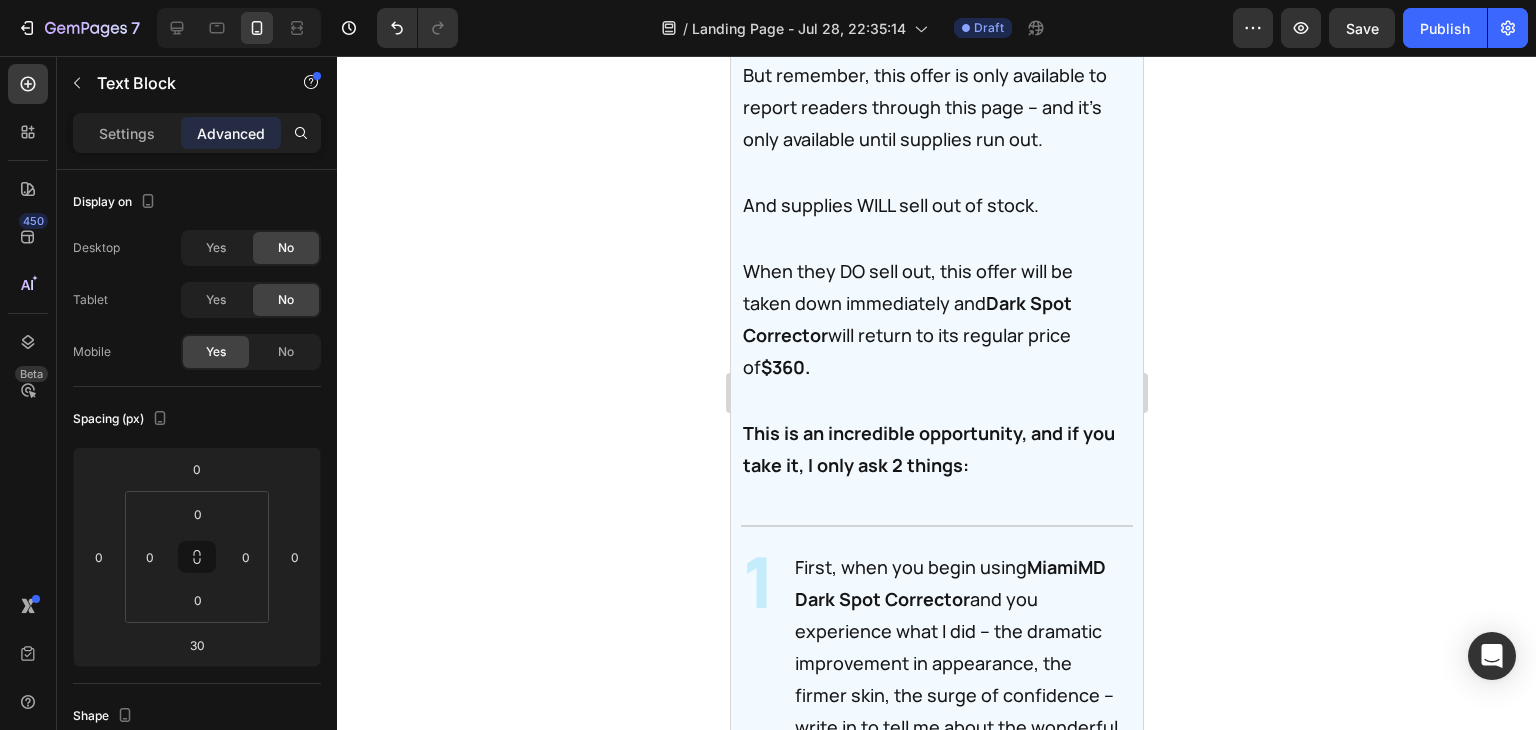 click on "That's an instant savings of $60.00!" at bounding box center [934, -323] 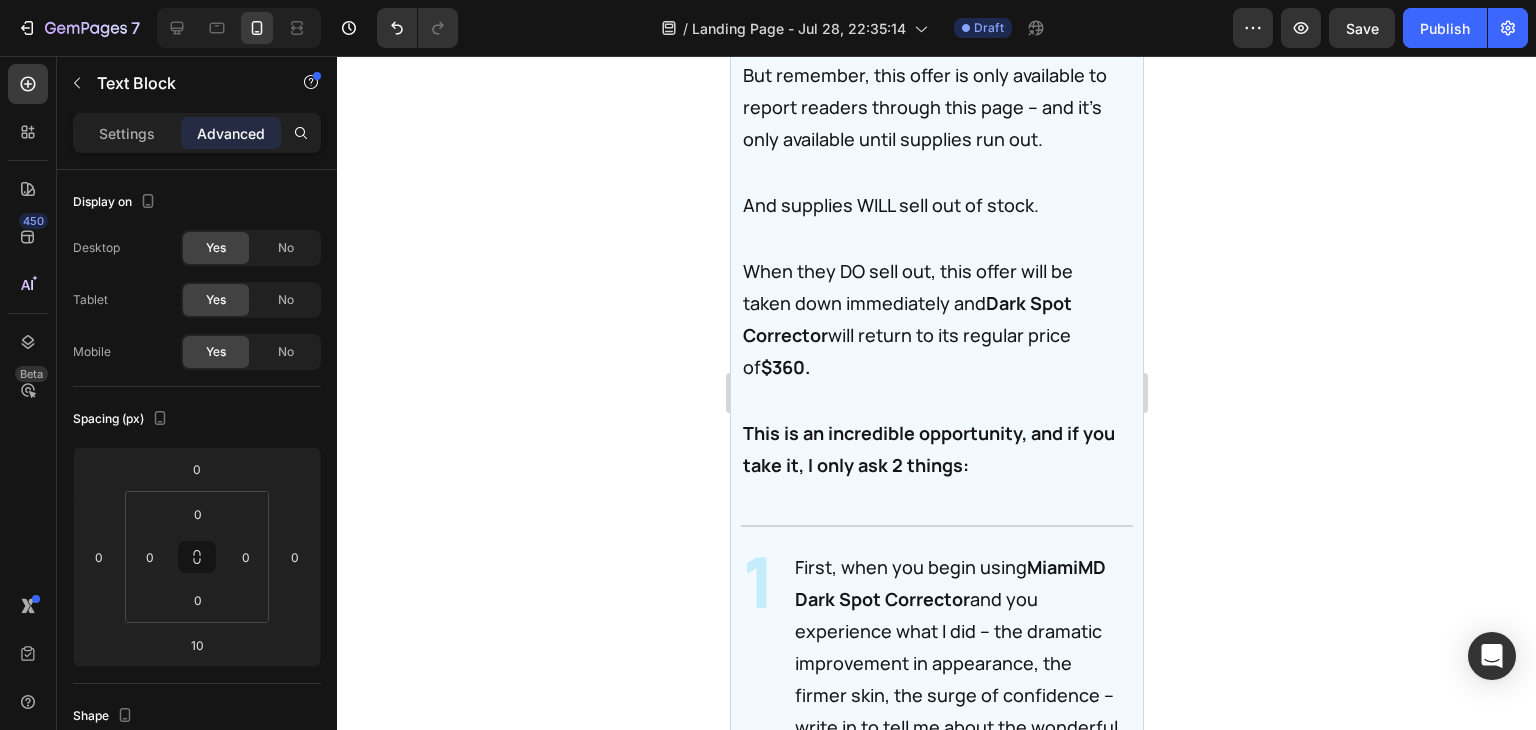 click on "So if you order today through this page, you can get MiamiMD's Dark Spot Corrector for just  $129.00." at bounding box center [926, -401] 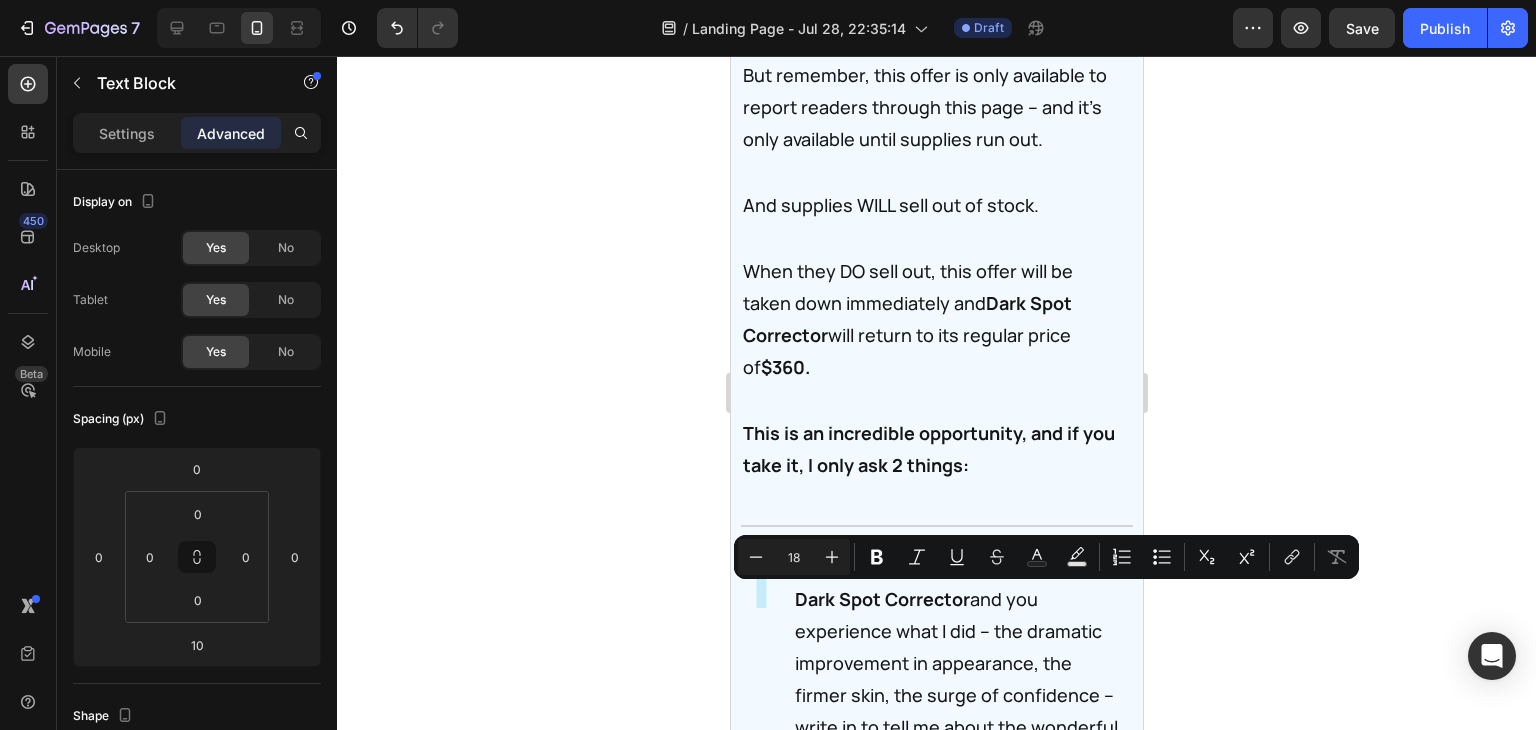 drag, startPoint x: 846, startPoint y: 607, endPoint x: 779, endPoint y: 608, distance: 67.00746 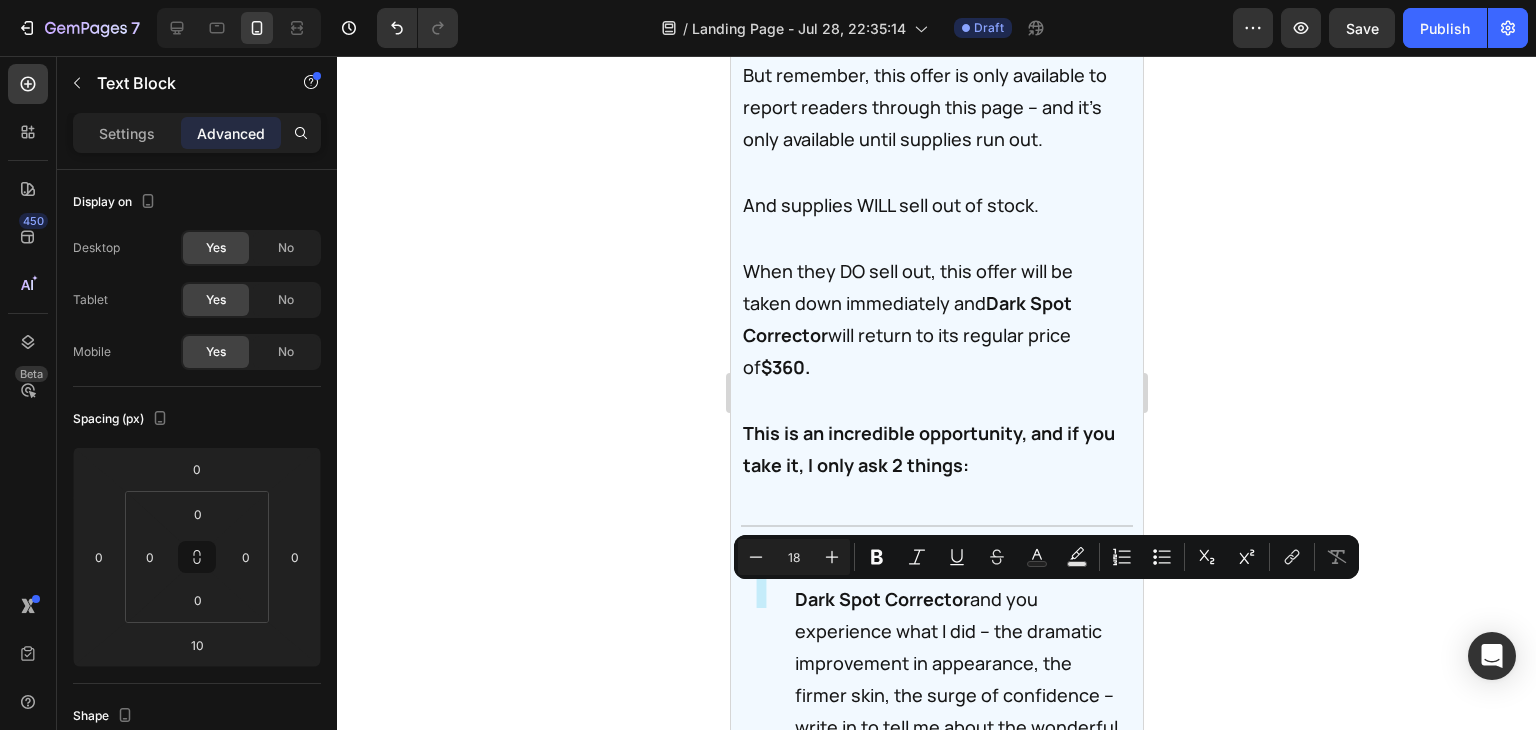 click on "So if you order today through this page, you can get CELLU Crepey Skin Repair for just $49.00." at bounding box center [926, -401] 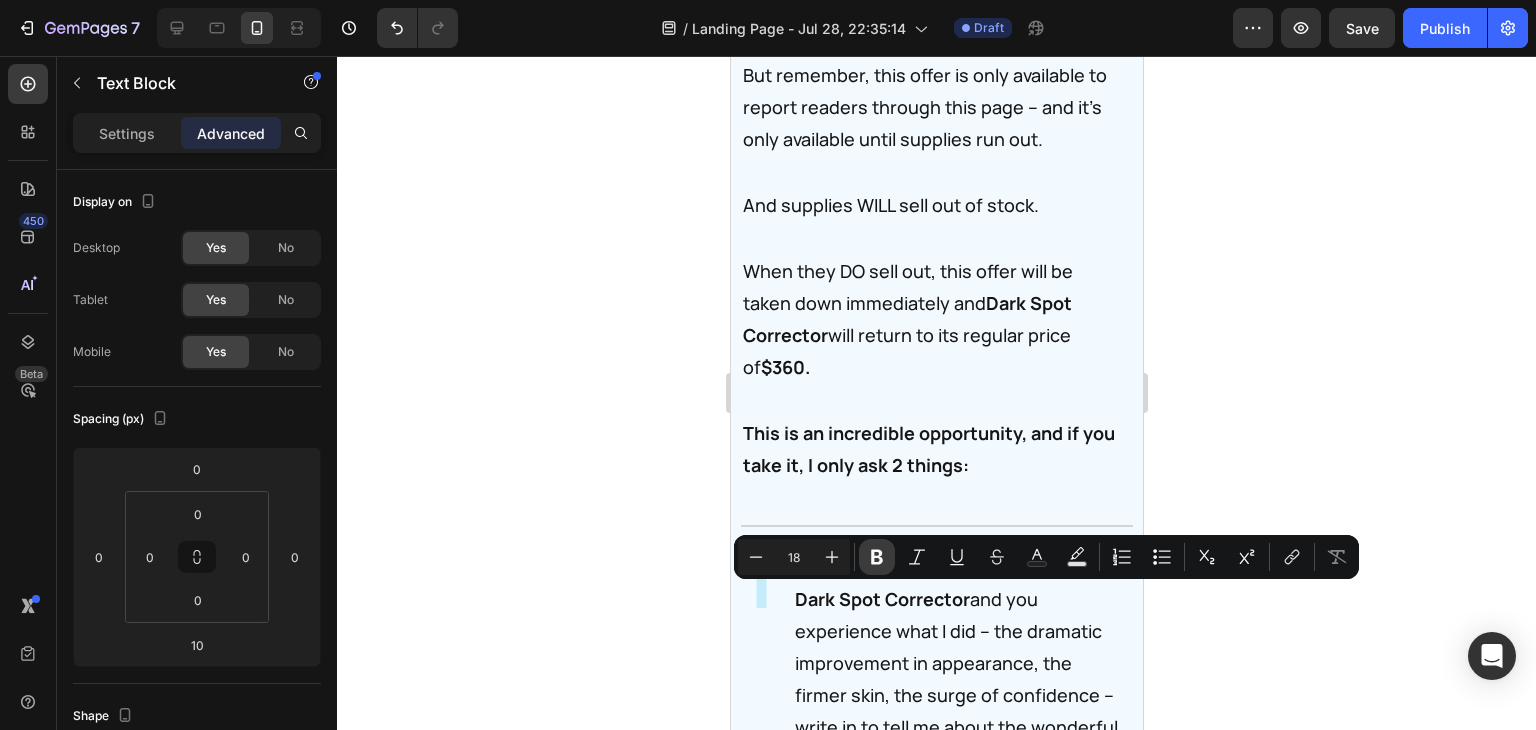 click 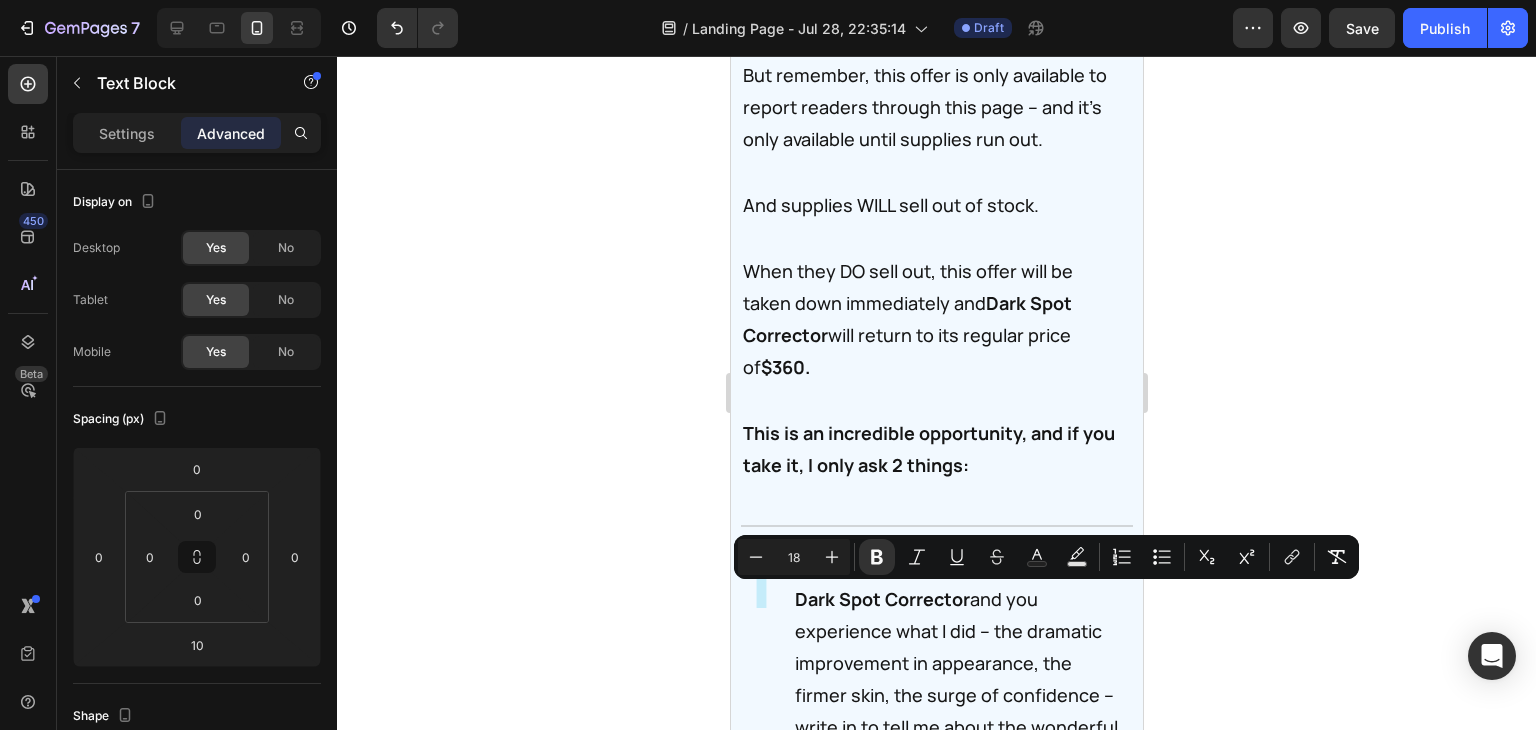 click 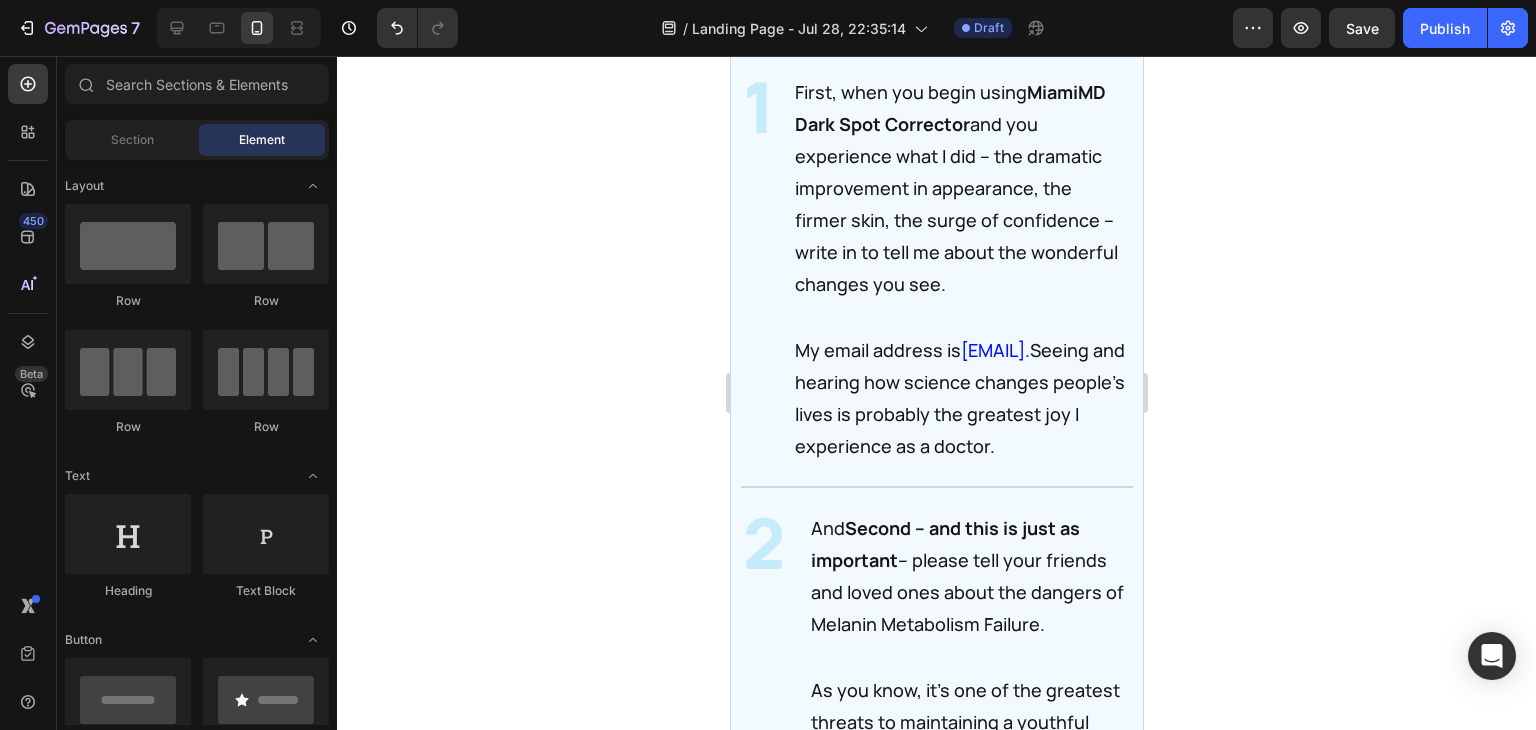 scroll, scrollTop: 43523, scrollLeft: 0, axis: vertical 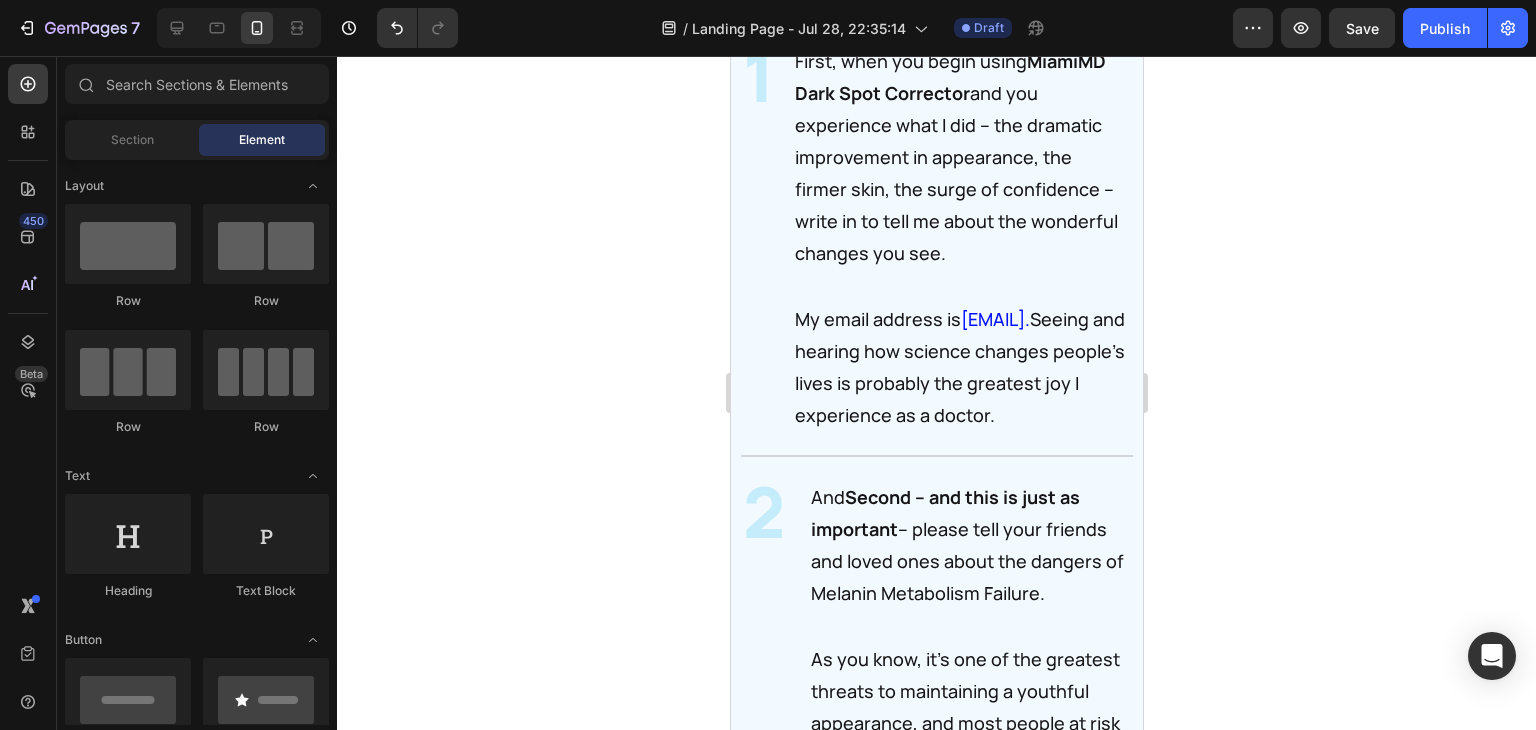 click at bounding box center (936, -646) 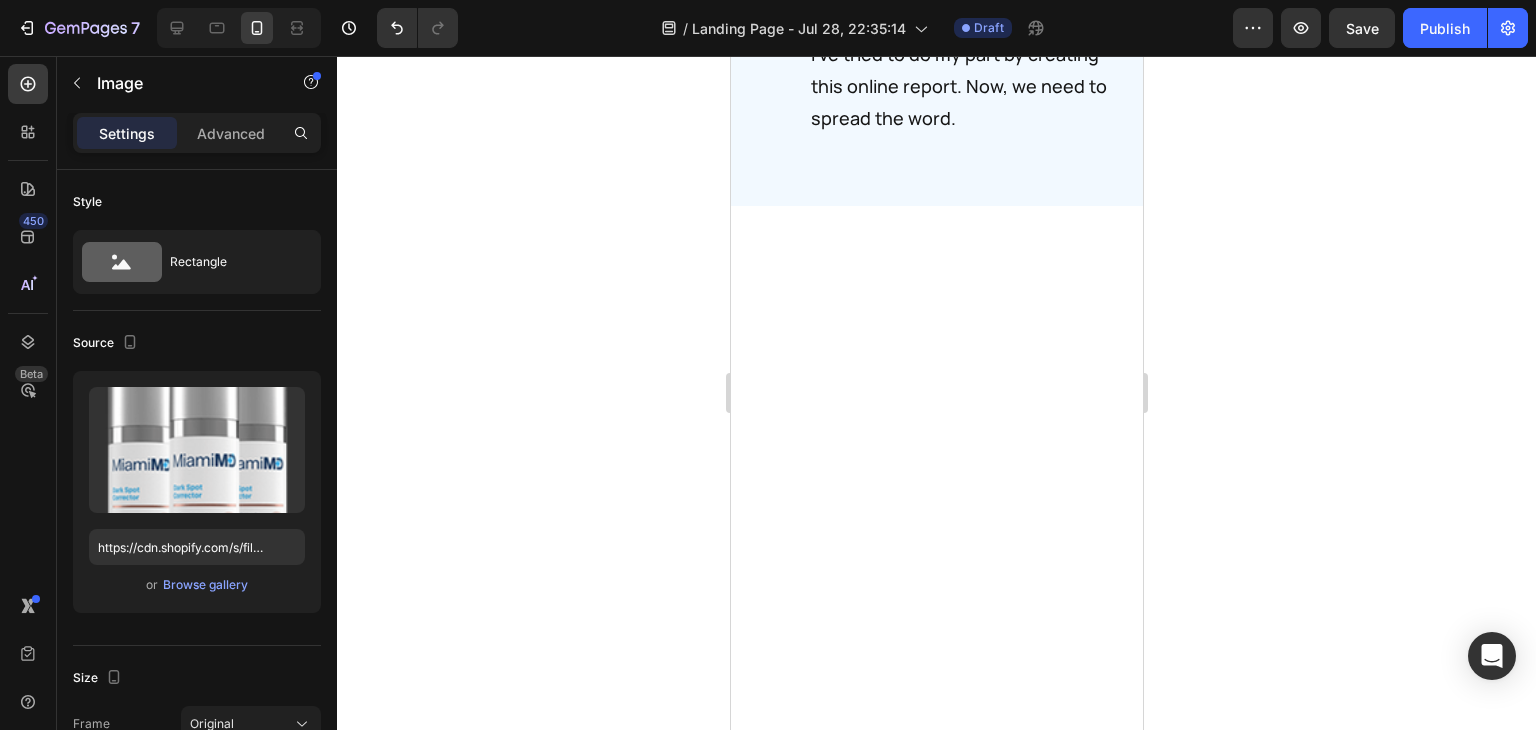 scroll, scrollTop: 44674, scrollLeft: 0, axis: vertical 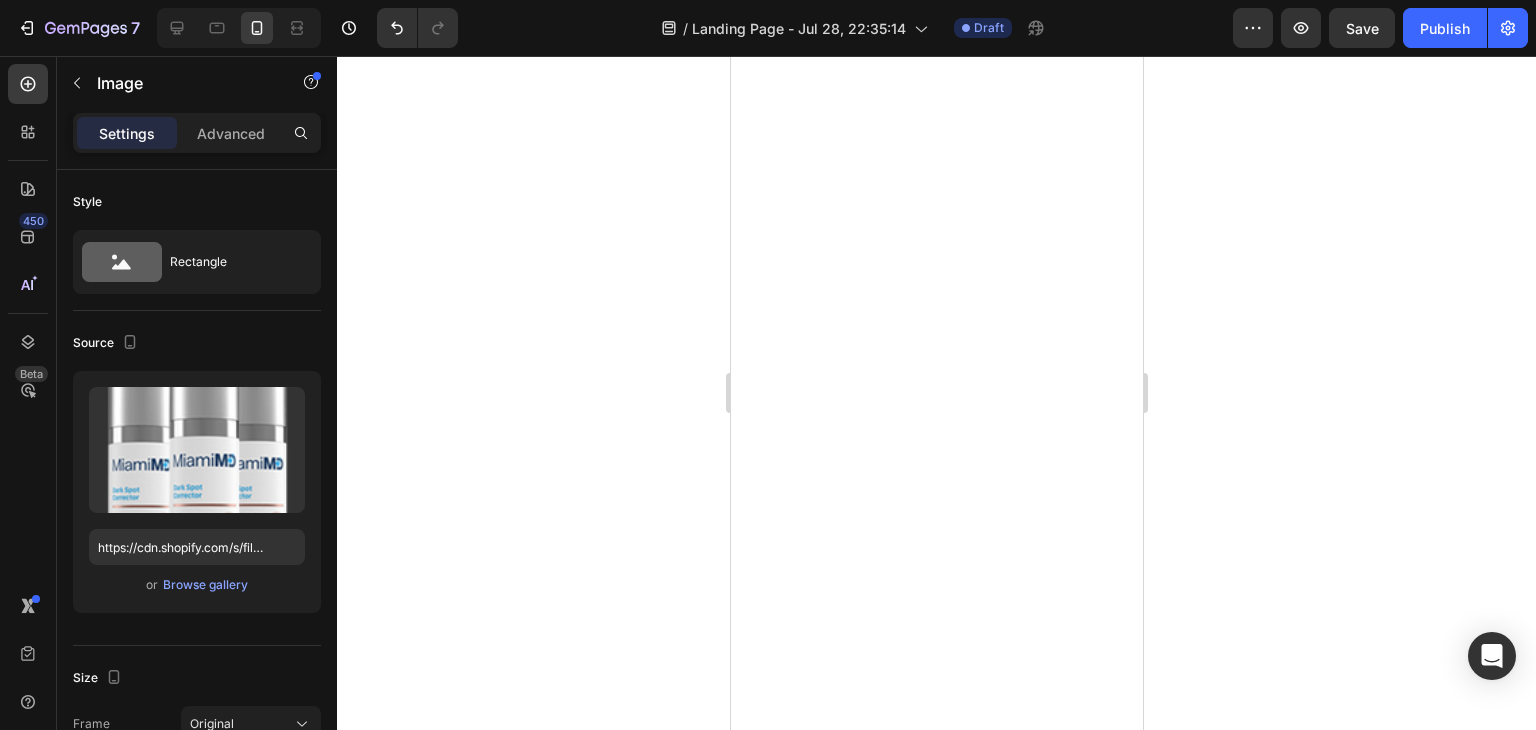 click on "support@trymiamimd.com." at bounding box center [994, -832] 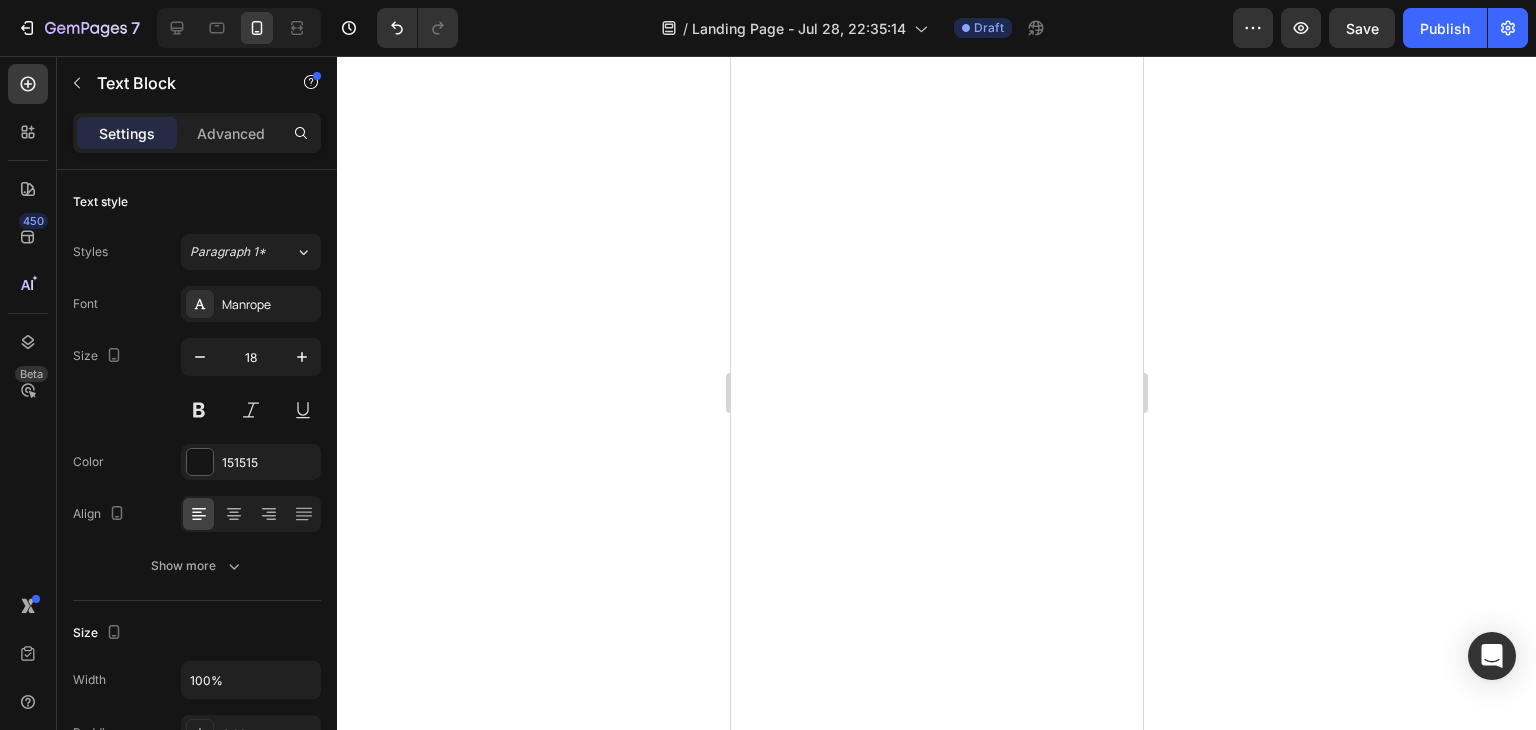 click on "support@trymiamimd.com." at bounding box center [994, -832] 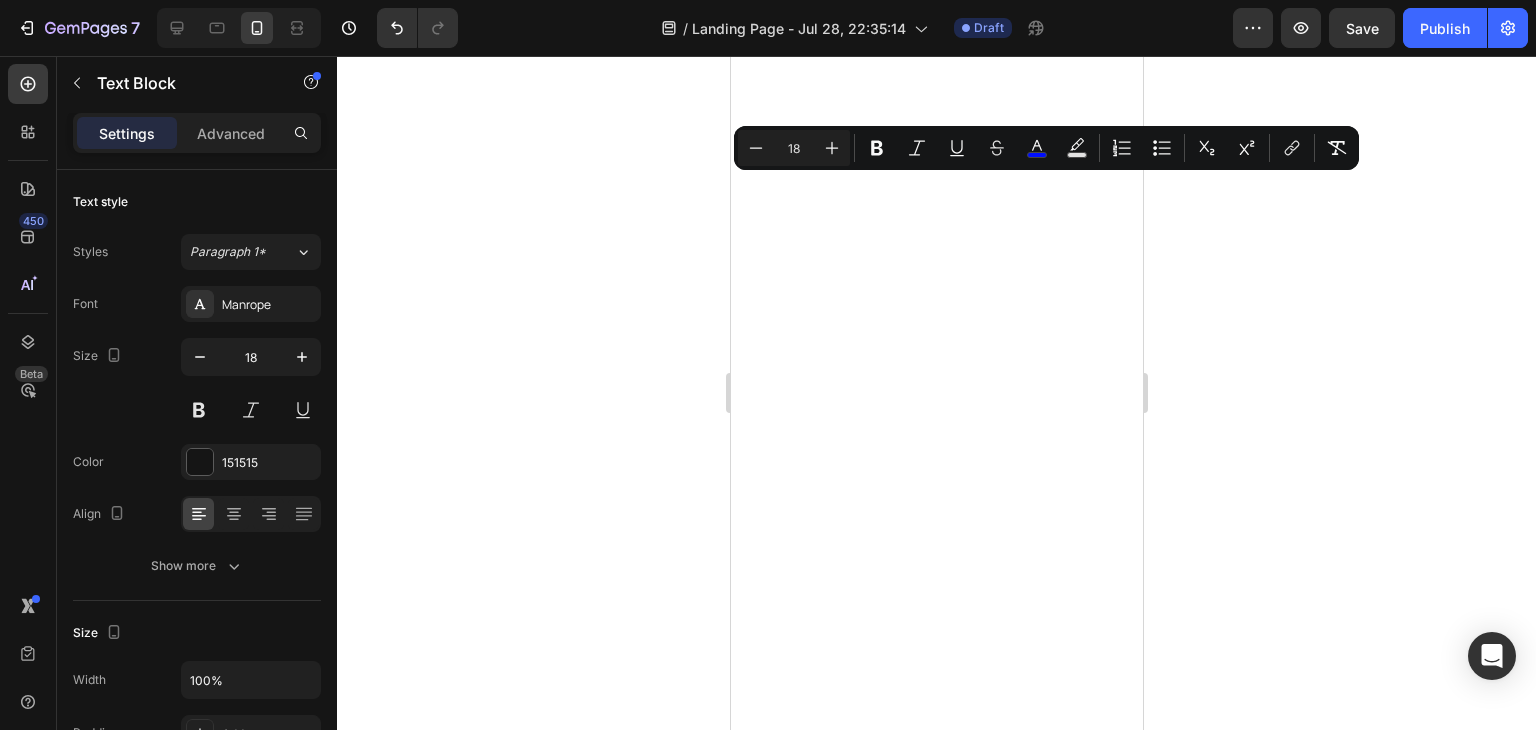 drag, startPoint x: 795, startPoint y: 189, endPoint x: 1023, endPoint y: 196, distance: 228.10744 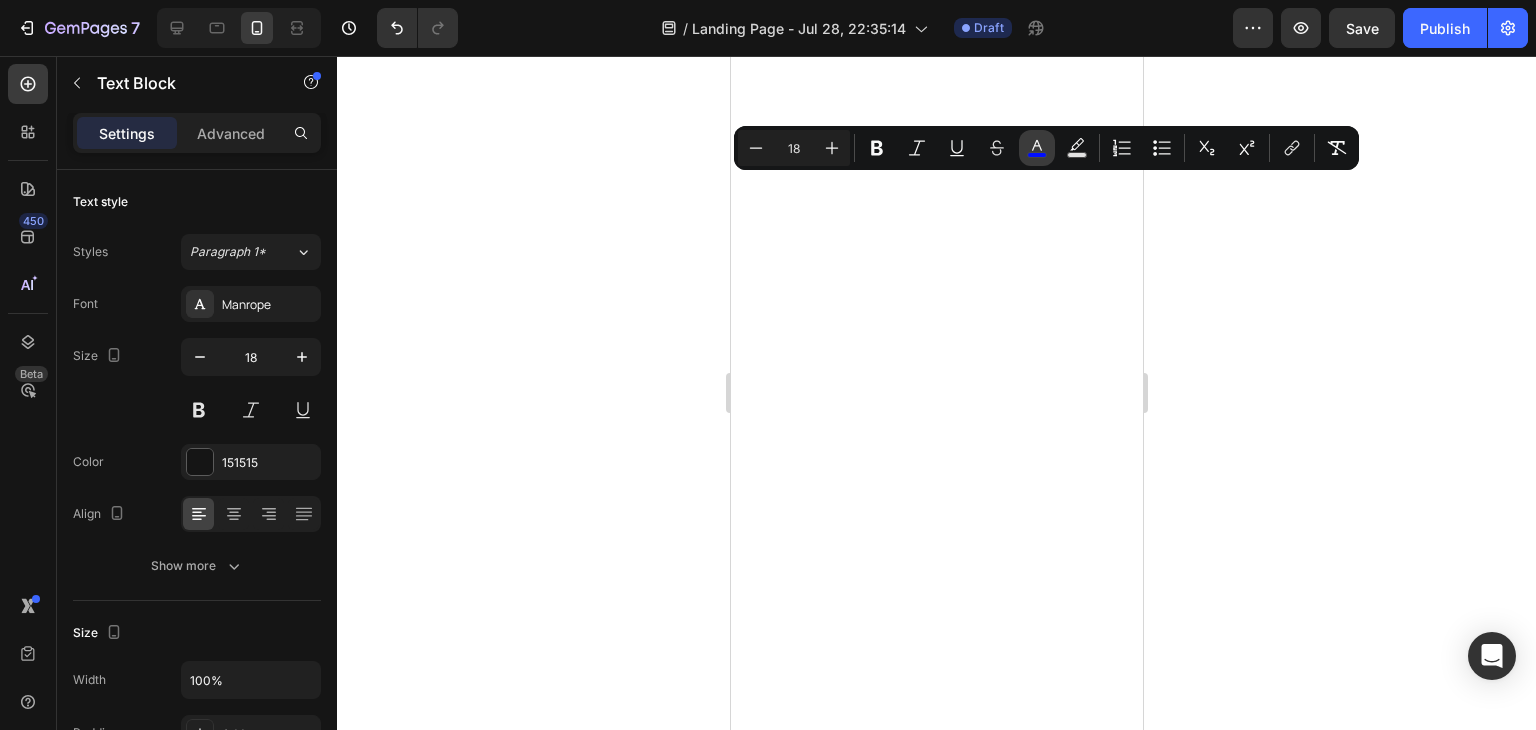click on "color" at bounding box center [1037, 148] 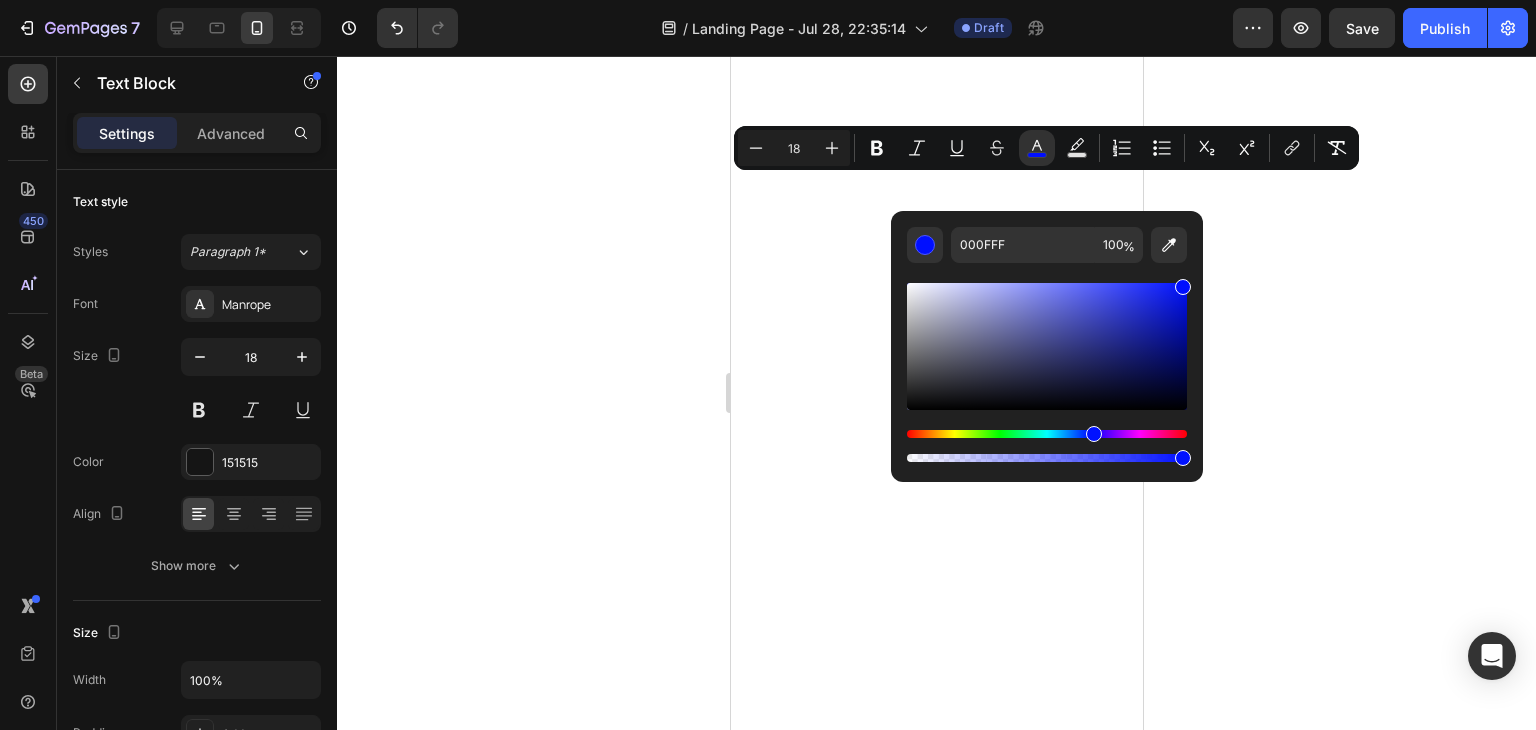 click 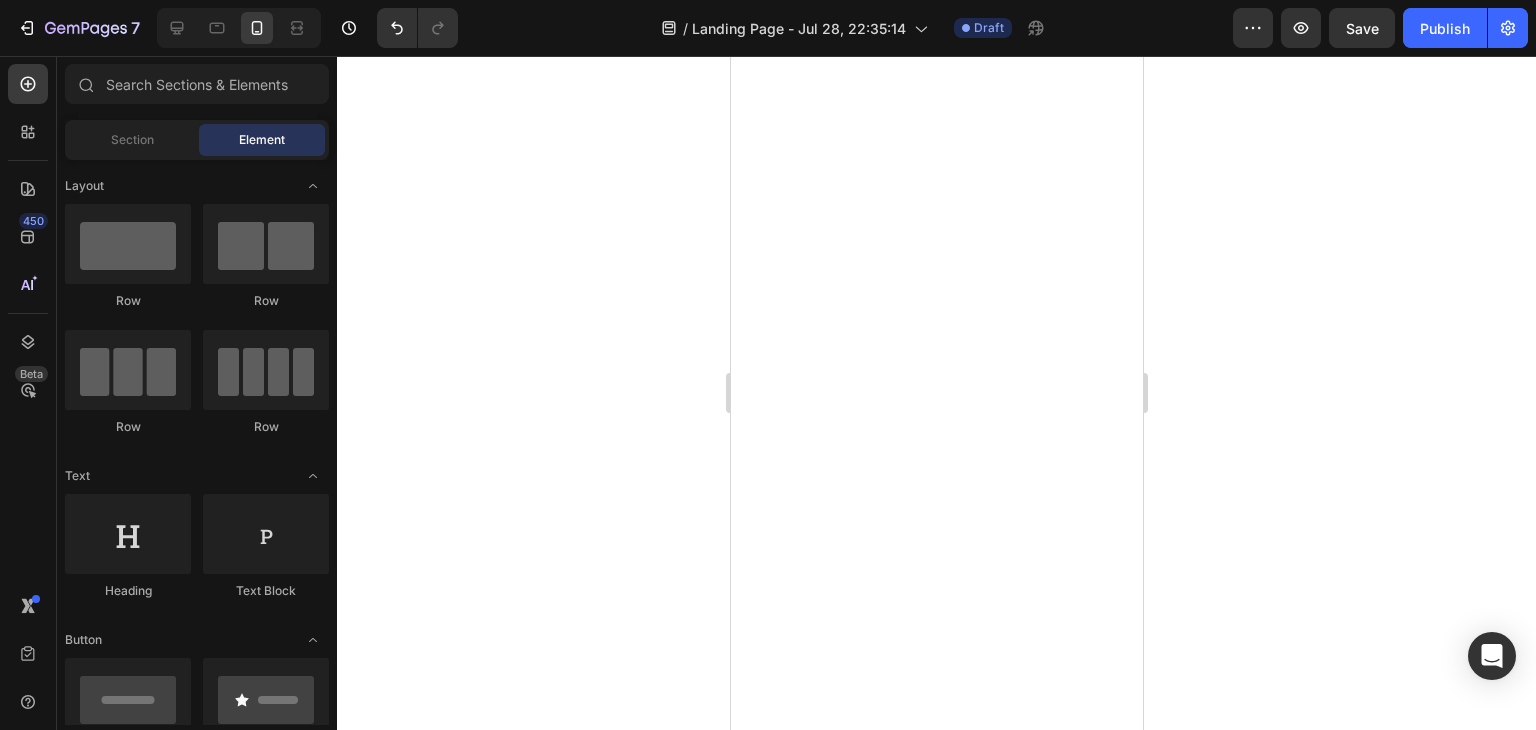 click on "support@trymiamimd.com." at bounding box center [994, -832] 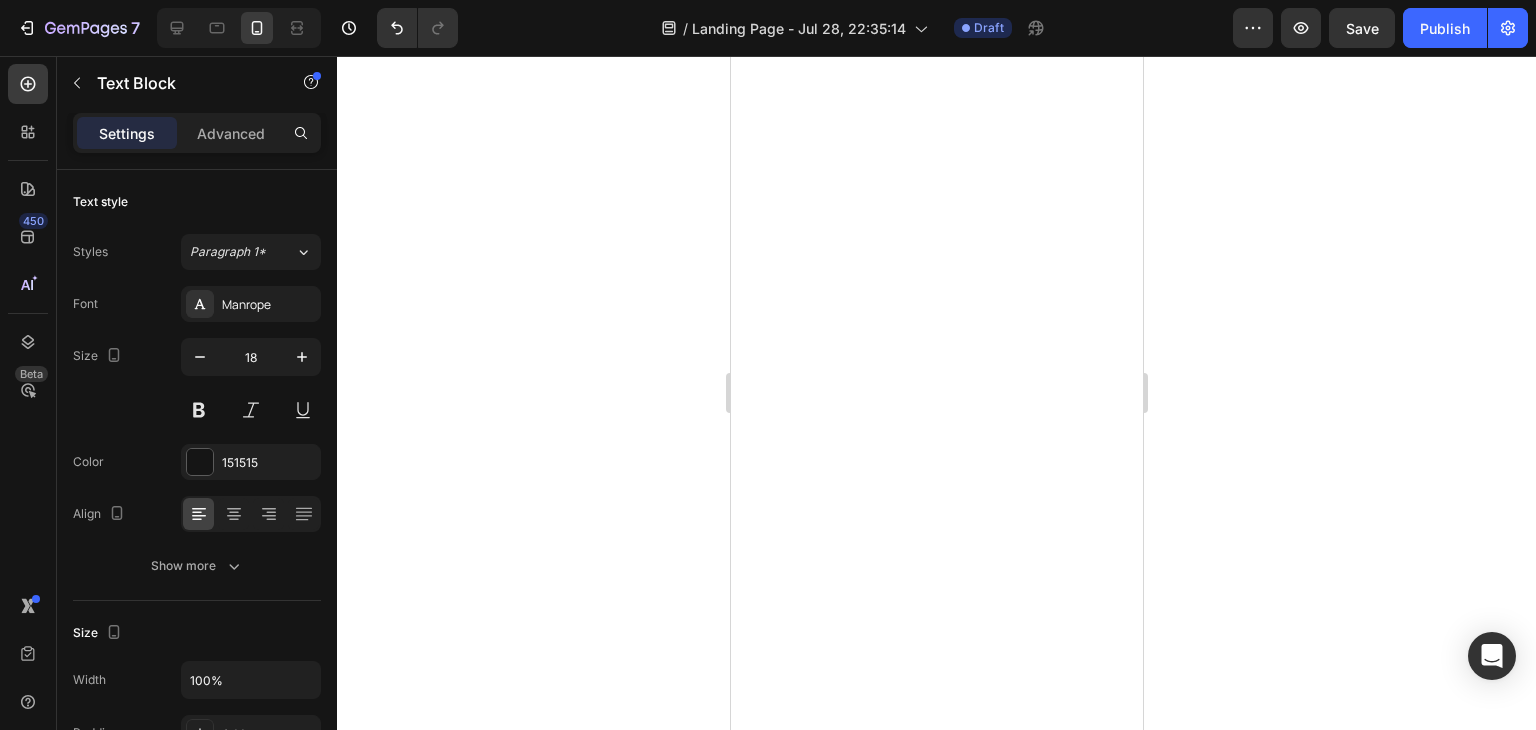 click on "support@trymiamimd.com." at bounding box center (994, -832) 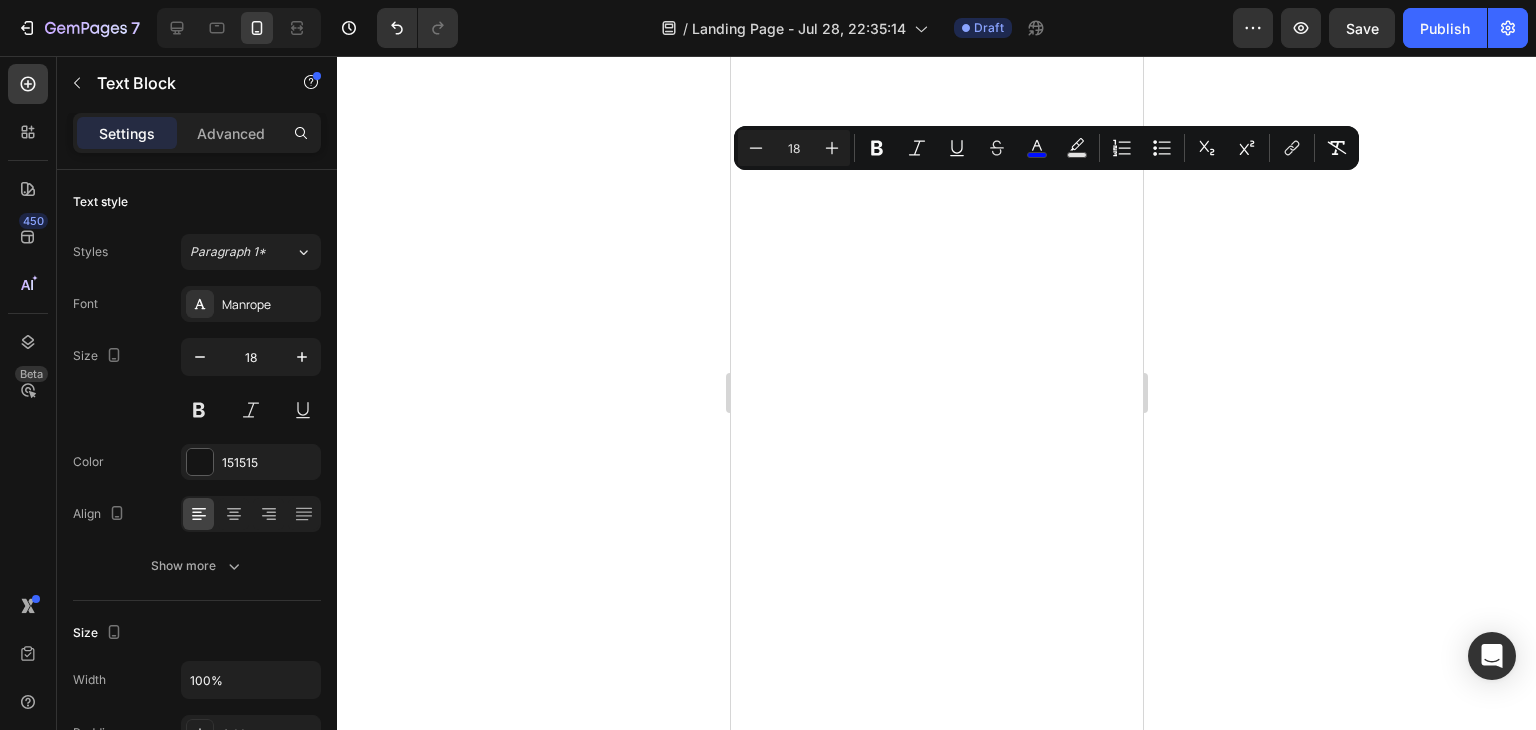 drag, startPoint x: 793, startPoint y: 191, endPoint x: 1014, endPoint y: 198, distance: 221.11082 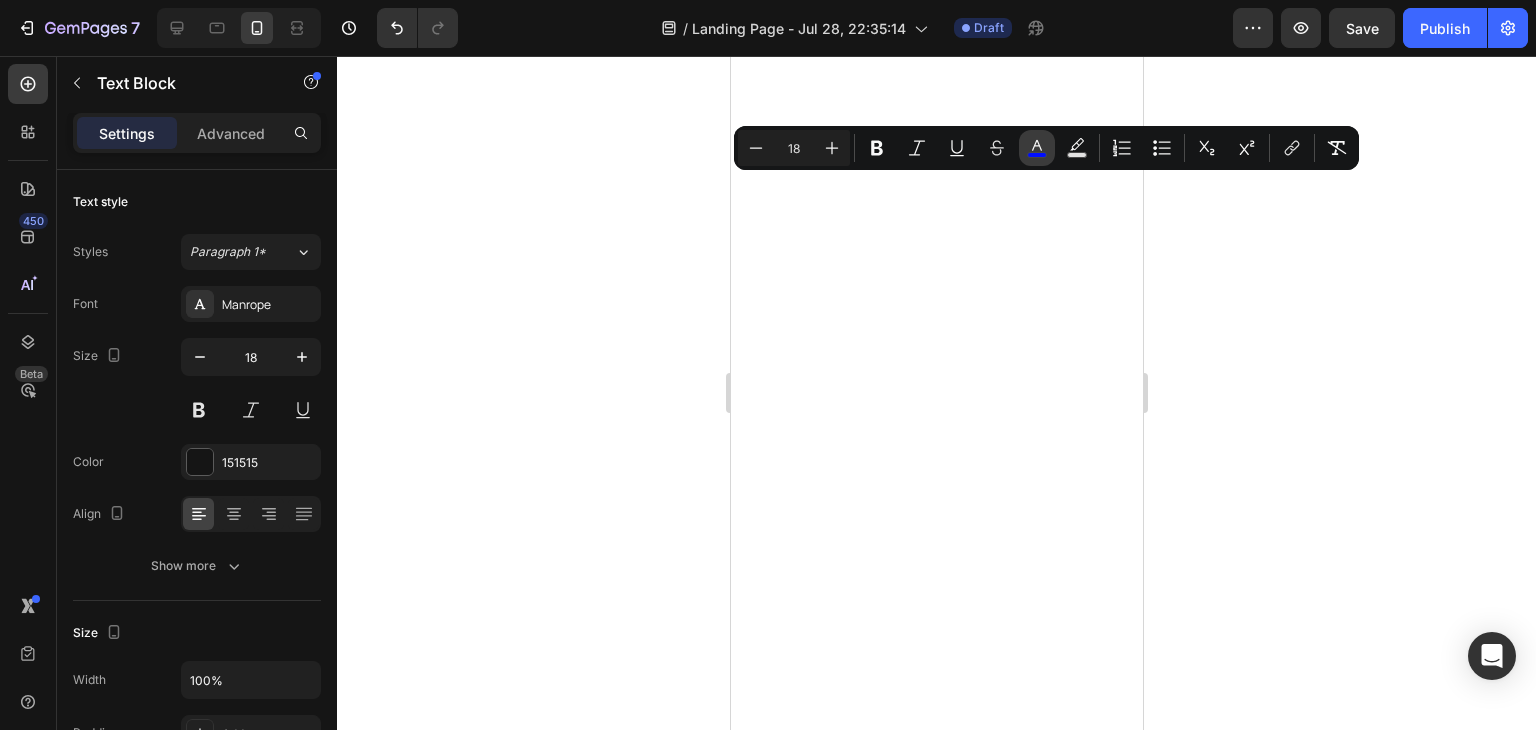 click 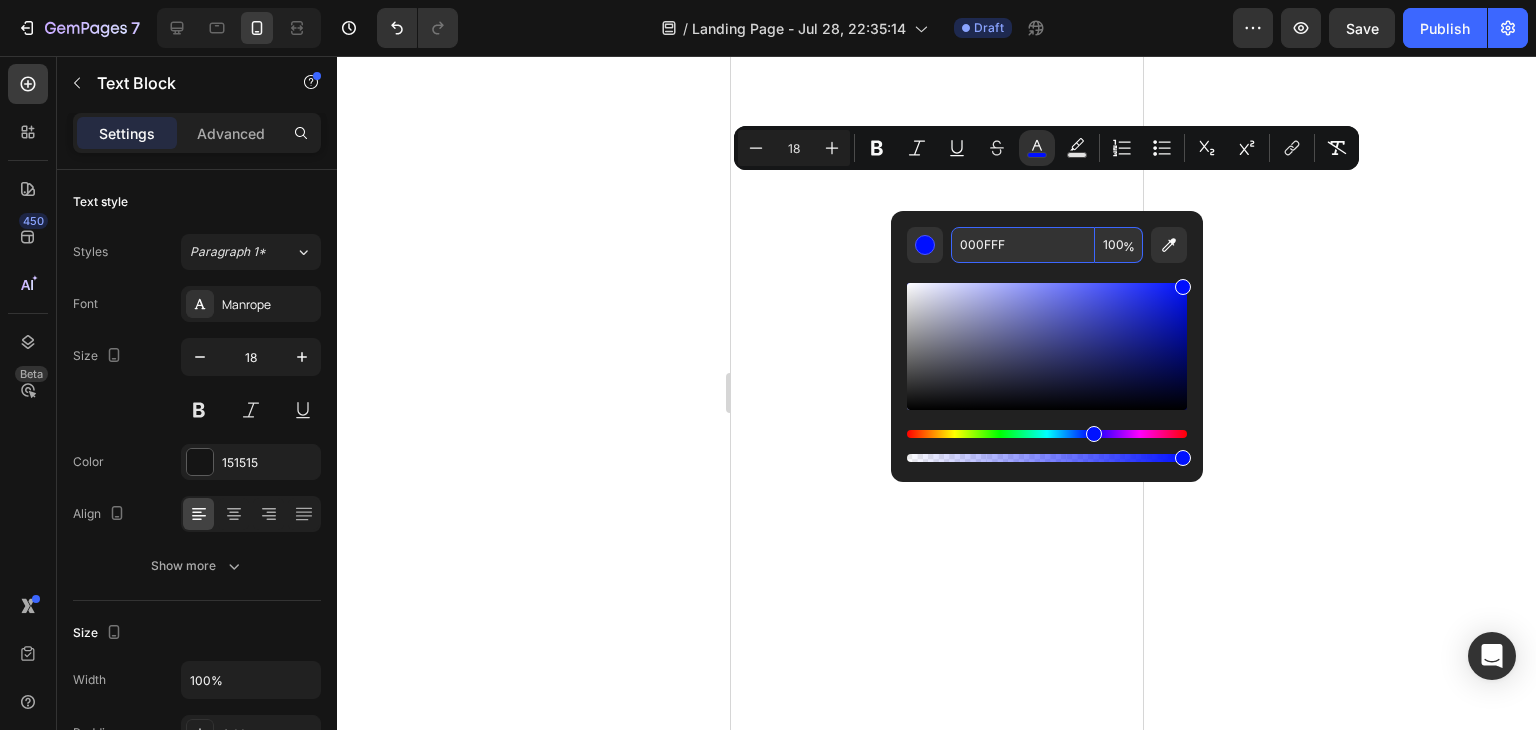 click on "000FFF" at bounding box center (1023, 245) 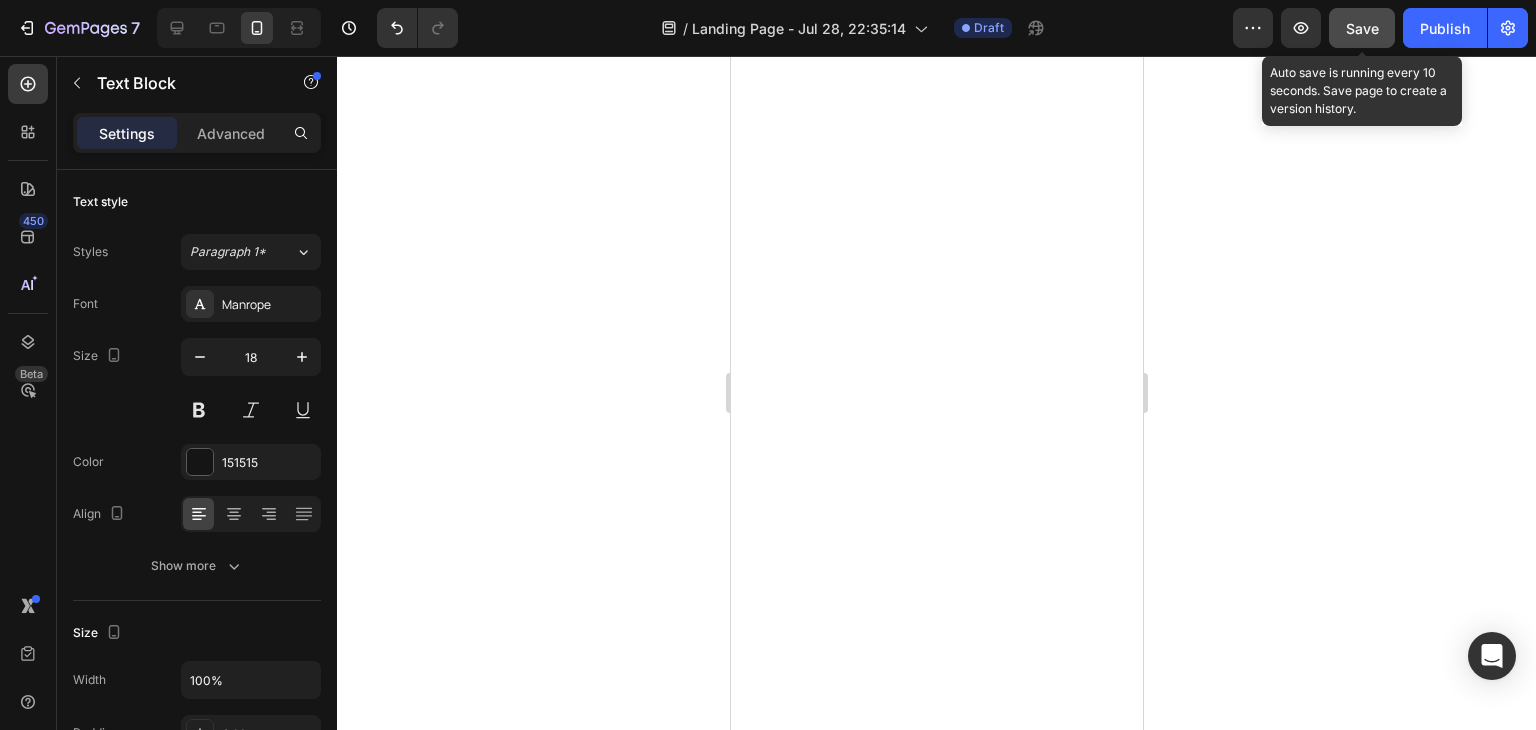 click on "Save" at bounding box center [1362, 28] 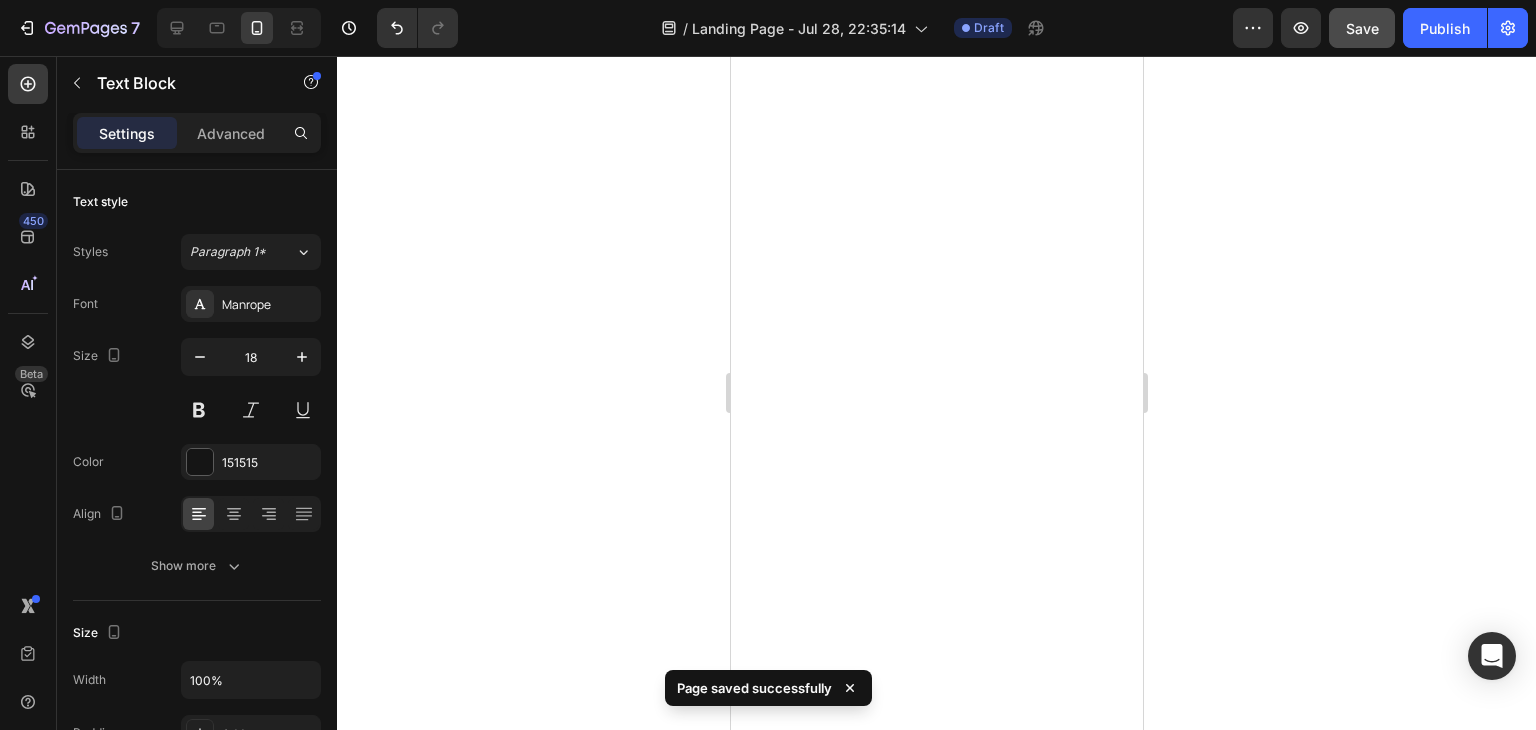 type 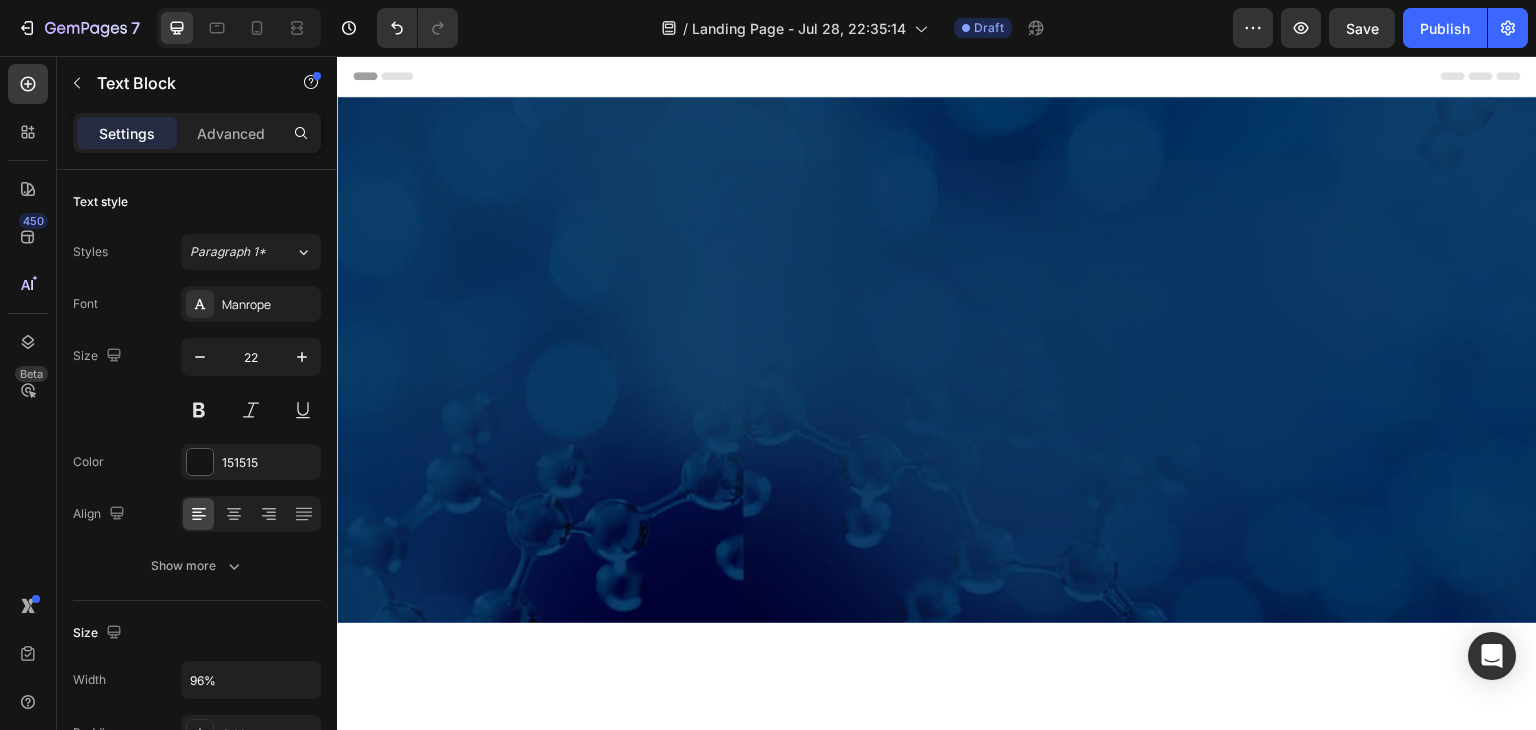 scroll, scrollTop: 0, scrollLeft: 0, axis: both 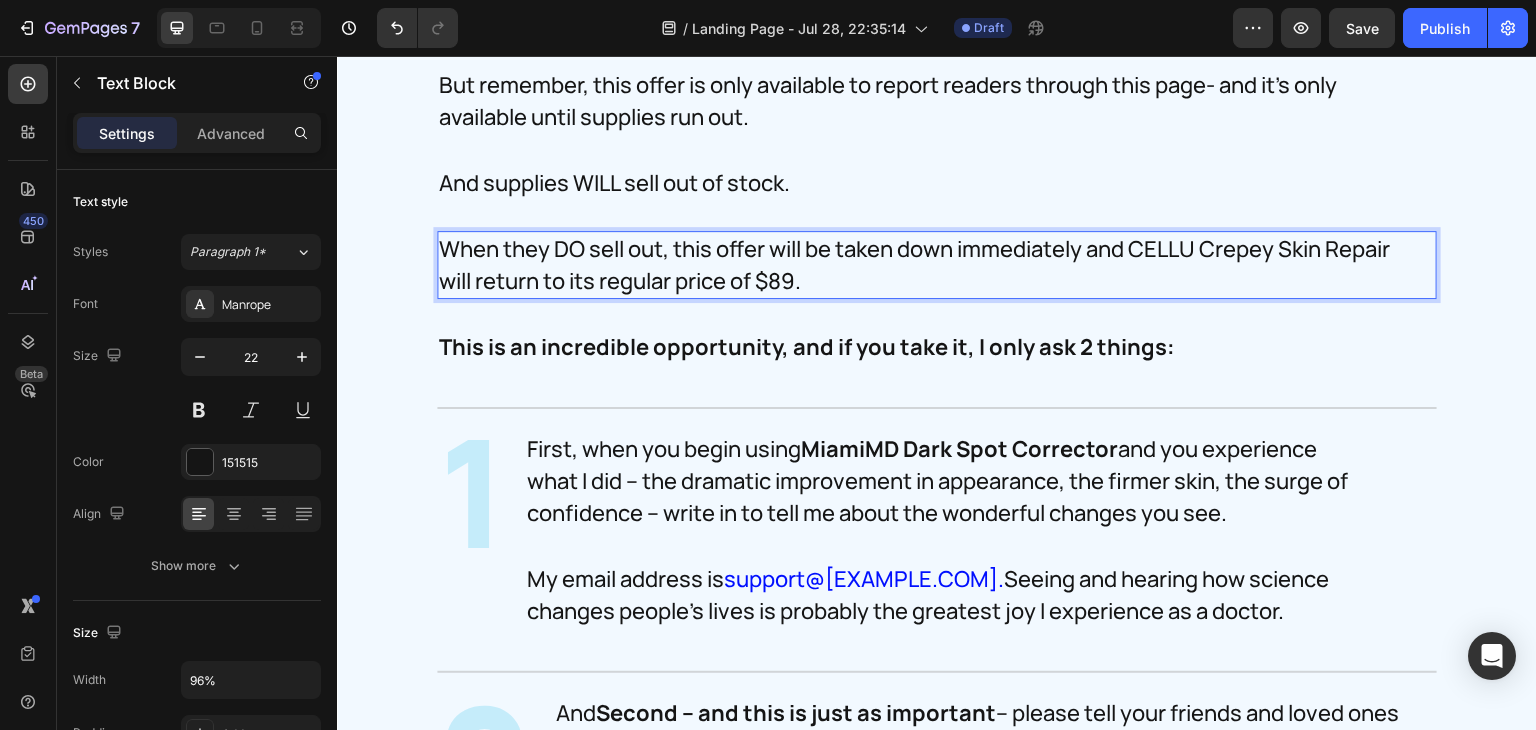 click on "When they DO sell out, this offer will be taken down immediately and CELLU Crepey Skin Repair will return to its regular price of $89." at bounding box center (917, 265) 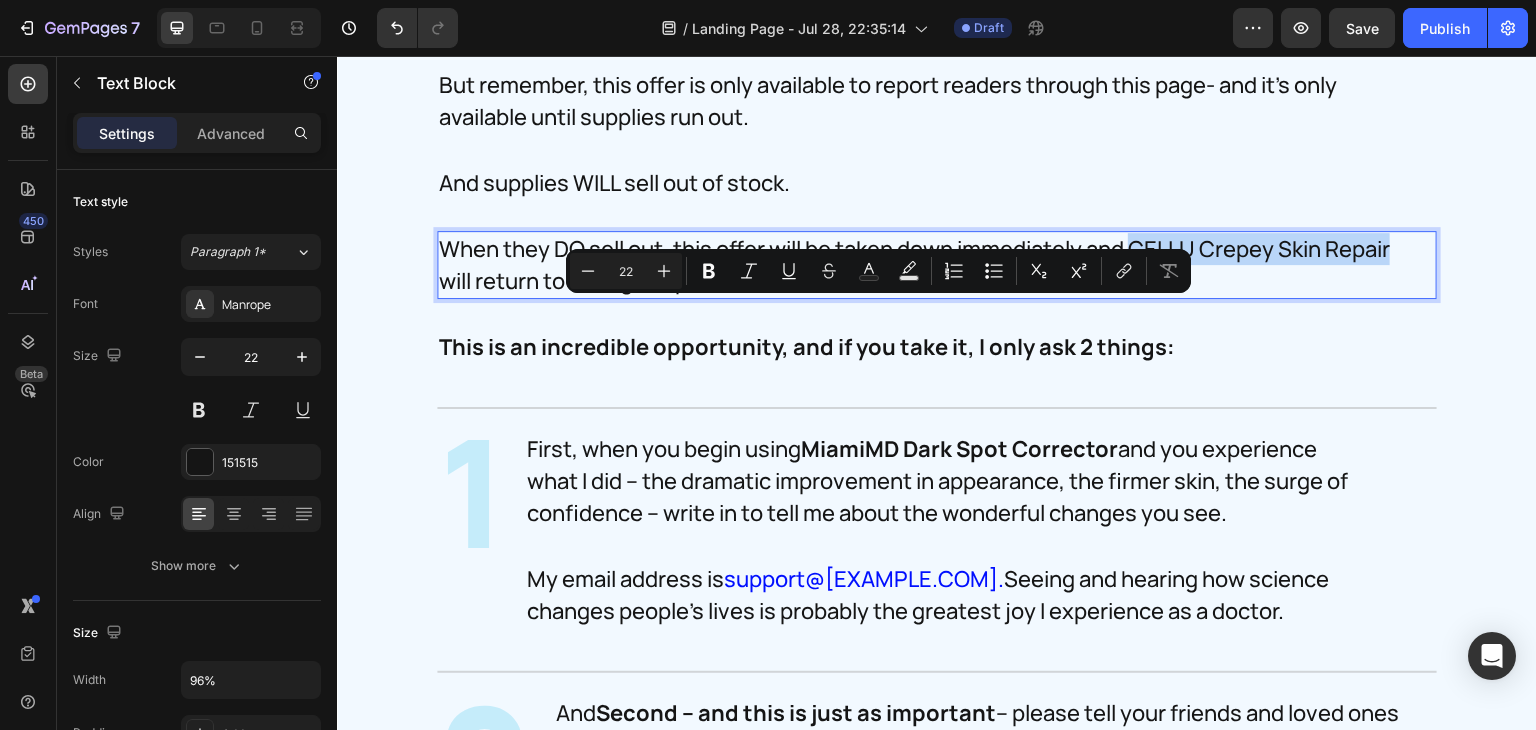 drag, startPoint x: 1134, startPoint y: 316, endPoint x: 487, endPoint y: 356, distance: 648.2353 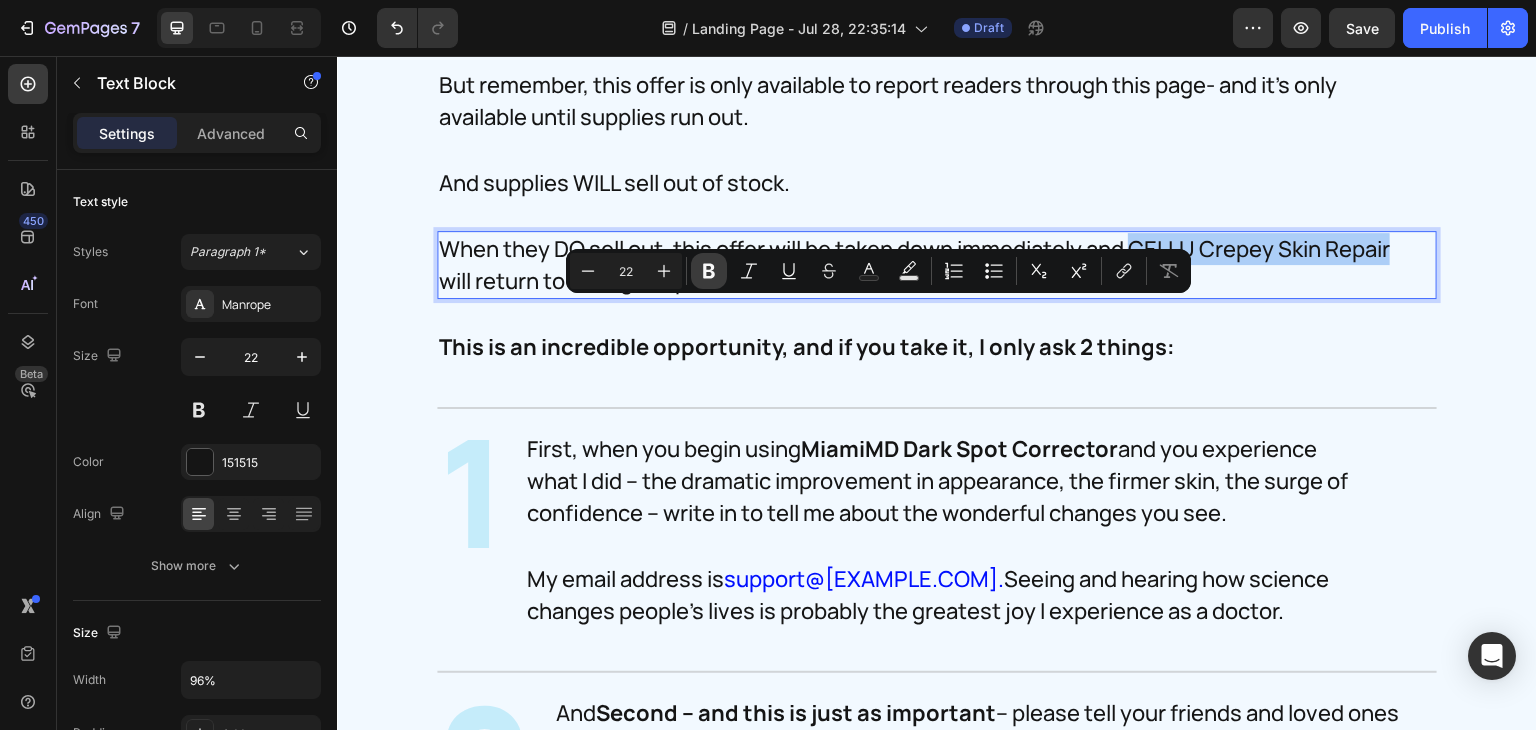click on "Bold" at bounding box center [709, 271] 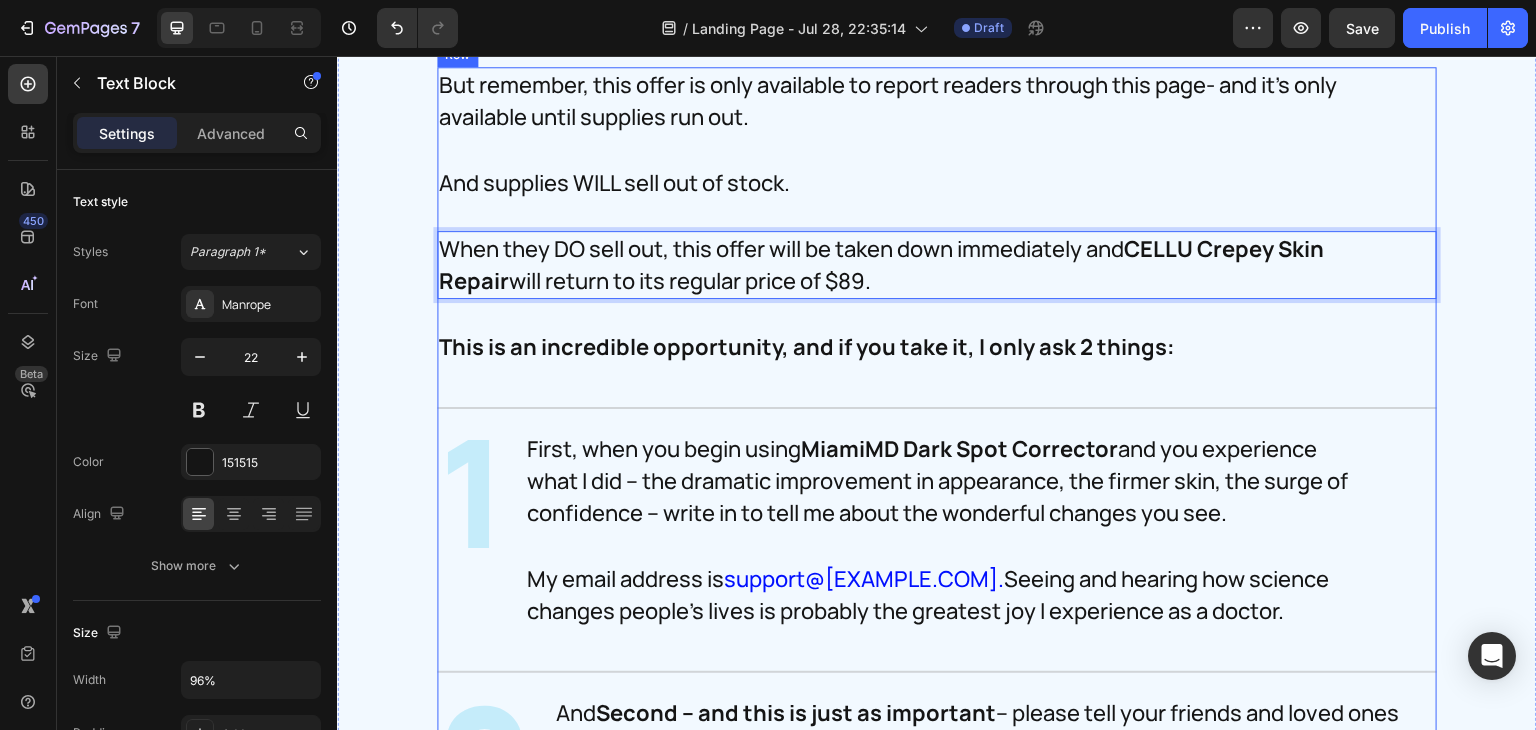 click on "But remember, this offer is only available to report readers through this page- and it's only available until supplies run out. Text Block And supplies WILL sell out of stock. Text Block When they DO sell out, this offer will be taken down immediately and  CELLU Crepey Skin Repair  will return to its regular price of $89. Text Block   30 This is an incredible opportunity, and if you take it, I only ask 2 things: Text Block                Title Line 1 Heading 1 Heading First, when you begin using  MiamiMD Dark Spot Corrector  and you experience what I did – the dramatic improvement in appearance, the firmer skin, the surge of confidence – write in to tell me about the wonderful changes you see. Text Block My email address is  support@[EXAMPLE.COM].  Seeing and hearing how science changes people's lives is probably the greatest joy I experience as a doctor. Text Block Row                Title Line 2 Heading 2 Heading 2 Heading And  Second – and this is just as important Text Block And  Text Block Row" at bounding box center (937, 544) 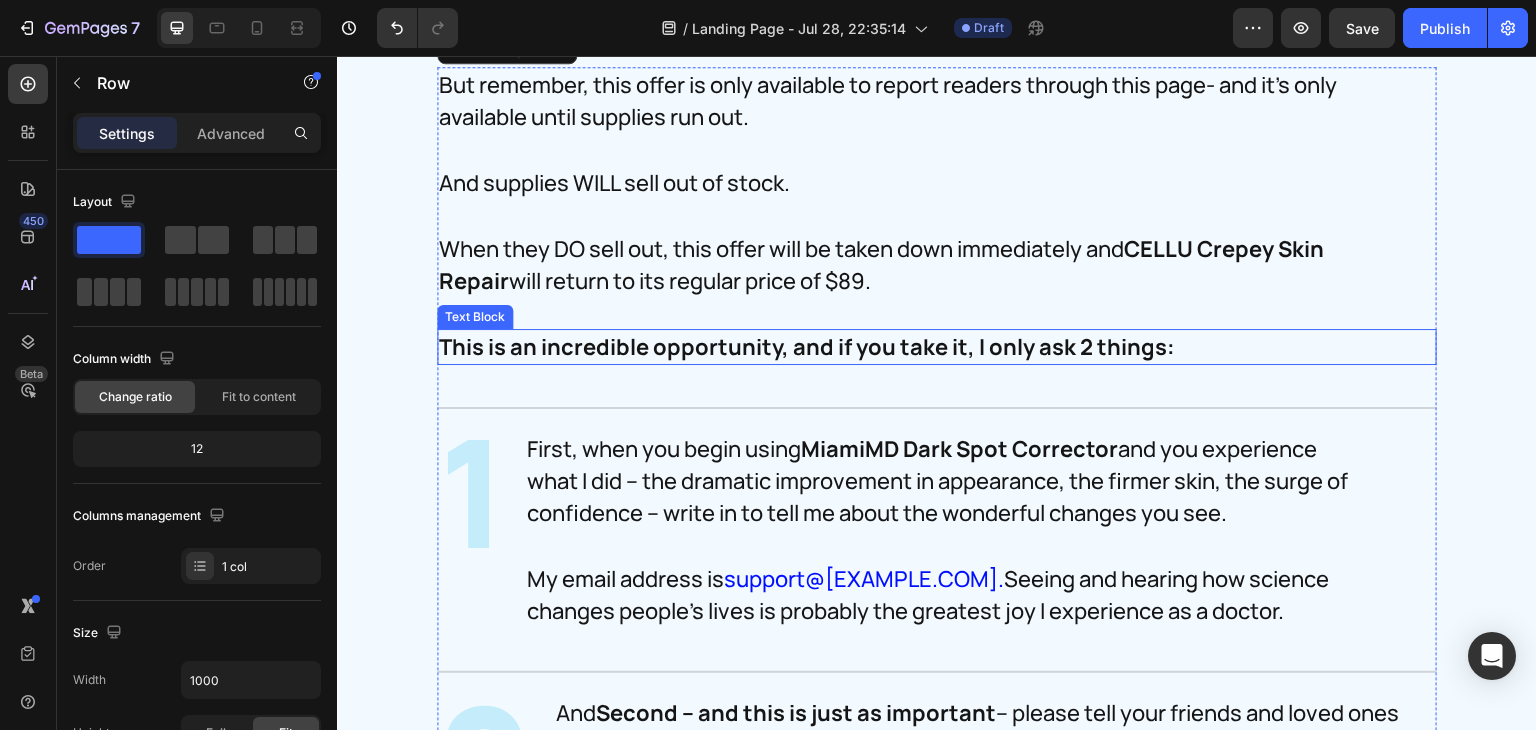 click on "This is an incredible opportunity, and if you take it, I only ask 2 things:" at bounding box center [917, 347] 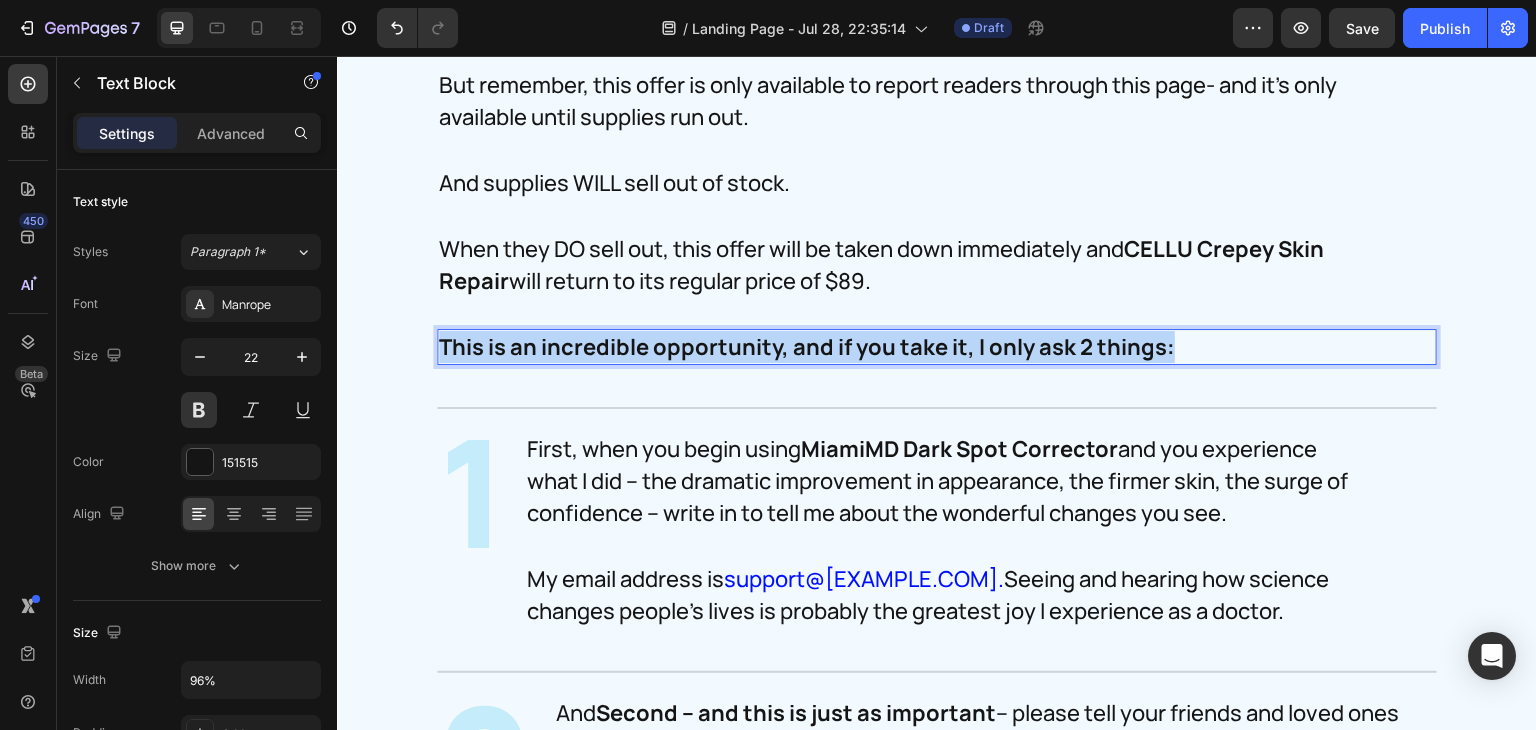 click on "This is an incredible opportunity, and if you take it, I only ask 2 things:" at bounding box center [917, 347] 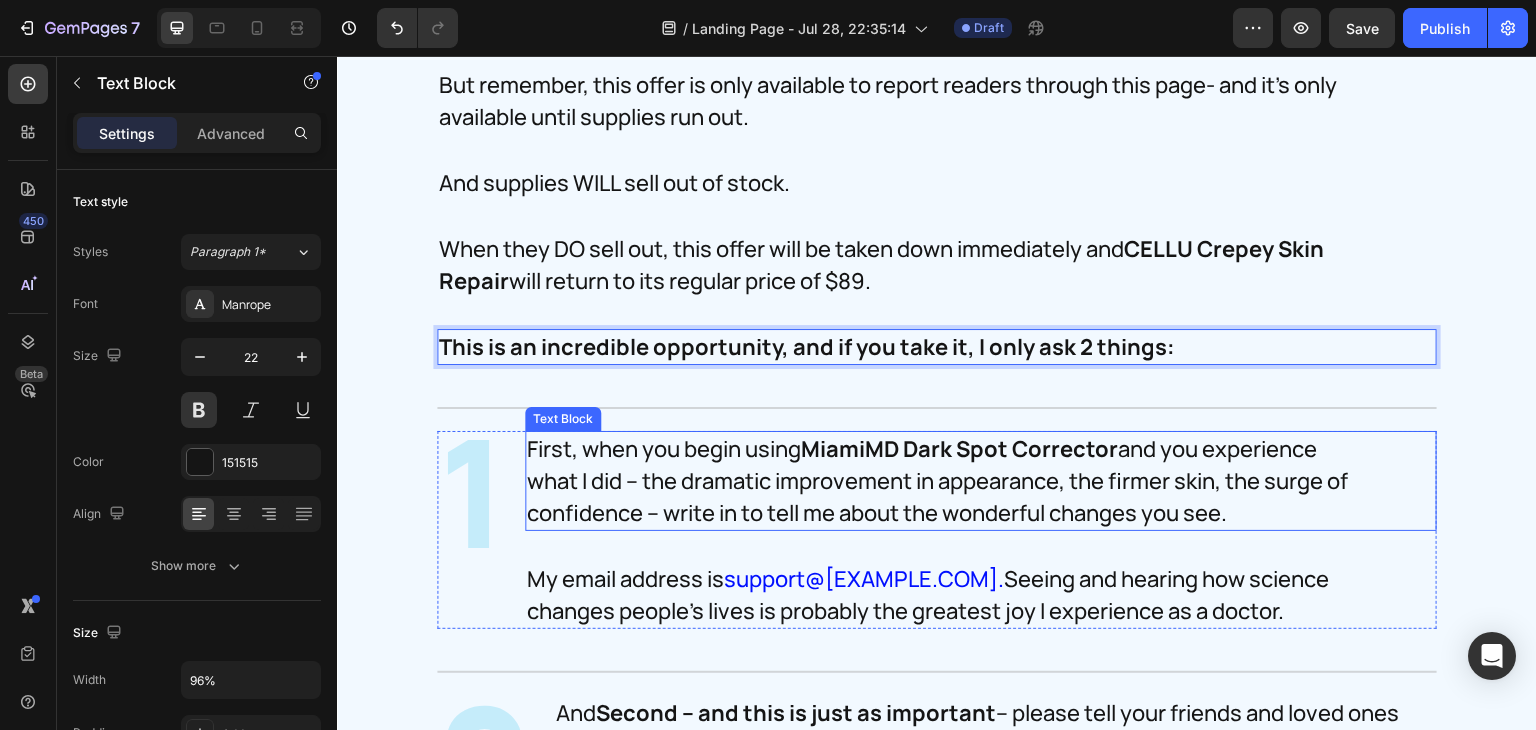 click on "First, when you begin using  MiamiMD Dark Spot Corrector  and you experience what I did – the dramatic improvement in appearance, the firmer skin, the surge of confidence – write in to tell me about the wonderful changes you see." at bounding box center [940, 481] 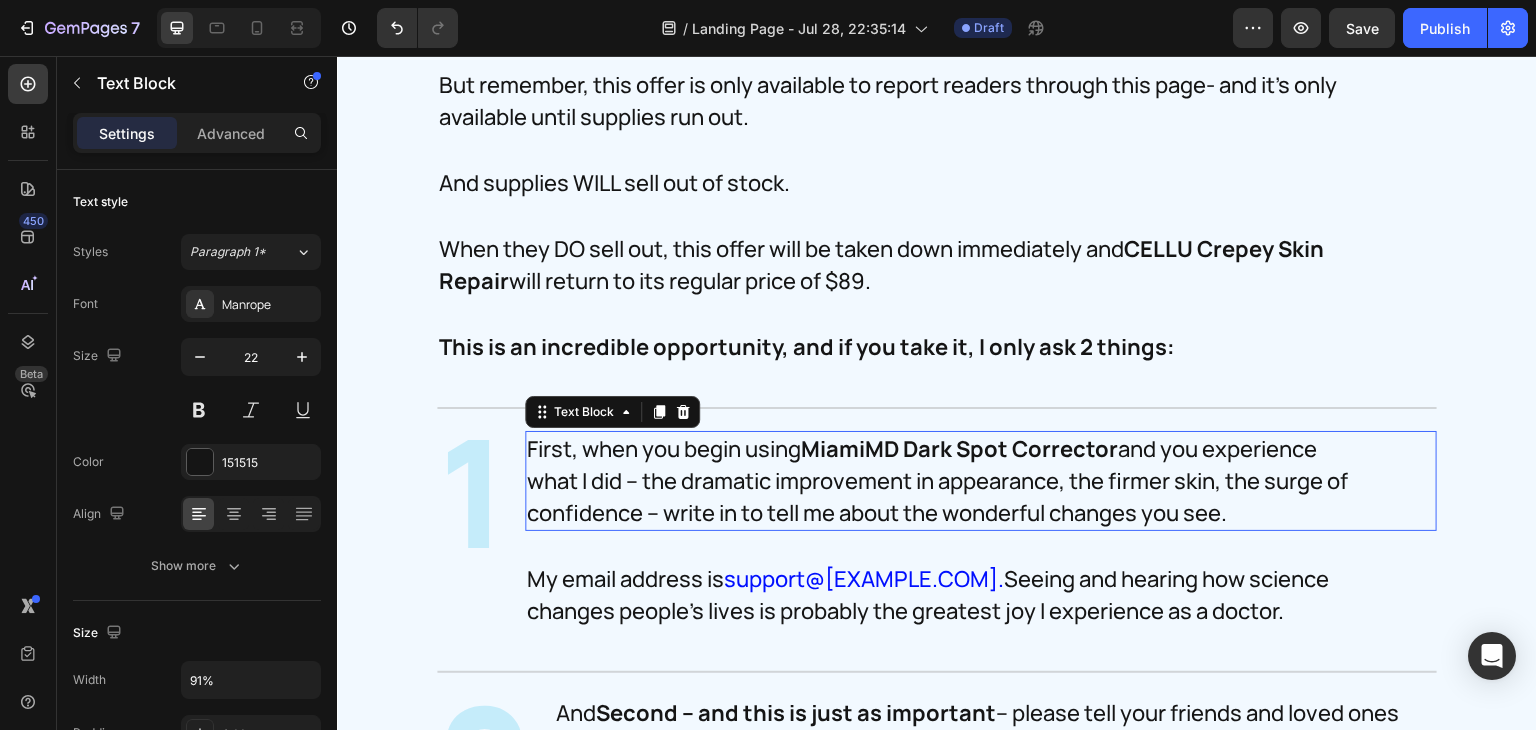 click on "First, when you begin using  MiamiMD Dark Spot Corrector  and you experience what I did – the dramatic improvement in appearance, the firmer skin, the surge of confidence – write in to tell me about the wonderful changes you see." at bounding box center [940, 481] 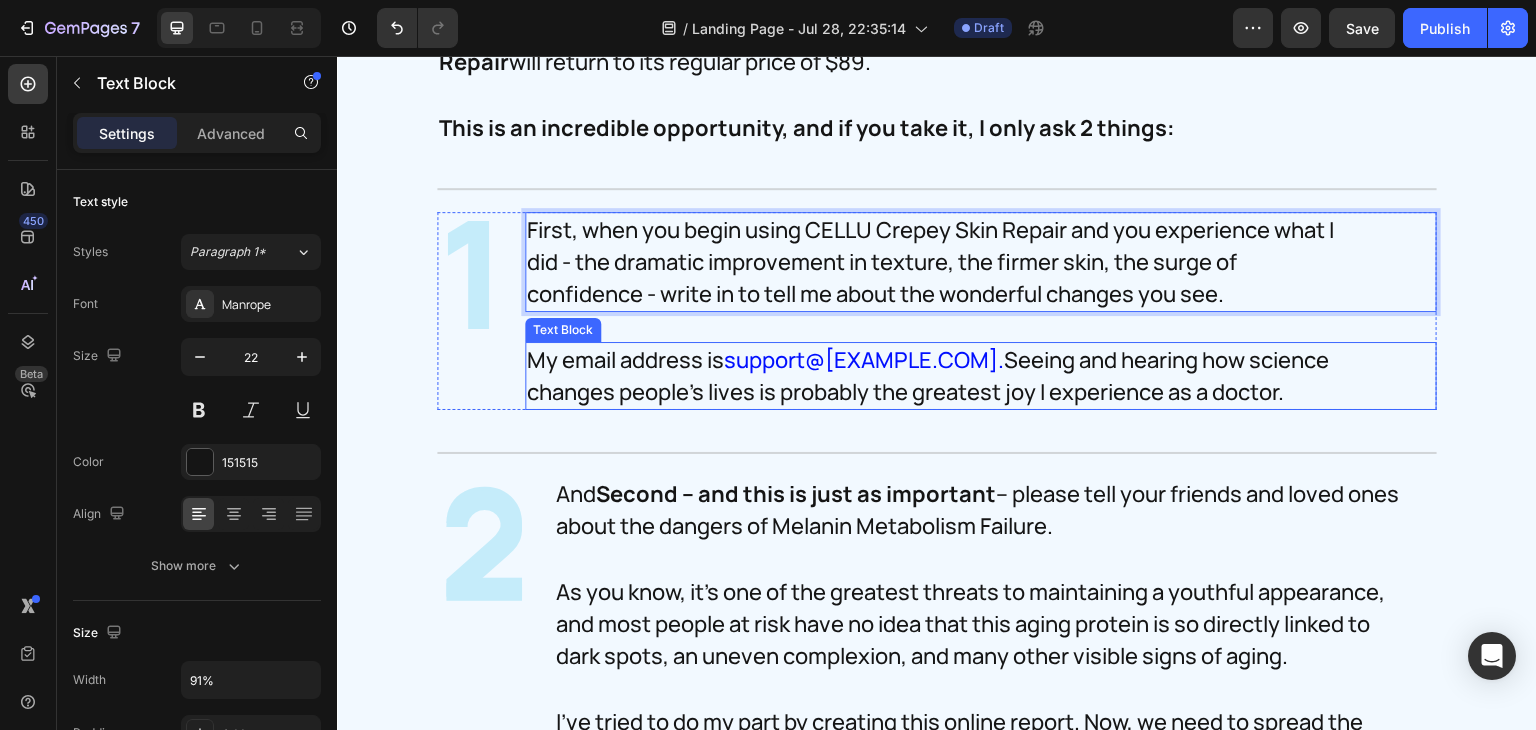 scroll, scrollTop: 30606, scrollLeft: 0, axis: vertical 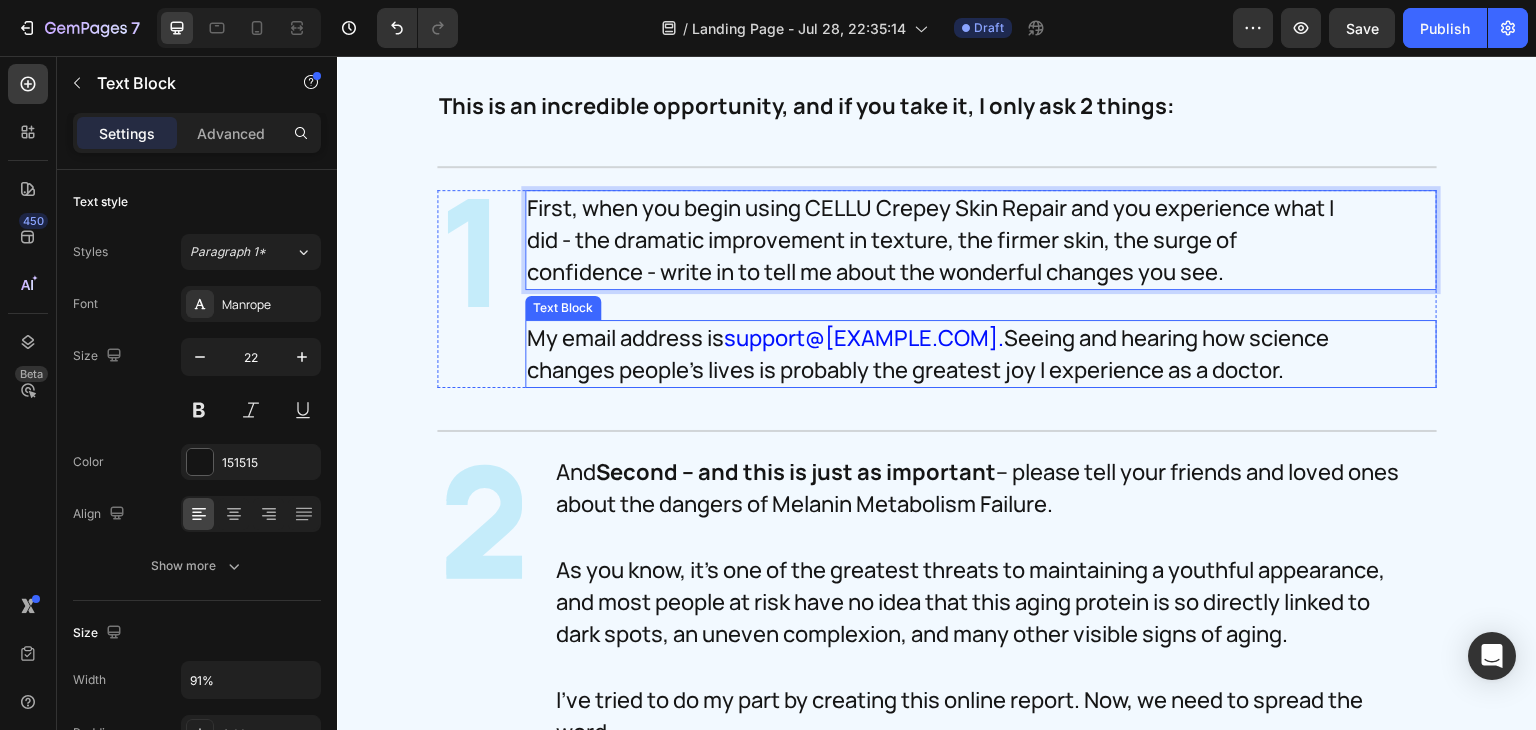 click on "My email address is  support@[EXAMPLE.COM].  Seeing and hearing how science changes people's lives is probably the greatest joy I experience as a doctor." at bounding box center [963, 354] 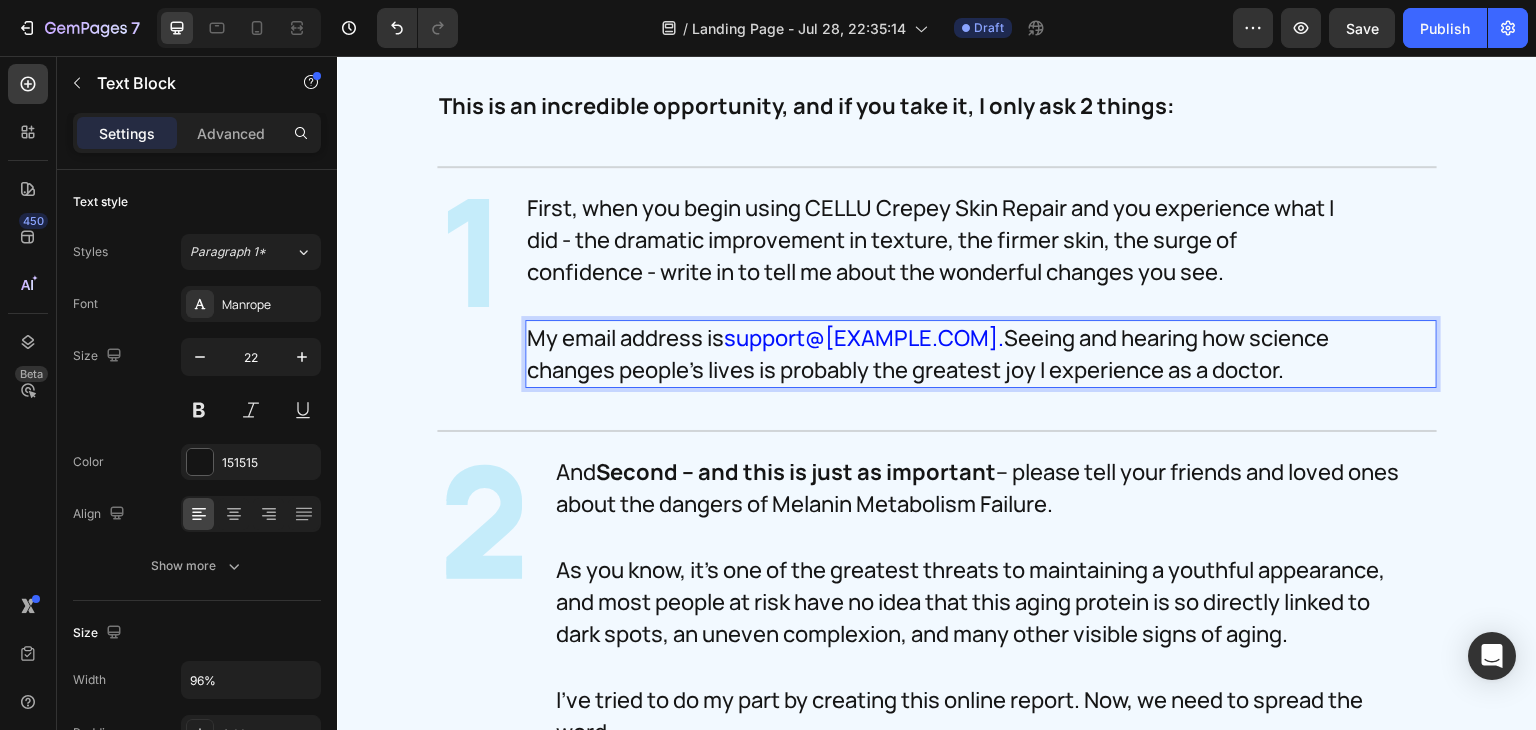 click on "My email address is  support@[EXAMPLE.COM].  Seeing and hearing how science changes people's lives is probably the greatest joy I experience as a doctor." at bounding box center (963, 354) 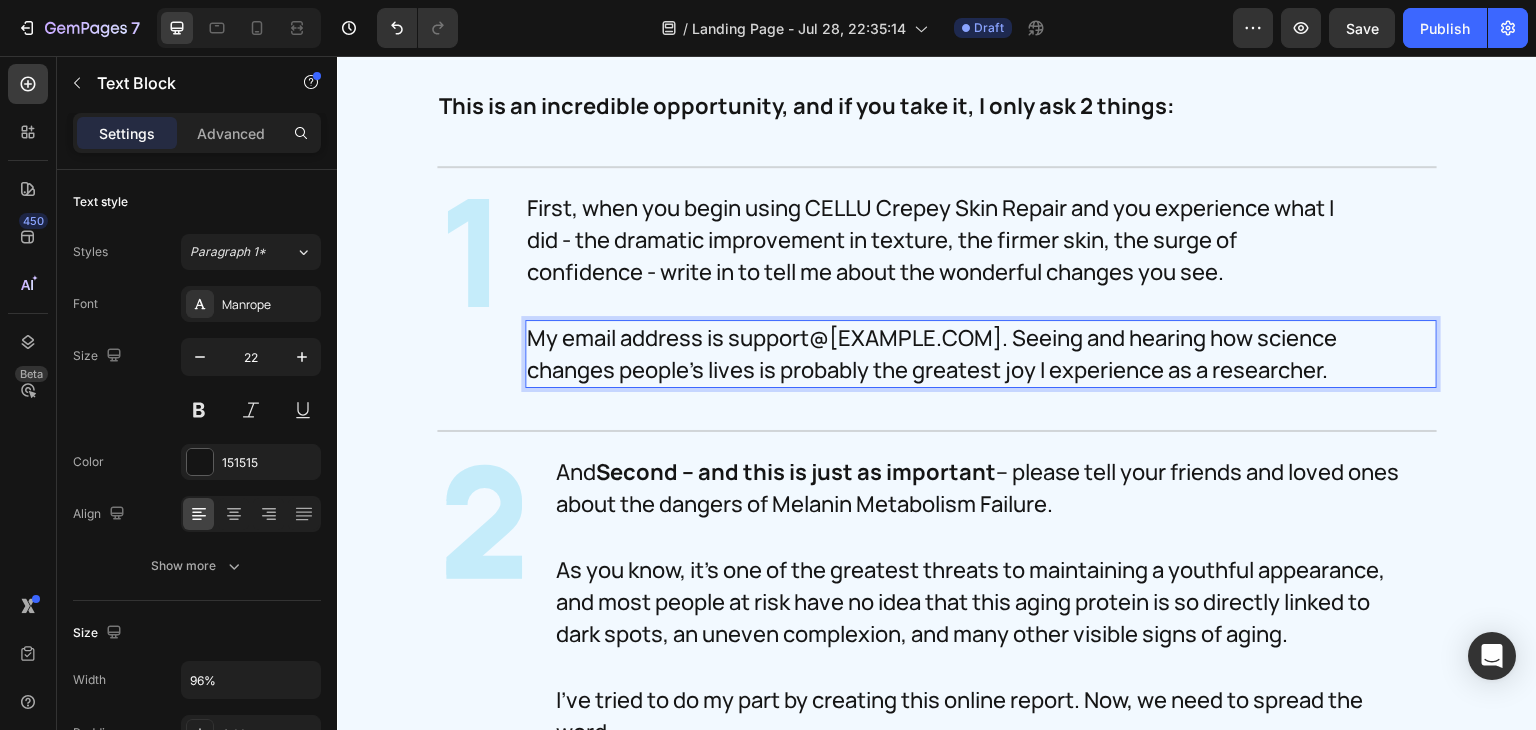 click on "My email address is support@[EXAMPLE.COM]. Seeing and hearing how science changes people's lives is probably the greatest joy I experience as a researcher." at bounding box center (963, 354) 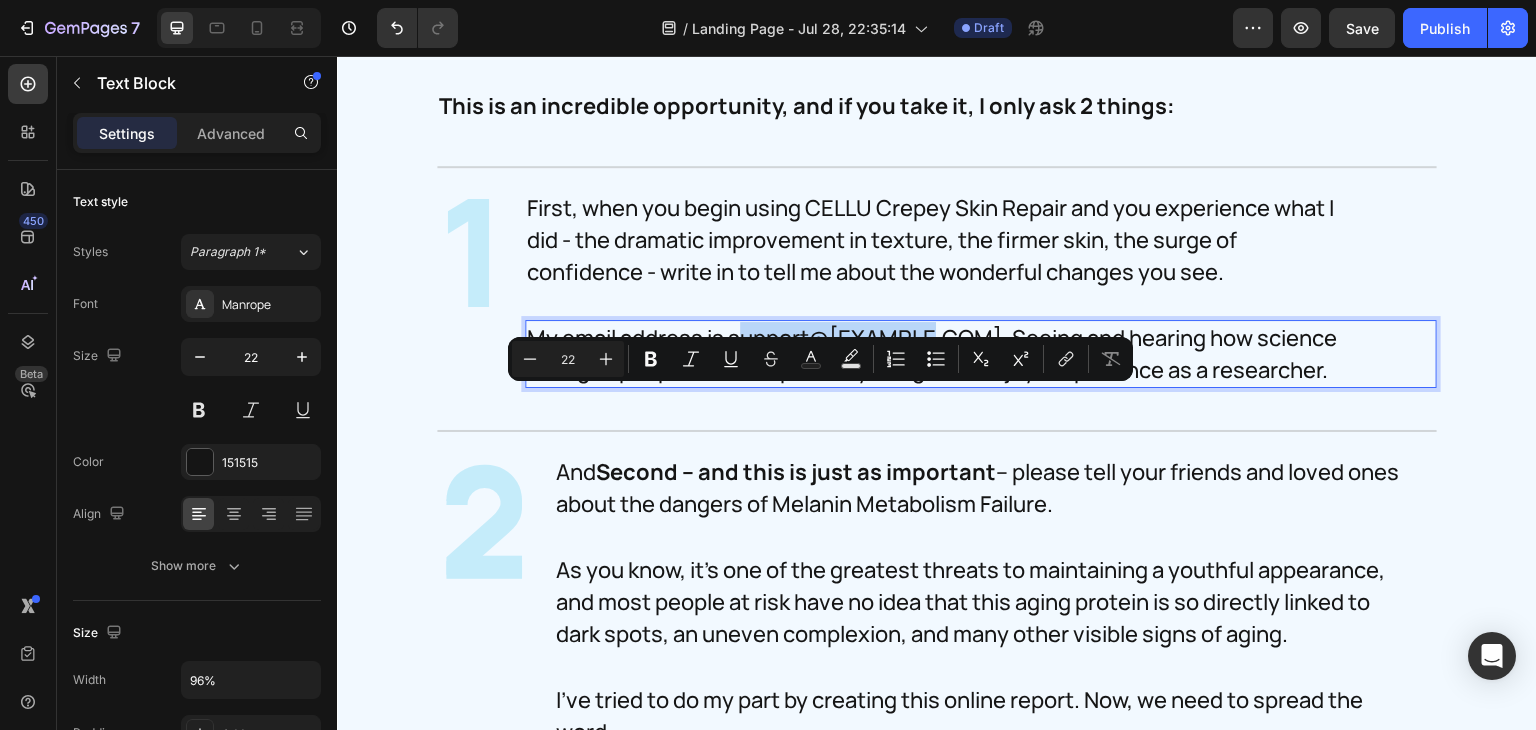 drag, startPoint x: 756, startPoint y: 406, endPoint x: 909, endPoint y: 406, distance: 153 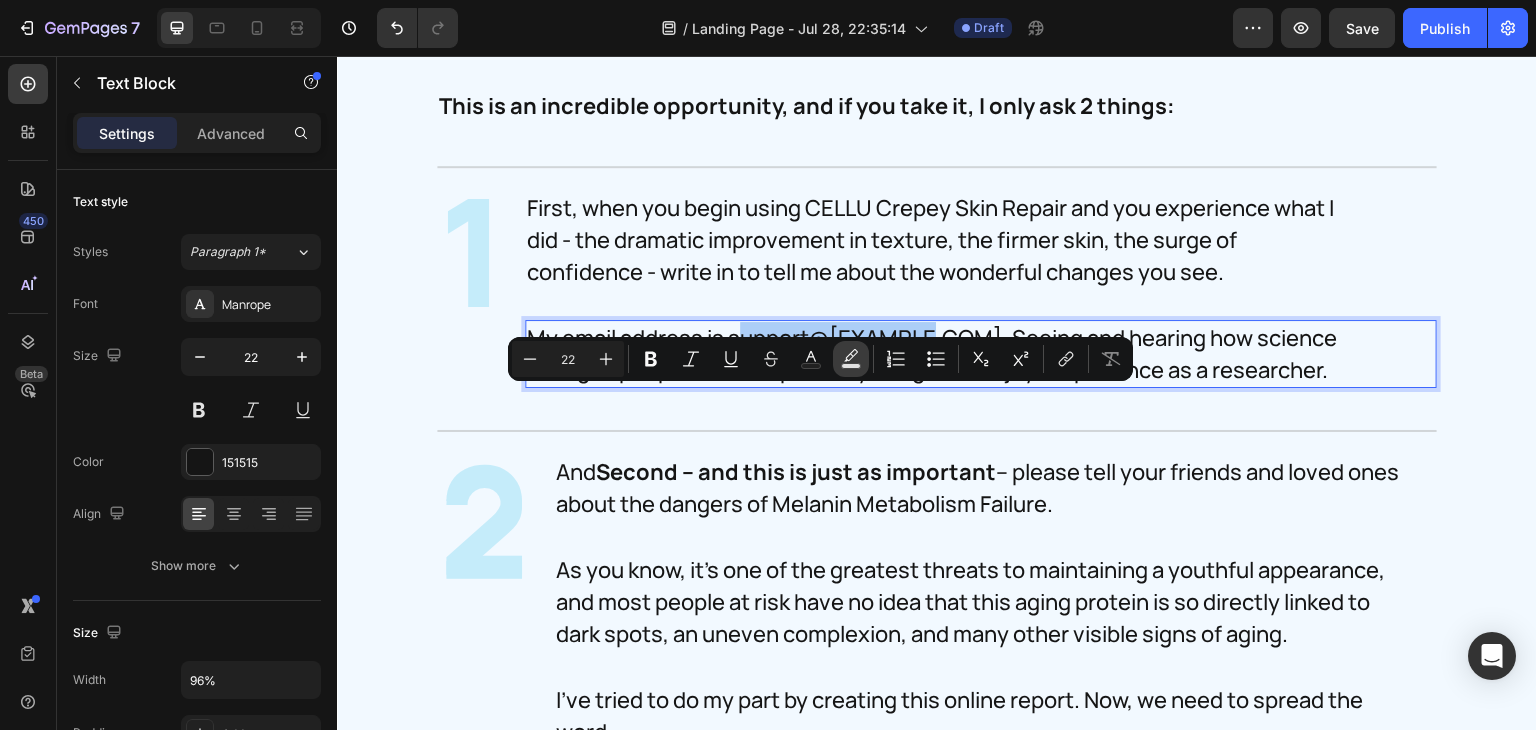 click 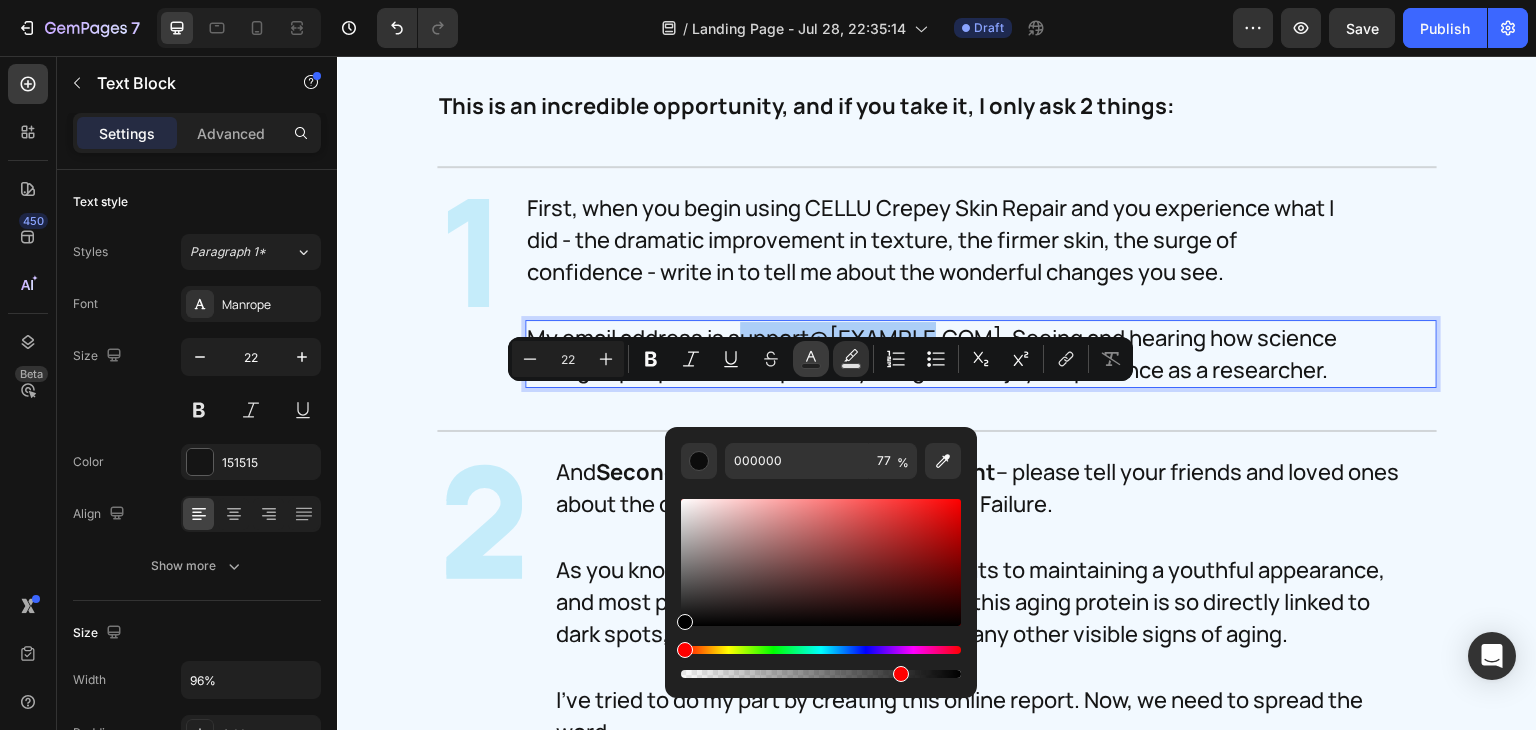 click 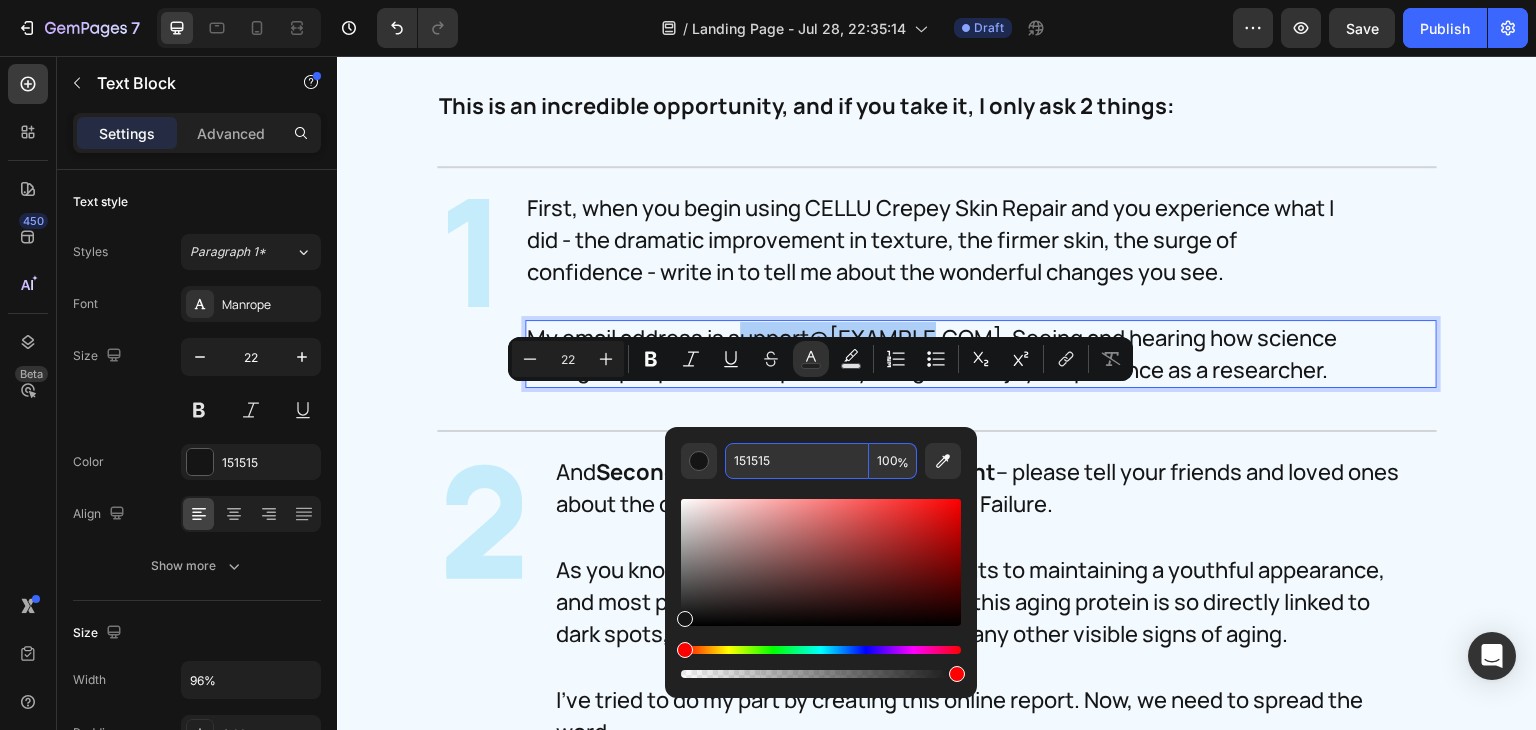 click on "151515" at bounding box center (797, 461) 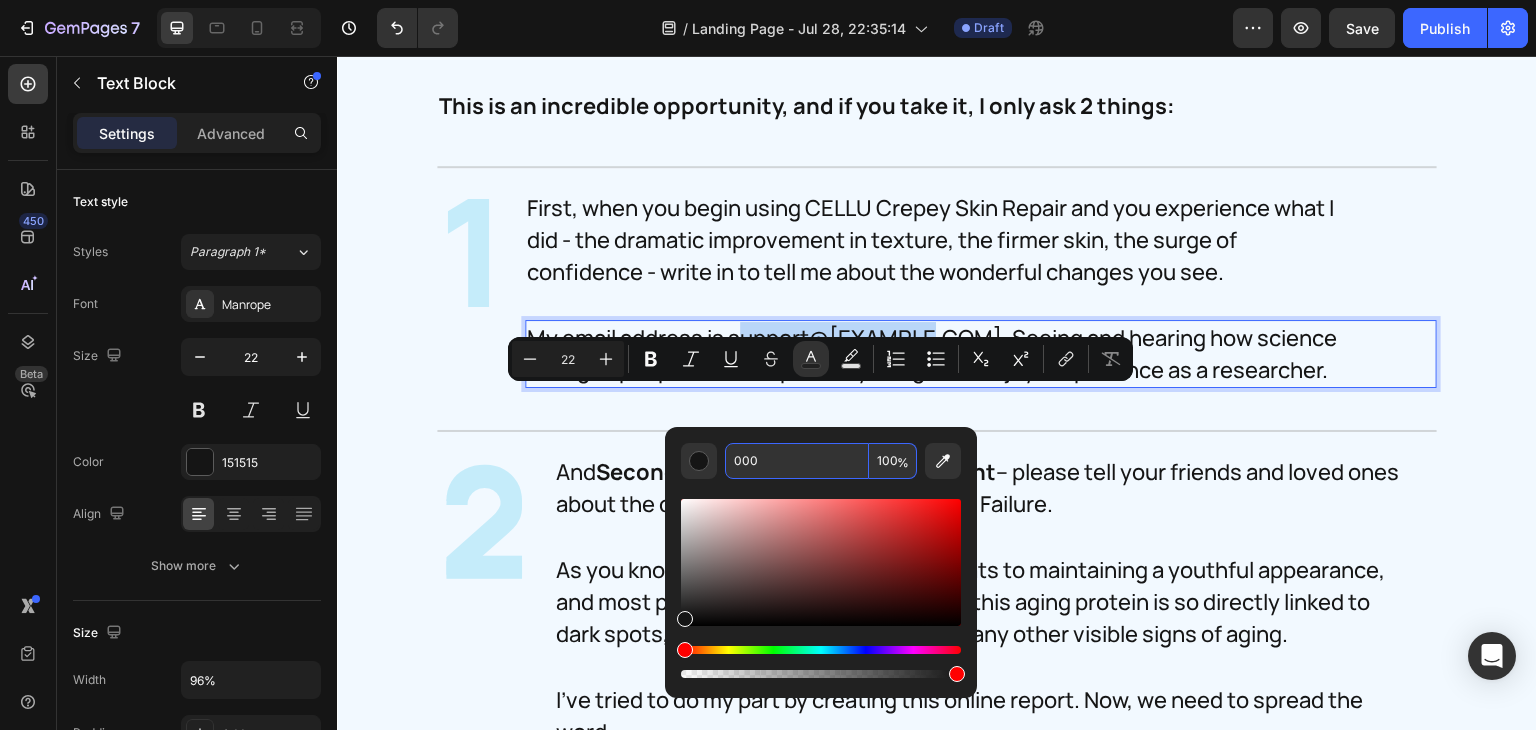 type on "000000" 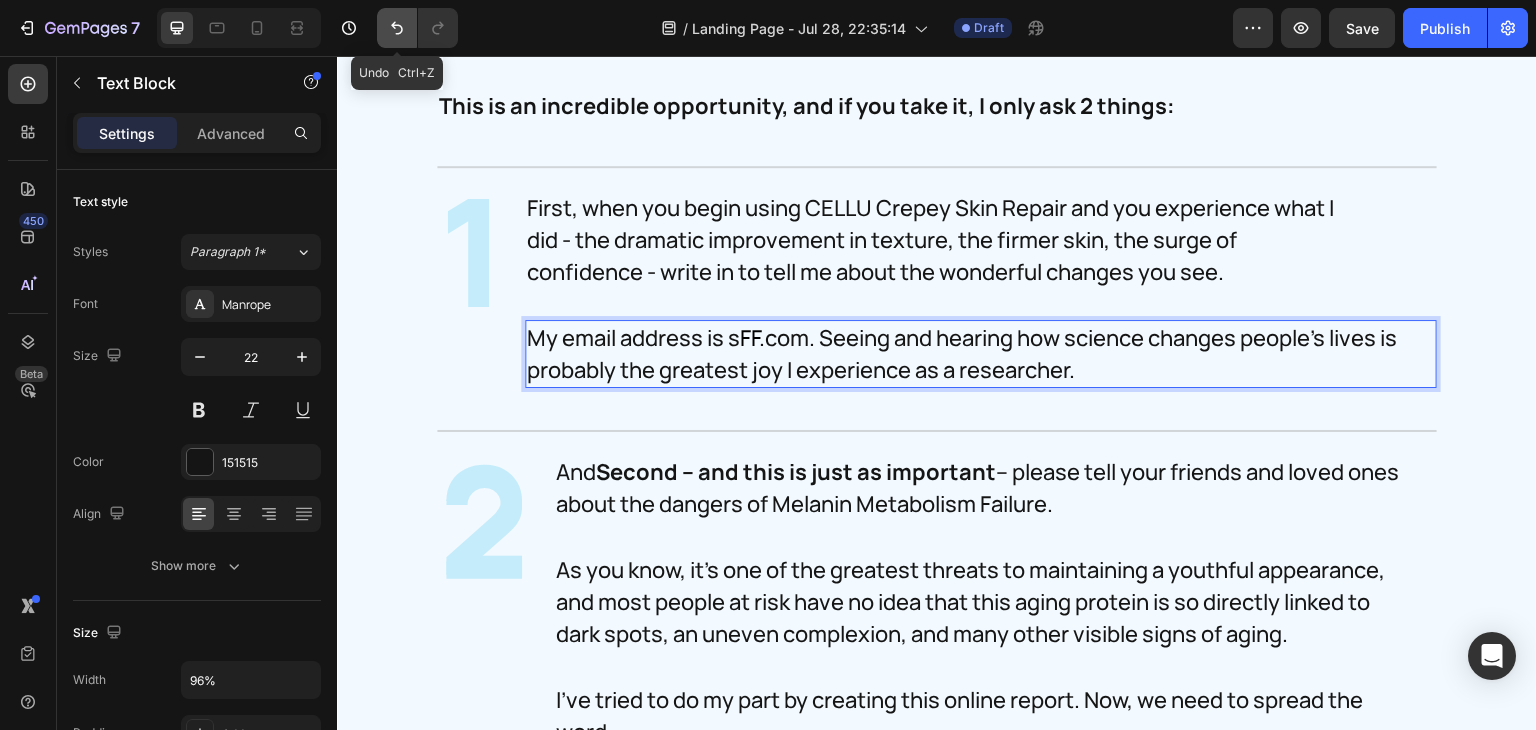 click 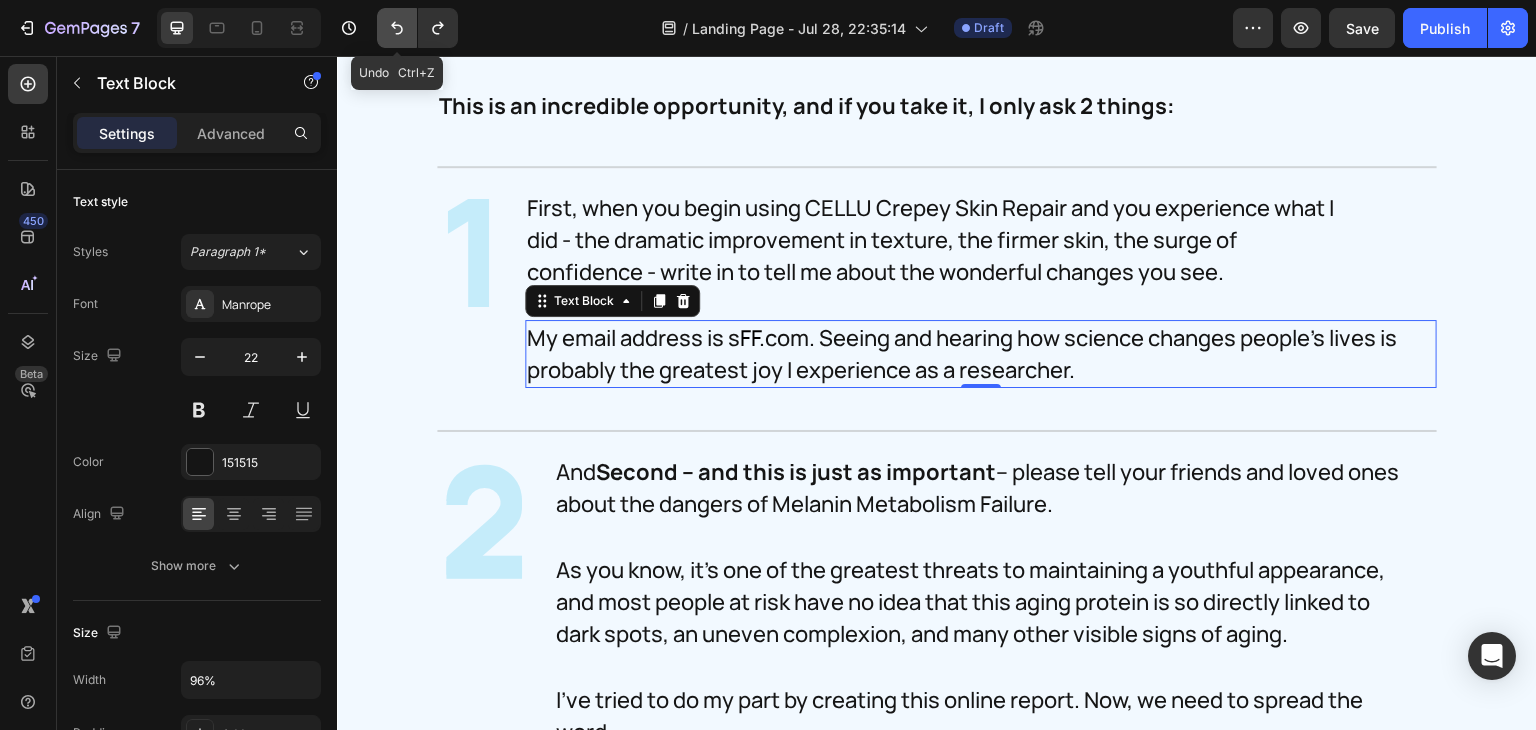 click 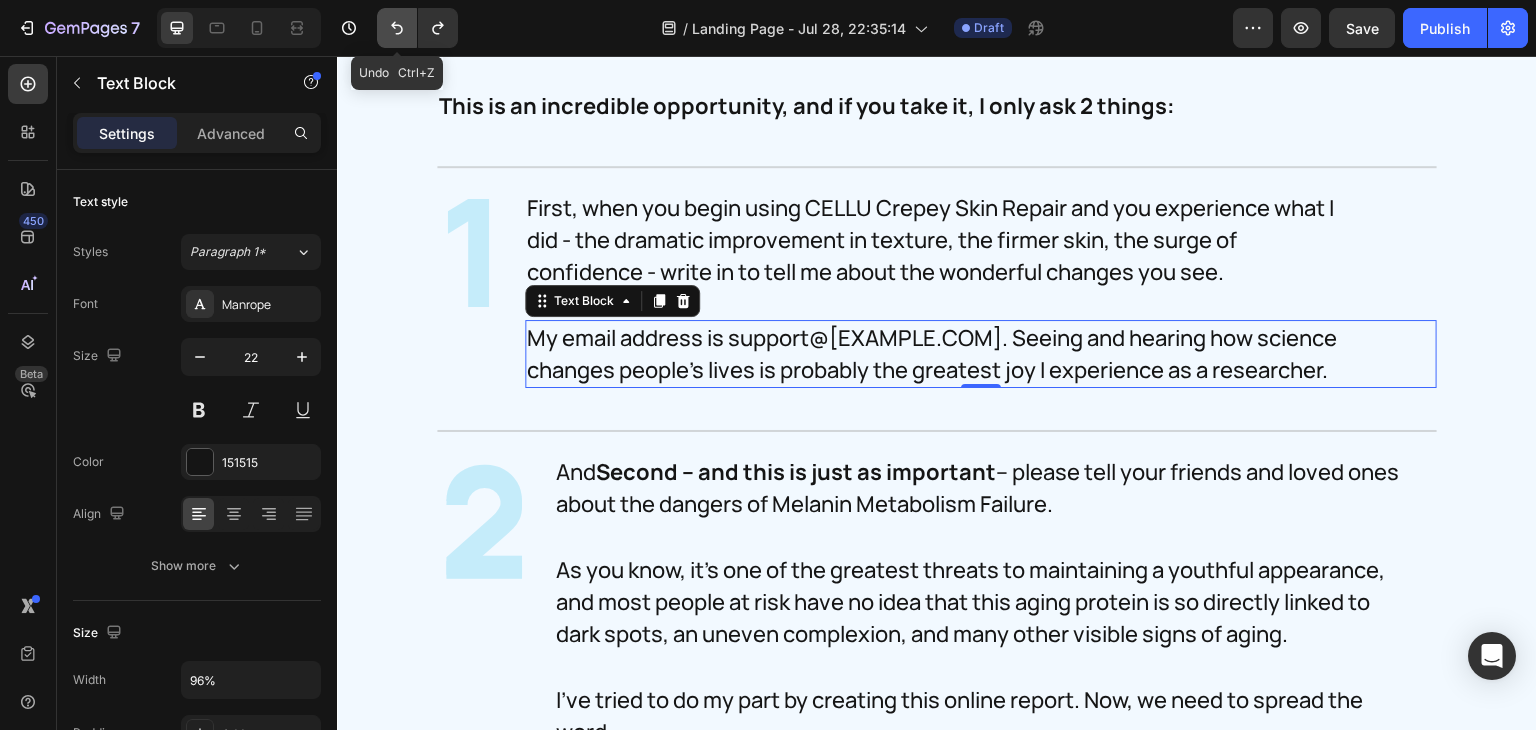 click 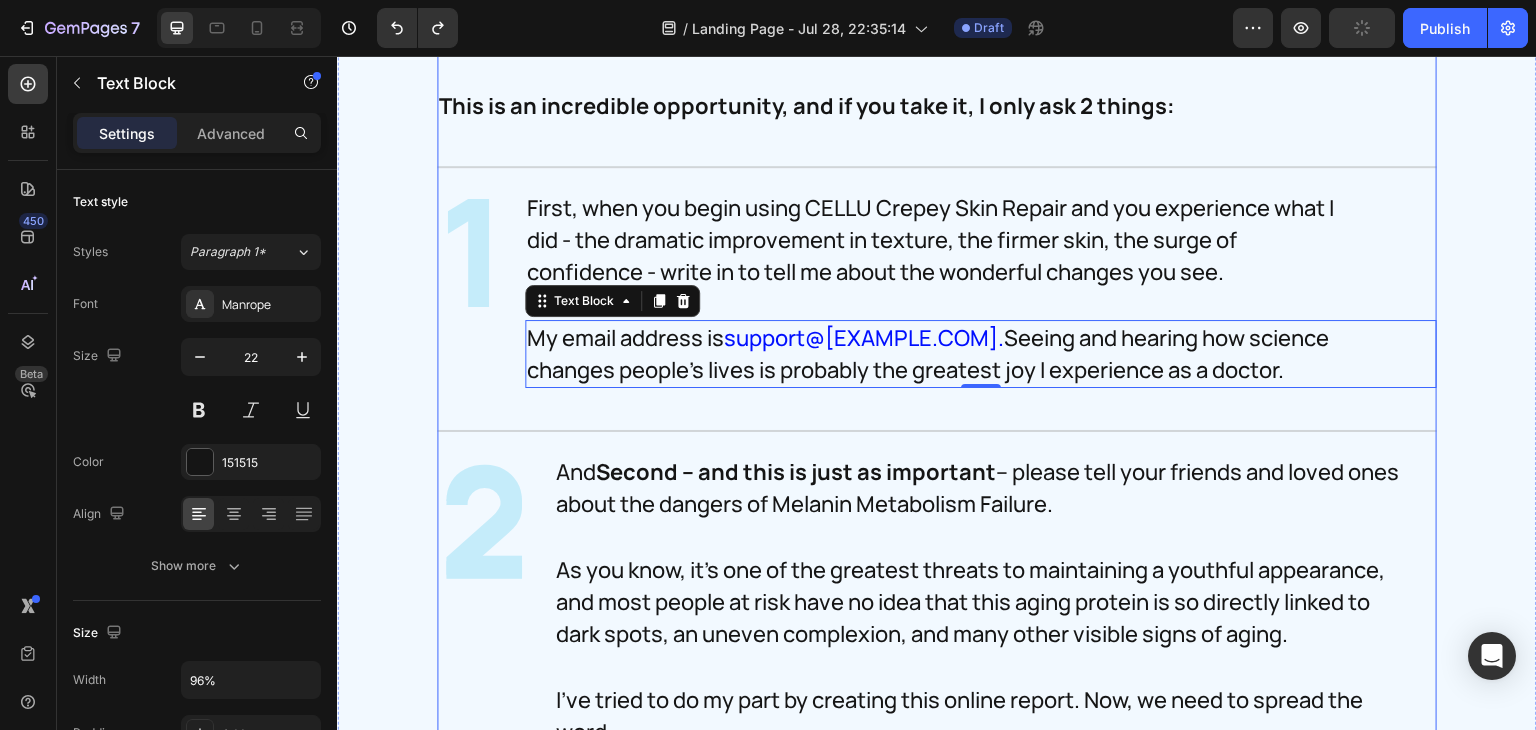 click on "But remember, this offer is only available to report readers through this page- and it's only available until supplies run out. Text Block And supplies WILL sell out of stock. Text Block When they DO sell out, this offer will be taken down immediately and  CELLU Crepey Skin Repair  will return to its regular price of $89. Text Block This is an incredible opportunity, and if you take it, I only ask 2 things: Text Block                Title Line 1 Heading 1 Heading First, when you begin using CELLU Crepey Skin Repair and you experience what I did - the dramatic improvement in texture, the firmer skin, the surge of confidence - write in to tell me about the wonderful changes you see. Text Block My email address is  support@[EXAMPLE.COM].  Seeing and hearing how science changes people's lives is probably the greatest joy I experience as a doctor. Text Block   0 Row                Title Line 2 Heading 2 Heading 2 Heading And  Second – and this is just as important Text Block And  Melanin Metabolism Failure. Row" at bounding box center (937, 303) 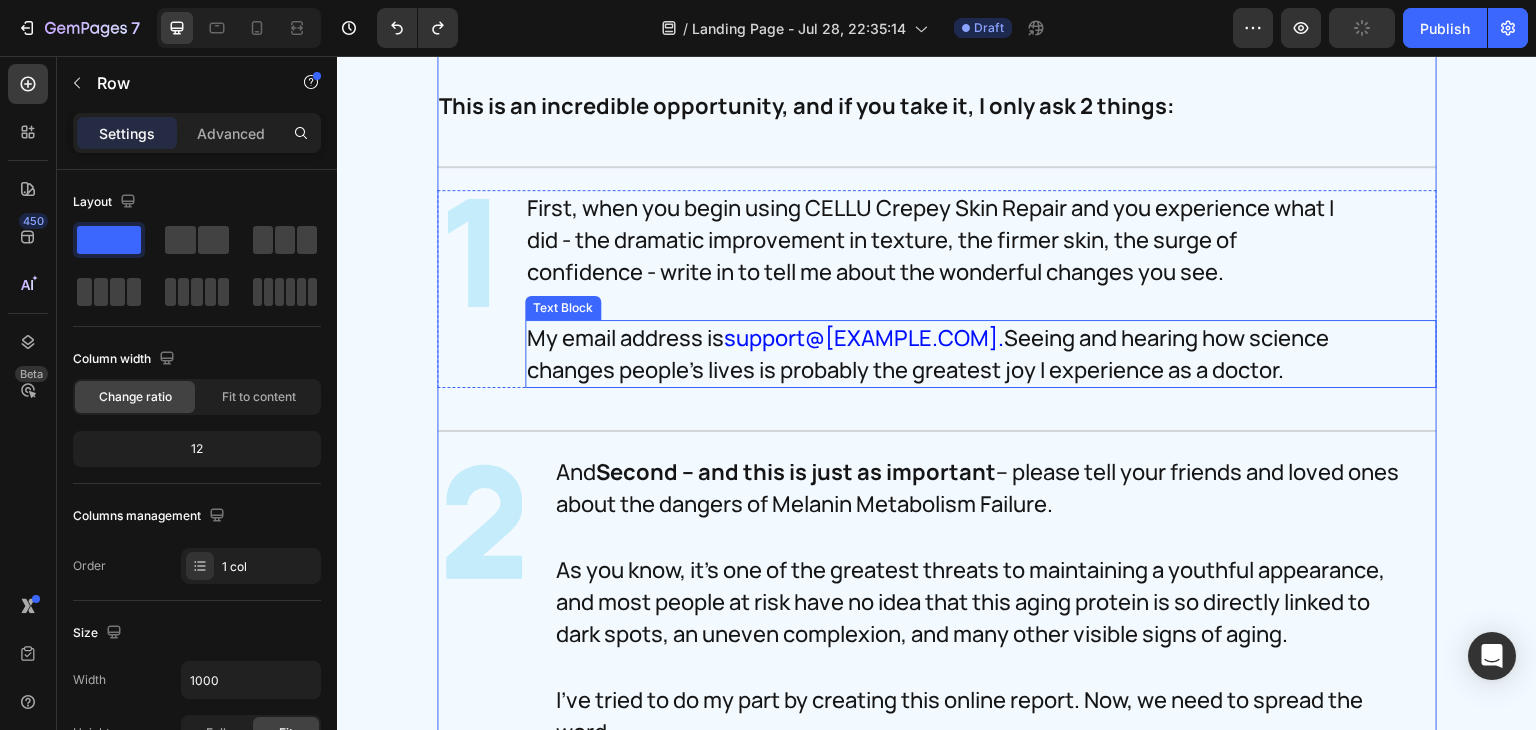 click on "My email address is  support@[EXAMPLE.COM].  Seeing and hearing how science changes people's lives is probably the greatest joy I experience as a doctor." at bounding box center (963, 354) 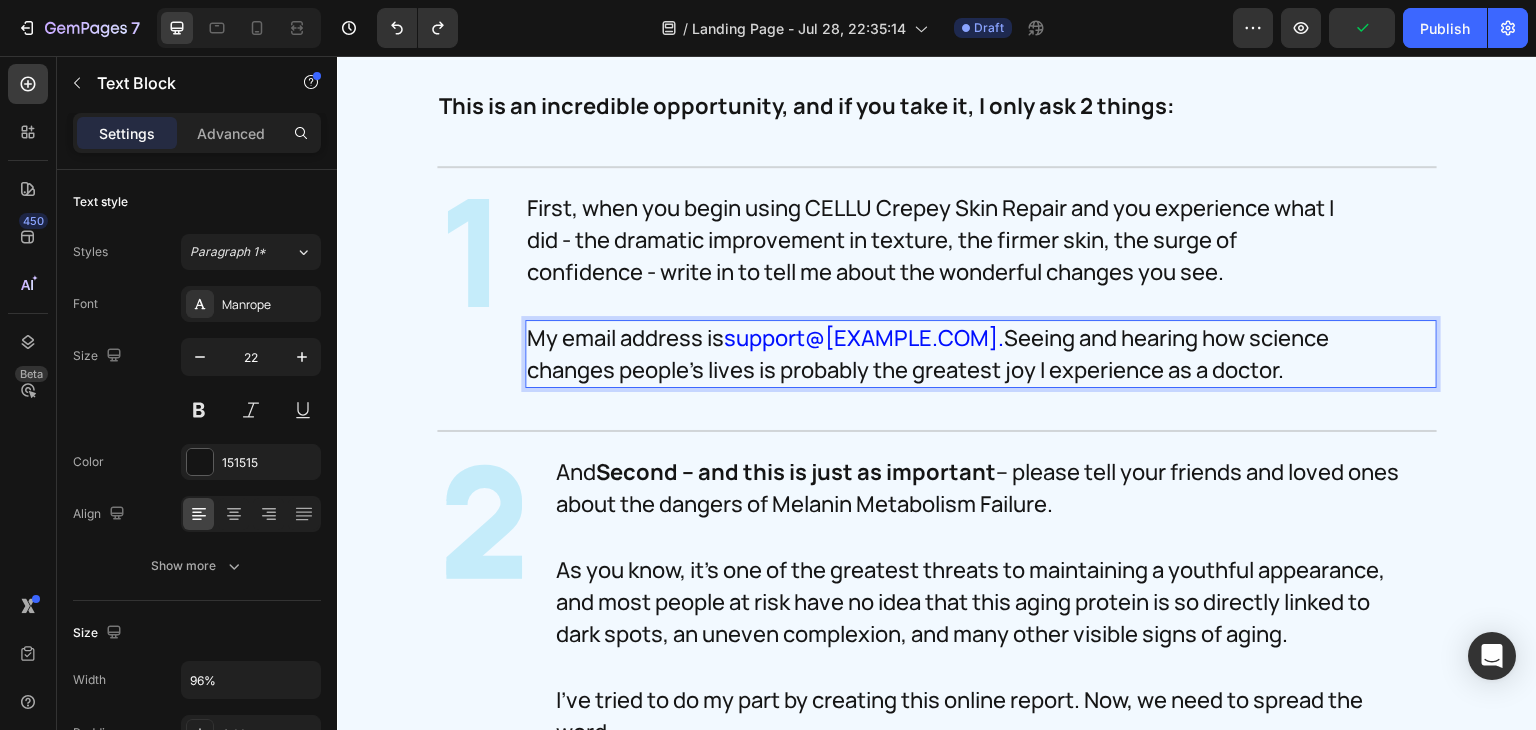 click on "support@[EXAMPLE.COM]." at bounding box center (864, 338) 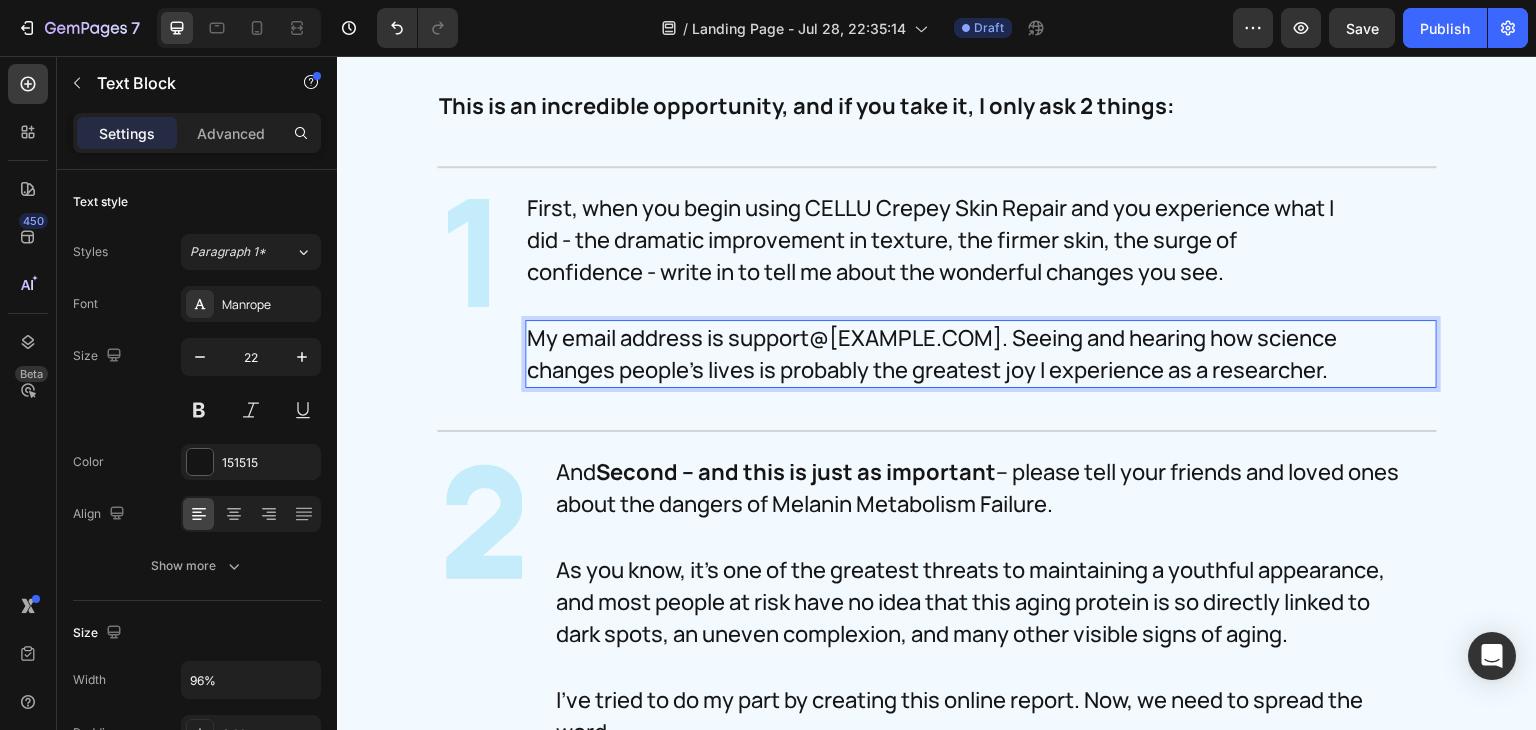 click on "My email address is support@[EXAMPLE.COM]. Seeing and hearing how science changes people's lives is probably the greatest joy I experience as a researcher." at bounding box center (963, 354) 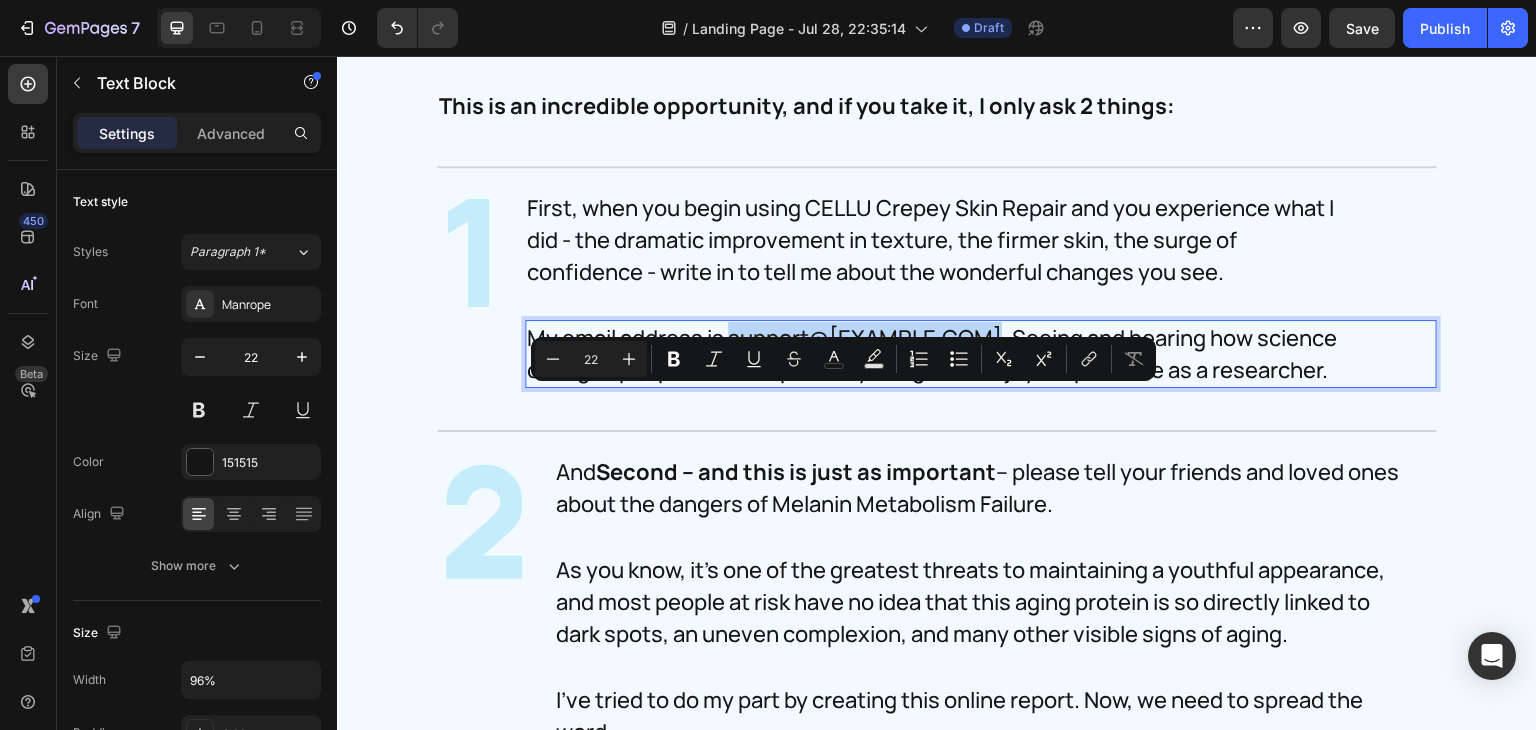 drag, startPoint x: 722, startPoint y: 405, endPoint x: 957, endPoint y: 409, distance: 235.03404 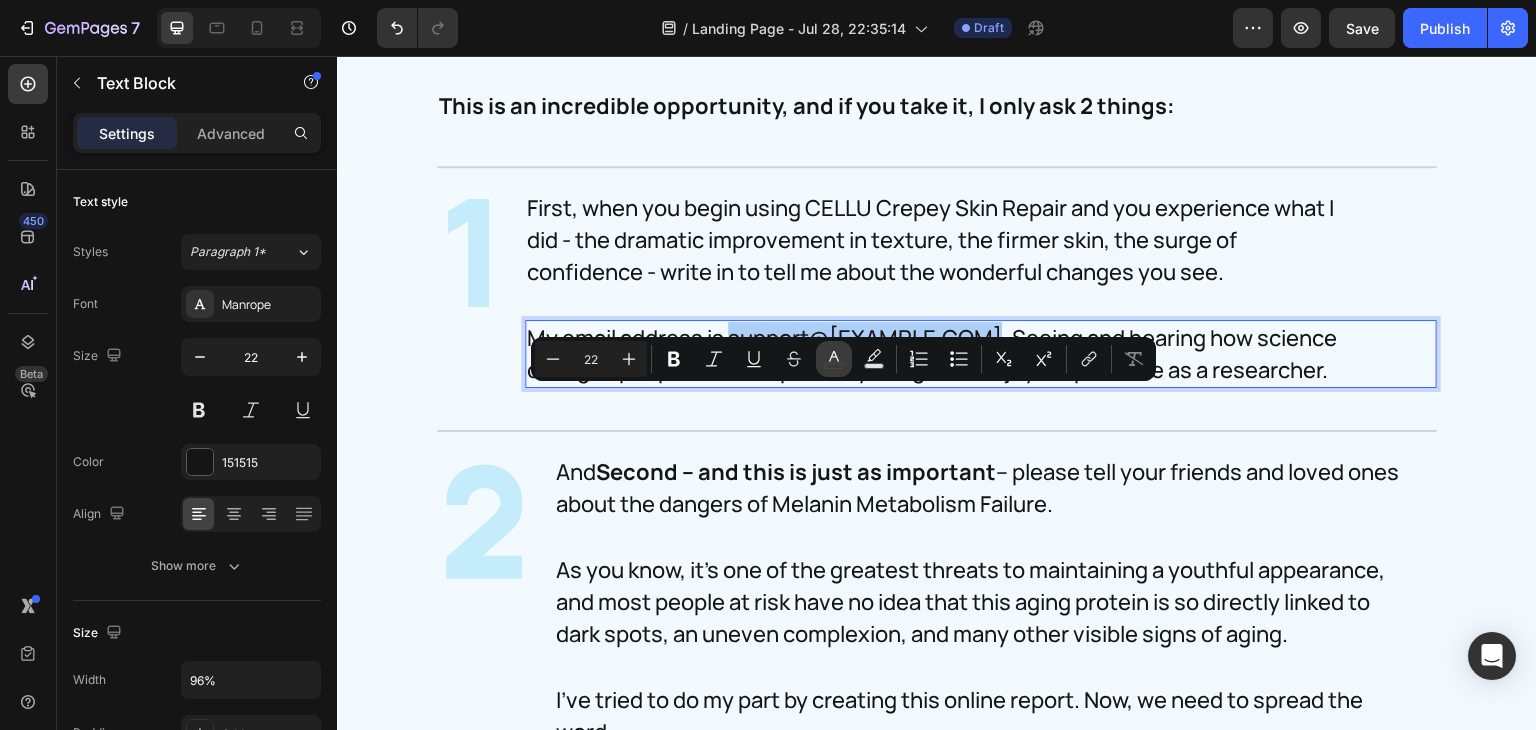 click 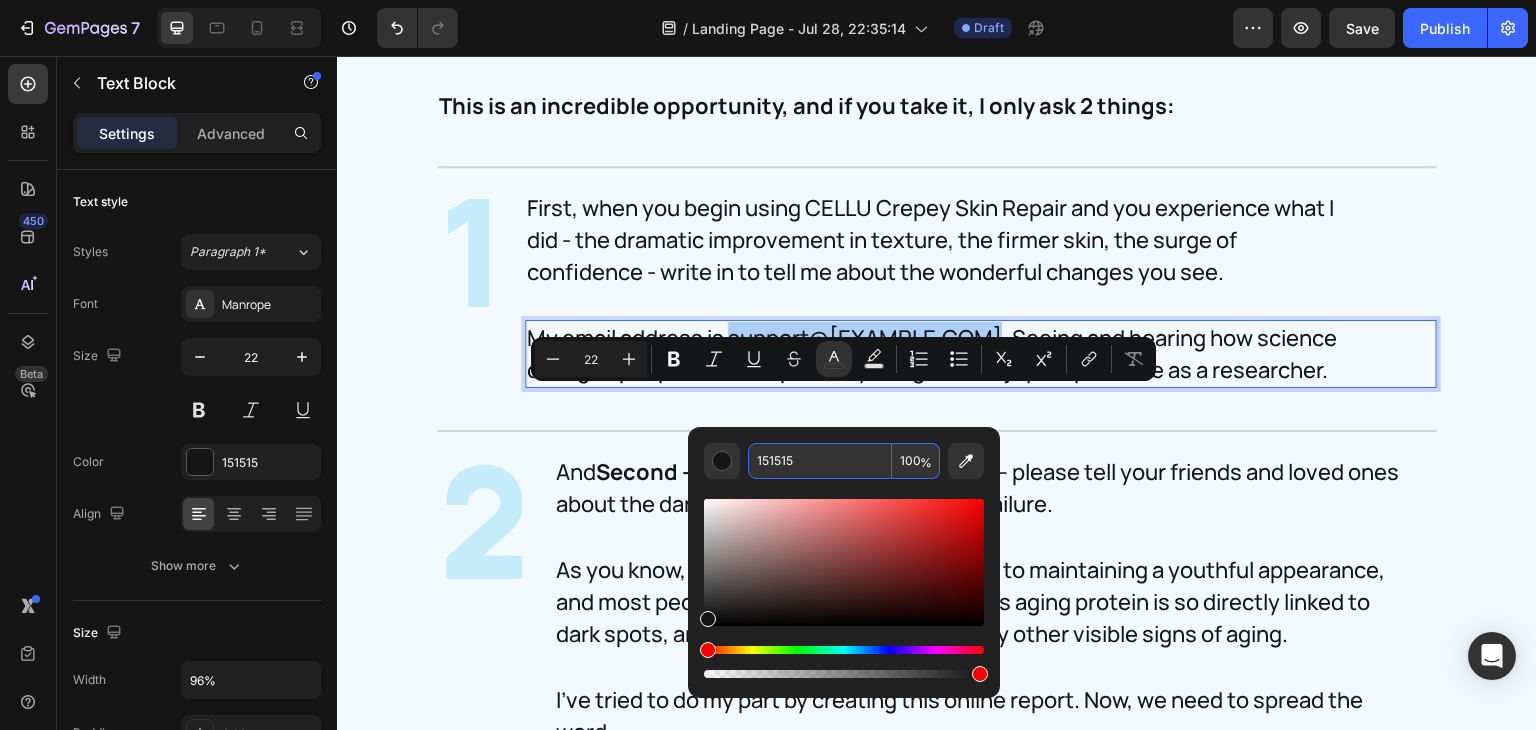 click on "151515" at bounding box center (820, 461) 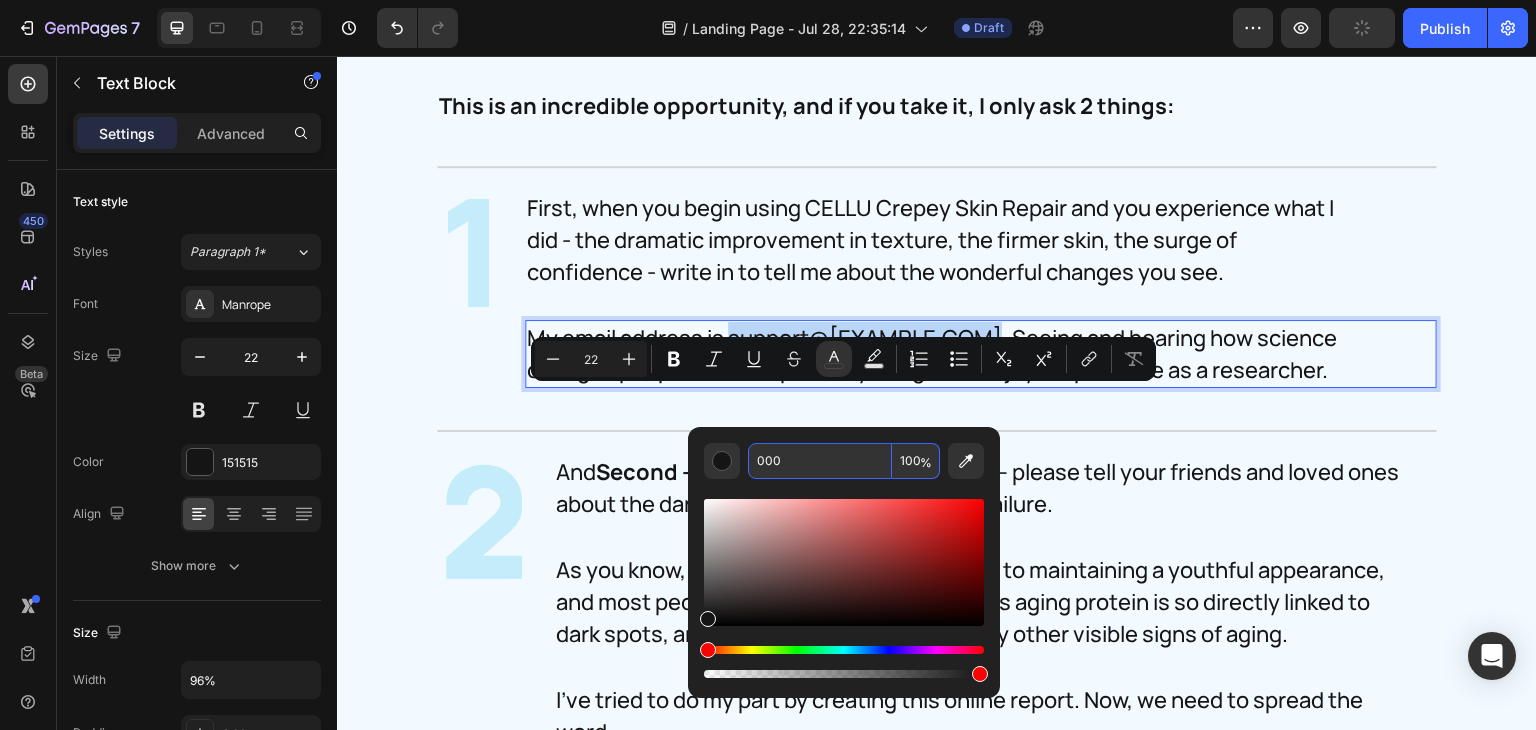 type on "000000" 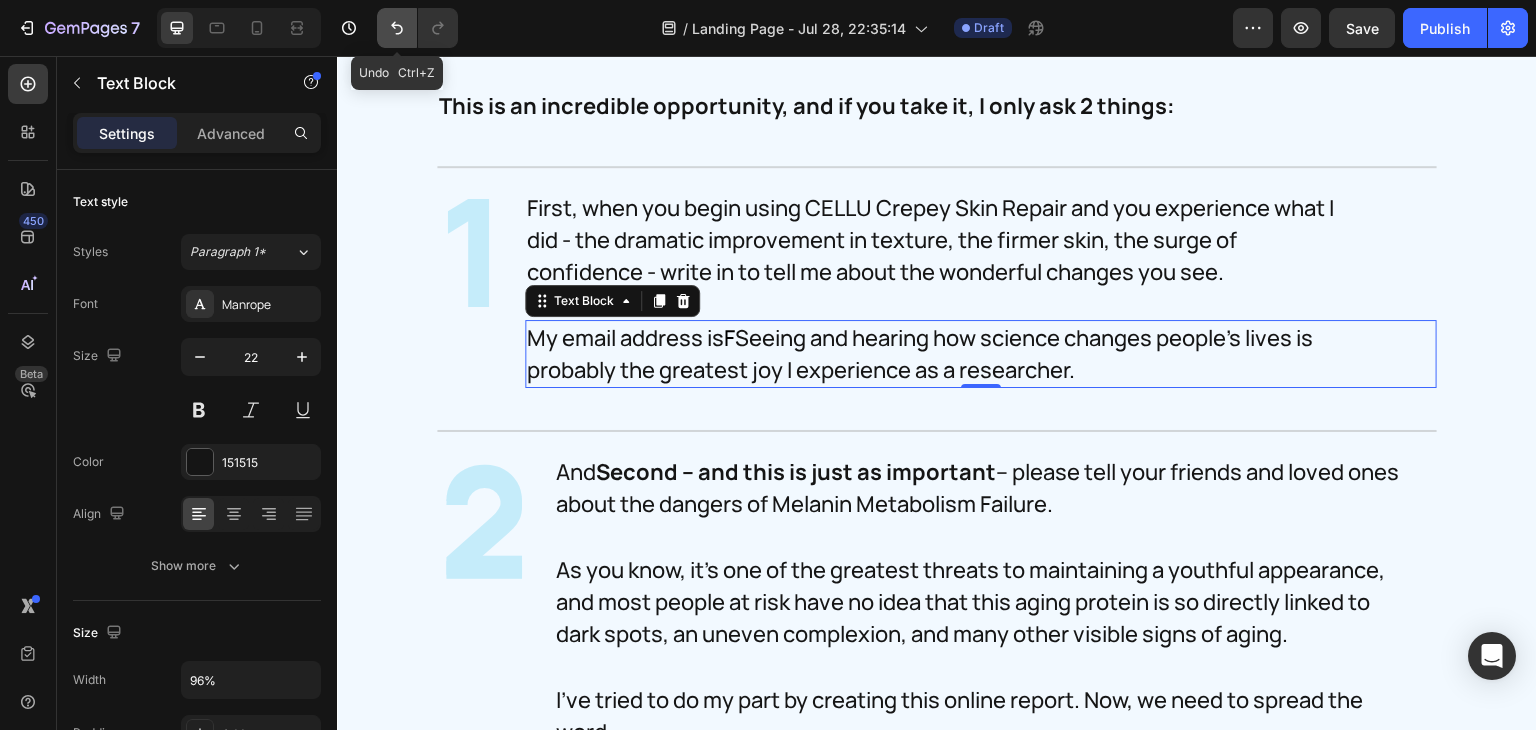 click 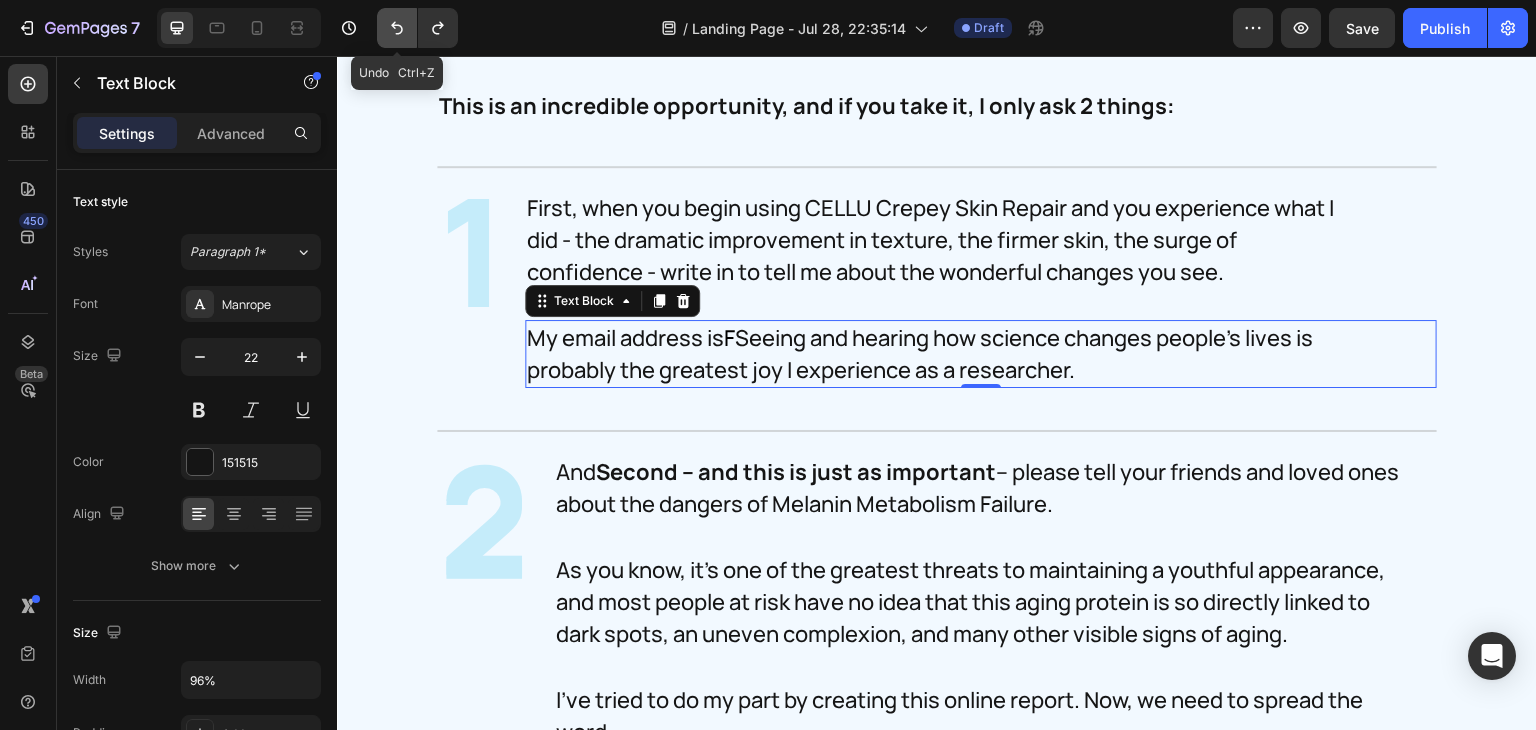 click 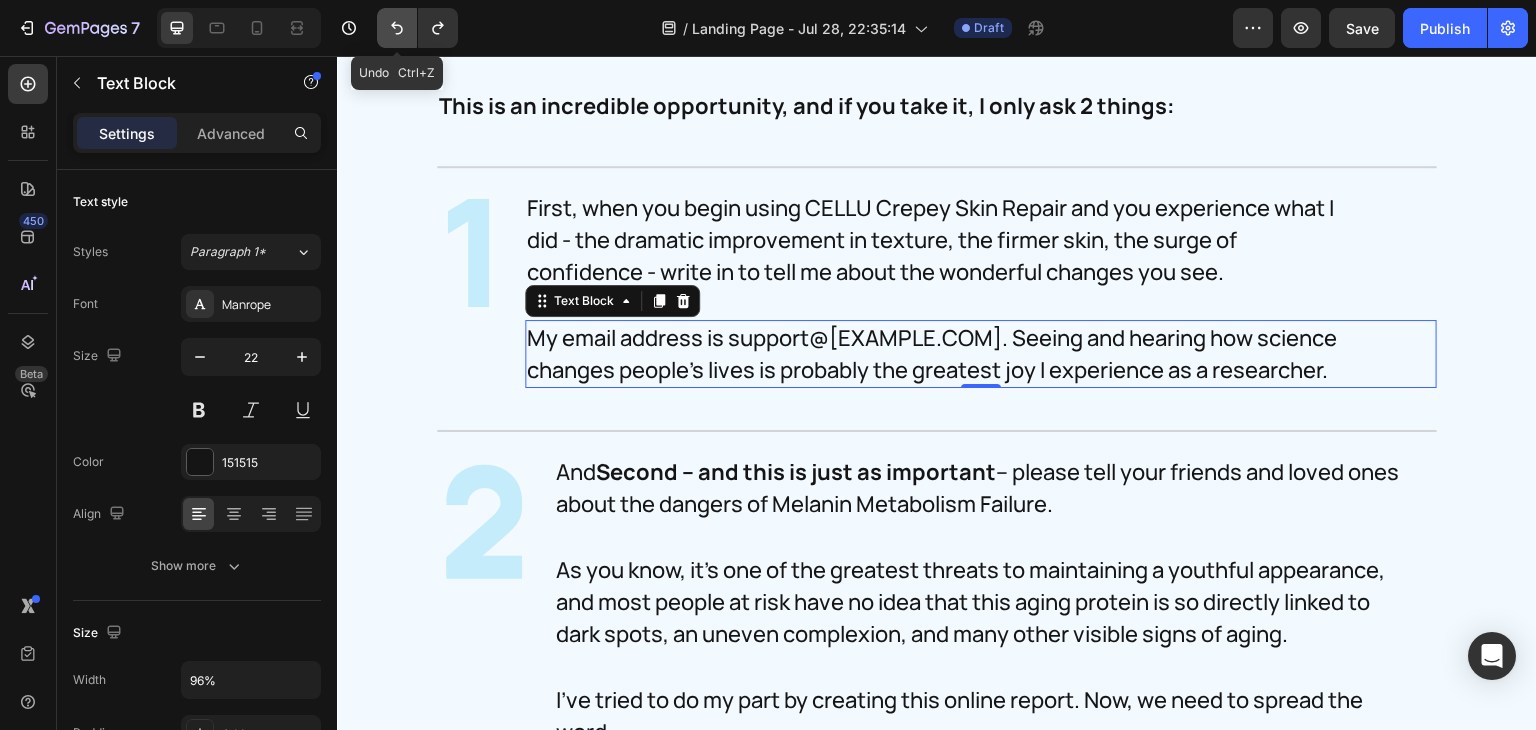 click 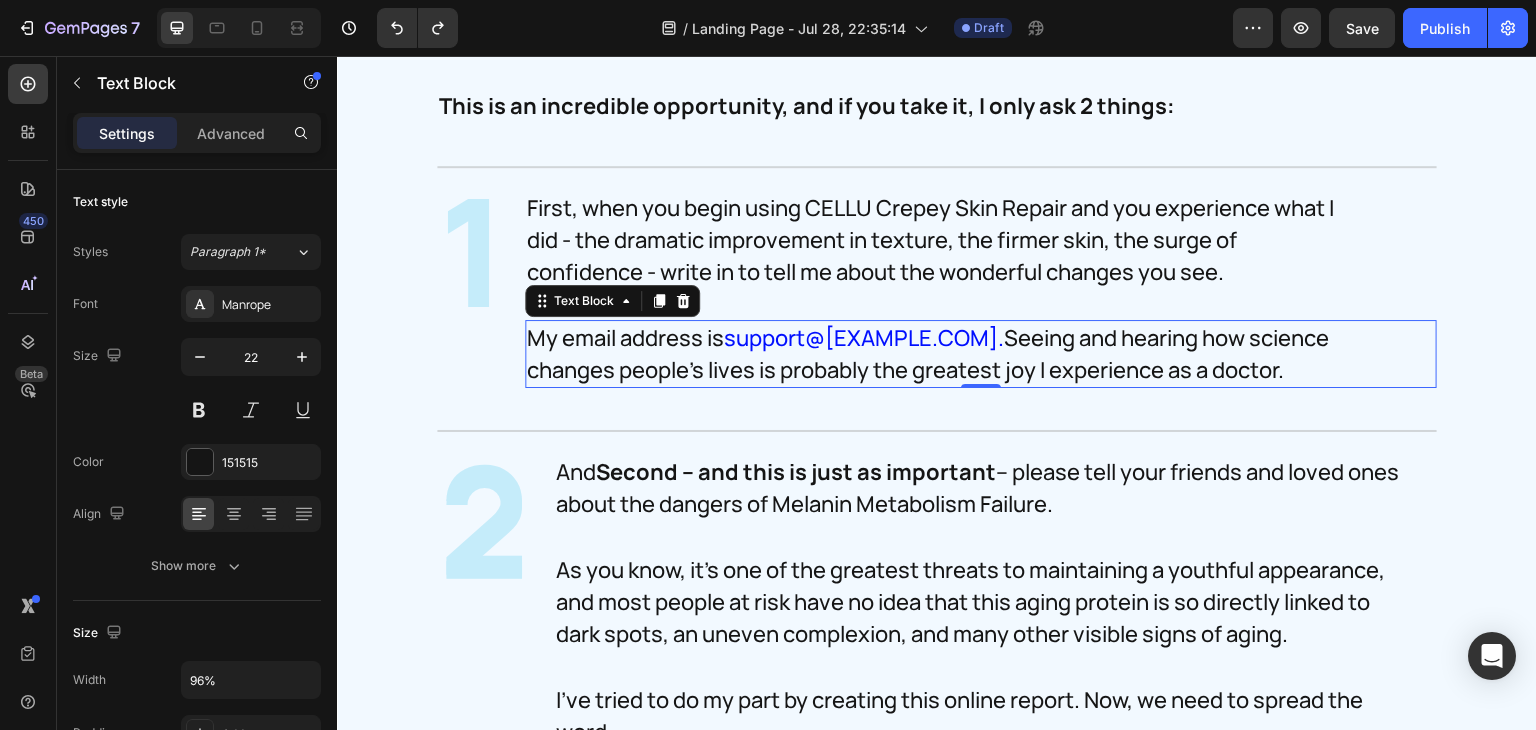 click on "My email address is  support@[EXAMPLE.COM].  Seeing and hearing how science changes people's lives is probably the greatest joy I experience as a doctor." at bounding box center [963, 354] 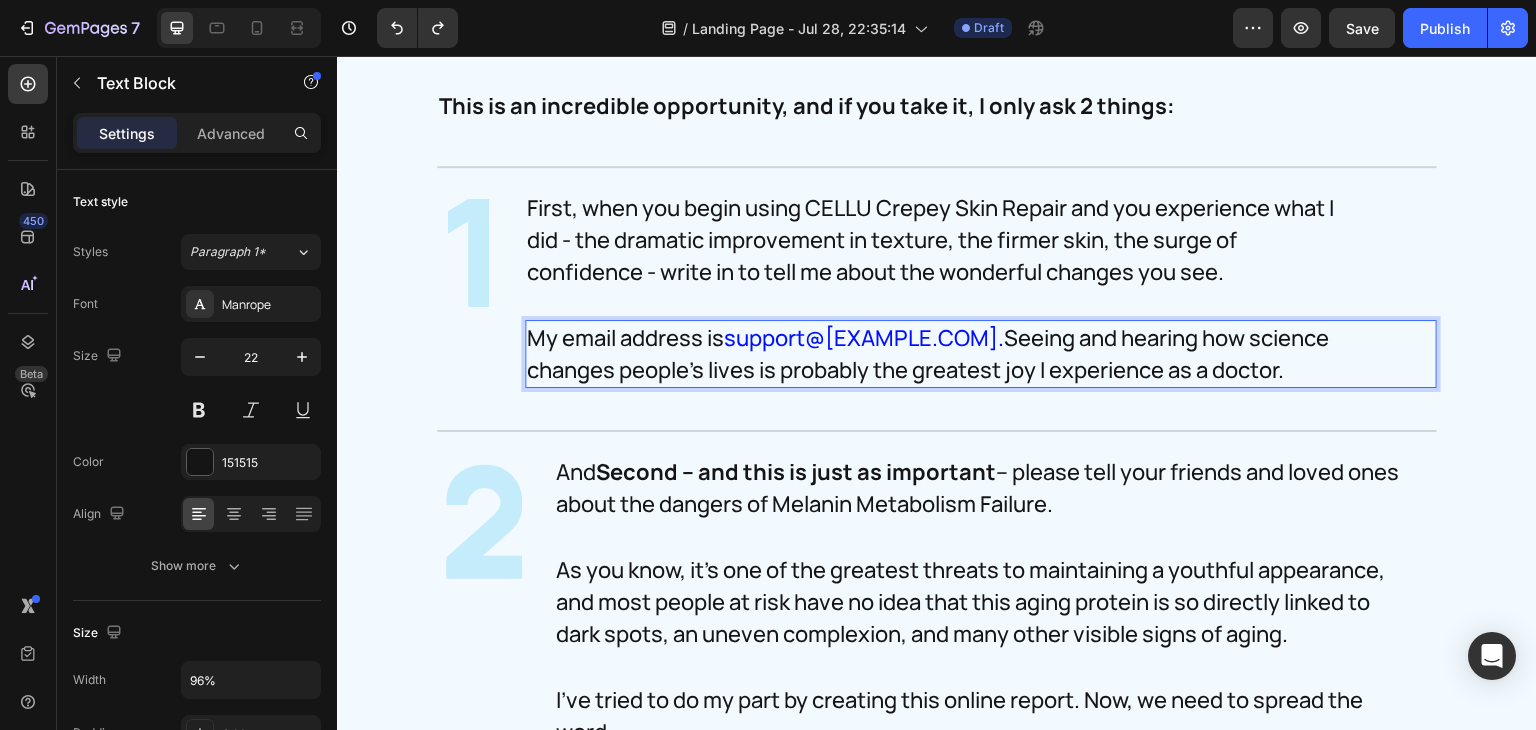click on "My email address is  support@[EXAMPLE.COM].  Seeing and hearing how science changes people's lives is probably the greatest joy I experience as a doctor." at bounding box center (963, 354) 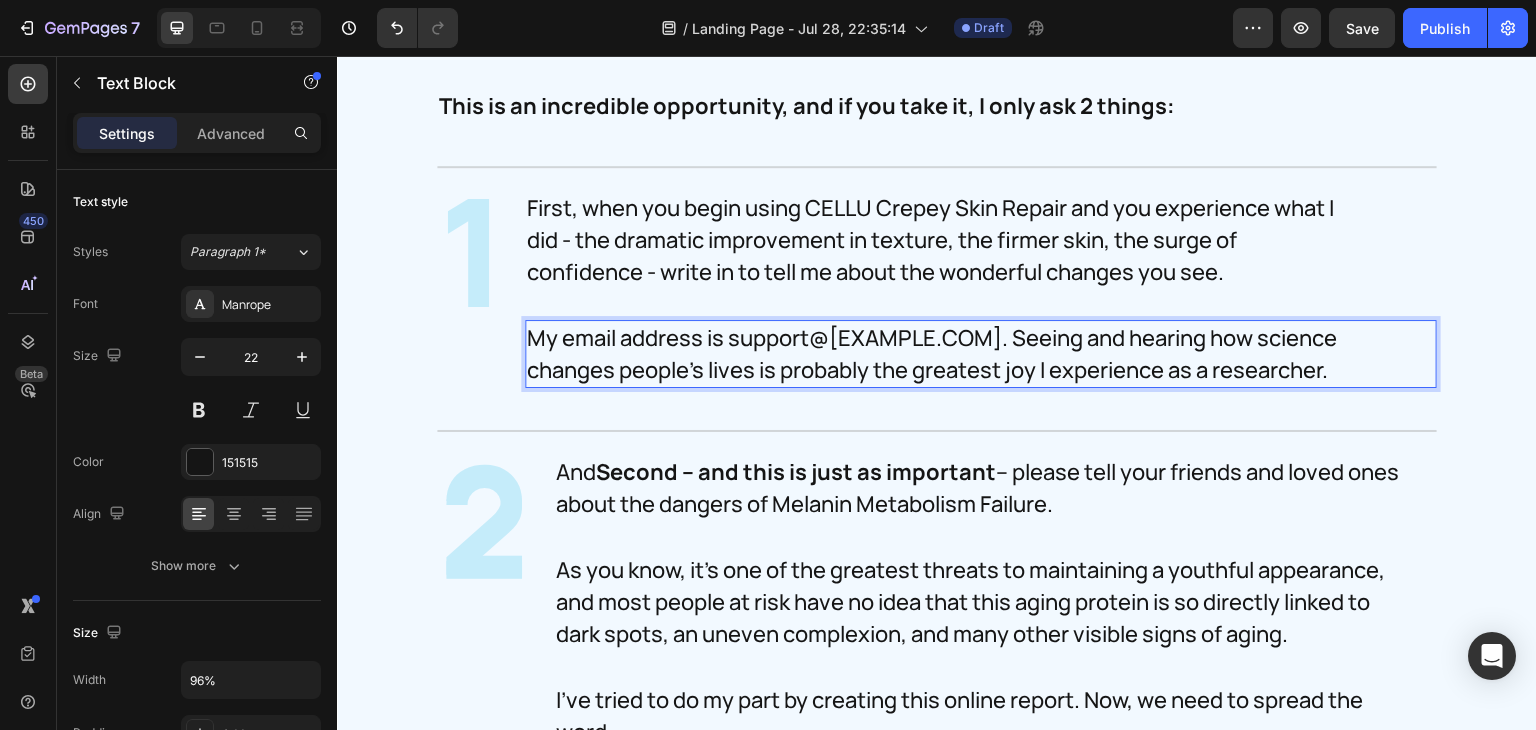 click on "My email address is support@[EXAMPLE.COM]. Seeing and hearing how science changes people's lives is probably the greatest joy I experience as a researcher." at bounding box center (963, 354) 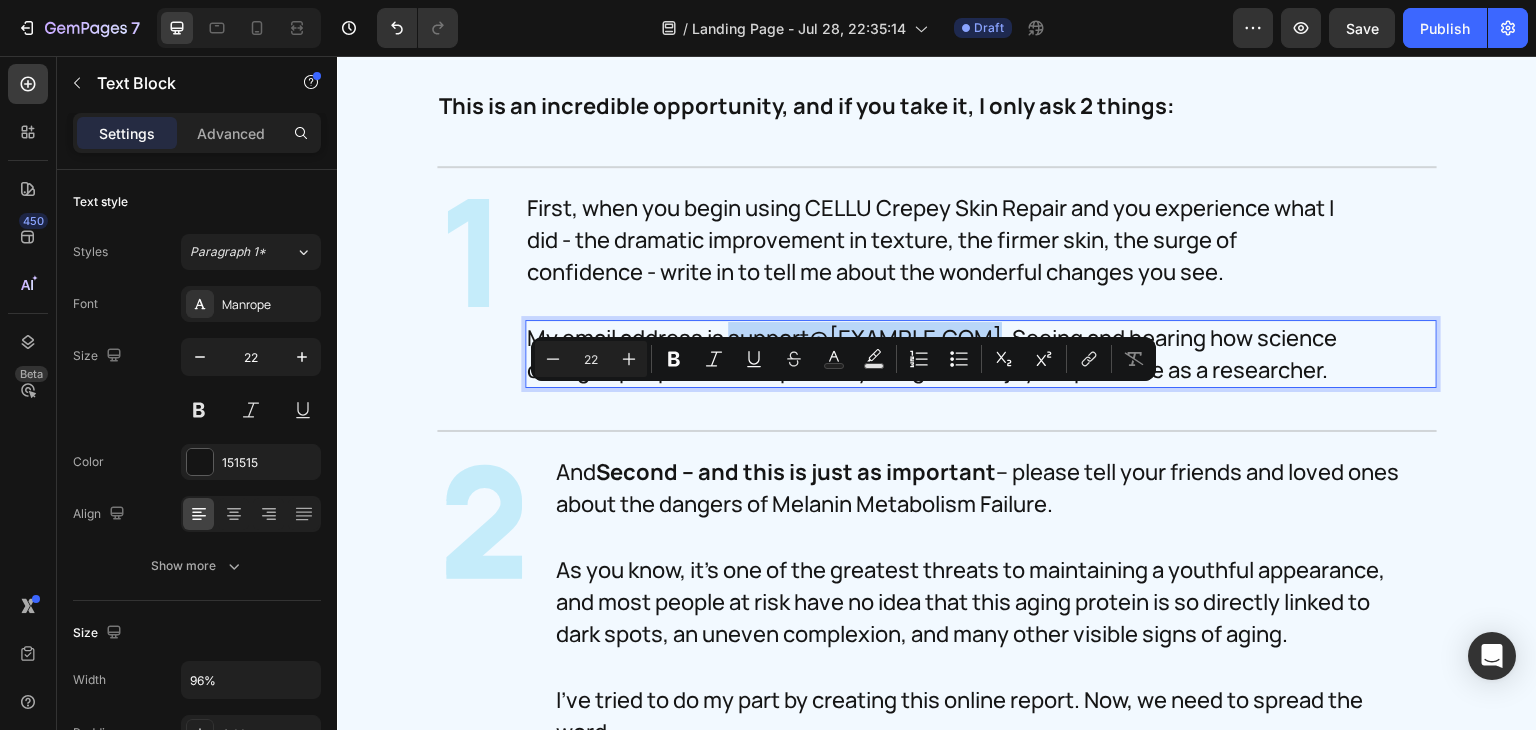 drag, startPoint x: 726, startPoint y: 405, endPoint x: 960, endPoint y: 410, distance: 234.0534 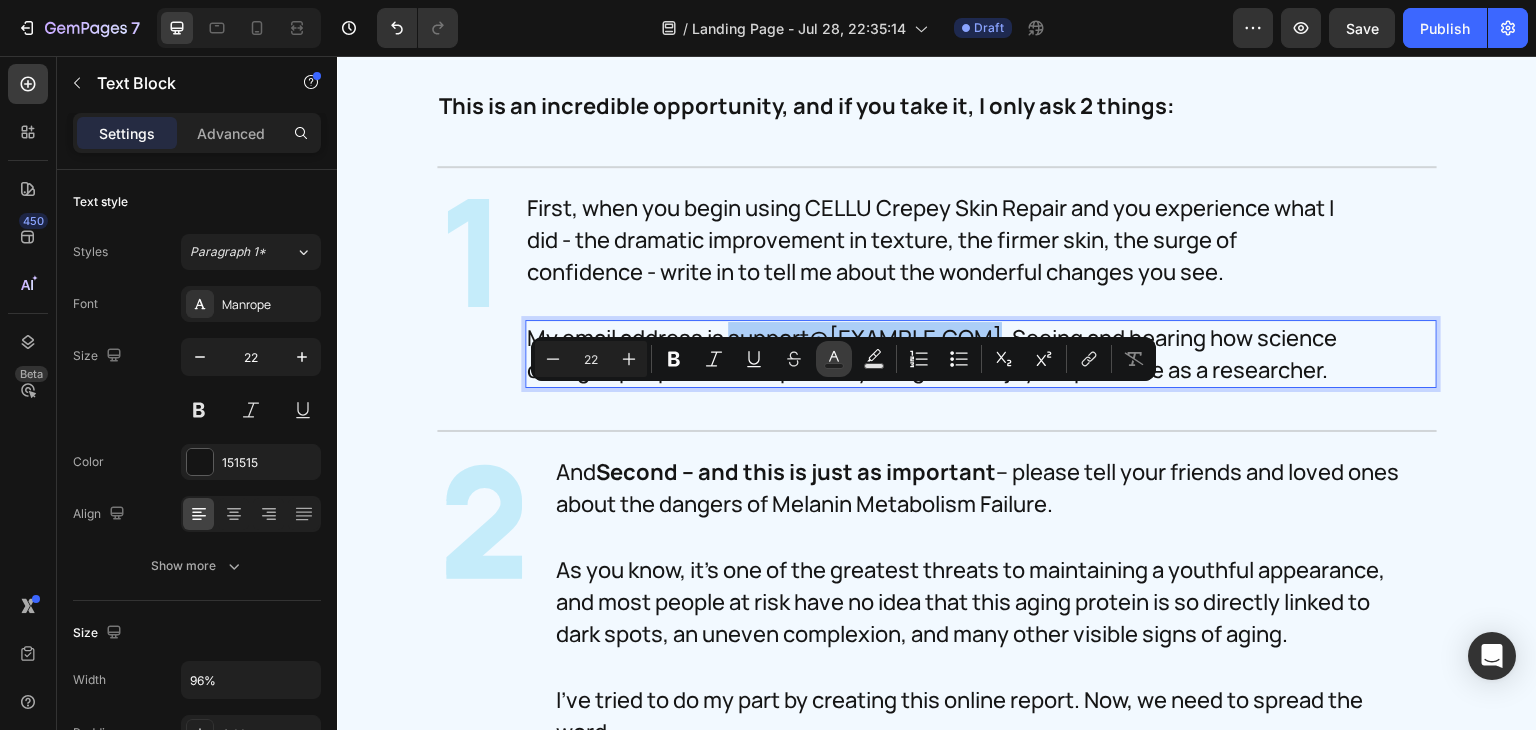 click 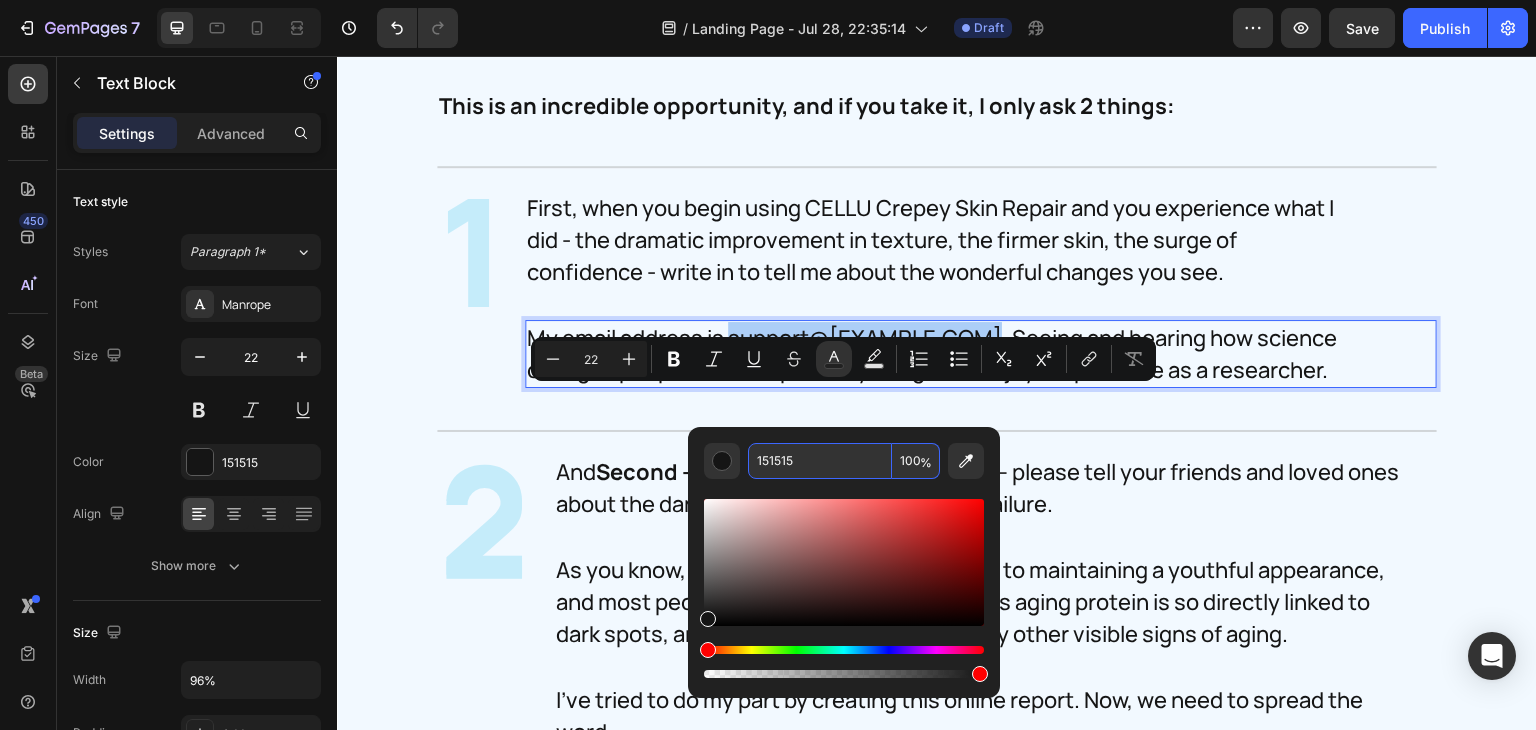 click on "151515" at bounding box center [820, 461] 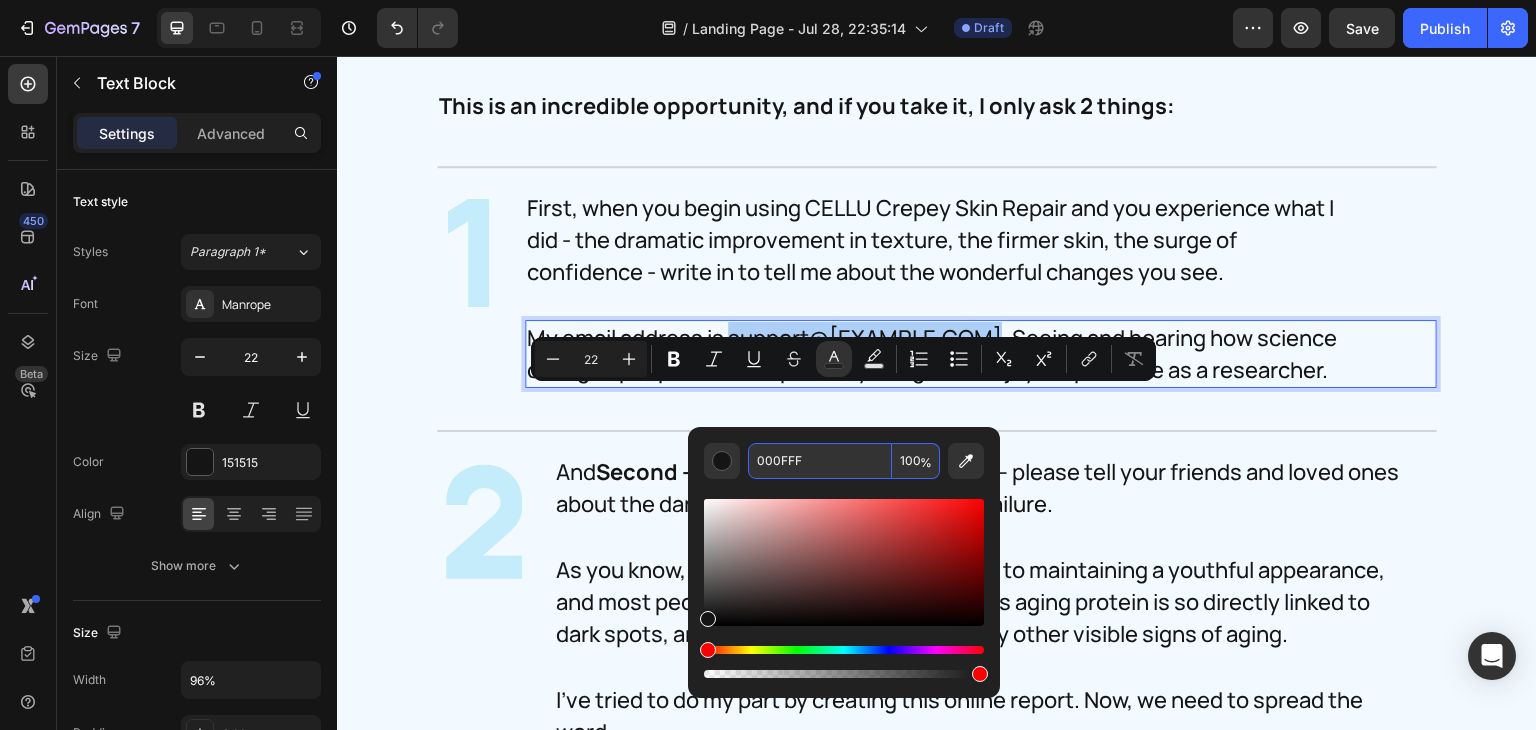 type on "000FFF" 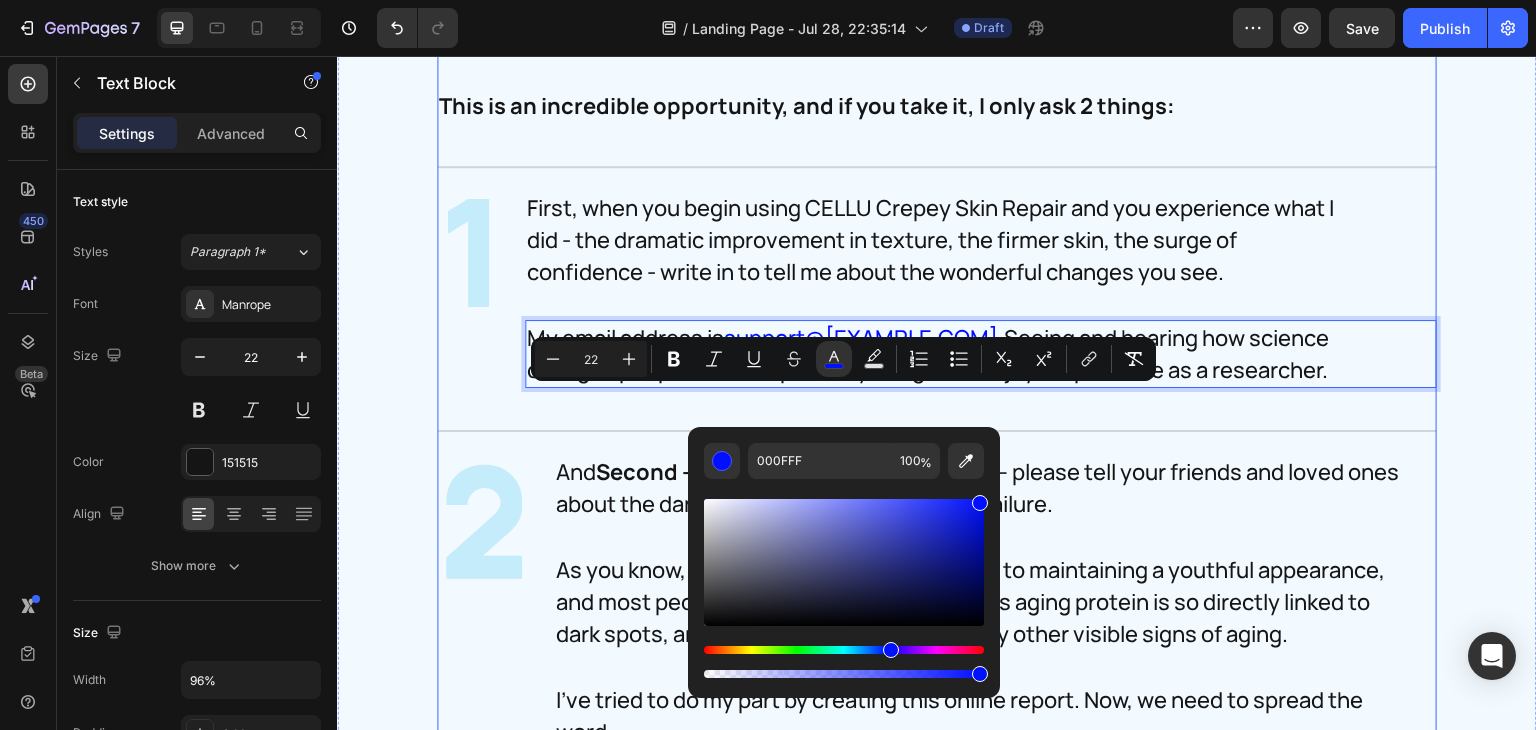 click on "But remember, this offer is only available to report readers through this page- and it's only available until supplies run out. Text Block And supplies WILL sell out of stock. Text Block When they DO sell out, this offer will be taken down immediately and  CELLU Crepey Skin Repair  will return to its regular price of $89. Text Block This is an incredible opportunity, and if you take it, I only ask 2 things: Text Block                Title Line 1 Heading 1 Heading First, when you begin using CELLU Crepey Skin Repair and you experience what I did - the dramatic improvement in texture, the firmer skin, the surge of confidence - write in to tell me about the wonderful changes you see. Text Block My email address is  support@getcellu.com.  Seeing and hearing how science changes people's lives is probably the greatest joy I experience as a researcher. Text Block   0 Row                Title Line 2 Heading 2 Heading 2 Heading And  Second – and this is just as important Text Block And  Melanin Metabolism Failure." at bounding box center (937, 303) 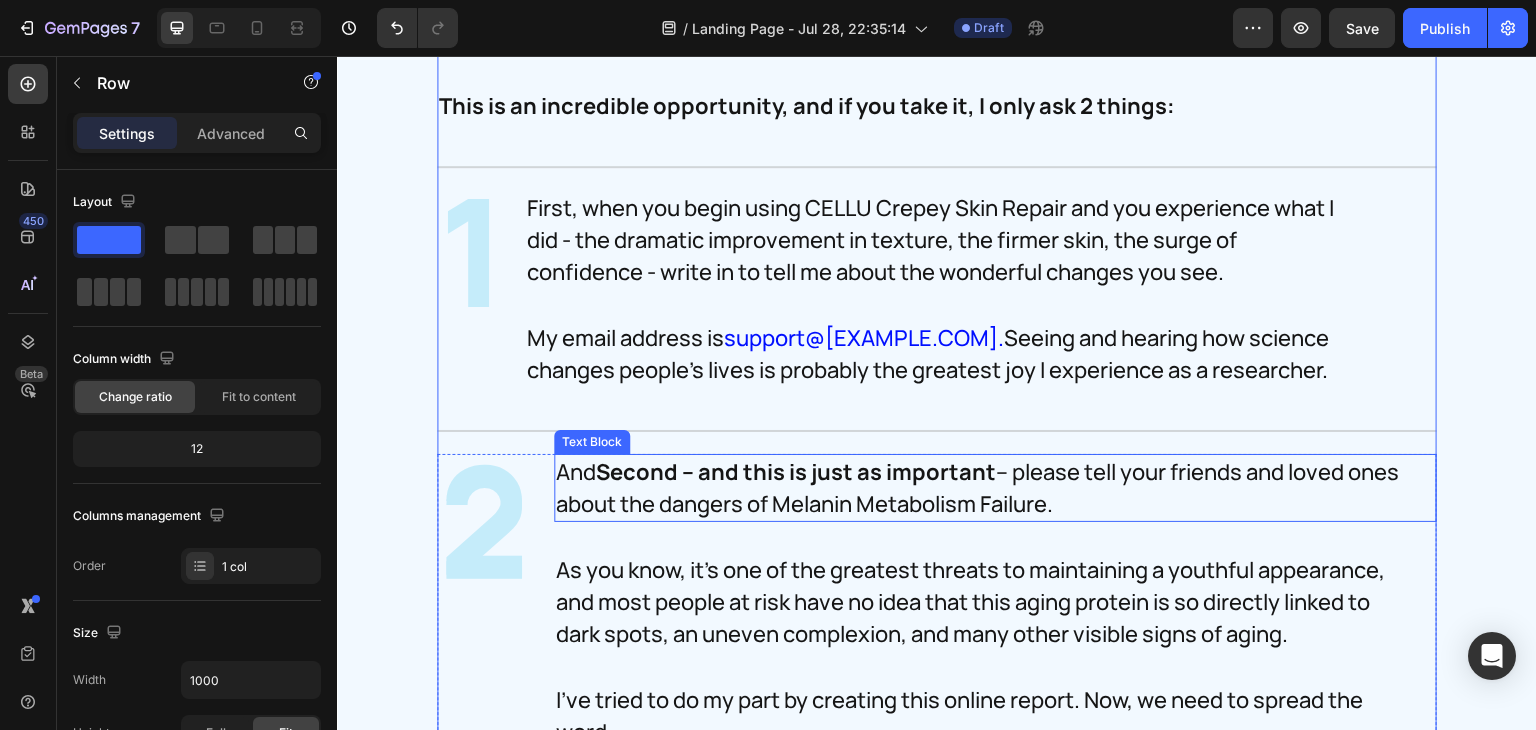 click on "Second – and this is just as important" at bounding box center [796, 472] 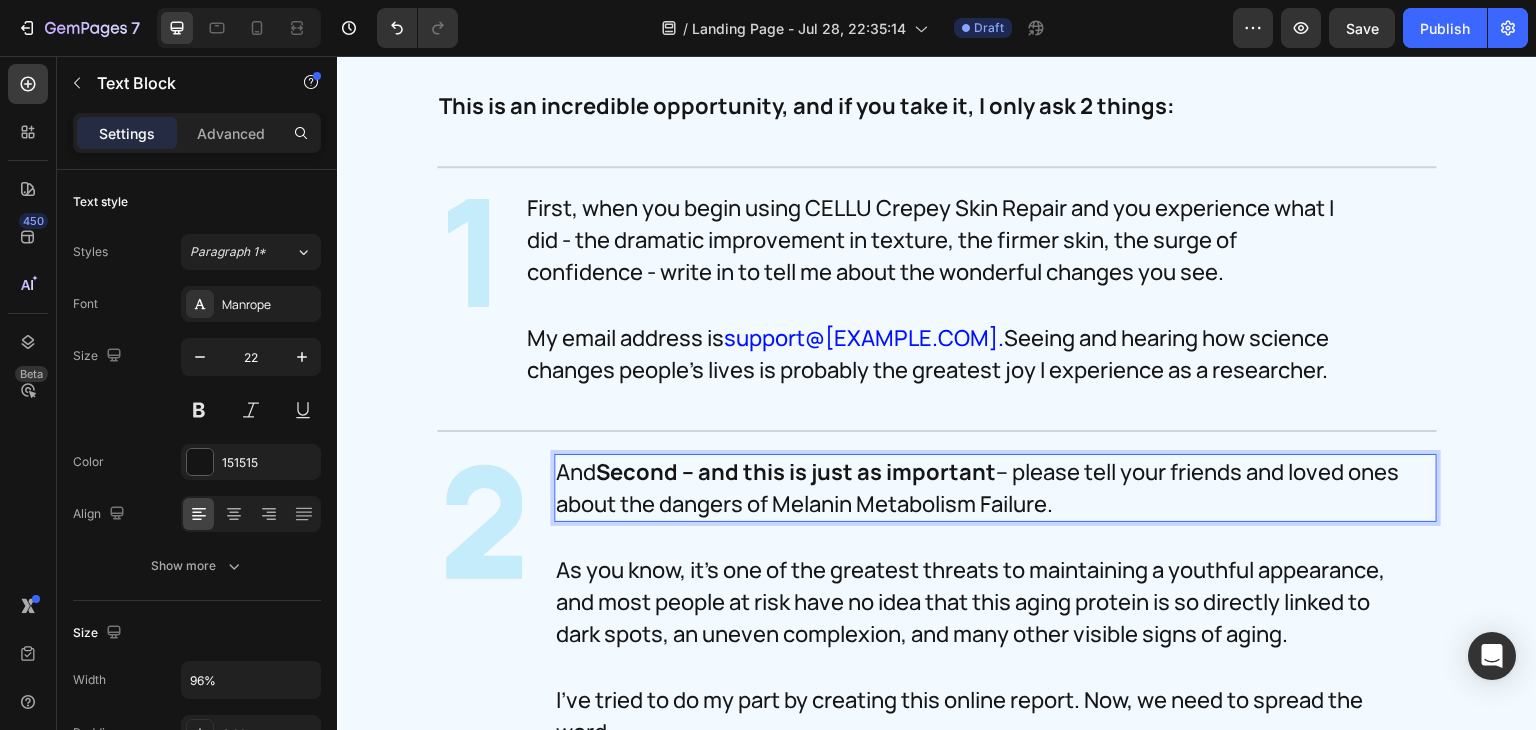 click on "Second – and this is just as important" at bounding box center [796, 472] 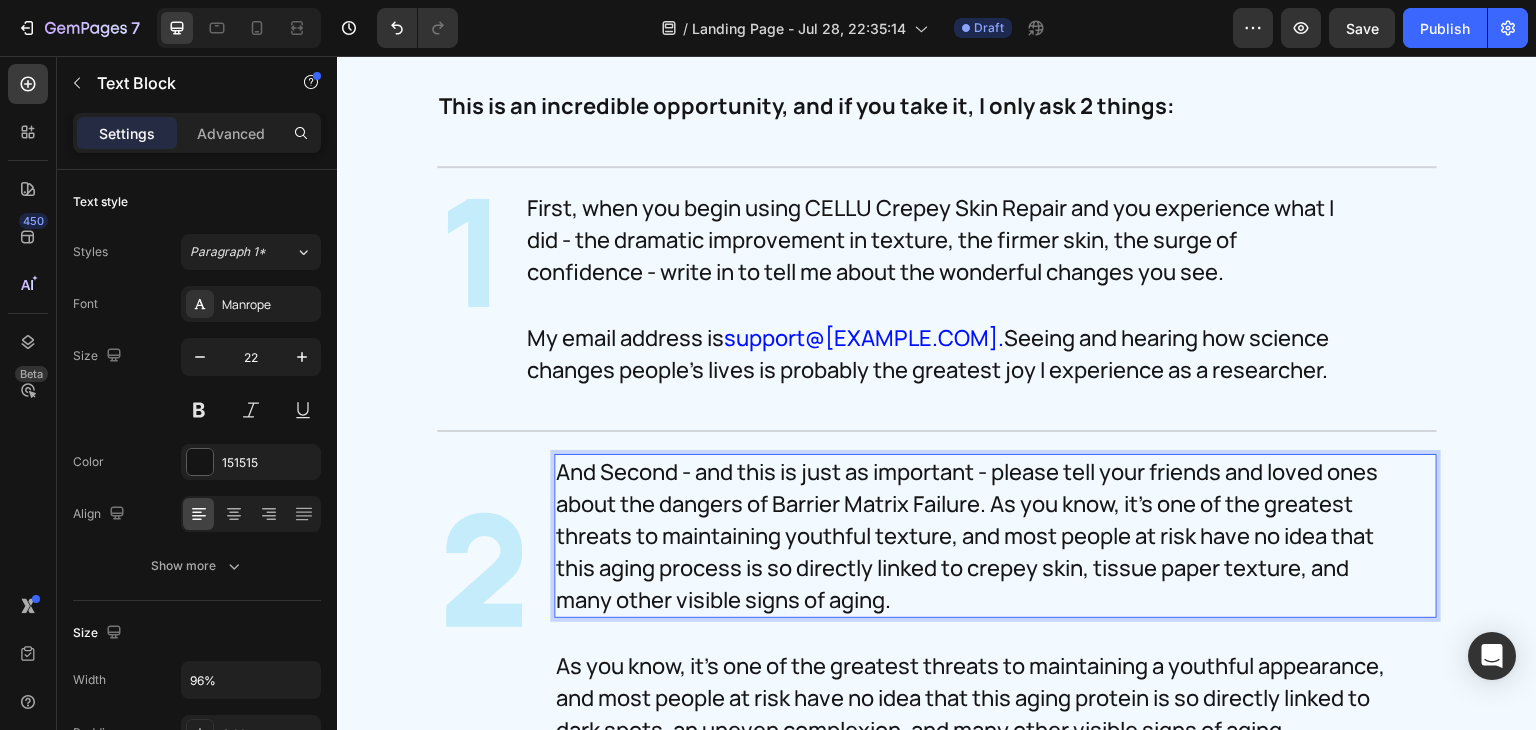 scroll, scrollTop: 30956, scrollLeft: 0, axis: vertical 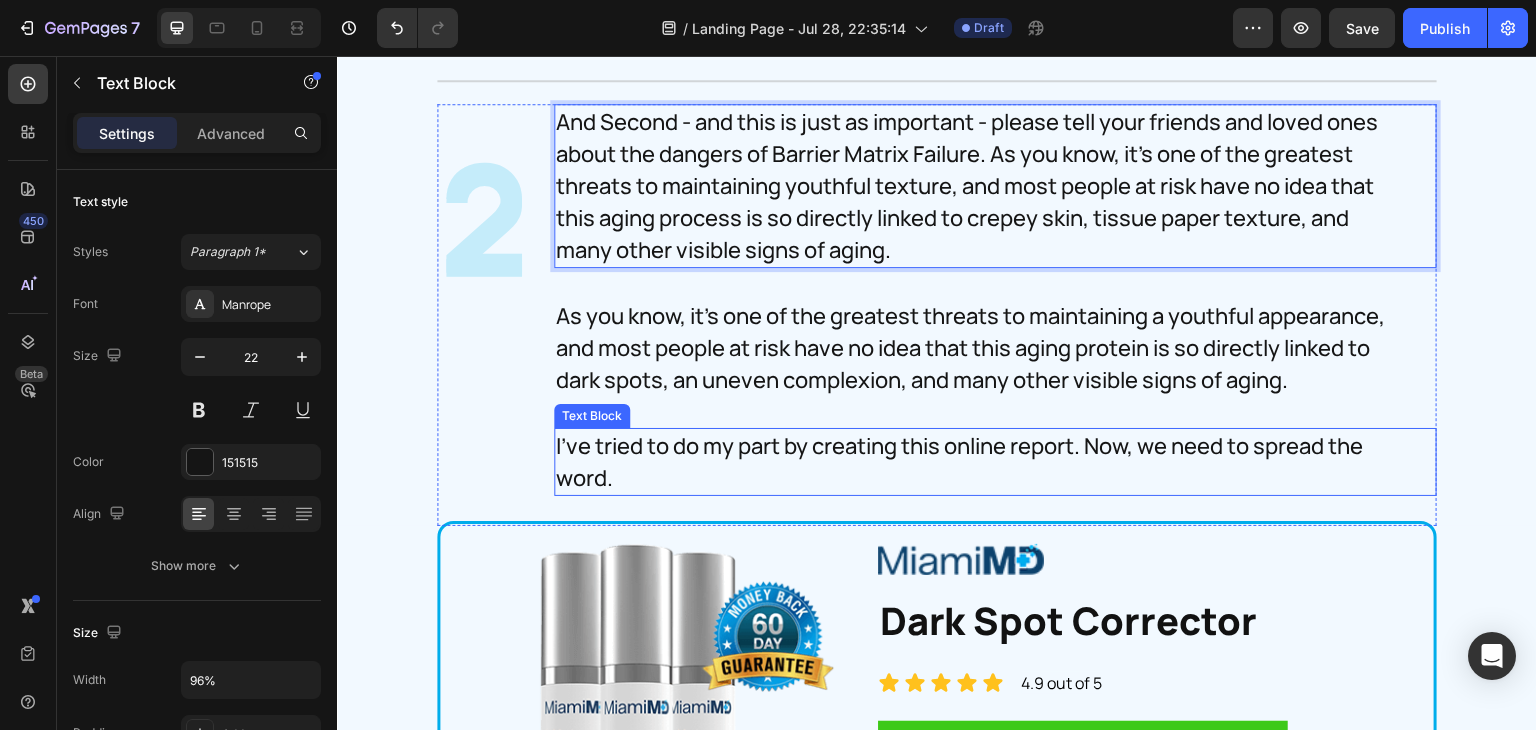 click on "I've tried to do my part by creating this online report. Now, we need to spread the word." at bounding box center (978, 462) 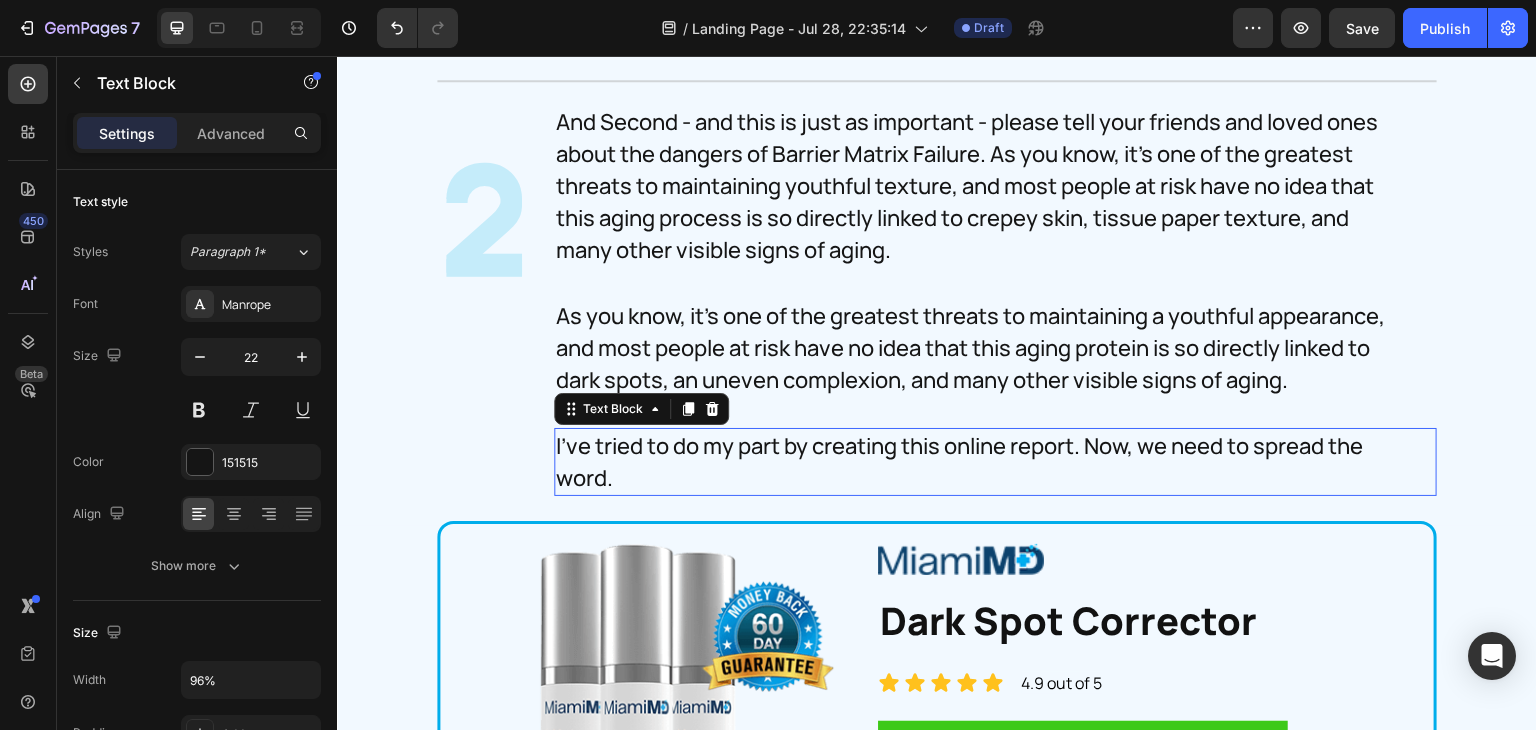 click on "I've tried to do my part by creating this online report. Now, we need to spread the word." at bounding box center (978, 462) 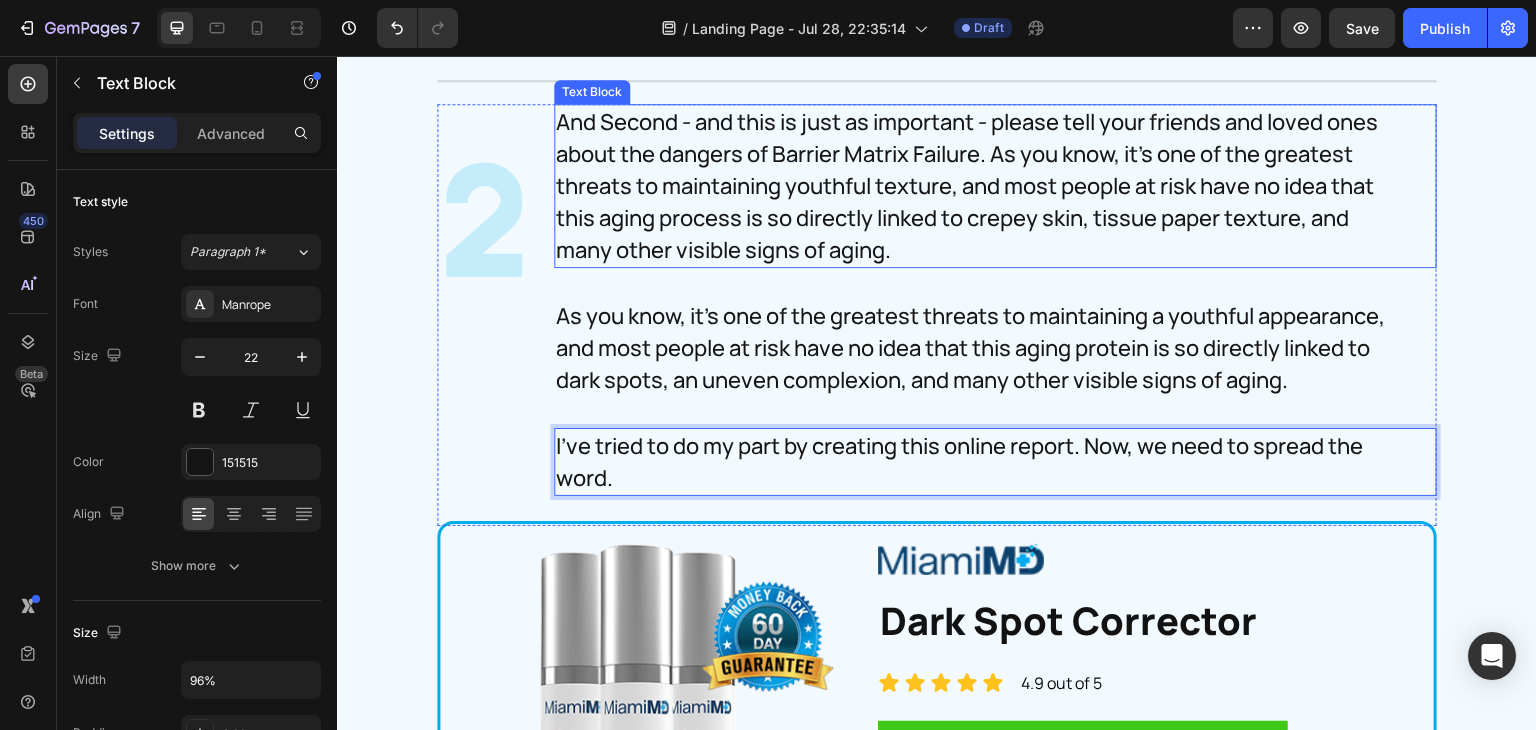 click on "And Second - and this is just as important - please tell your friends and loved ones about the dangers of Barrier Matrix Failure. As you know, it's one of the greatest threats to maintaining youthful texture, and most people at risk have no idea that this aging process is so directly linked to crepey skin, tissue paper texture, and many other visible signs of aging." at bounding box center (978, 186) 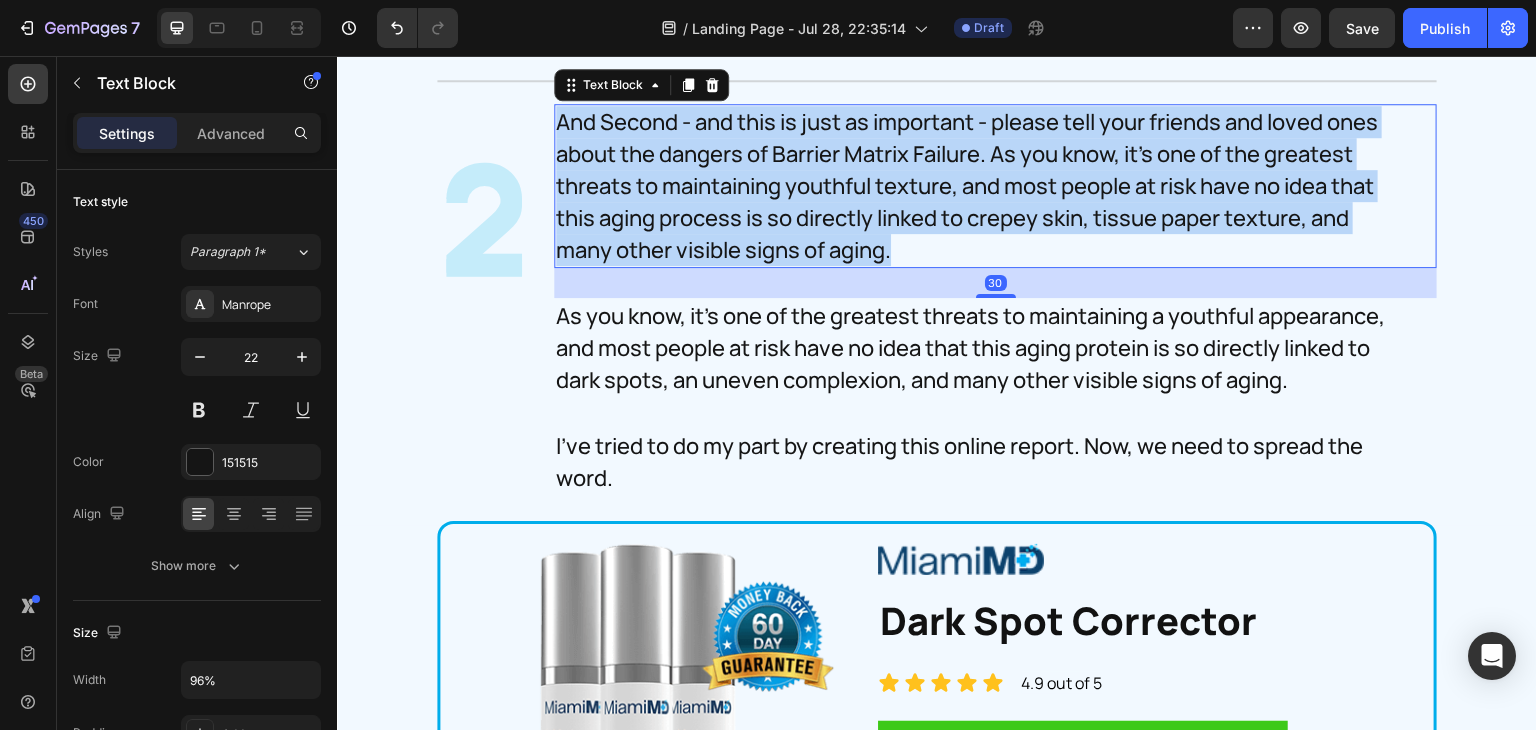 click on "And Second - and this is just as important - please tell your friends and loved ones about the dangers of Barrier Matrix Failure. As you know, it's one of the greatest threats to maintaining youthful texture, and most people at risk have no idea that this aging process is so directly linked to crepey skin, tissue paper texture, and many other visible signs of aging." at bounding box center [978, 186] 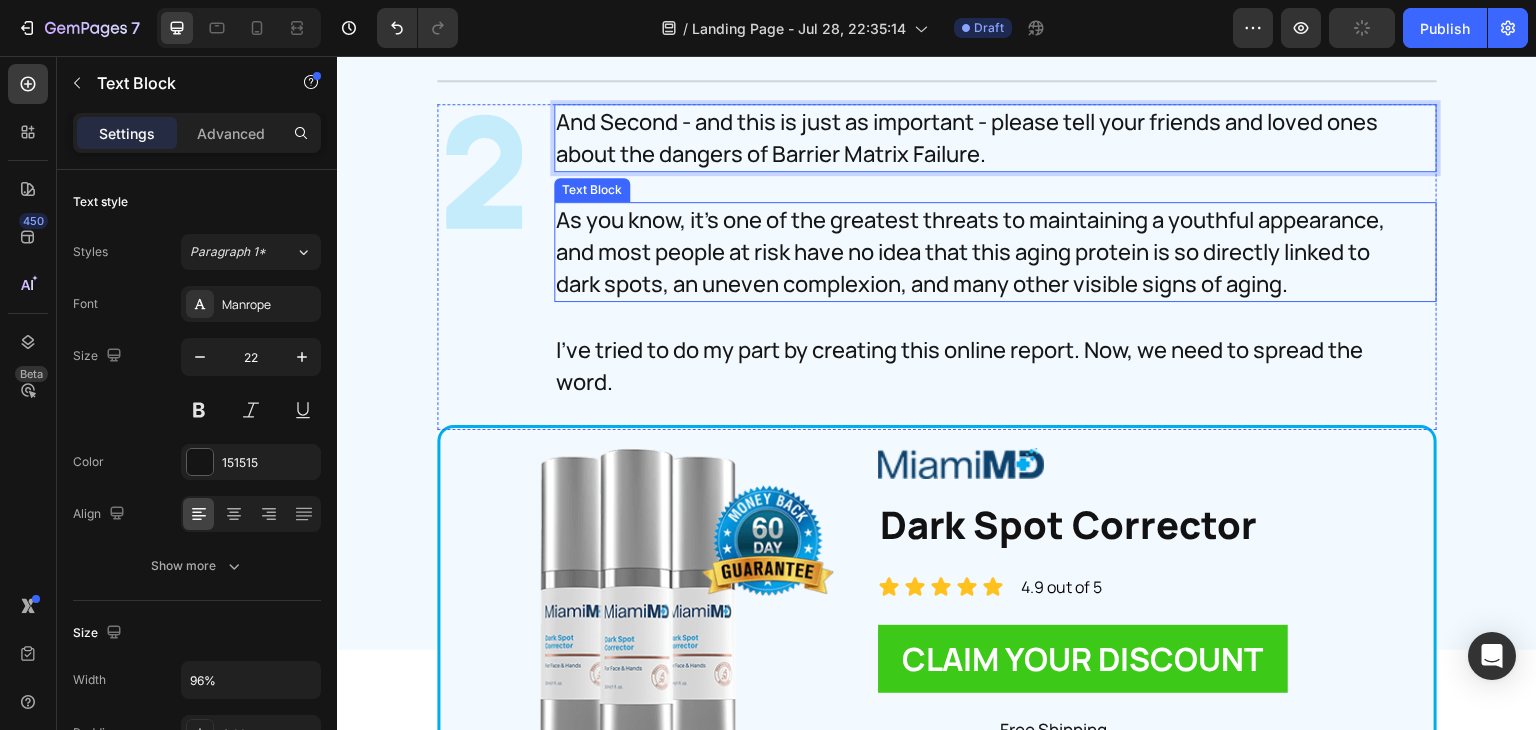 click on "As you know, it's one of the greatest threats to maintaining a youthful appearance, and most people at risk have no idea that this aging protein is so directly linked to dark spots, an uneven complexion, and many other visible signs of aging." at bounding box center [978, 252] 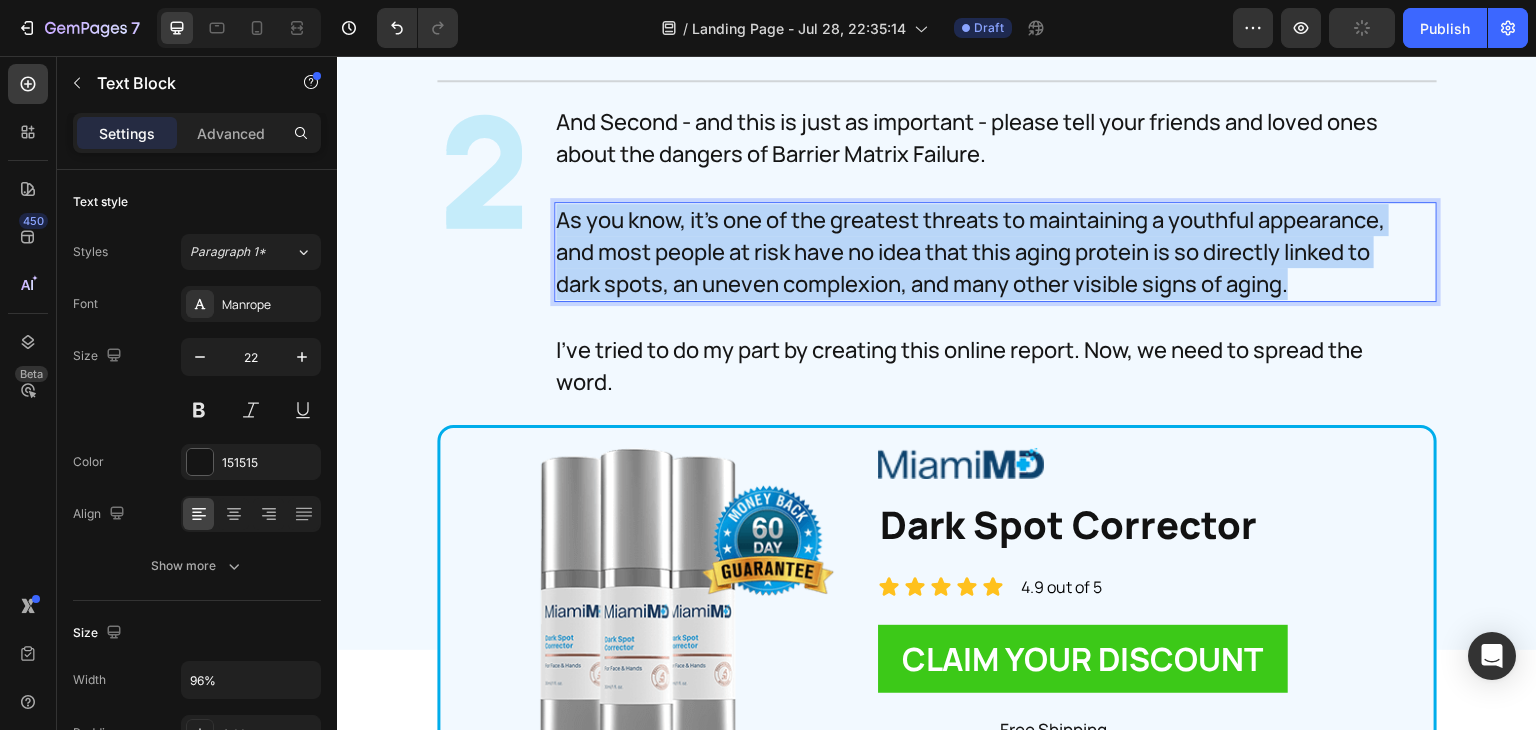 click on "As you know, it's one of the greatest threats to maintaining a youthful appearance, and most people at risk have no idea that this aging protein is so directly linked to dark spots, an uneven complexion, and many other visible signs of aging." at bounding box center (978, 252) 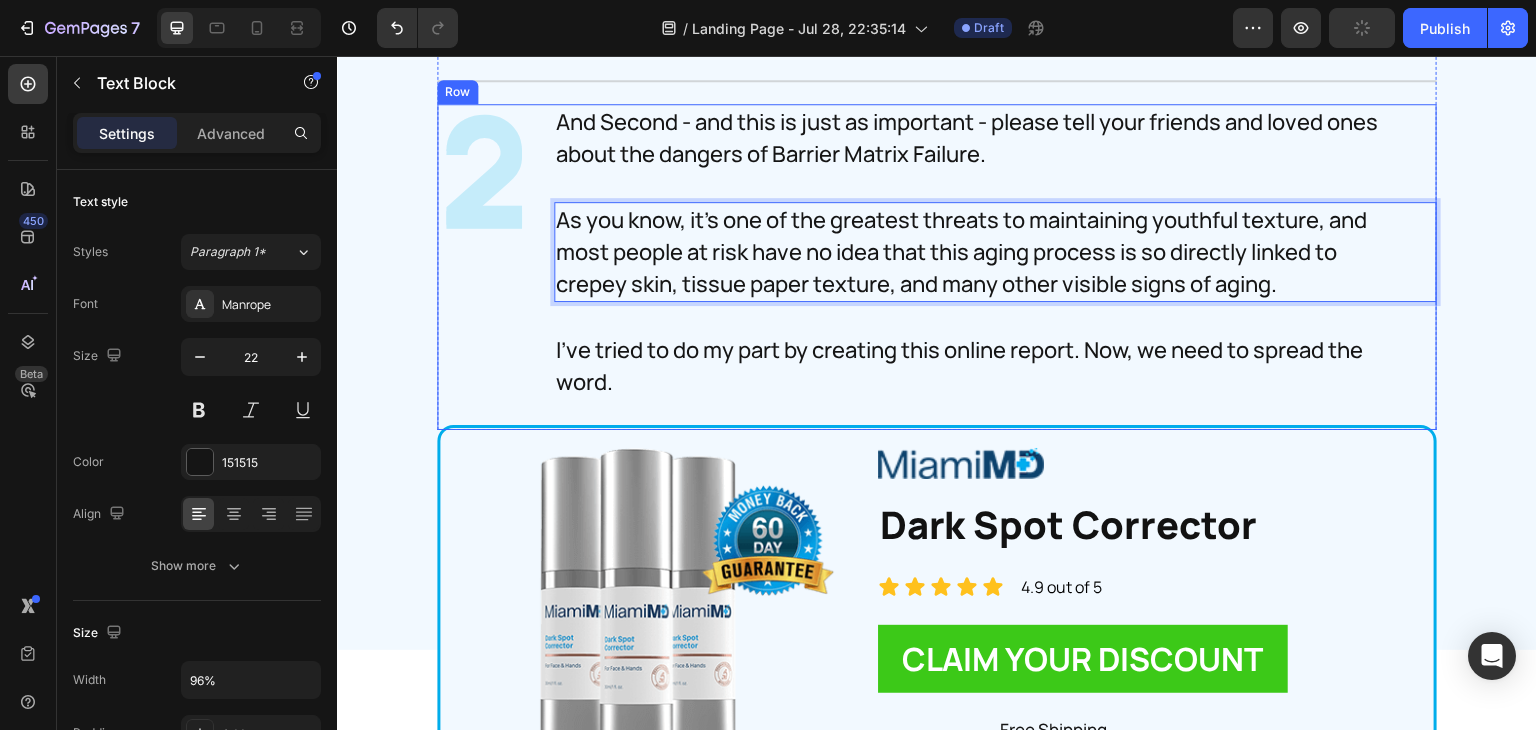 click on "And Second - and this is just as important - please tell your friends and loved ones about the dangers of Barrier Matrix Failure. Text Block And  Second – and this is just as important  – please tell your friends and loved ones about the dangers of Melanin Metabolism Failure. Text Block As you know, it's one of the greatest threats to maintaining youthful texture, and most people at risk have no idea that this aging process is so directly linked to crepey skin, tissue paper texture, and many other visible signs of aging. Text Block   30 I've tried to do my part by creating this online report. Now, we need to spread the word. Text Block" at bounding box center [995, 267] 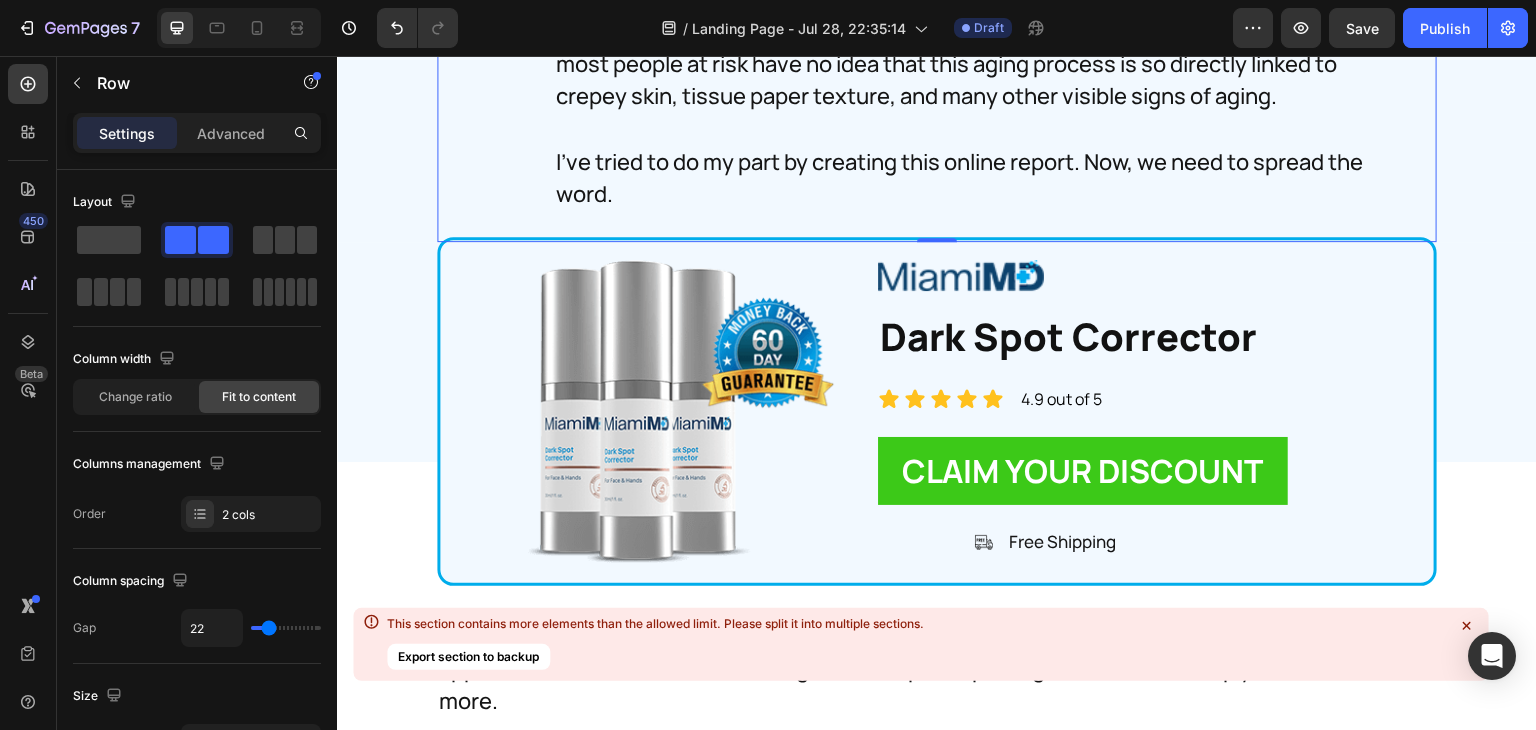 scroll, scrollTop: 31197, scrollLeft: 0, axis: vertical 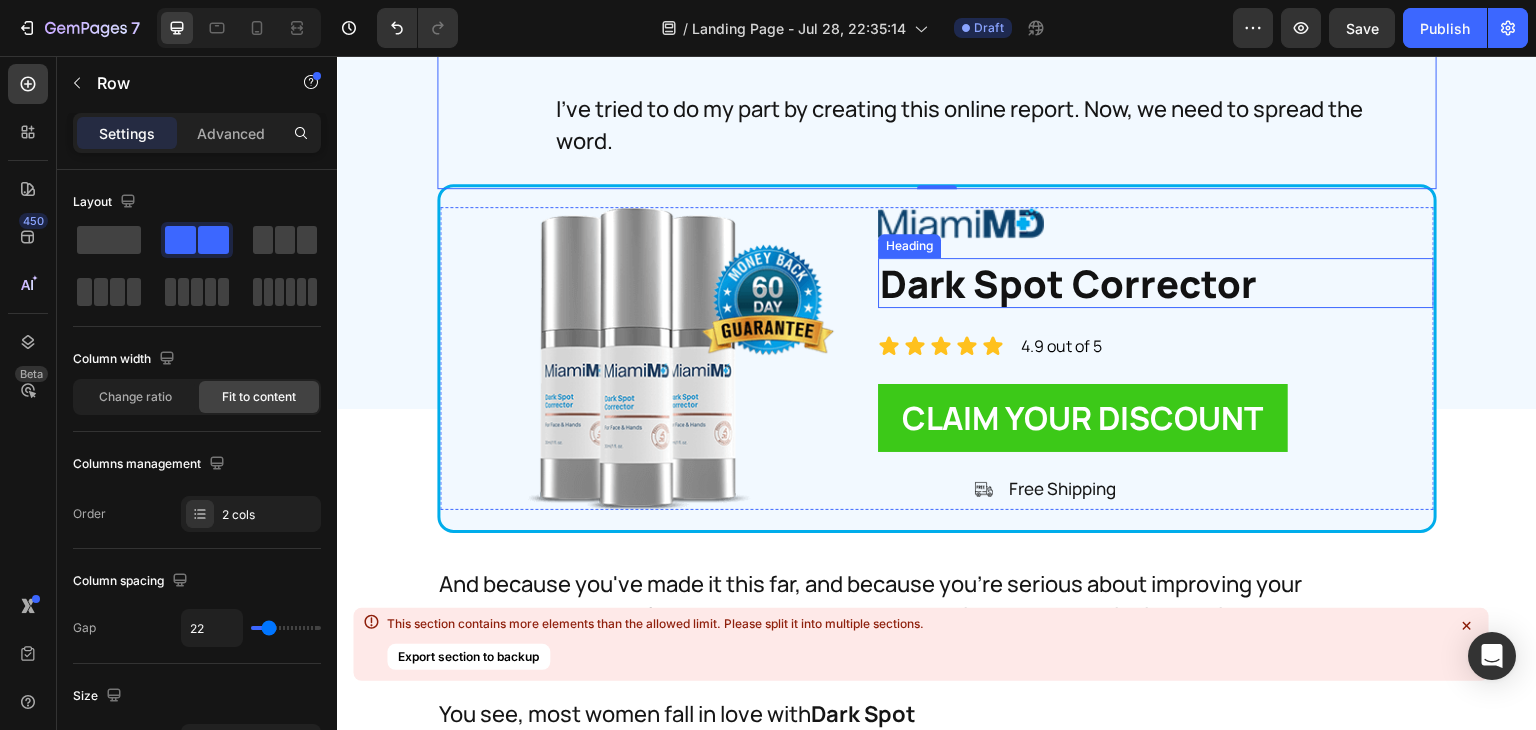 click on "Dark Spot Corrector" at bounding box center (1156, 283) 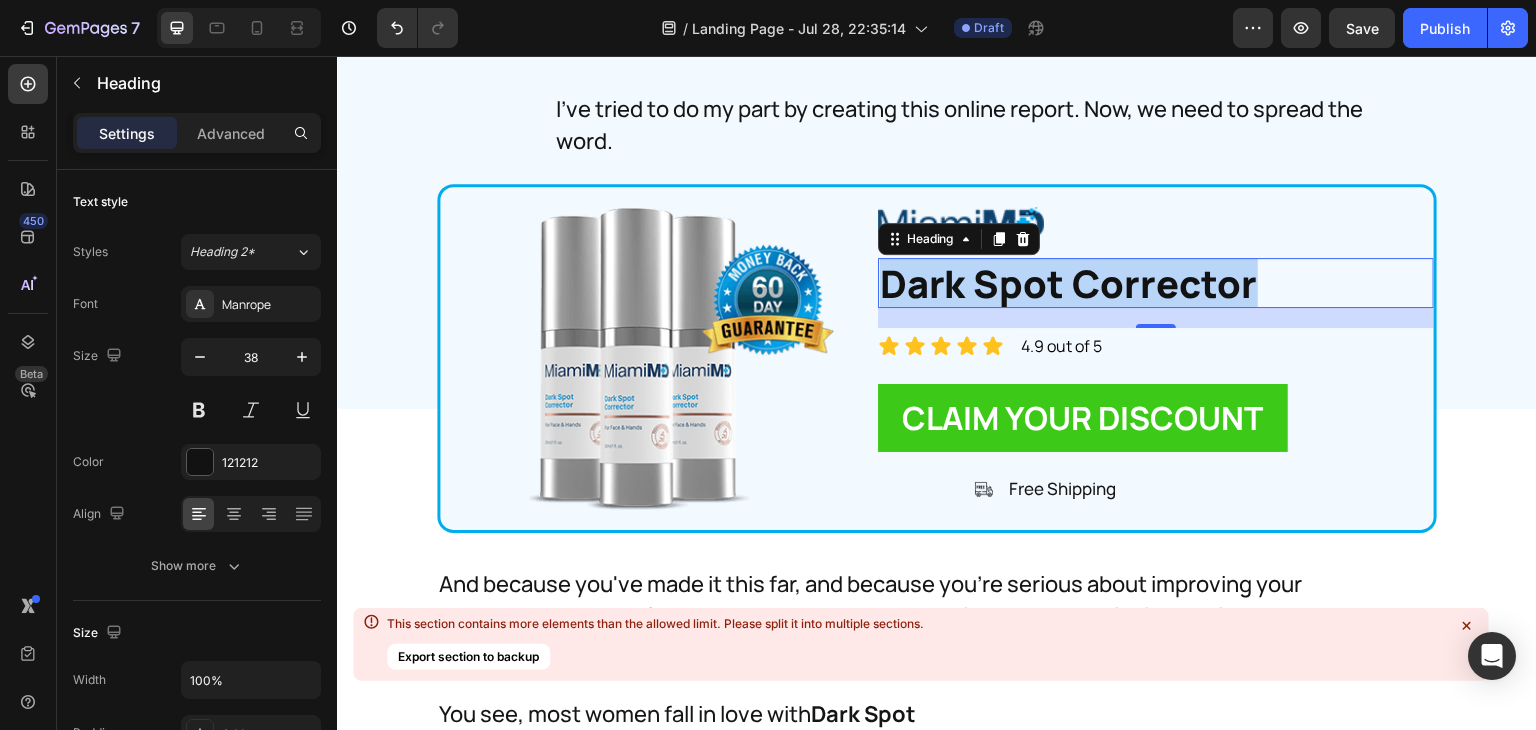 click on "Dark Spot Corrector" at bounding box center (1156, 283) 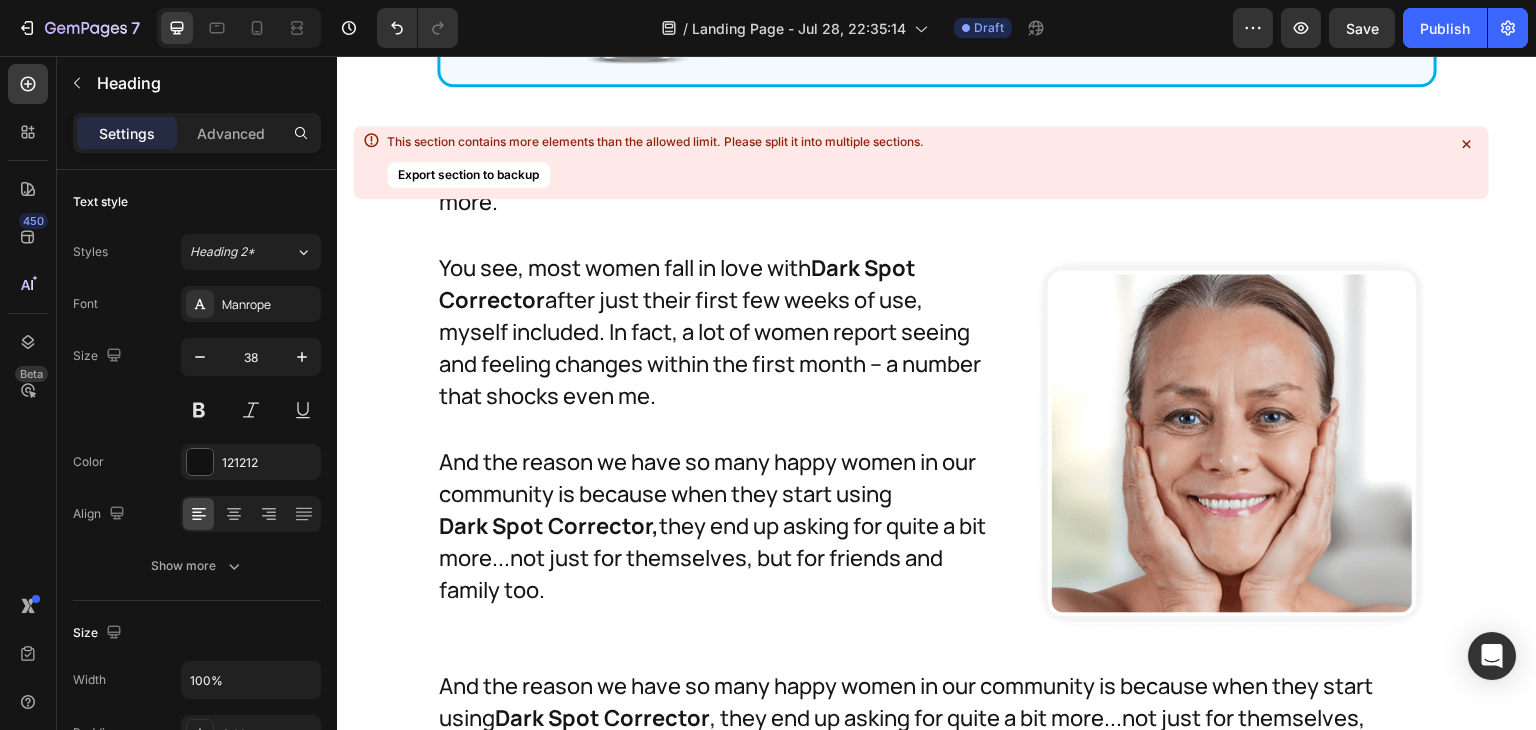 scroll, scrollTop: 31680, scrollLeft: 0, axis: vertical 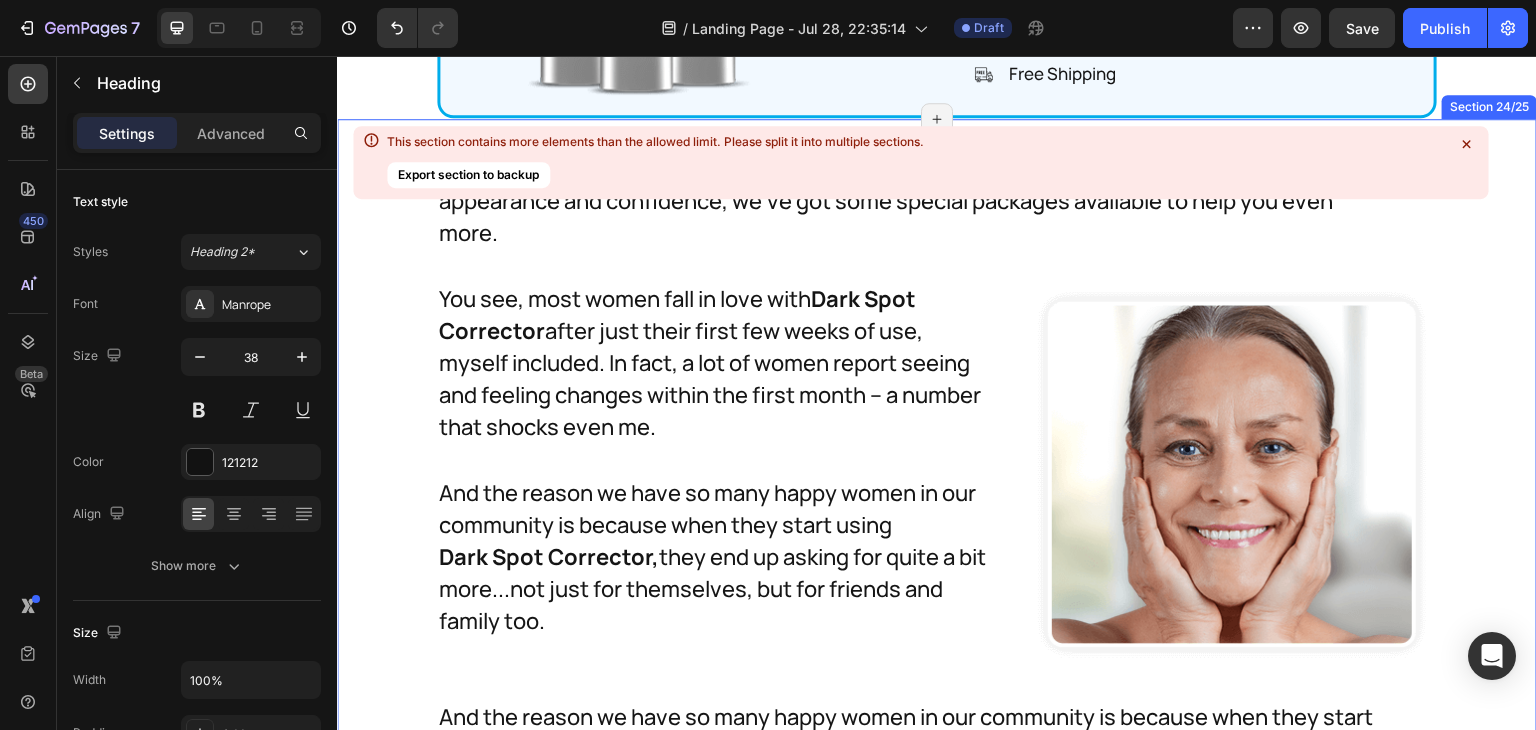 click 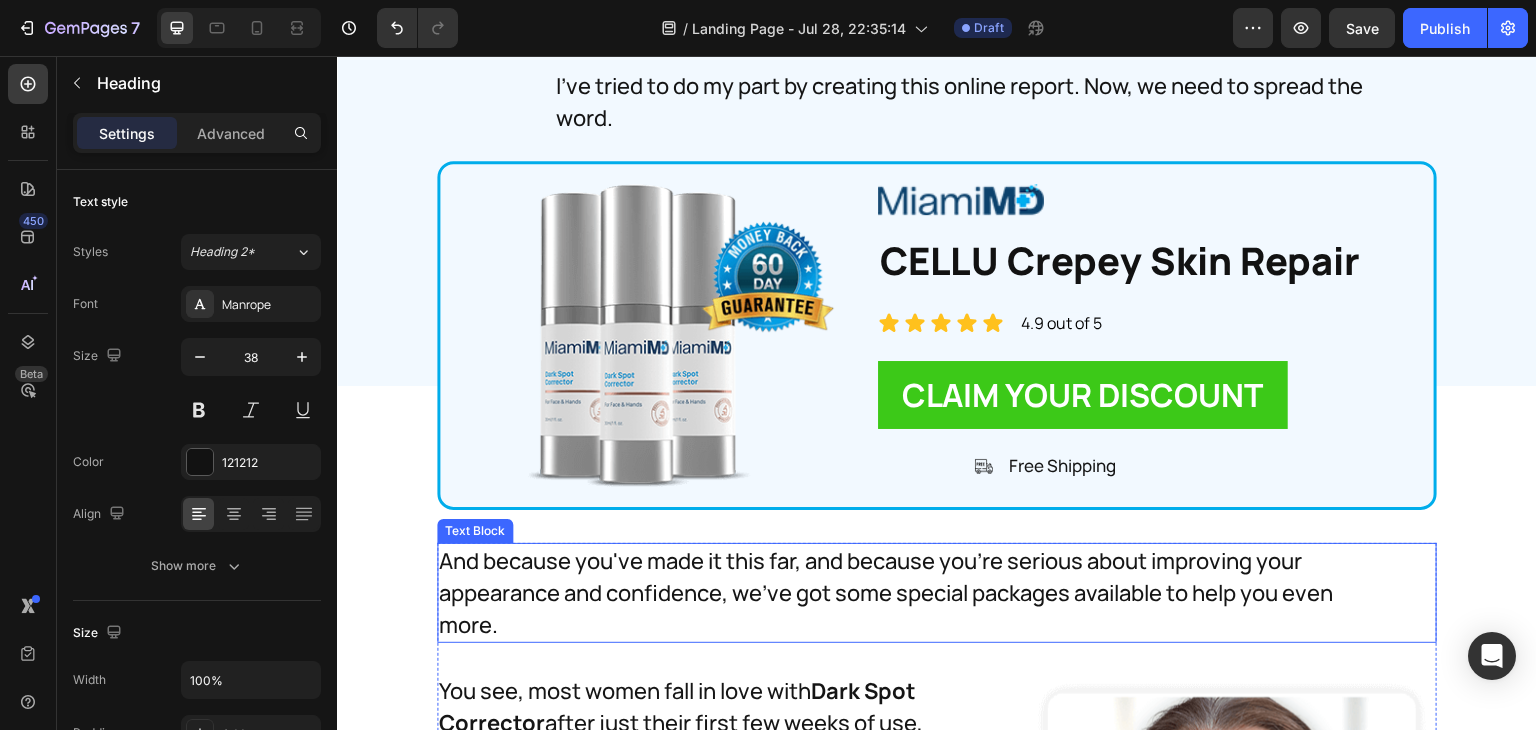 scroll, scrollTop: 31213, scrollLeft: 0, axis: vertical 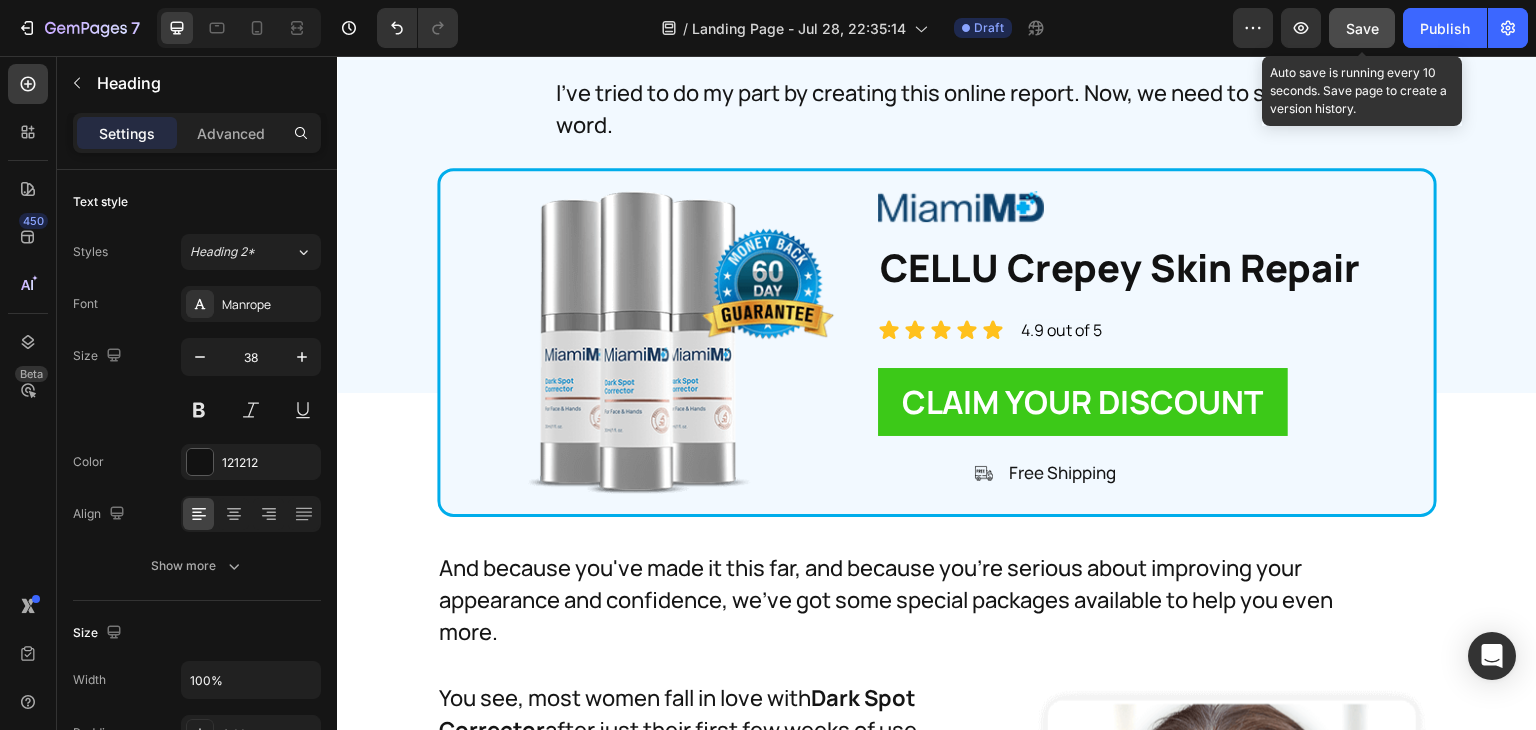 click on "Save" at bounding box center (1362, 28) 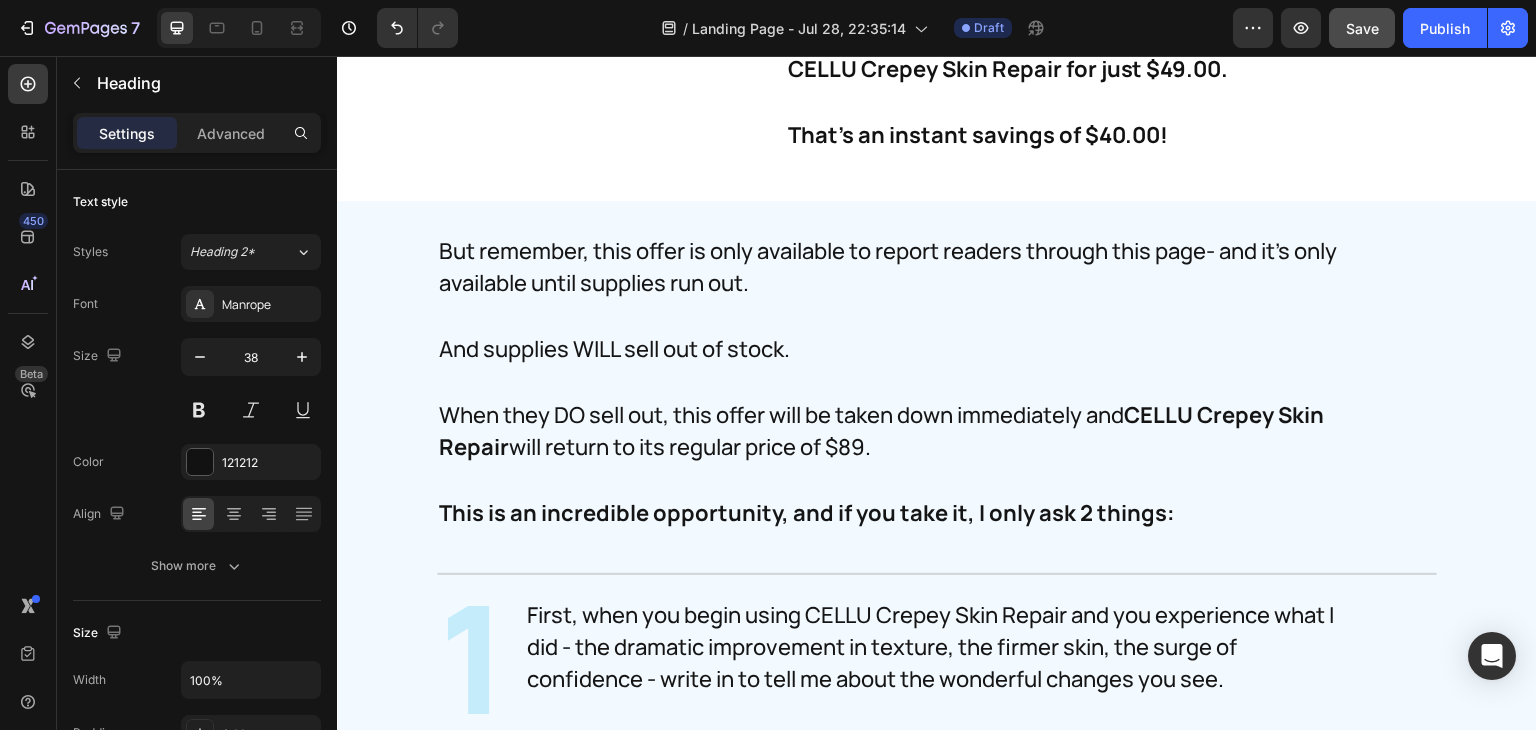 scroll, scrollTop: 30194, scrollLeft: 0, axis: vertical 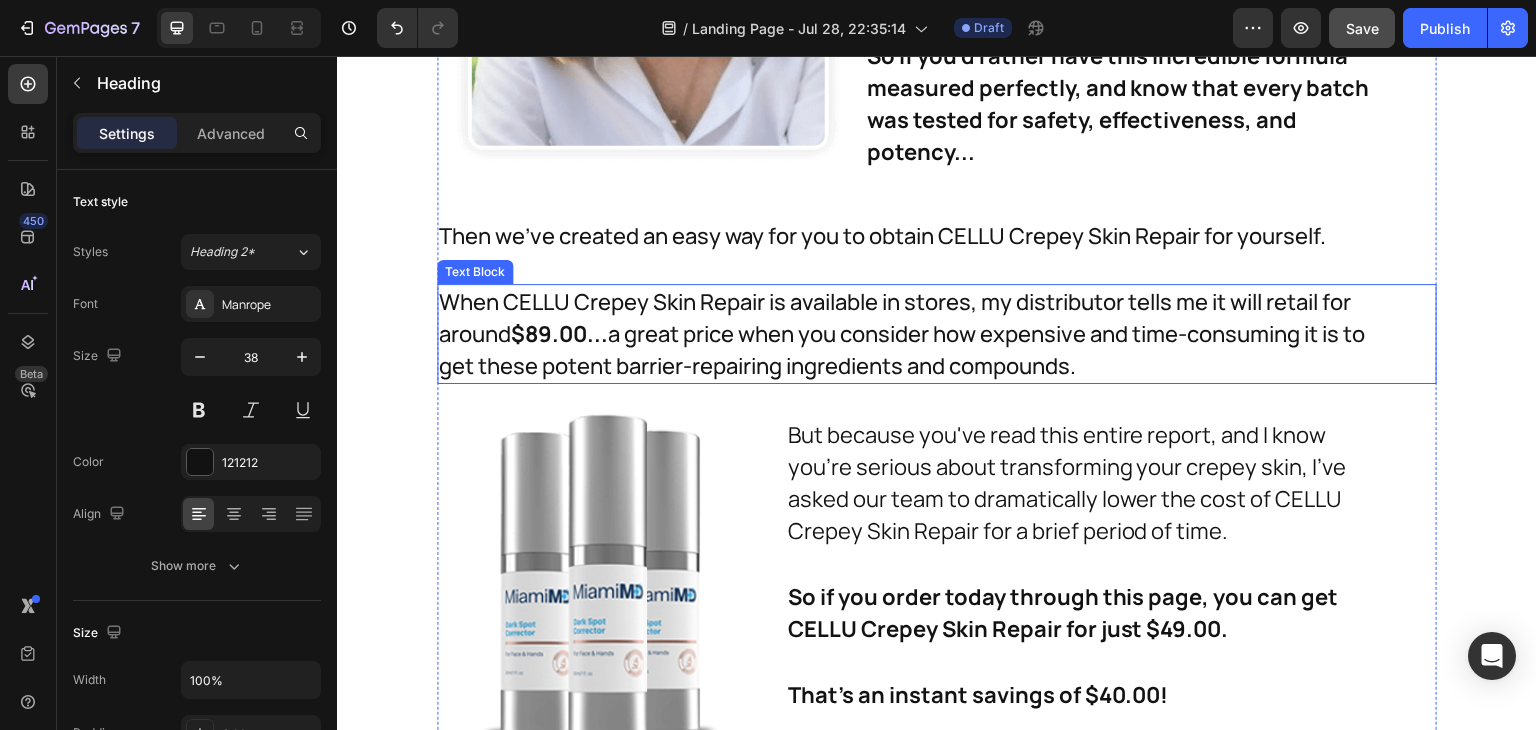 click on "When CELLU Crepey Skin Repair is available in stores, my distributor tells me it will retail for around  $89.00...  a great price when you consider how expensive and time-consuming it is to get these potent barrier-repairing ingredients and compounds." at bounding box center [907, 334] 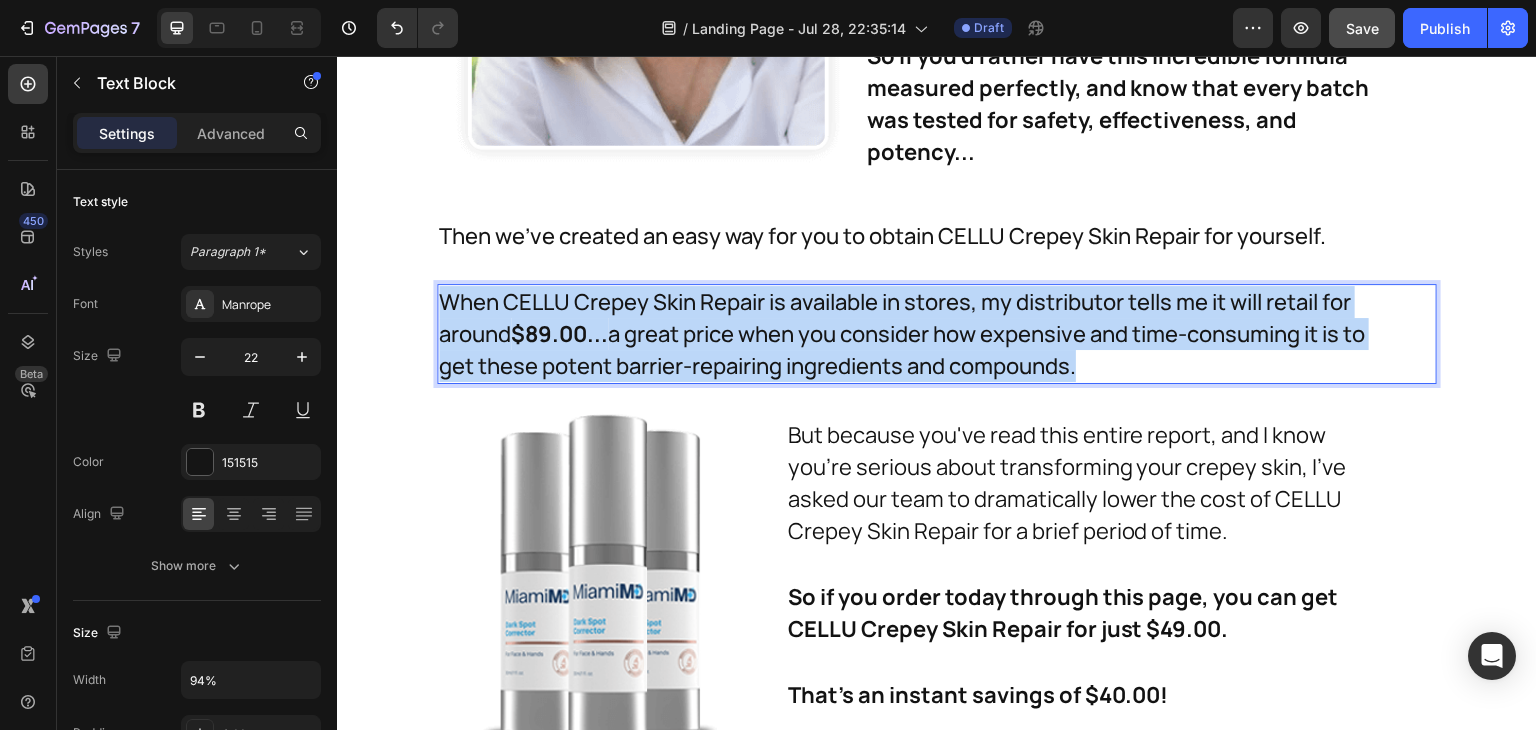 click on "When CELLU Crepey Skin Repair is available in stores, my distributor tells me it will retail for around  $89.00...  a great price when you consider how expensive and time-consuming it is to get these potent barrier-repairing ingredients and compounds." at bounding box center (907, 334) 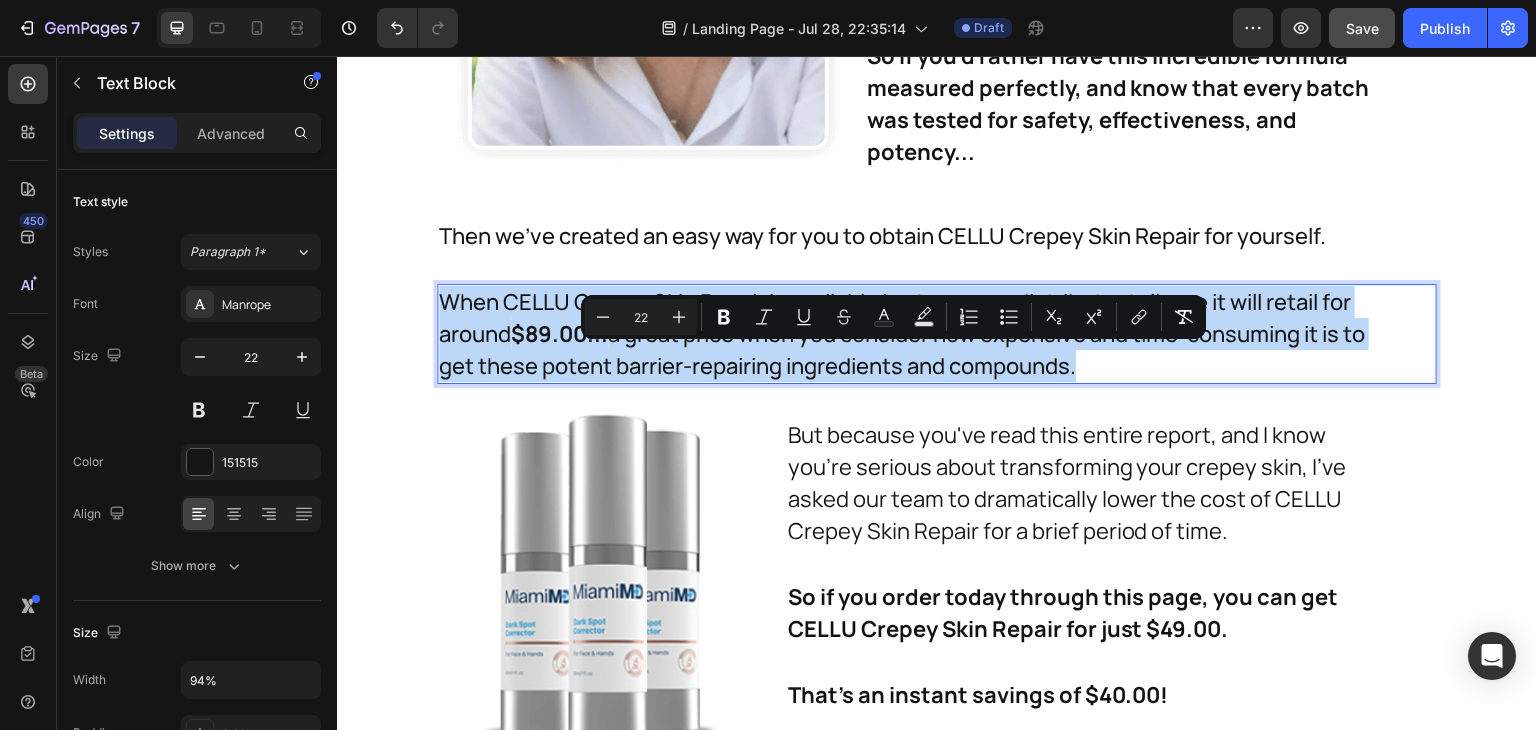 copy on "When CELLU Crepey Skin Repair is available in stores, my distributor tells me it will retail for around  $89.00...  a great price when you consider how expensive and time-consuming it is to get these potent barrier-repairing ingredients and compounds." 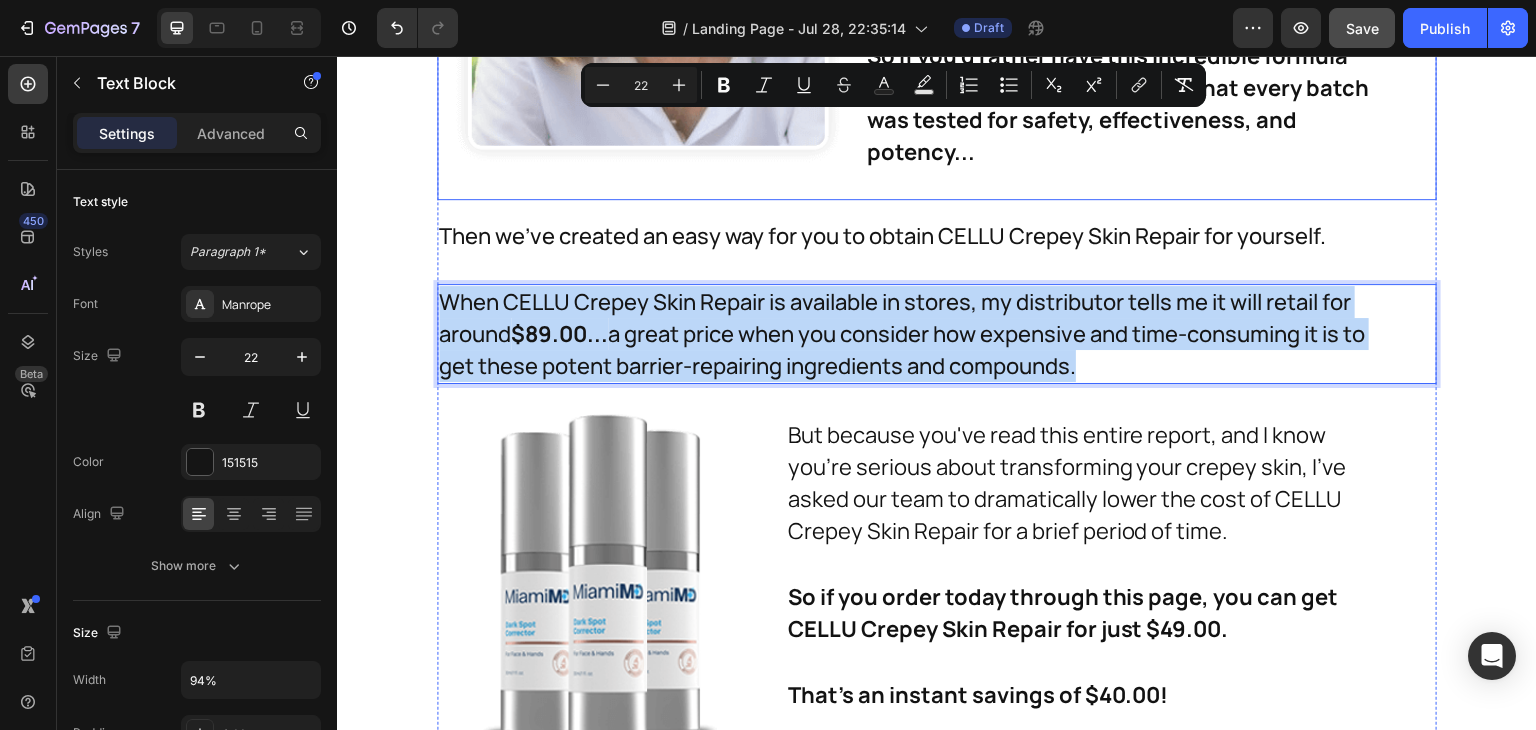scroll, scrollTop: 29960, scrollLeft: 0, axis: vertical 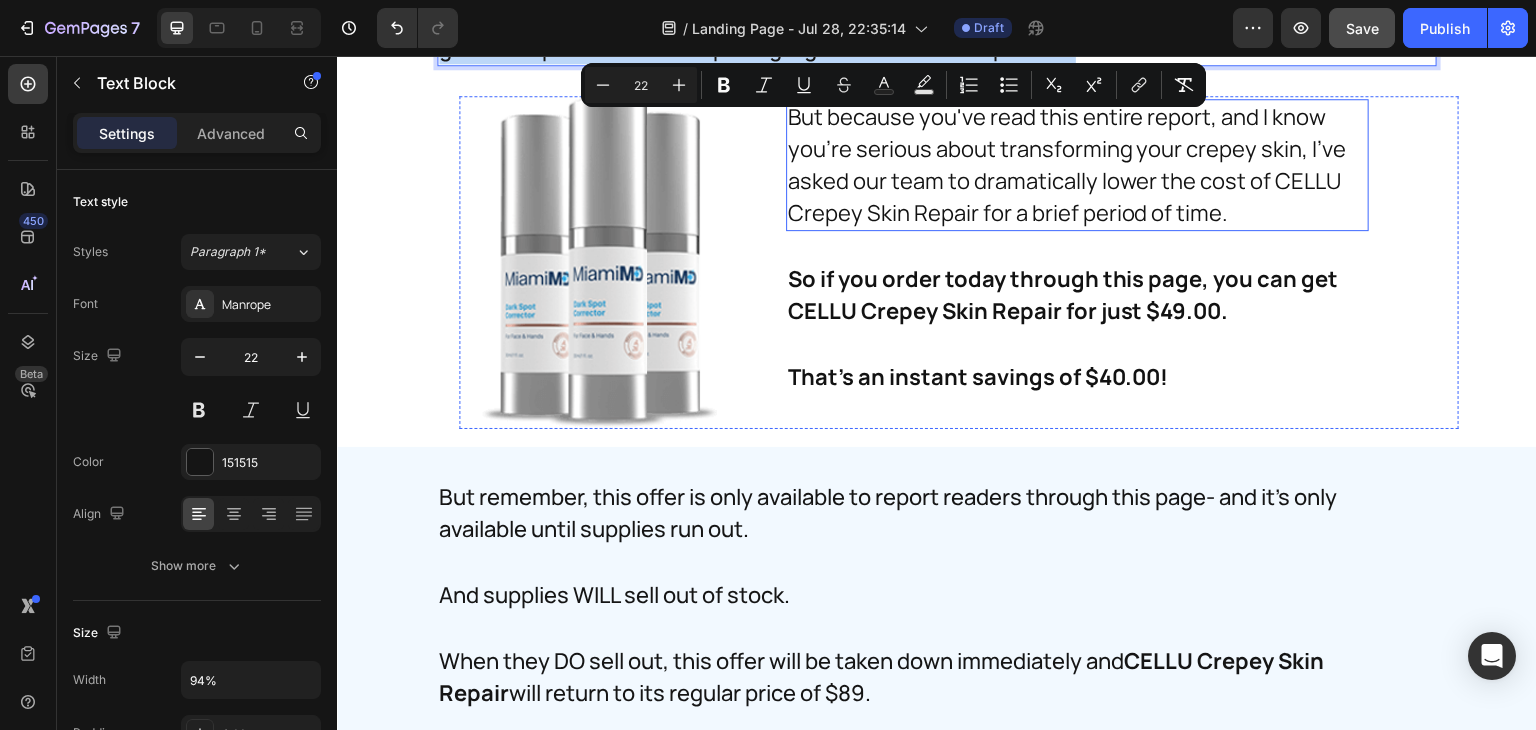 click on "But because you've read this entire report, and I know you're serious about transforming your crepey skin, I've asked our team to dramatically lower the cost of CELLU Crepey Skin Repair for a brief period of time." at bounding box center (1077, 165) 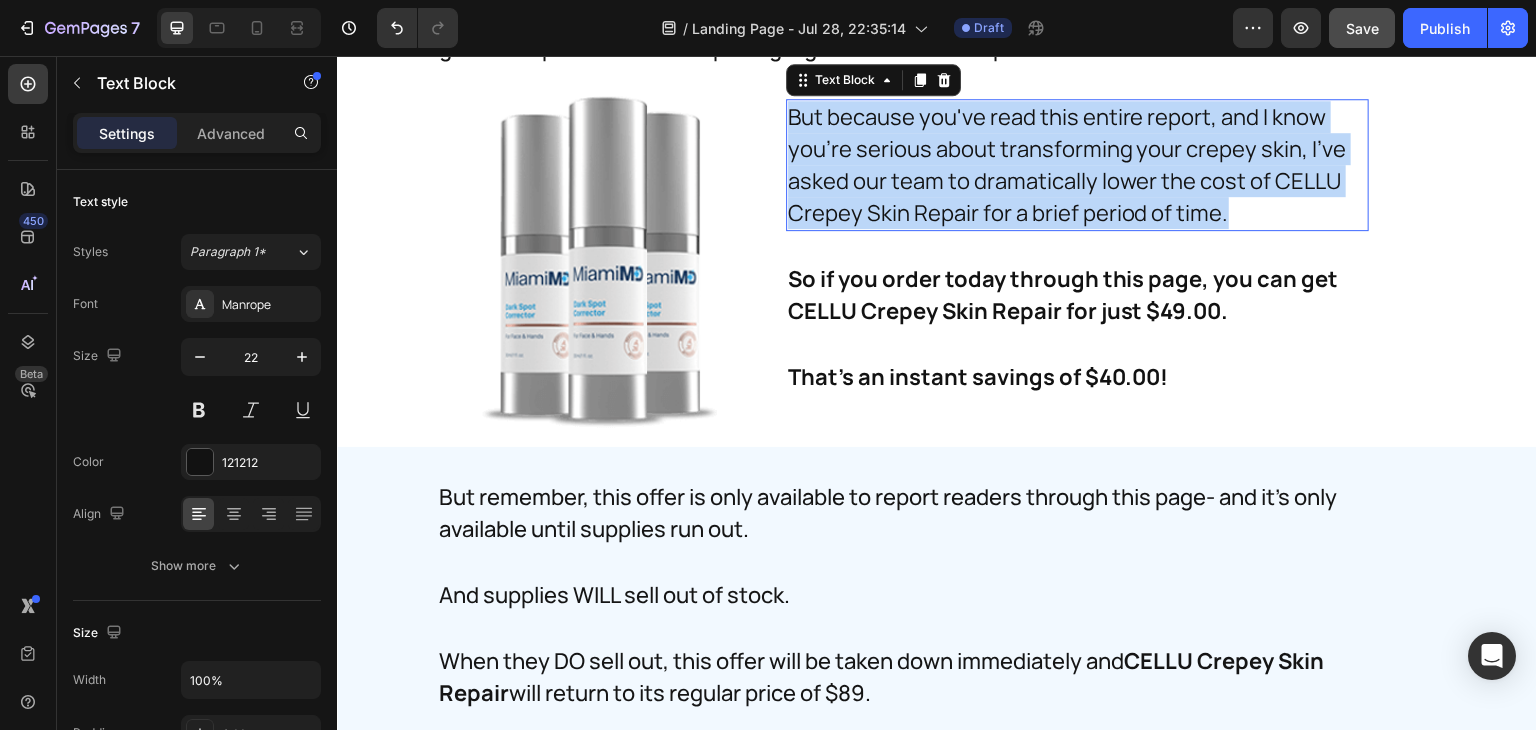 click on "But because you've read this entire report, and I know you're serious about transforming your crepey skin, I've asked our team to dramatically lower the cost of CELLU Crepey Skin Repair for a brief period of time." at bounding box center [1077, 165] 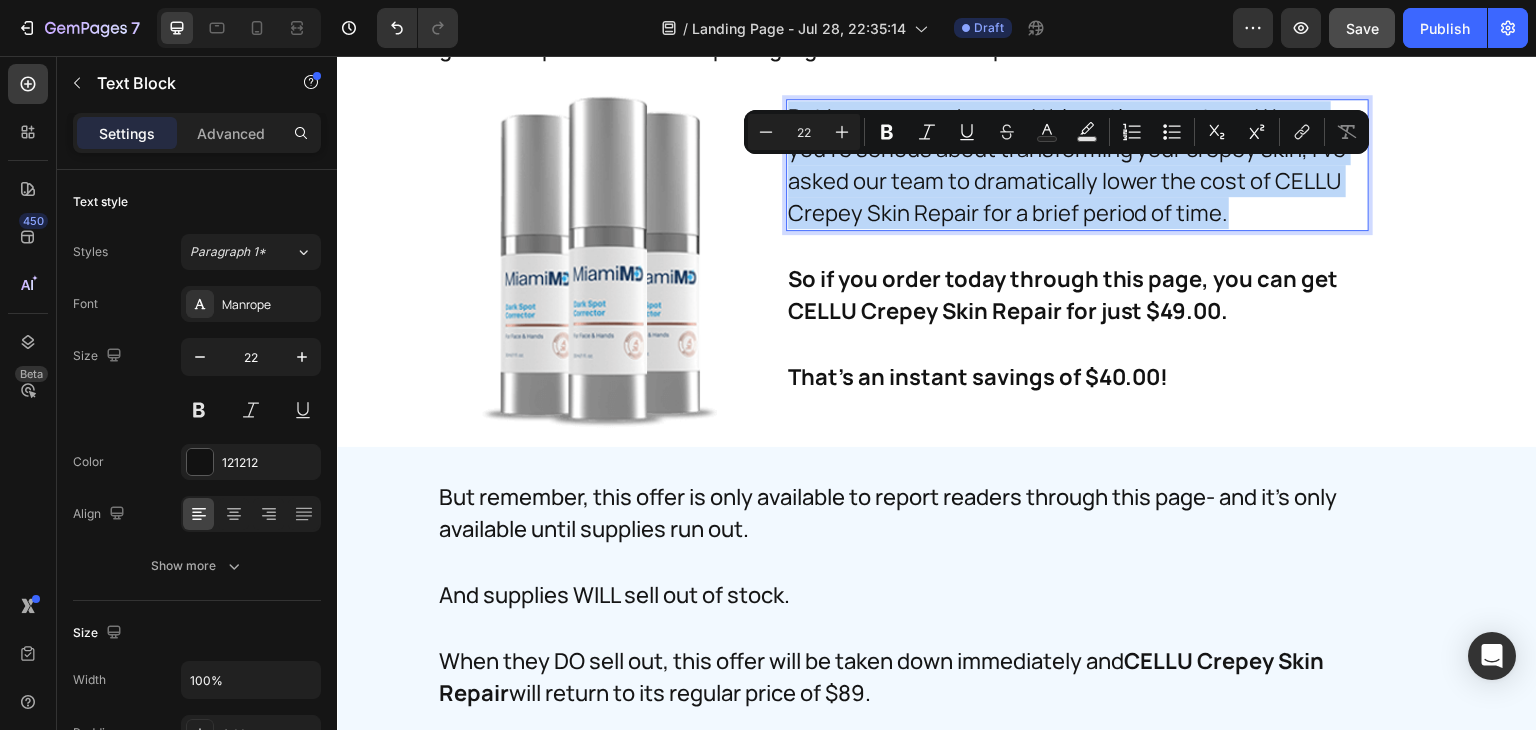 copy on "But because you've read this entire report, and I know you're serious about transforming your crepey skin, I've asked our team to dramatically lower the cost of CELLU Crepey Skin Repair for a brief period of time." 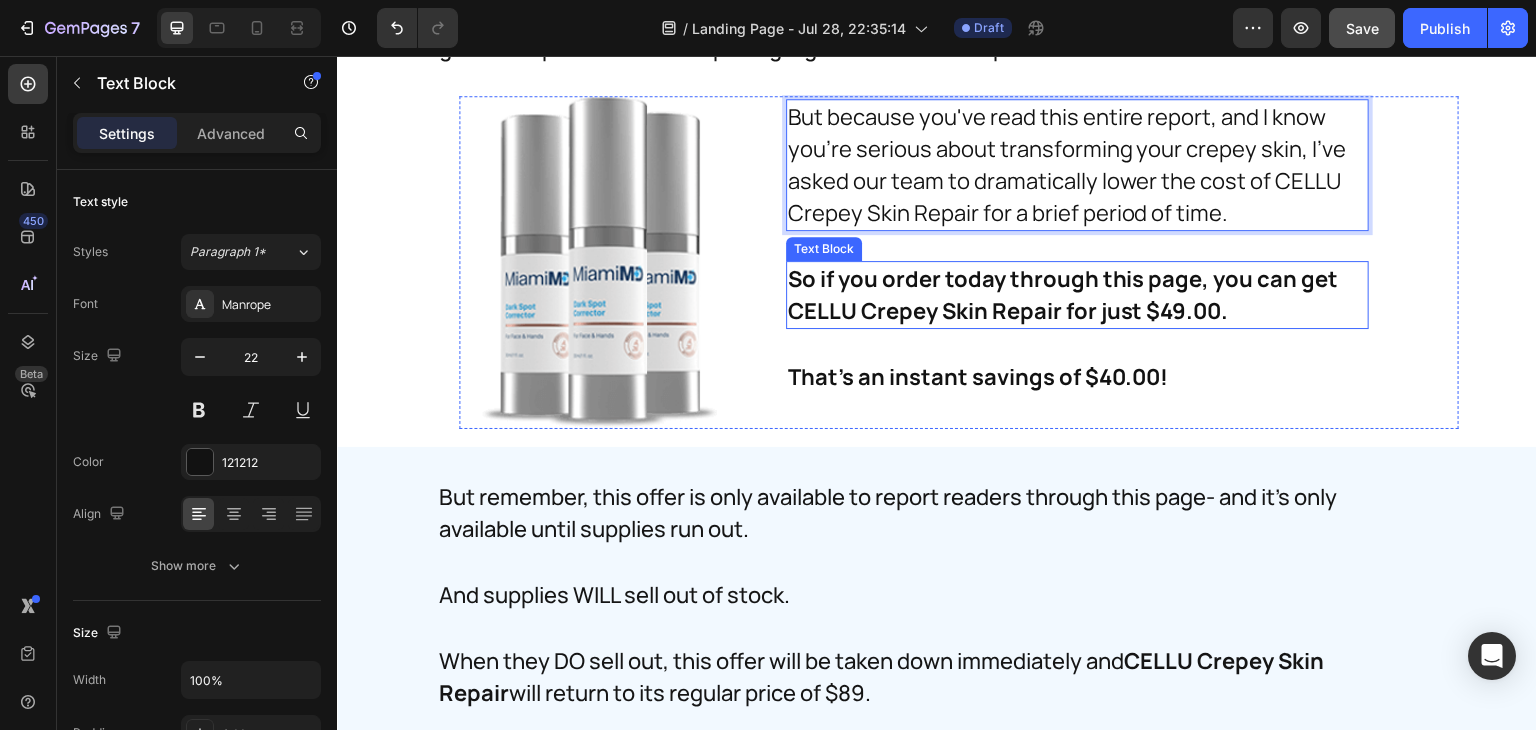 click on "So if you order today through this page, you can get CELLU Crepey Skin Repair for just $49.00." at bounding box center (1077, 295) 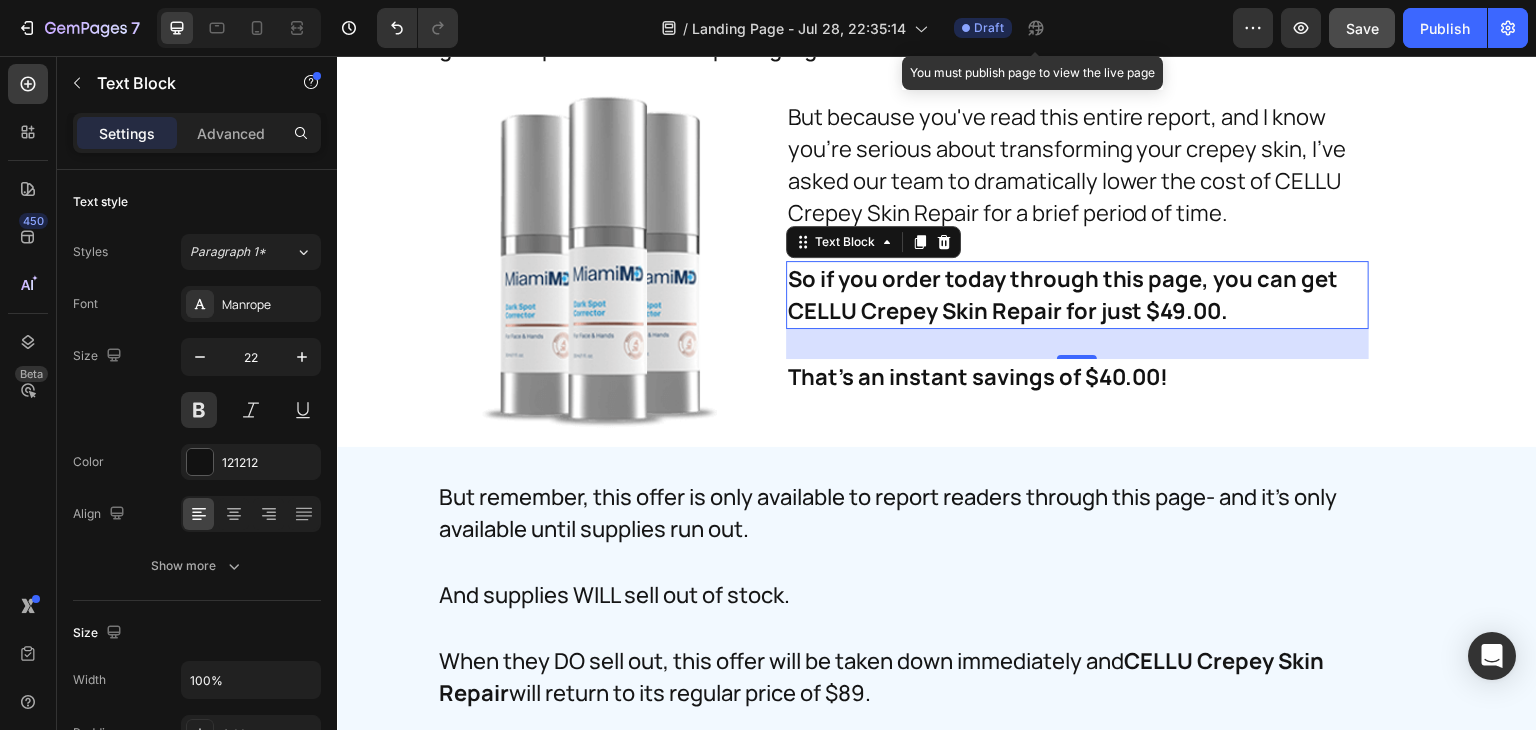 click on "So if you order today through this page, you can get CELLU Crepey Skin Repair for just $49.00." at bounding box center [1077, 295] 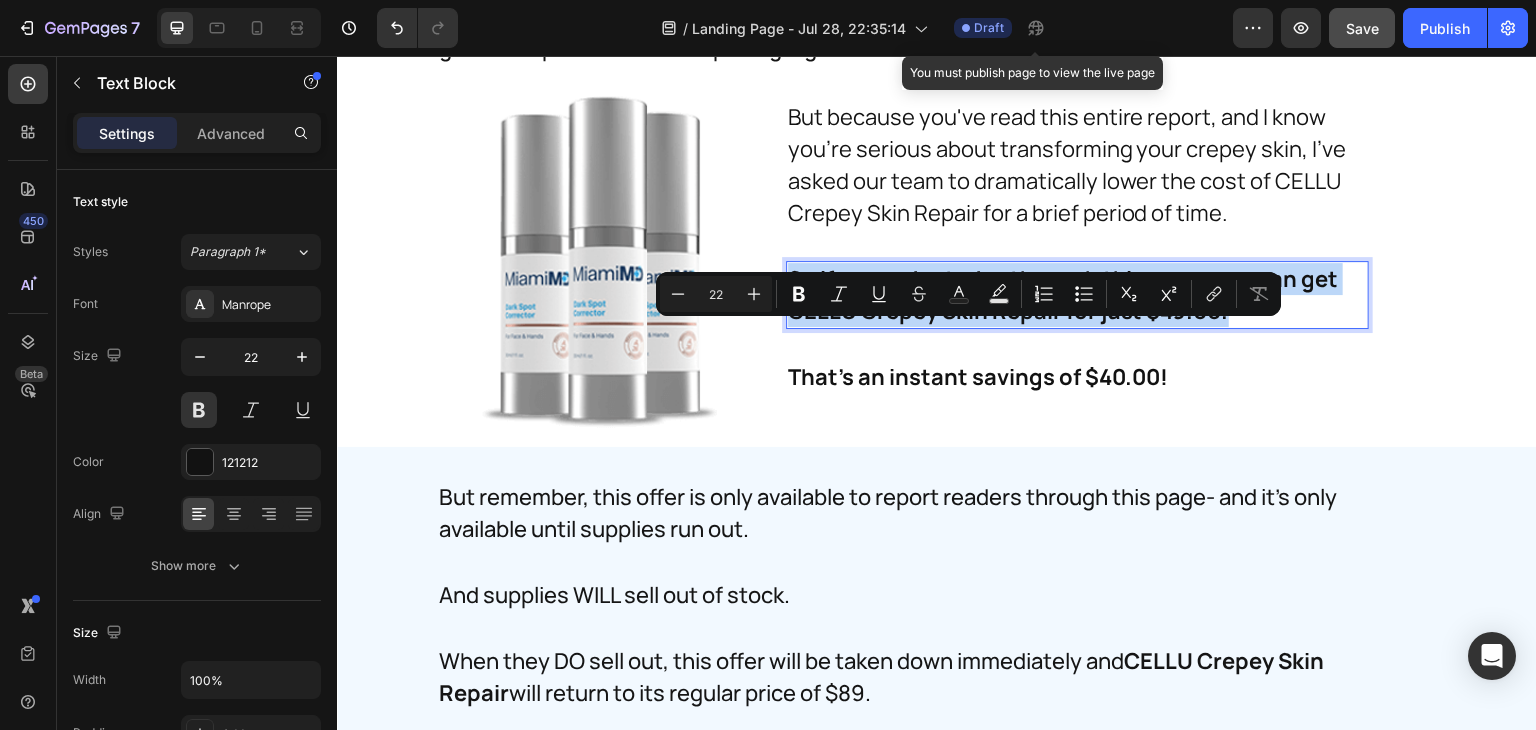 click on "So if you order today through this page, you can get CELLU Crepey Skin Repair for just $49.00." at bounding box center (1077, 295) 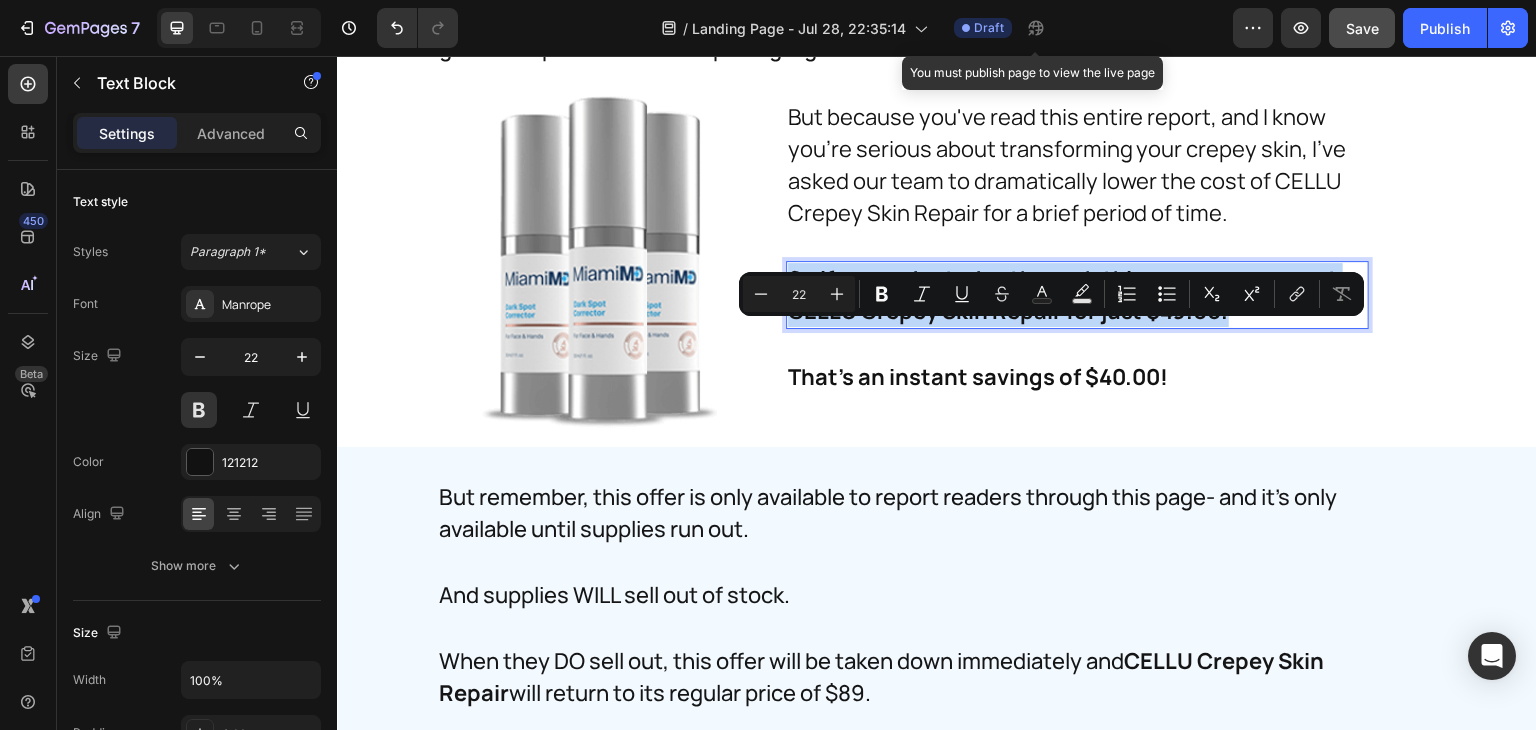 copy on "So if you order today through this page, you can get CELLU Crepey Skin Repair for just $49.00." 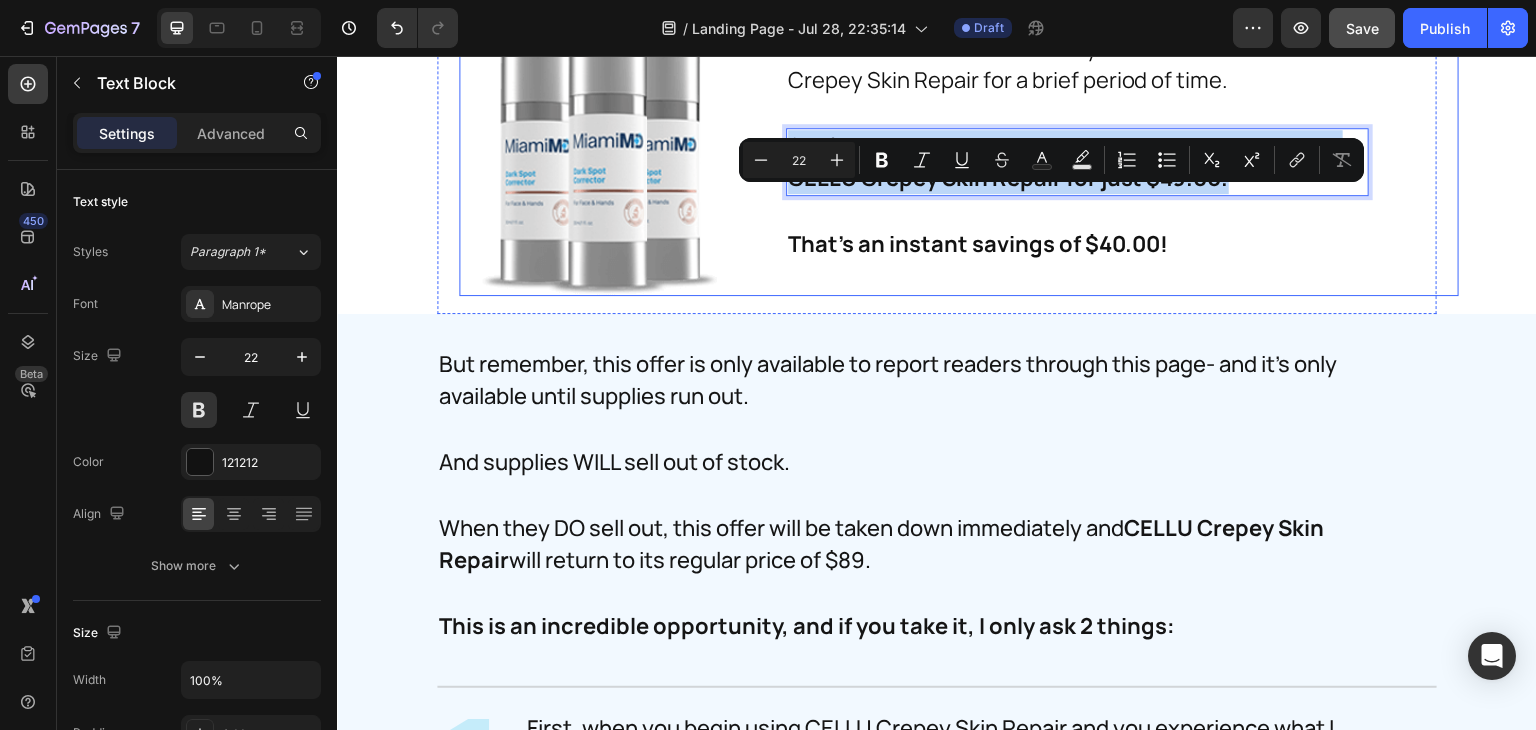 scroll, scrollTop: 30116, scrollLeft: 0, axis: vertical 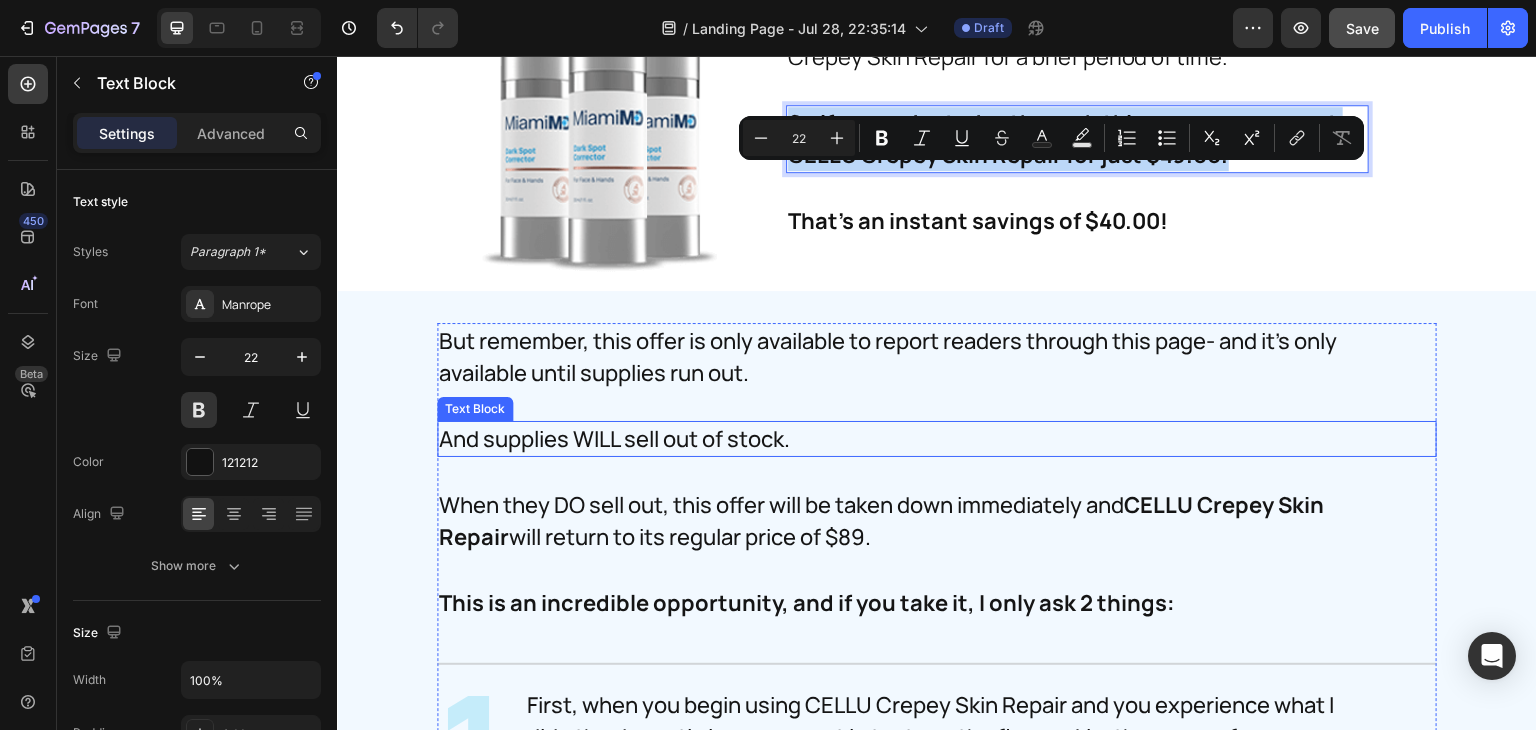 click on "And supplies WILL sell out of stock." at bounding box center [917, 439] 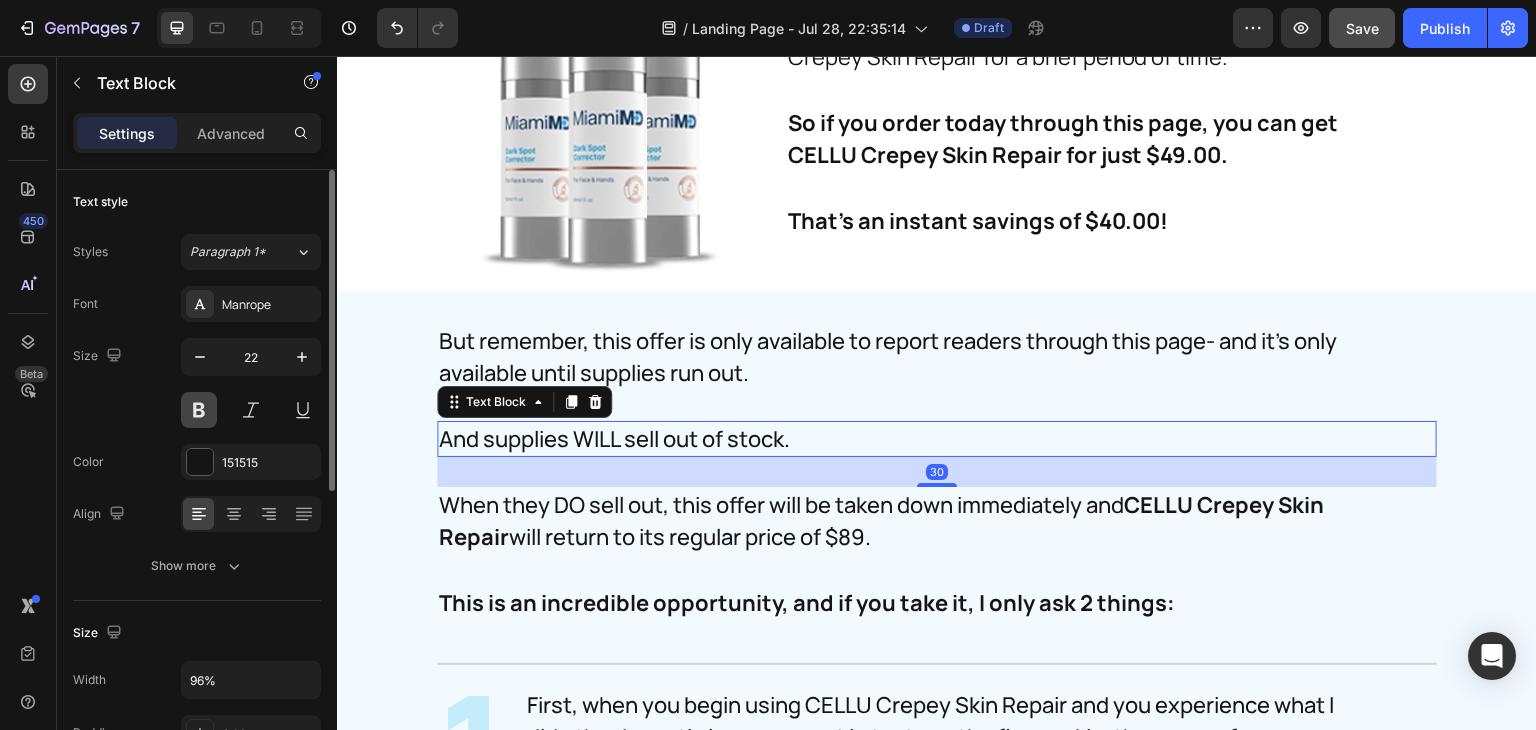 click at bounding box center [199, 410] 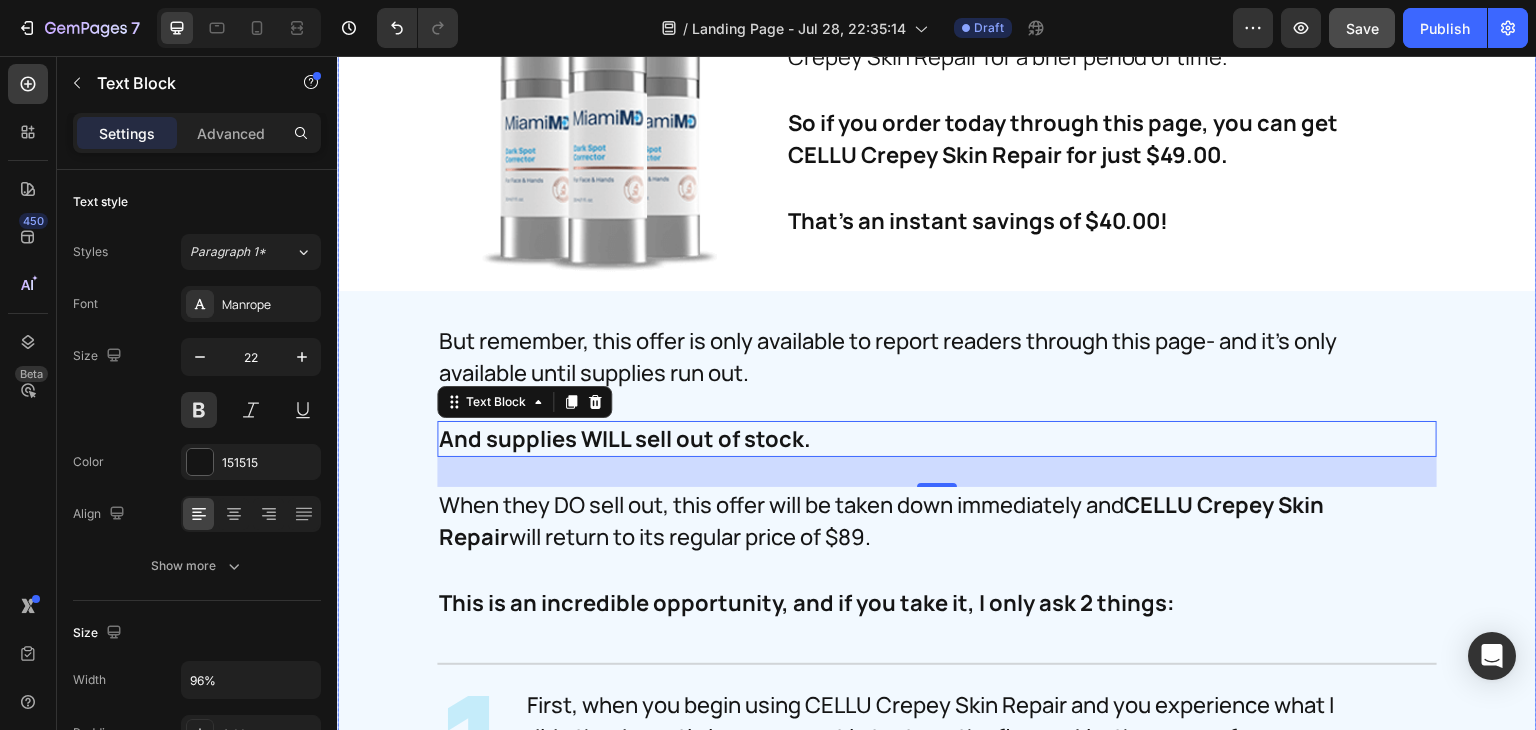 scroll, scrollTop: 30365, scrollLeft: 0, axis: vertical 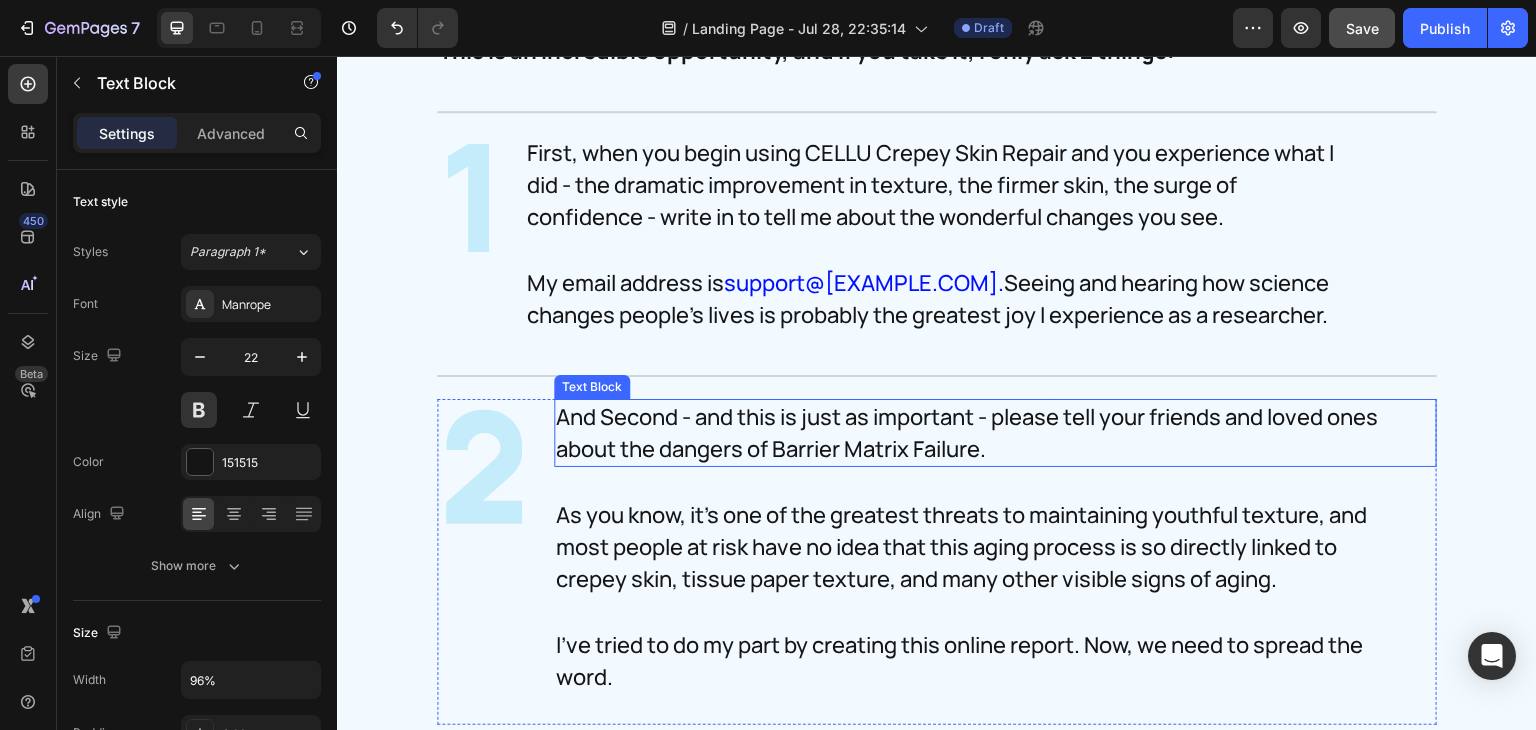 click on "And Second - and this is just as important - please tell your friends and loved ones about the dangers of Barrier Matrix Failure." at bounding box center (978, 433) 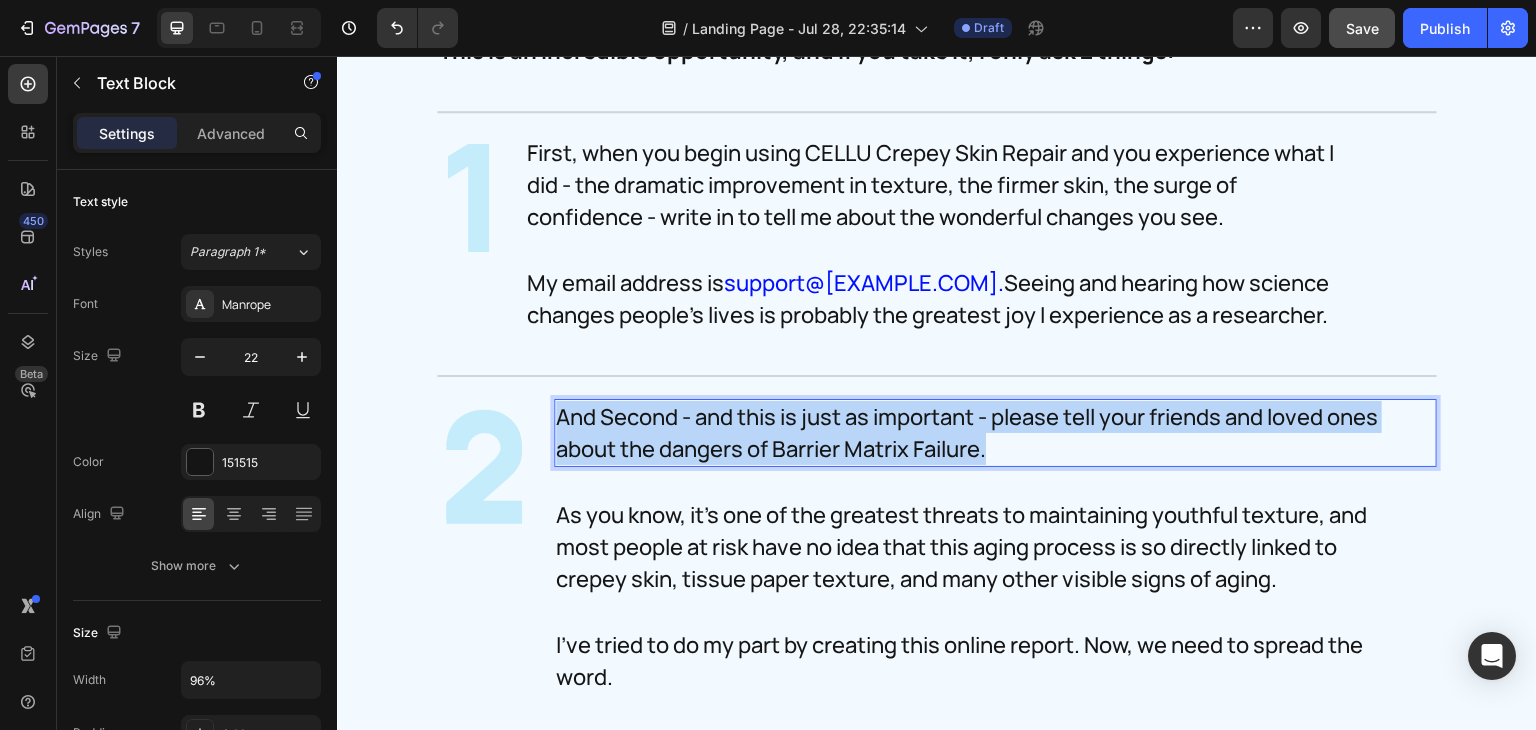 click on "And Second - and this is just as important - please tell your friends and loved ones about the dangers of Barrier Matrix Failure." at bounding box center [978, 433] 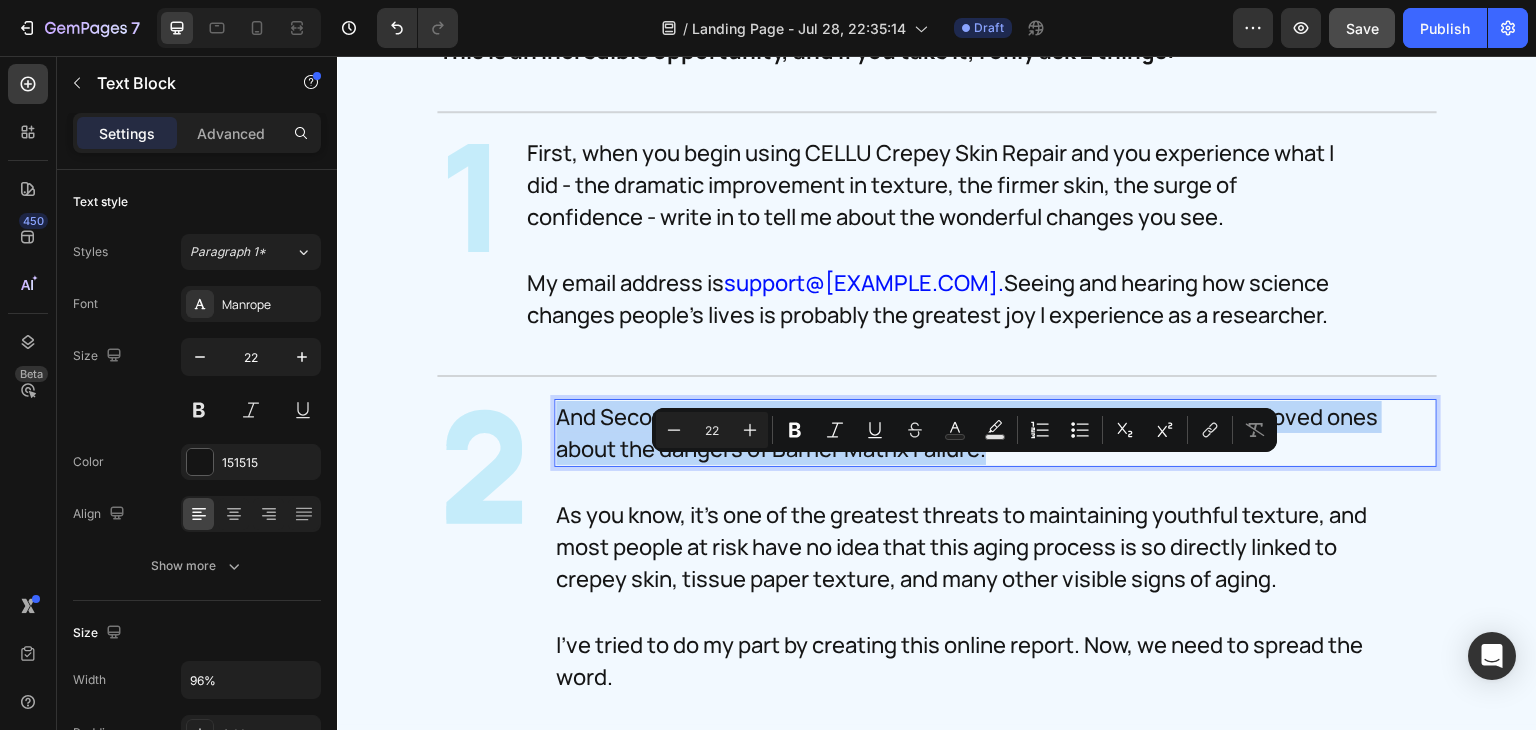 copy on "And Second - and this is just as important - please tell your friends and loved ones about the dangers of Barrier Matrix Failure." 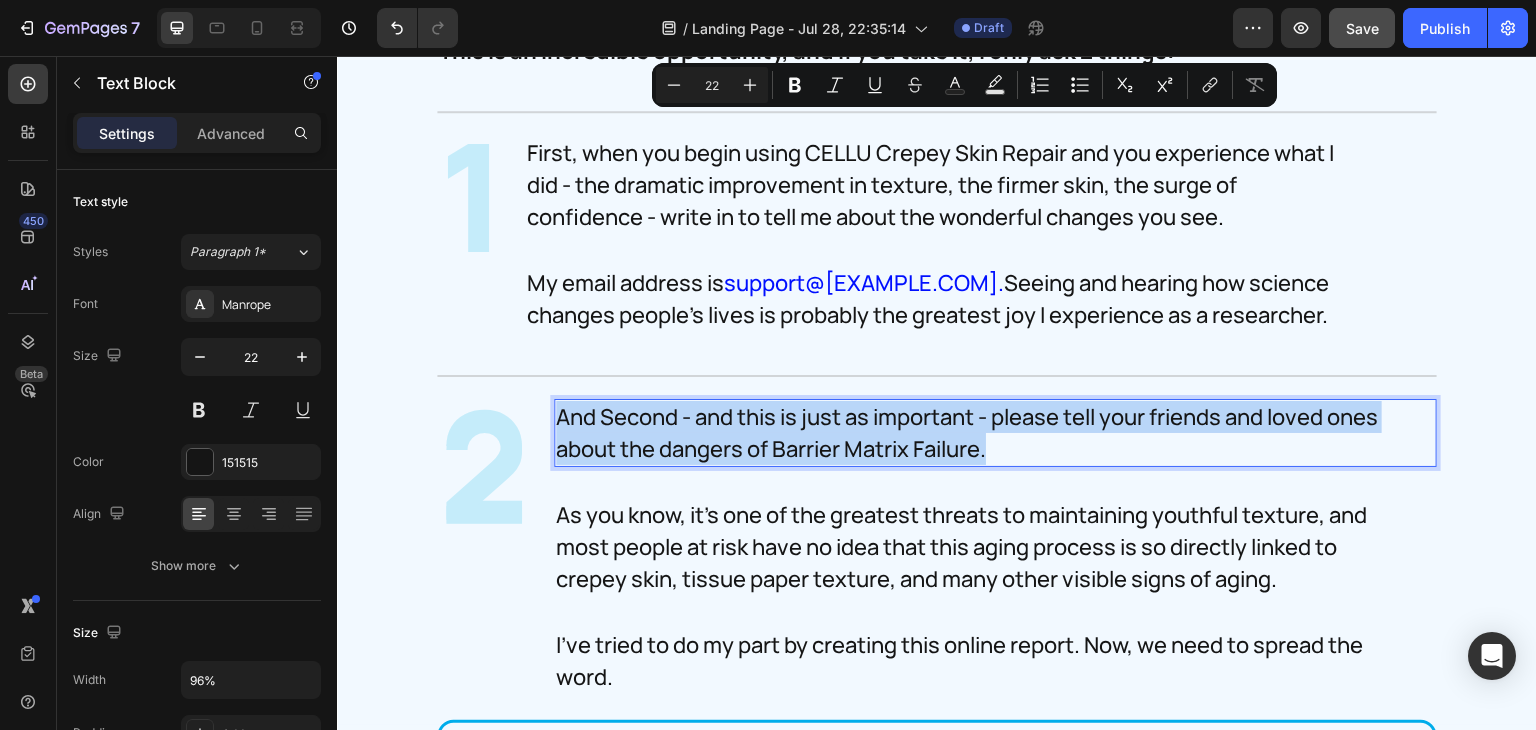 scroll, scrollTop: 31034, scrollLeft: 0, axis: vertical 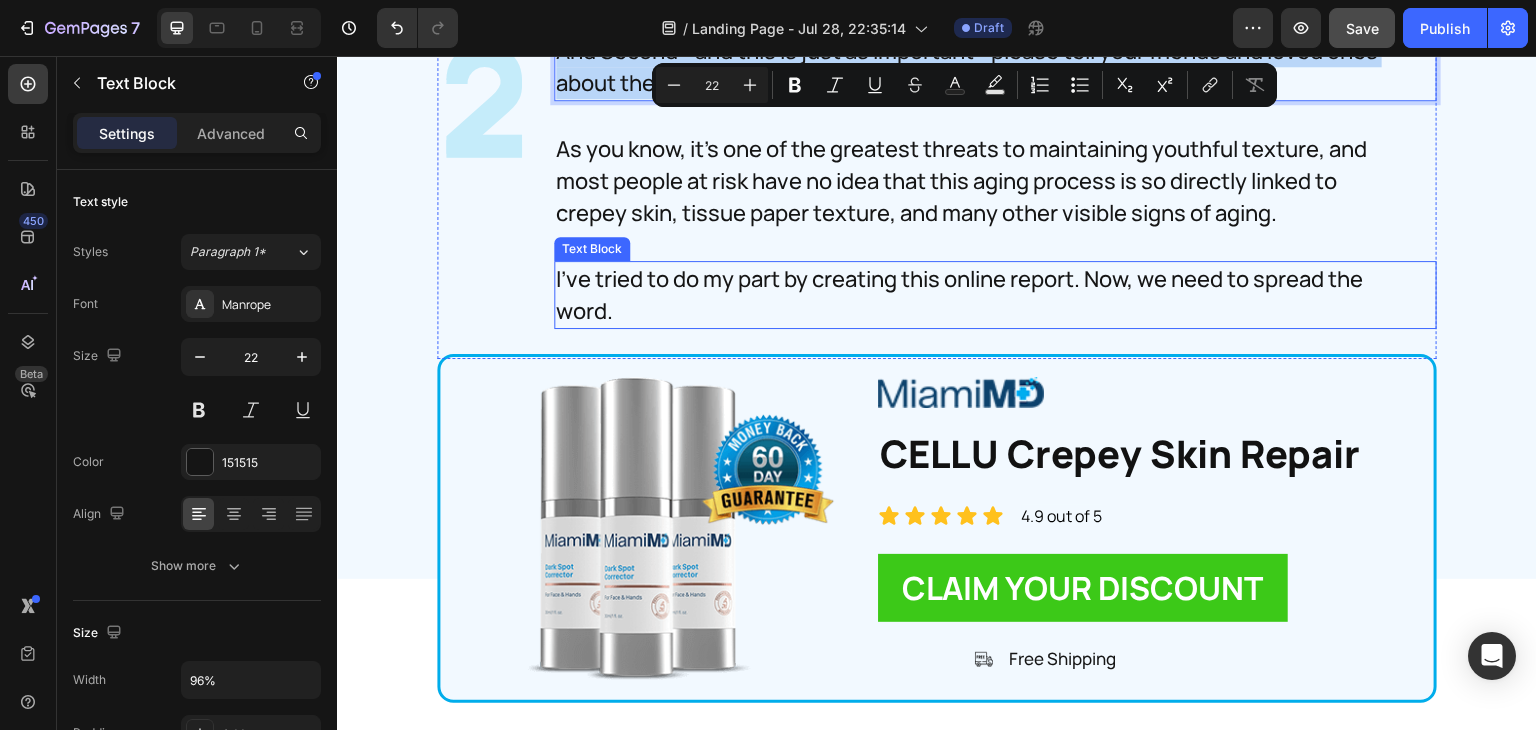 click on "I've tried to do my part by creating this online report. Now, we need to spread the word." at bounding box center (978, 295) 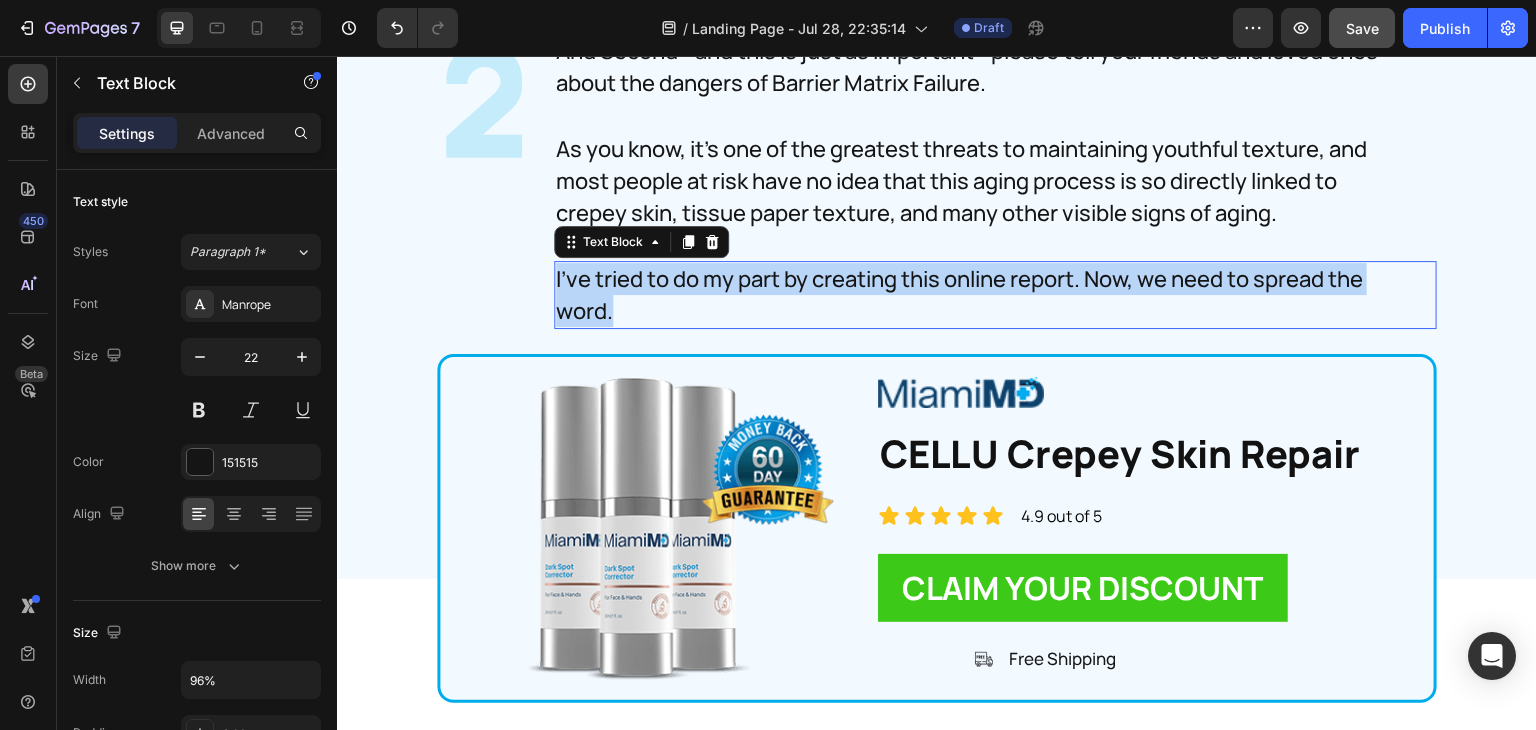 click on "I've tried to do my part by creating this online report. Now, we need to spread the word." at bounding box center [978, 295] 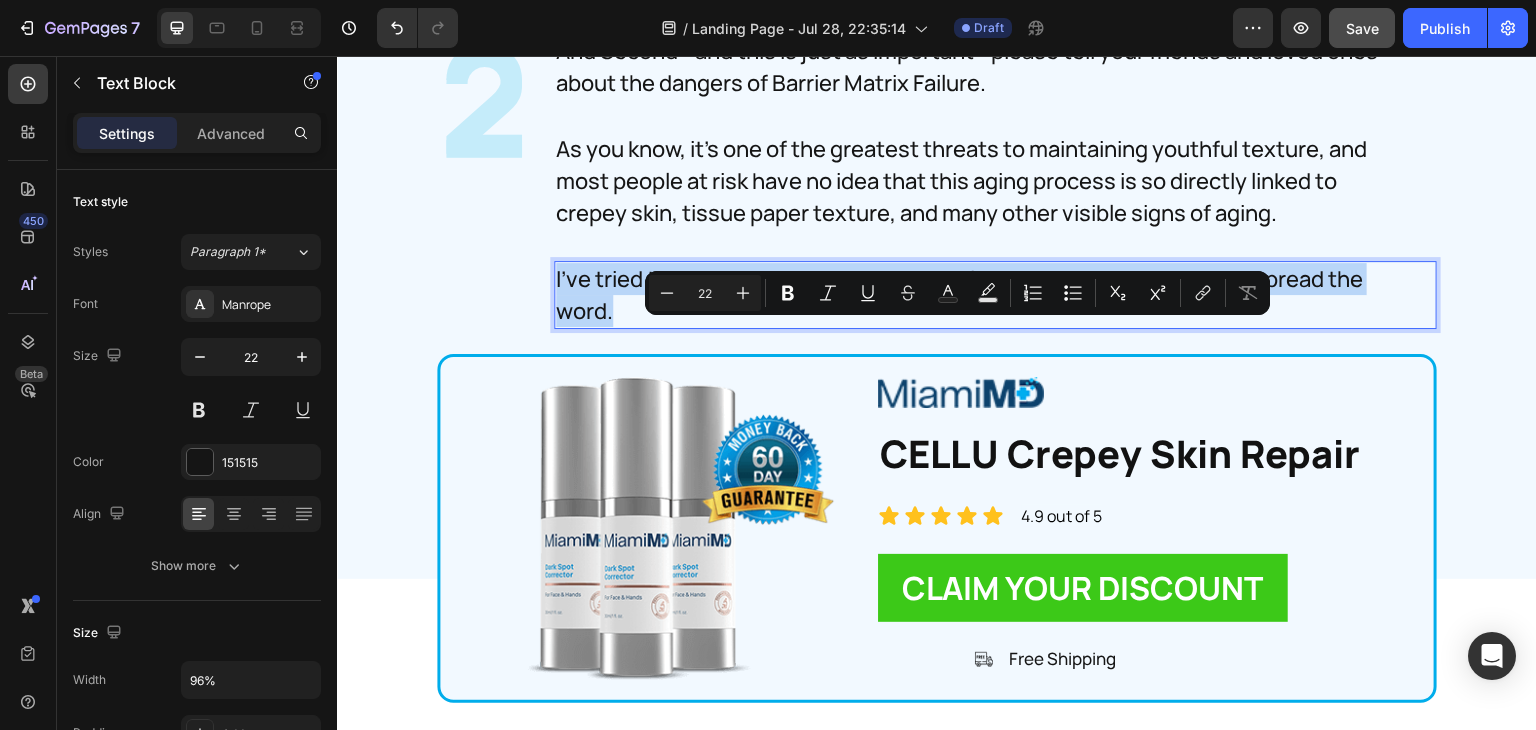 copy on "I've tried to do my part by creating this online report. Now, we need to spread the word." 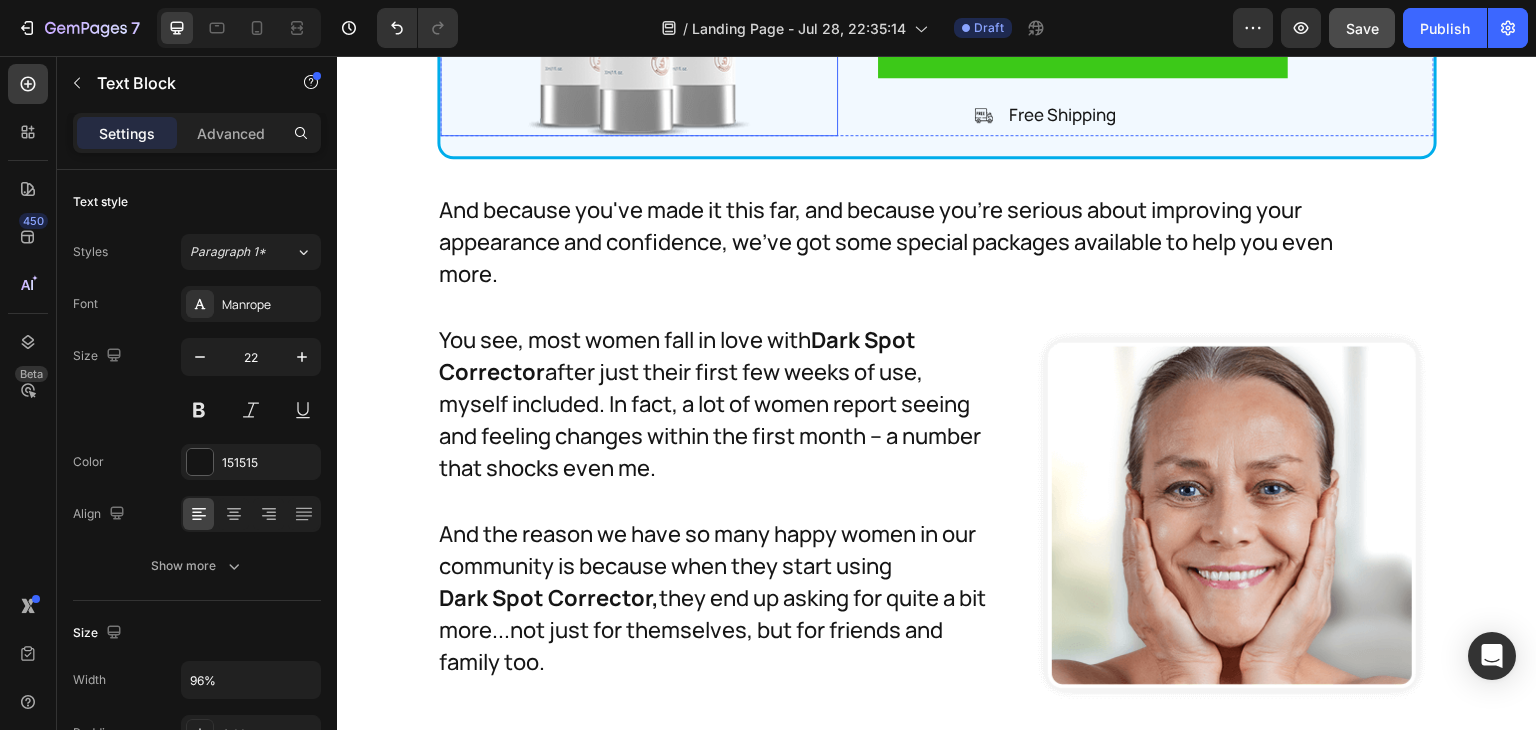 scroll, scrollTop: 31586, scrollLeft: 0, axis: vertical 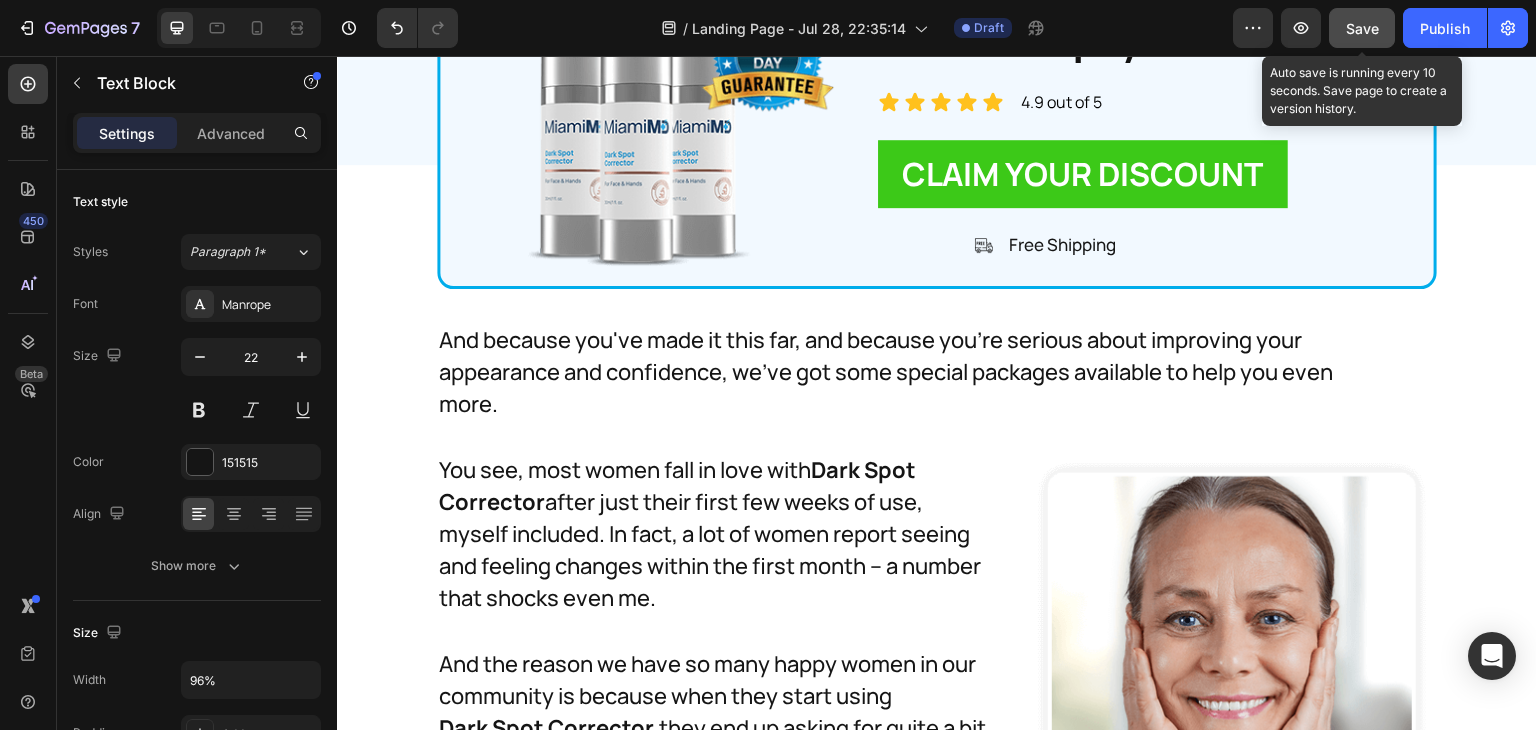 click on "Save" at bounding box center (1362, 28) 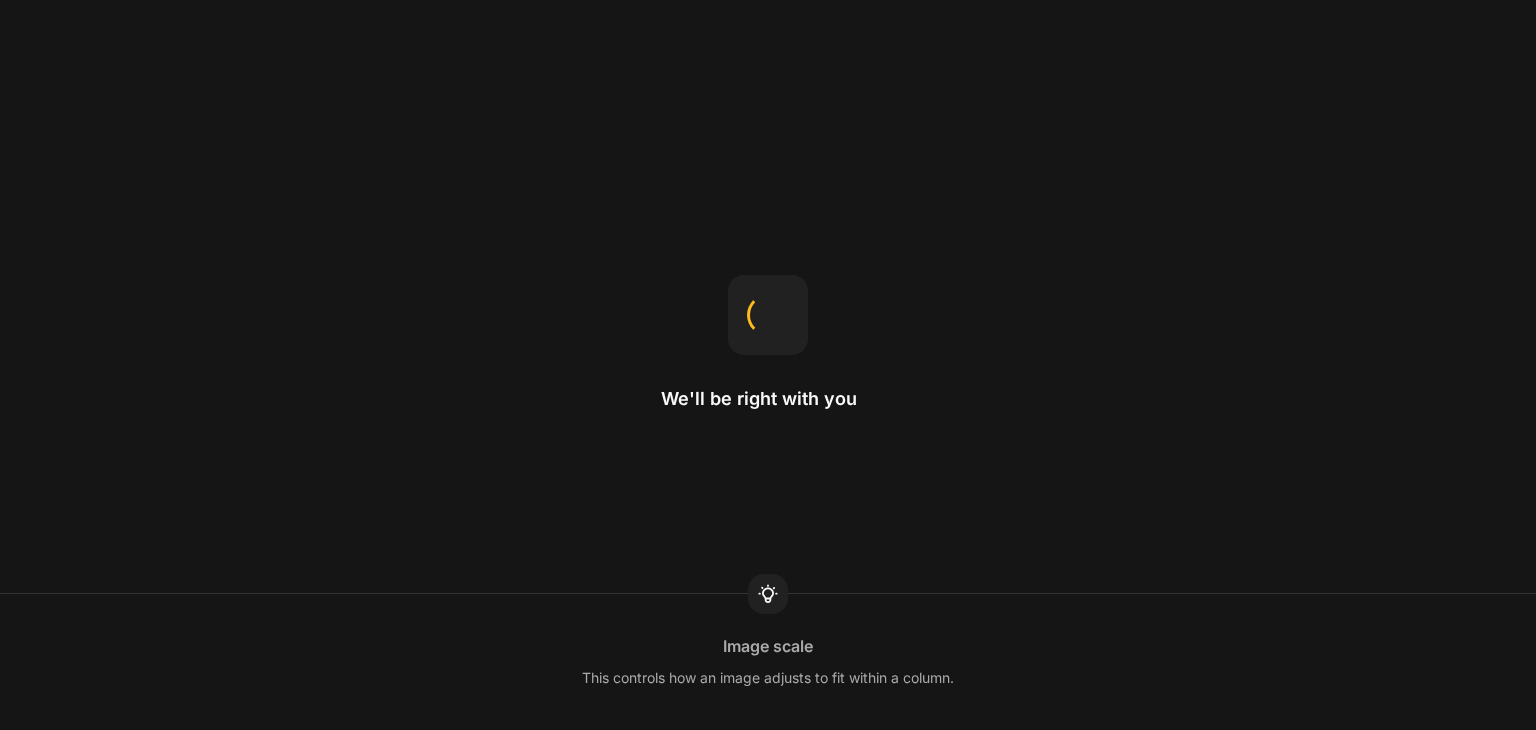 scroll, scrollTop: 0, scrollLeft: 0, axis: both 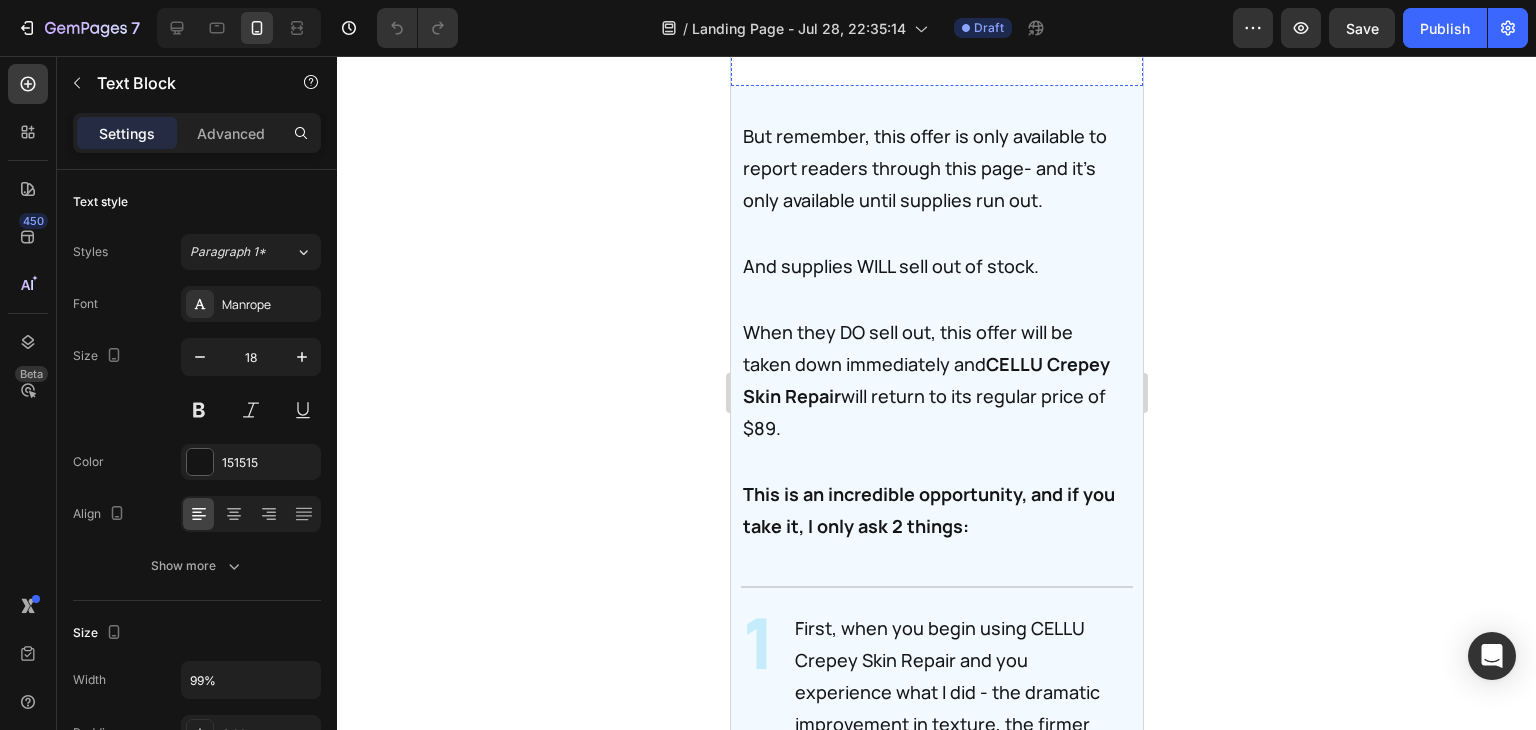 drag, startPoint x: 923, startPoint y: 560, endPoint x: 929, endPoint y: 497, distance: 63.28507 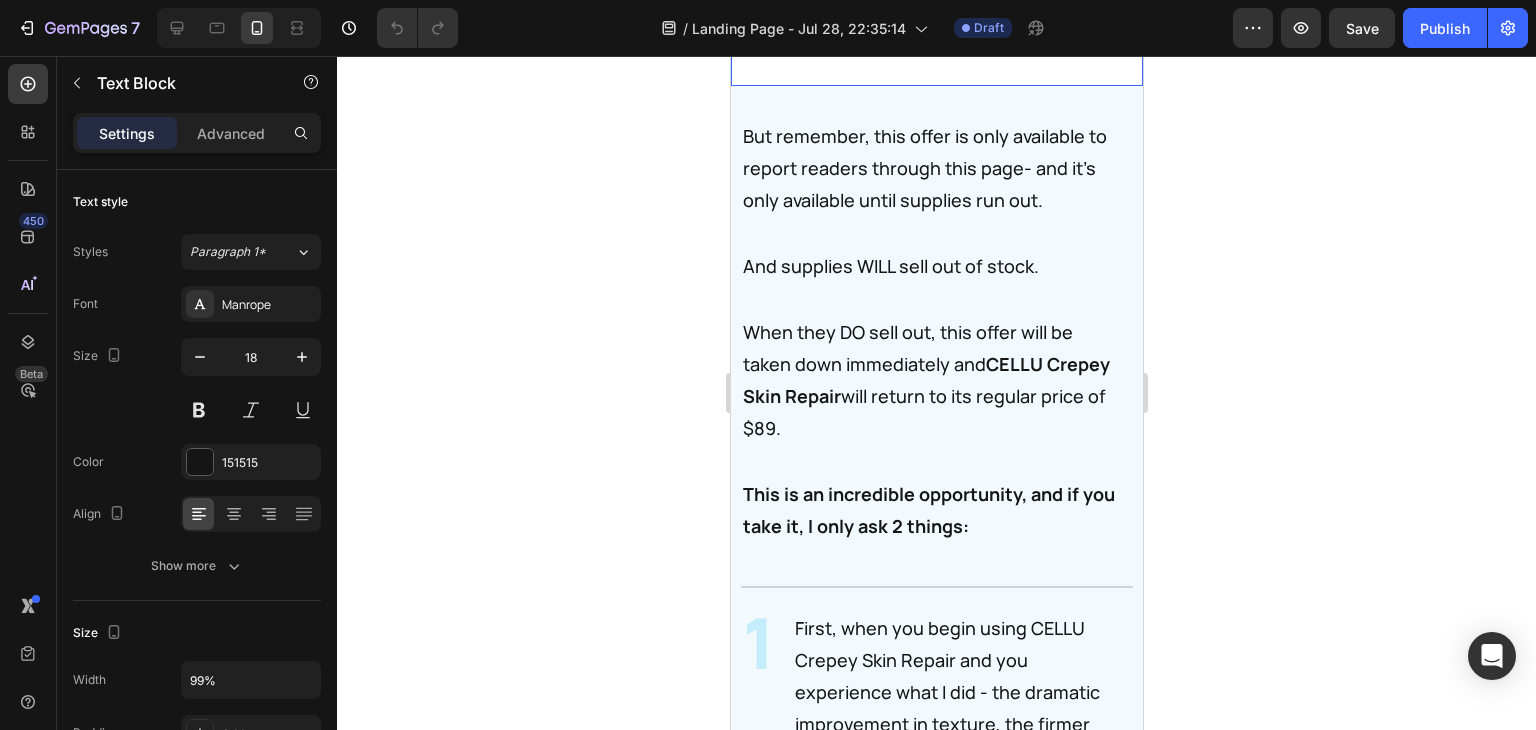 drag, startPoint x: 929, startPoint y: 497, endPoint x: 918, endPoint y: 423, distance: 74.8131 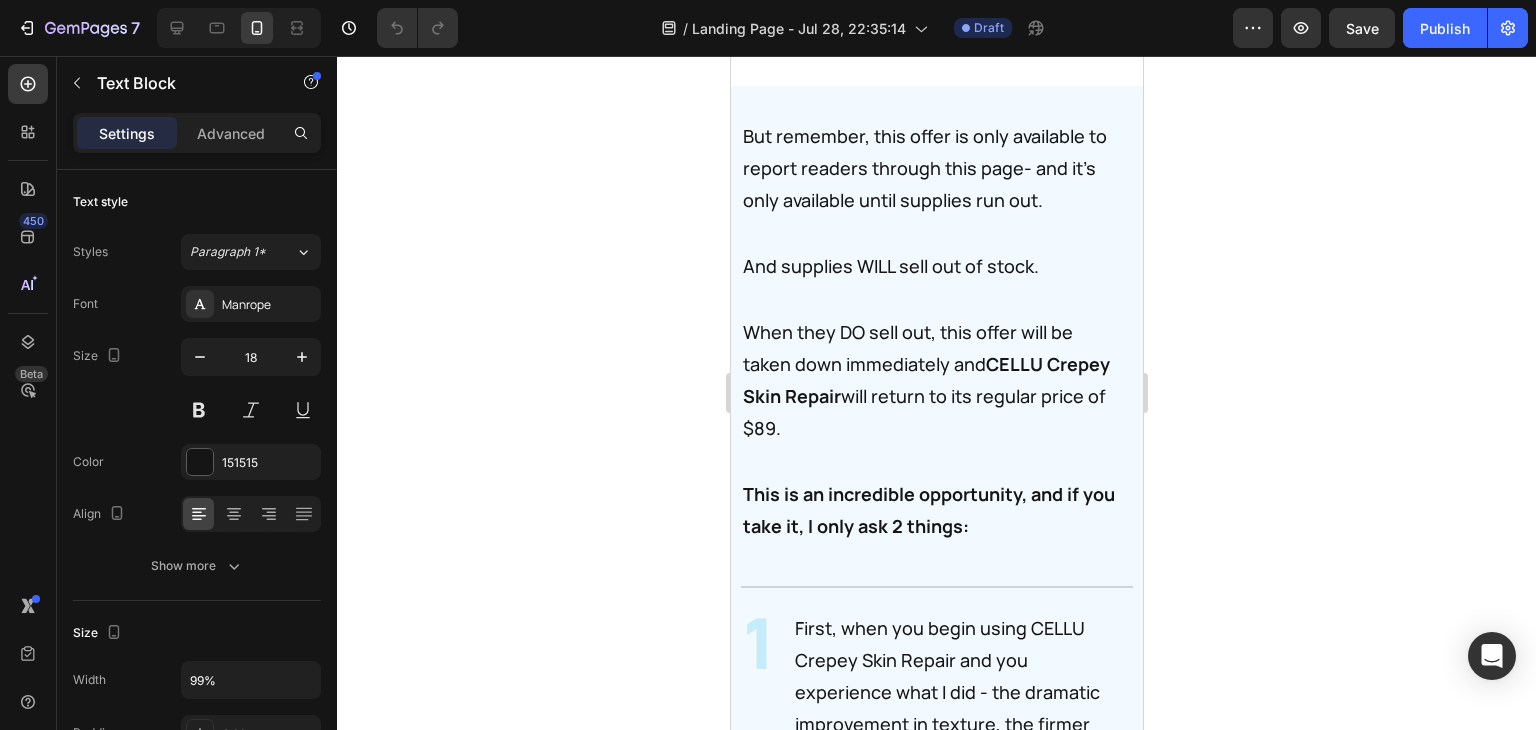 click on "When Dark Spot Corrector is available in stores, my distributor tells me it will retail for around  $129.00...  a great price when you consider how expensive and time-consuming it is to get these potent brightening ingredients and compounds." at bounding box center [934, -428] 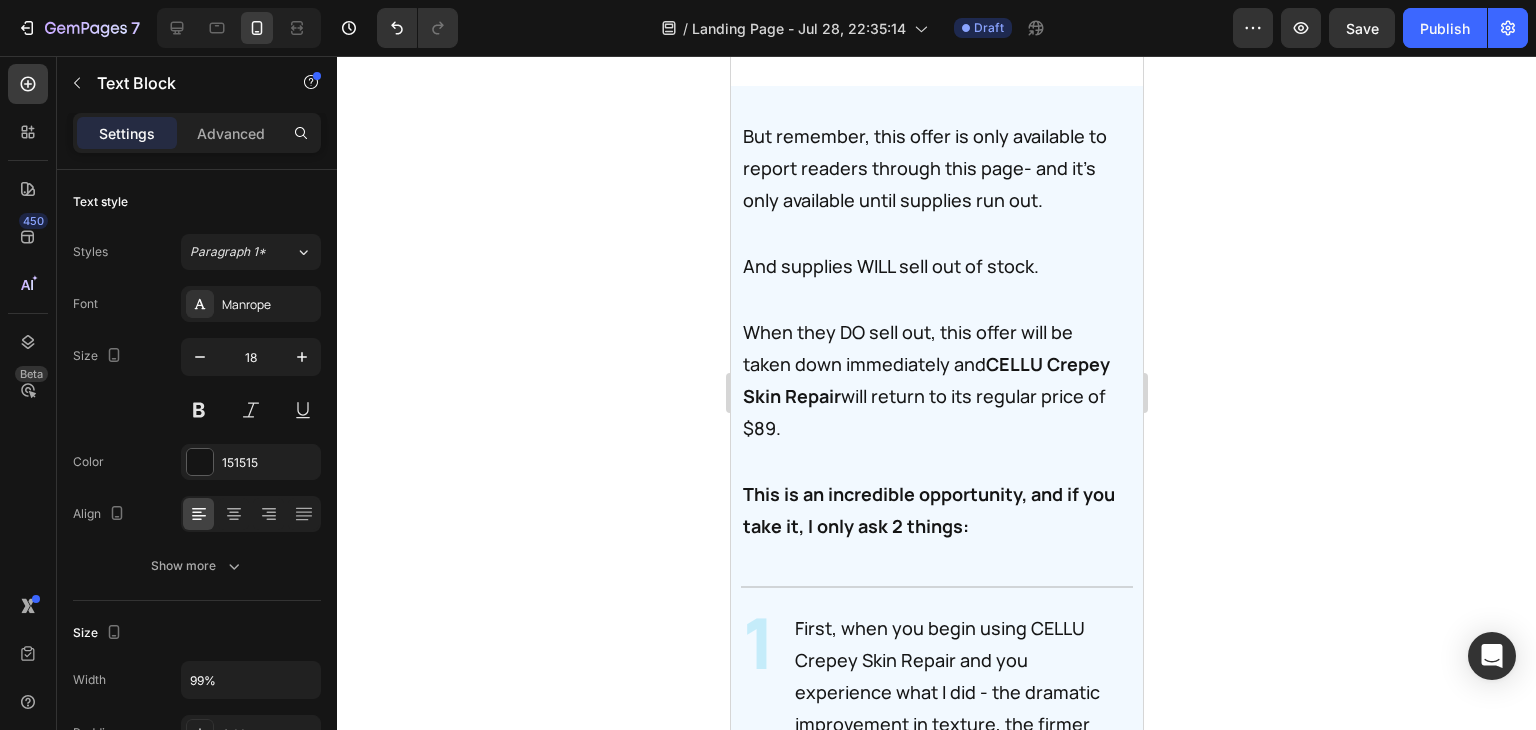 click on "When CELLU Crepey Skin Repair is available in stores, my distributor tells me it will retail for around $89.00... a great price when you consider how expensive and time-consuming it is to get these potent barrier-repairing ingredients and compounds." at bounding box center [934, -428] 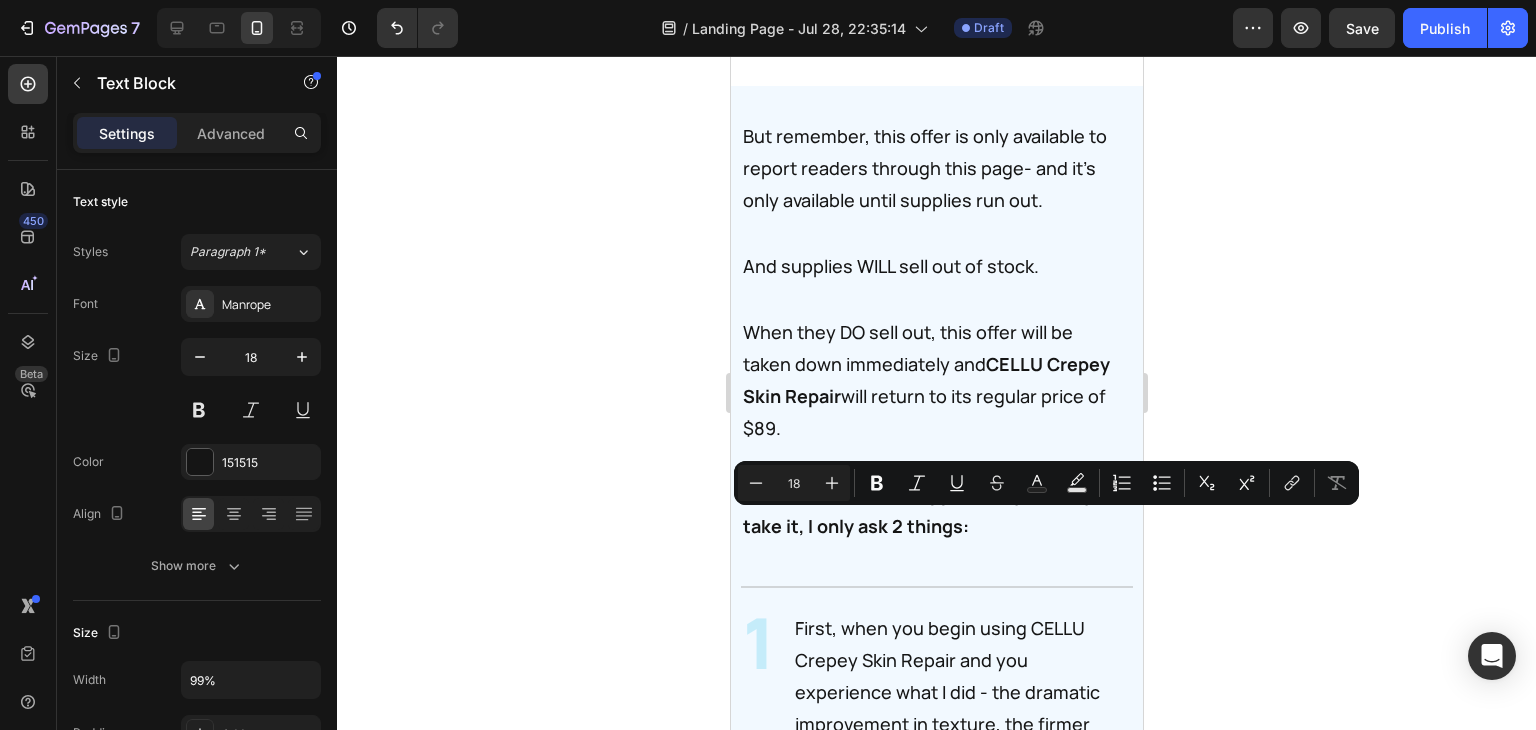 drag, startPoint x: 905, startPoint y: 530, endPoint x: 834, endPoint y: 525, distance: 71.17584 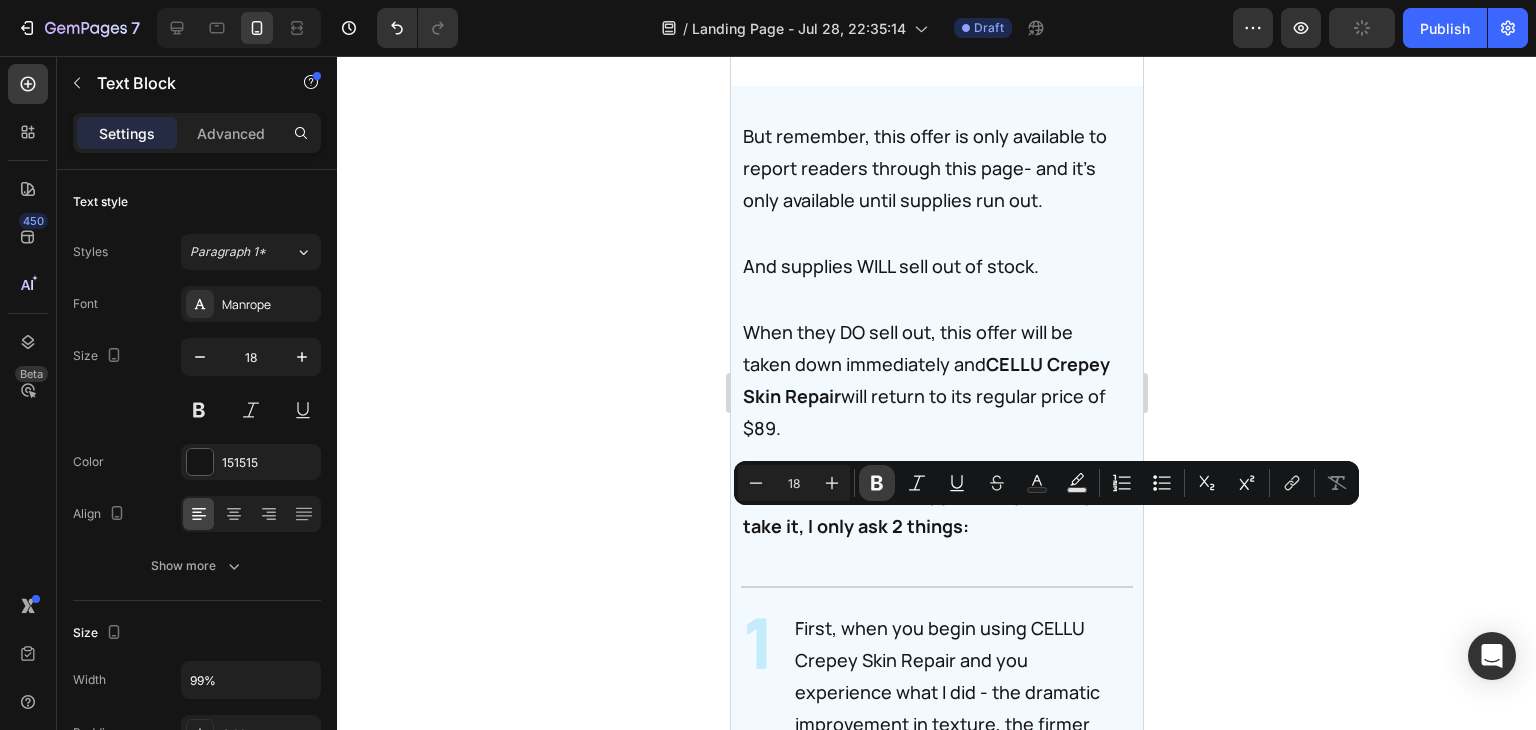 drag, startPoint x: 868, startPoint y: 491, endPoint x: 318, endPoint y: 477, distance: 550.17816 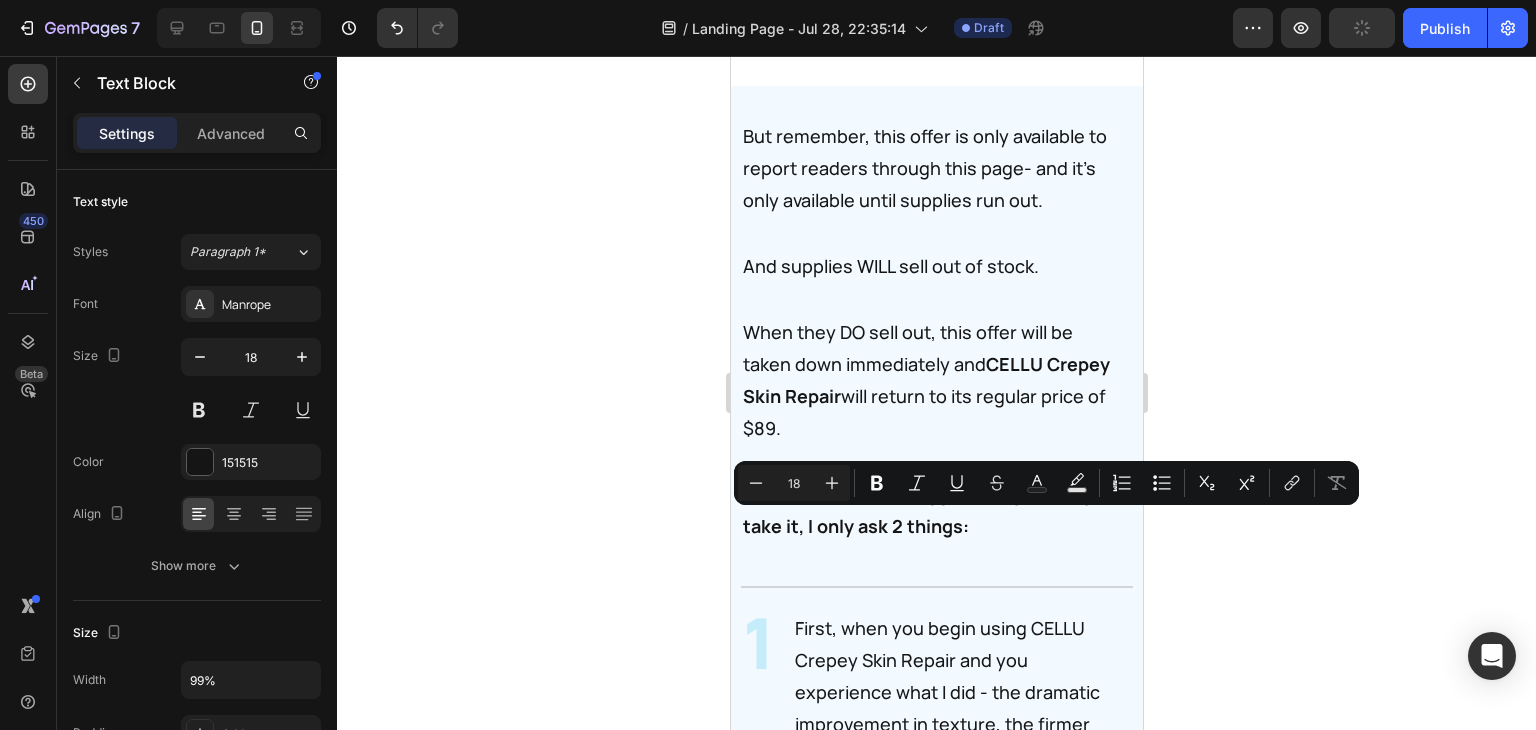 click 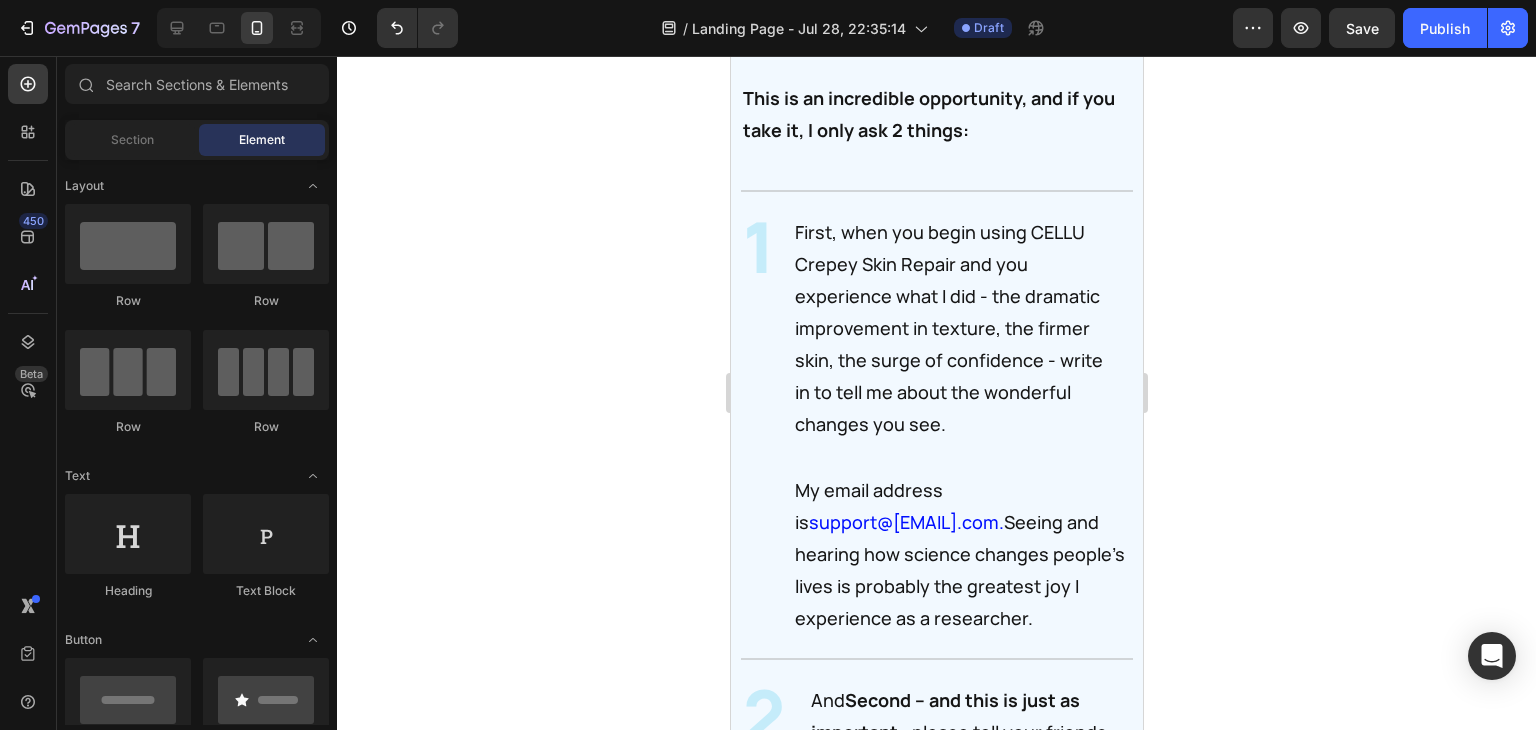 scroll, scrollTop: 41528, scrollLeft: 0, axis: vertical 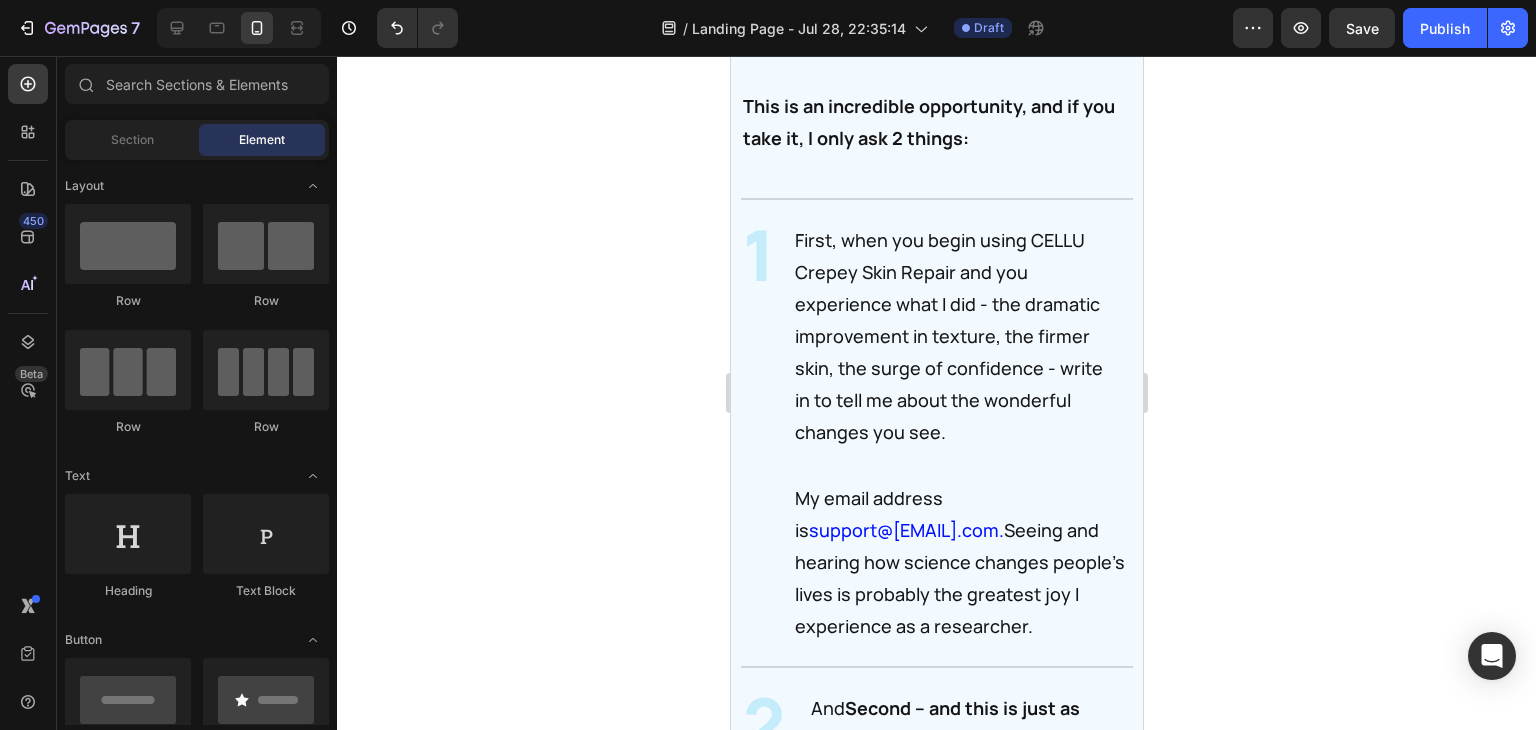 click on "But because you've read this entire report, and I know you're serious about clearing your dark spots, I've asked our team to dramatically lower the cost of  MiamiMD Dark Spot Corrector  for a brief period of time." at bounding box center [936, -620] 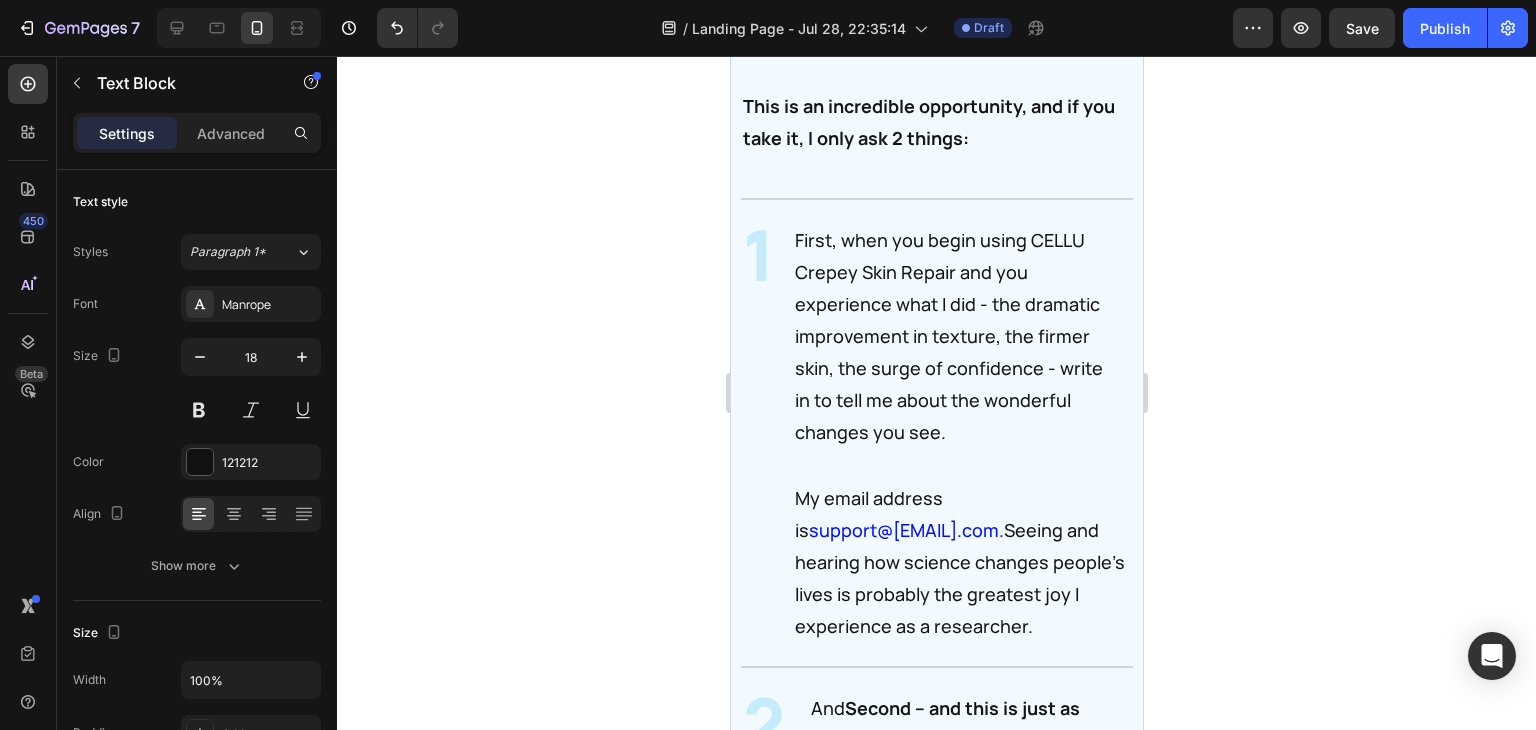 click on "But because you've read this entire report, and I know you're serious about clearing your dark spots, I've asked our team to dramatically lower the cost of  MiamiMD Dark Spot Corrector  for a brief period of time." at bounding box center (936, -620) 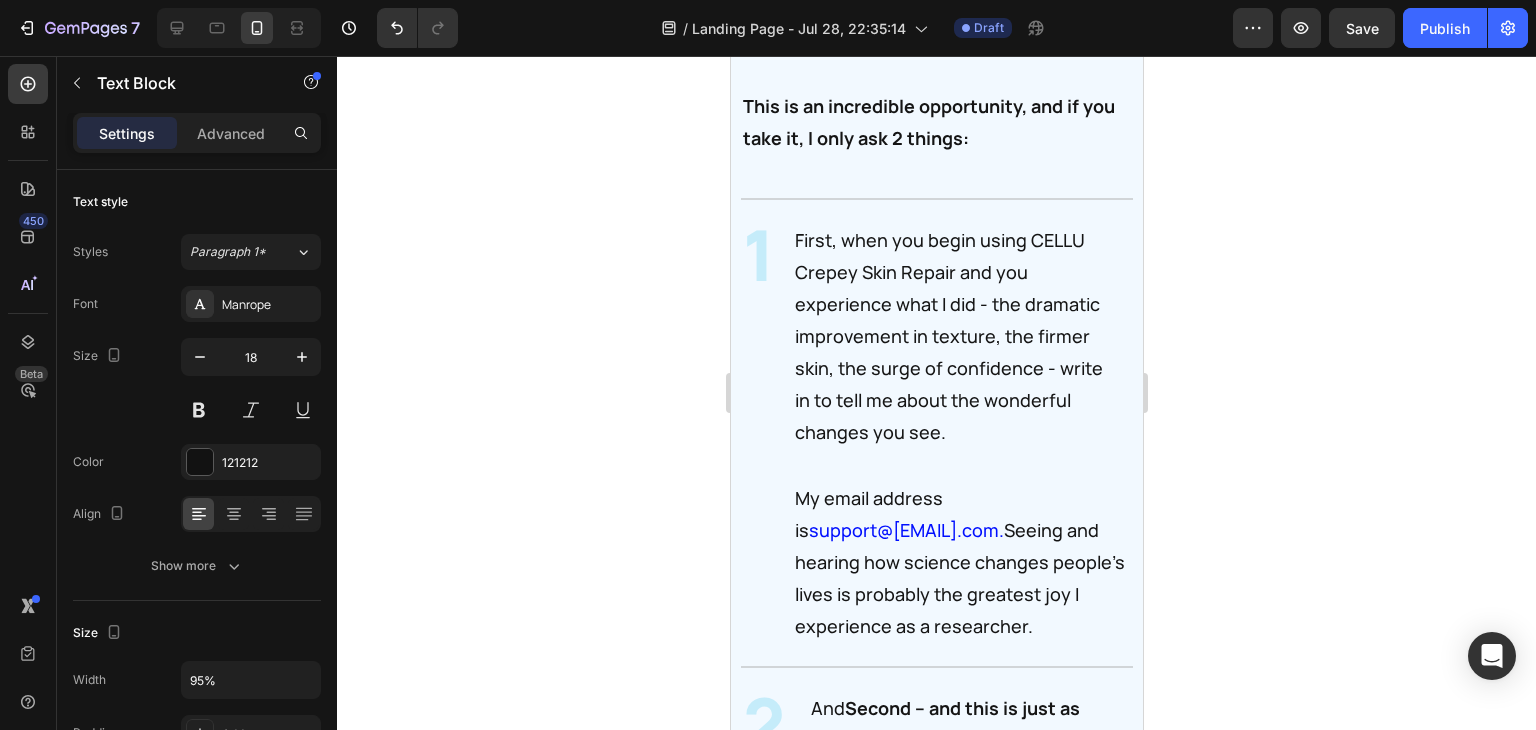 click on "So if you order today through this page, you can get MiamiMD's Dark Spot Corrector for just  $129.00." at bounding box center (926, -458) 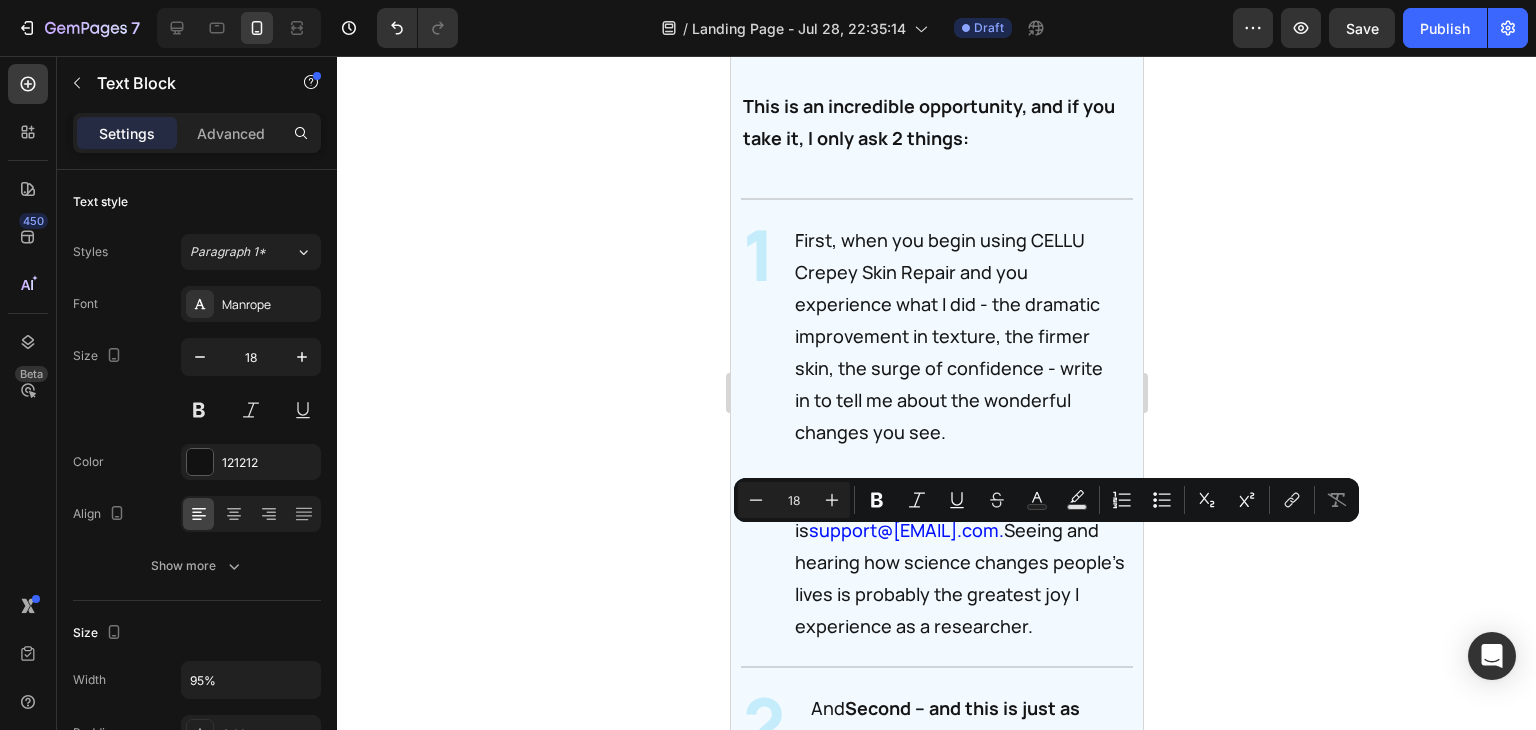drag, startPoint x: 841, startPoint y: 541, endPoint x: 780, endPoint y: 537, distance: 61.13101 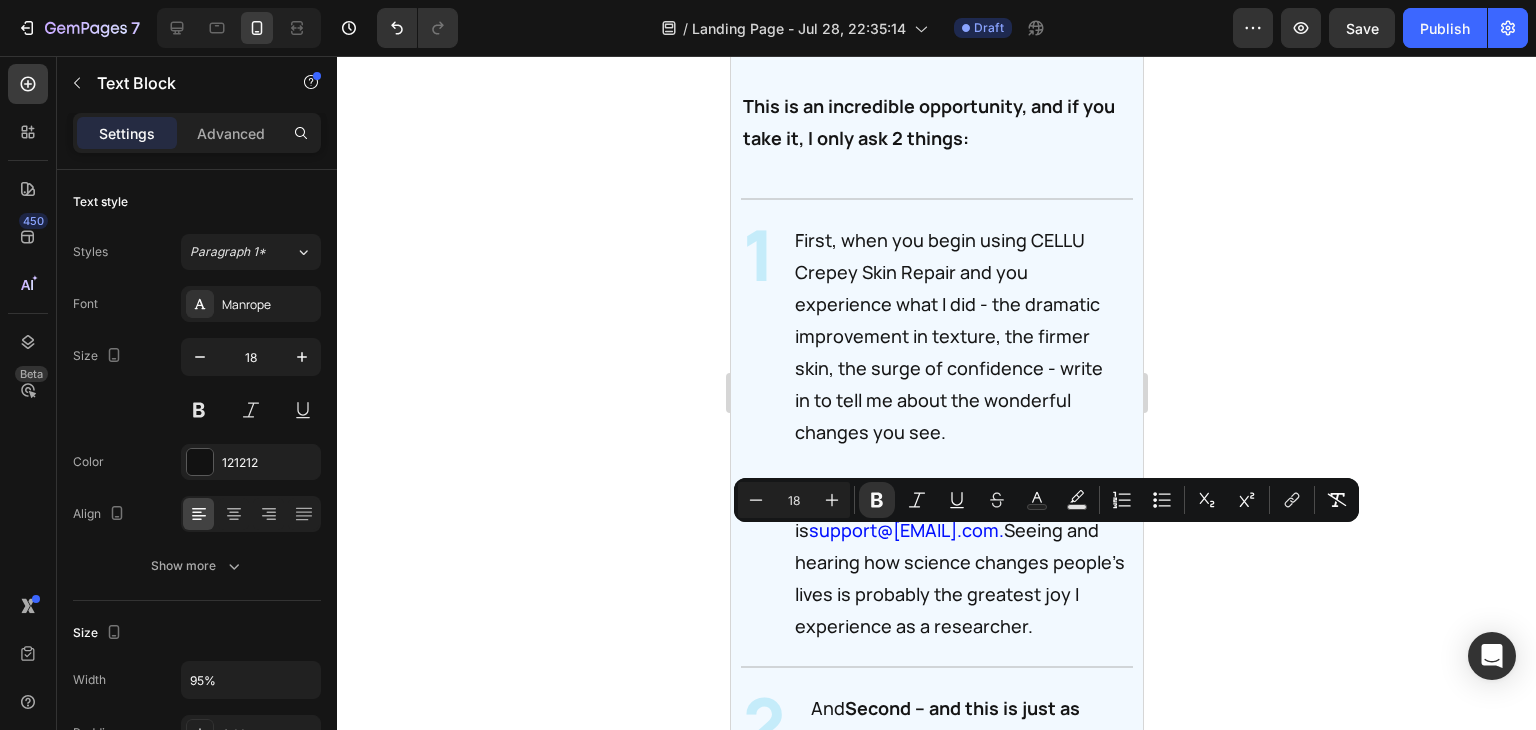 click 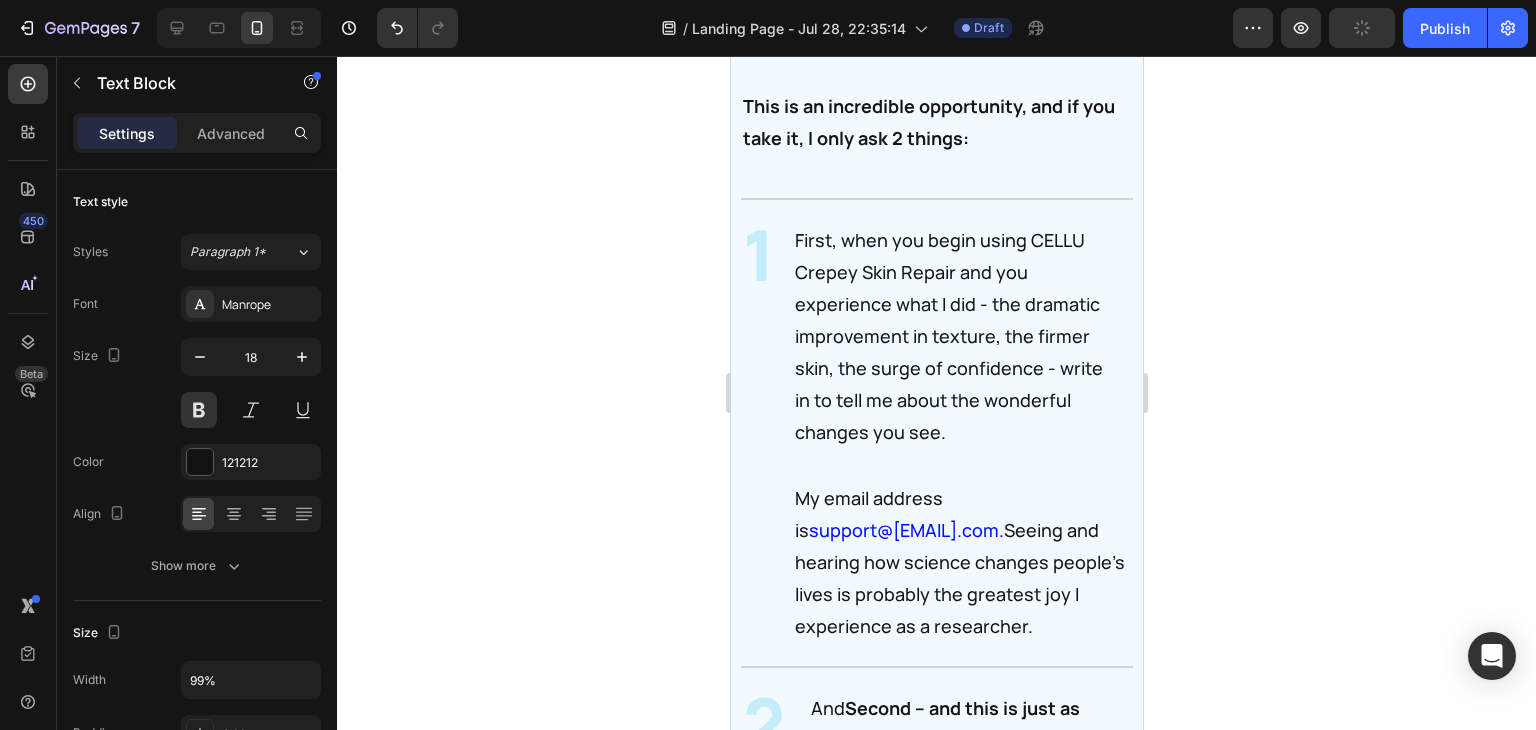 click on "That's an instant savings of $60.00!" at bounding box center [934, -380] 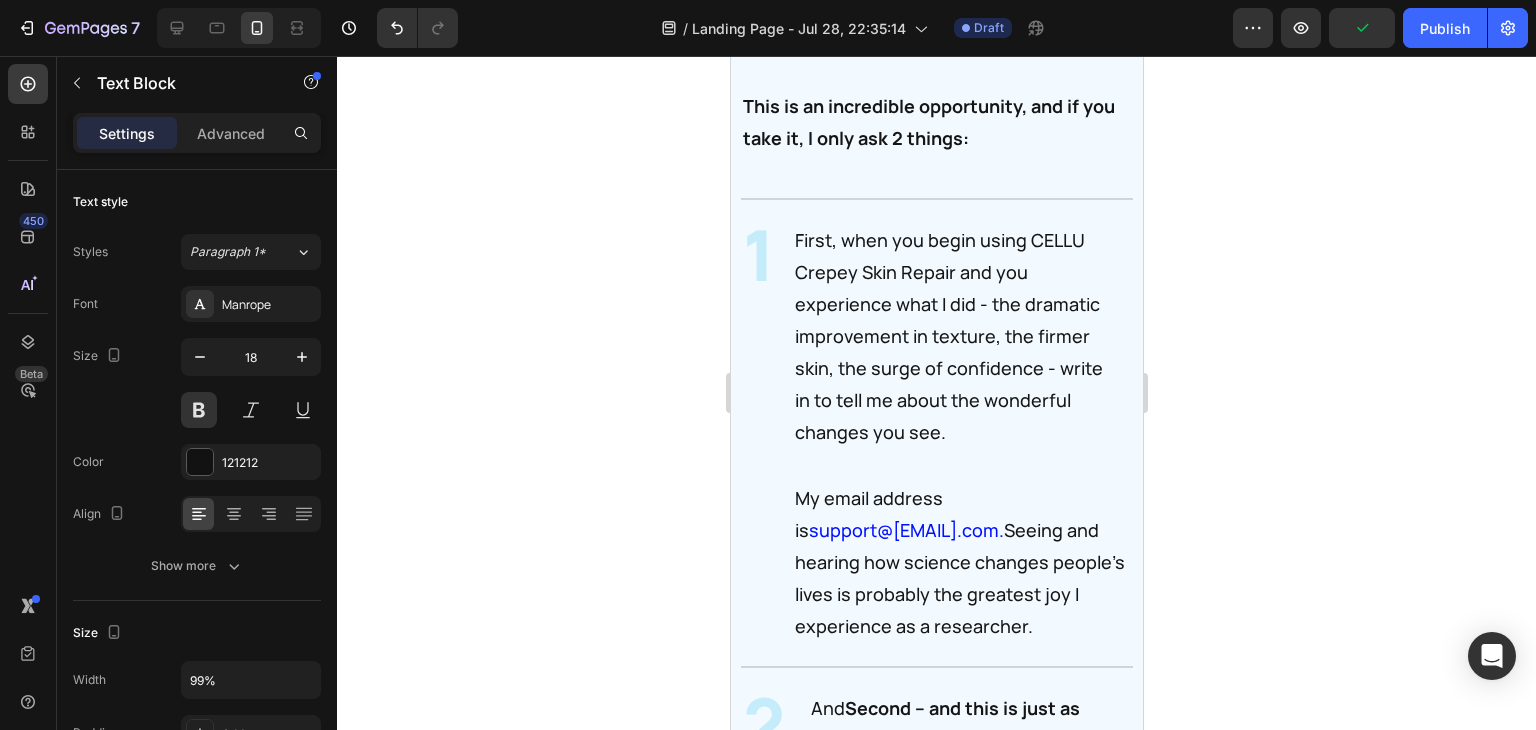 click 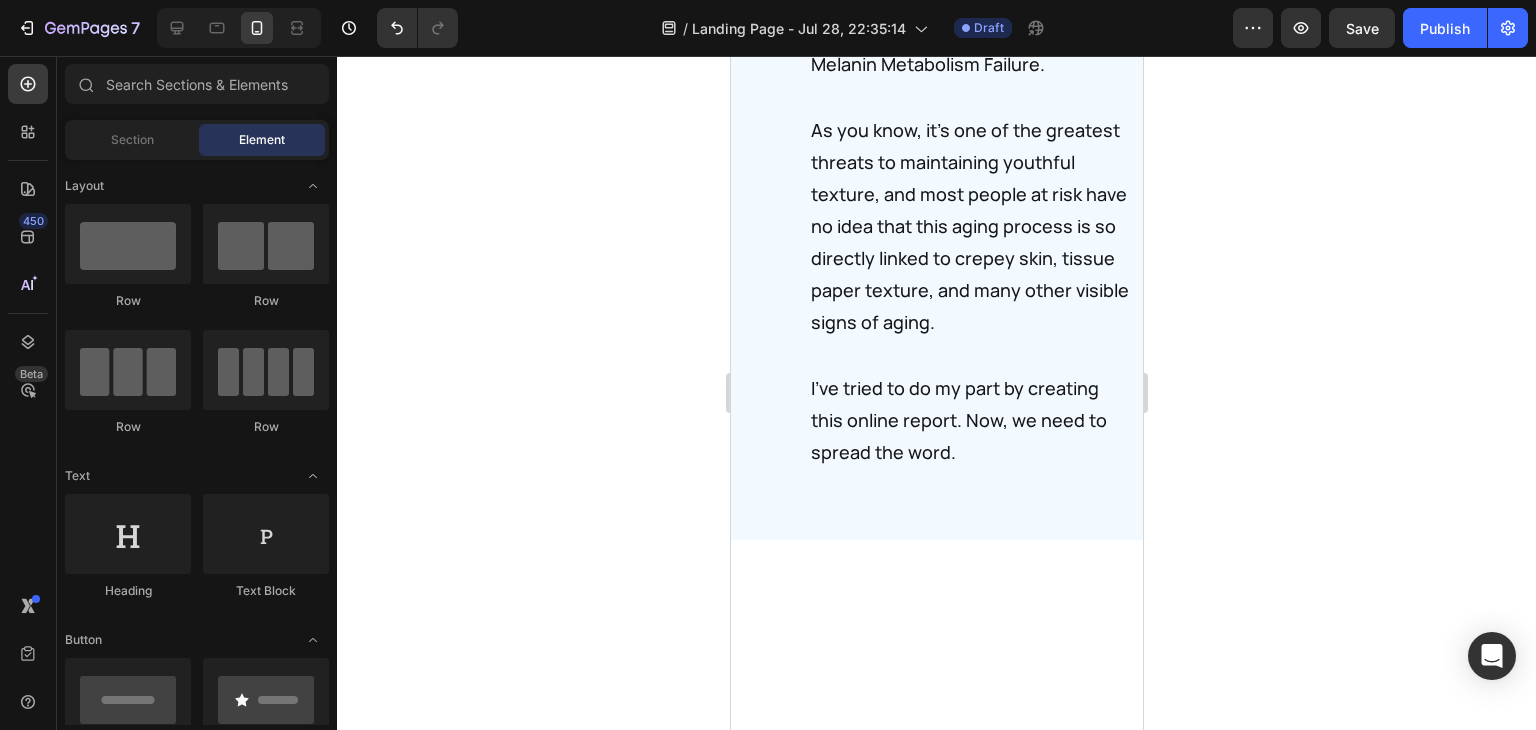 scroll, scrollTop: 42291, scrollLeft: 0, axis: vertical 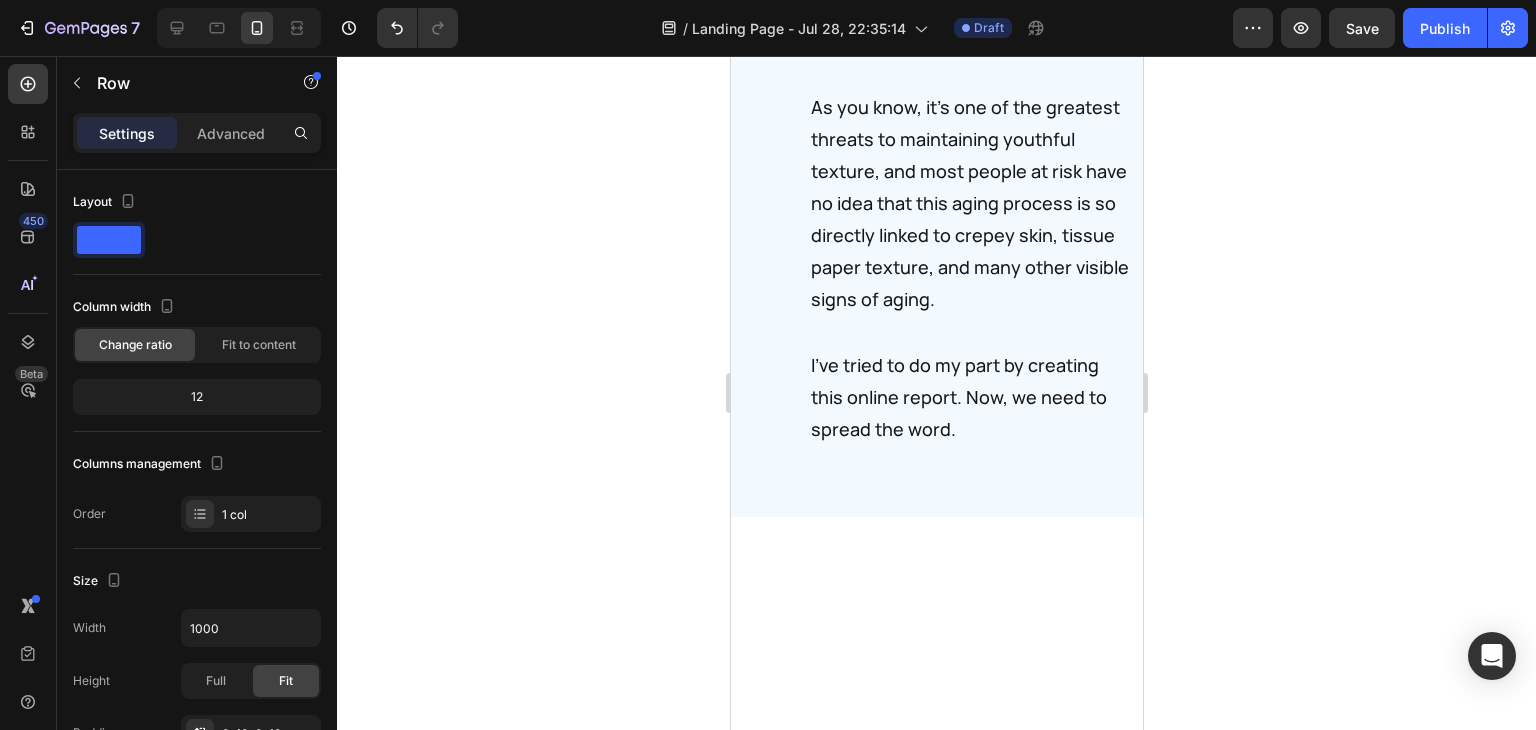 drag, startPoint x: 1013, startPoint y: 540, endPoint x: 903, endPoint y: 405, distance: 174.14075 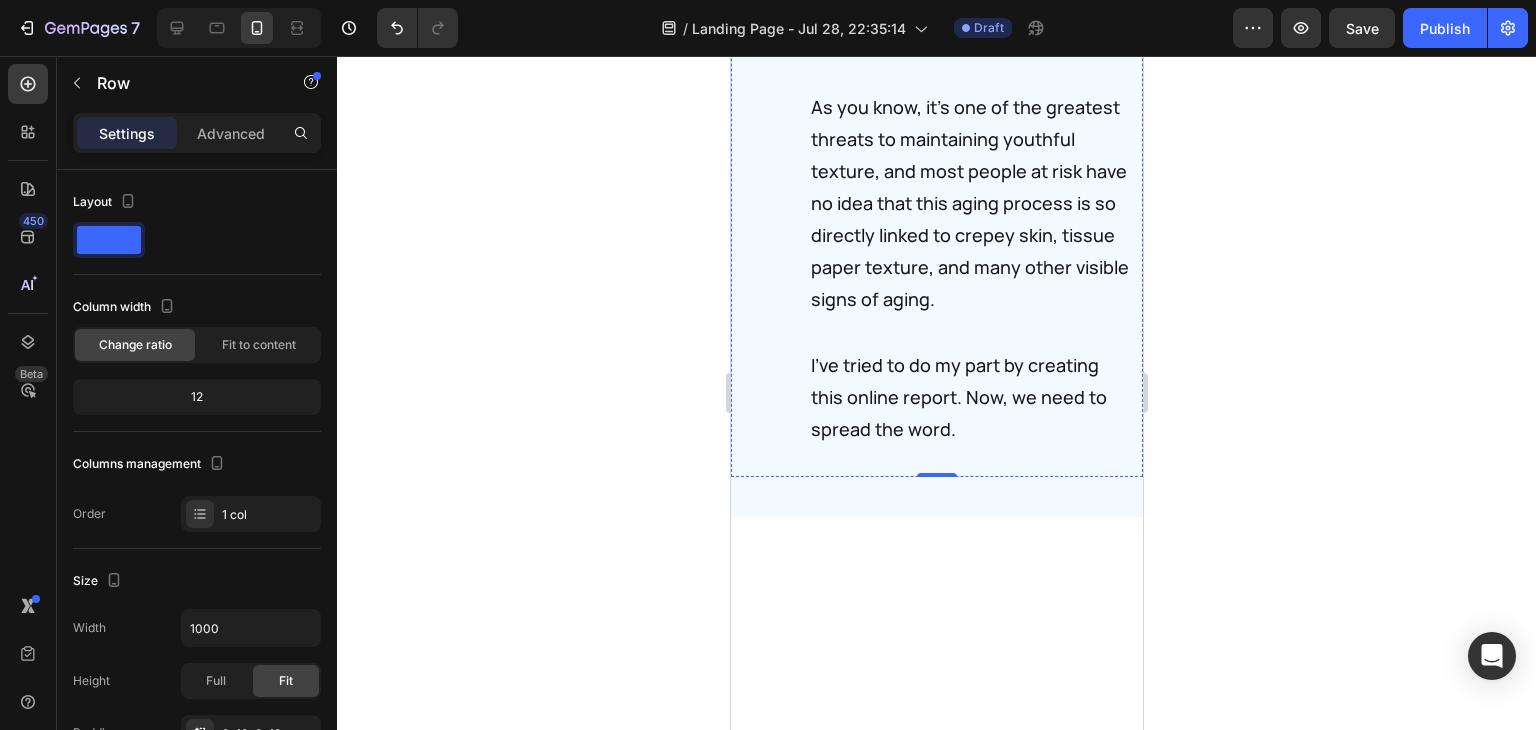 click on "And supplies WILL sell out of stock." at bounding box center [936, -885] 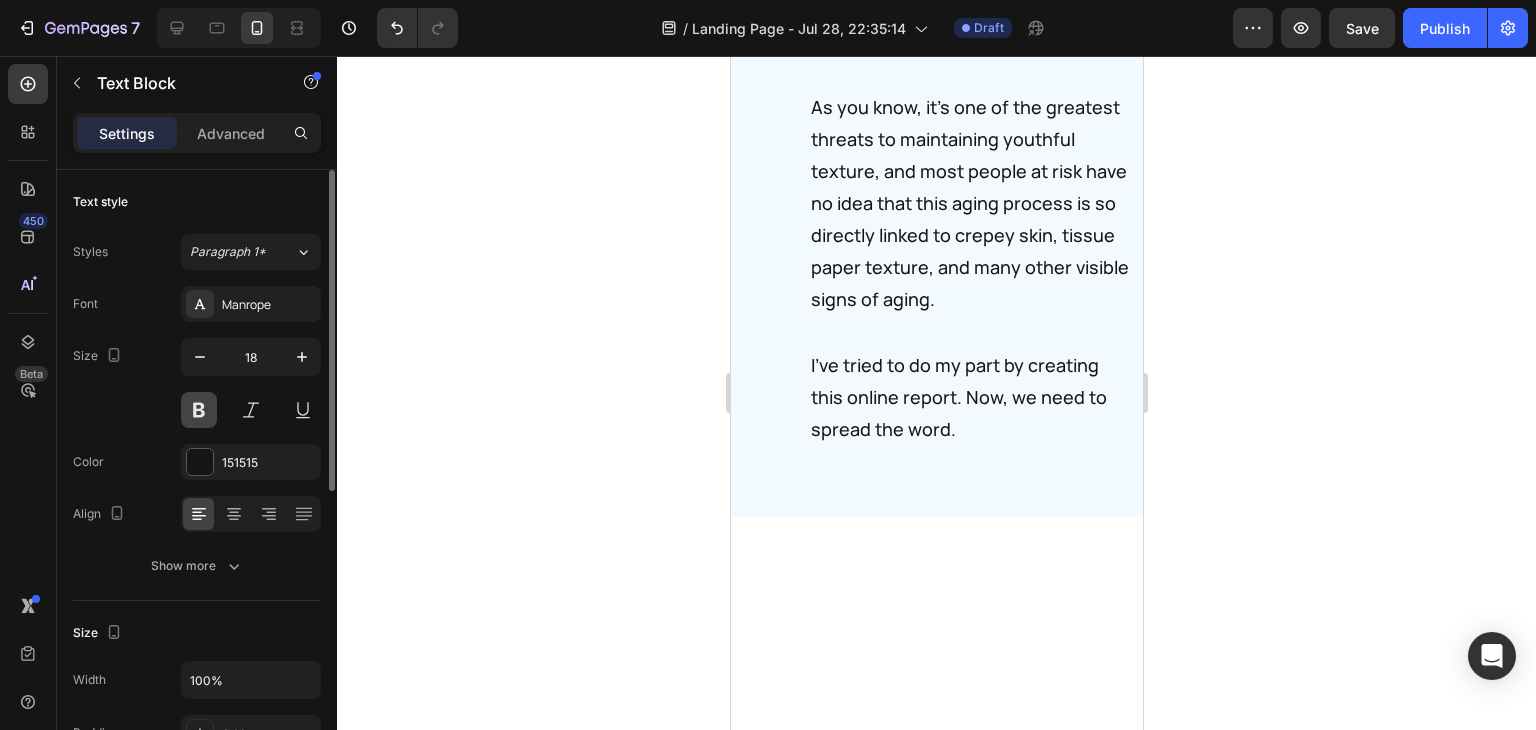 click at bounding box center (199, 410) 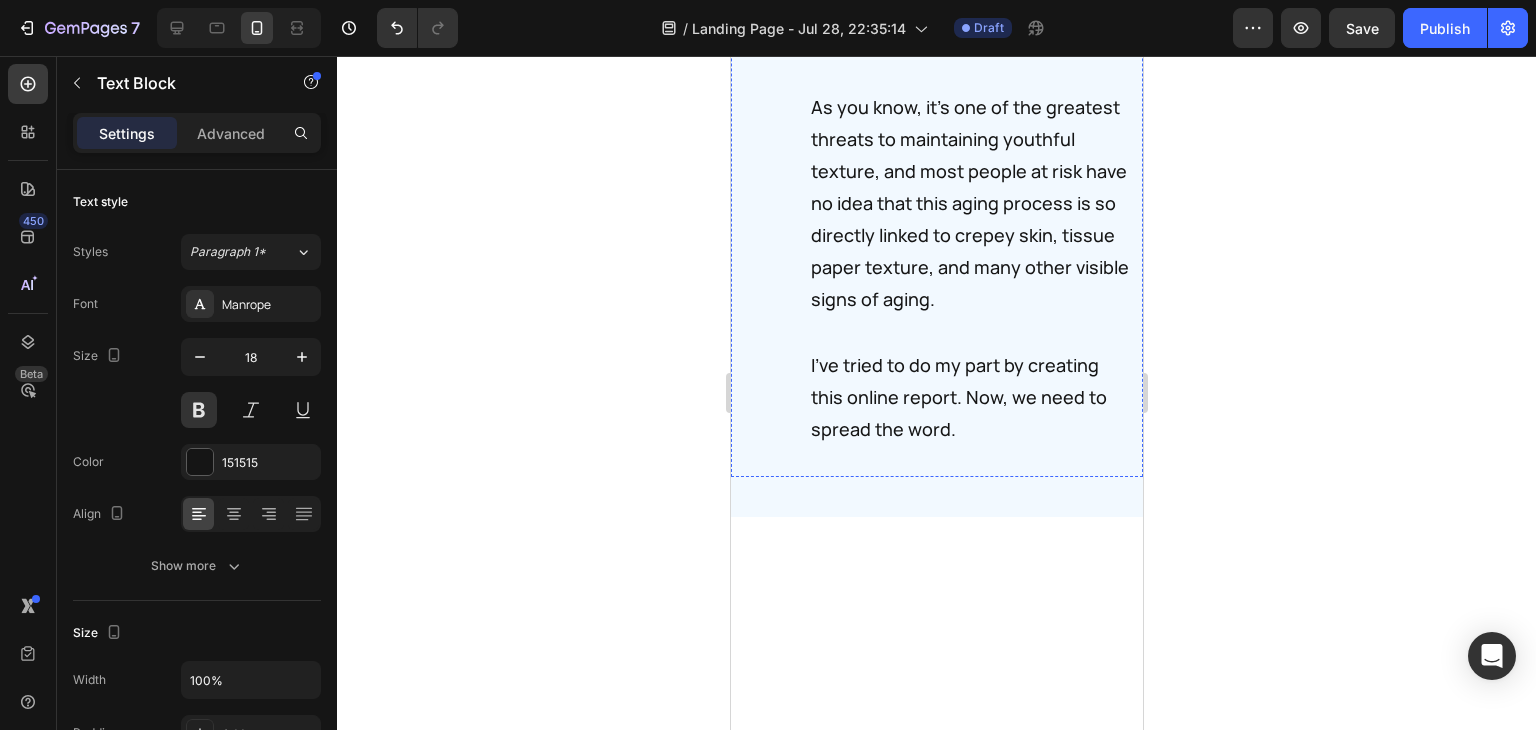 click on "When they DO sell out, this offer will be taken down immediately and  CELLU Crepey Skin Repair  will return to its regular price of $89." at bounding box center (932, -771) 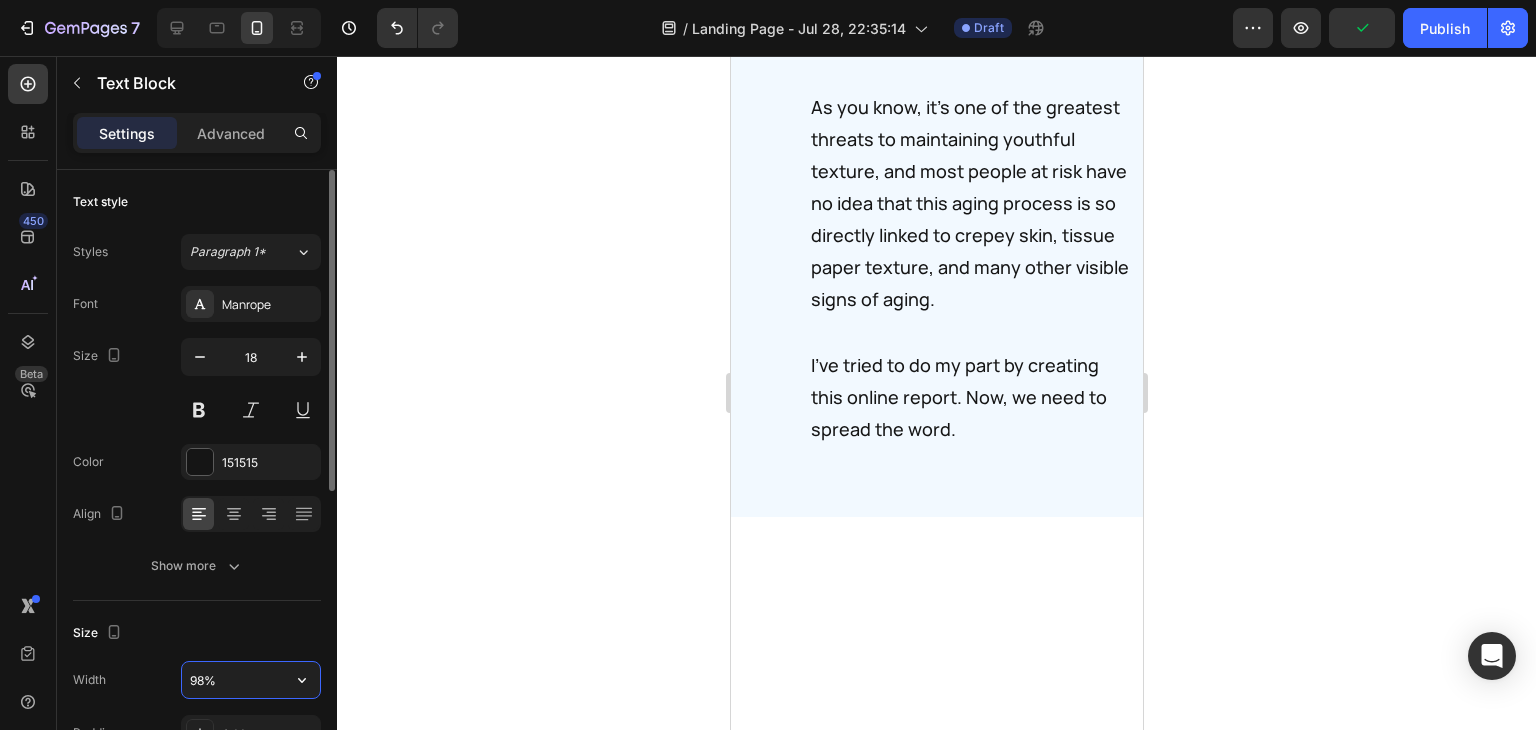click on "98%" at bounding box center [251, 680] 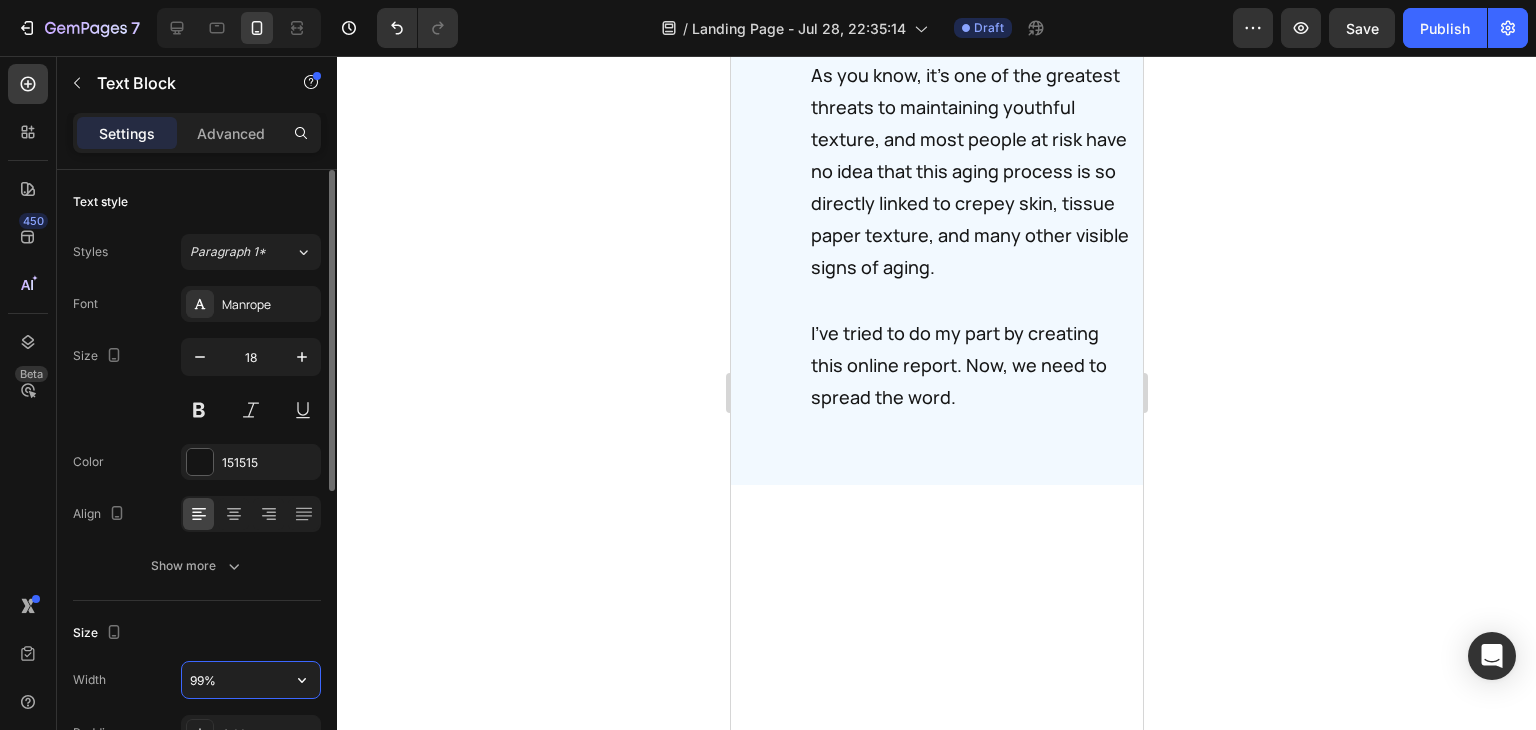 type on "100%" 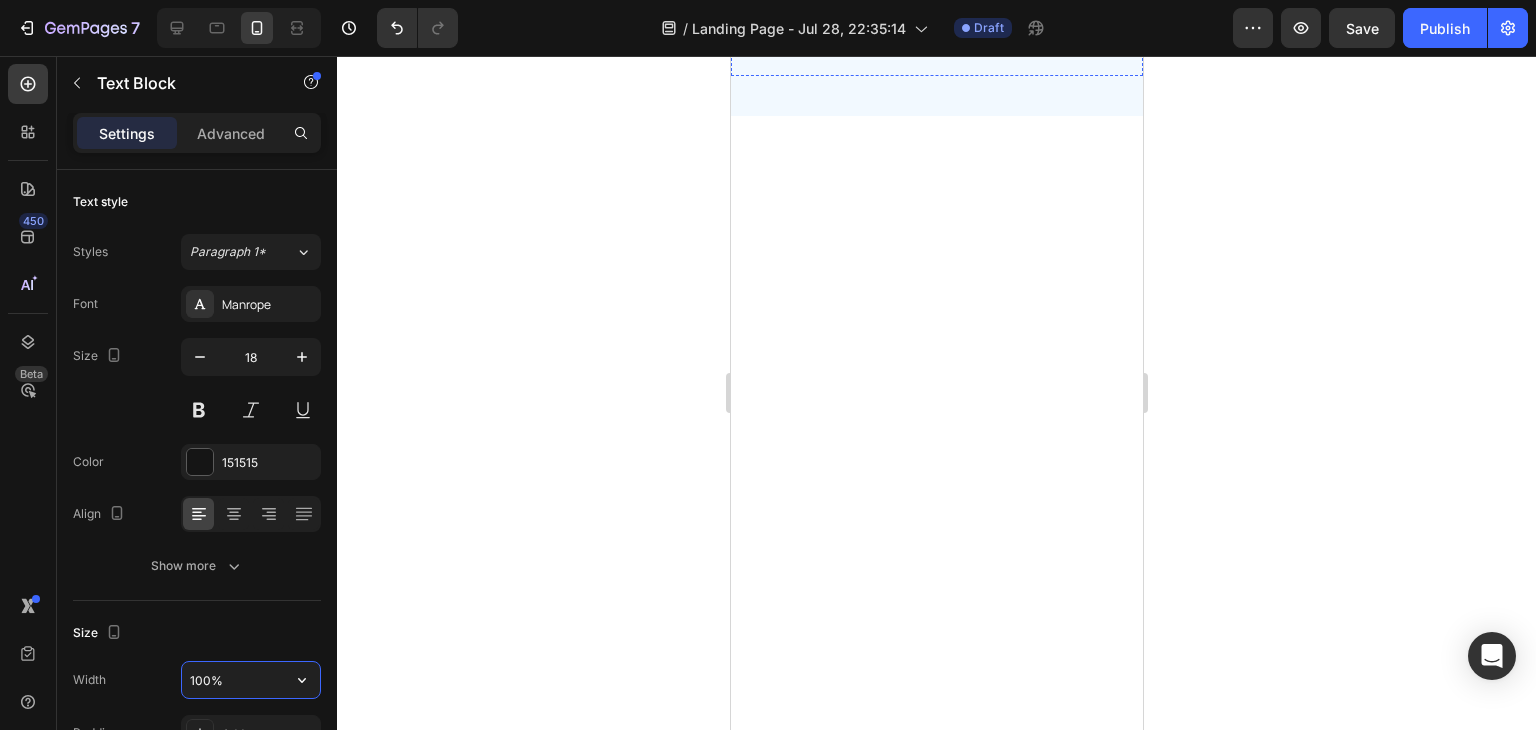 scroll, scrollTop: 42571, scrollLeft: 0, axis: vertical 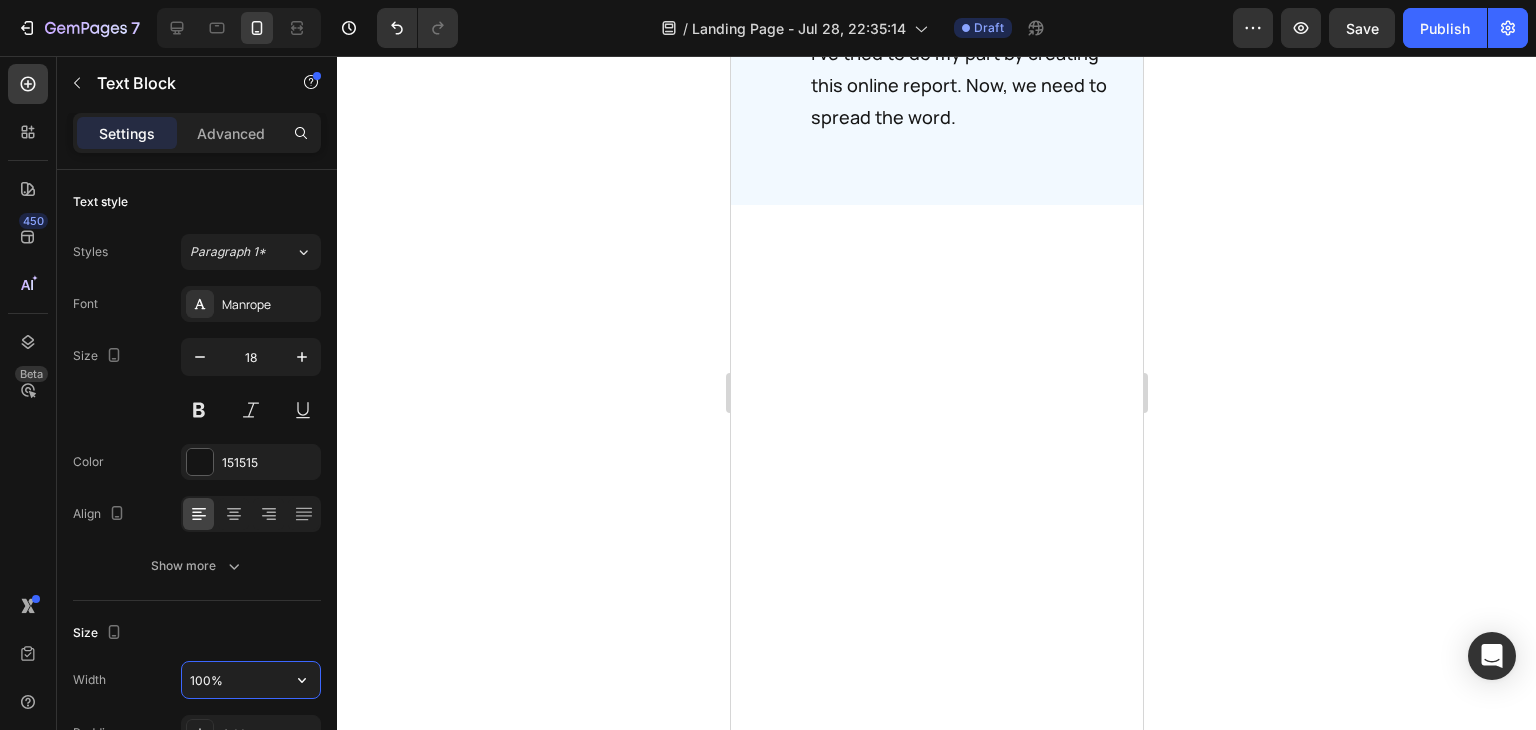 click on "First, when you begin using CELLU Crepey Skin Repair and you experience what I did - the dramatic improvement in texture, the firmer skin, the surge of confidence - write in to tell me about the wonderful changes you see." at bounding box center [957, -739] 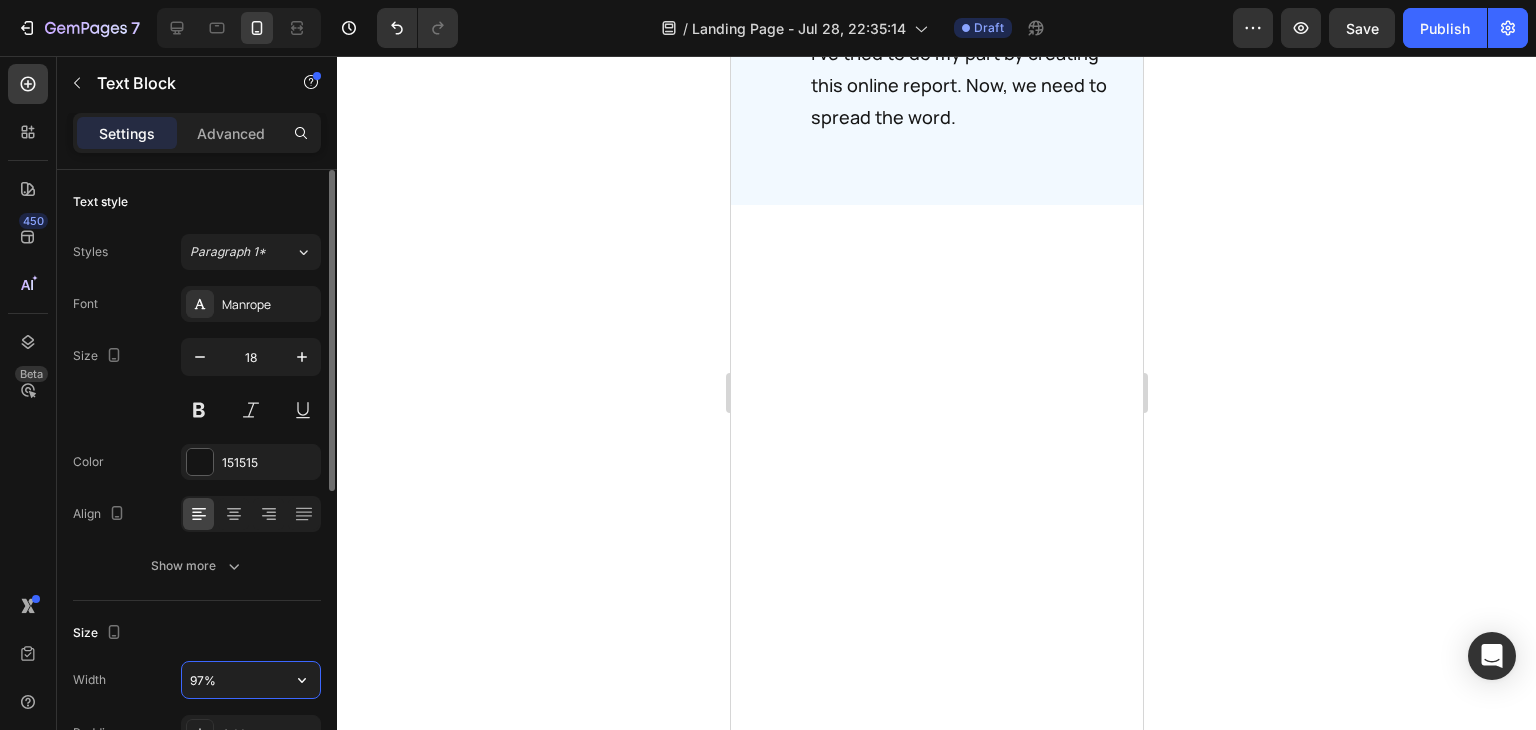 click on "97%" at bounding box center [251, 680] 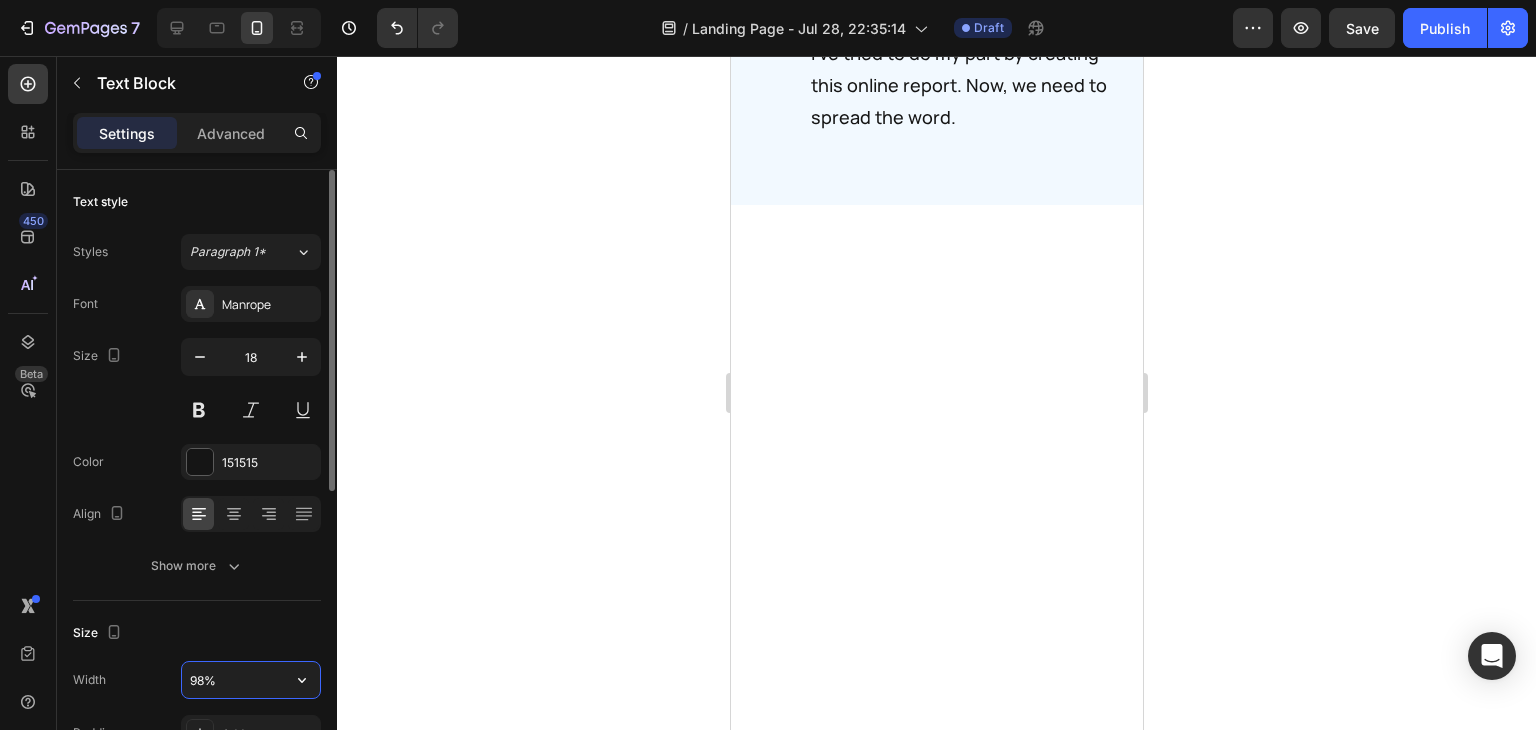 type on "99%" 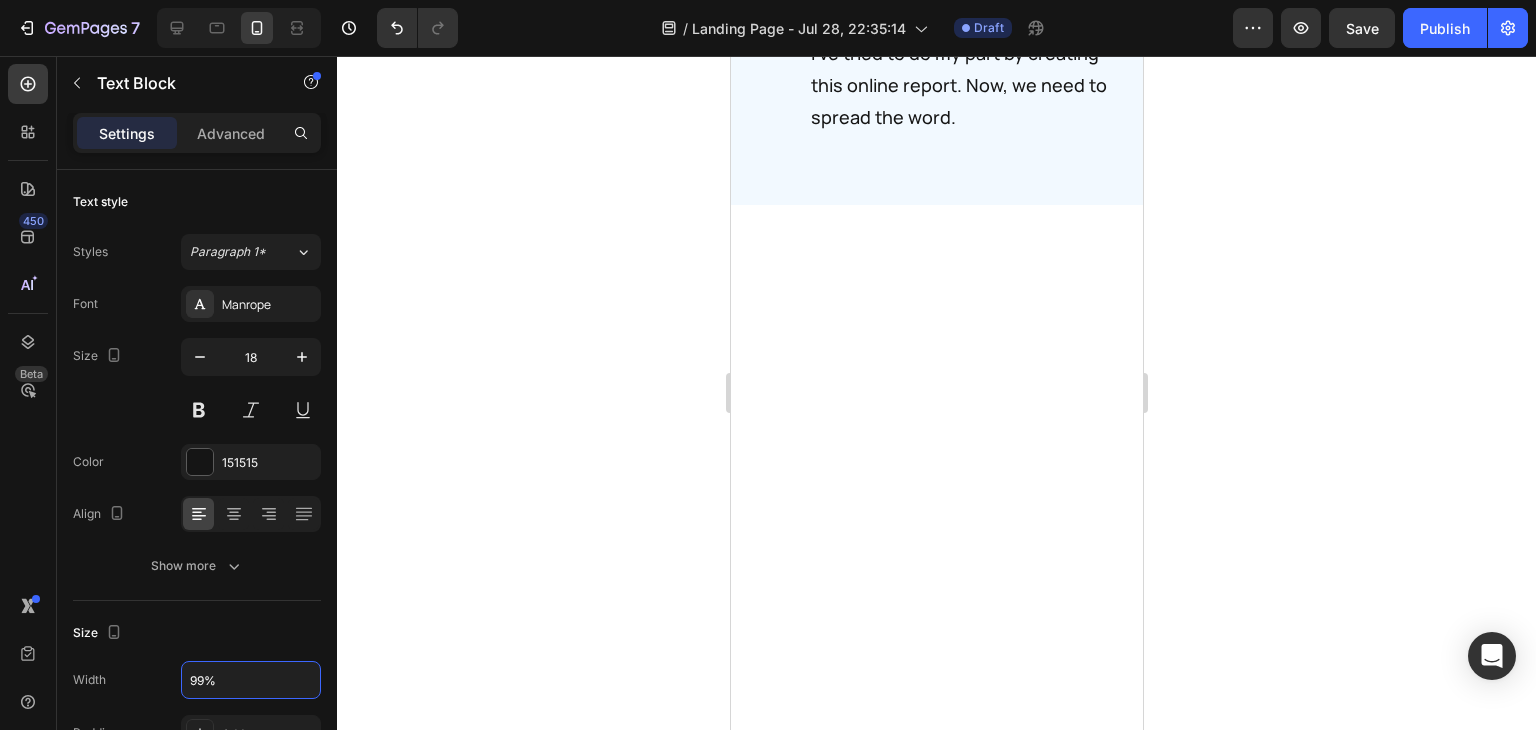 click 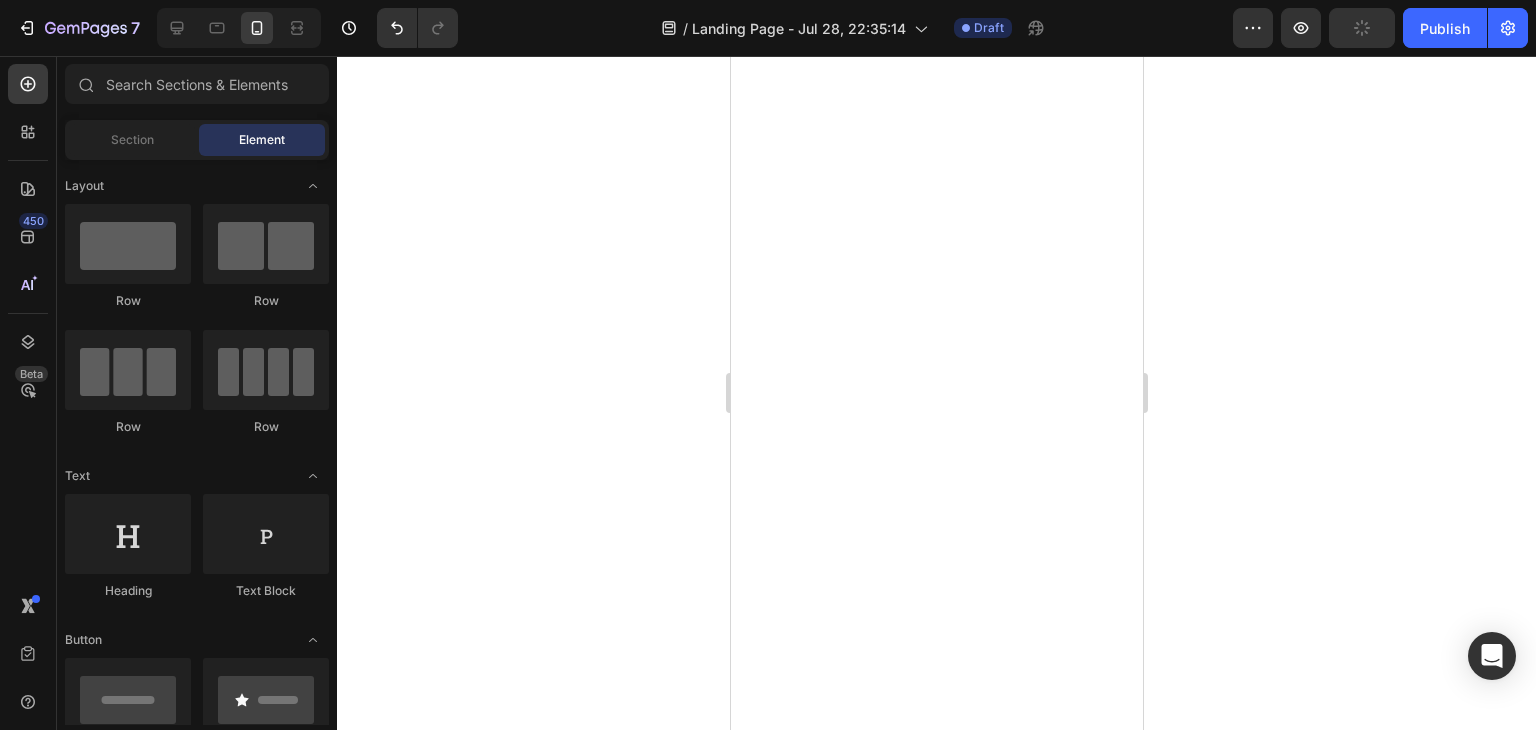 scroll, scrollTop: 43076, scrollLeft: 0, axis: vertical 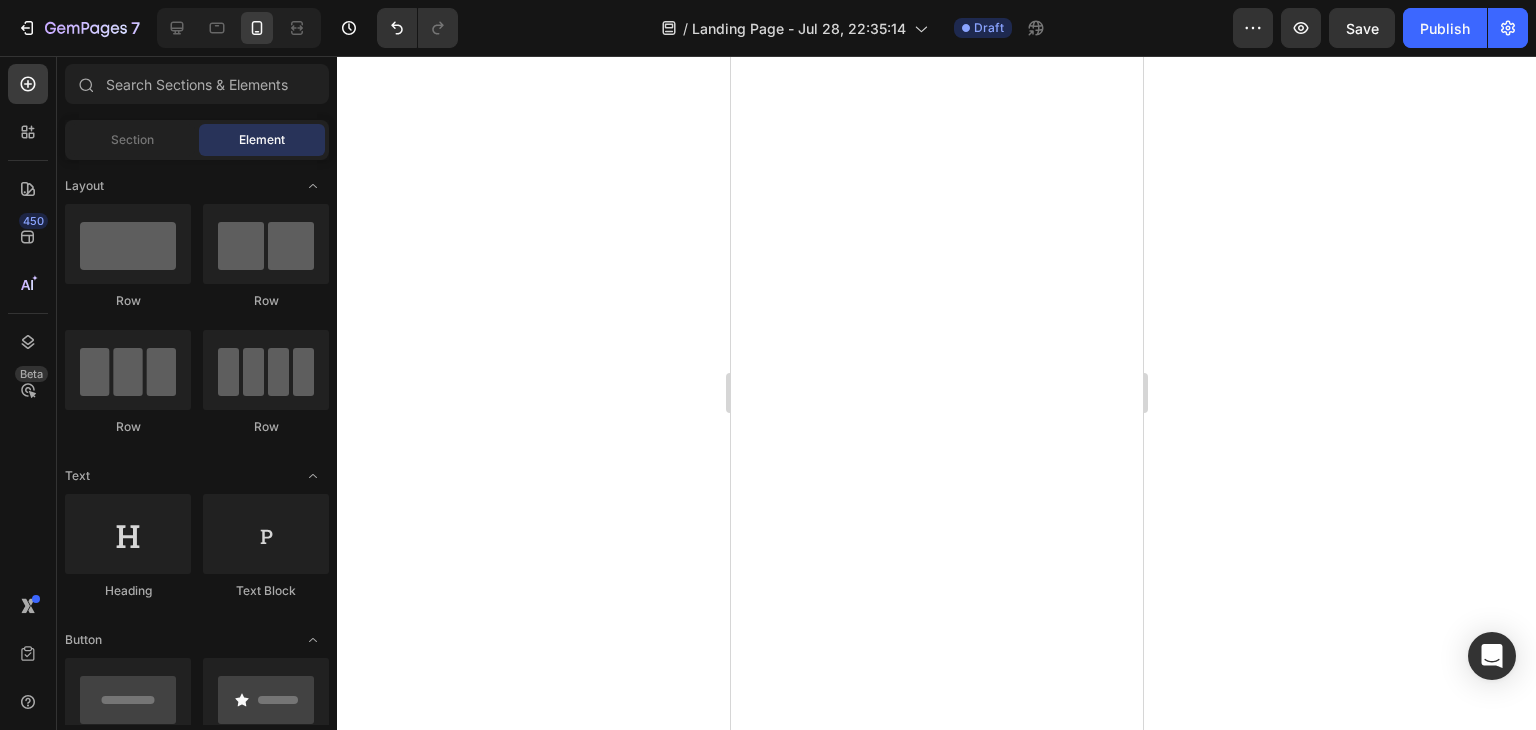 click on "And  Second – and this is just as important  – please tell your friends and loved ones about the dangers of" at bounding box center [970, -840] 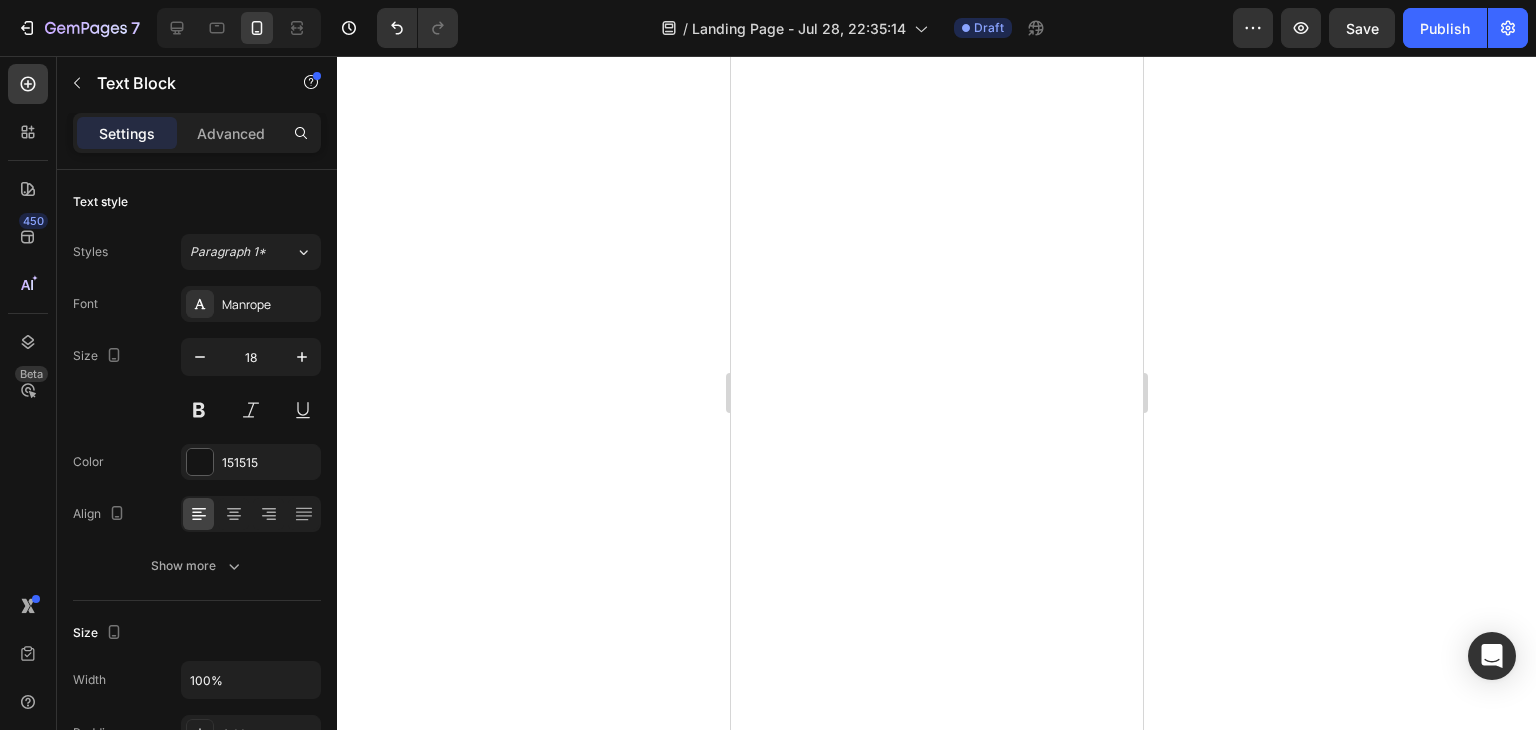 click on "Melanin Metabolism Failure." at bounding box center (970, -776) 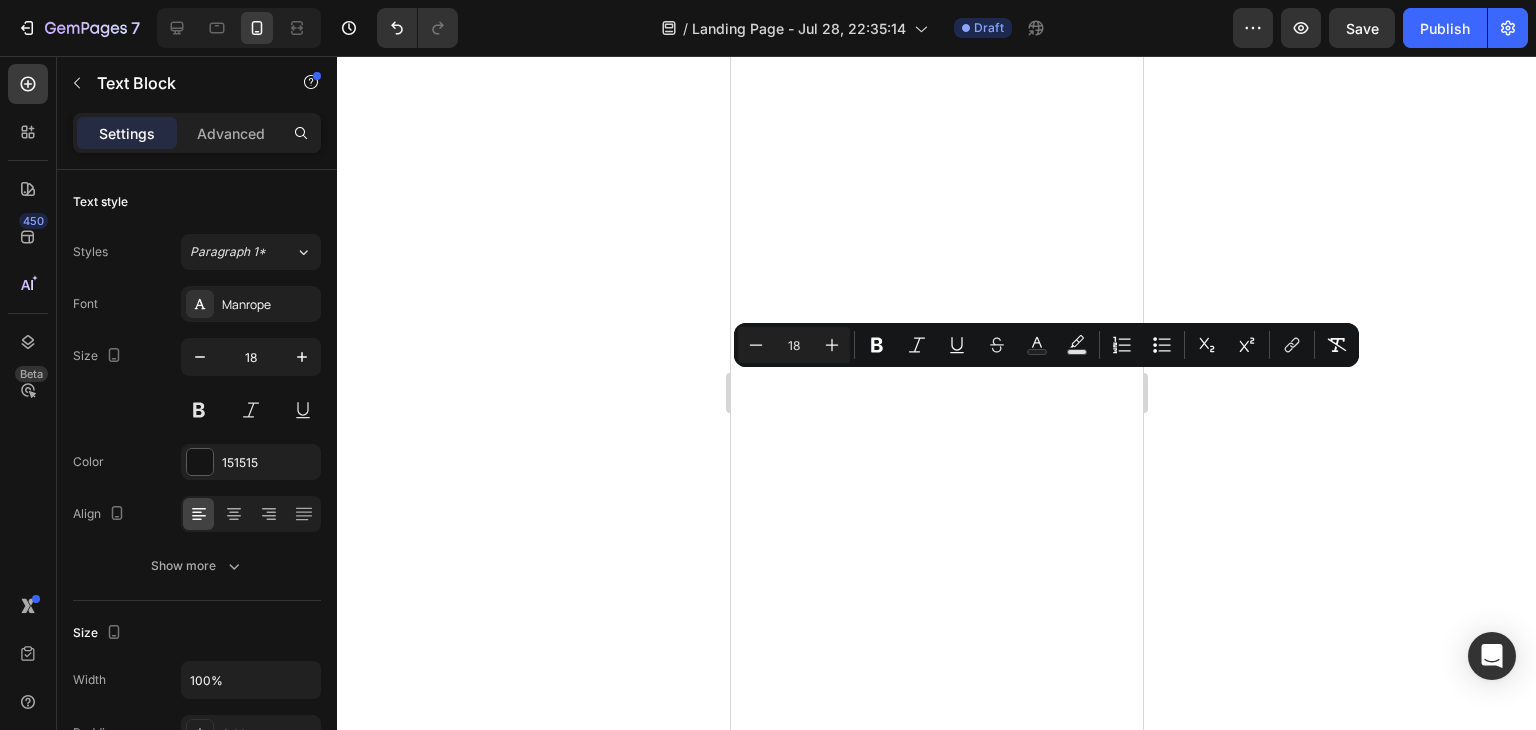drag, startPoint x: 1044, startPoint y: 513, endPoint x: 805, endPoint y: 385, distance: 271.11804 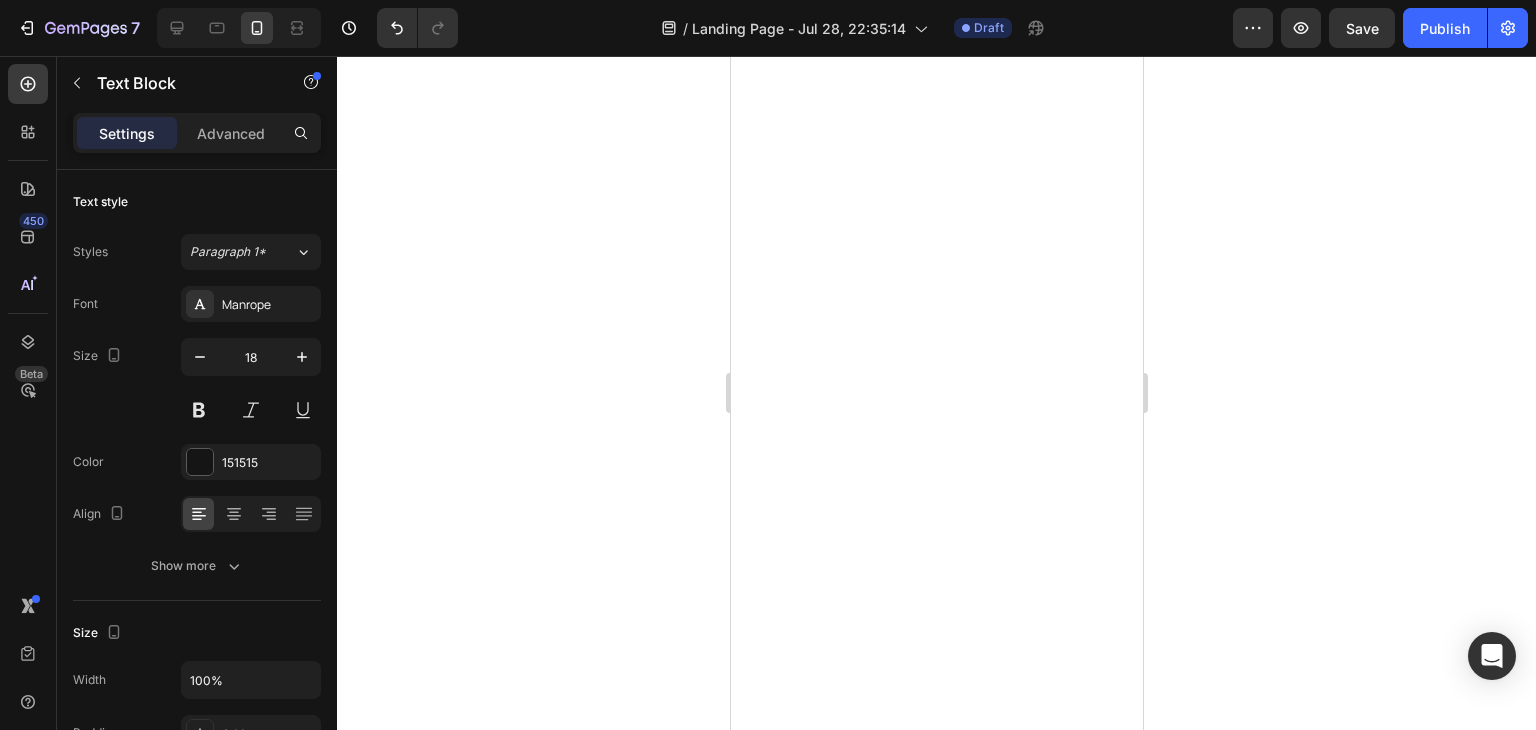 scroll, scrollTop: 43442, scrollLeft: 0, axis: vertical 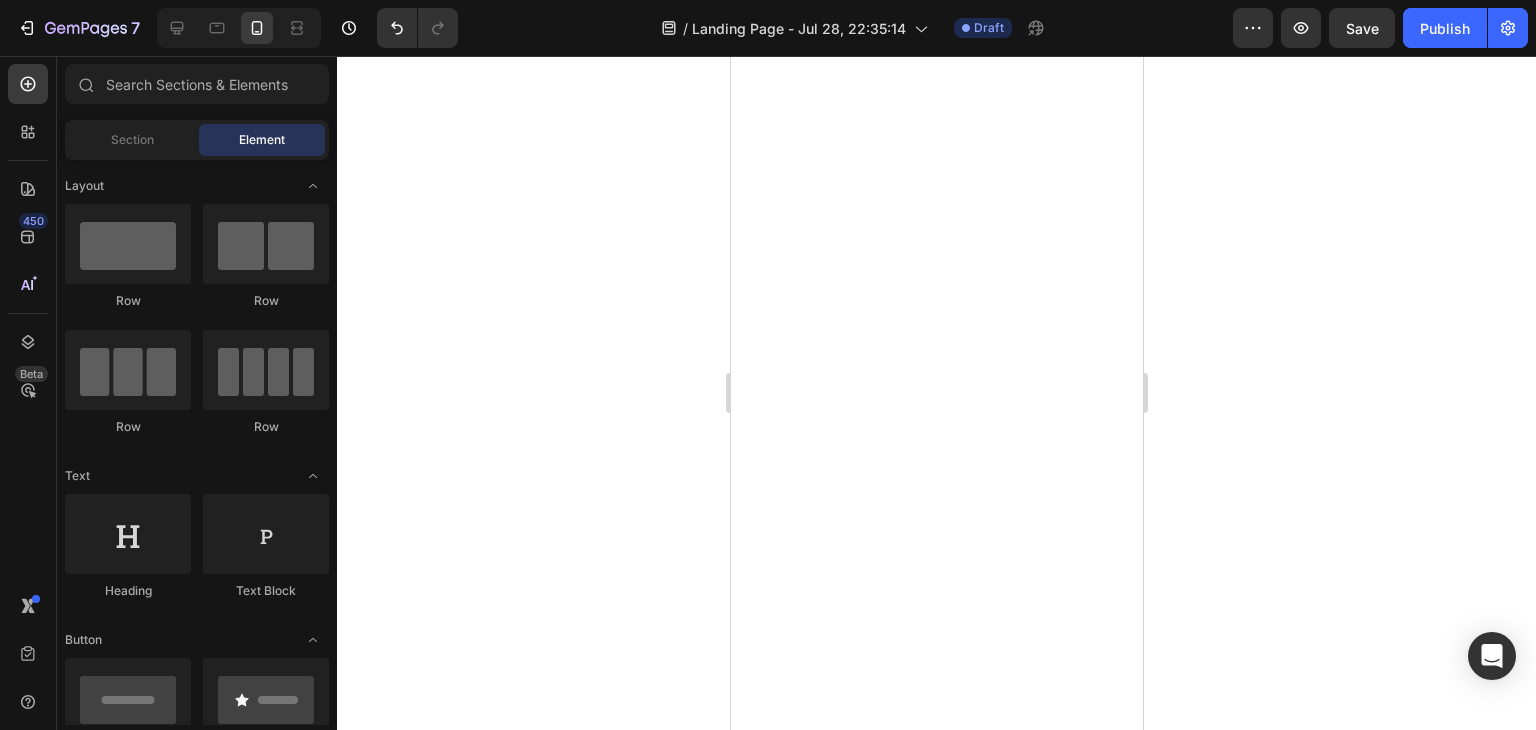 click on "As you know, it's one of the greatest threats to maintaining youthful texture, and most people at risk have no idea that this aging process is so directly linked to crepey skin, tissue paper texture, and many other visible signs of aging." at bounding box center [970, -980] 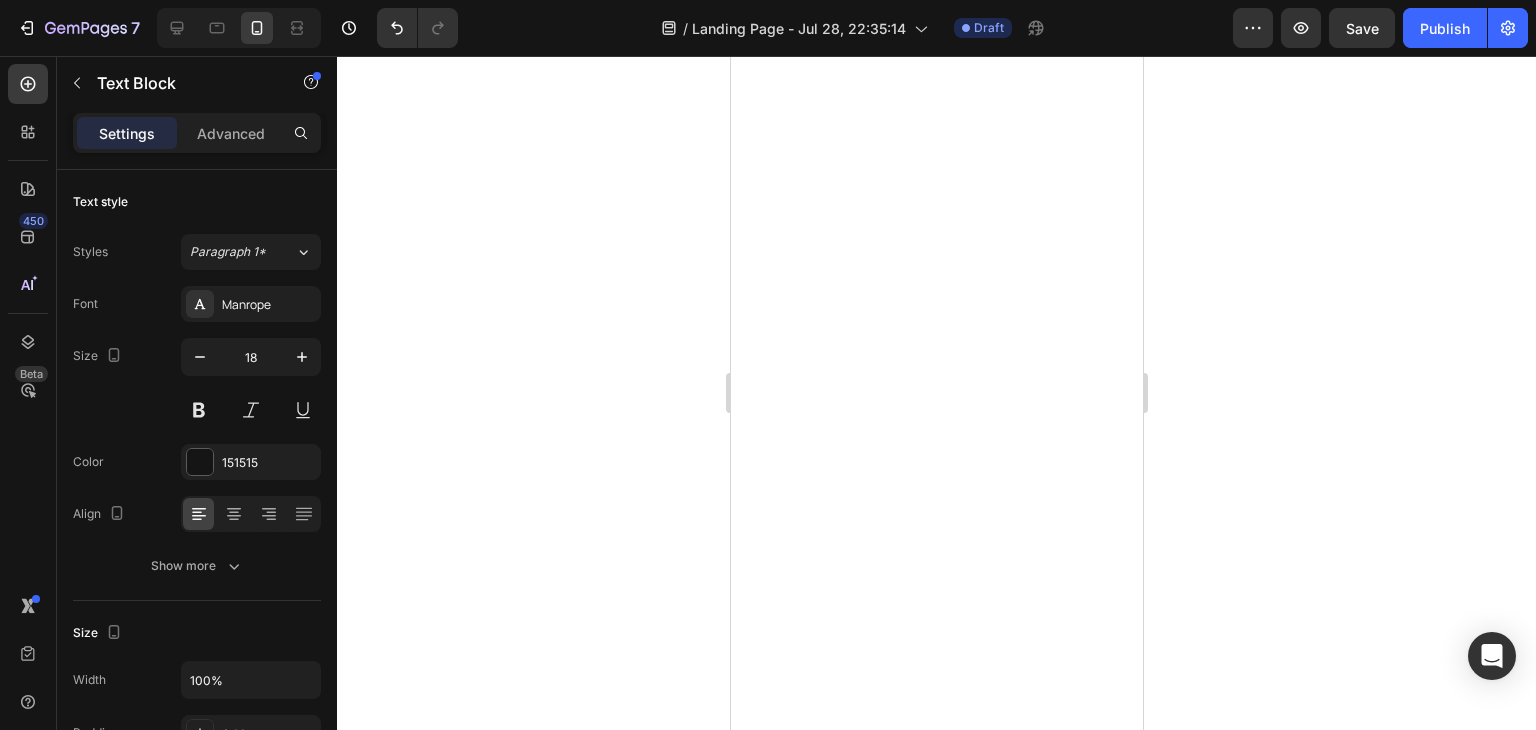 drag, startPoint x: 968, startPoint y: 413, endPoint x: 964, endPoint y: 425, distance: 12.649111 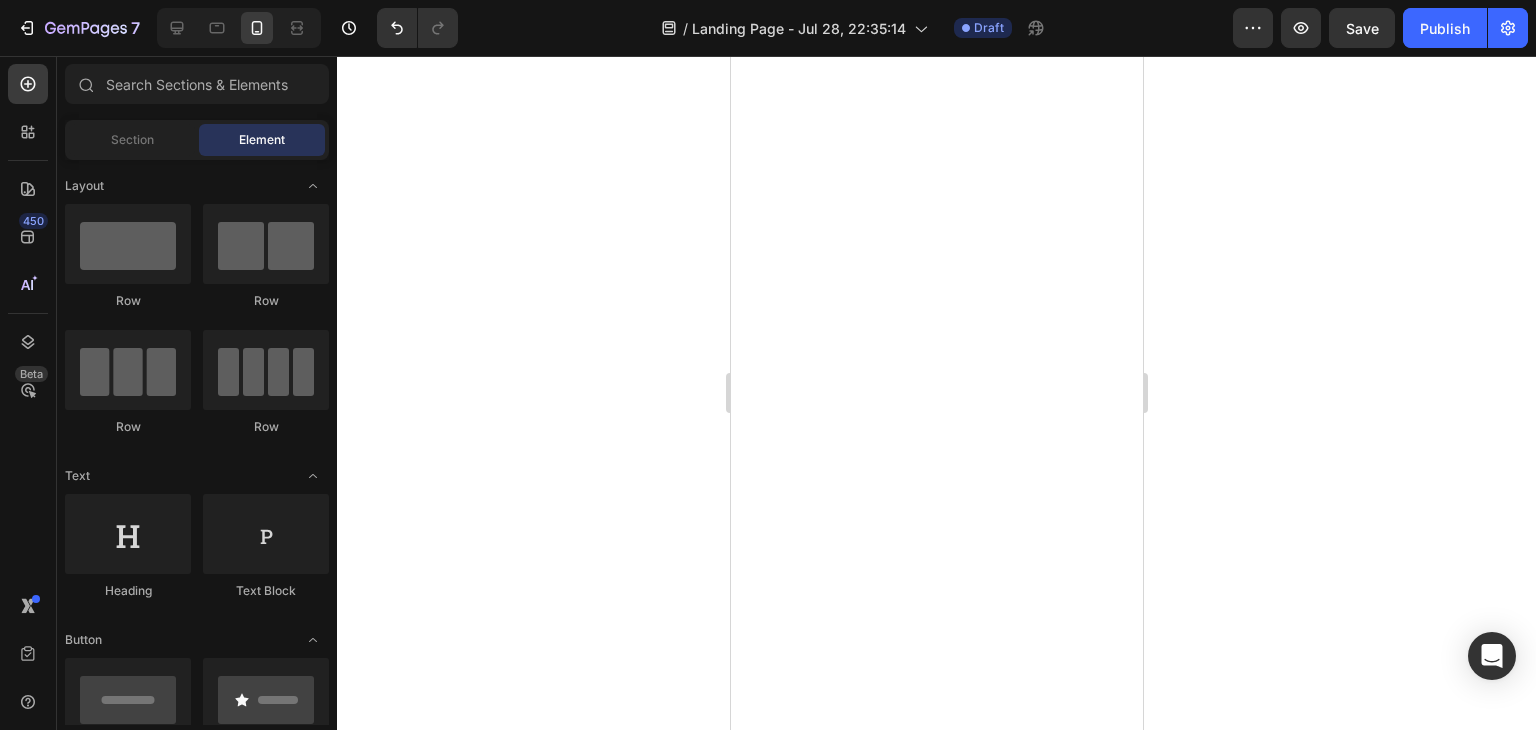 click on "As you know, it's one of the greatest threats to maintaining youthful texture, and most people at risk have no idea that this aging process is so directly linked to crepey skin, tissue paper texture, and many other visible signs of aging." at bounding box center [970, -1000] 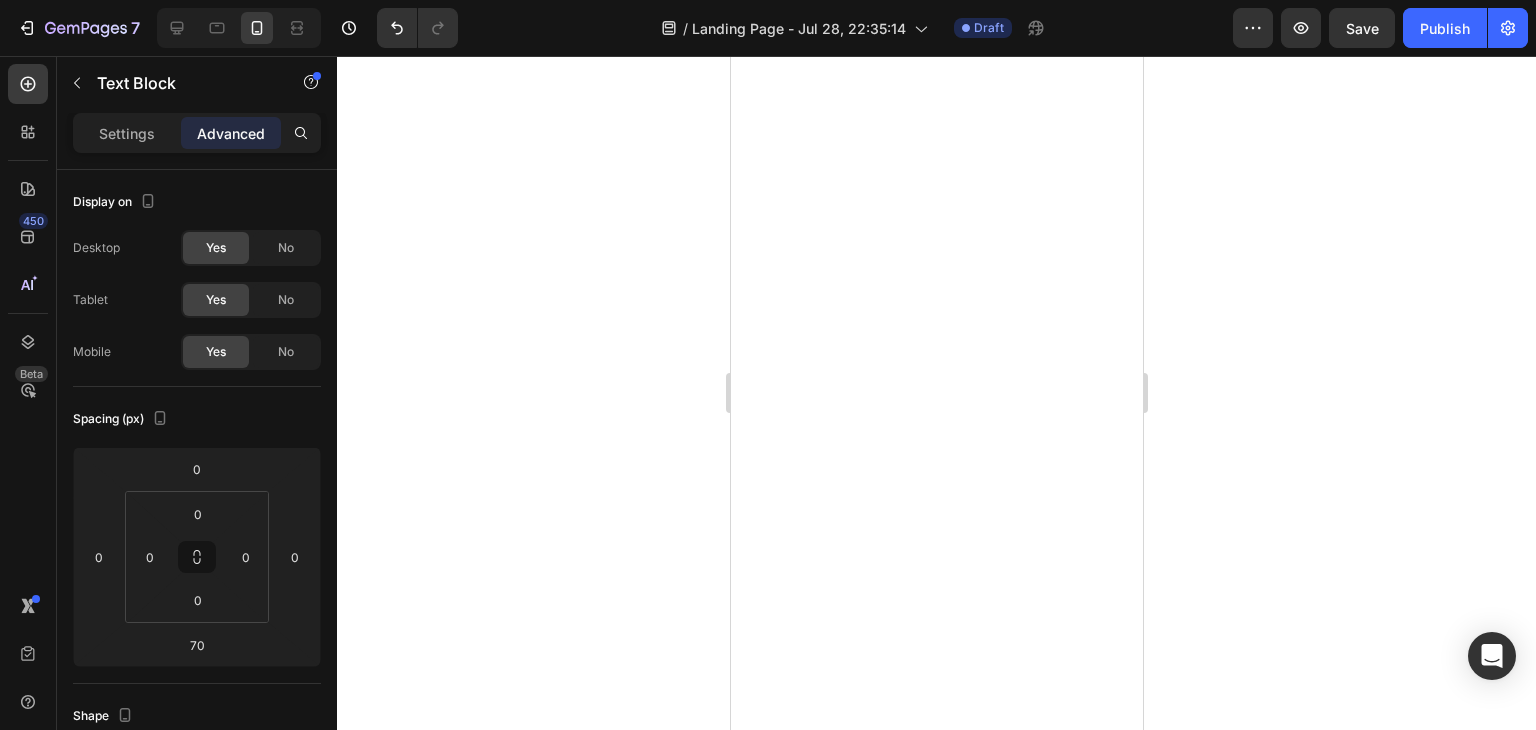 click 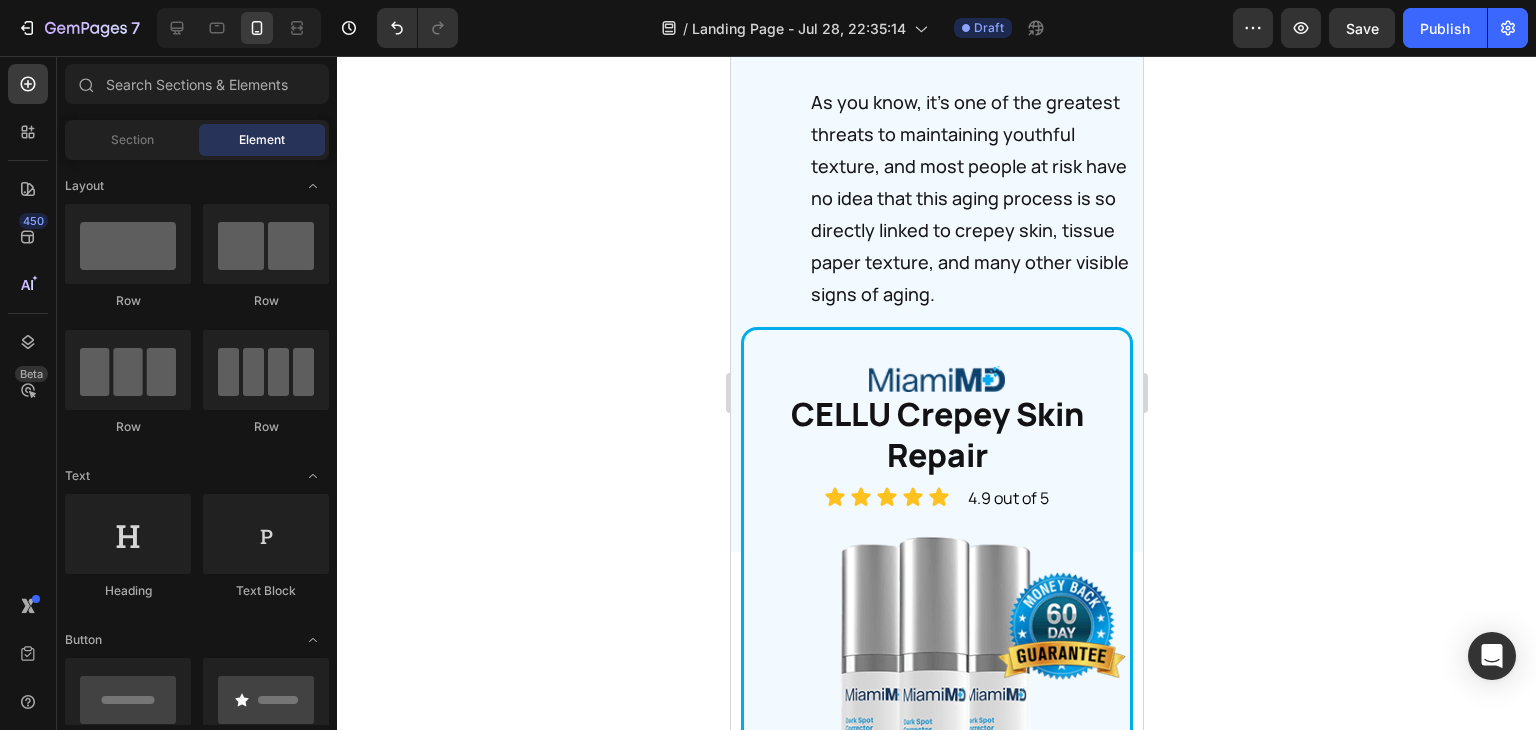 scroll, scrollTop: 43368, scrollLeft: 0, axis: vertical 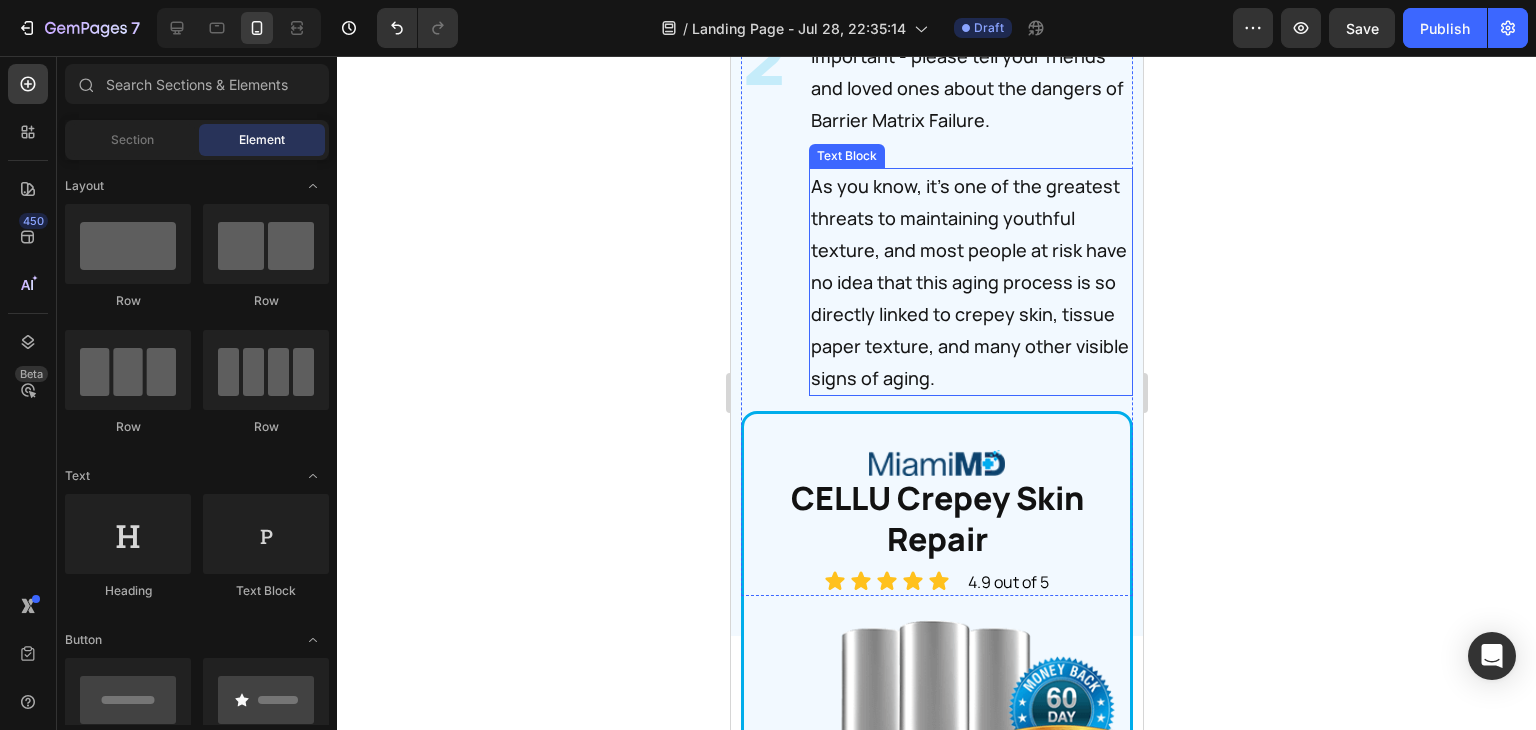click on "As you know, it's one of the greatest threats to maintaining youthful texture, and most people at risk have no idea that this aging process is so directly linked to crepey skin, tissue paper texture, and many other visible signs of aging." at bounding box center [970, 282] 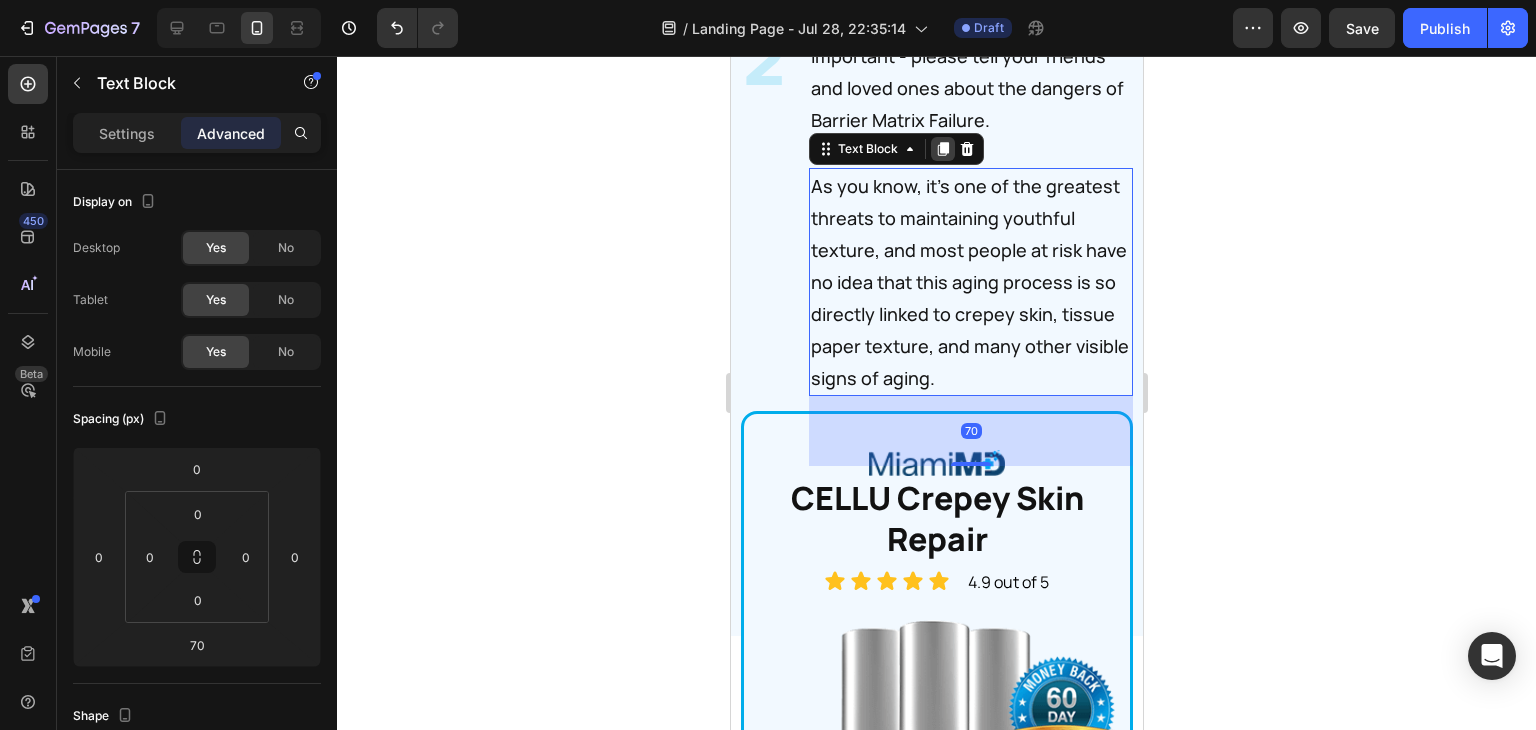 click 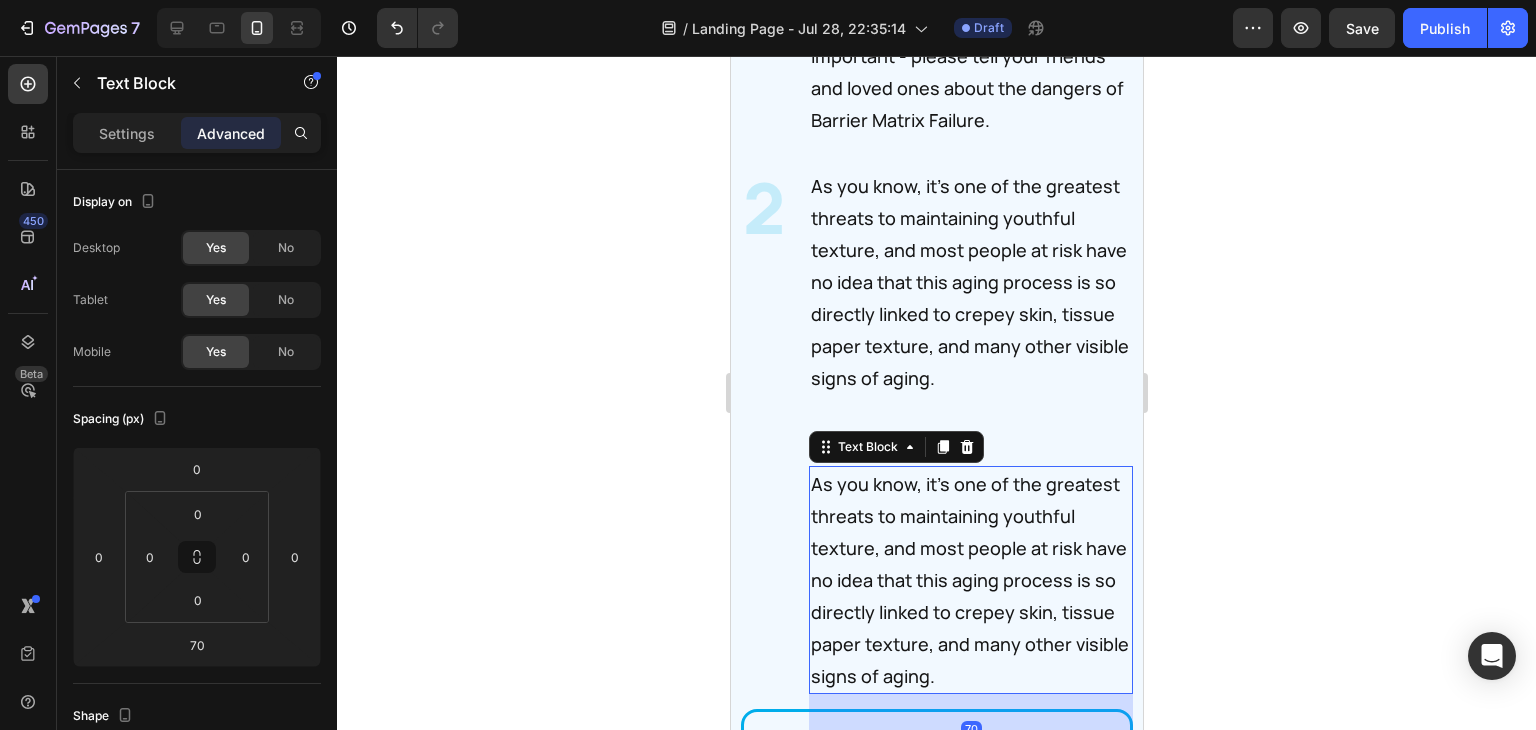 click on "As you know, it's one of the greatest threats to maintaining youthful texture, and most people at risk have no idea that this aging process is so directly linked to crepey skin, tissue paper texture, and many other visible signs of aging." at bounding box center [970, 580] 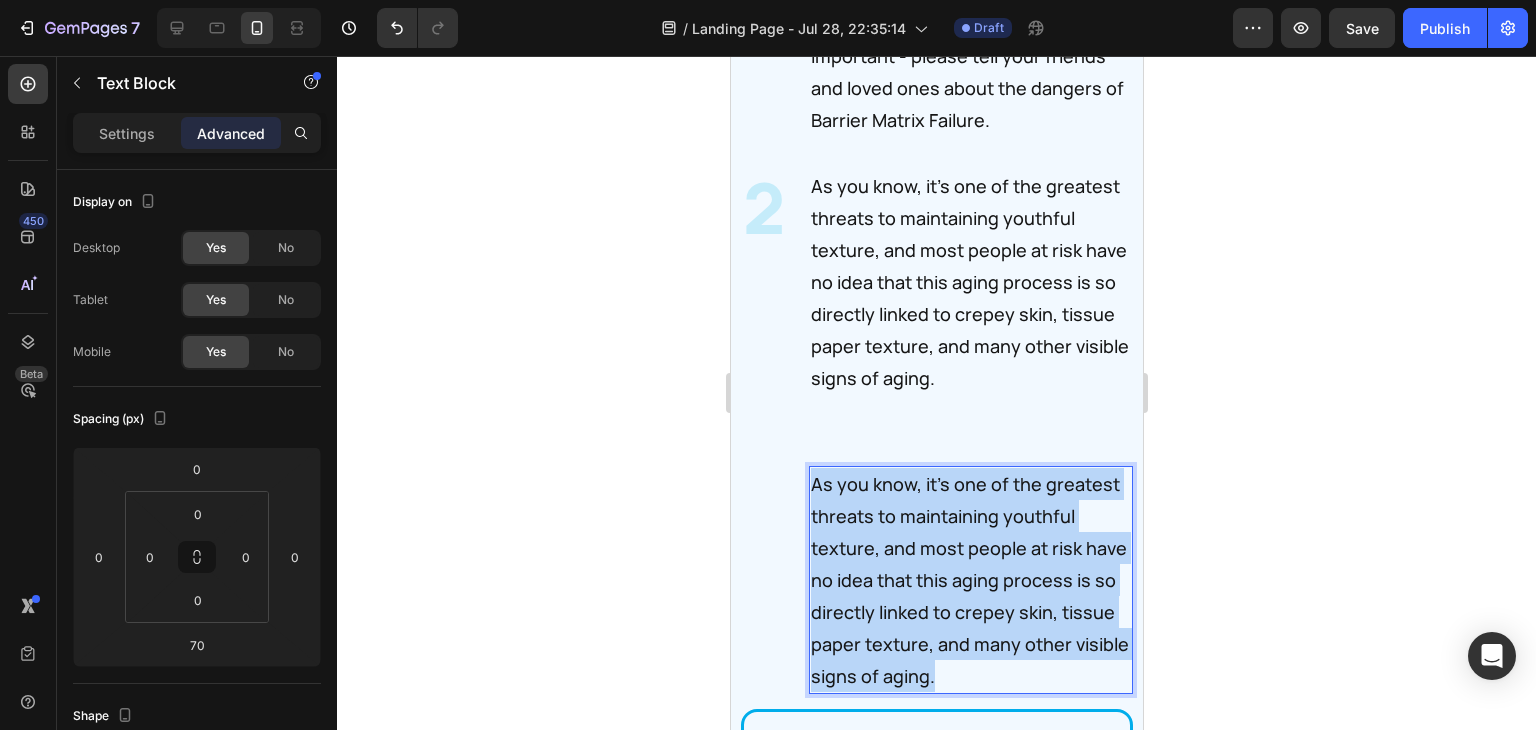 click on "As you know, it's one of the greatest threats to maintaining youthful texture, and most people at risk have no idea that this aging process is so directly linked to crepey skin, tissue paper texture, and many other visible signs of aging." at bounding box center (970, 580) 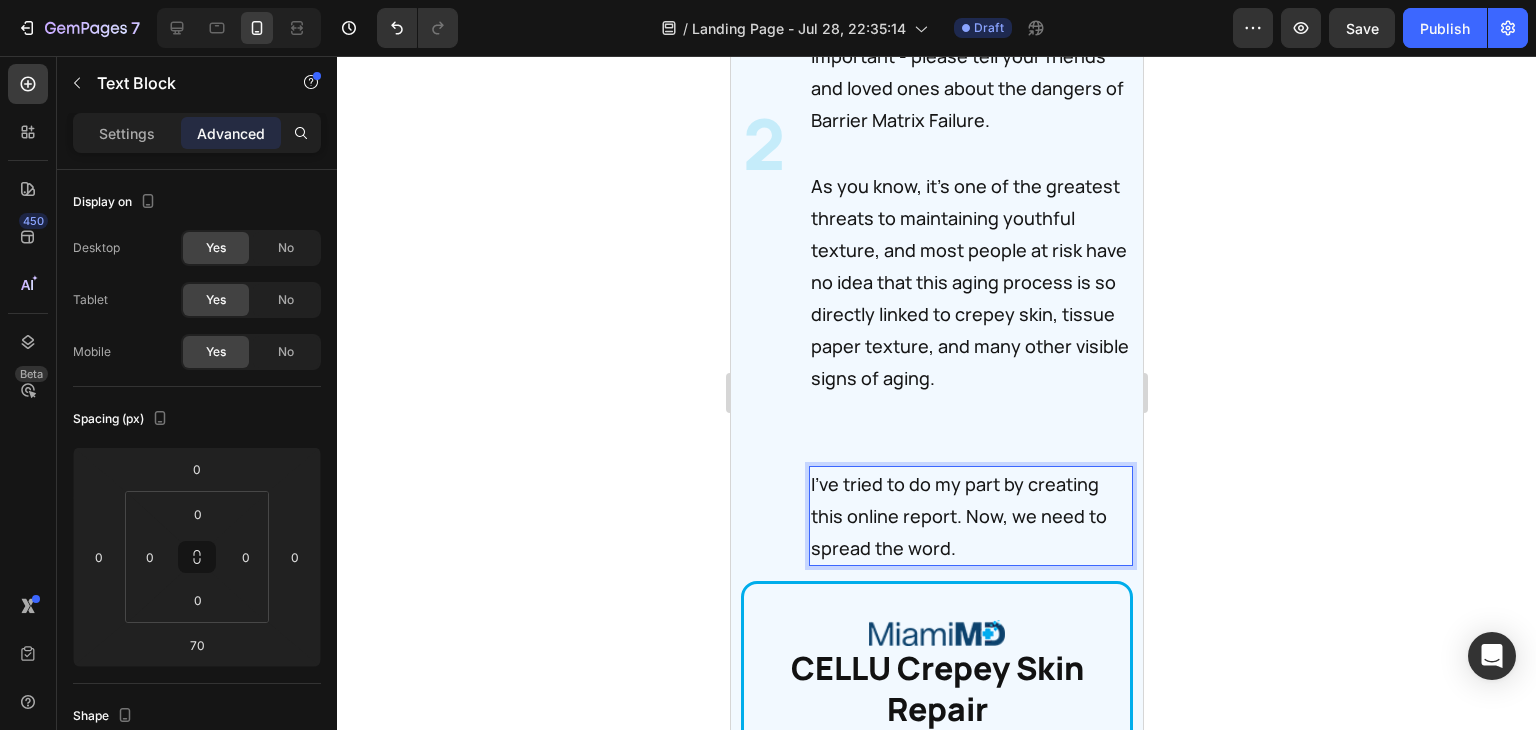 click 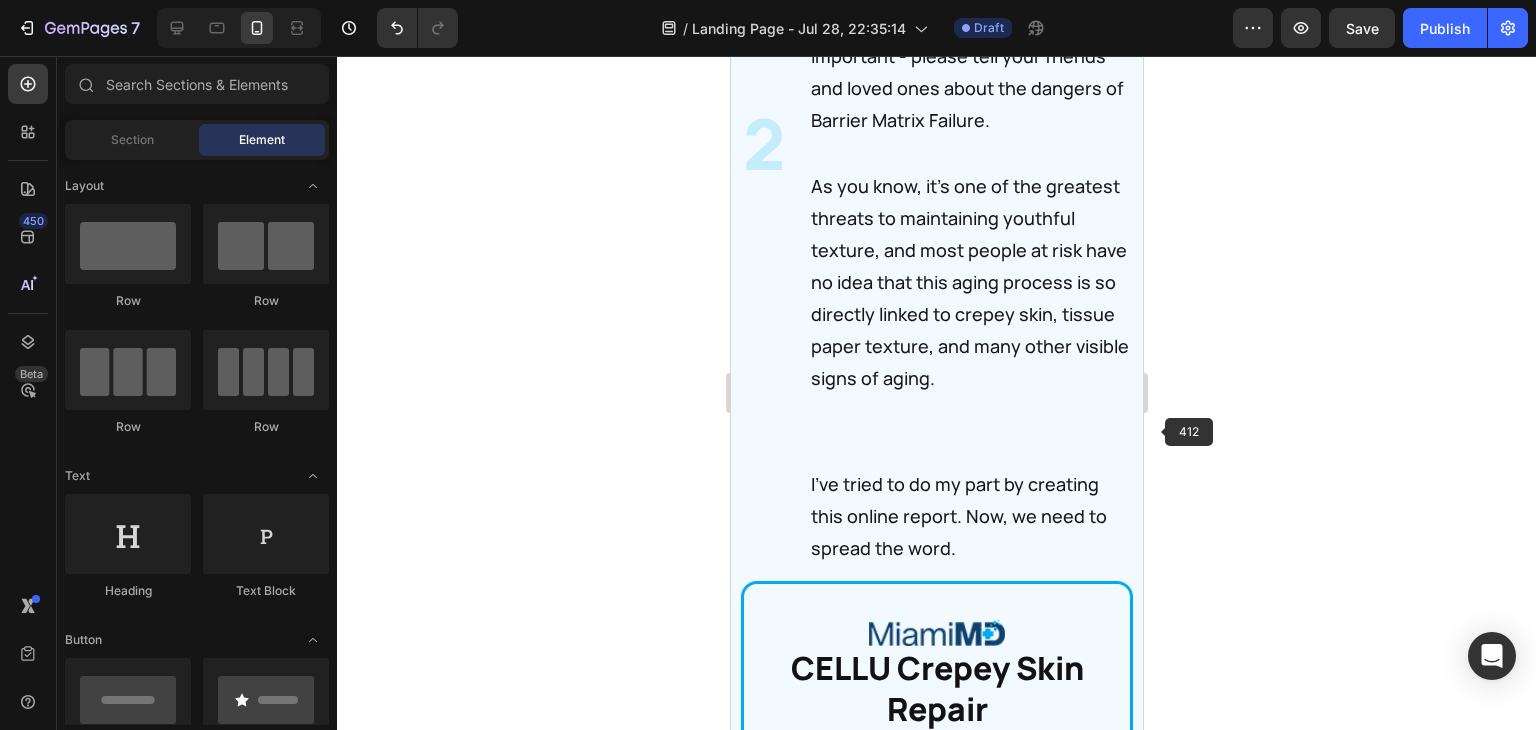 click on "As you know, it's one of the greatest threats to maintaining youthful texture, and most people at risk have no idea that this aging process is so directly linked to crepey skin, tissue paper texture, and many other visible signs of aging." at bounding box center [970, 282] 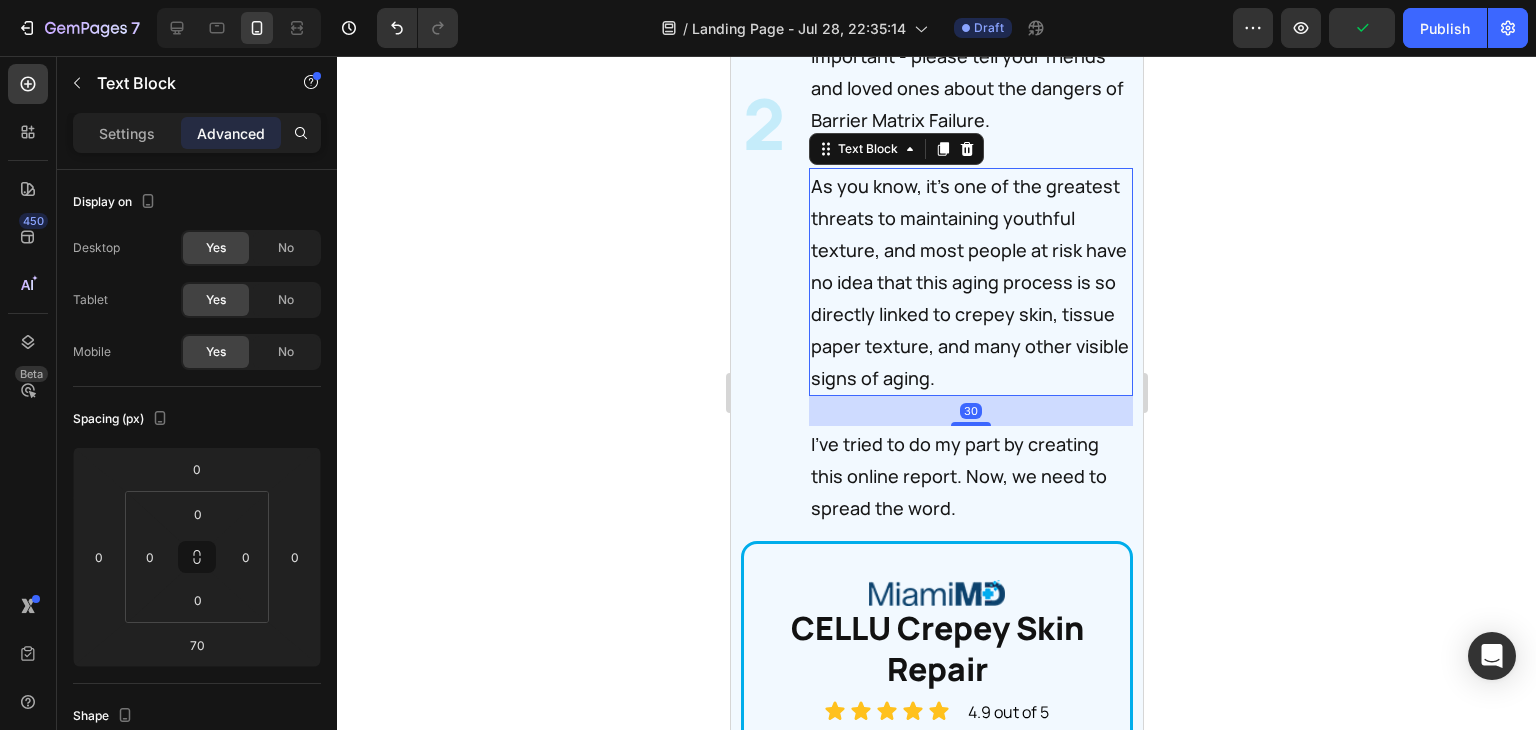 drag, startPoint x: 966, startPoint y: 533, endPoint x: 985, endPoint y: 493, distance: 44.28318 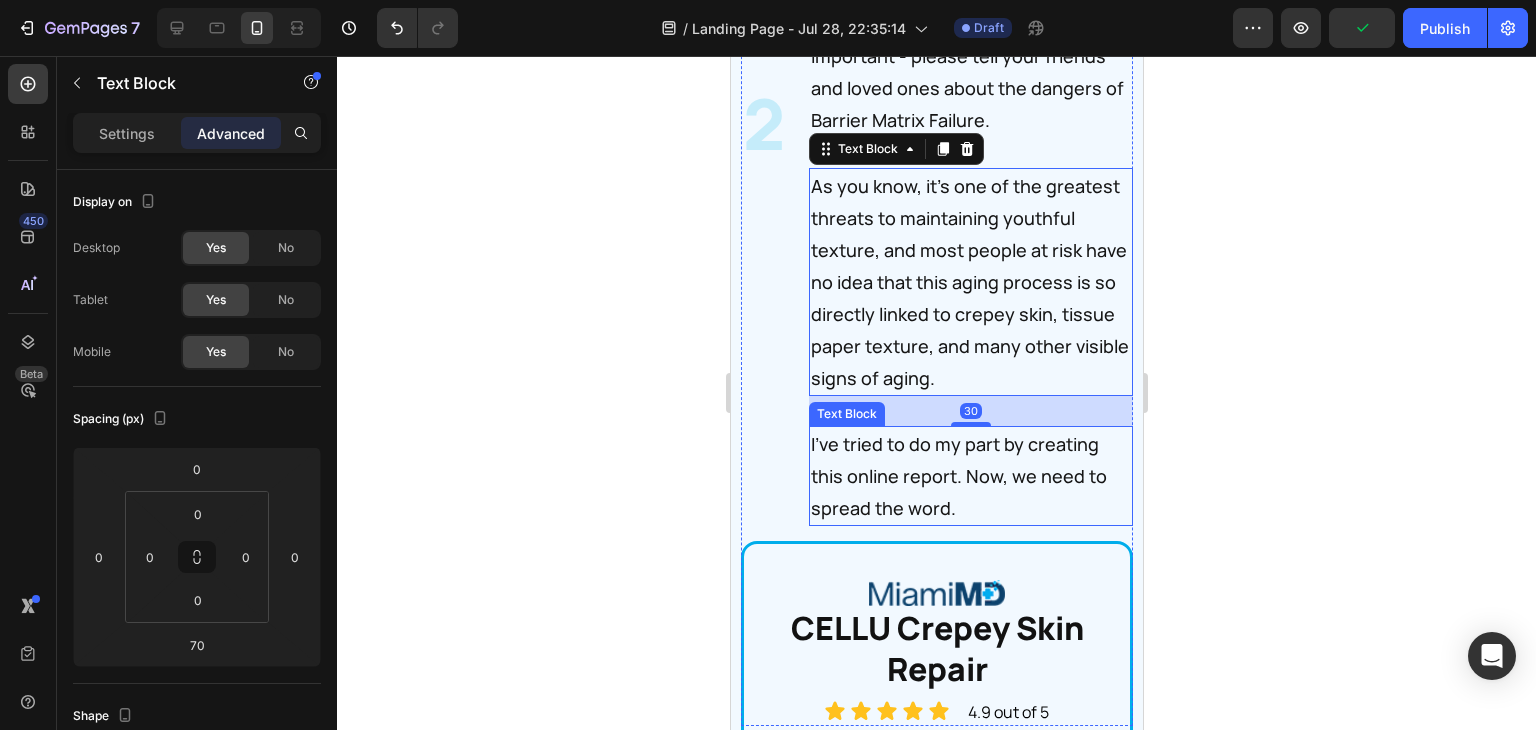 click on "I've tried to do my part by creating this online report. Now, we need to spread the word." at bounding box center (970, 476) 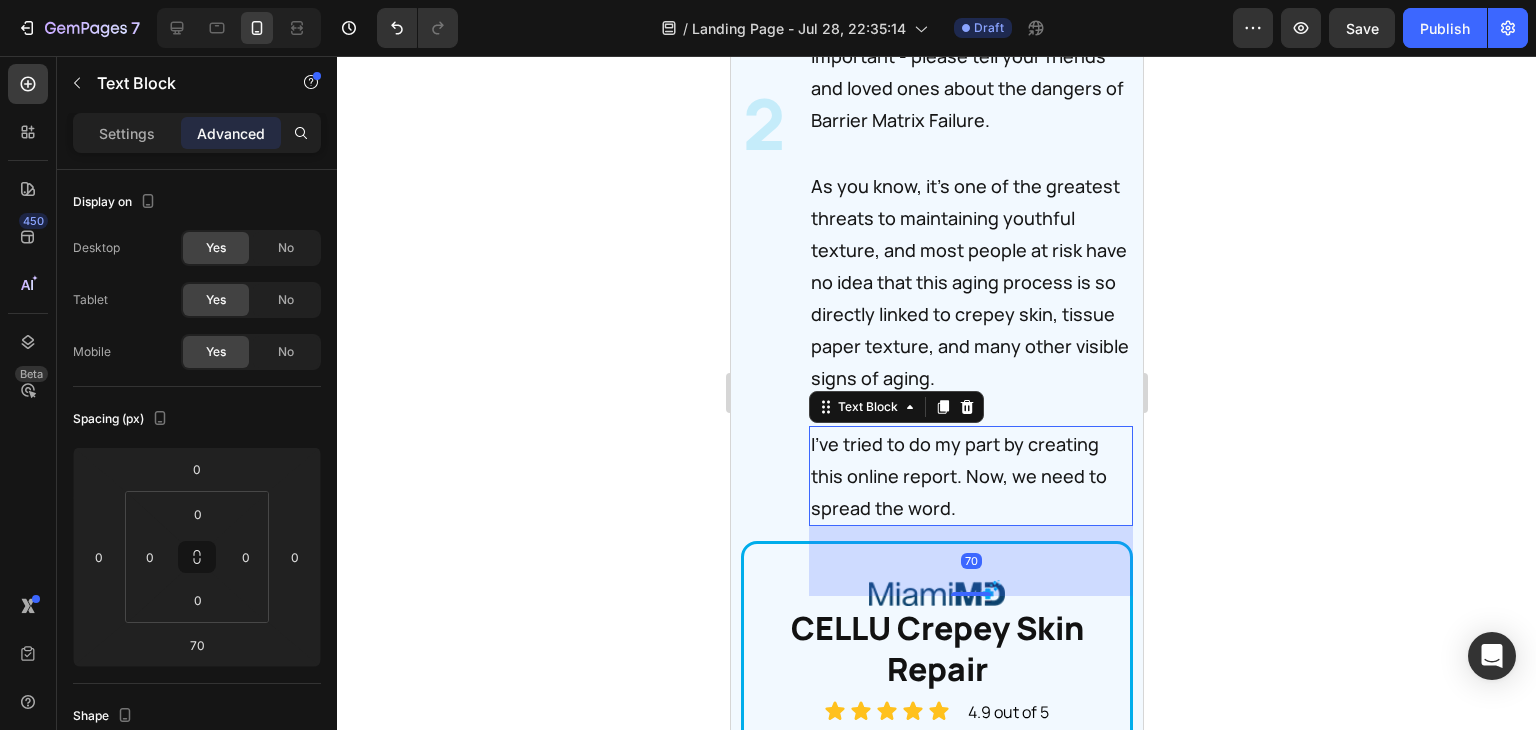 click 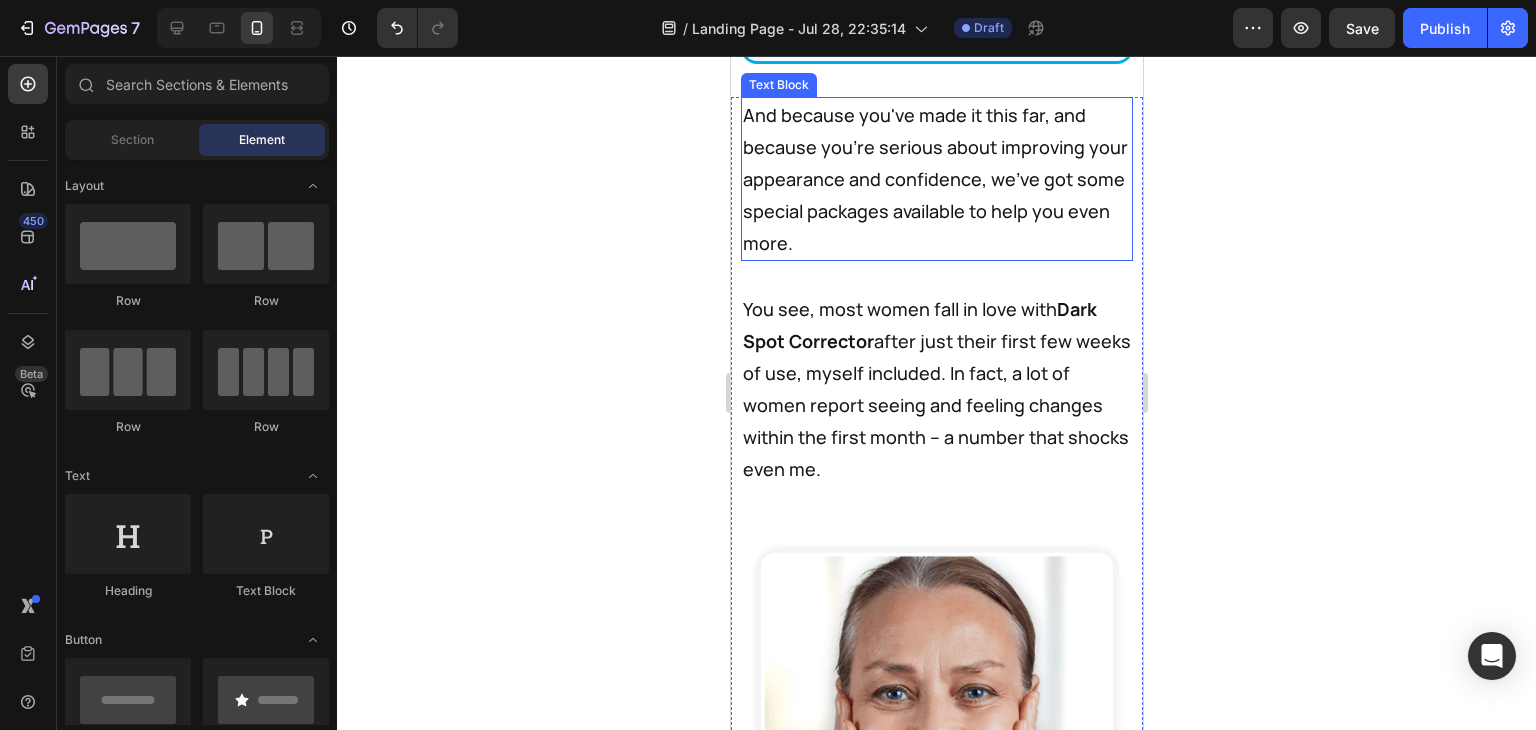 scroll, scrollTop: 43804, scrollLeft: 0, axis: vertical 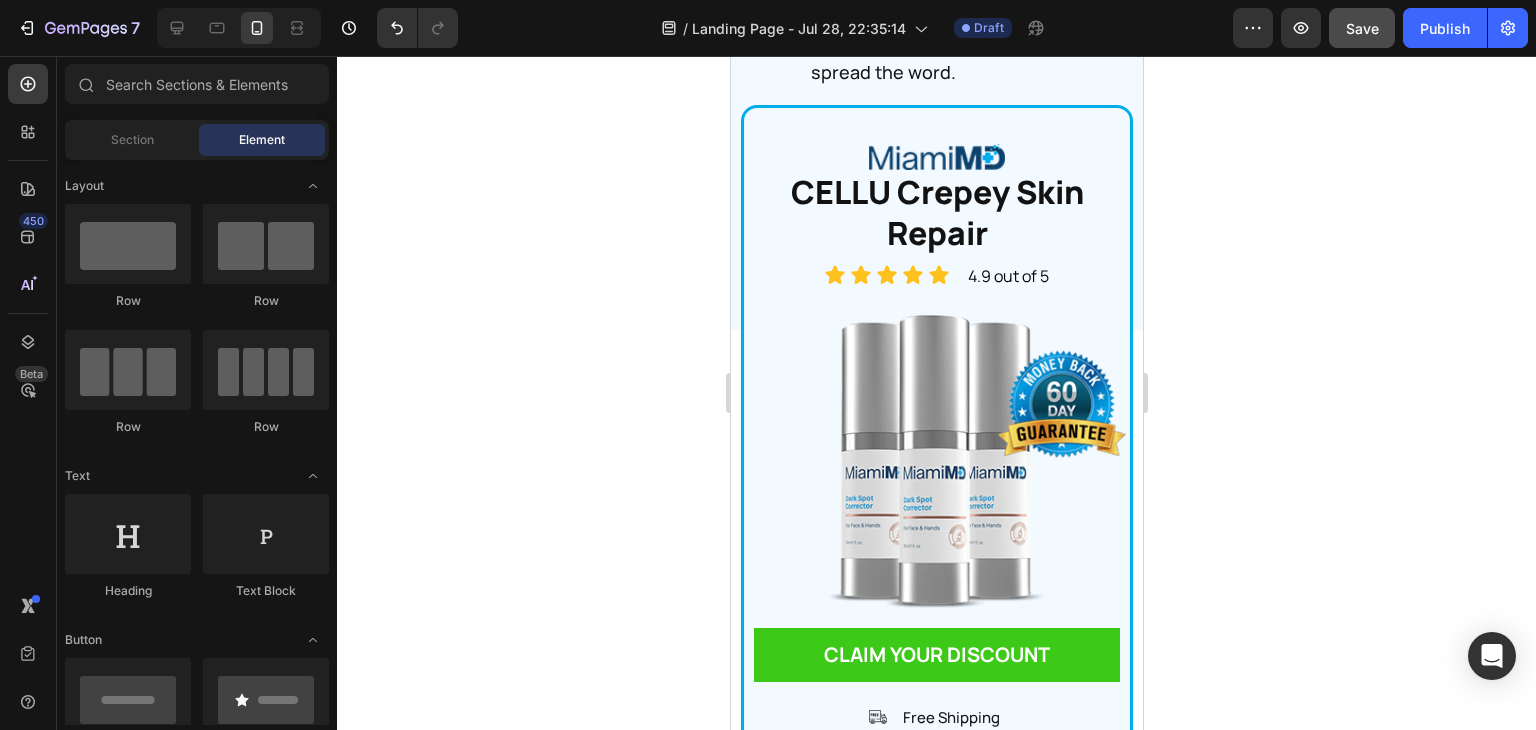 click on "Save" at bounding box center [1362, 28] 